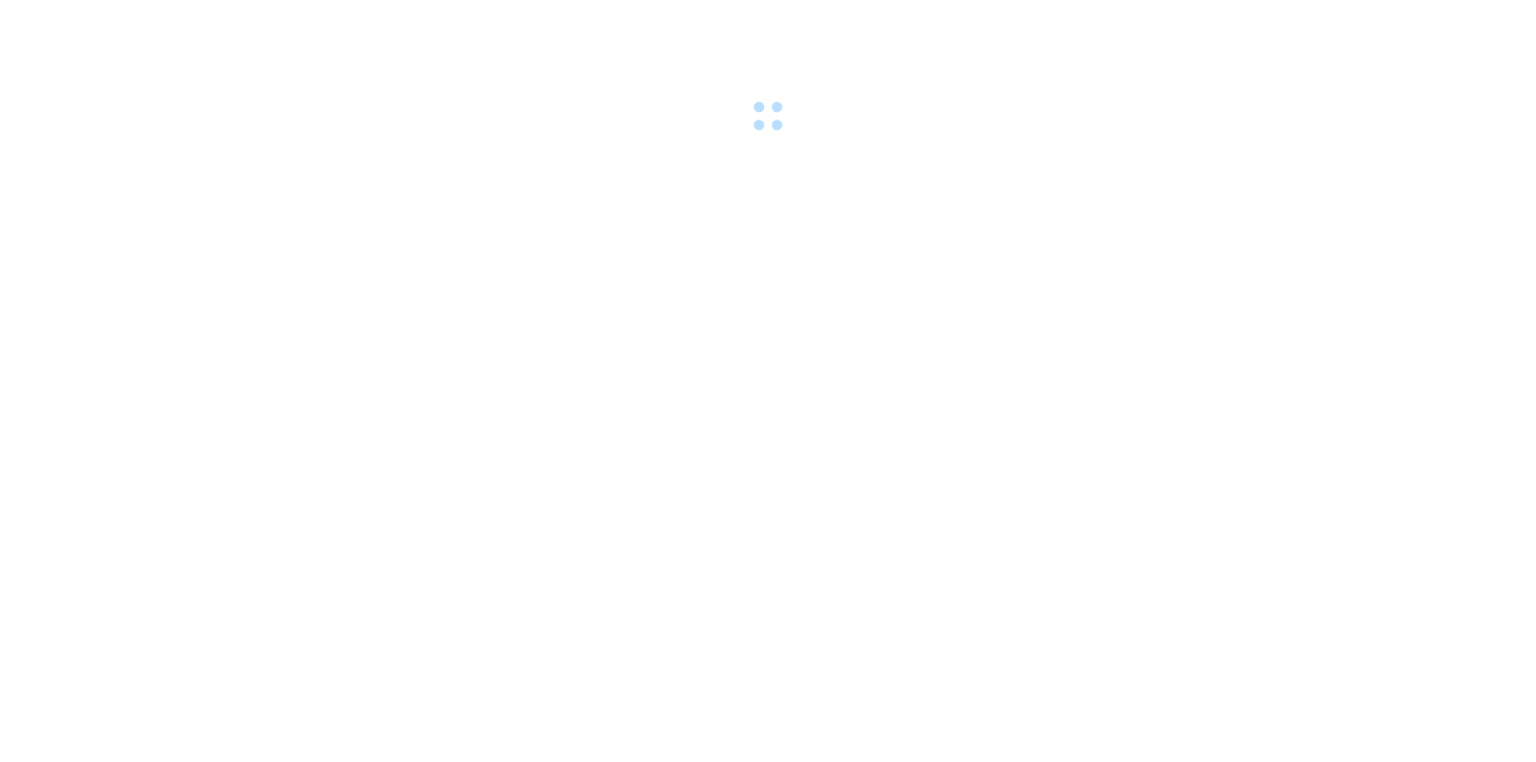 scroll, scrollTop: 0, scrollLeft: 0, axis: both 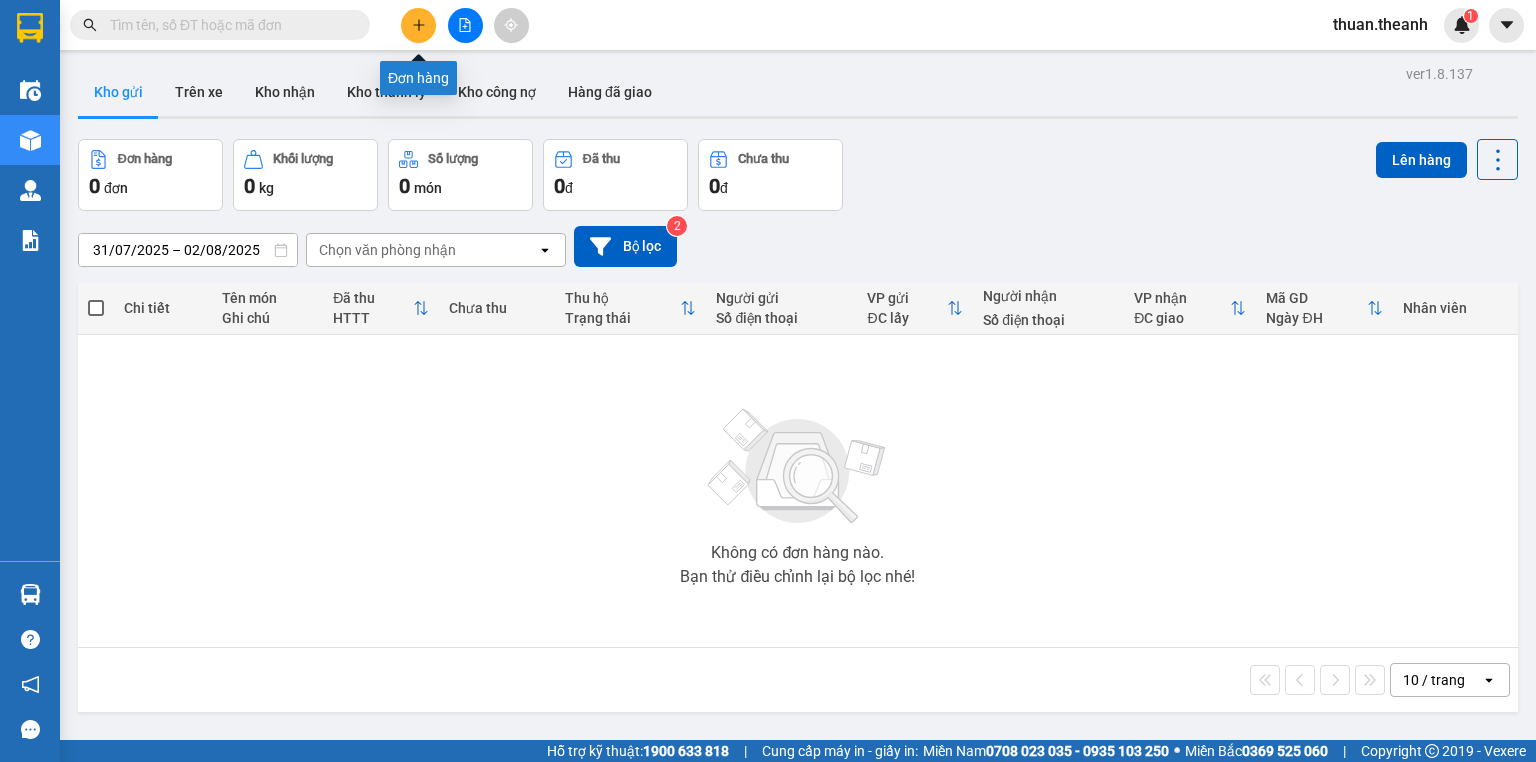 click at bounding box center (418, 25) 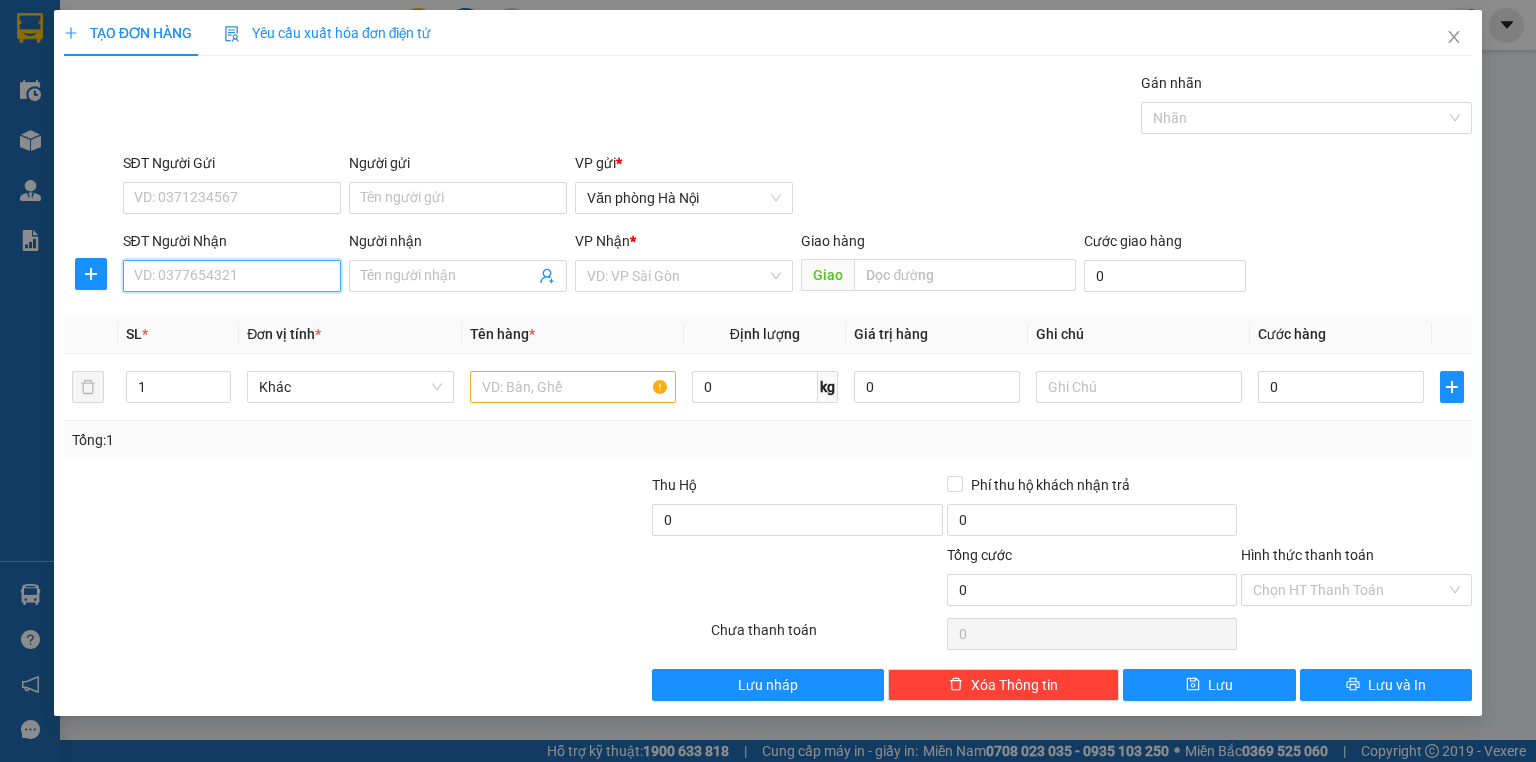 click on "SĐT Người Nhận" at bounding box center (232, 276) 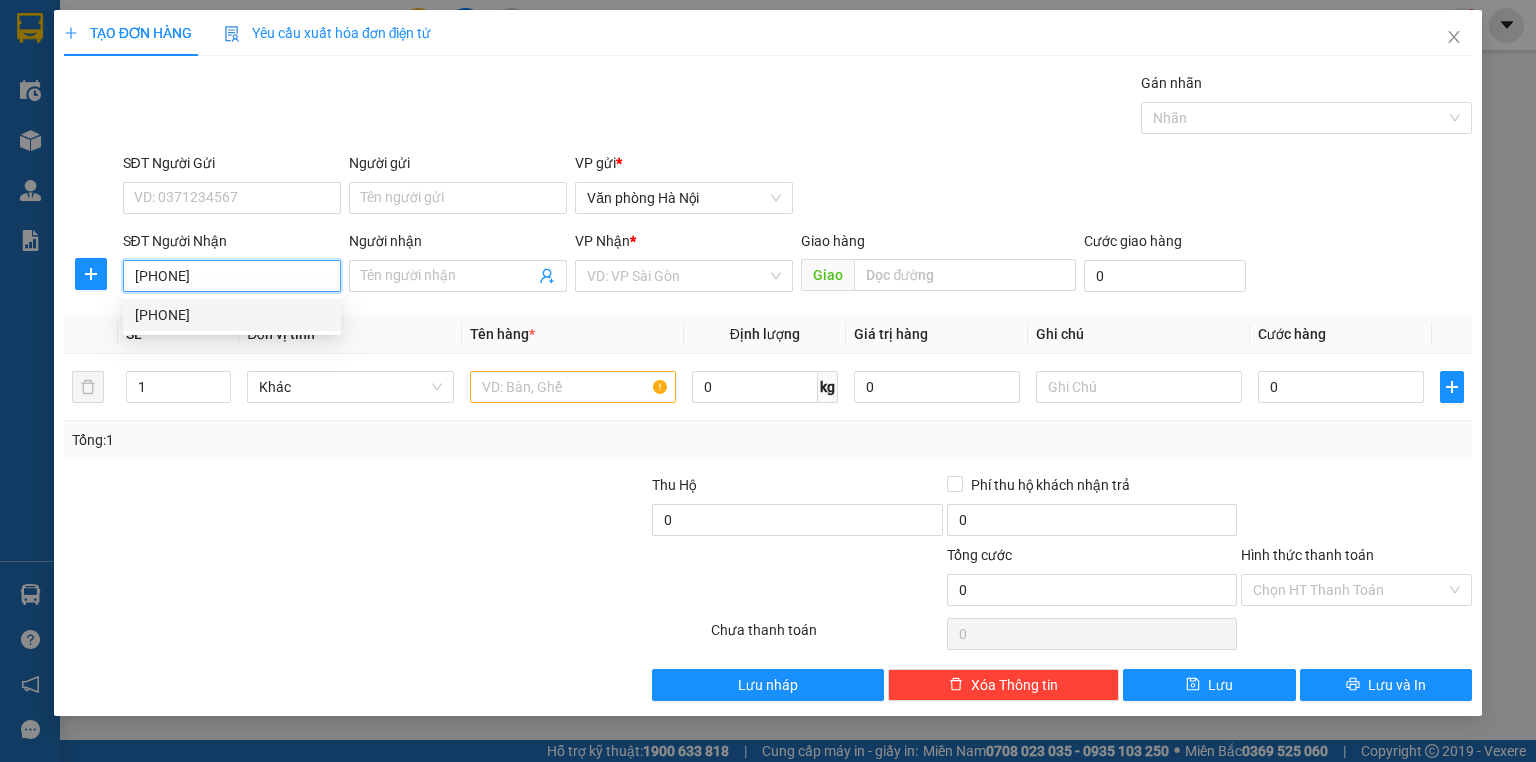 click on "[PHONE]" at bounding box center [232, 315] 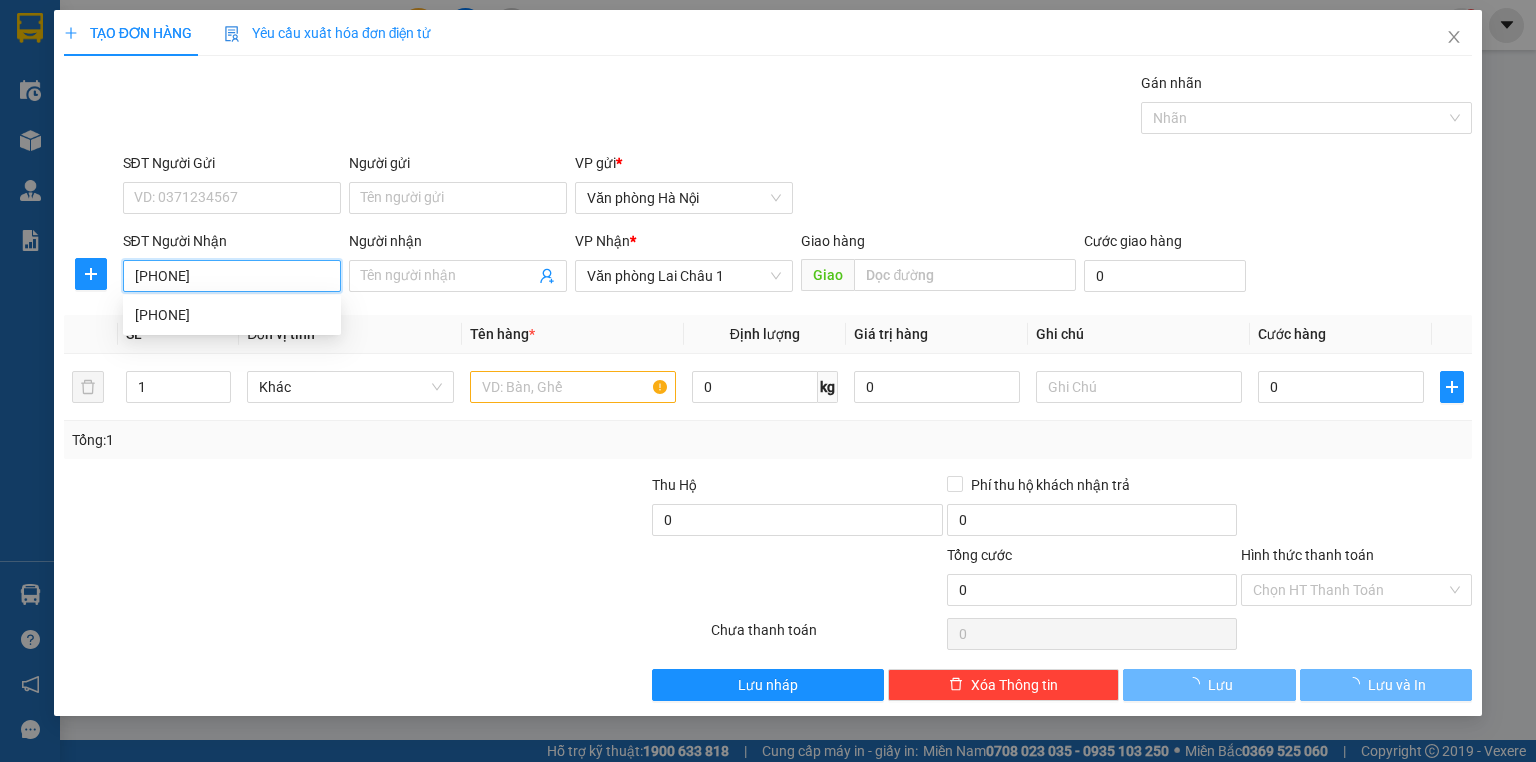 type on "50.000" 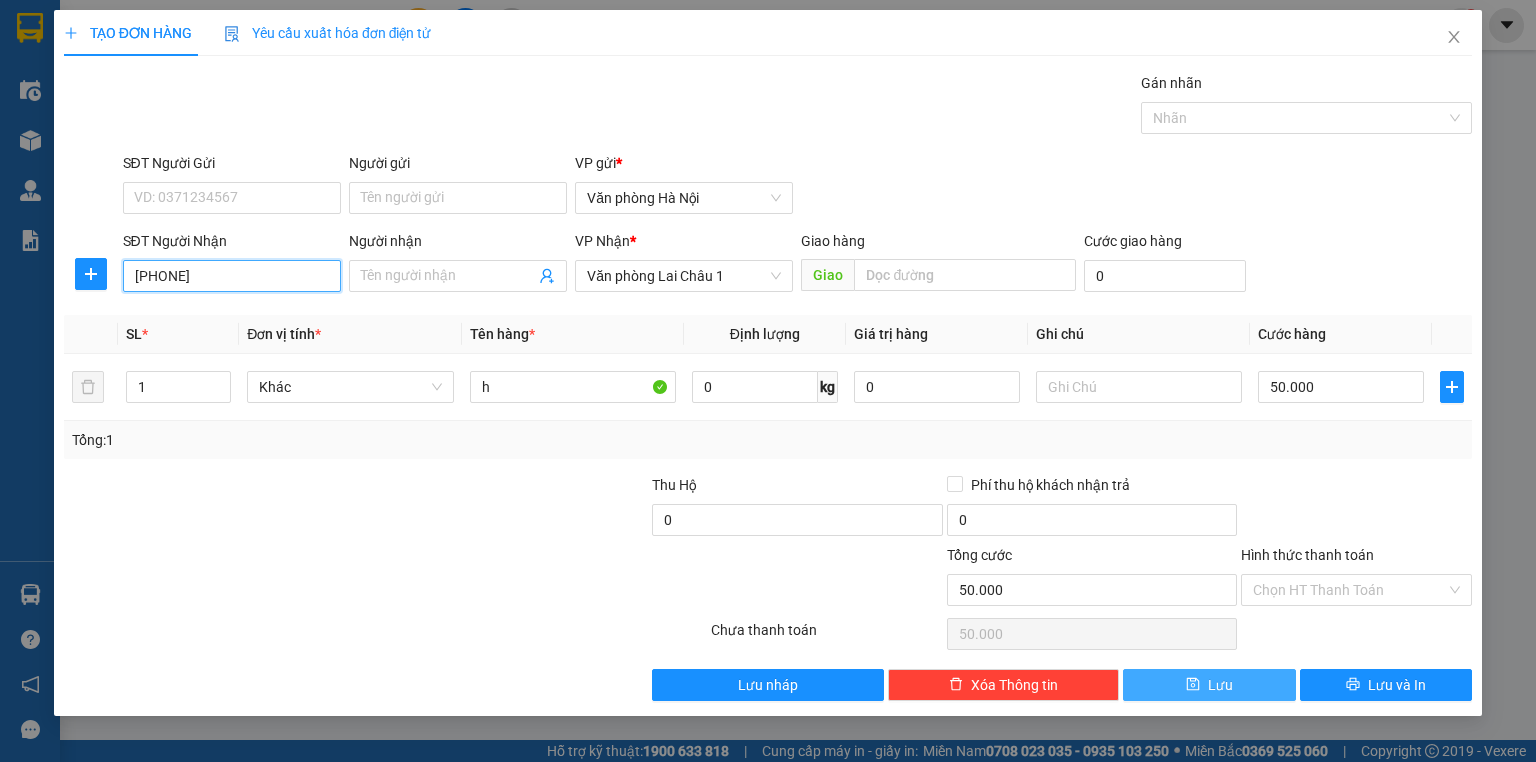 type on "[PHONE]" 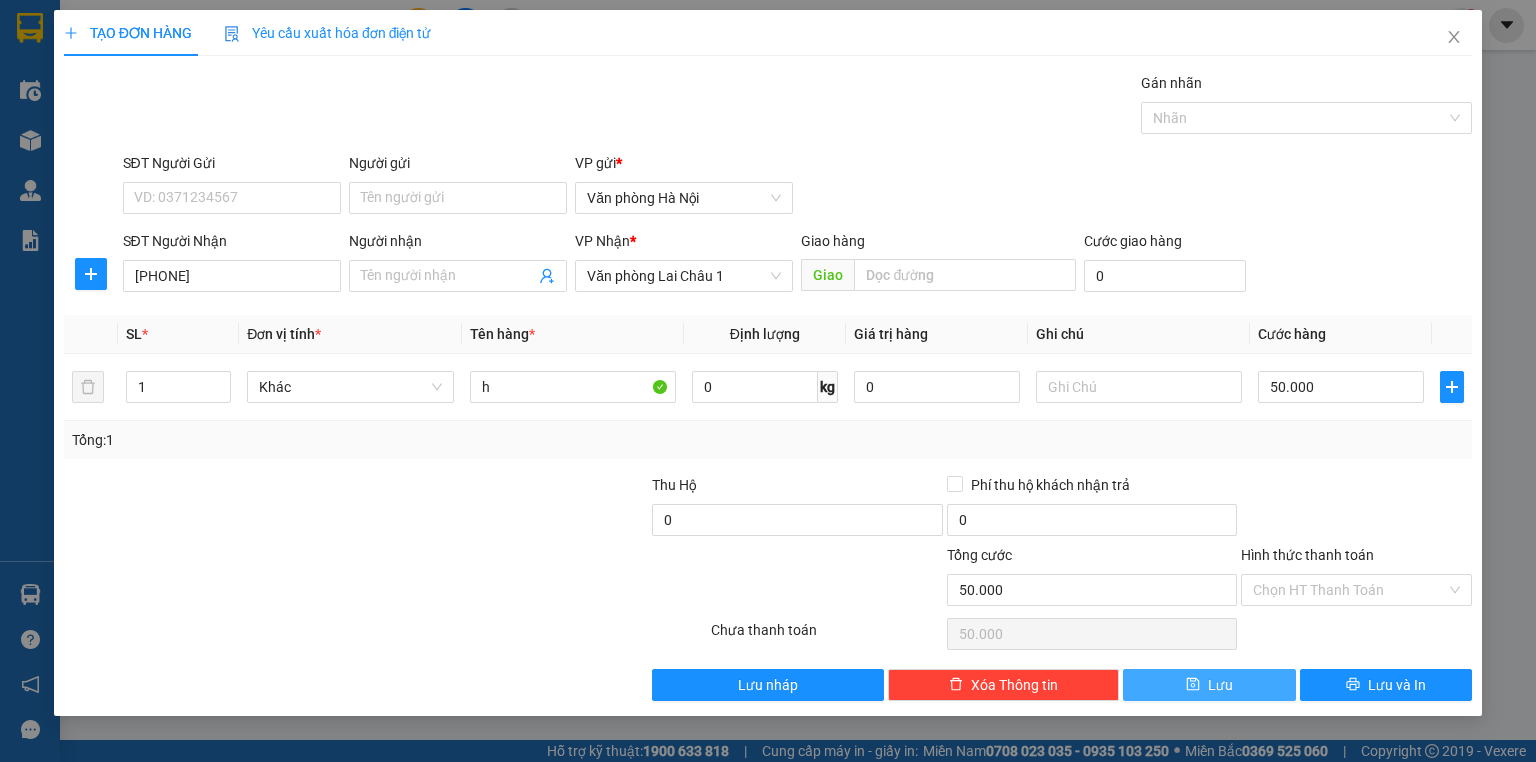 drag, startPoint x: 1212, startPoint y: 680, endPoint x: 1089, endPoint y: 624, distance: 135.14807 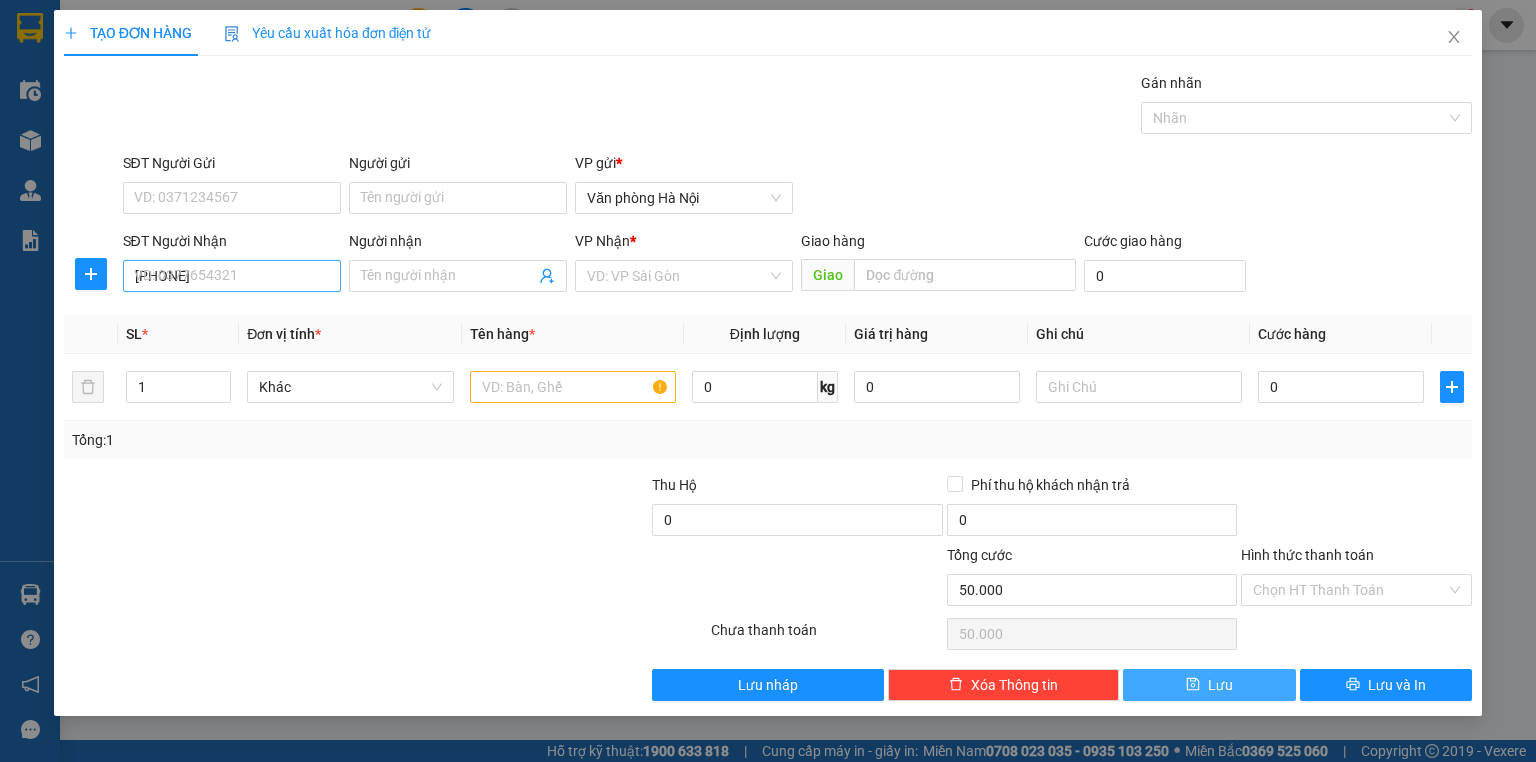 type 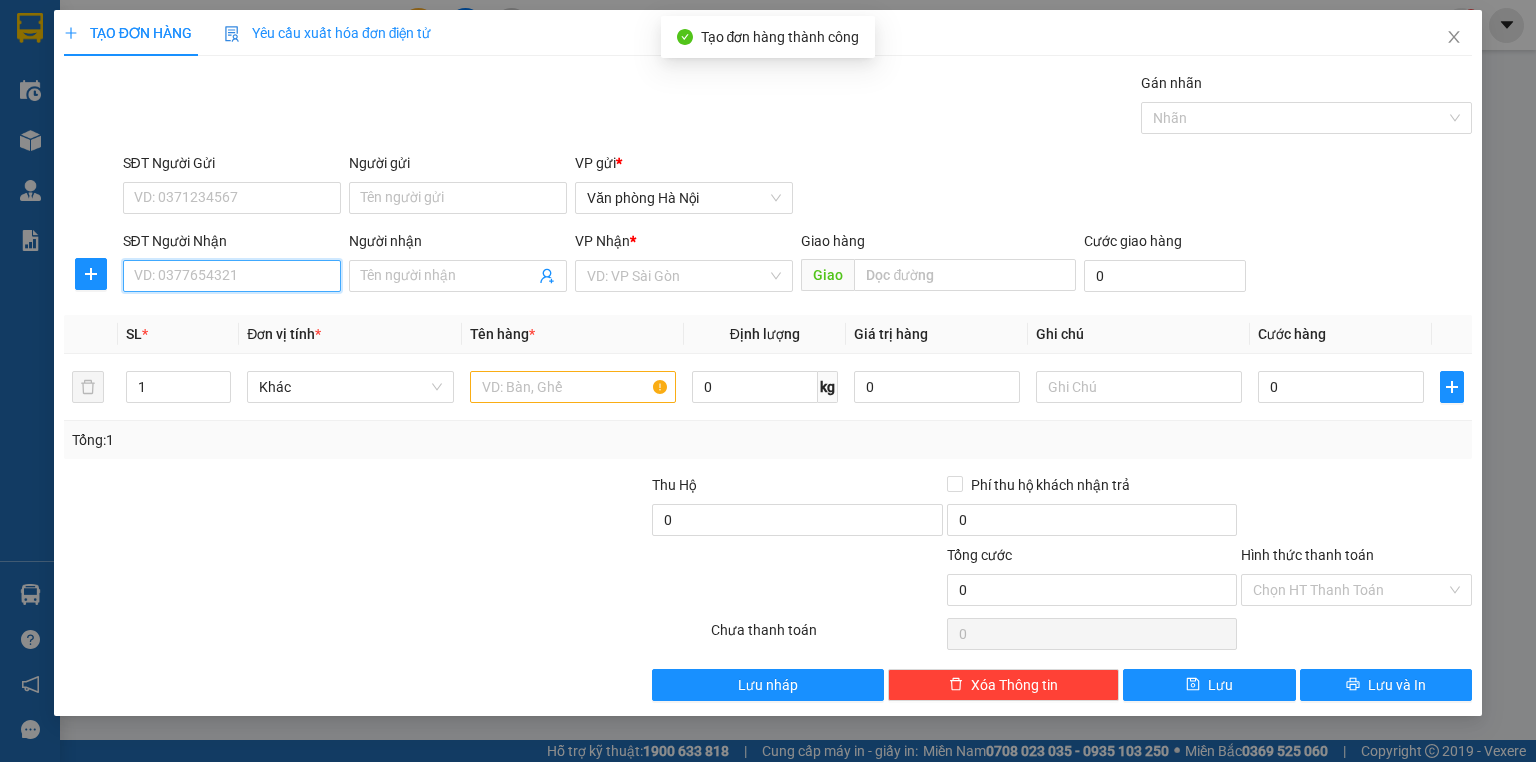 click on "SĐT Người Nhận" at bounding box center (232, 276) 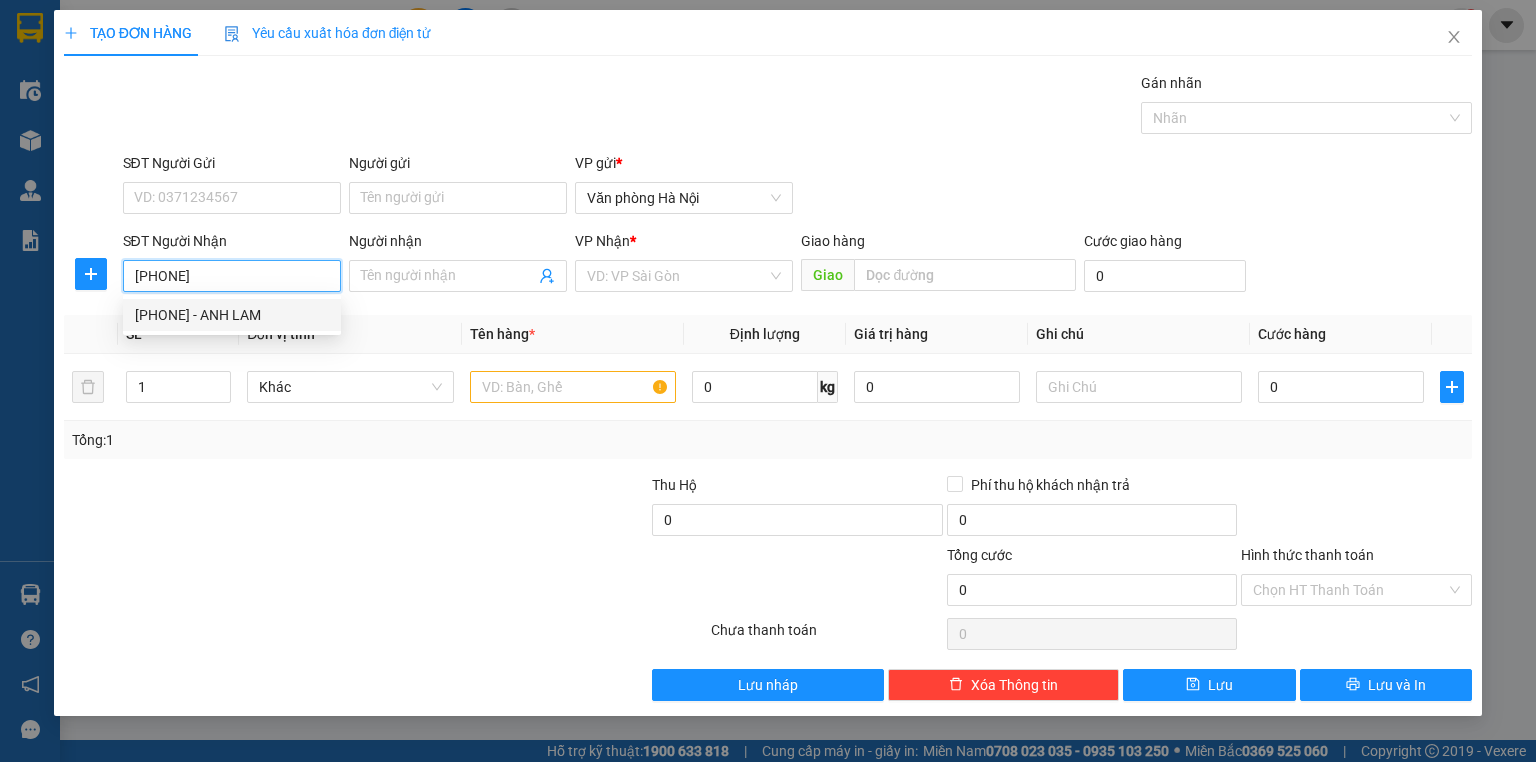 click on "[PHONE] - ANH LAM" at bounding box center [232, 315] 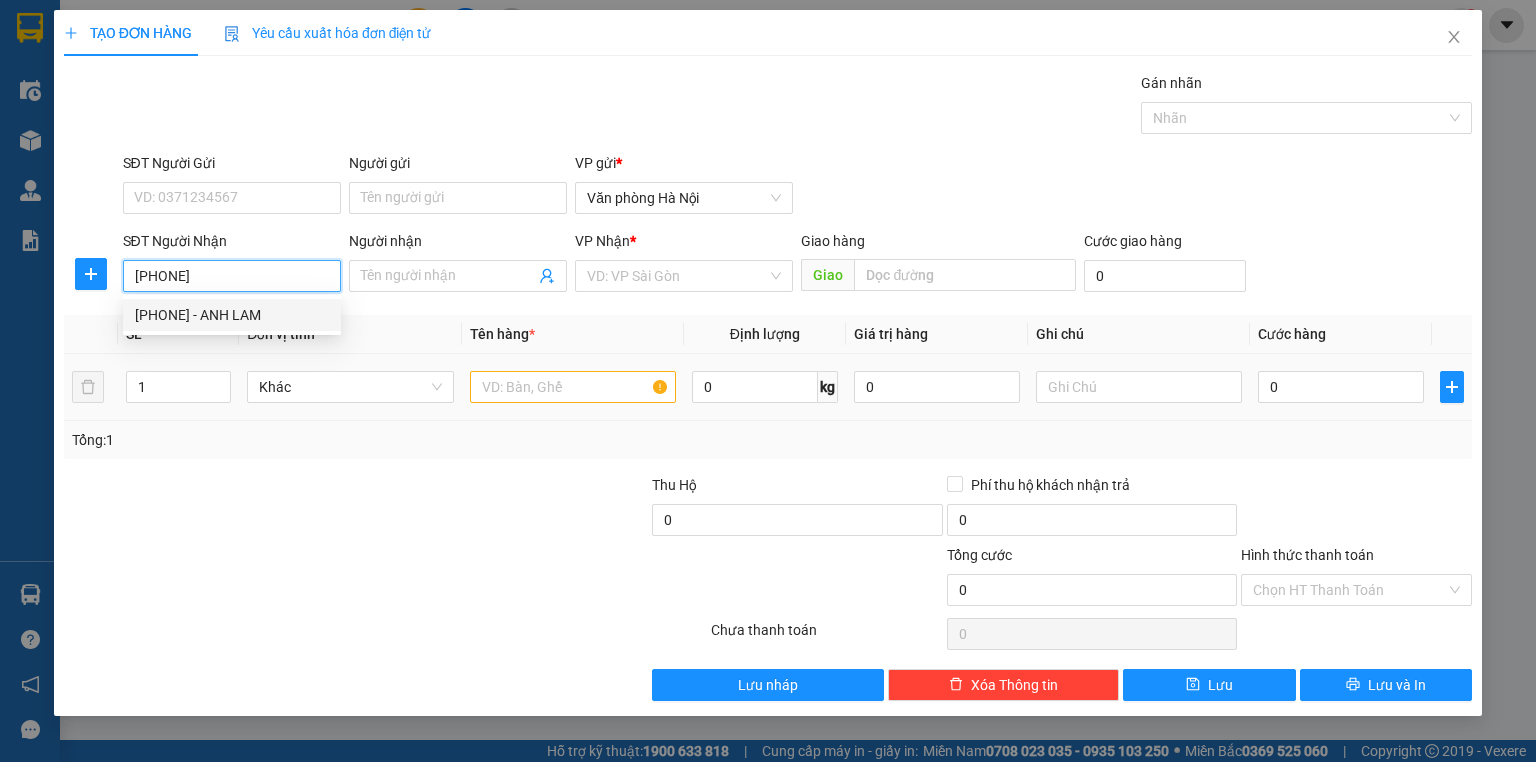 type on "[PHONE]" 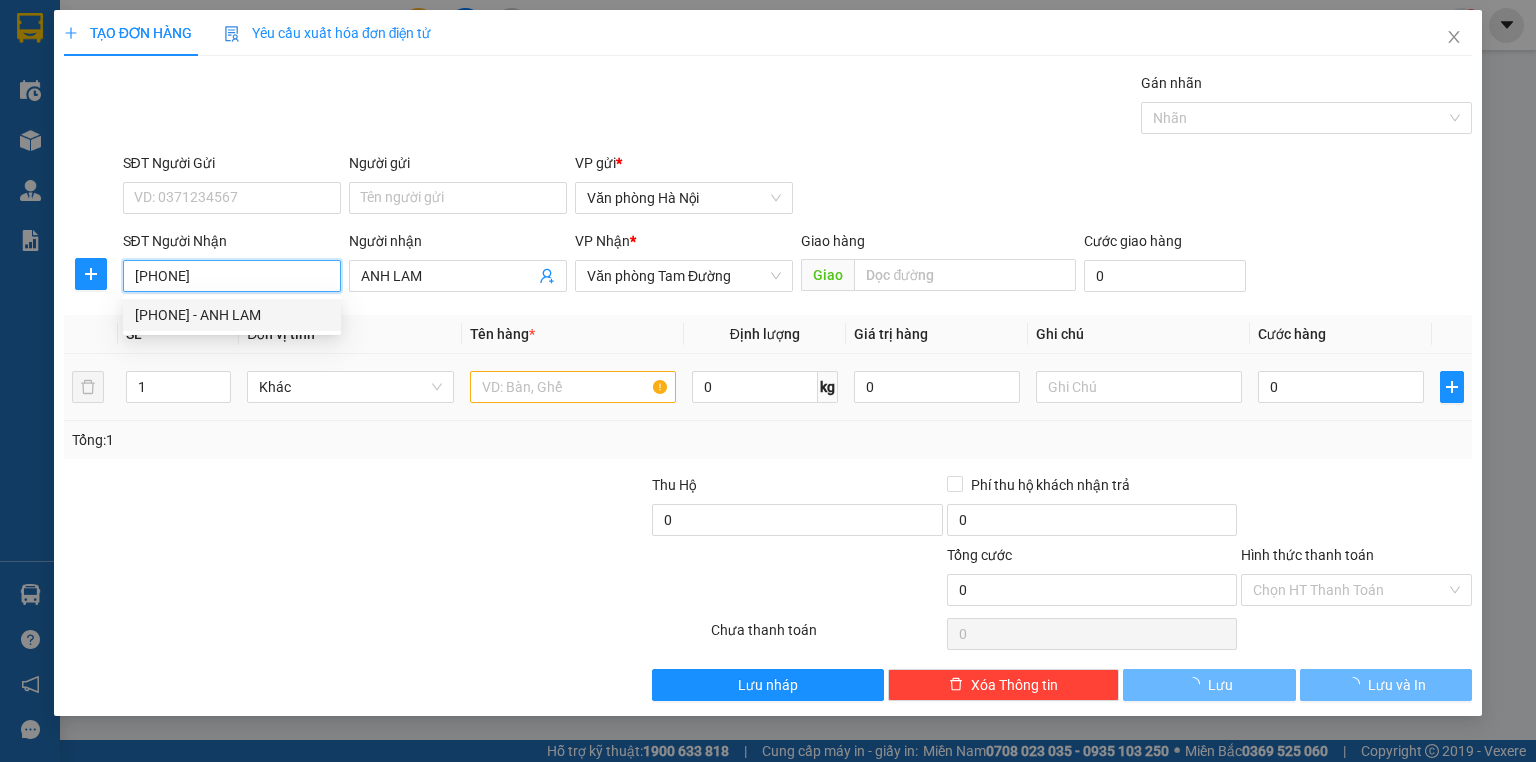 type on "50.000" 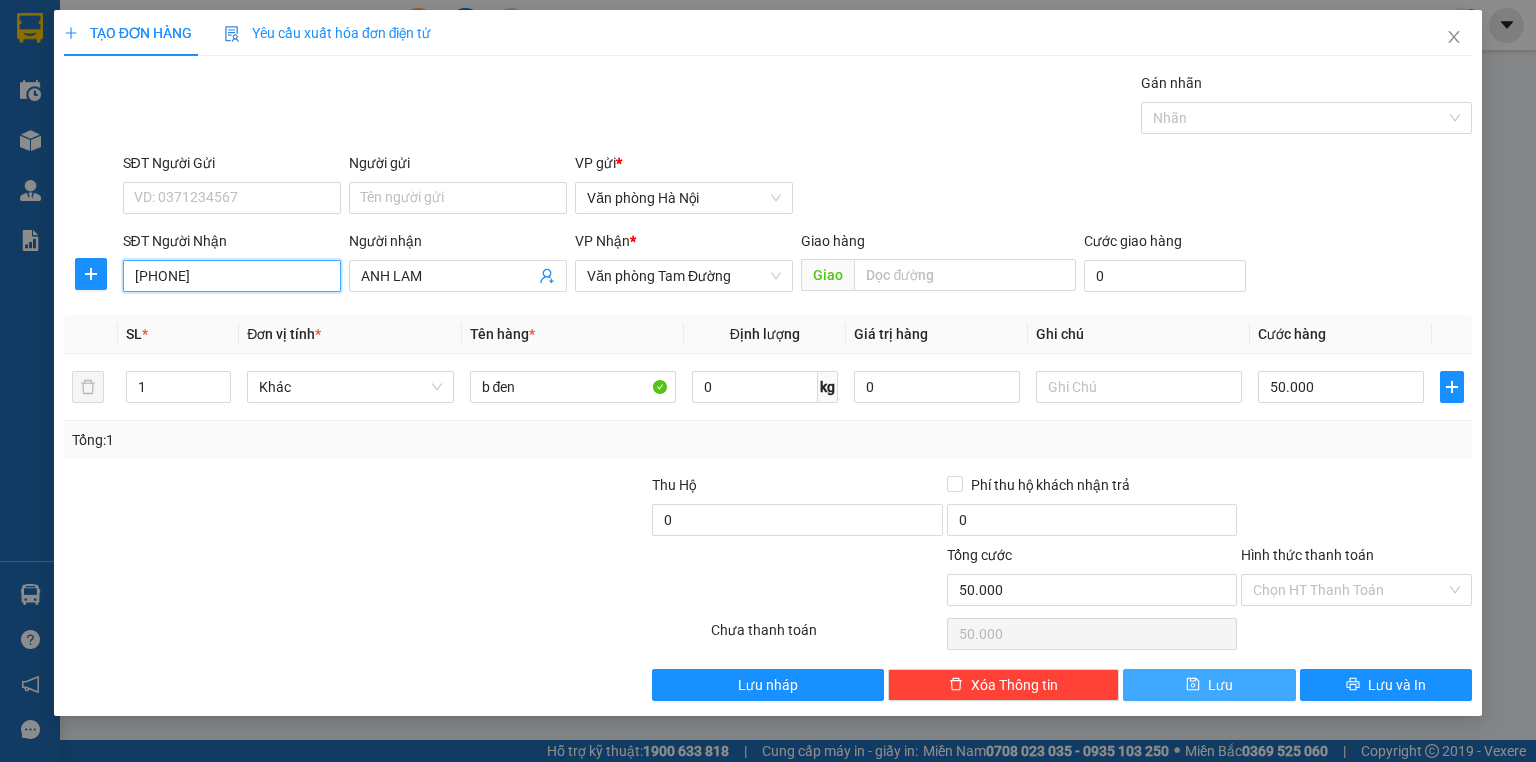 type on "[PHONE]" 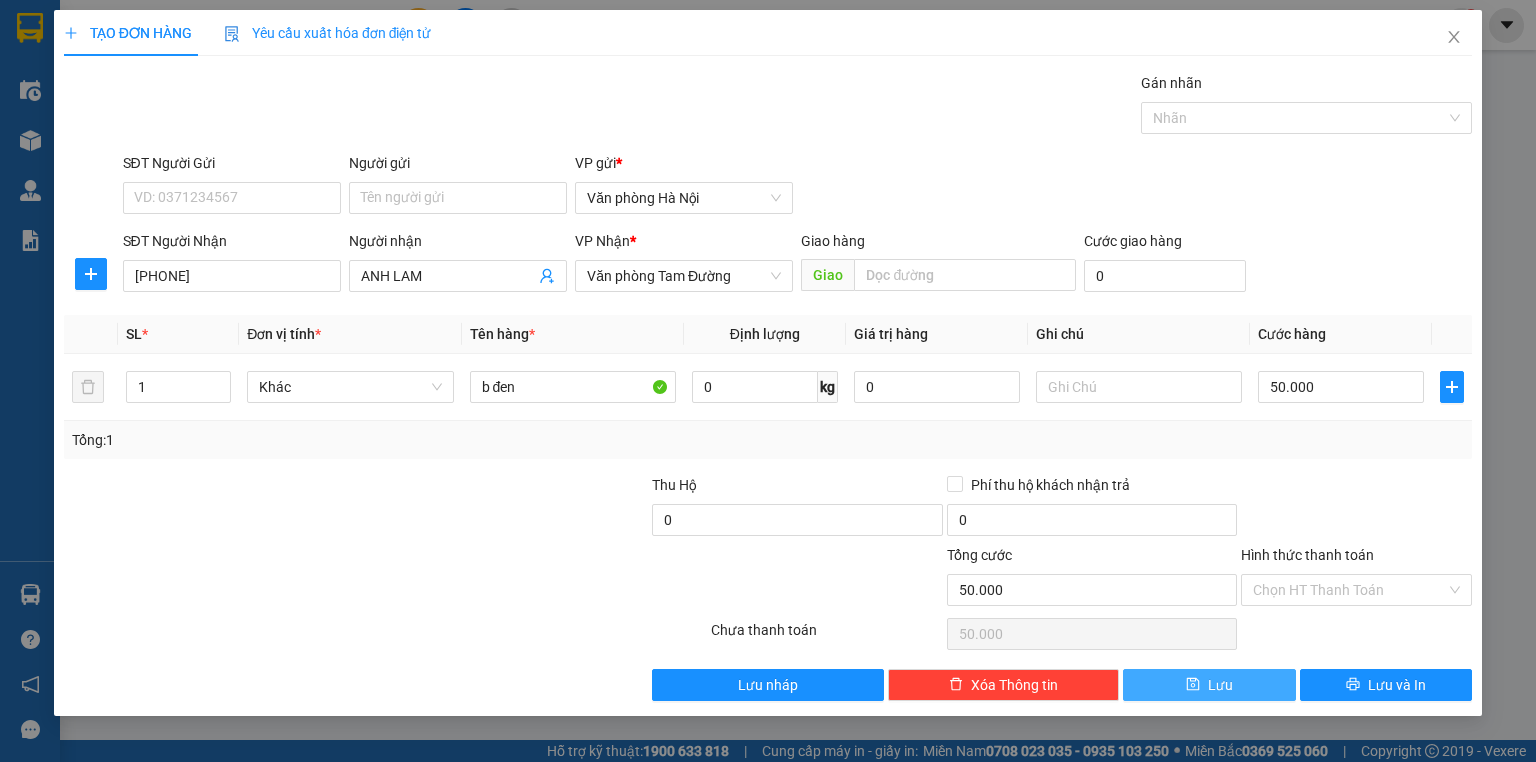 click on "Lưu" at bounding box center (1209, 685) 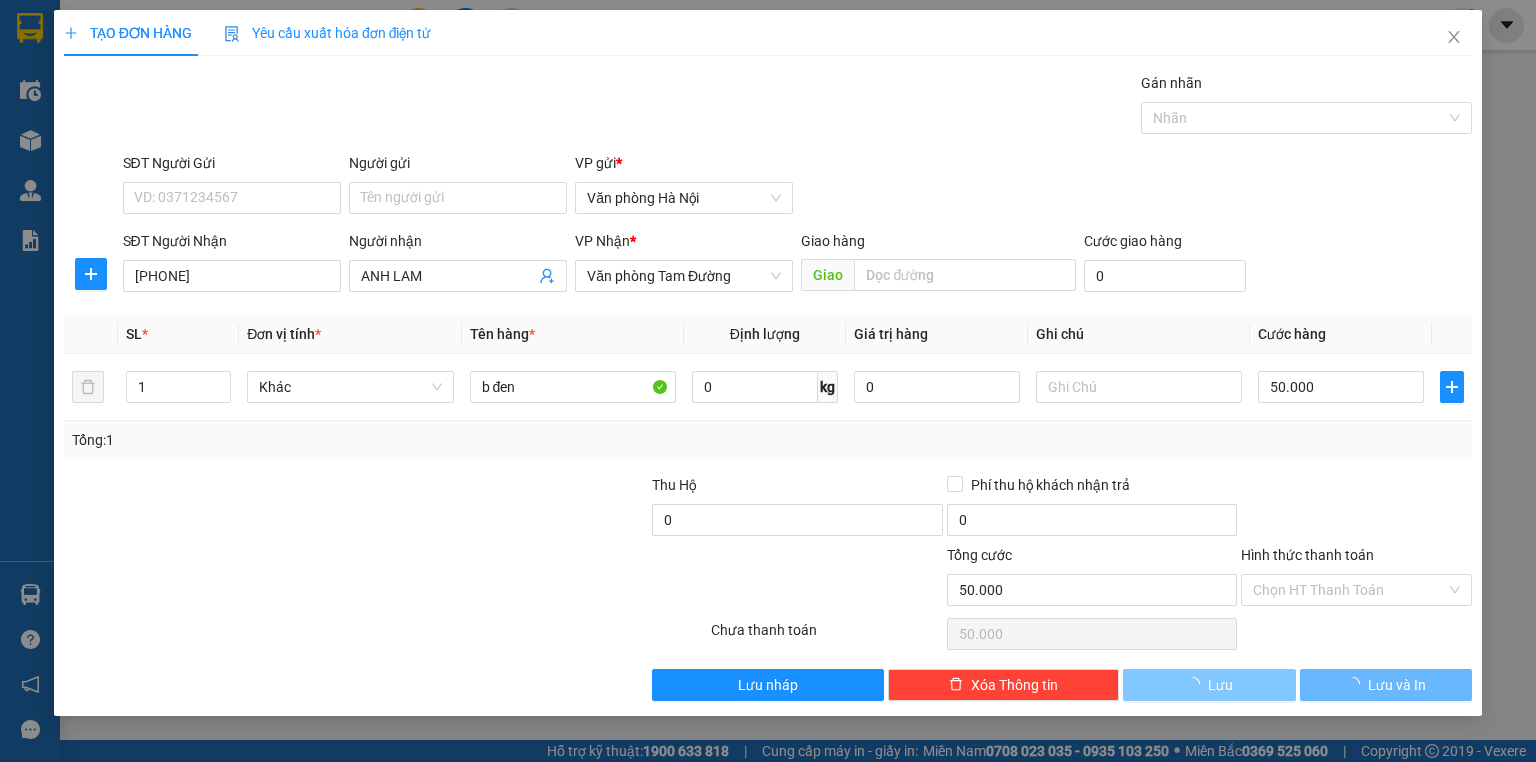 type 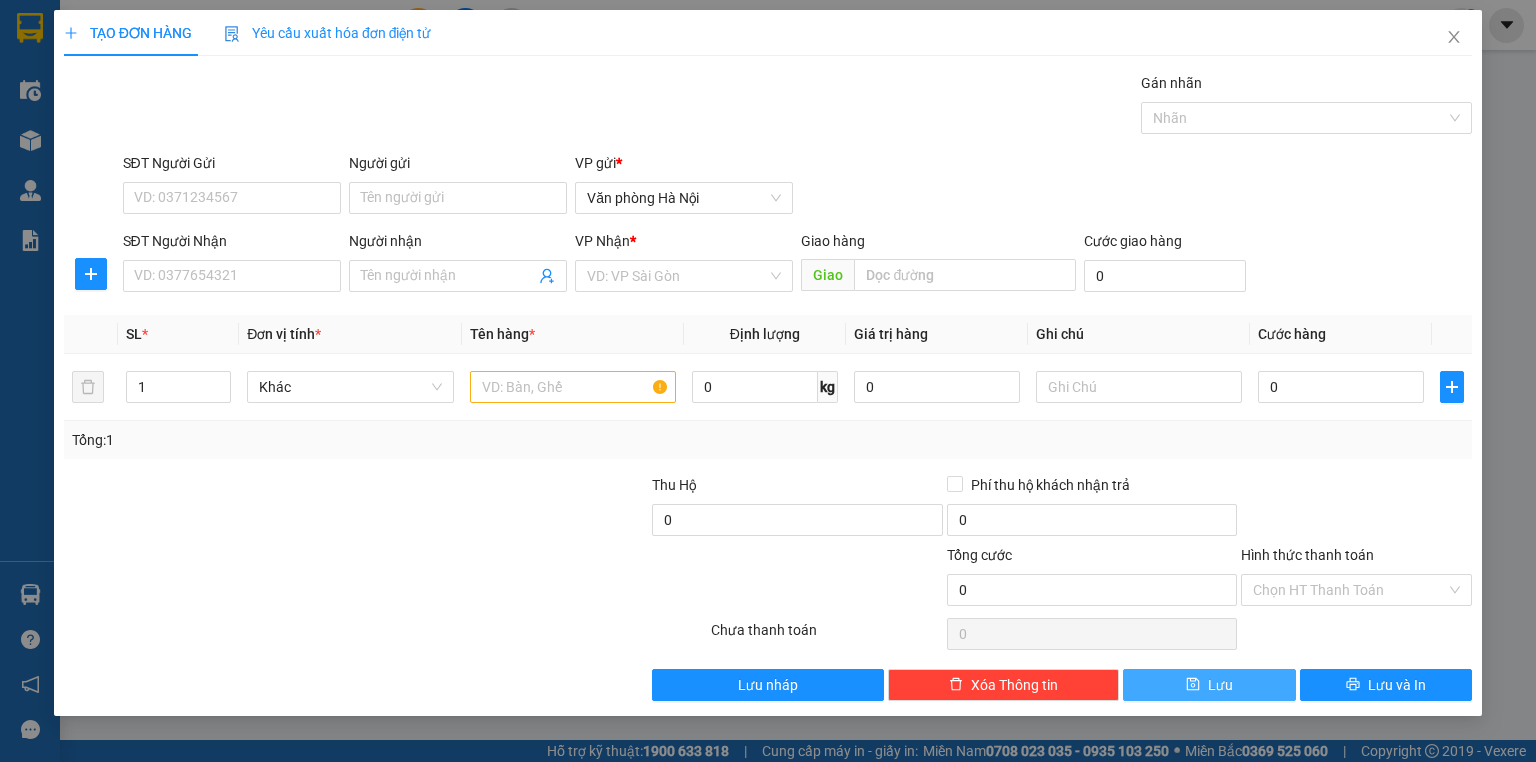 type 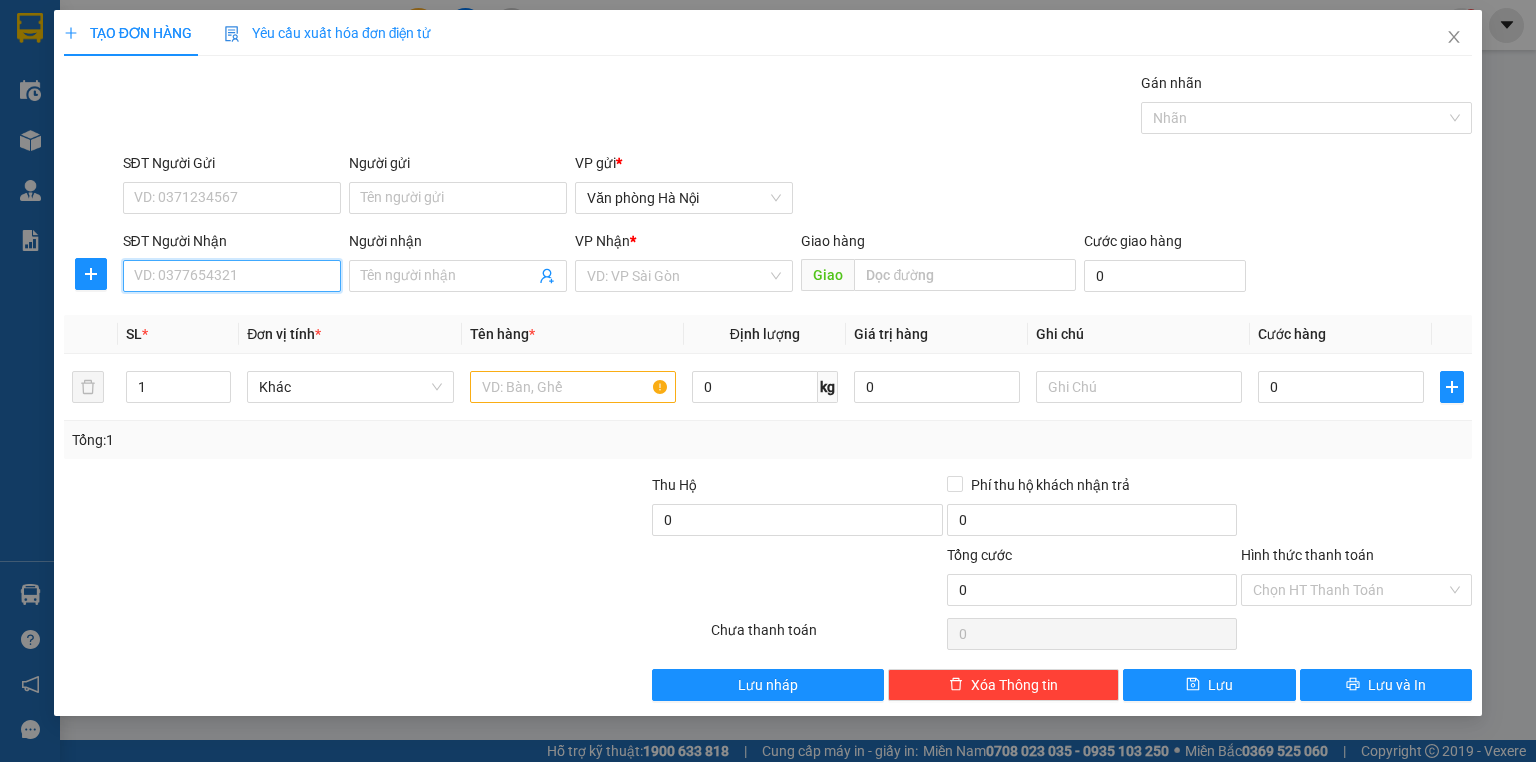 click on "SĐT Người Nhận" at bounding box center (232, 276) 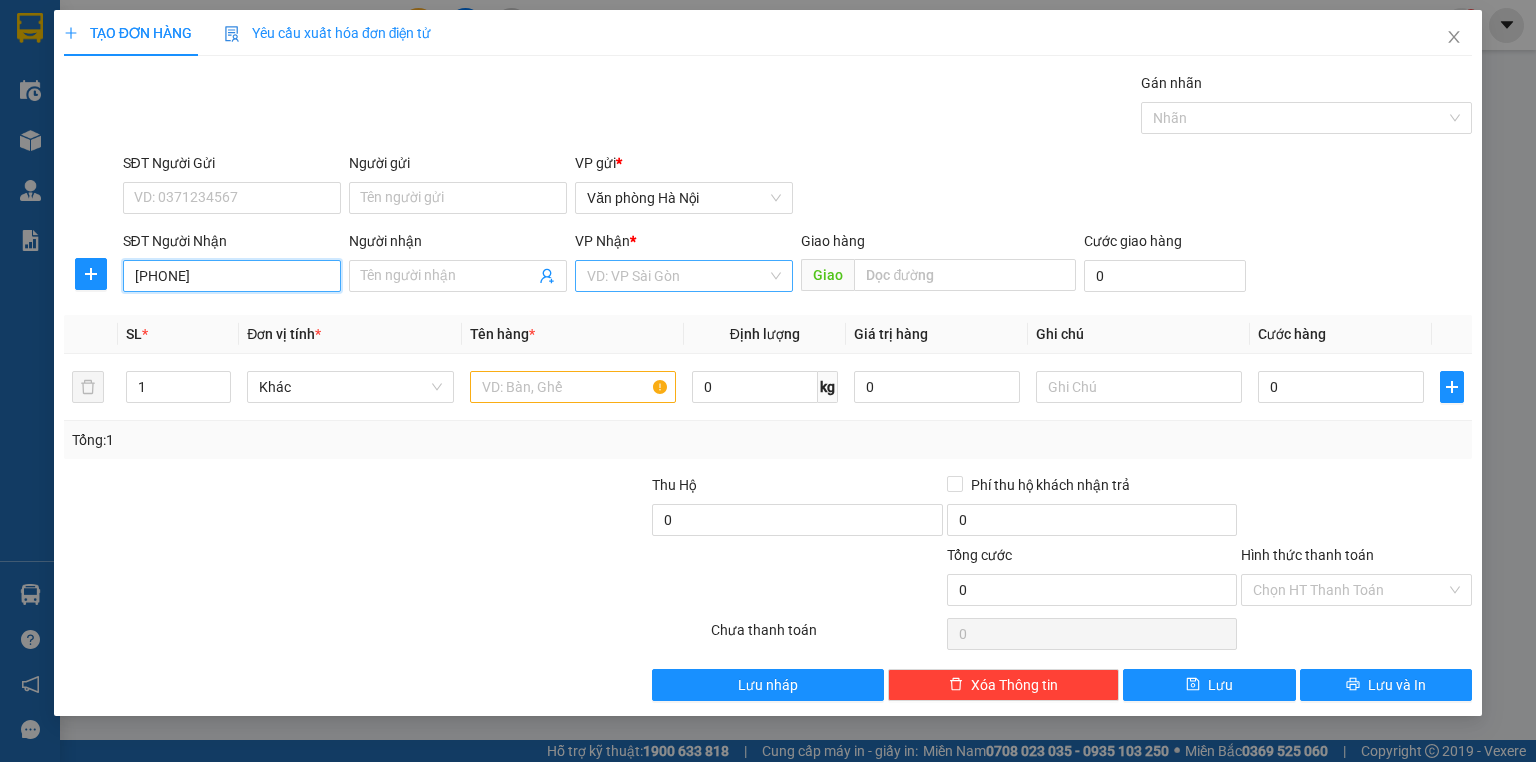 type on "[PHONE]" 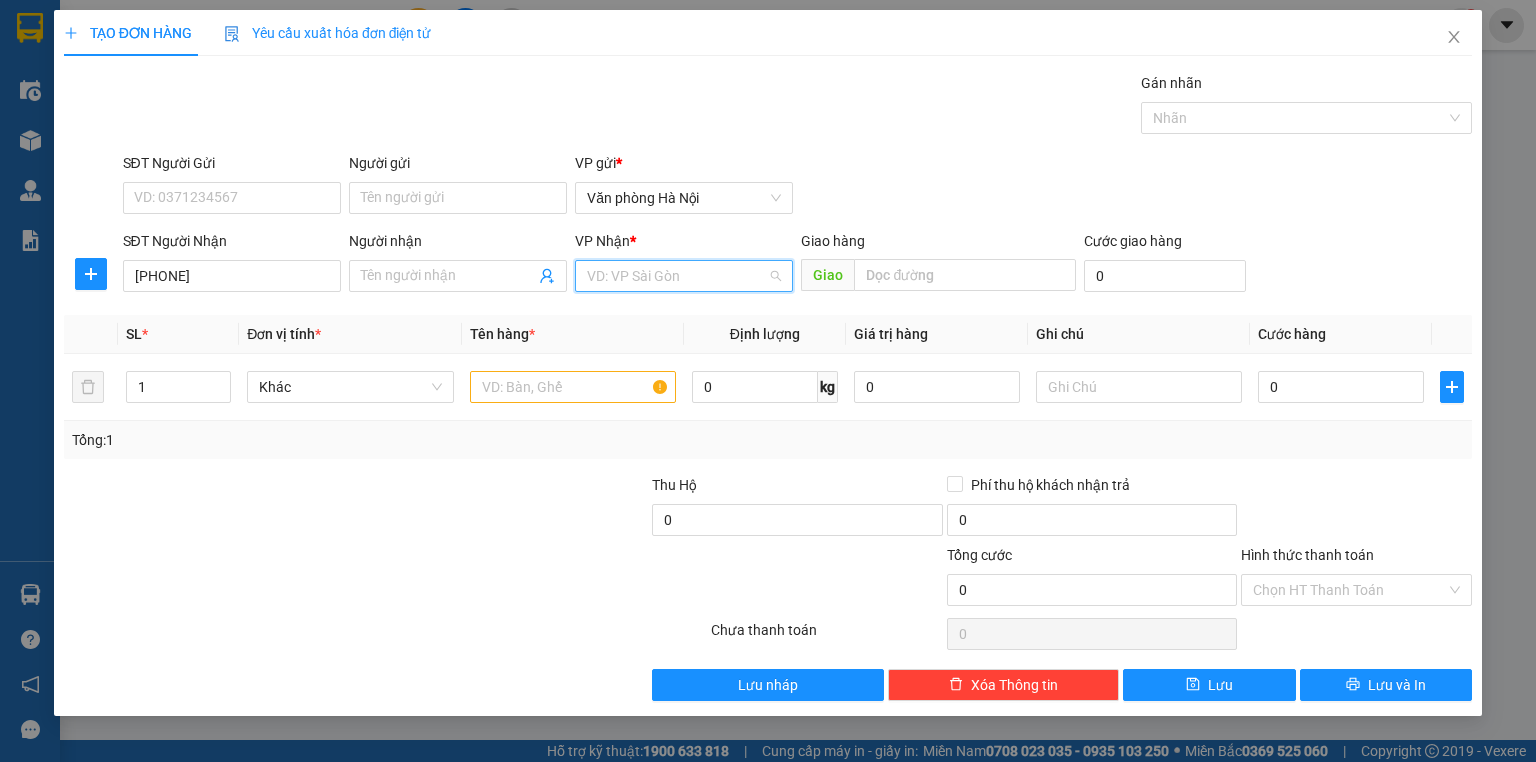 click at bounding box center [677, 276] 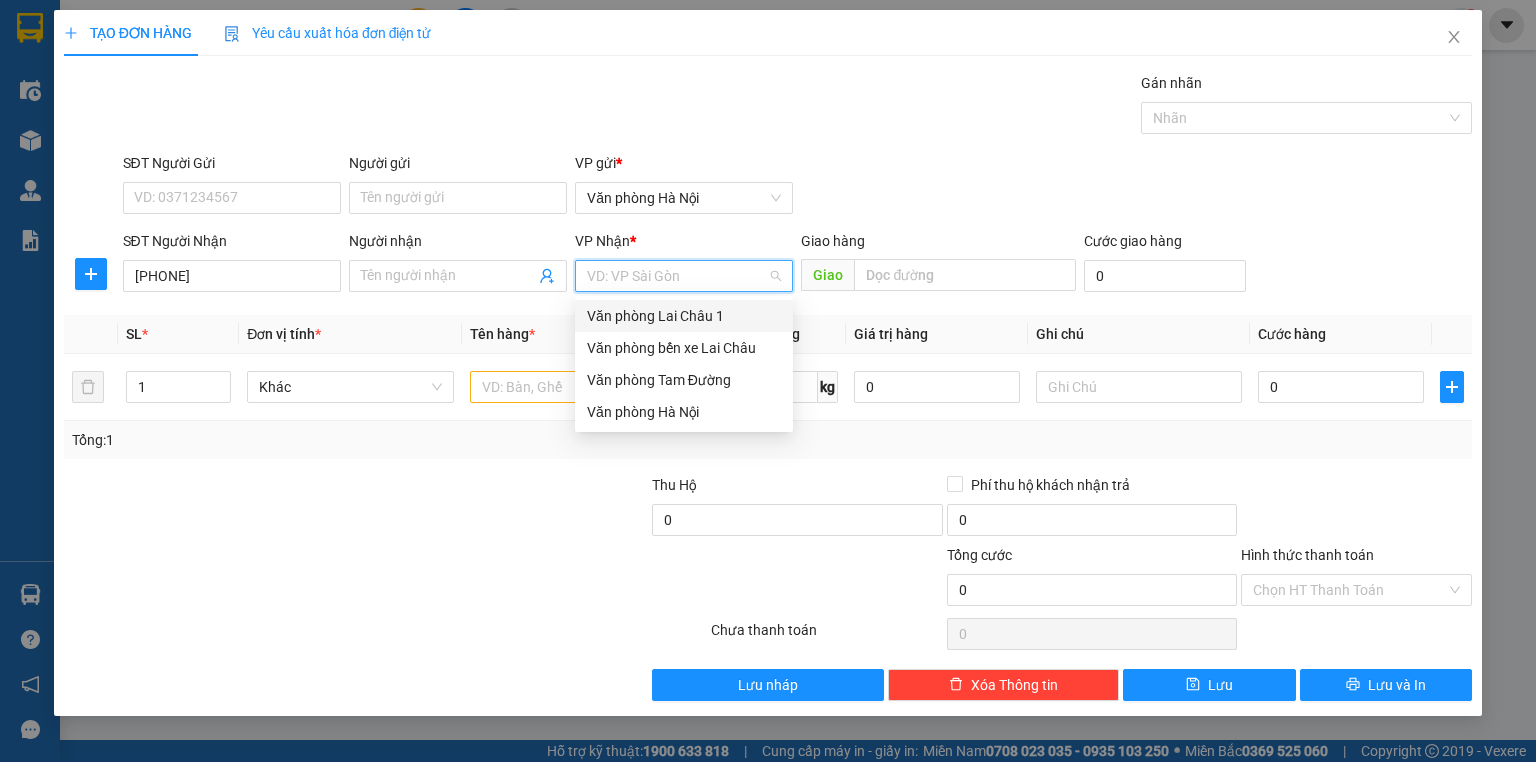 click on "Văn phòng Lai Châu 1" at bounding box center (684, 316) 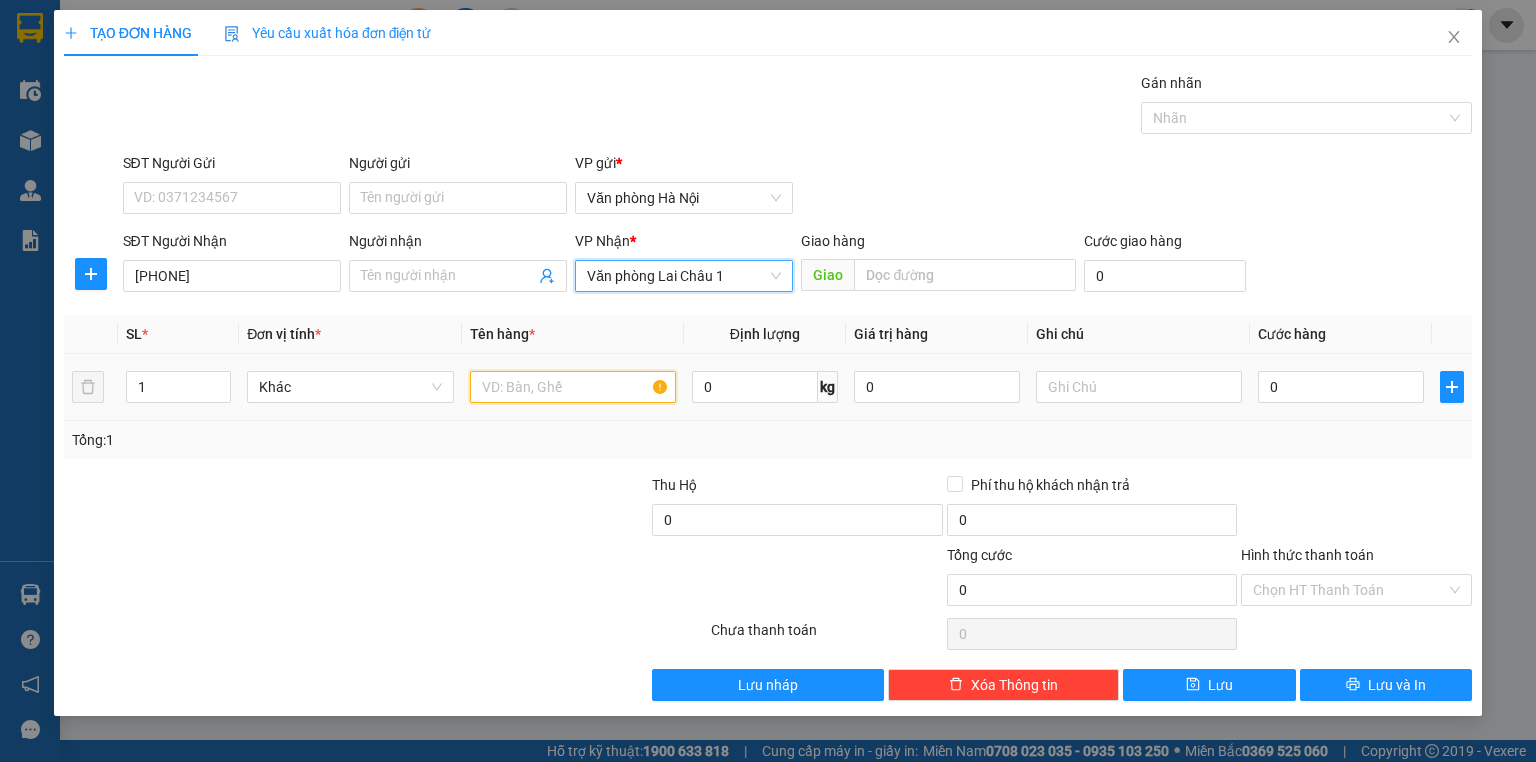 click at bounding box center [573, 387] 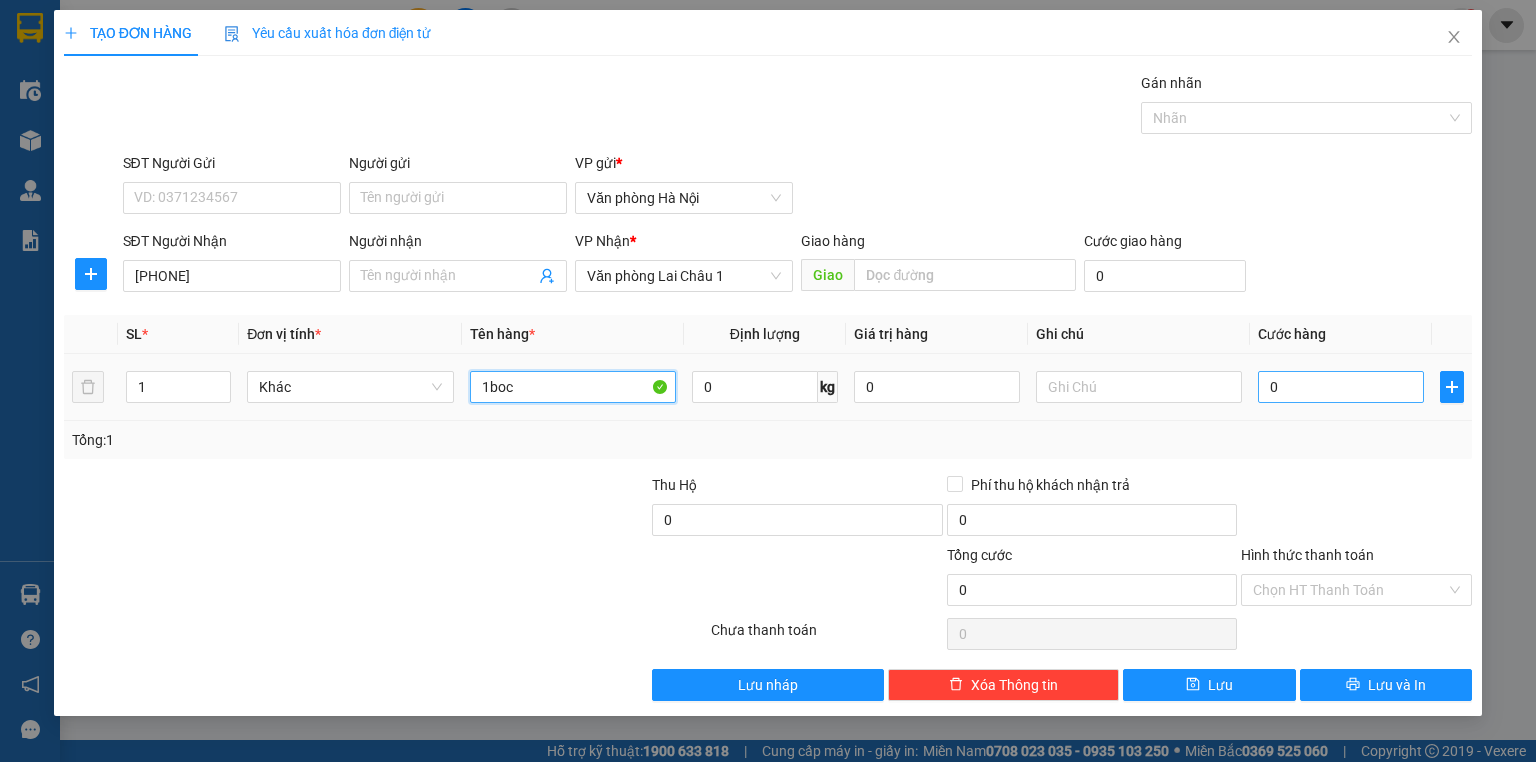 type on "1boc" 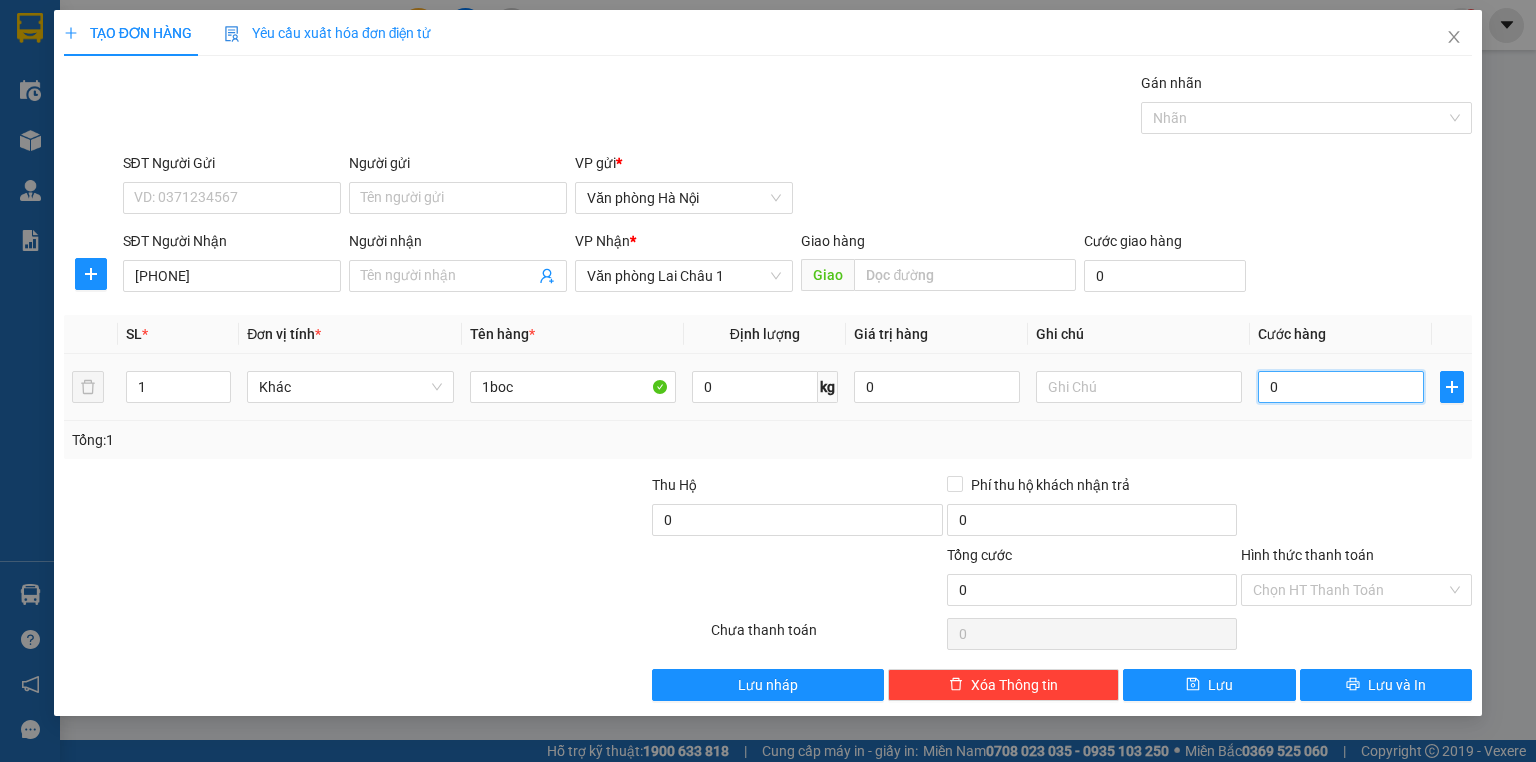 click on "0" at bounding box center [1341, 387] 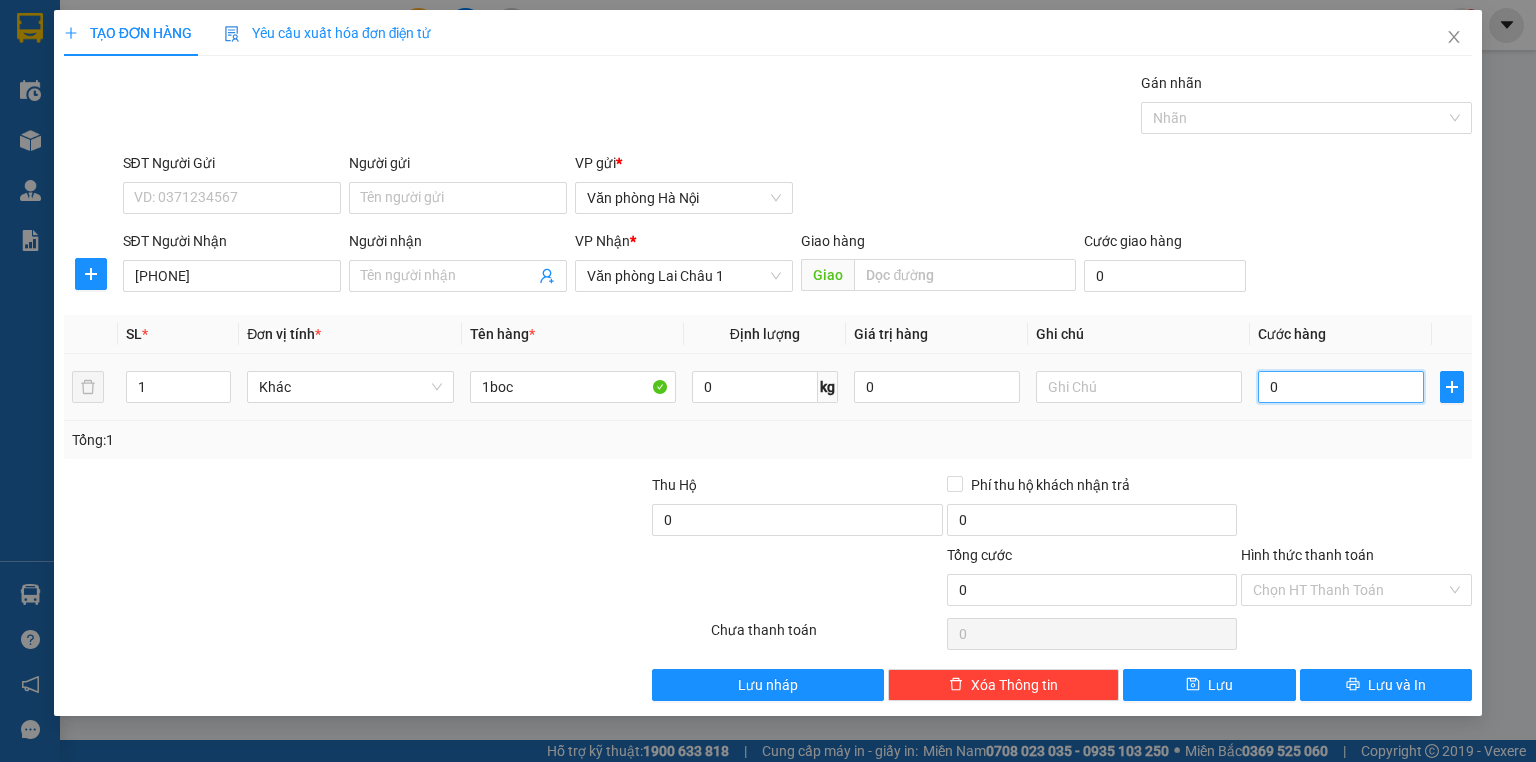 type on "5" 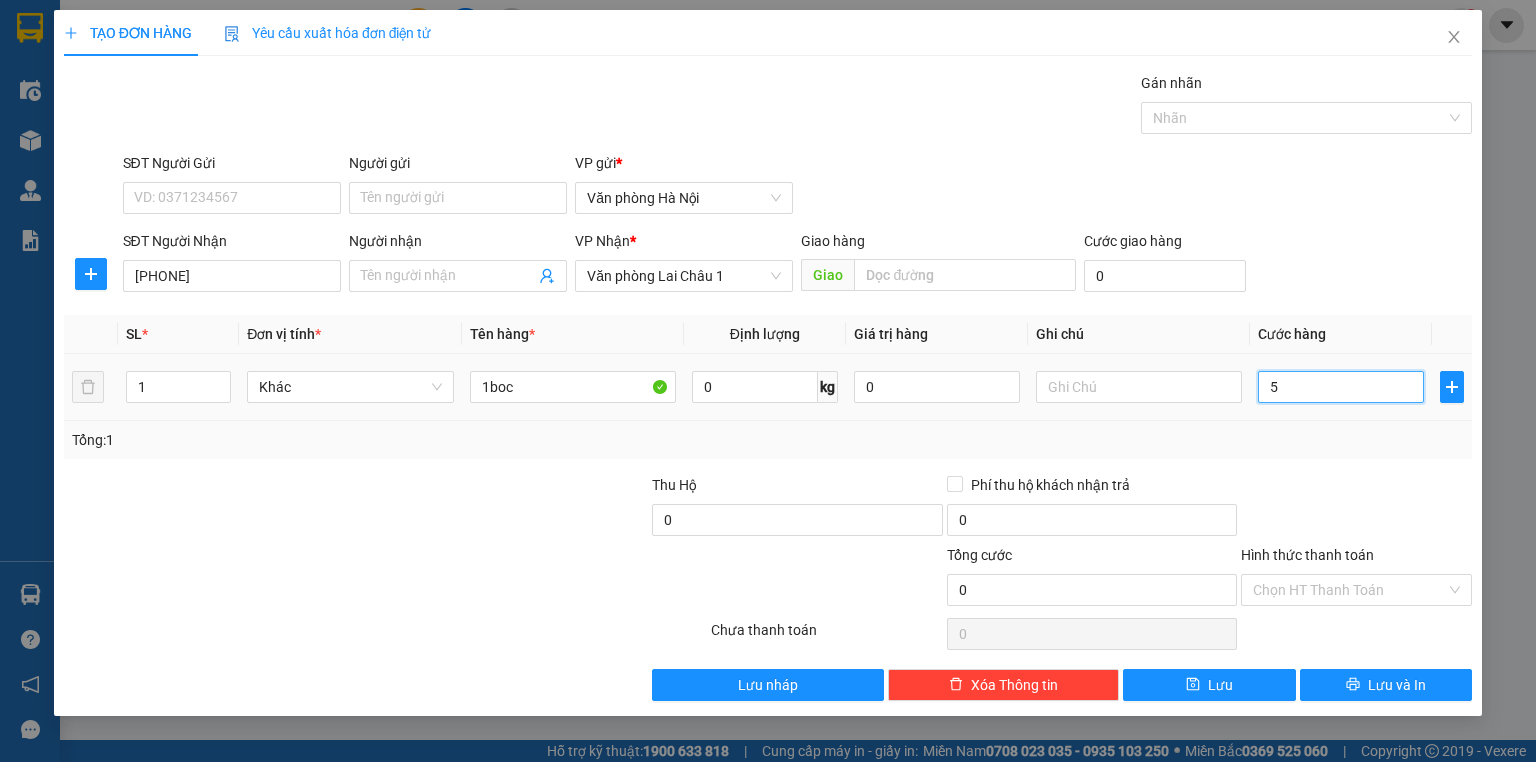 type on "5" 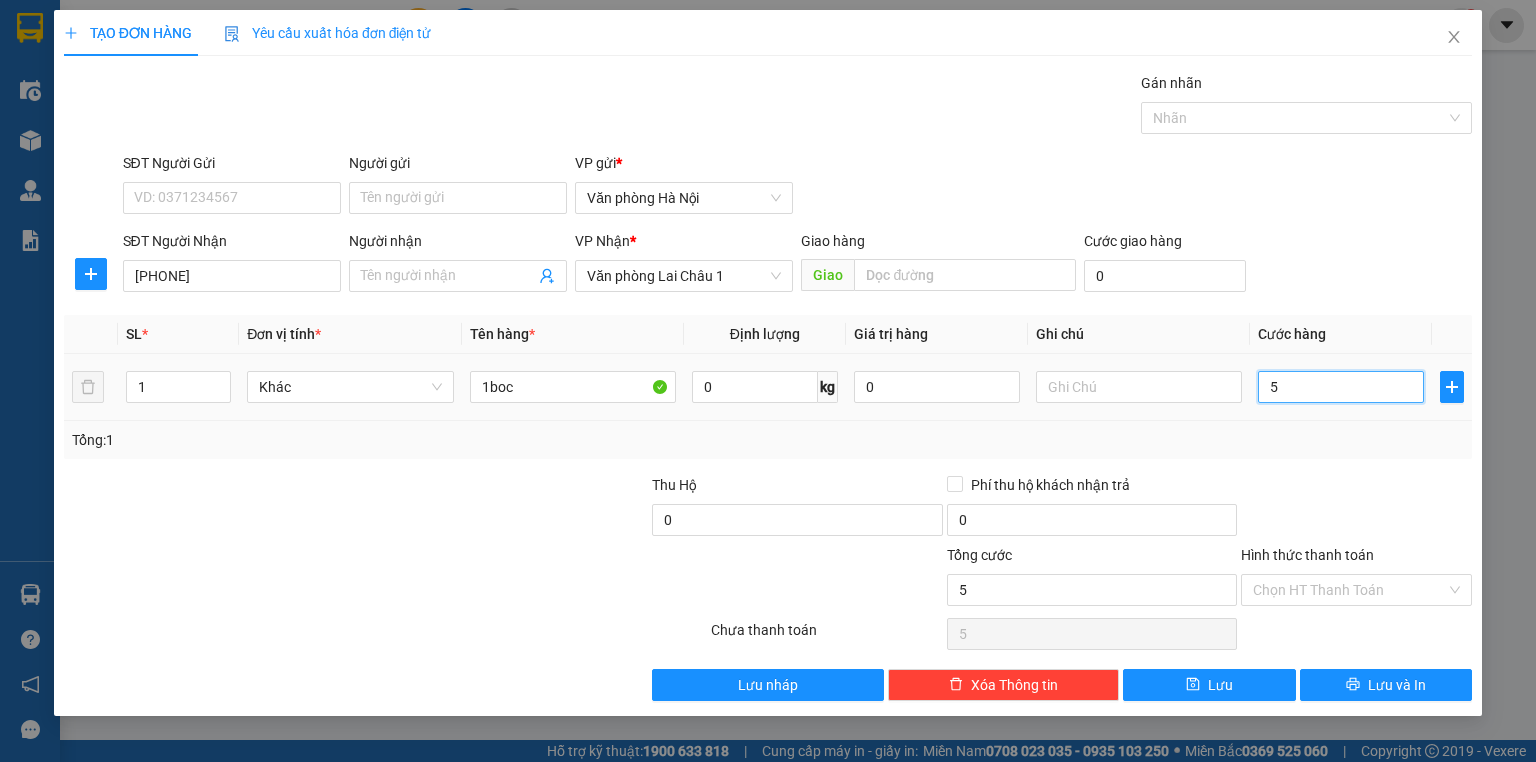 type on "50" 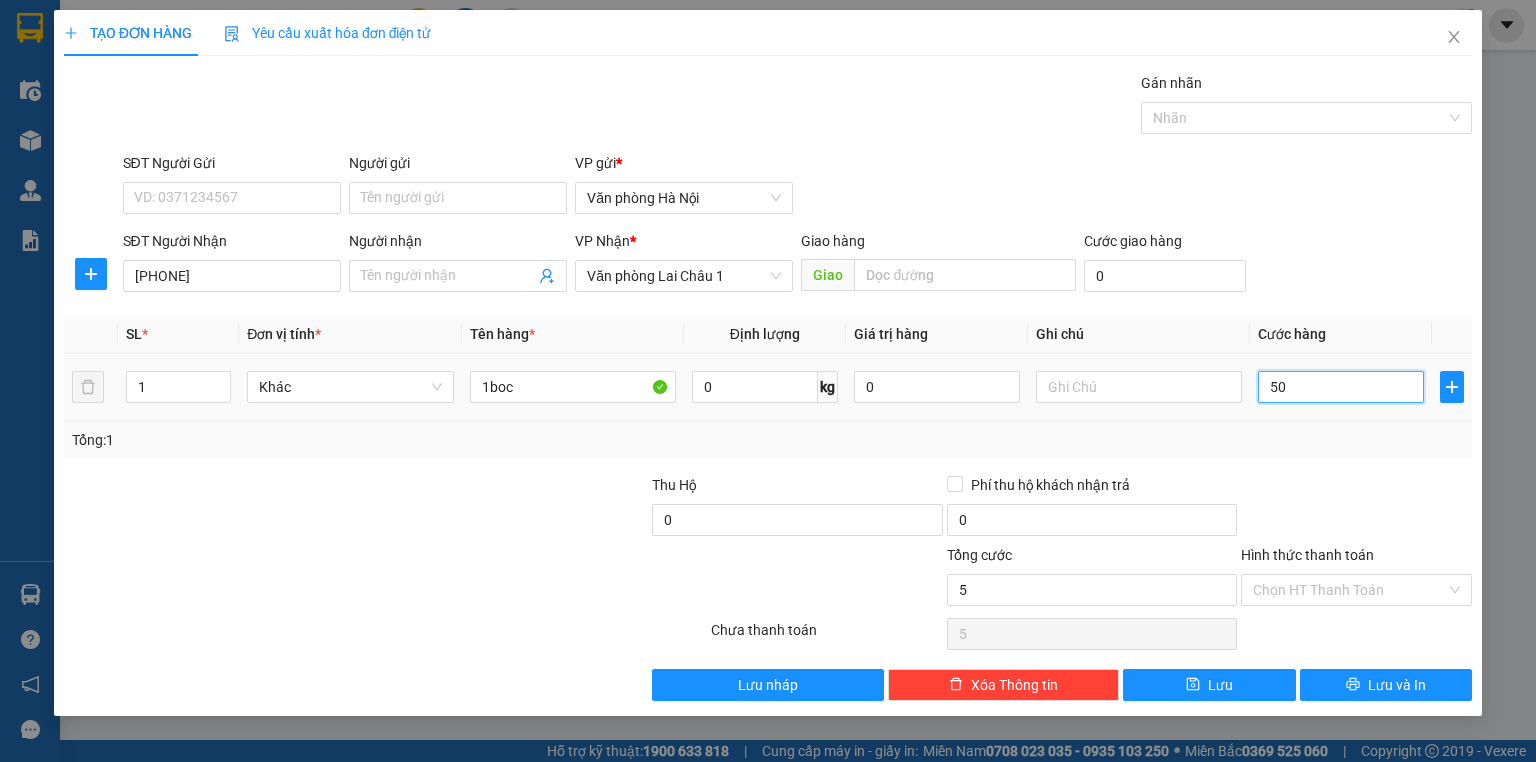 type on "50" 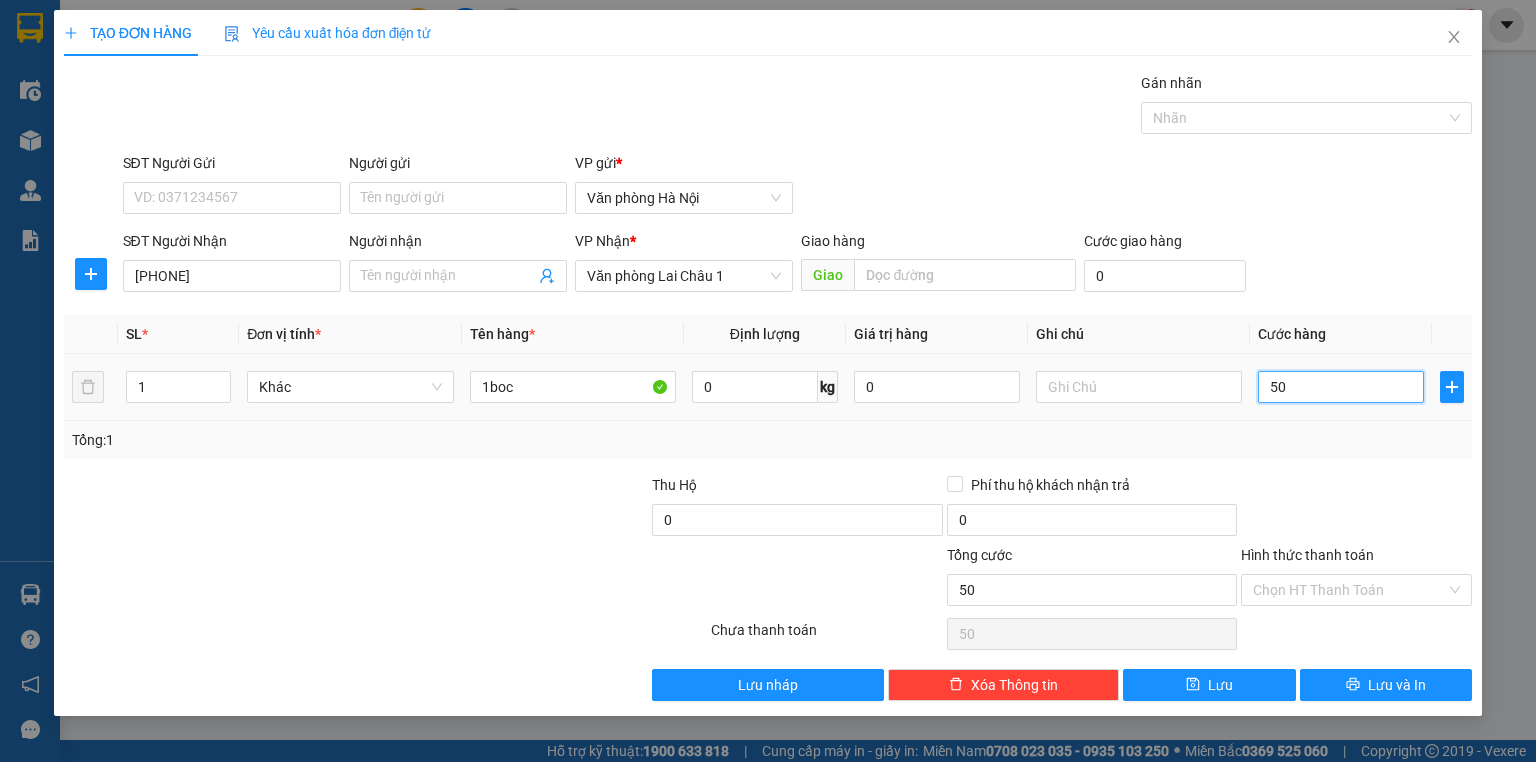 type on "500" 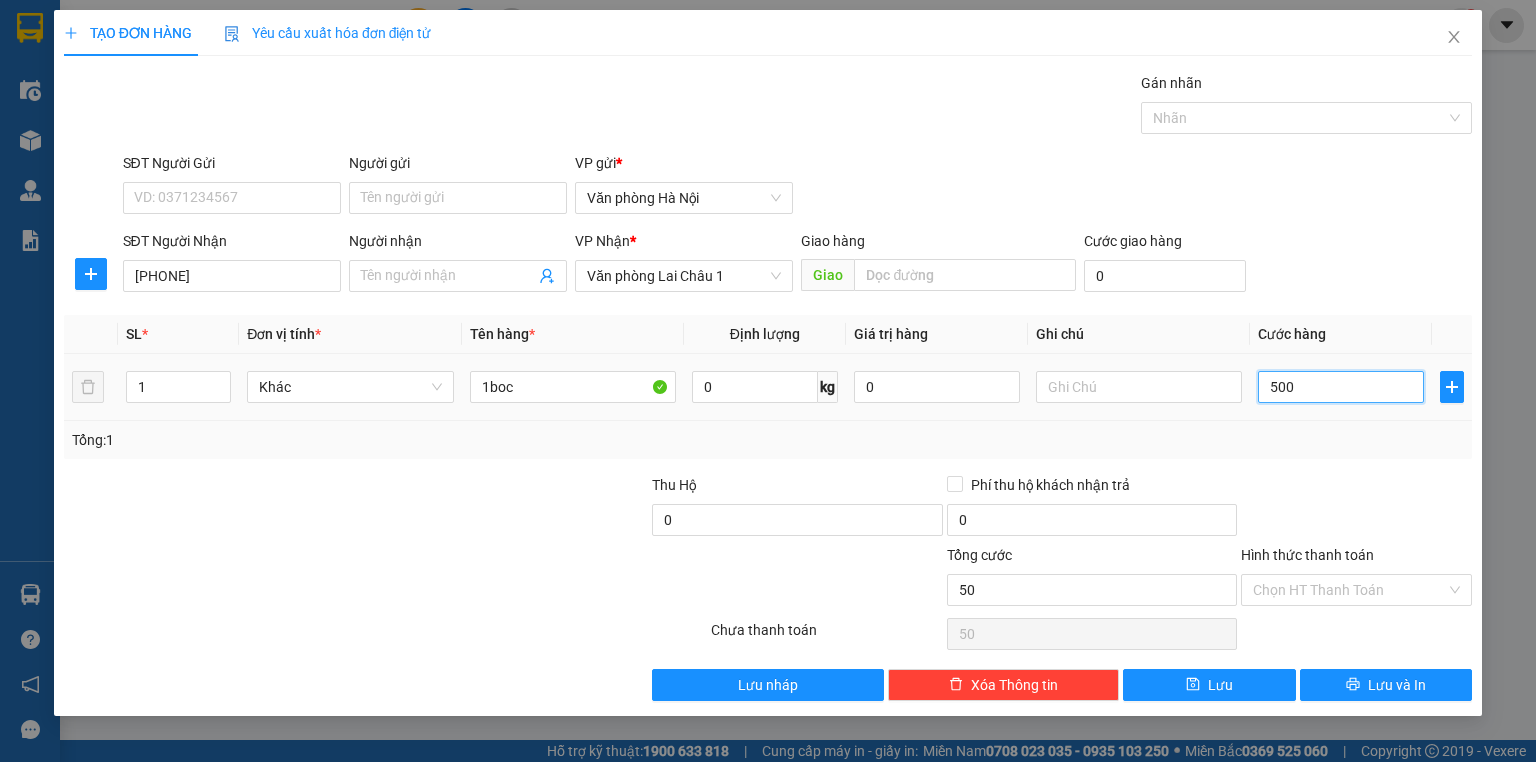 type on "500" 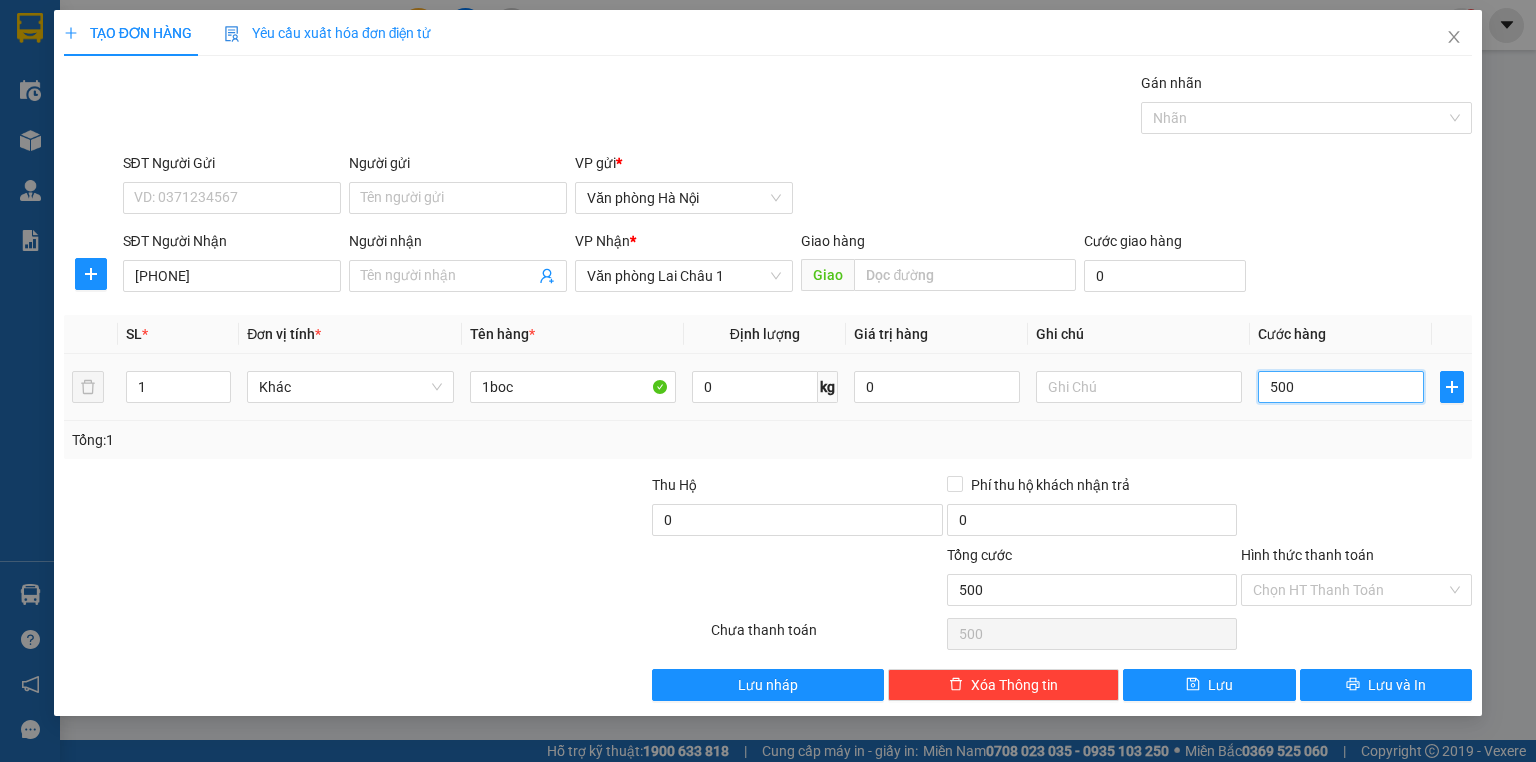 type on "5.000" 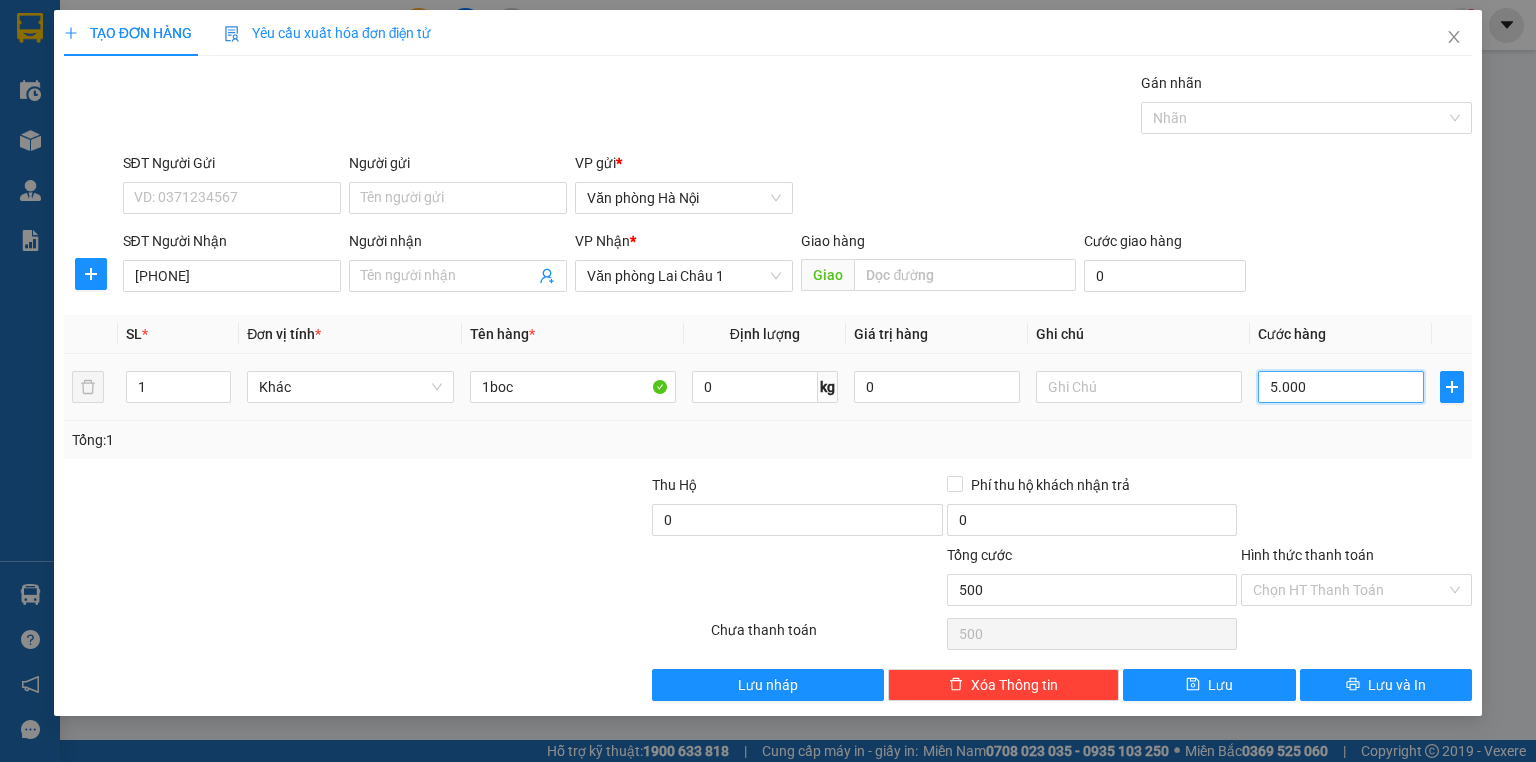 type on "5.000" 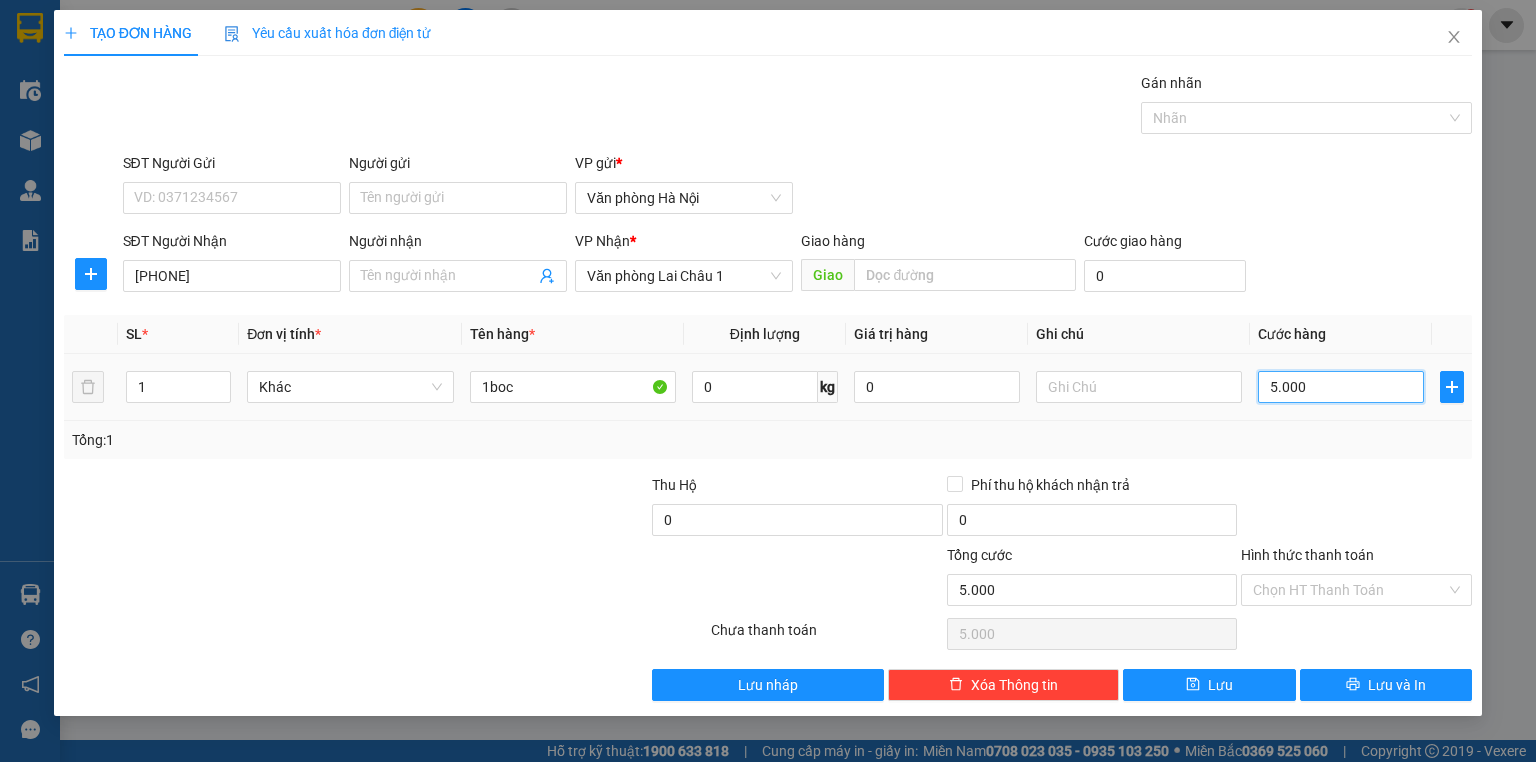 type on "50.000" 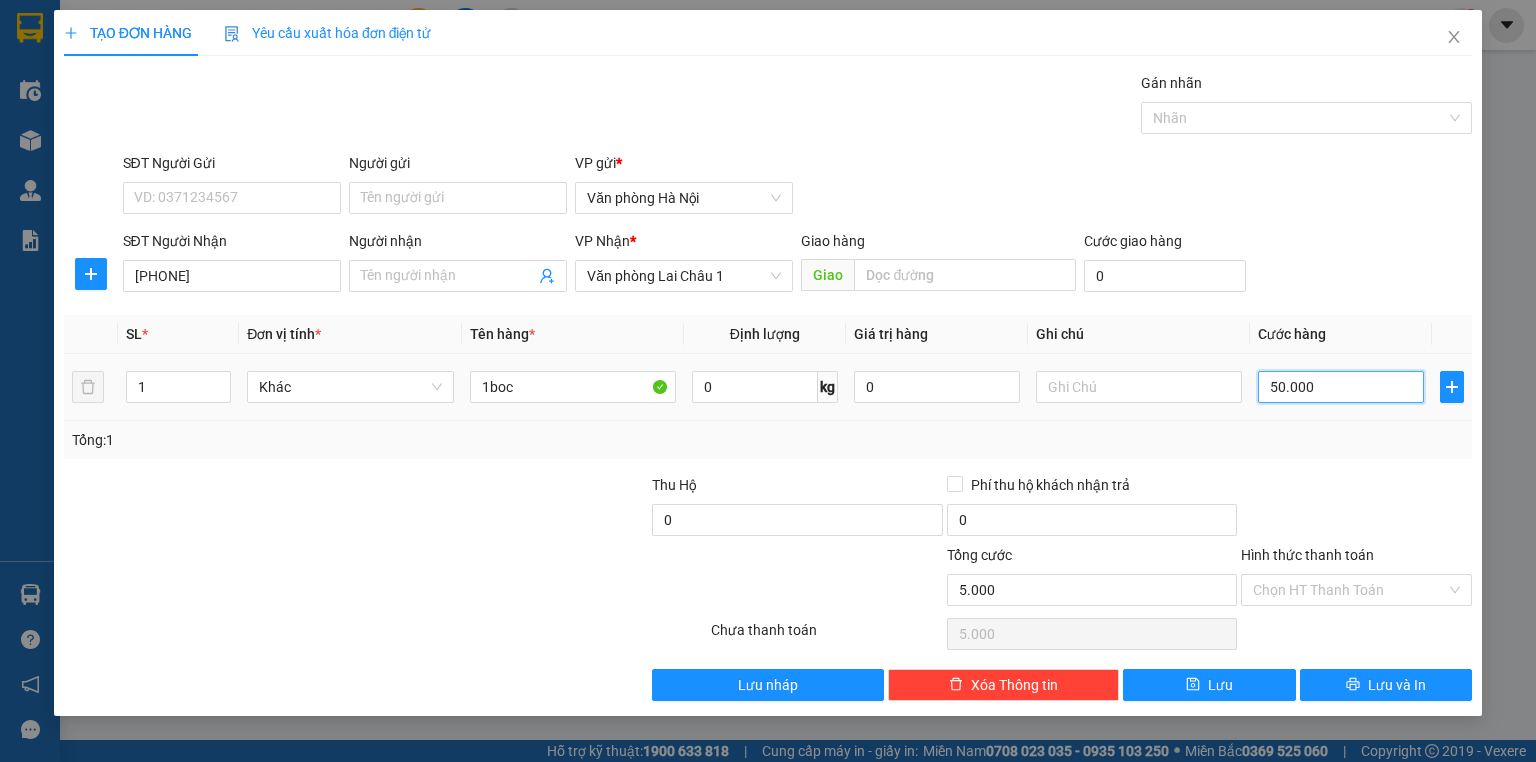 type on "50.000" 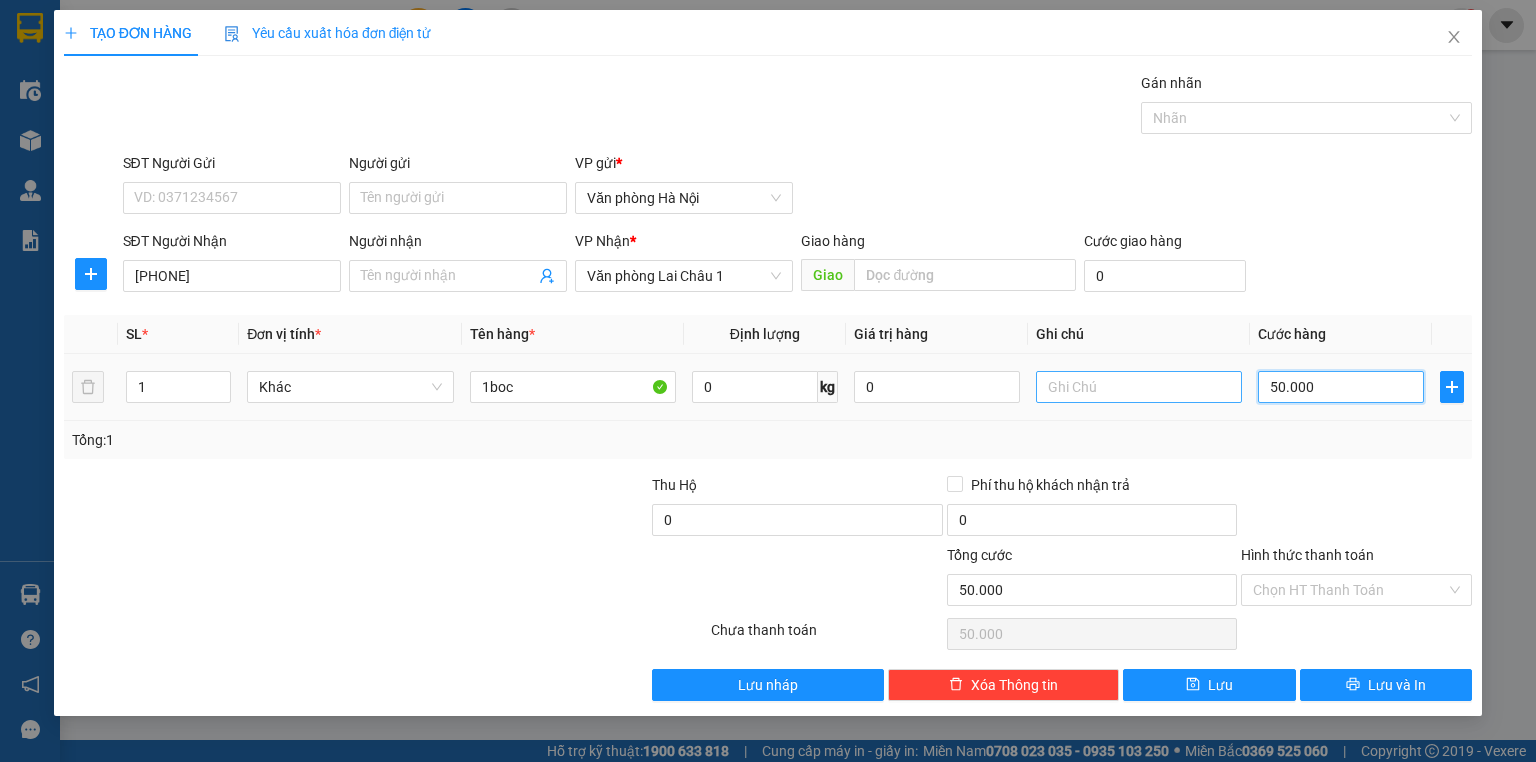 type on "50.000" 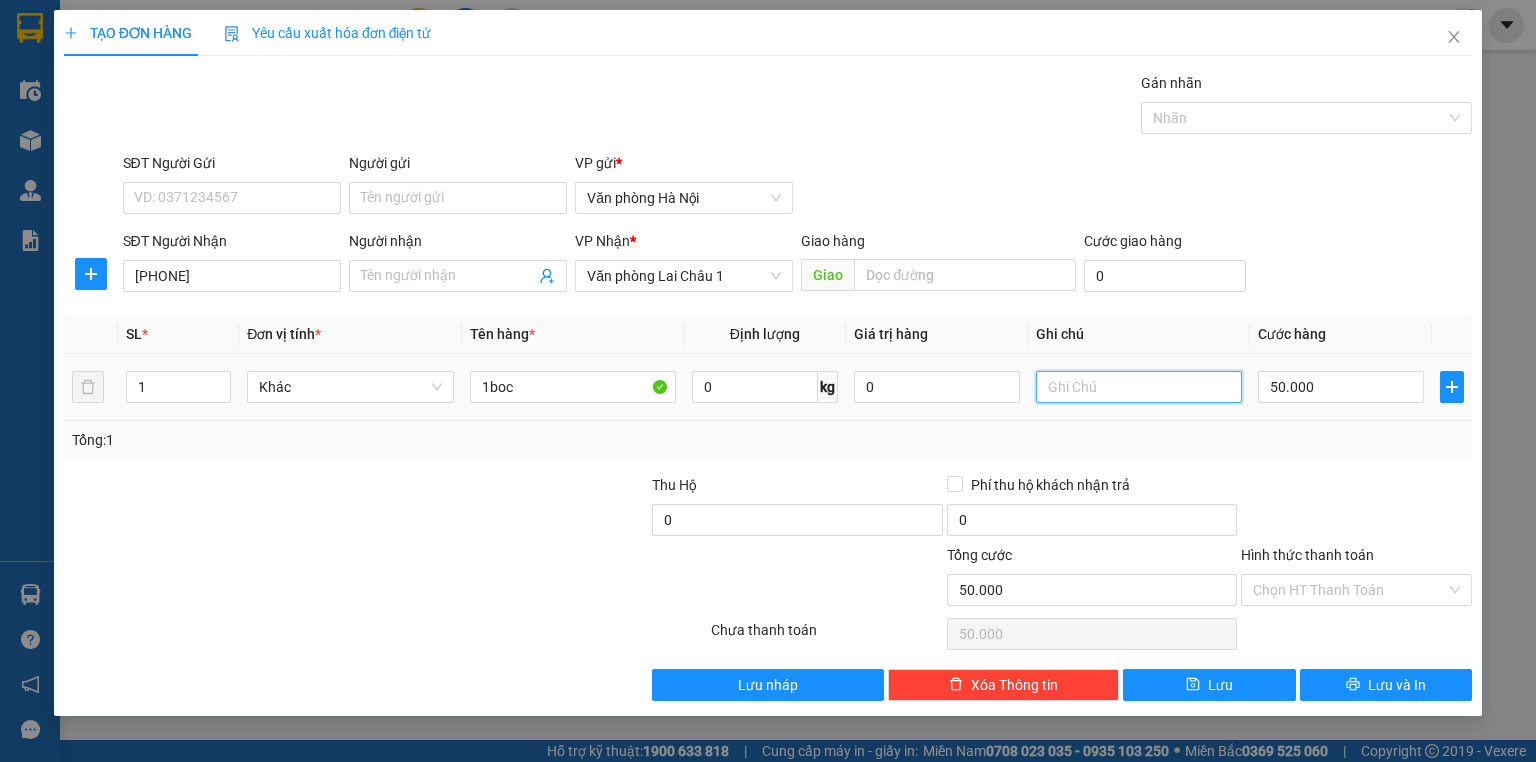 click at bounding box center [1139, 387] 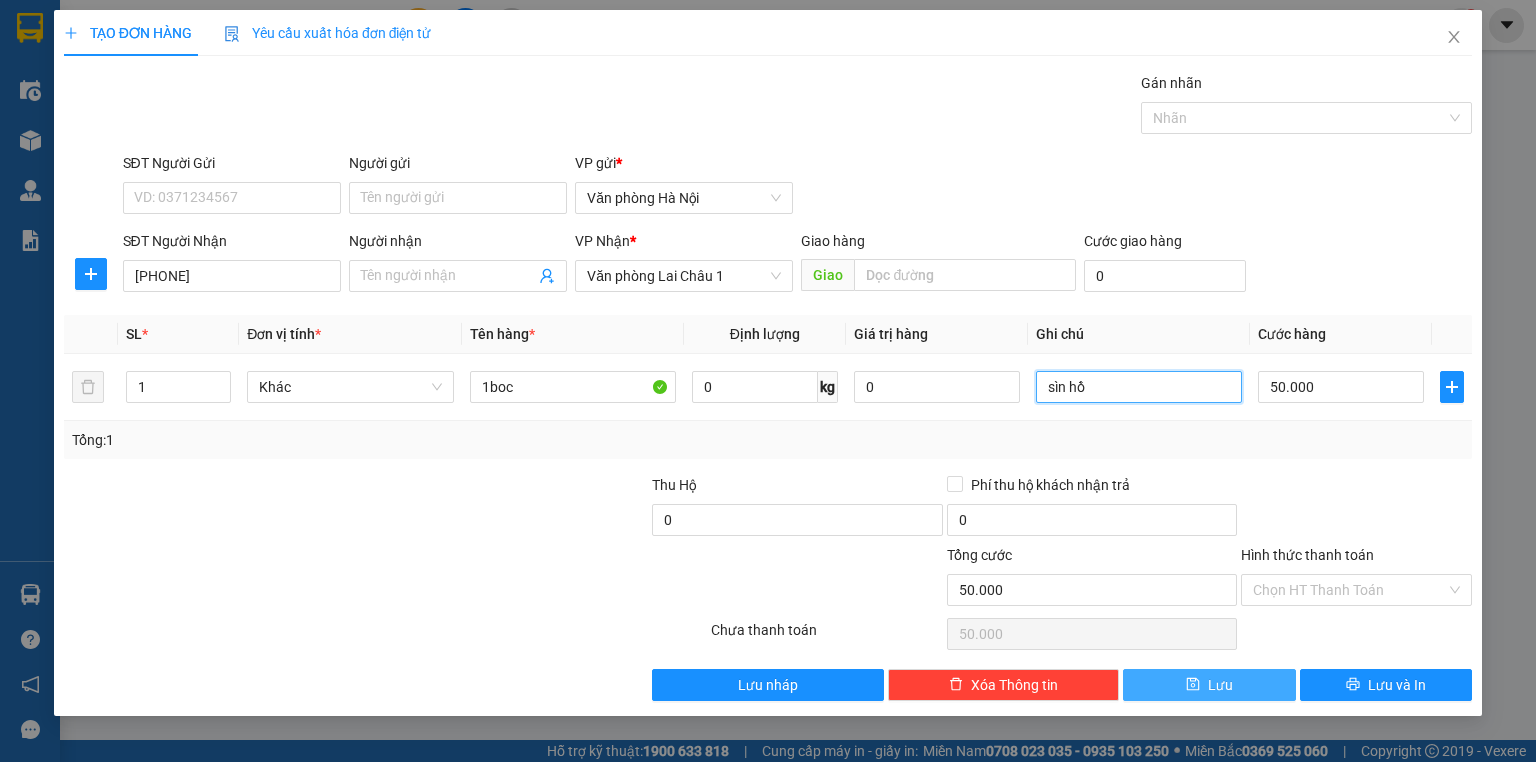 type on "sìn hồ" 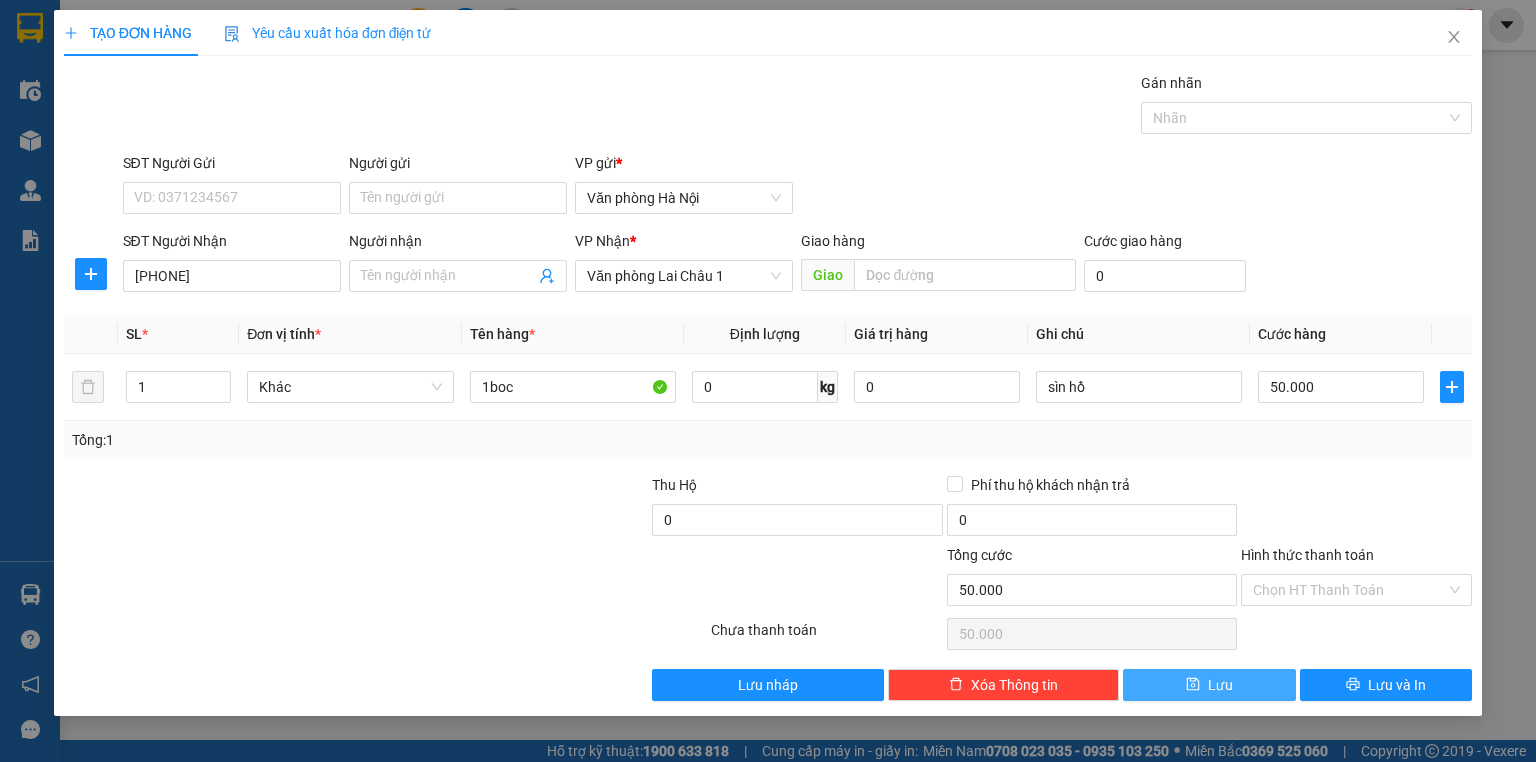 click 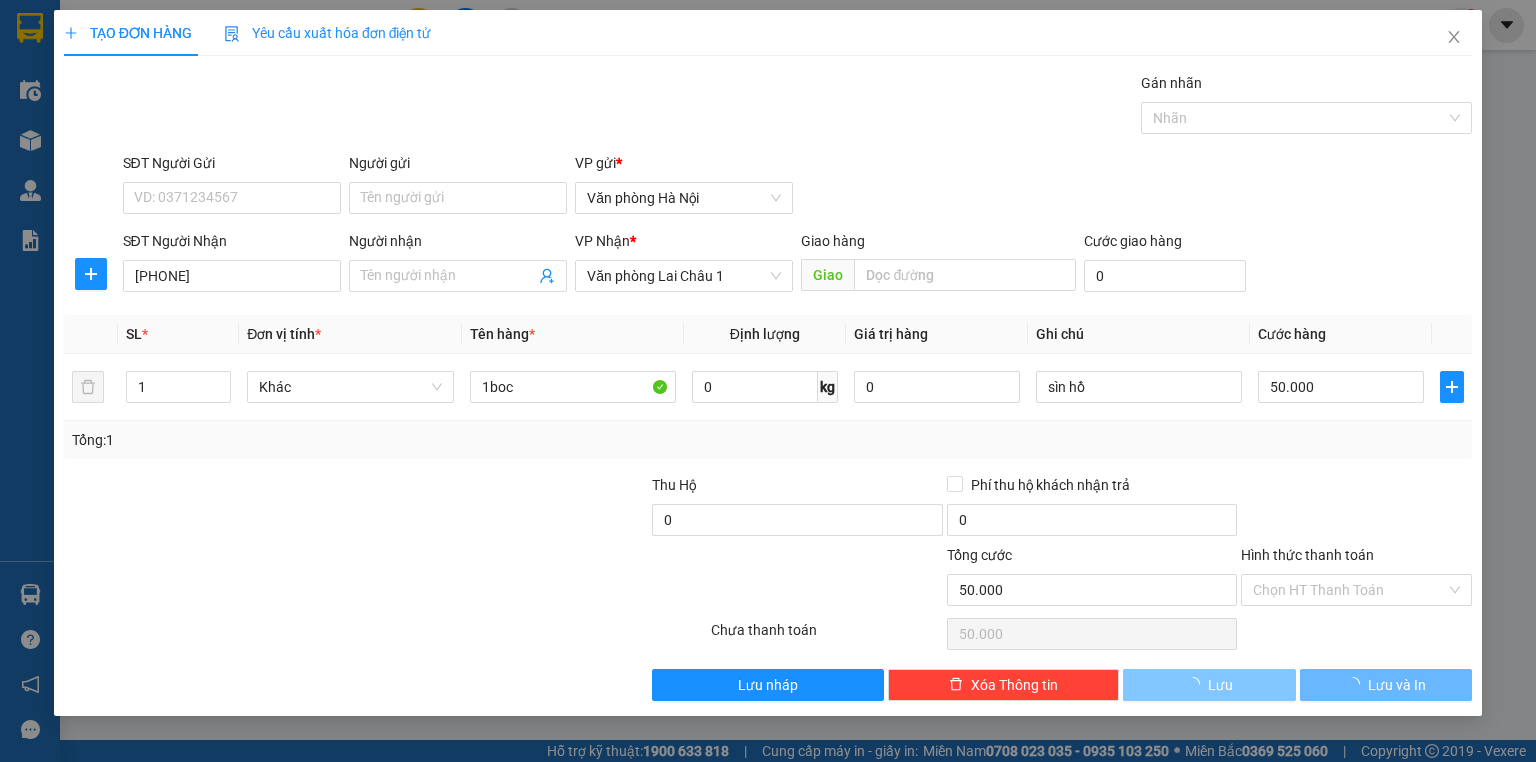 type 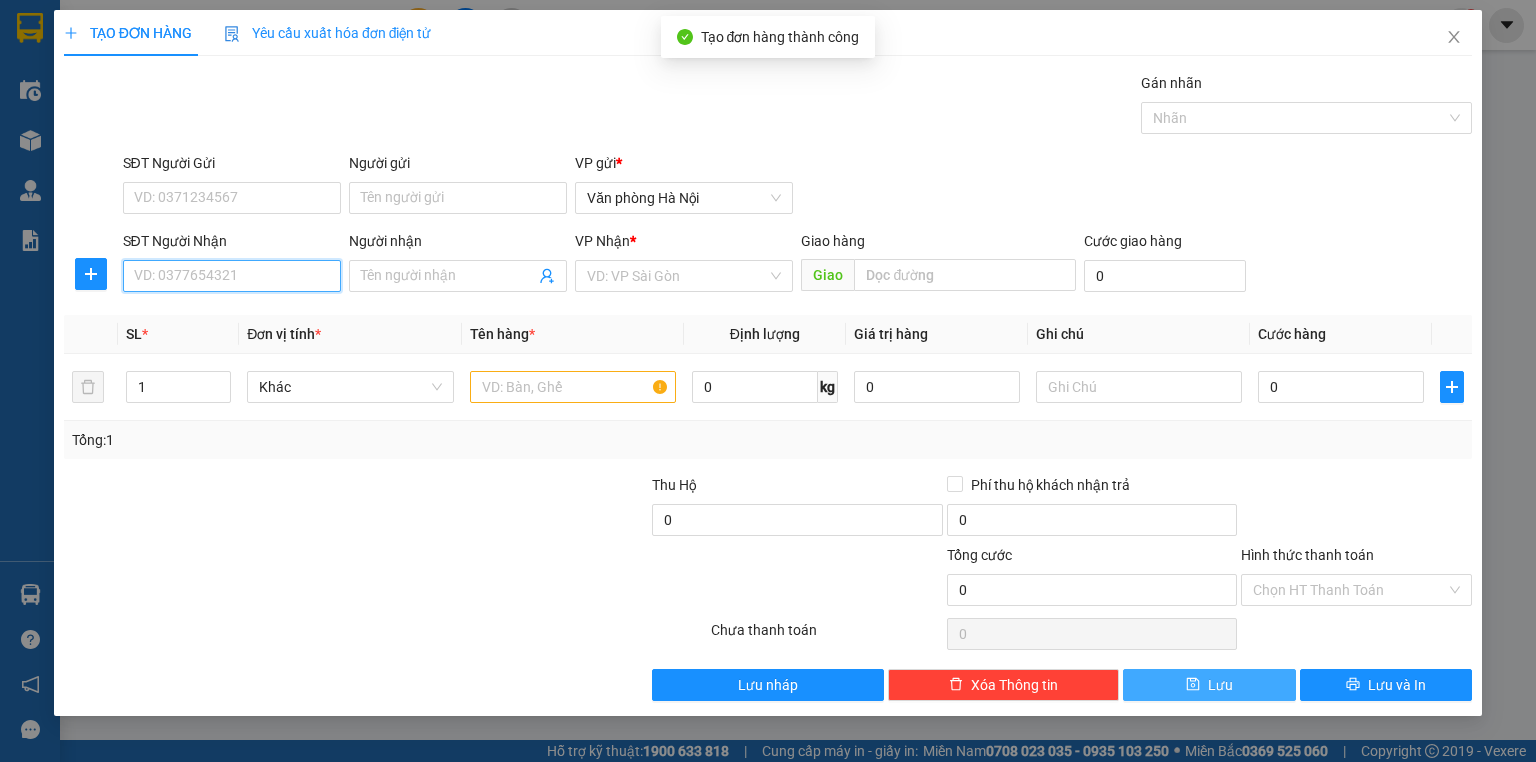 click on "SĐT Người Nhận" at bounding box center [232, 276] 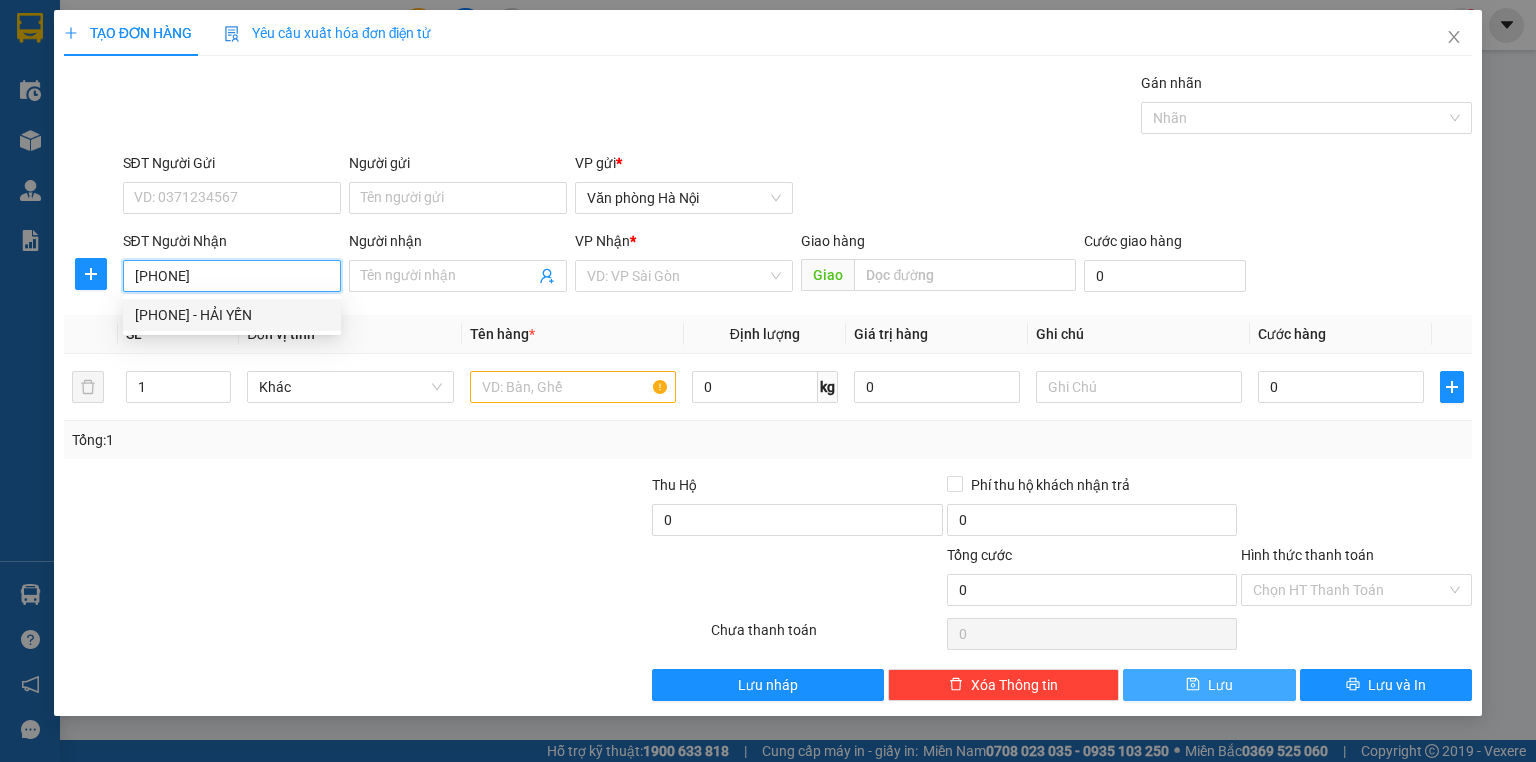 click on "[PHONE] - HẢI YẾN" at bounding box center (232, 315) 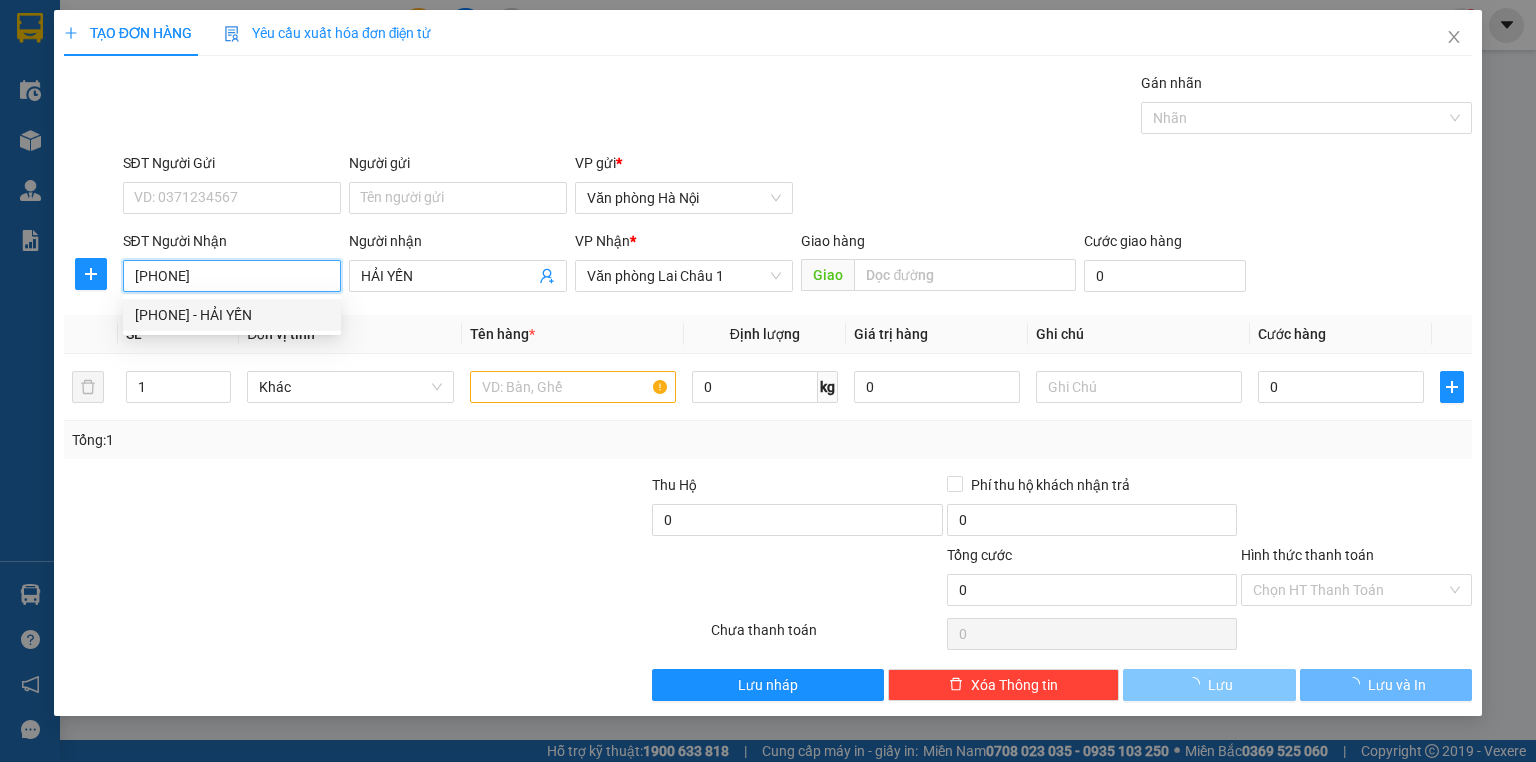 type on "50.000" 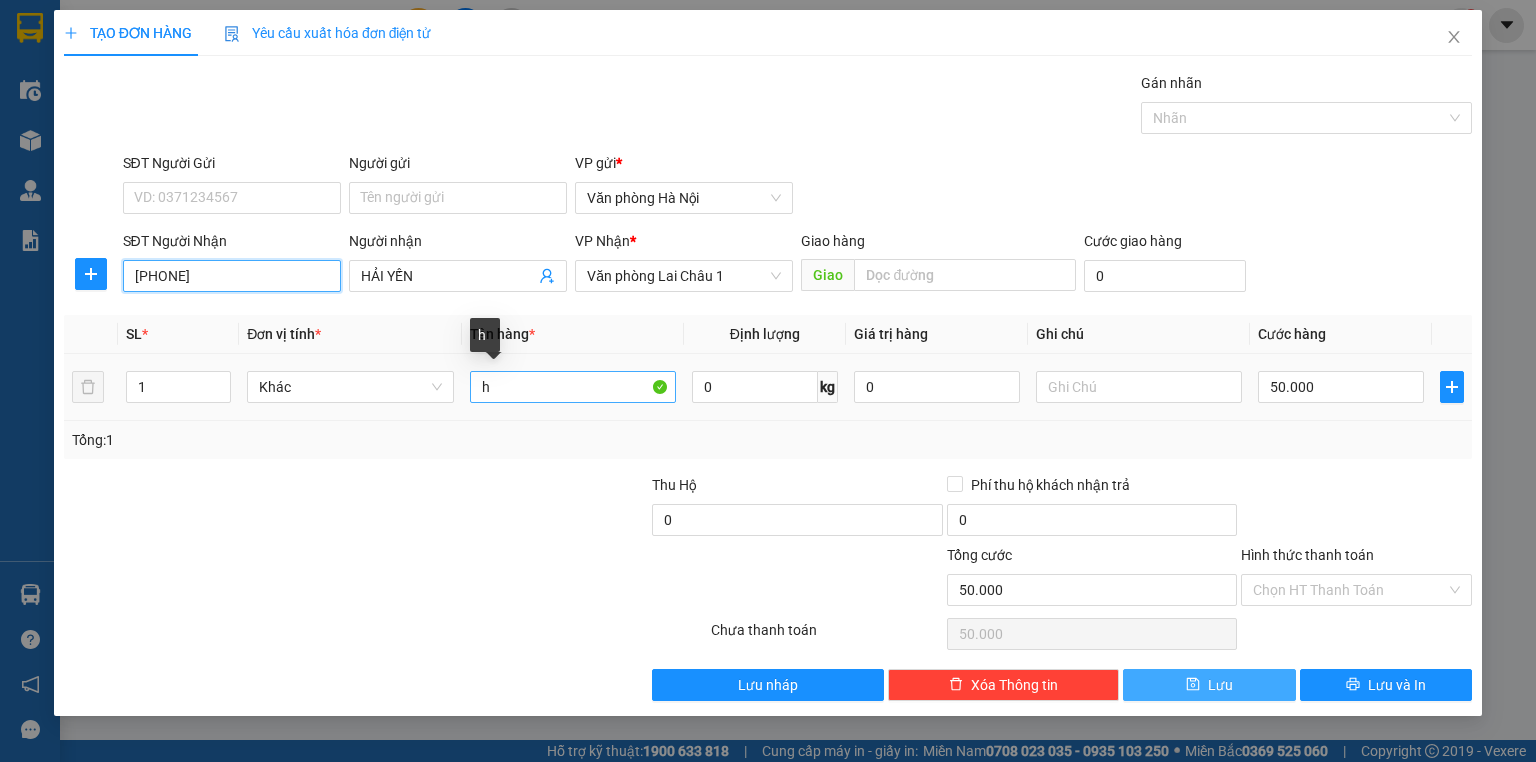 type on "[PHONE]" 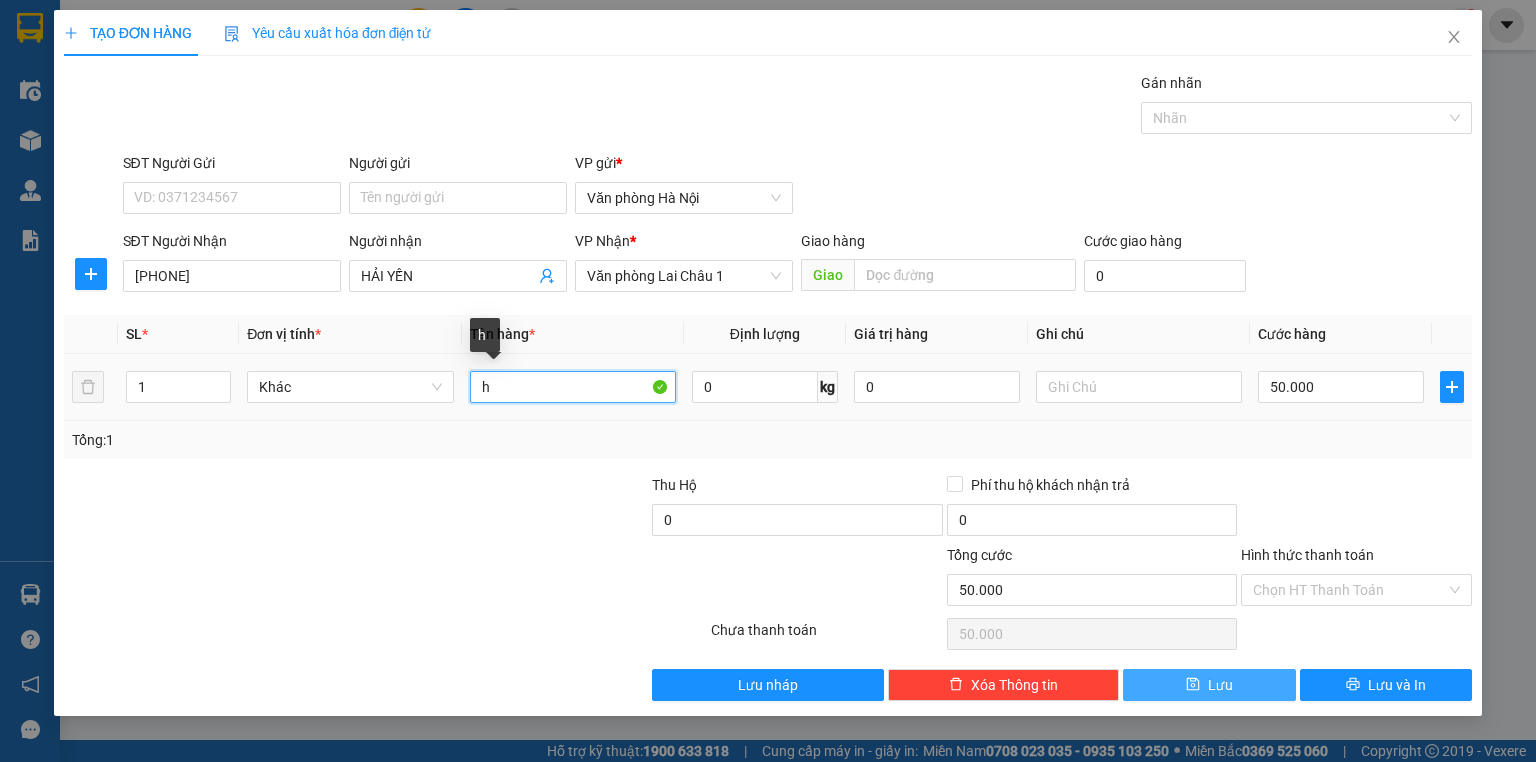 click on "h" at bounding box center (573, 387) 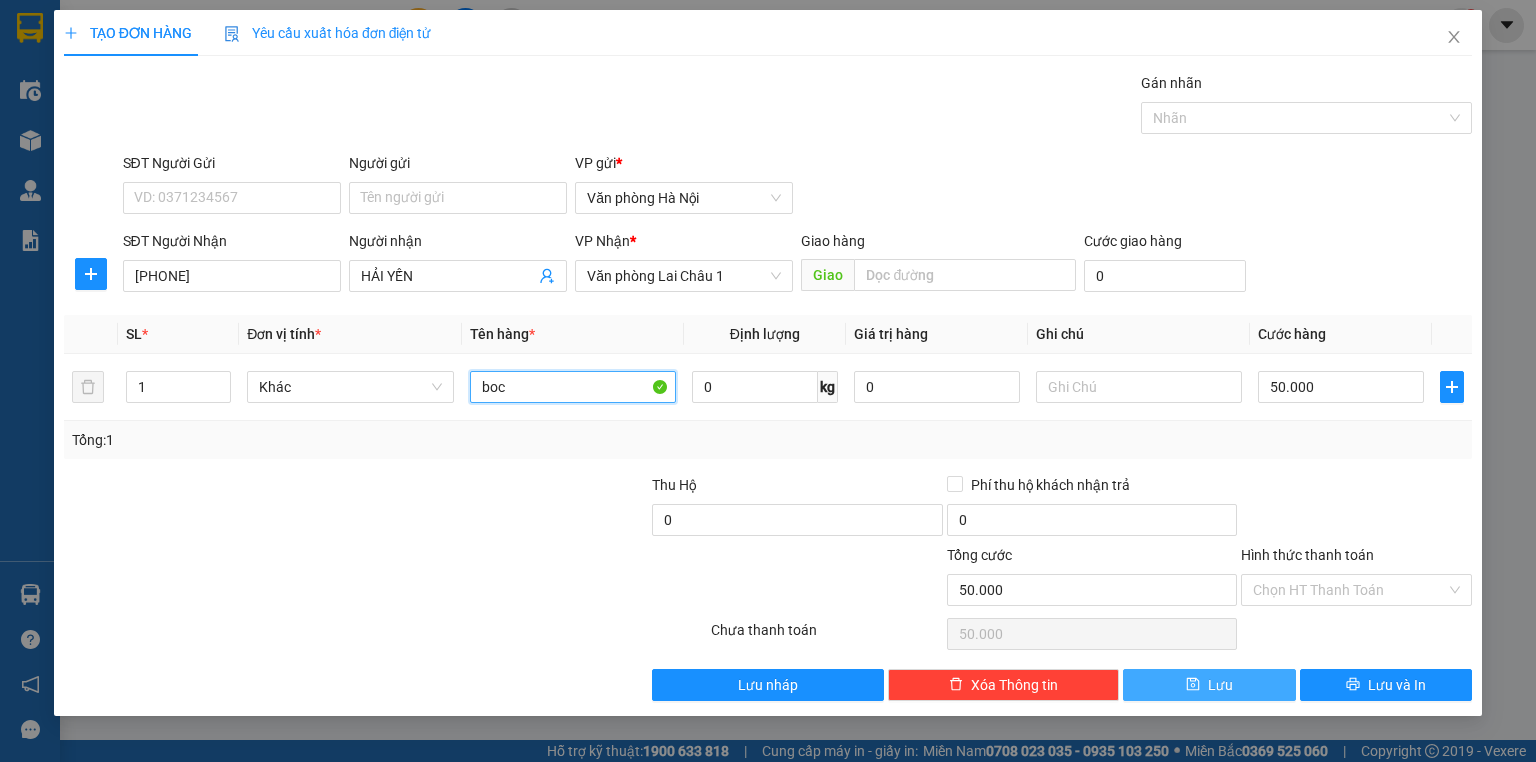 type on "boc" 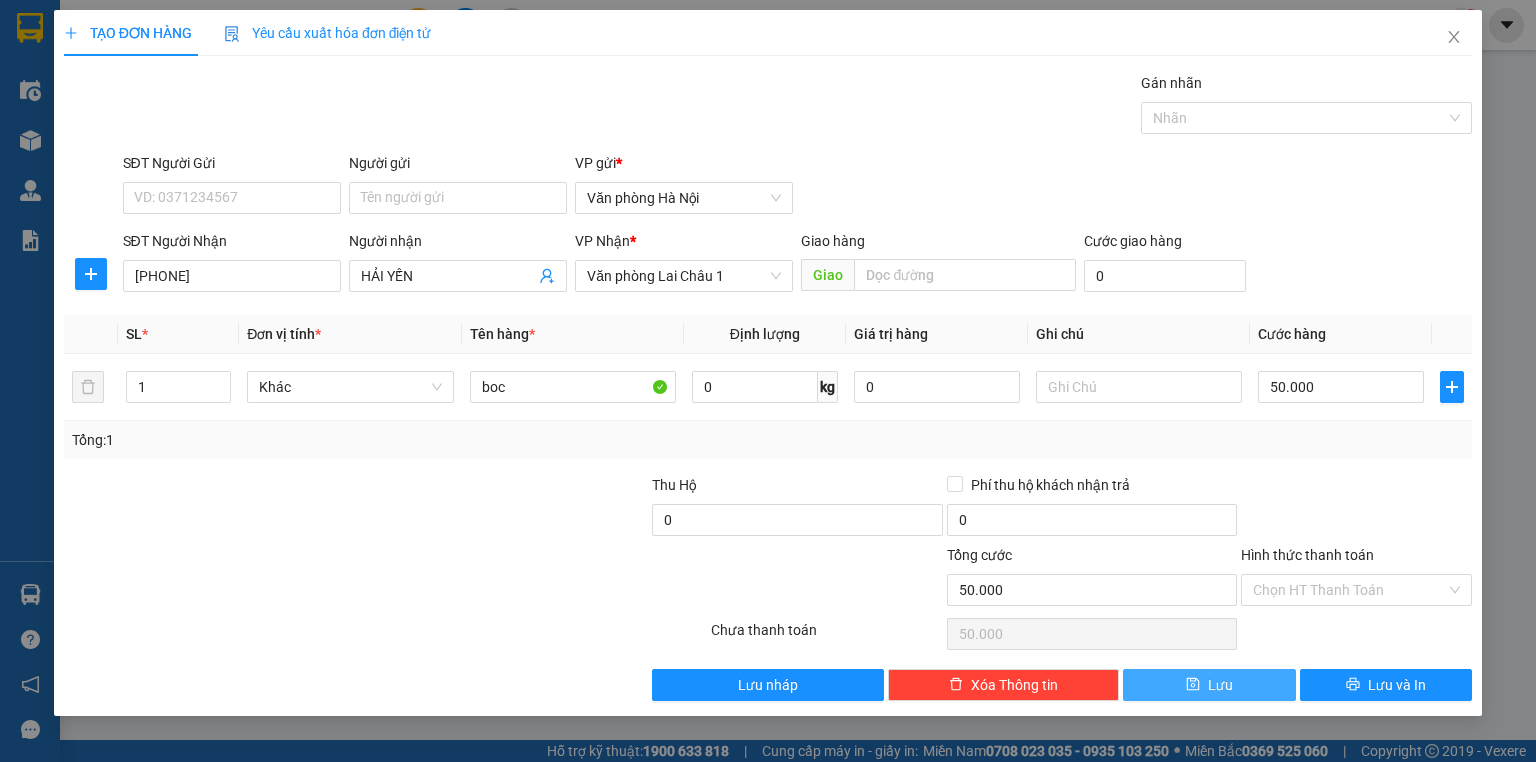 click 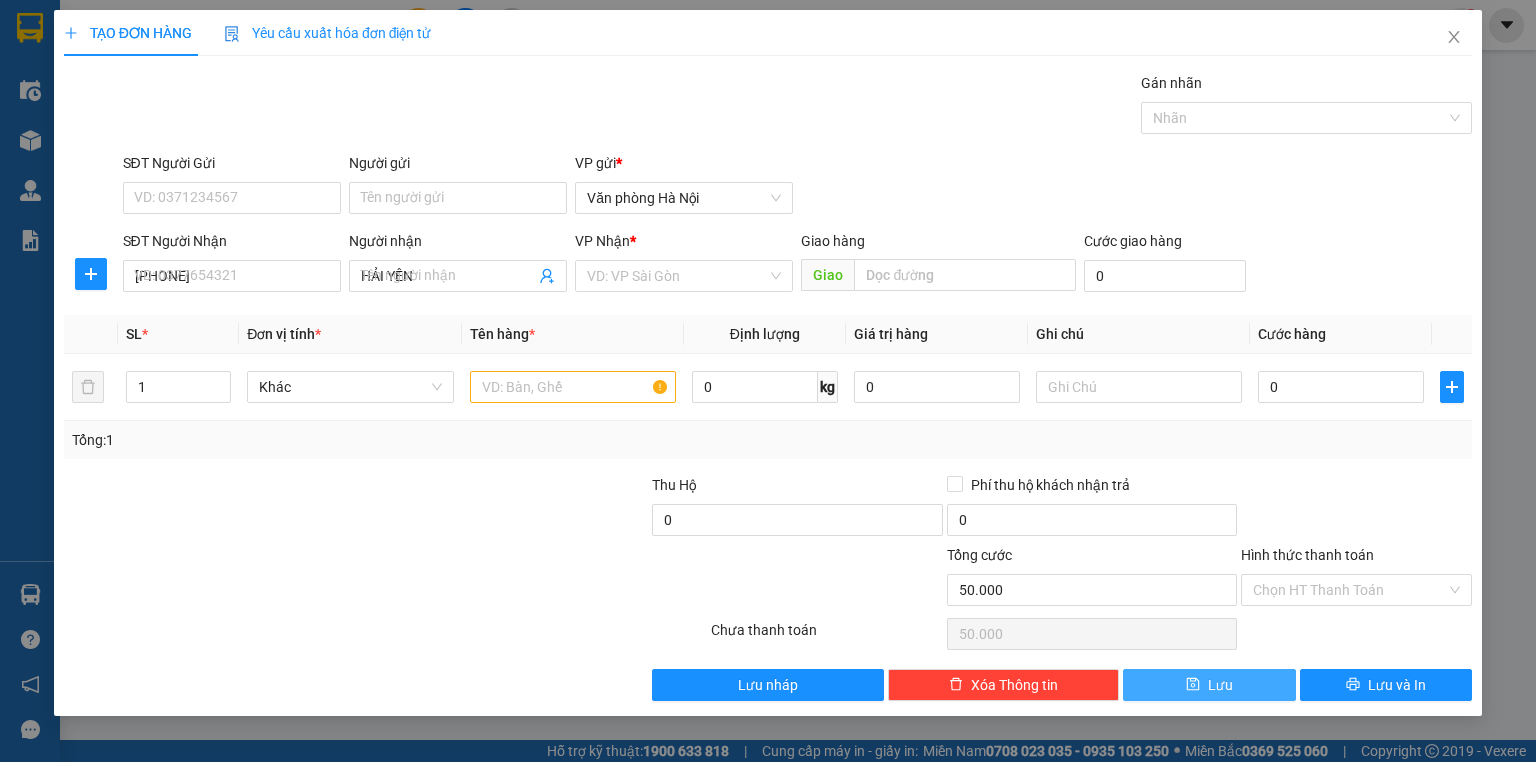 type 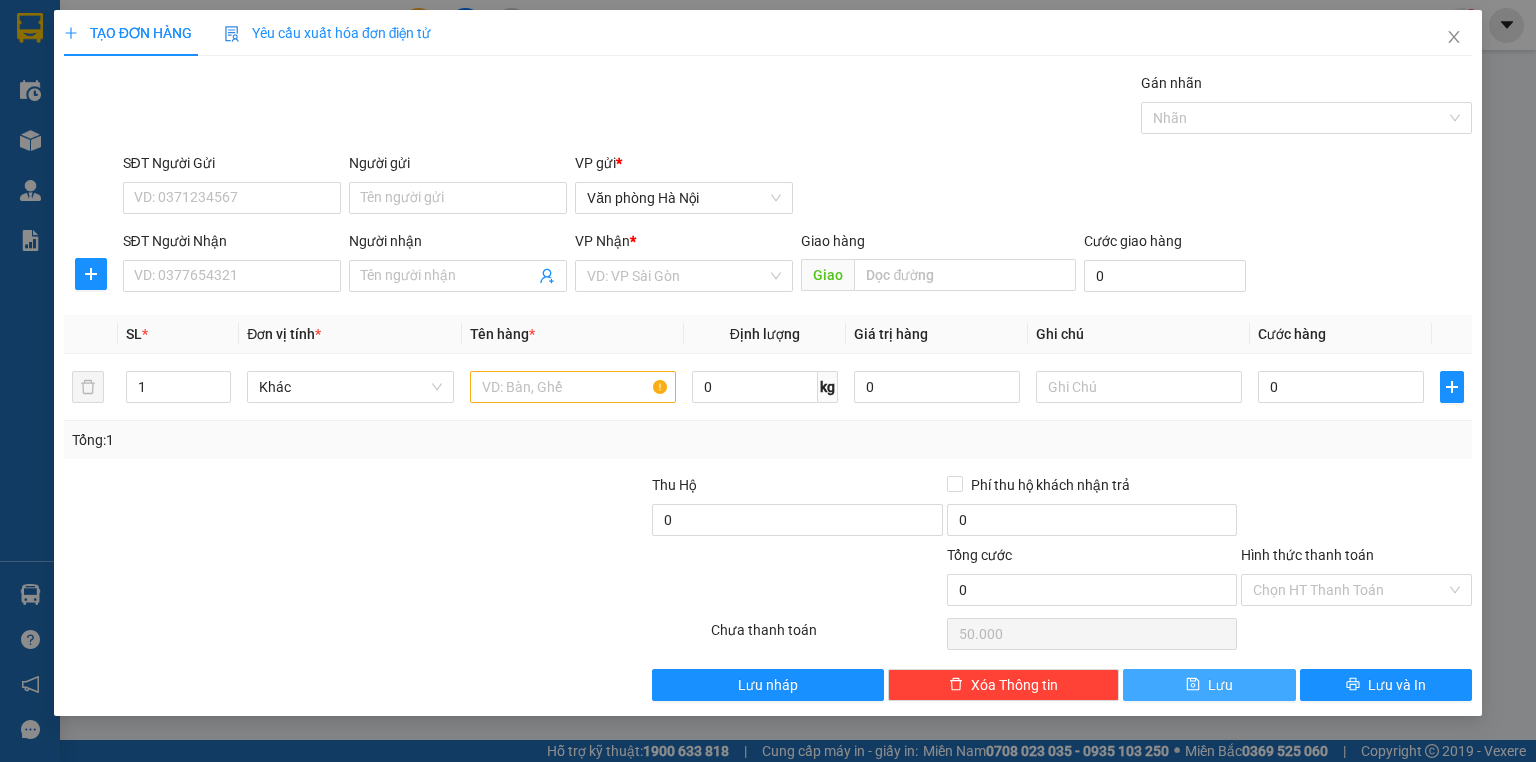 type on "0" 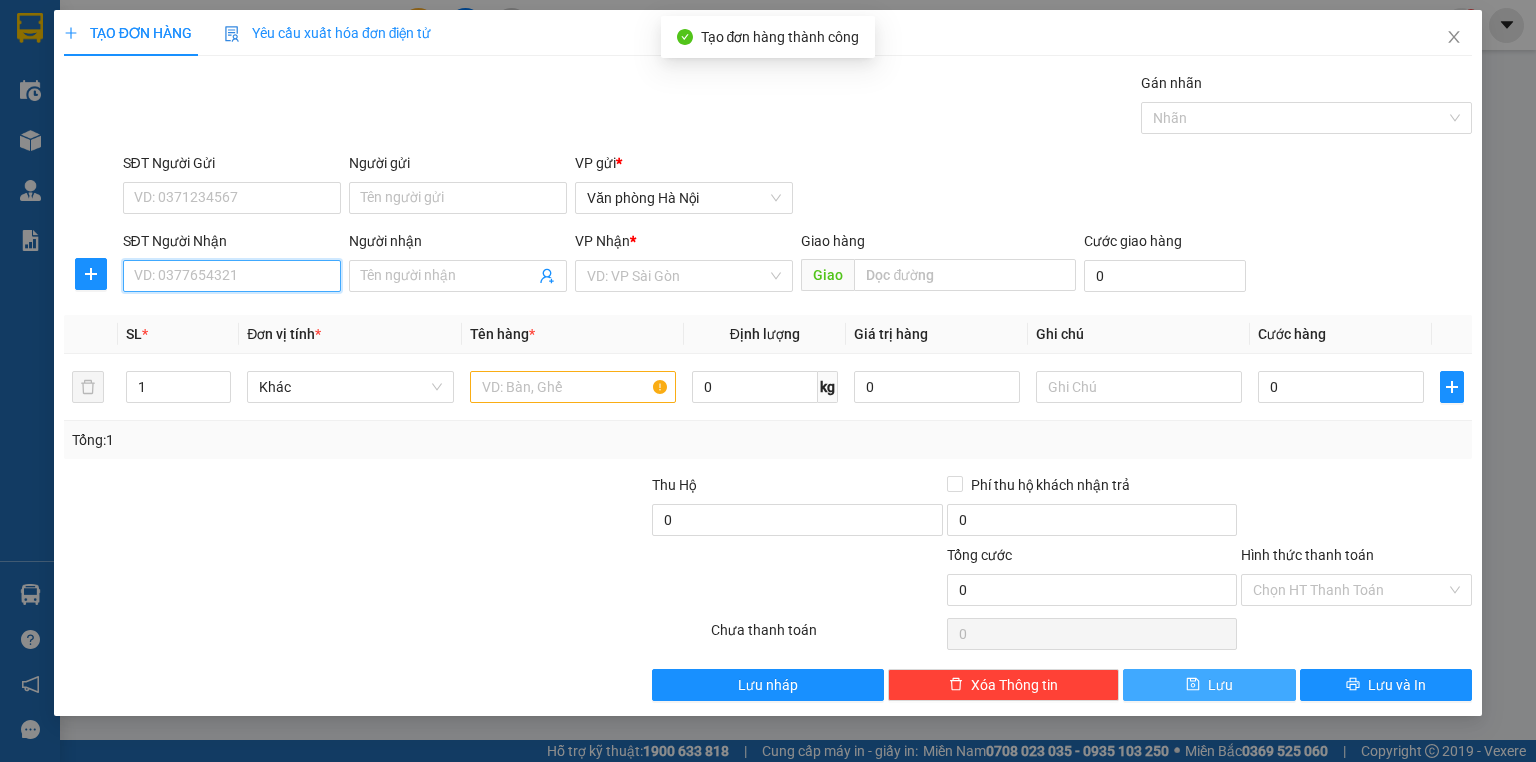 click on "SĐT Người Nhận" at bounding box center [232, 276] 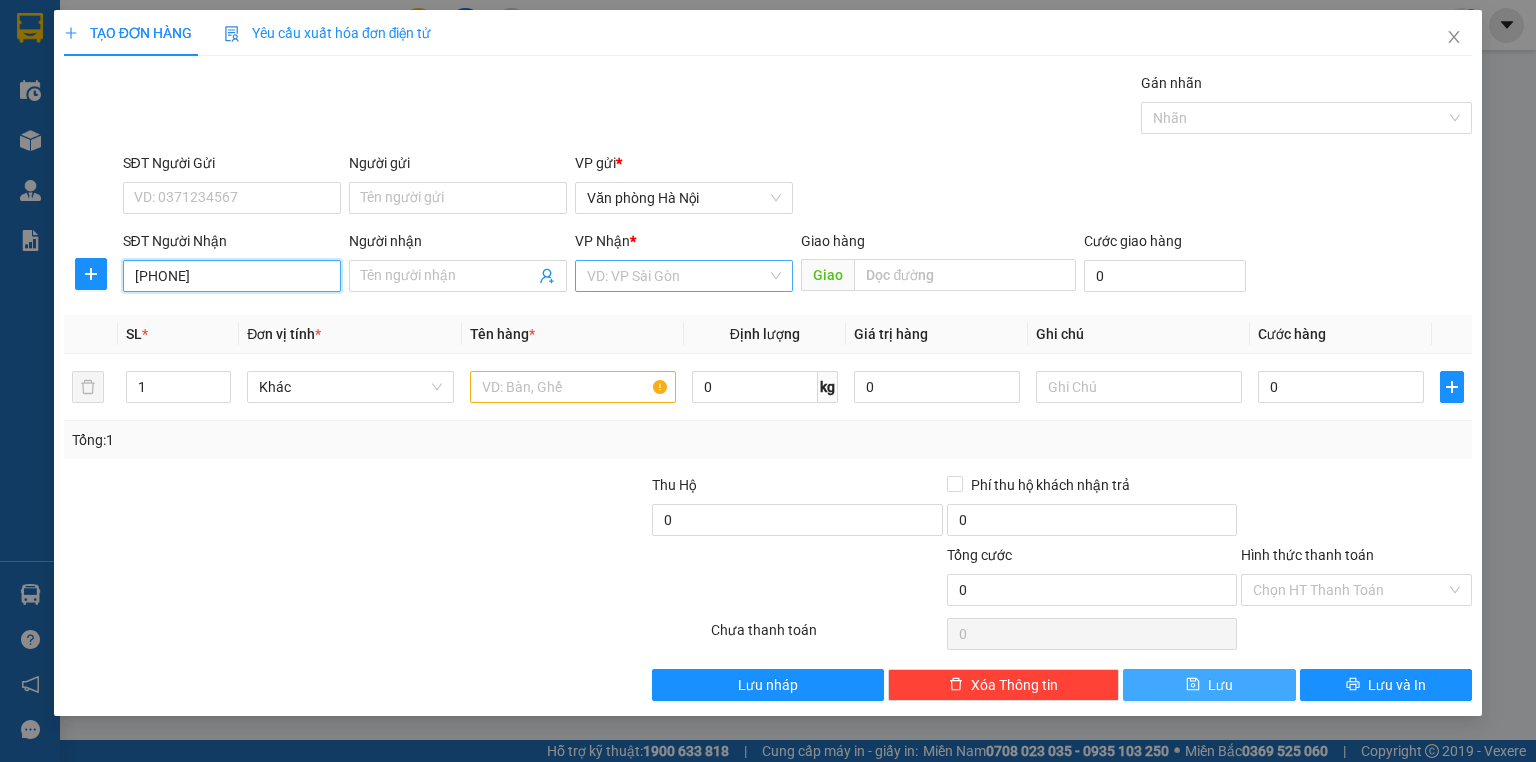 type on "[PHONE]" 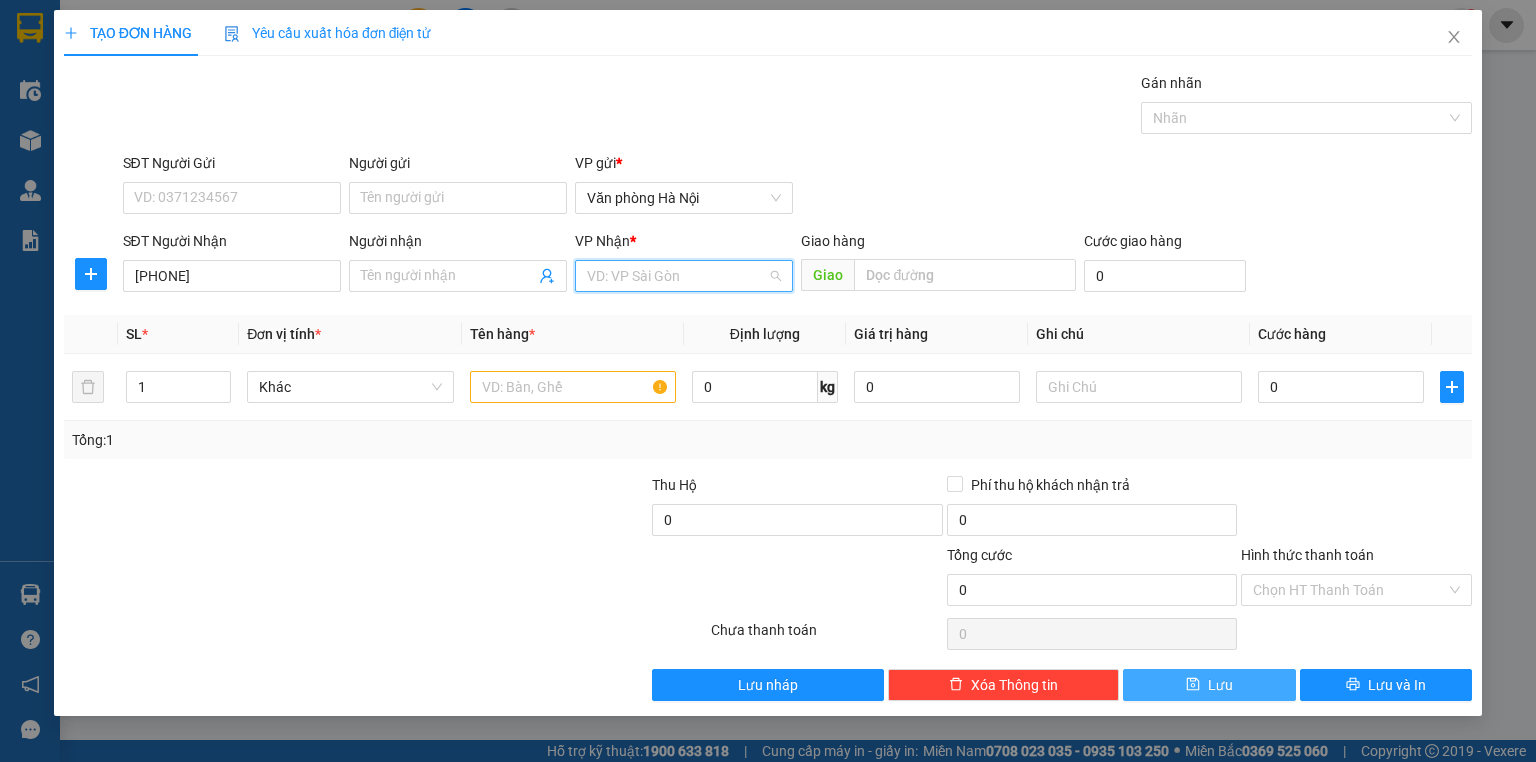 click at bounding box center [677, 276] 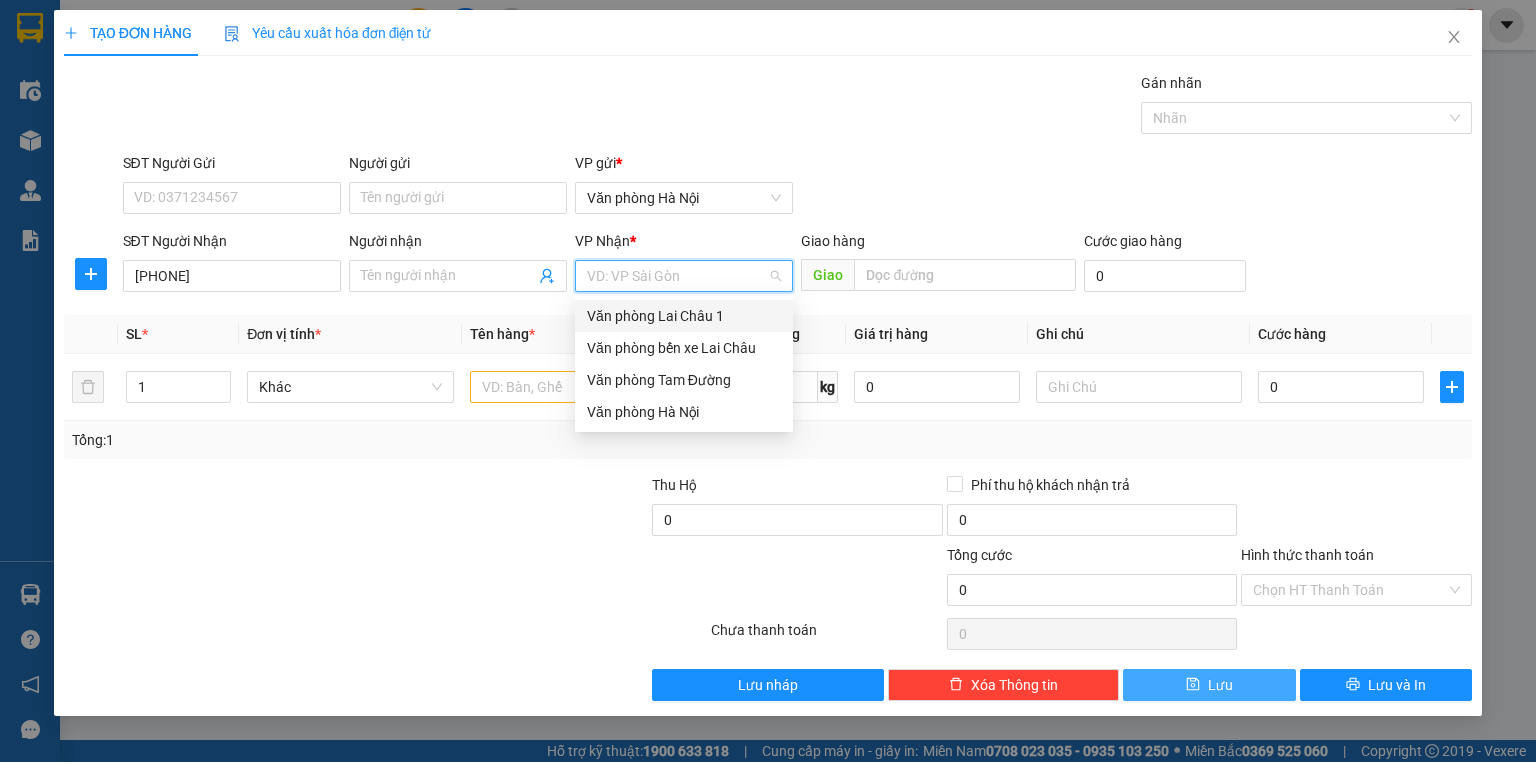 click on "Văn phòng Lai Châu 1" at bounding box center [684, 316] 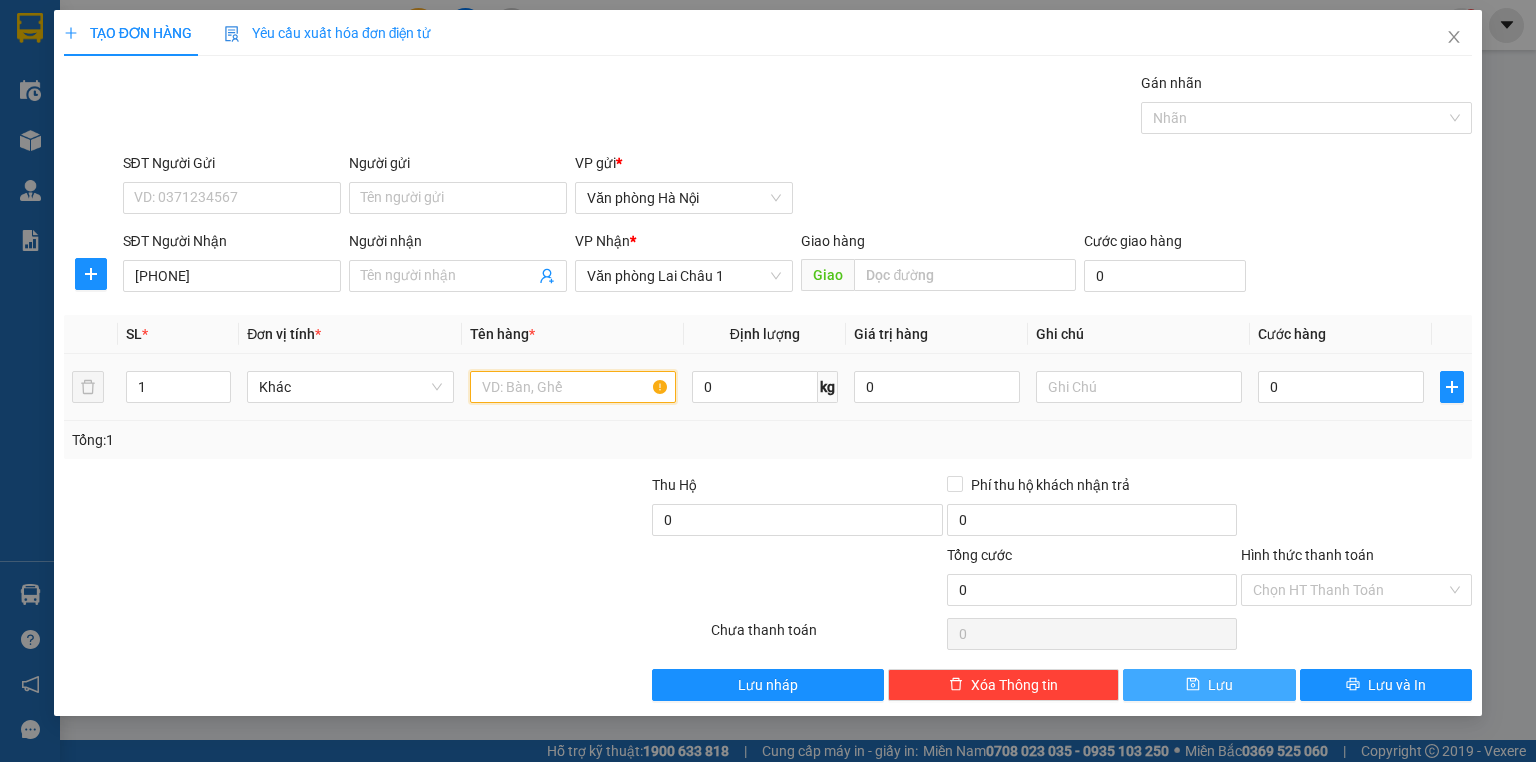 click at bounding box center [573, 387] 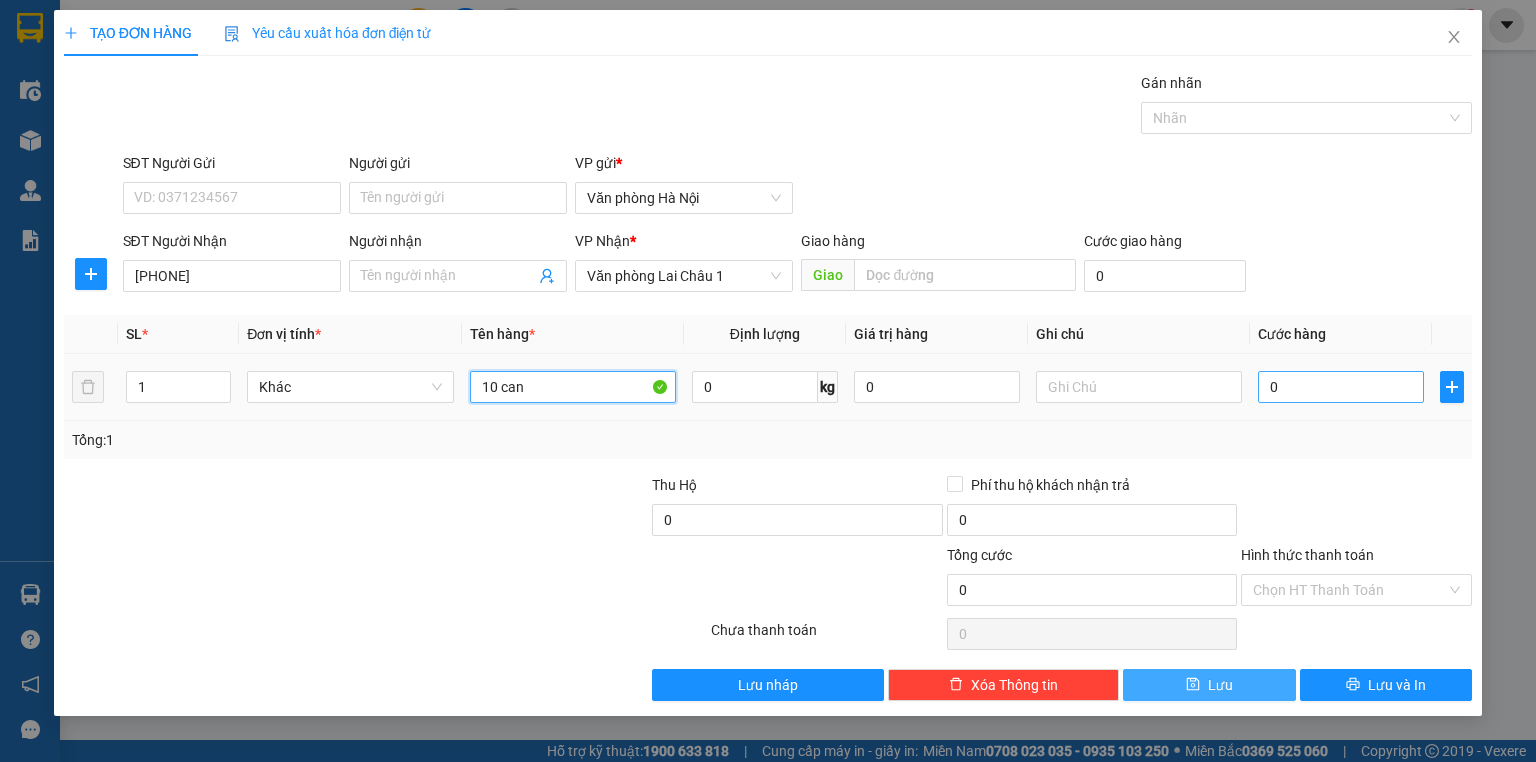 type on "10 can" 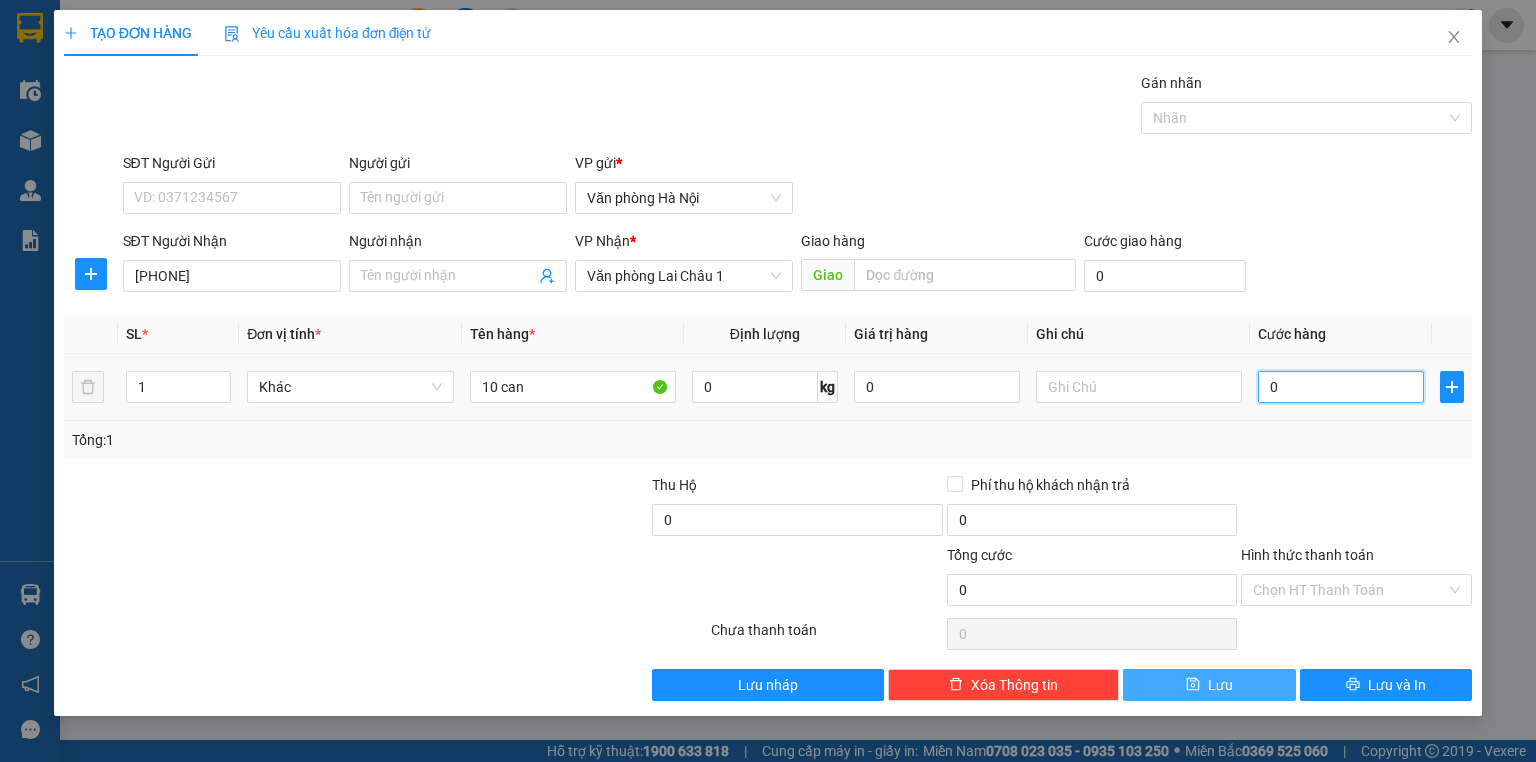 click on "0" at bounding box center (1341, 387) 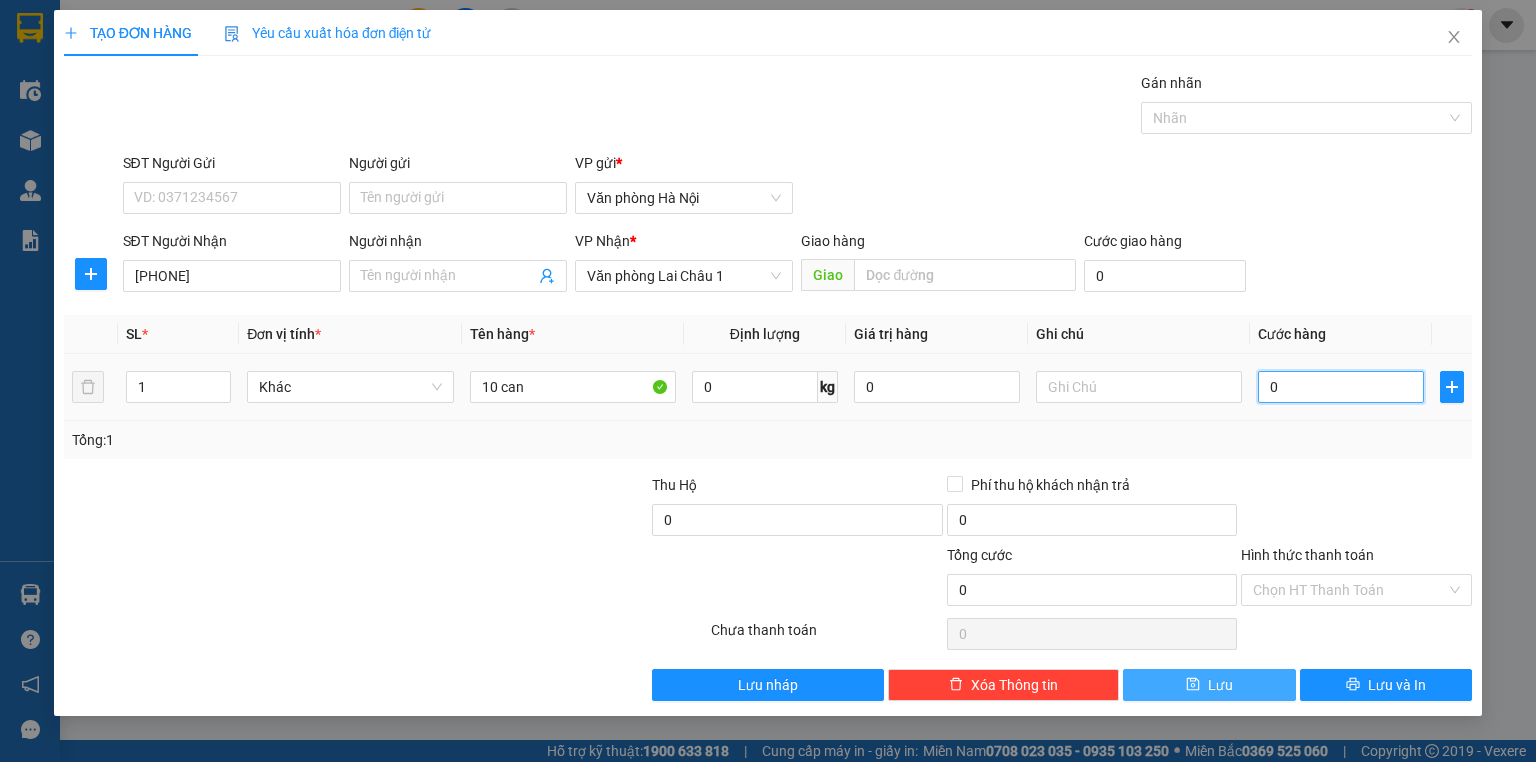 type on "4" 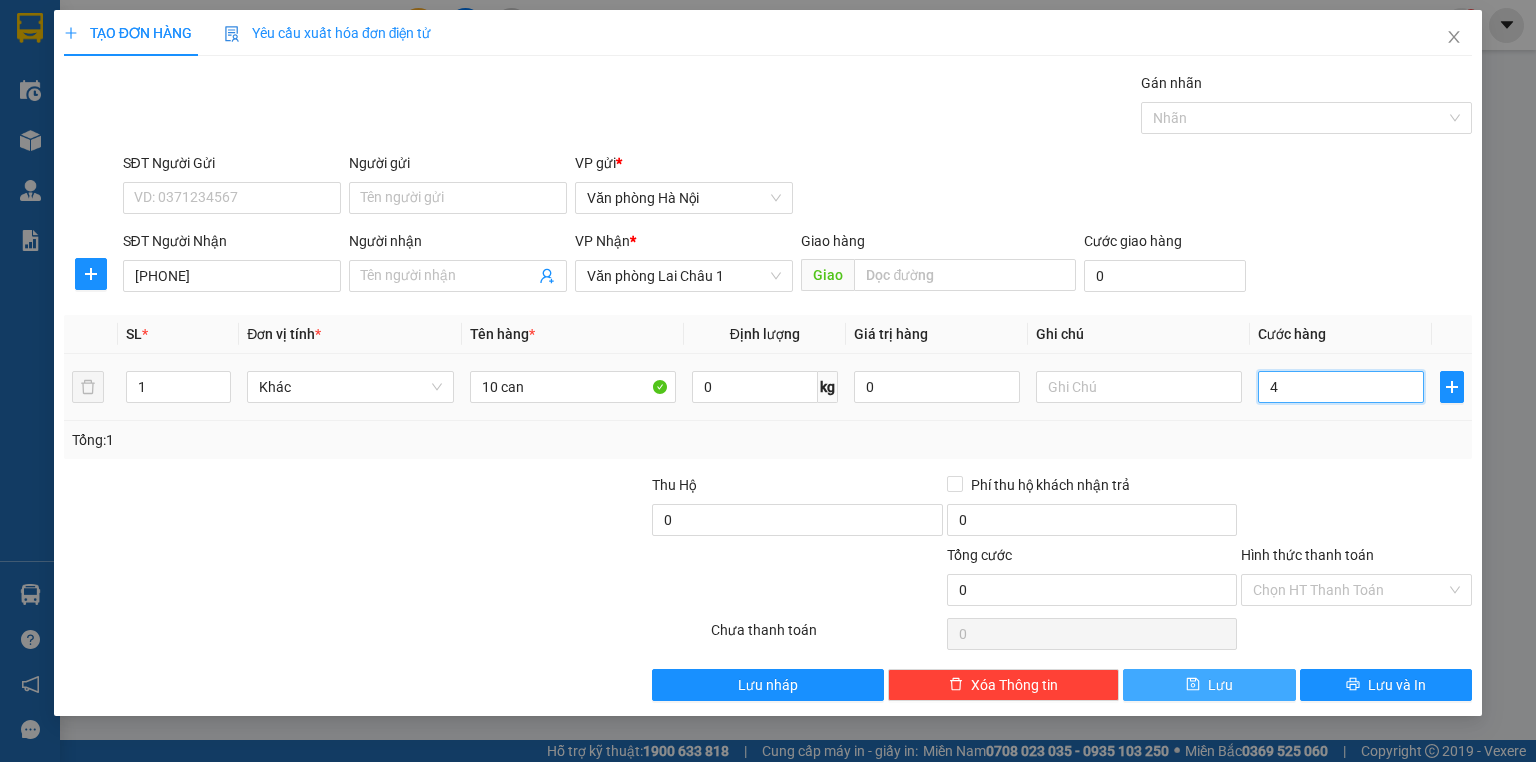 type on "4" 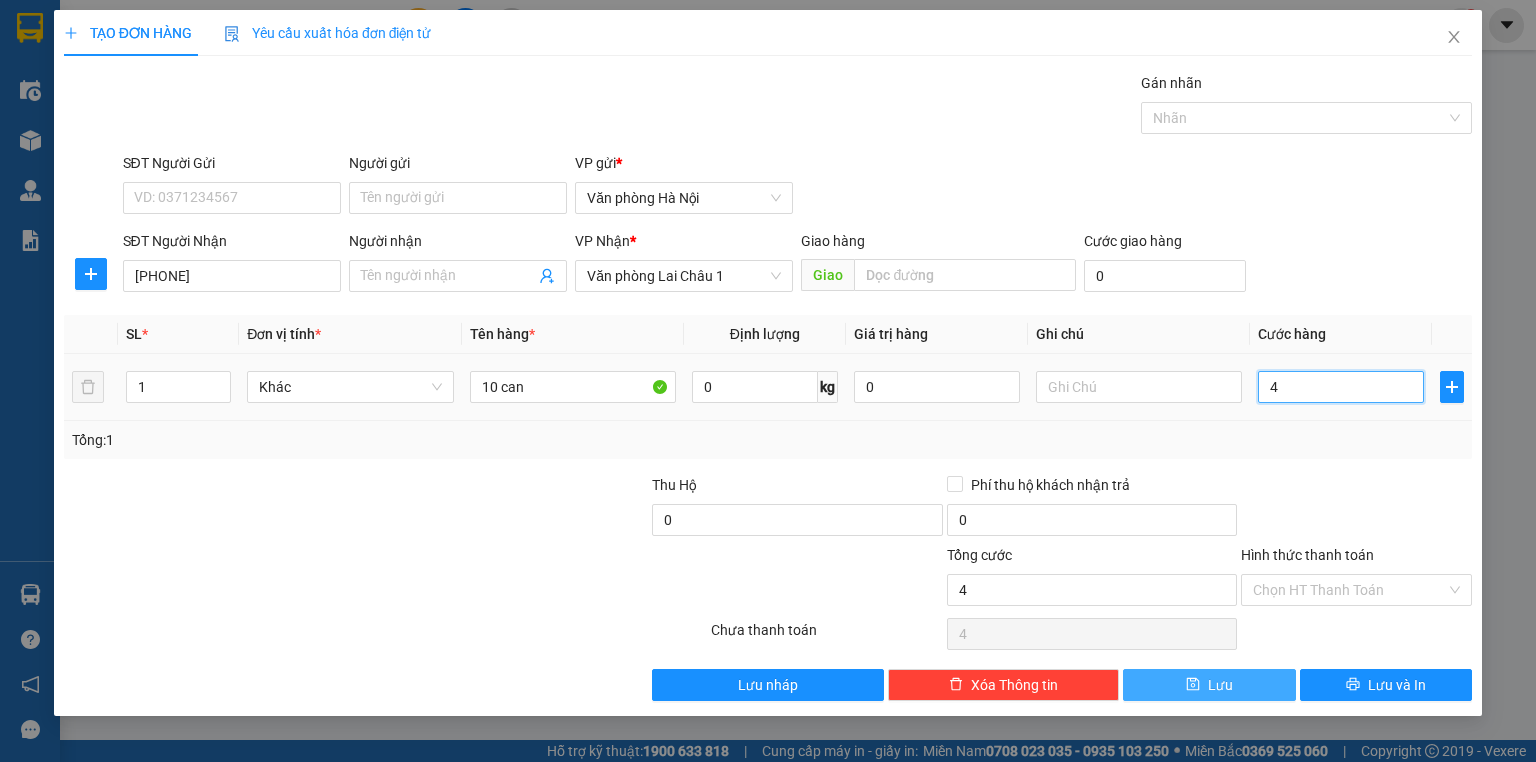 type on "40" 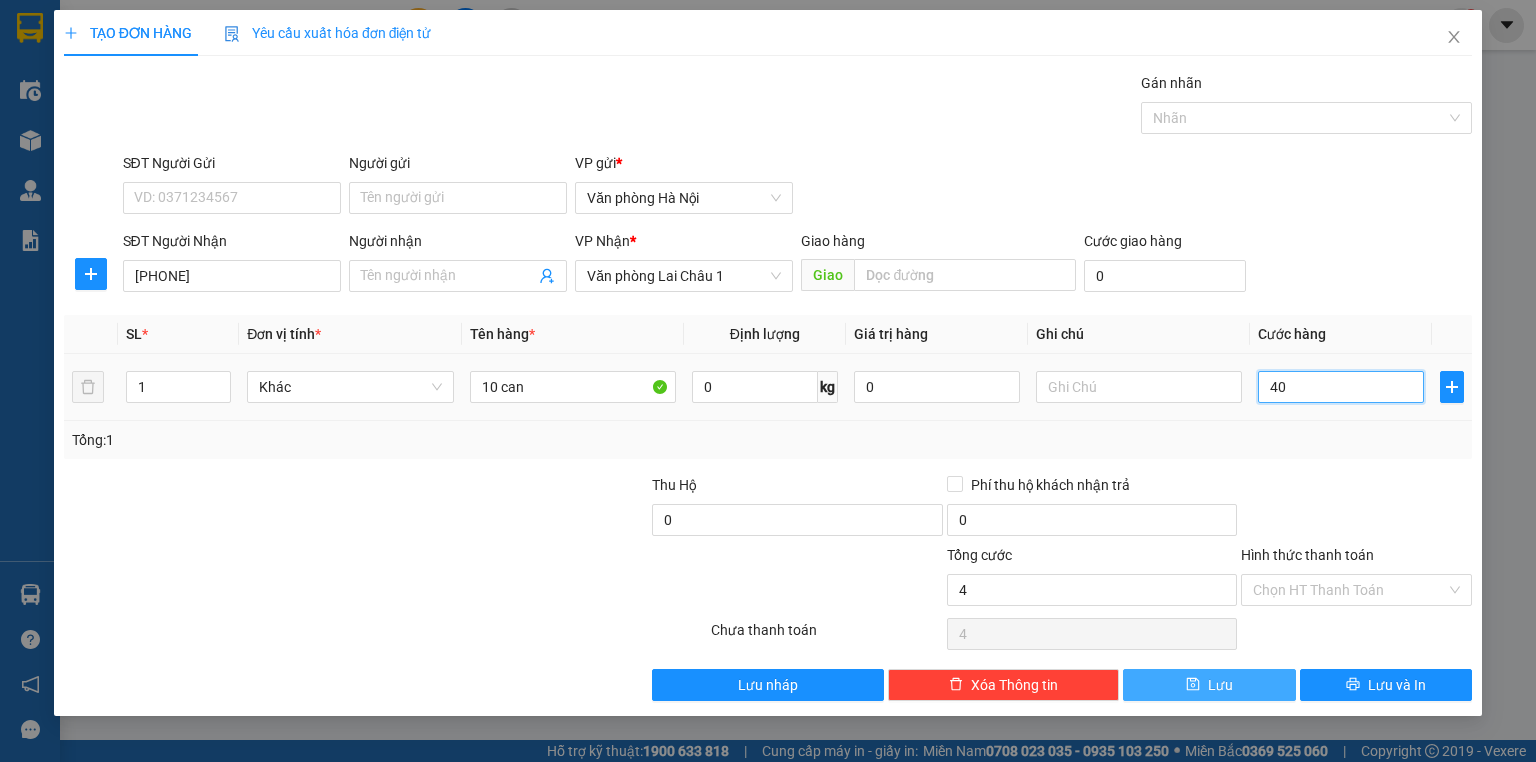 type on "40" 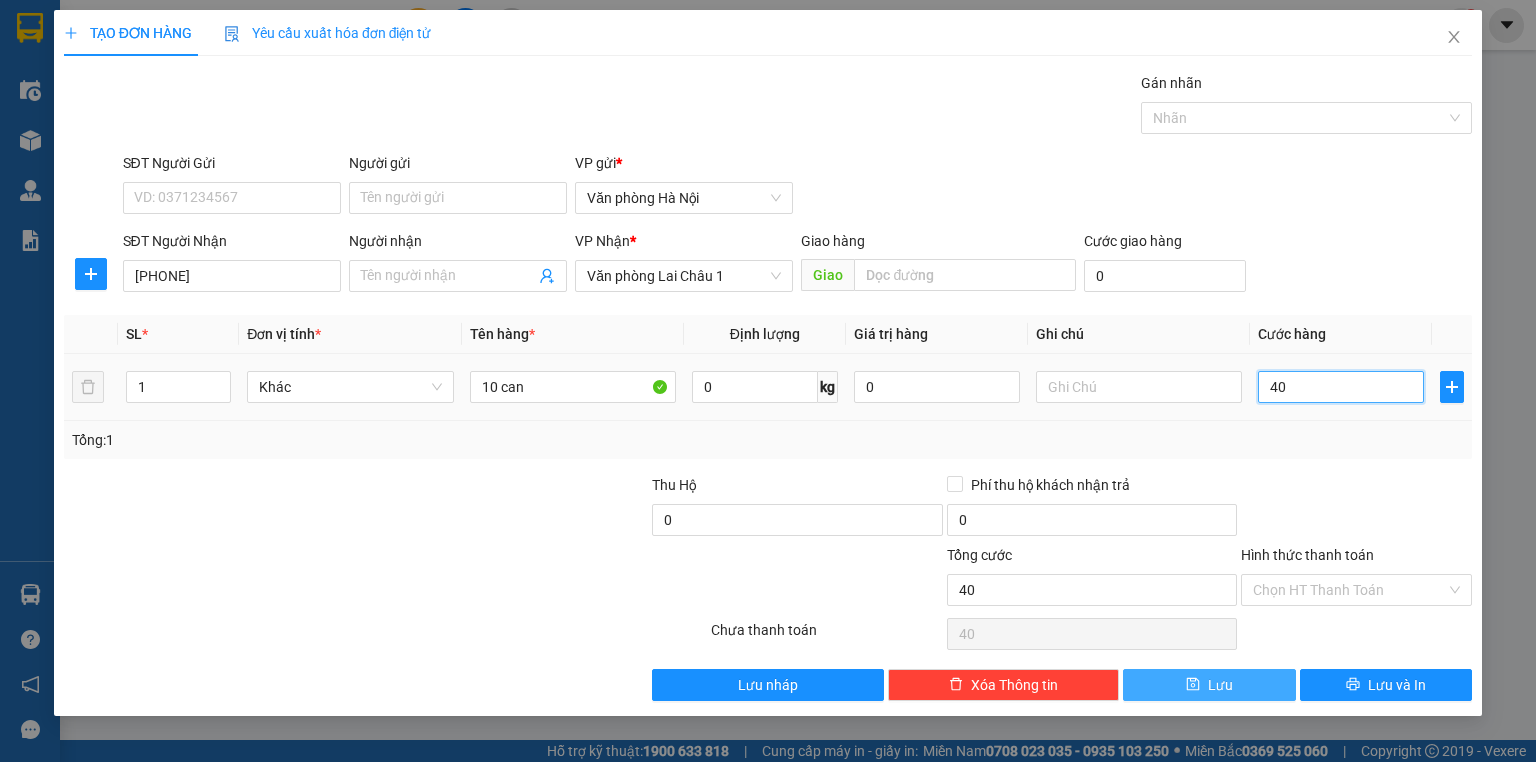 type on "400" 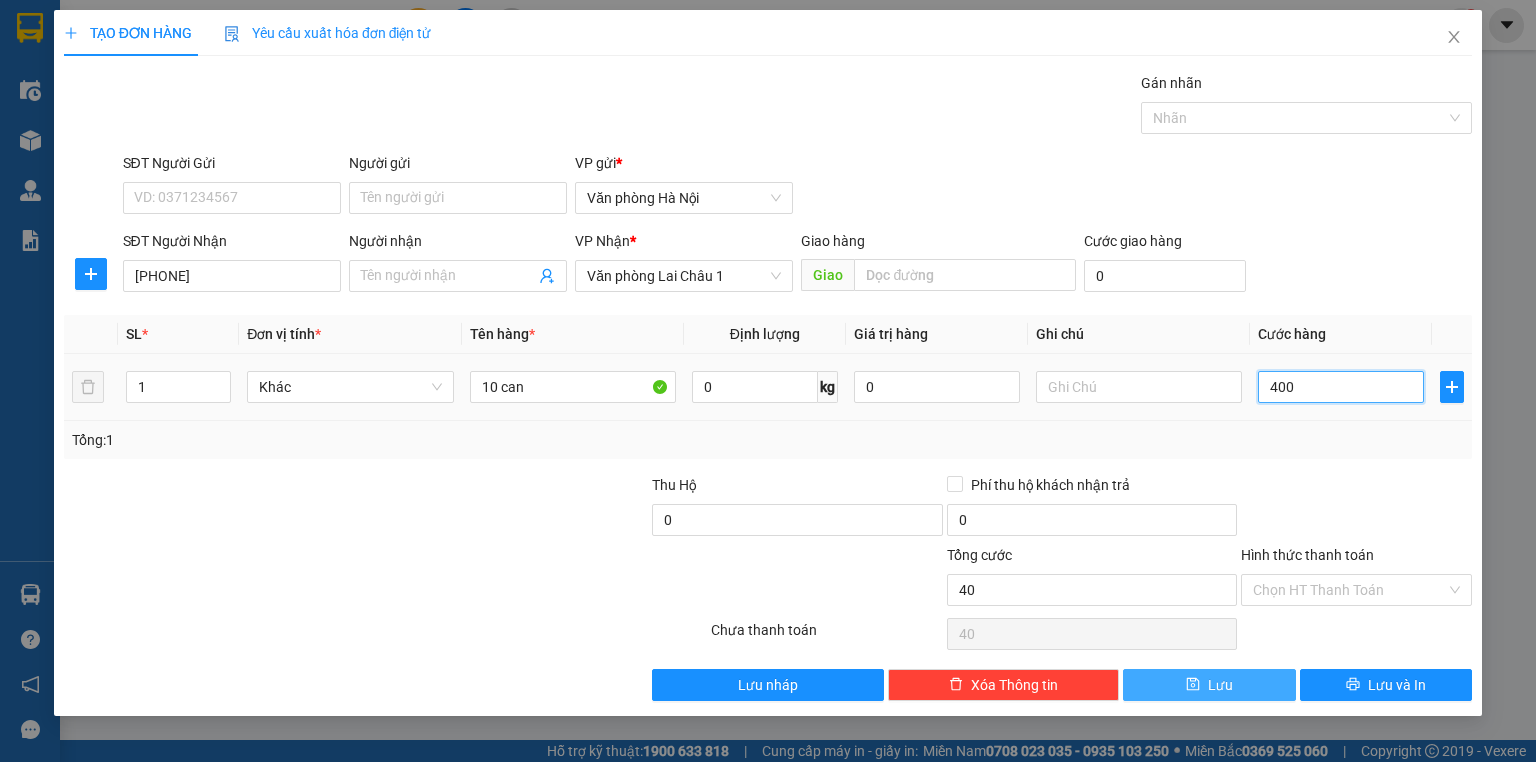 type on "400" 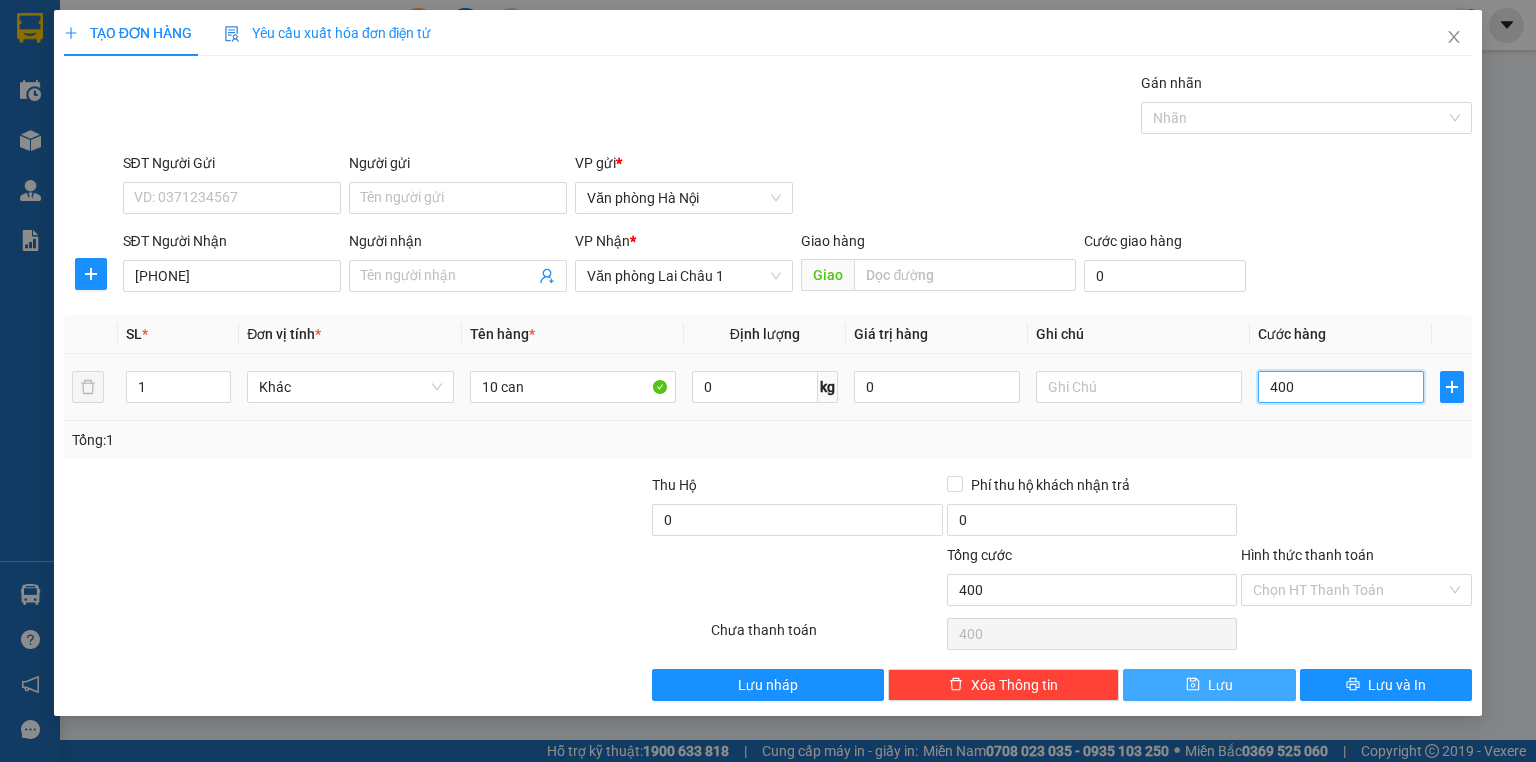 type on "4.000" 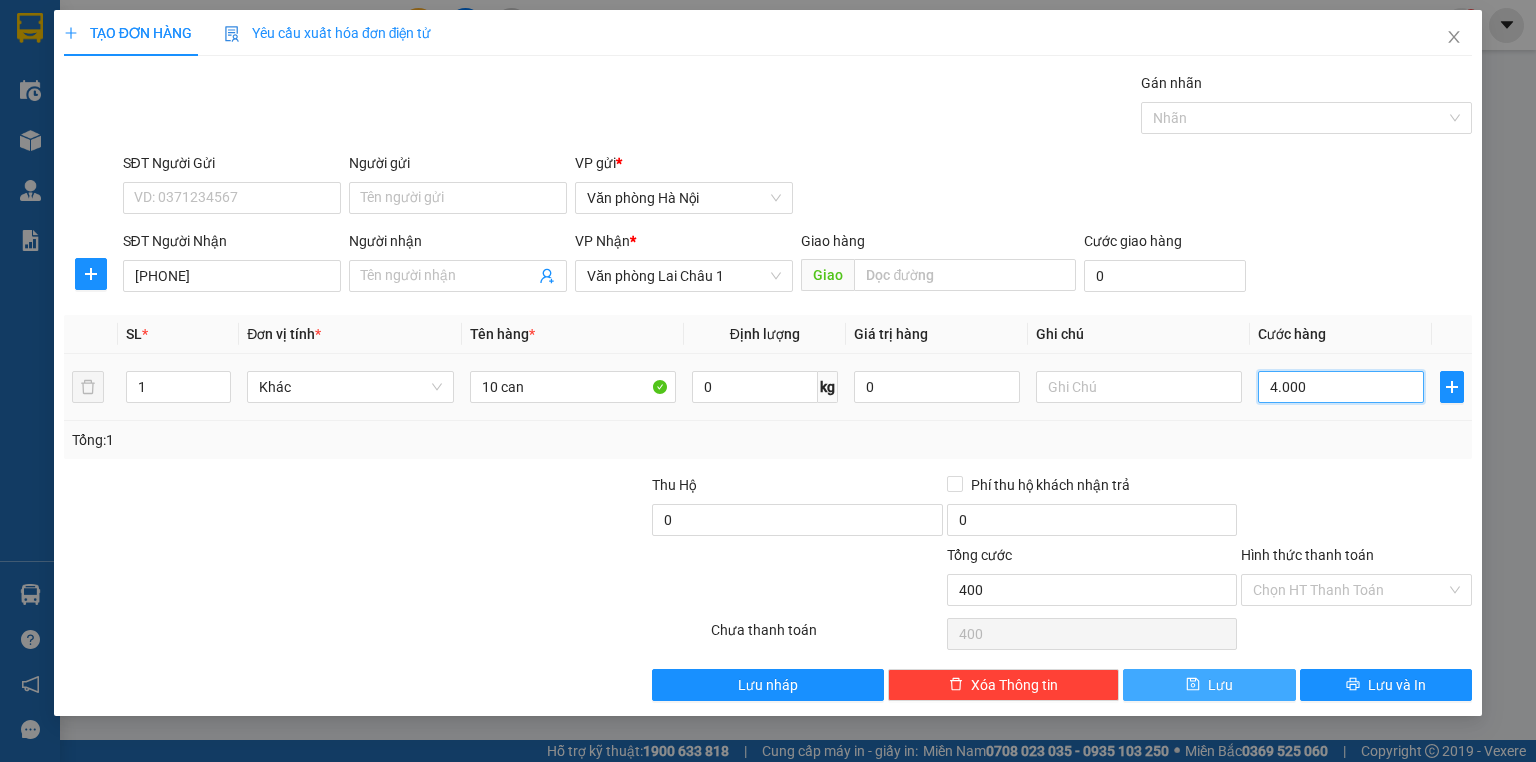 type on "4.000" 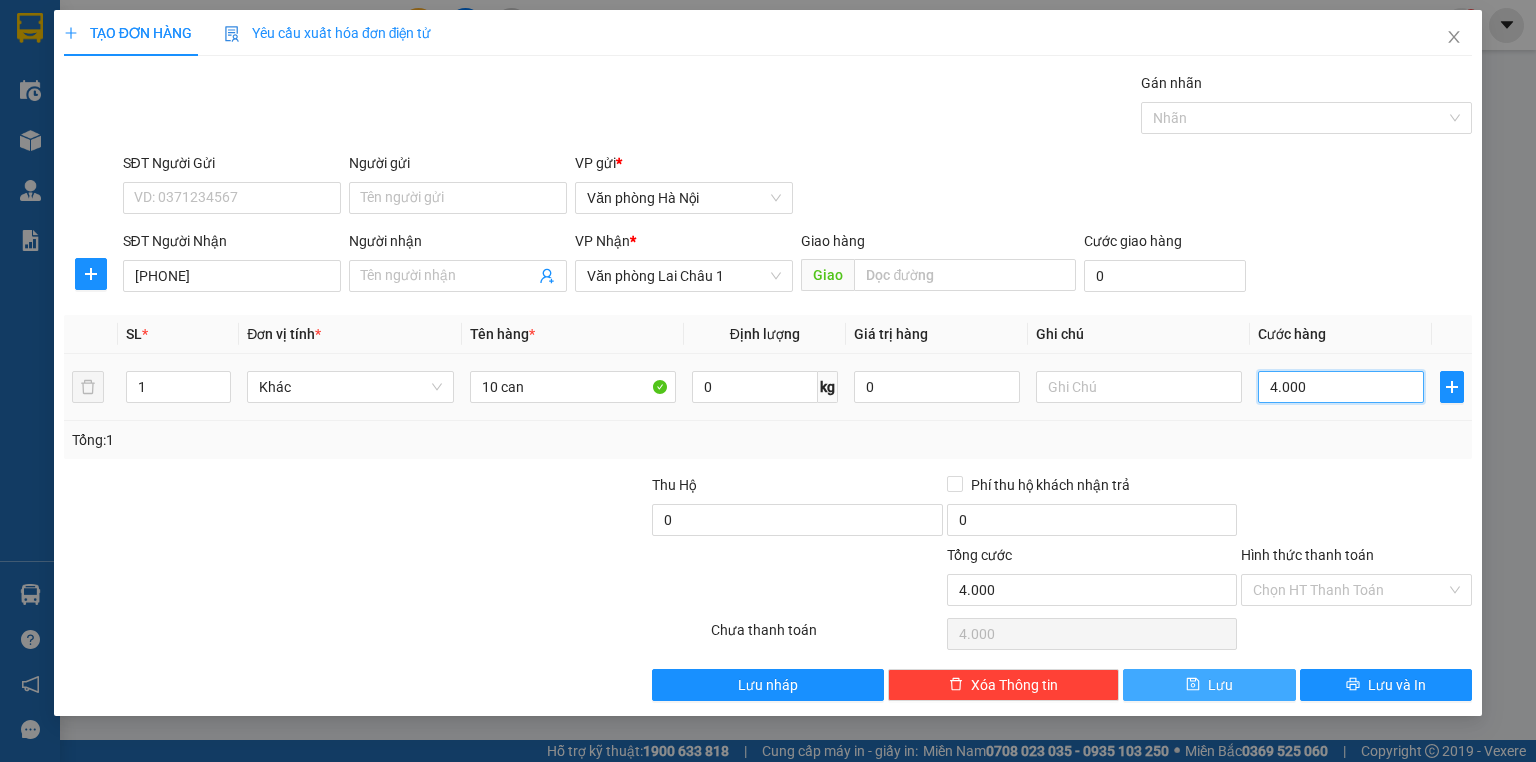 type on "40.000" 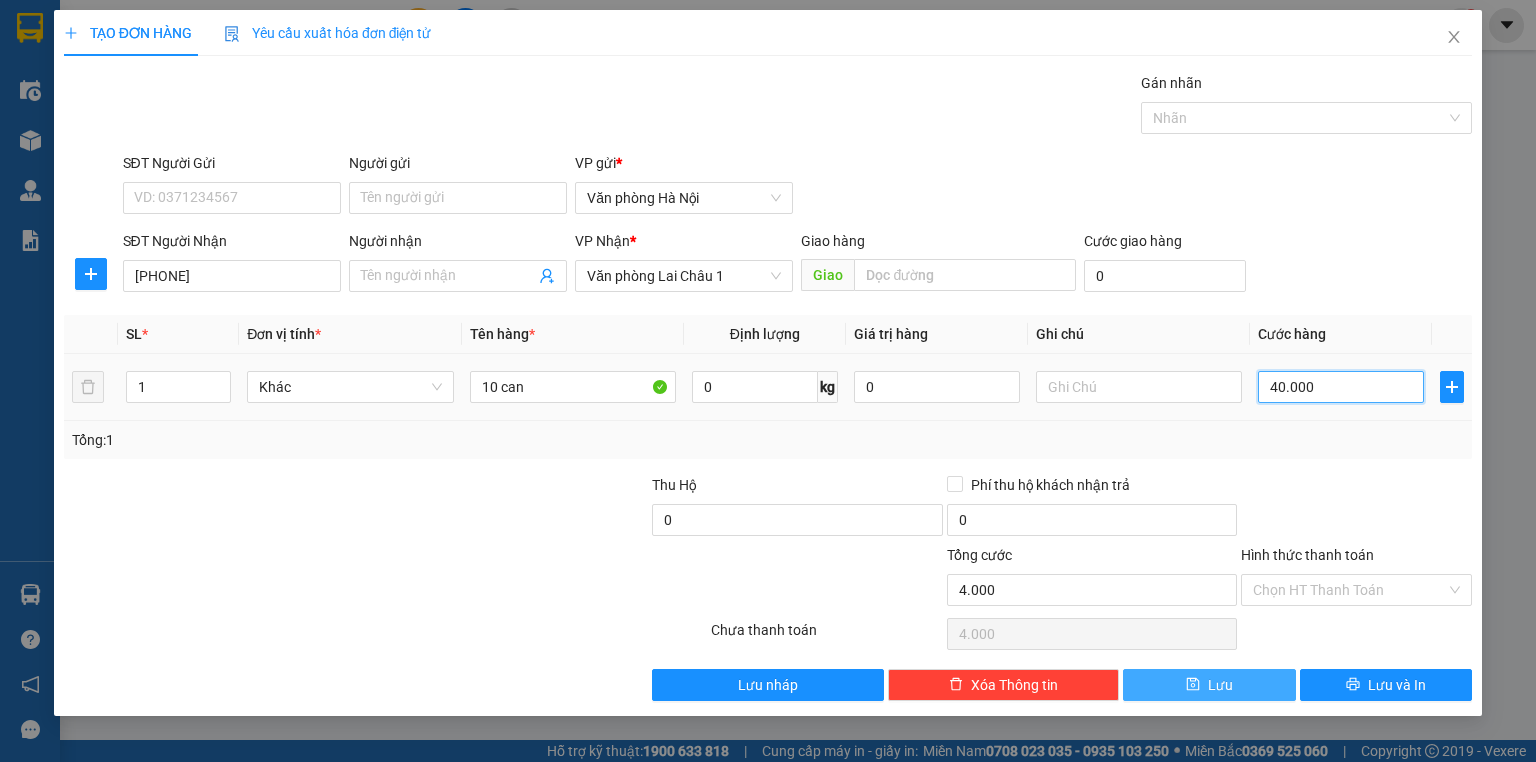 type on "40.000" 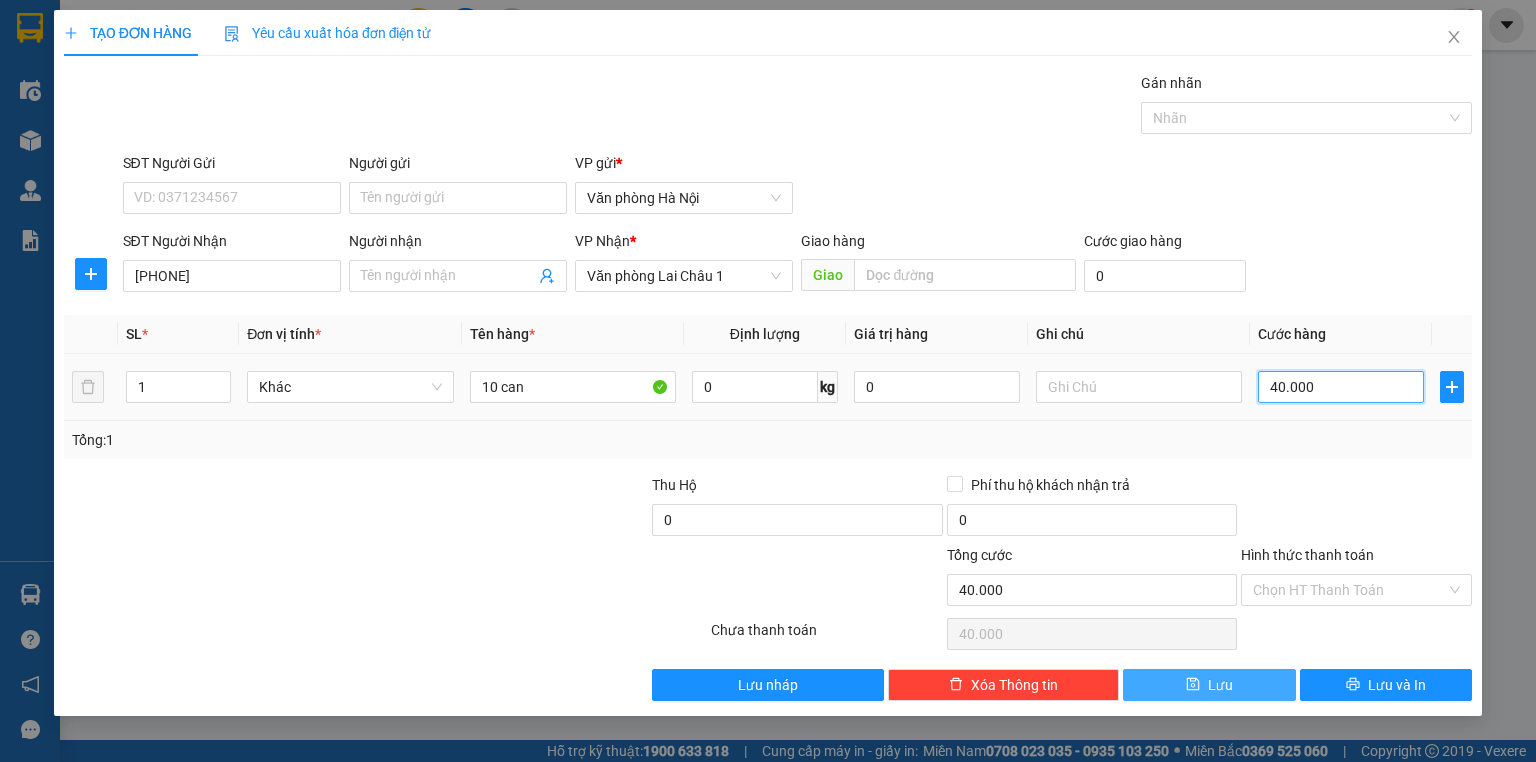 type on "400.000" 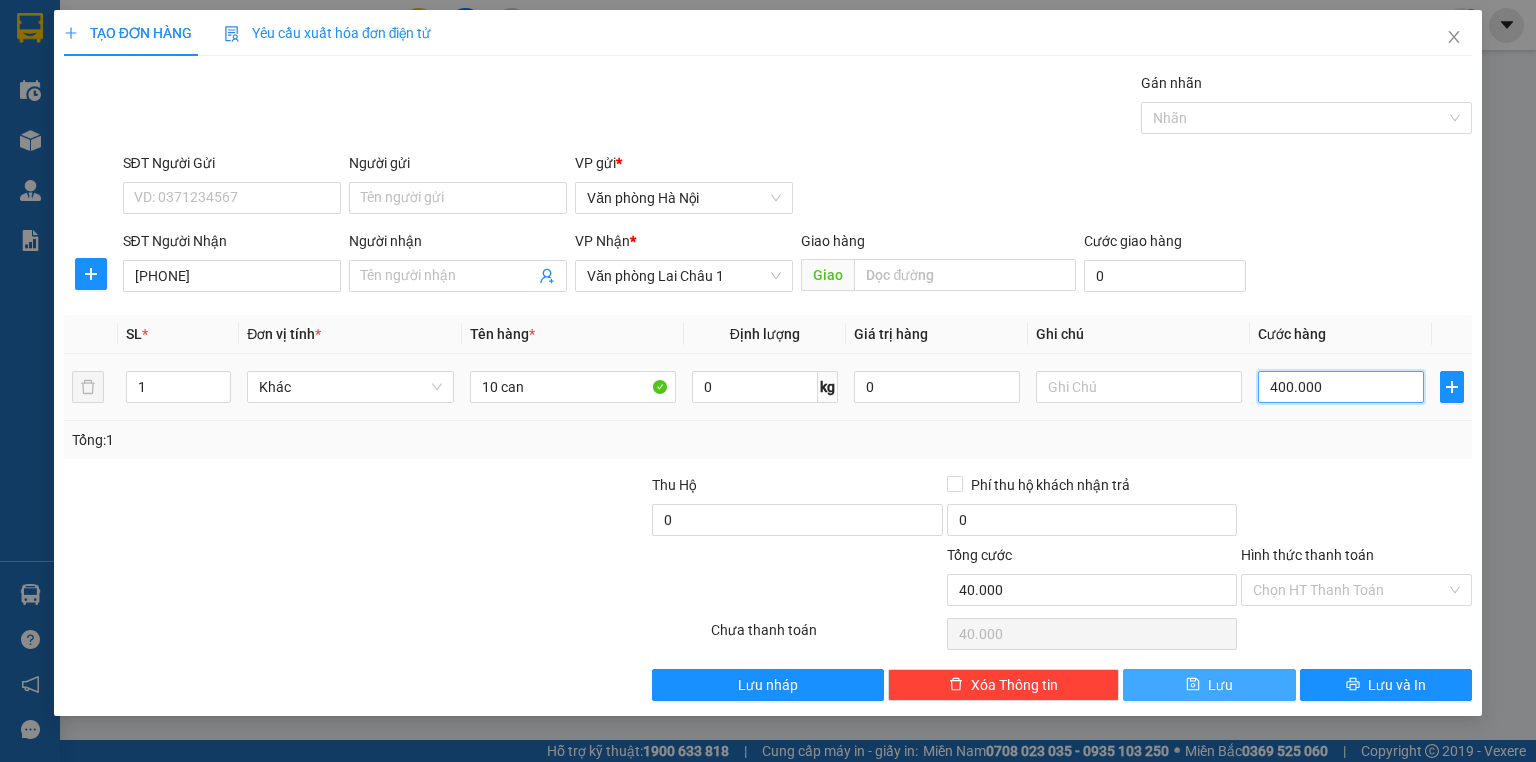 type on "400.000" 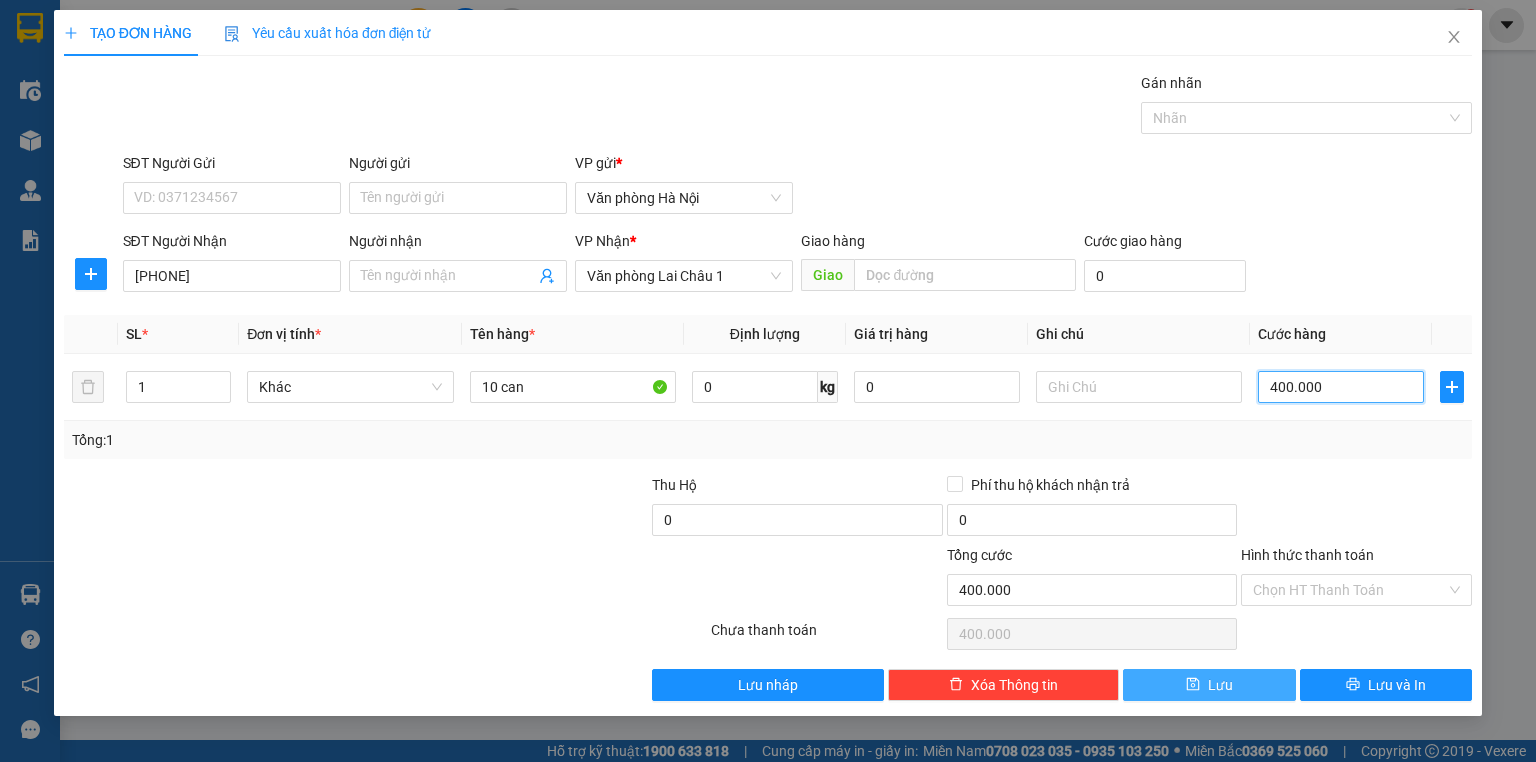 type on "400.000" 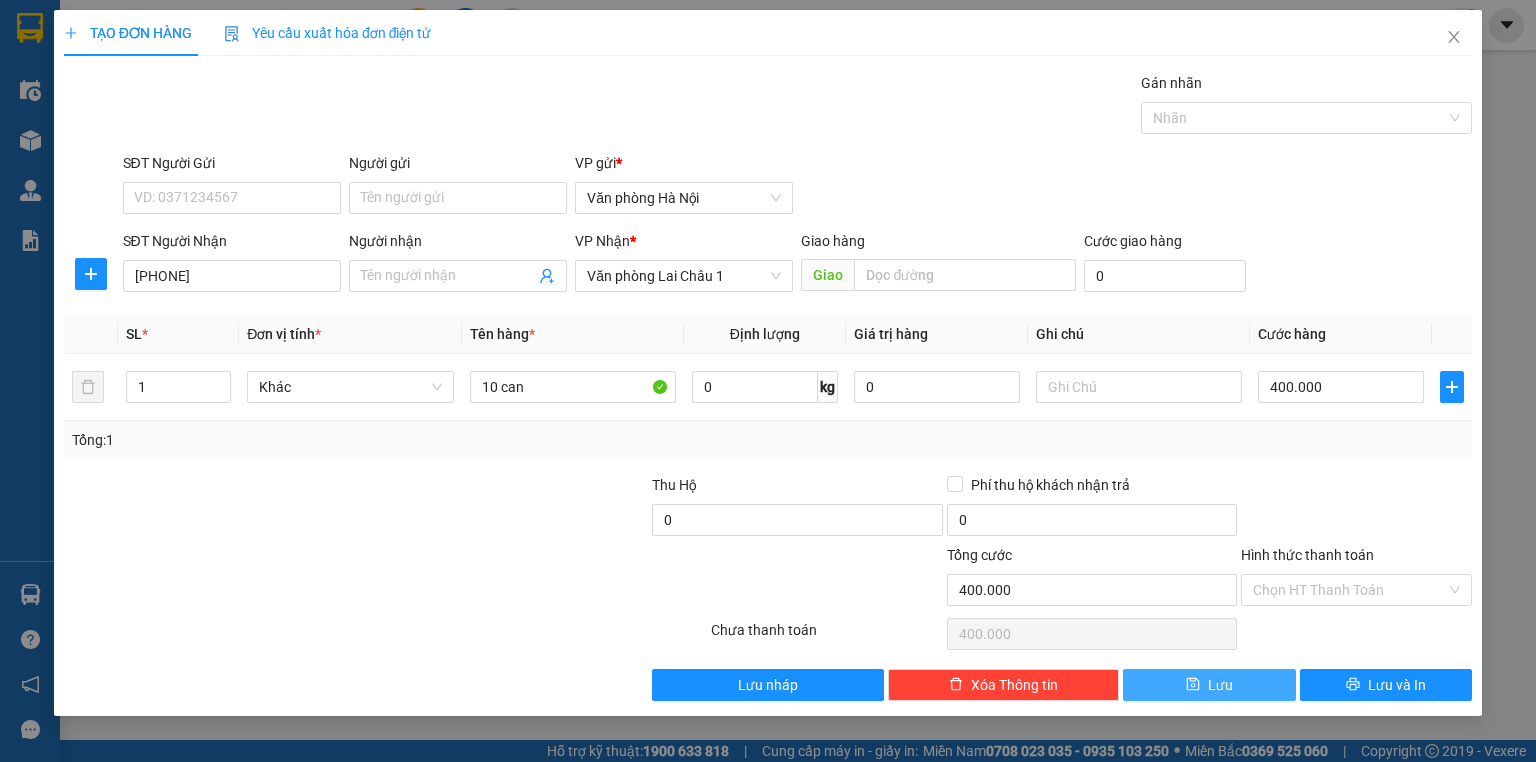 click on "Lưu" at bounding box center (1209, 685) 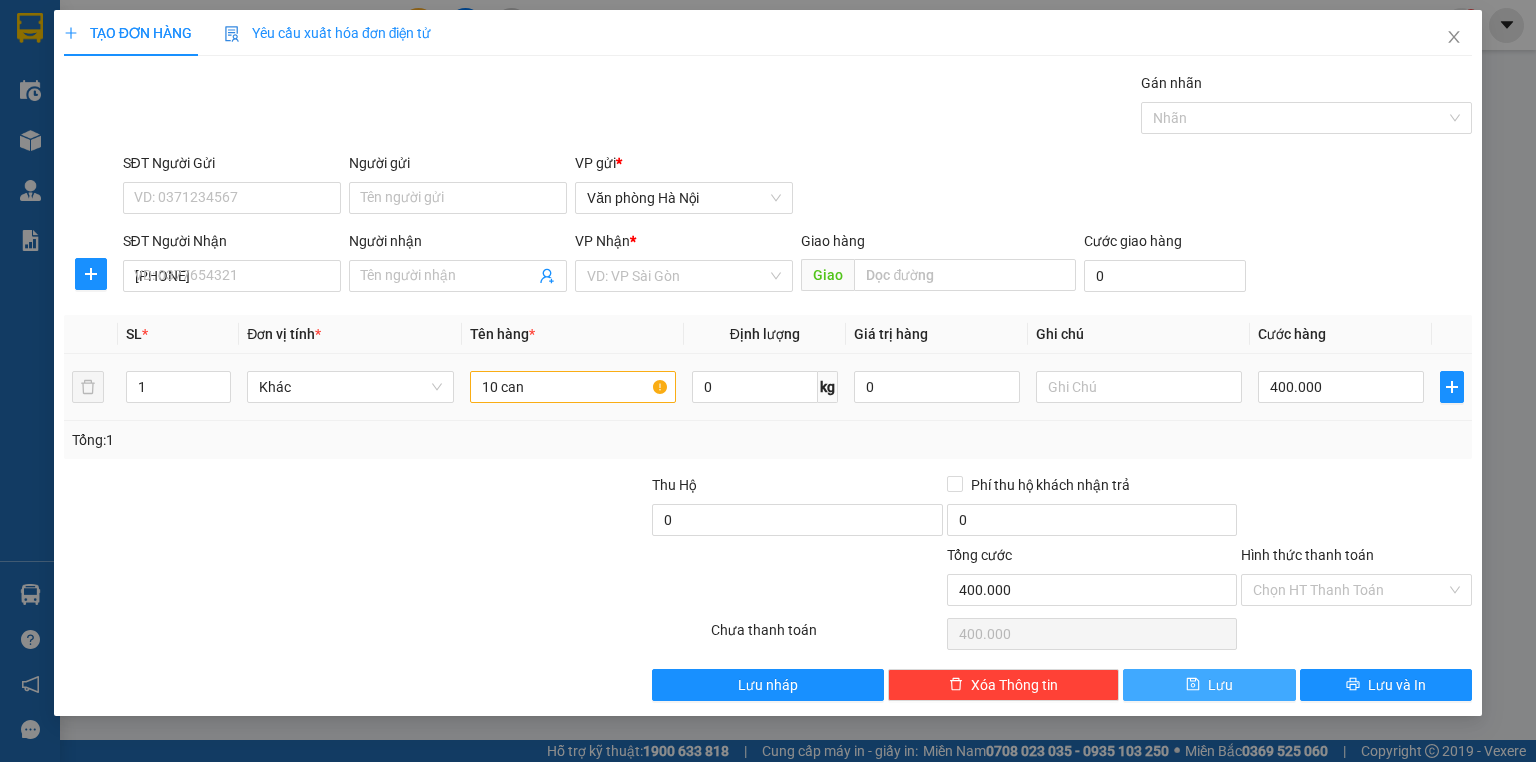 type 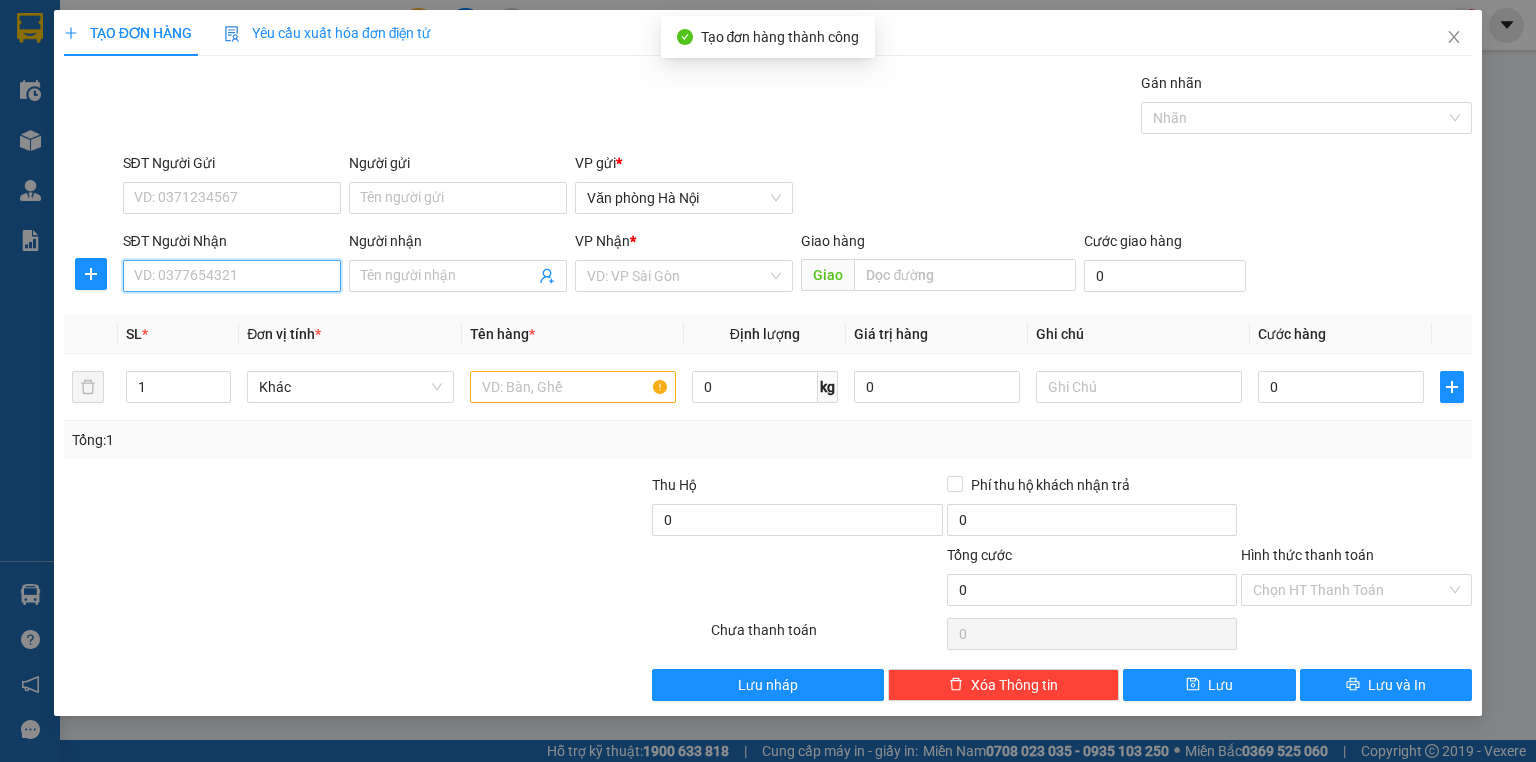 click on "SĐT Người Nhận" at bounding box center (232, 276) 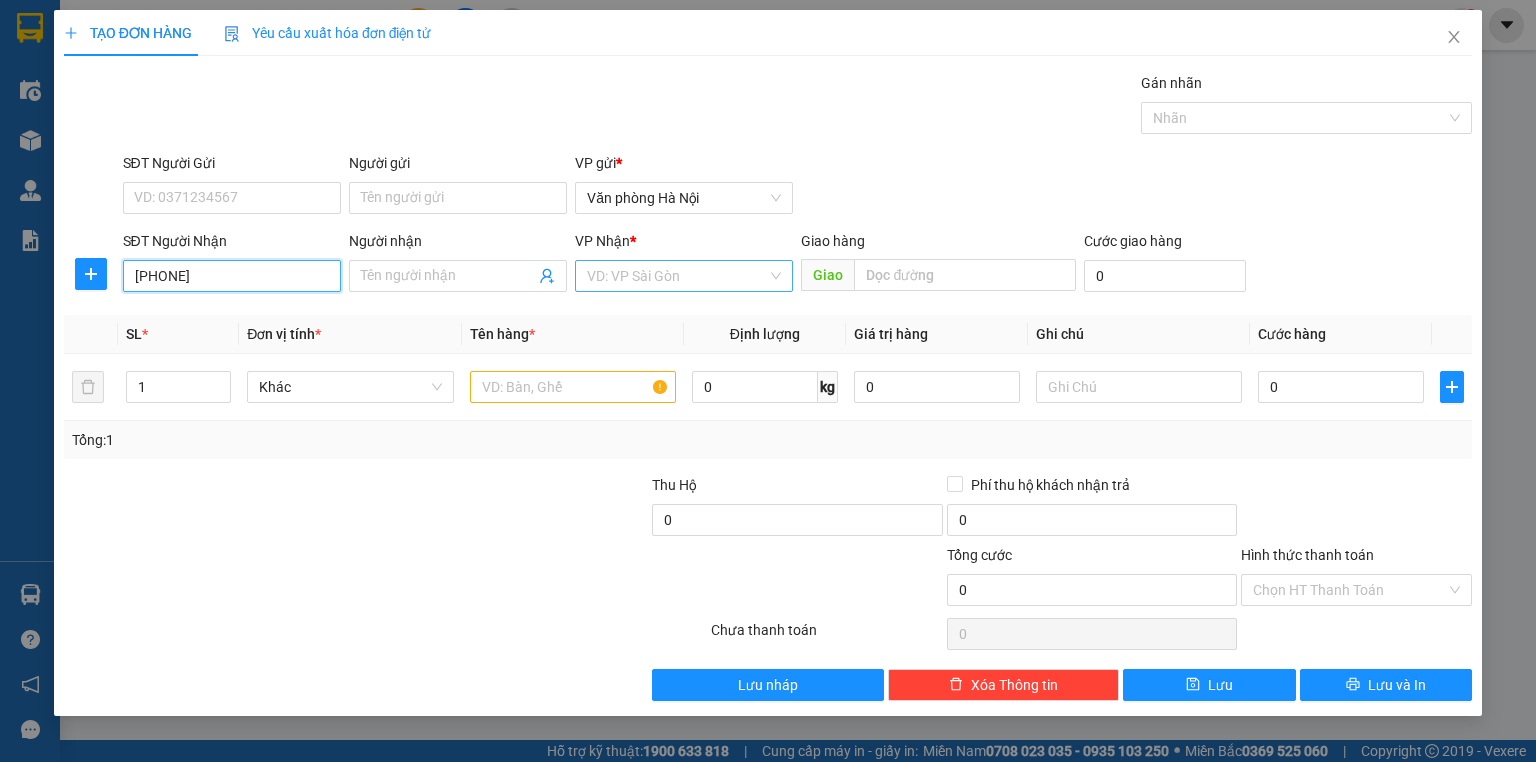type on "[PHONE]" 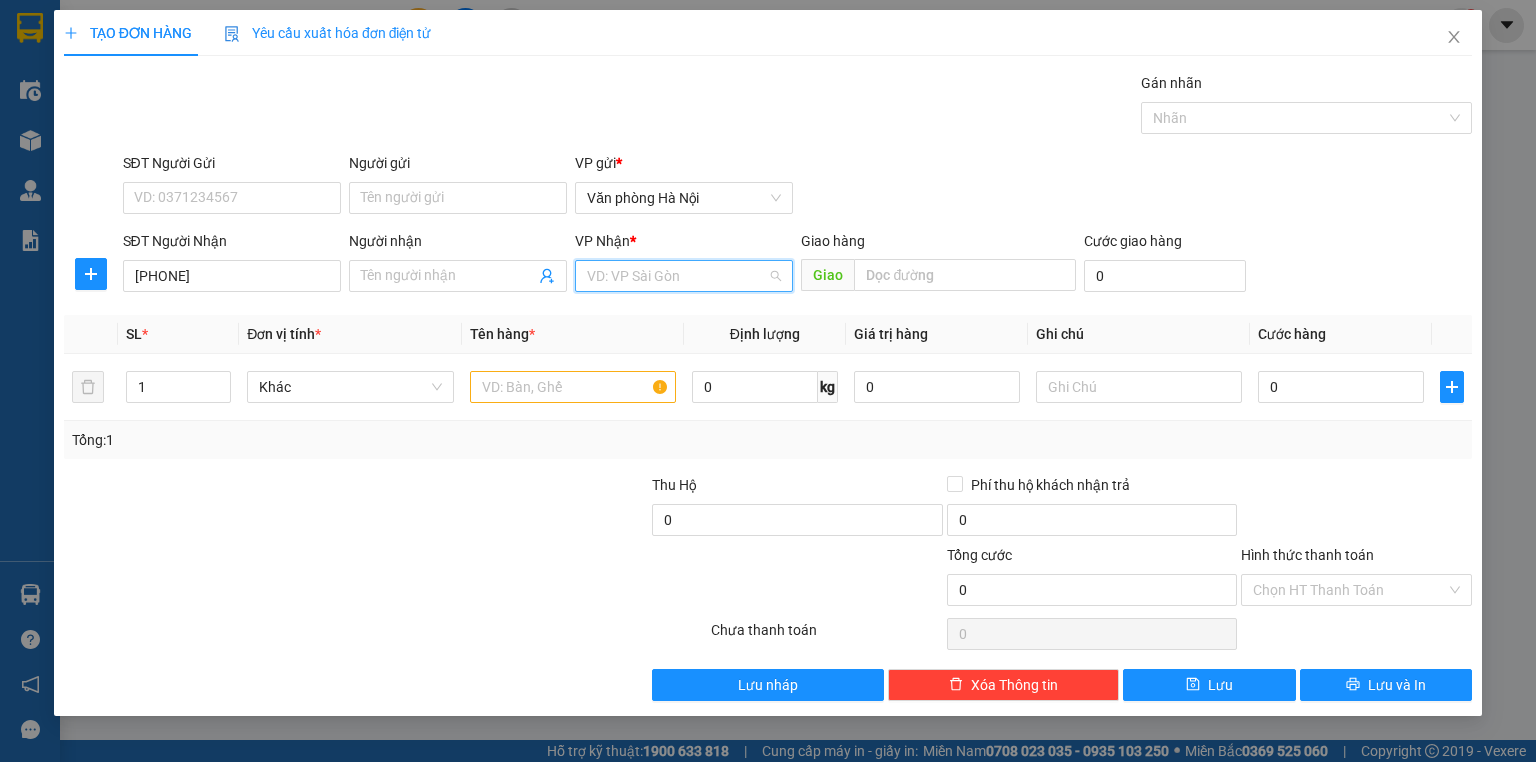 click at bounding box center (677, 276) 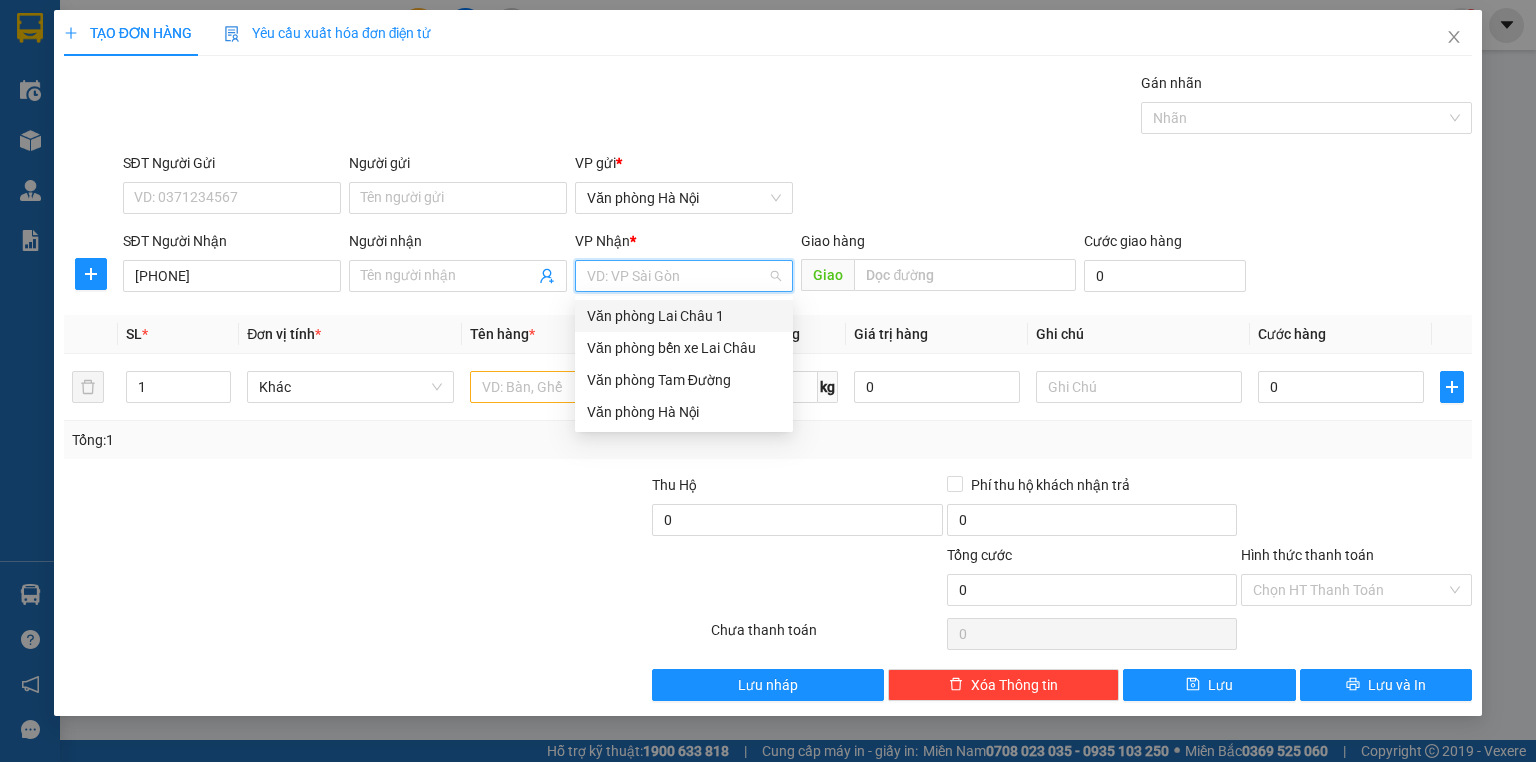 click on "Văn phòng Lai Châu 1" at bounding box center [684, 316] 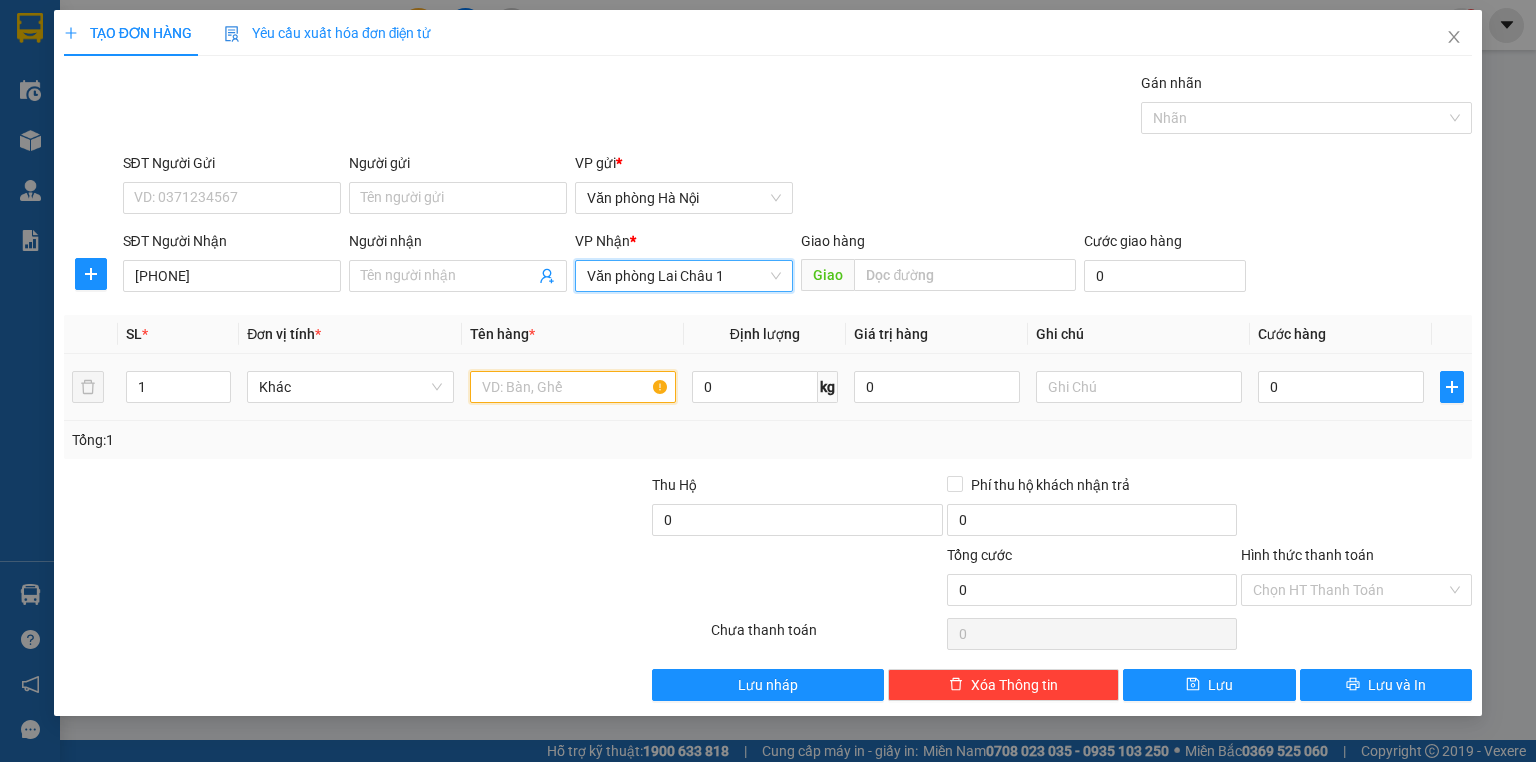 click at bounding box center [573, 387] 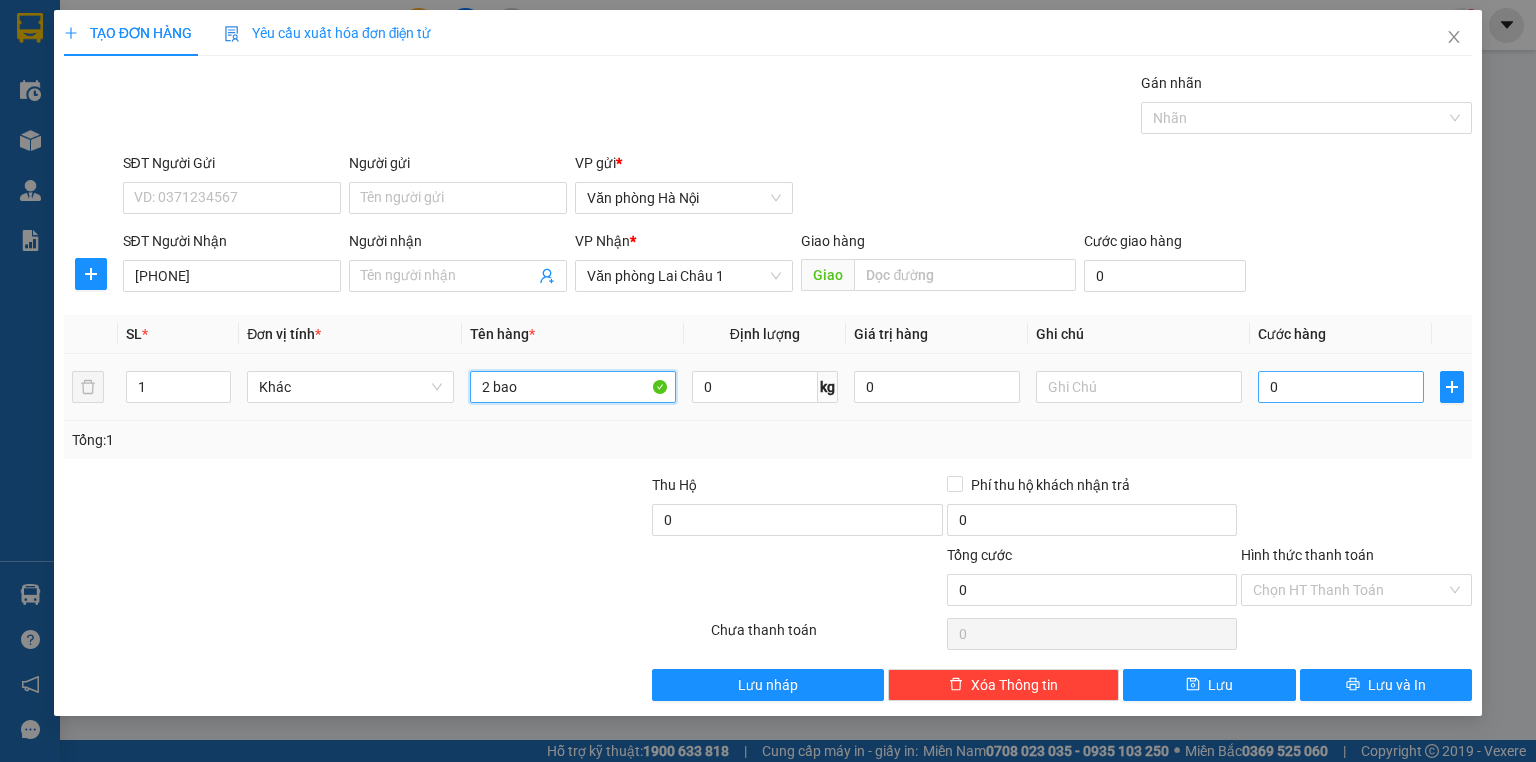 type on "2 bao" 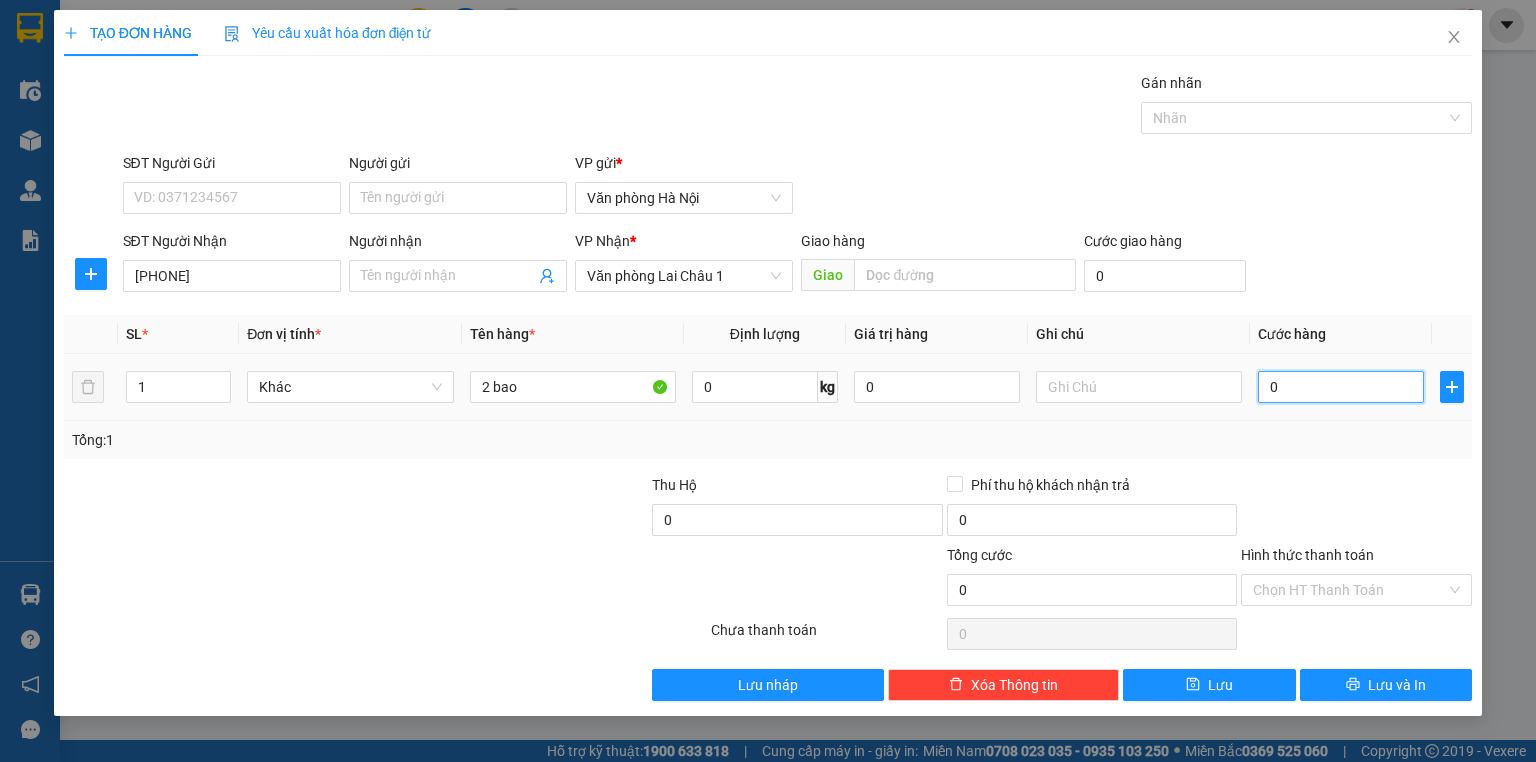 click on "0" at bounding box center [1341, 387] 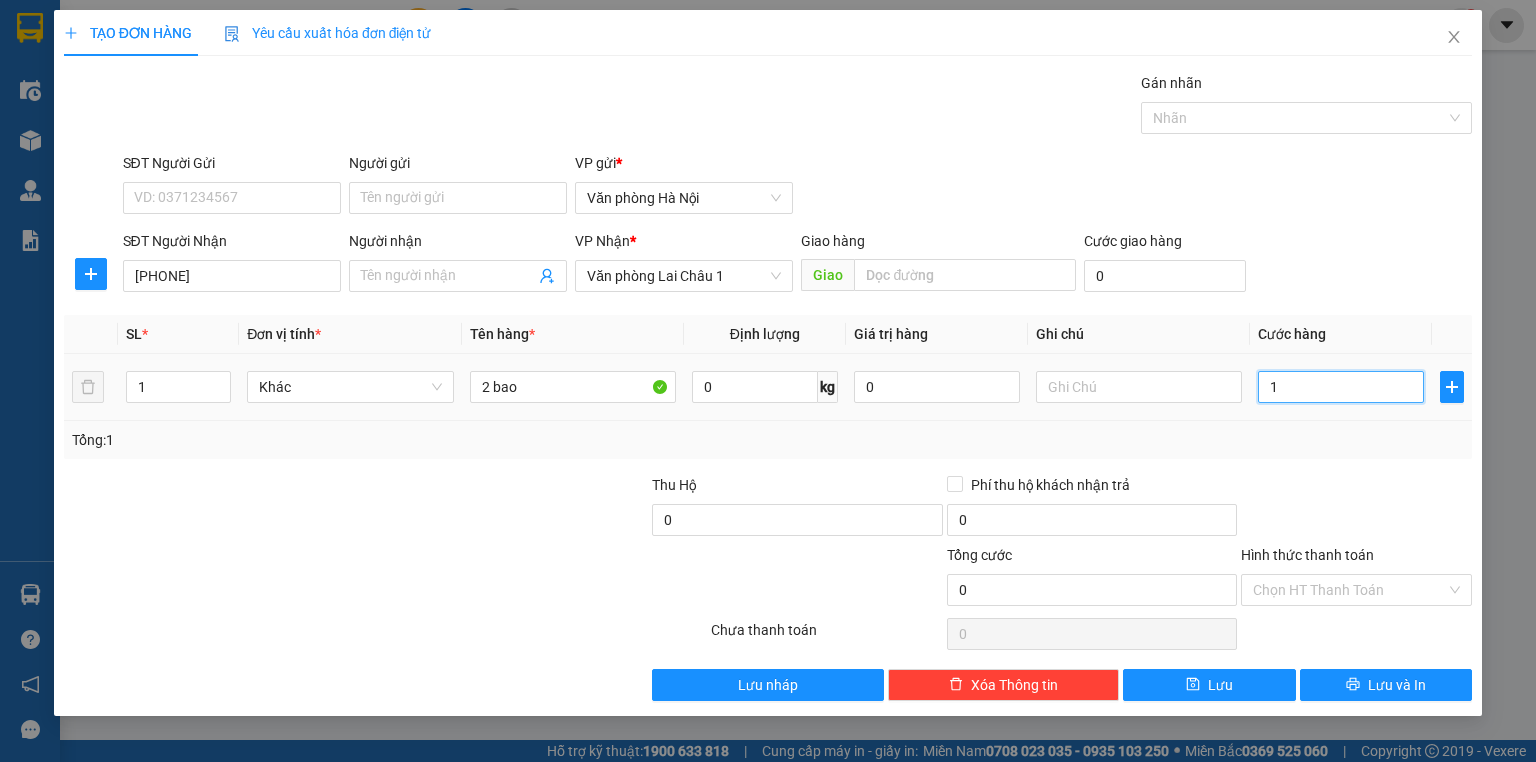 type on "1" 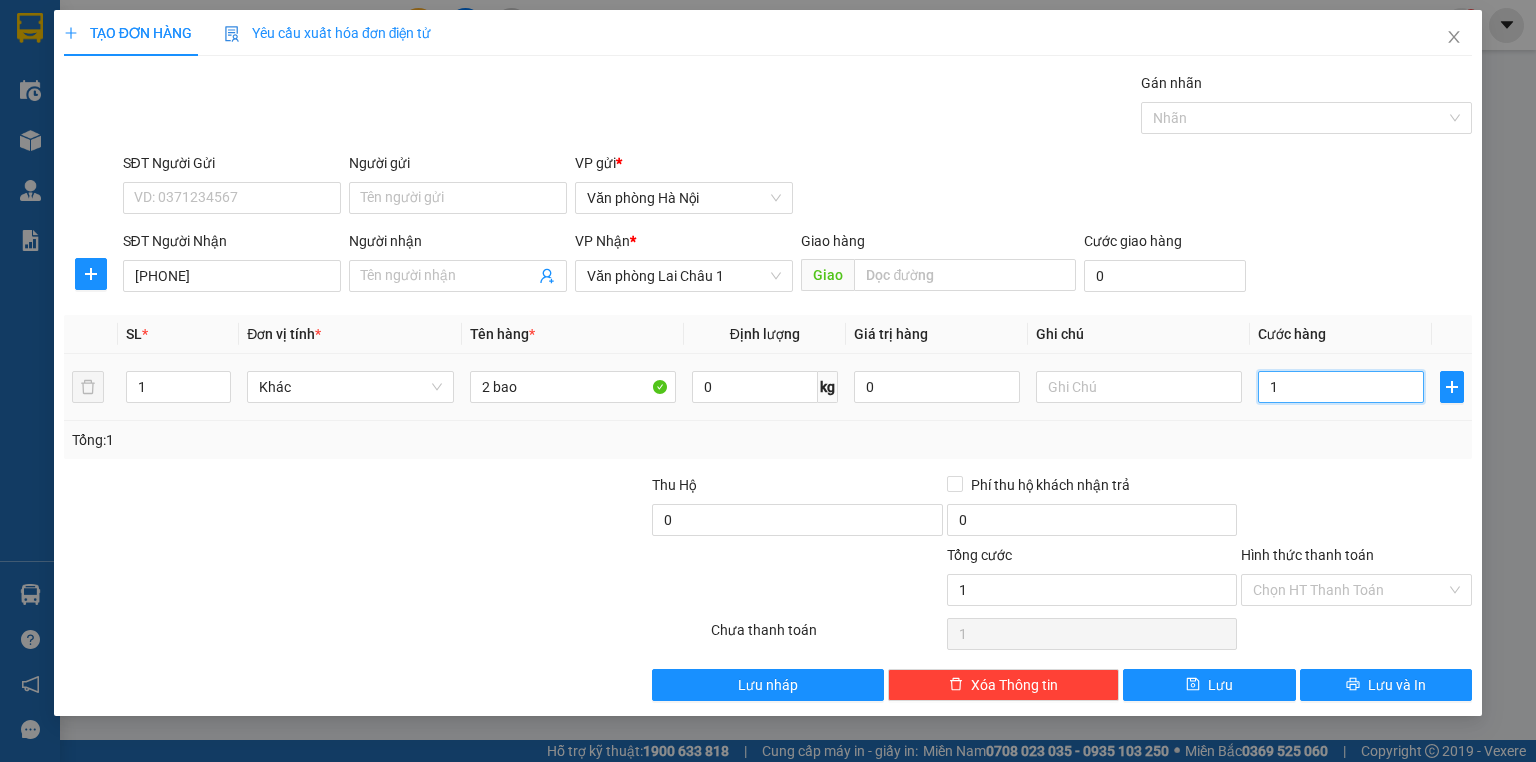 type on "15" 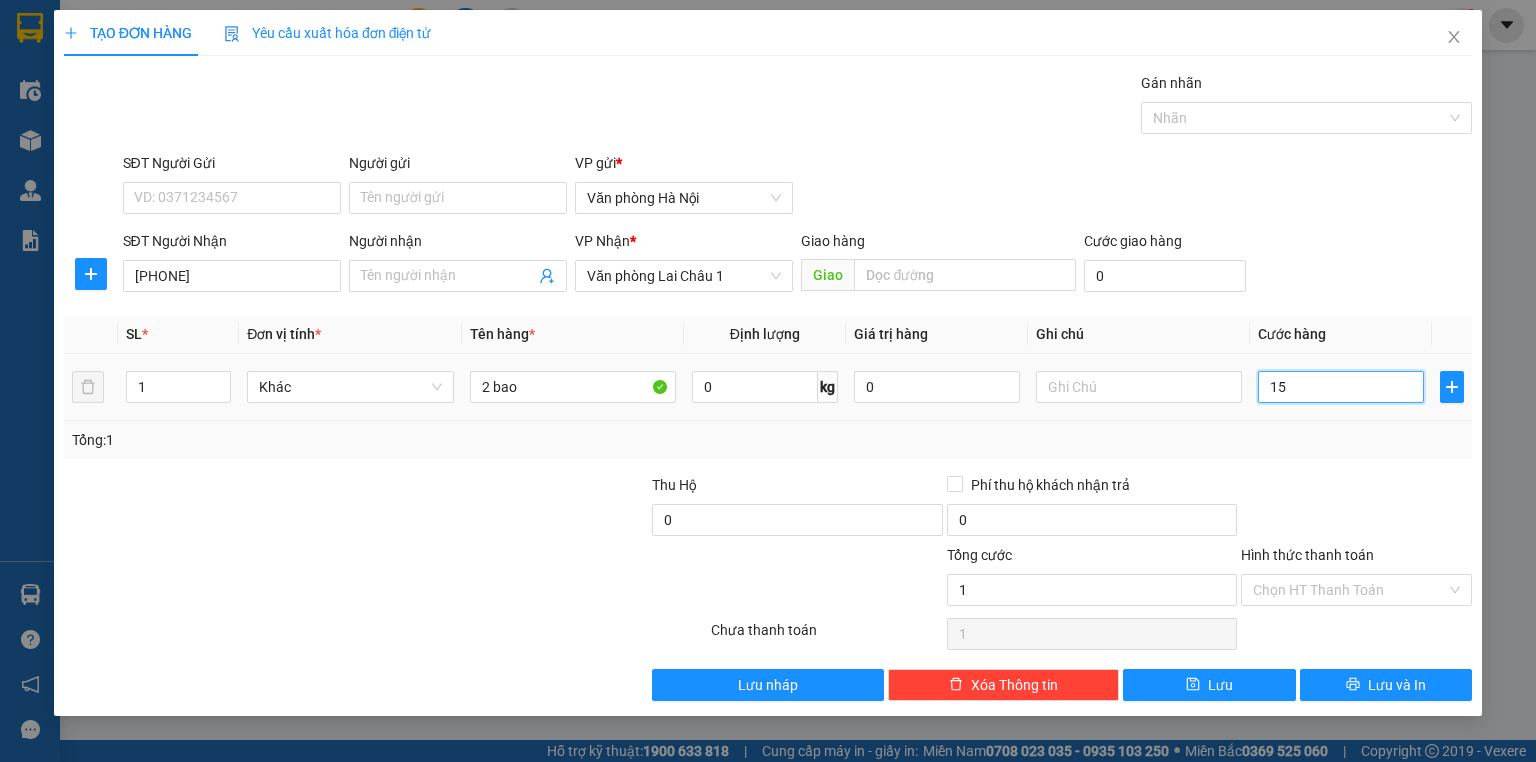 type on "15" 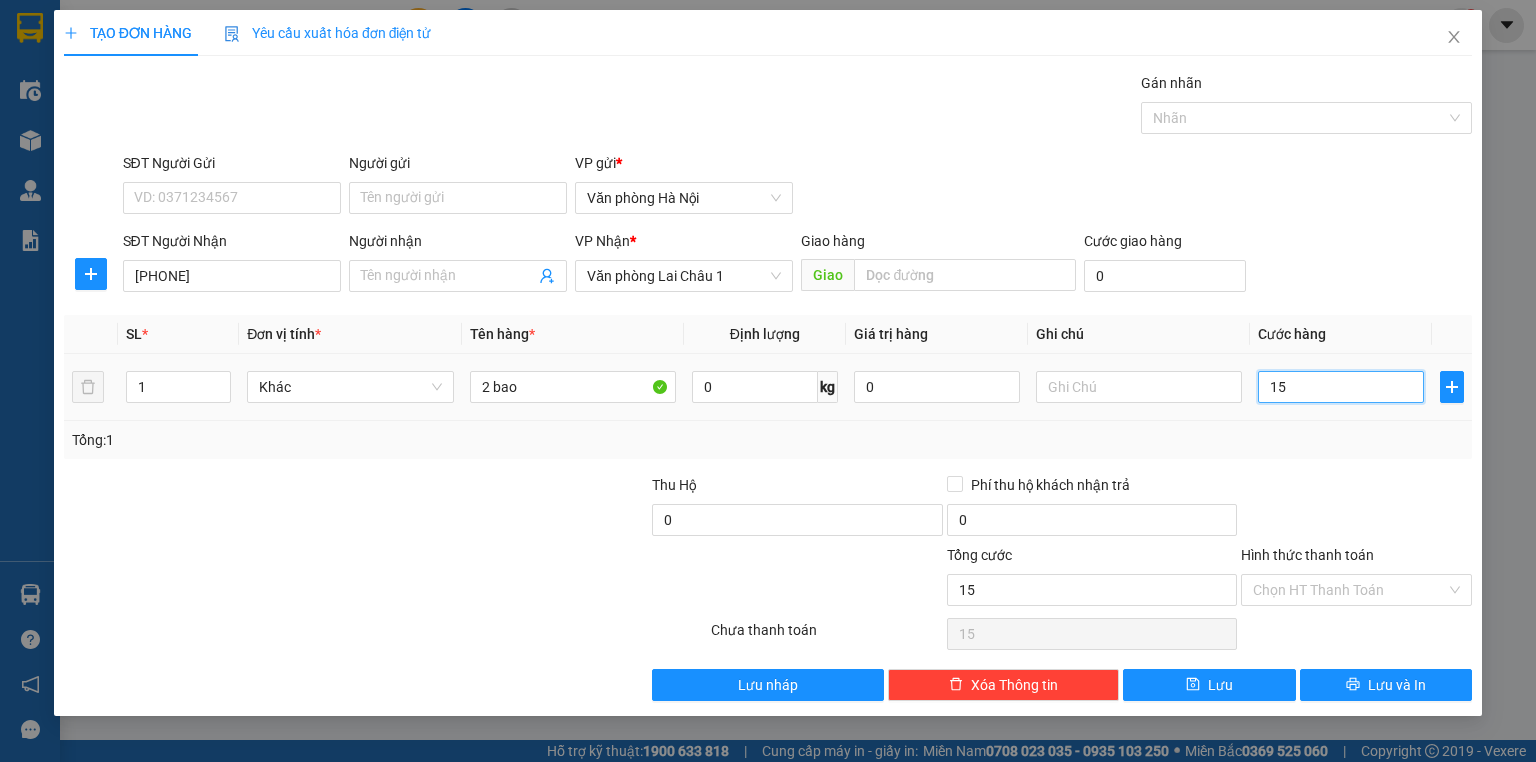 type on "150" 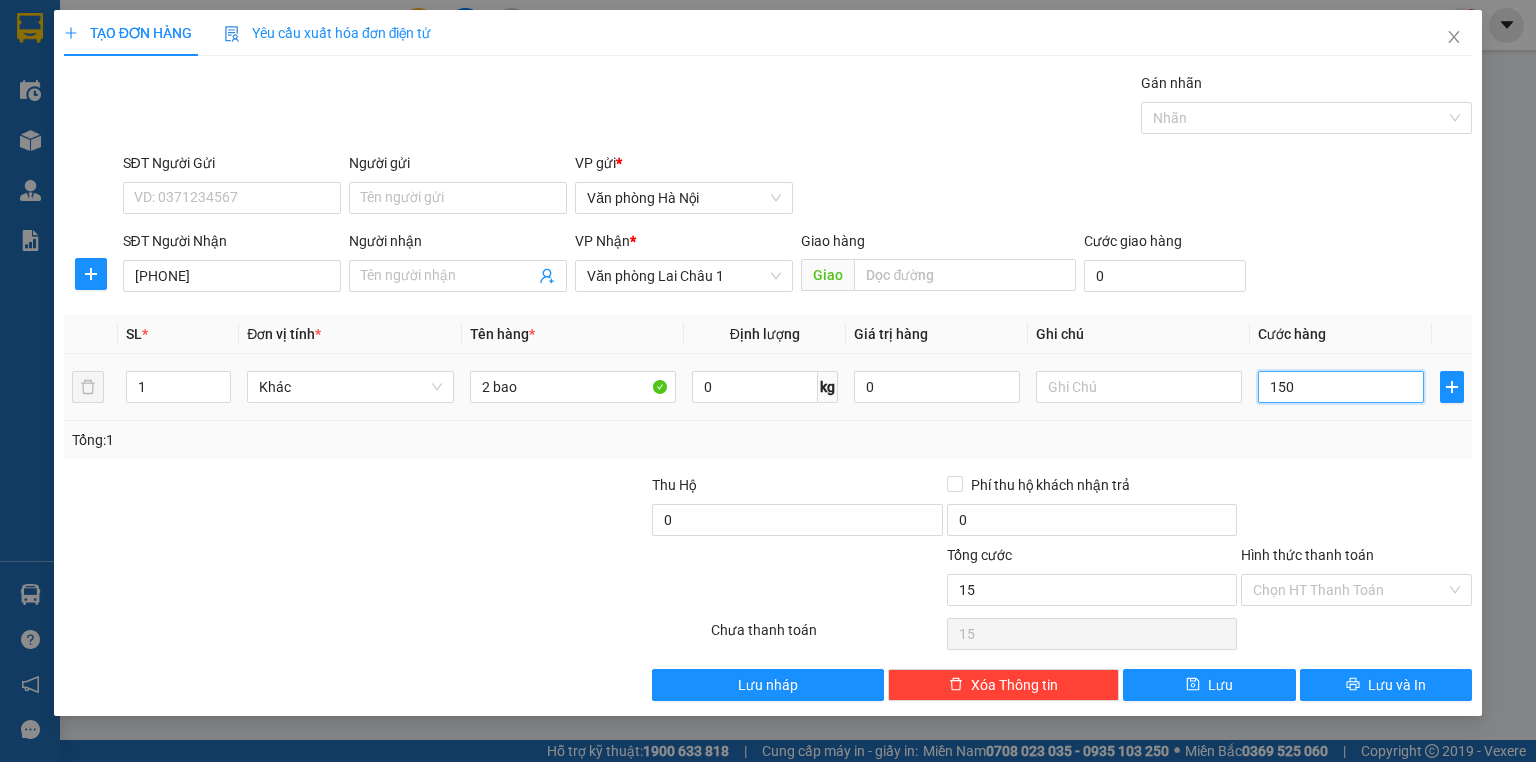 type on "150" 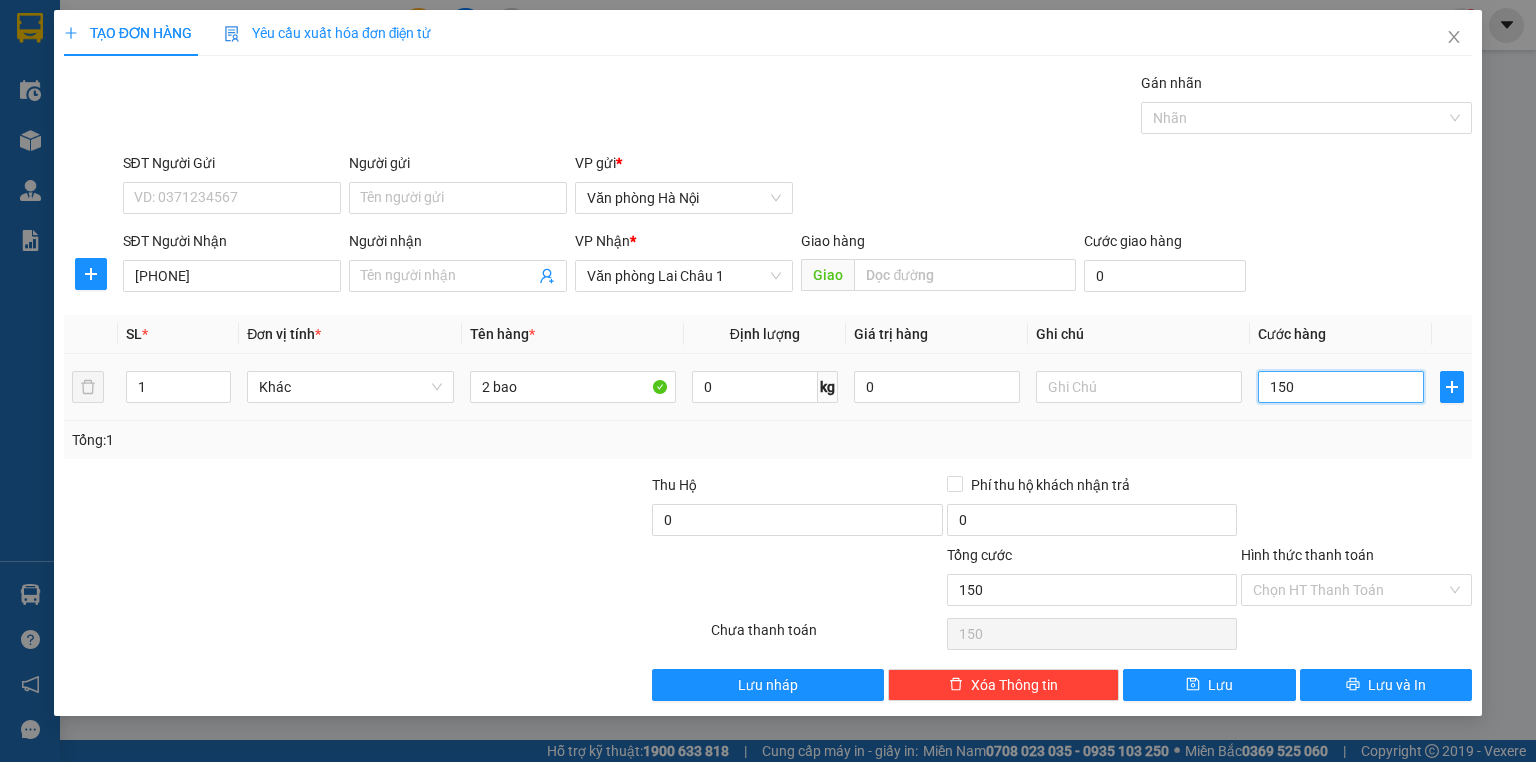 type on "1.500" 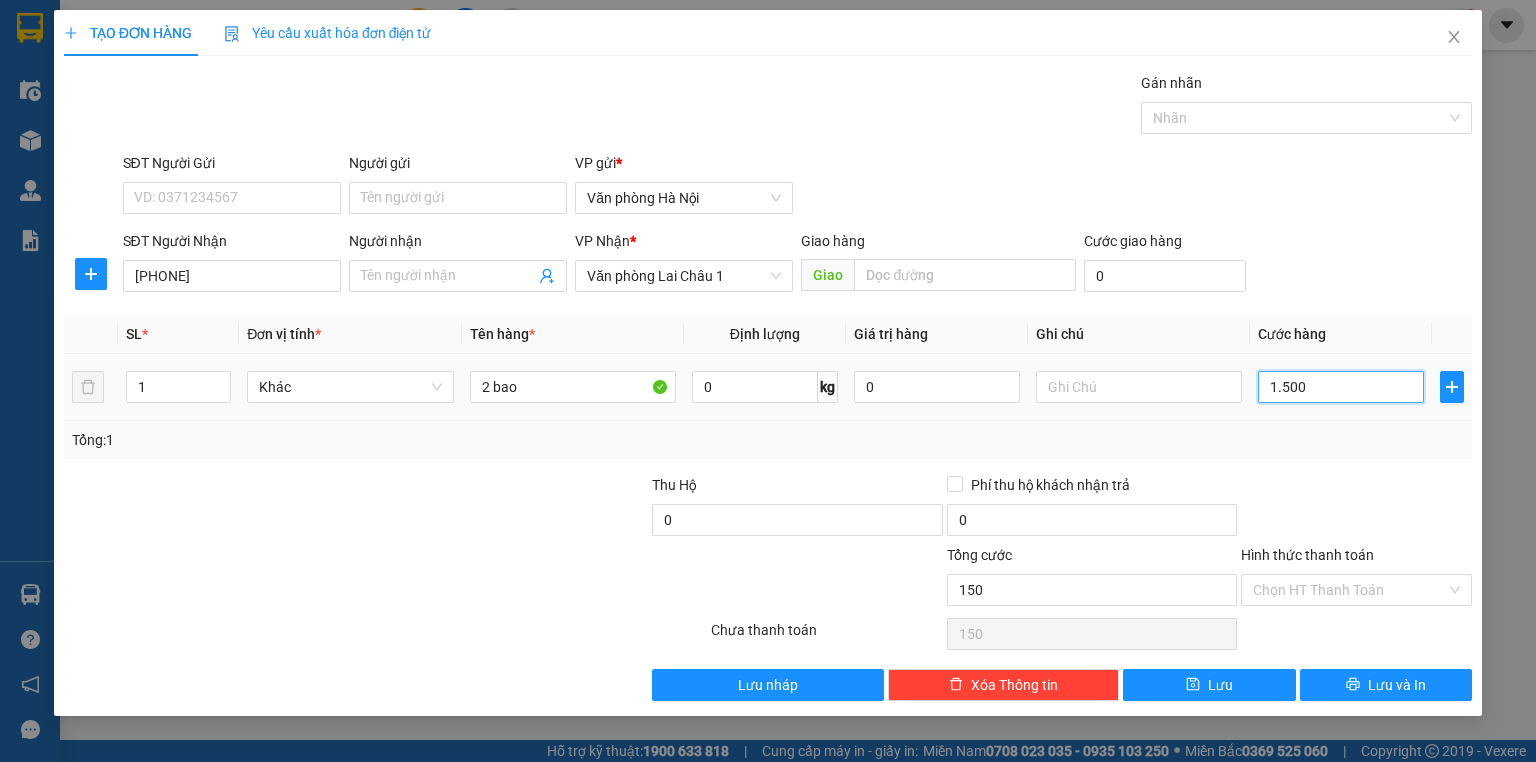 type on "1.500" 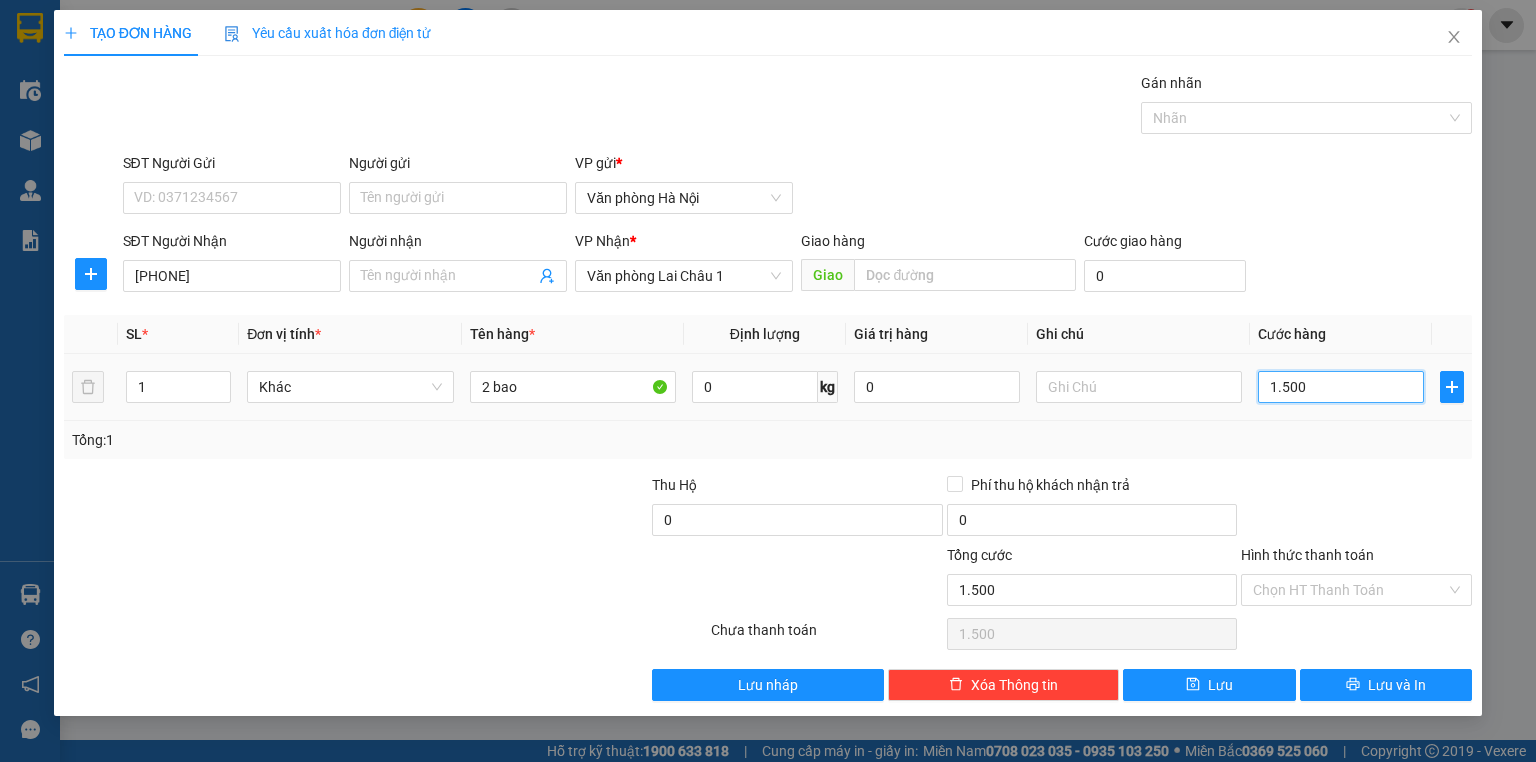 type on "15.000" 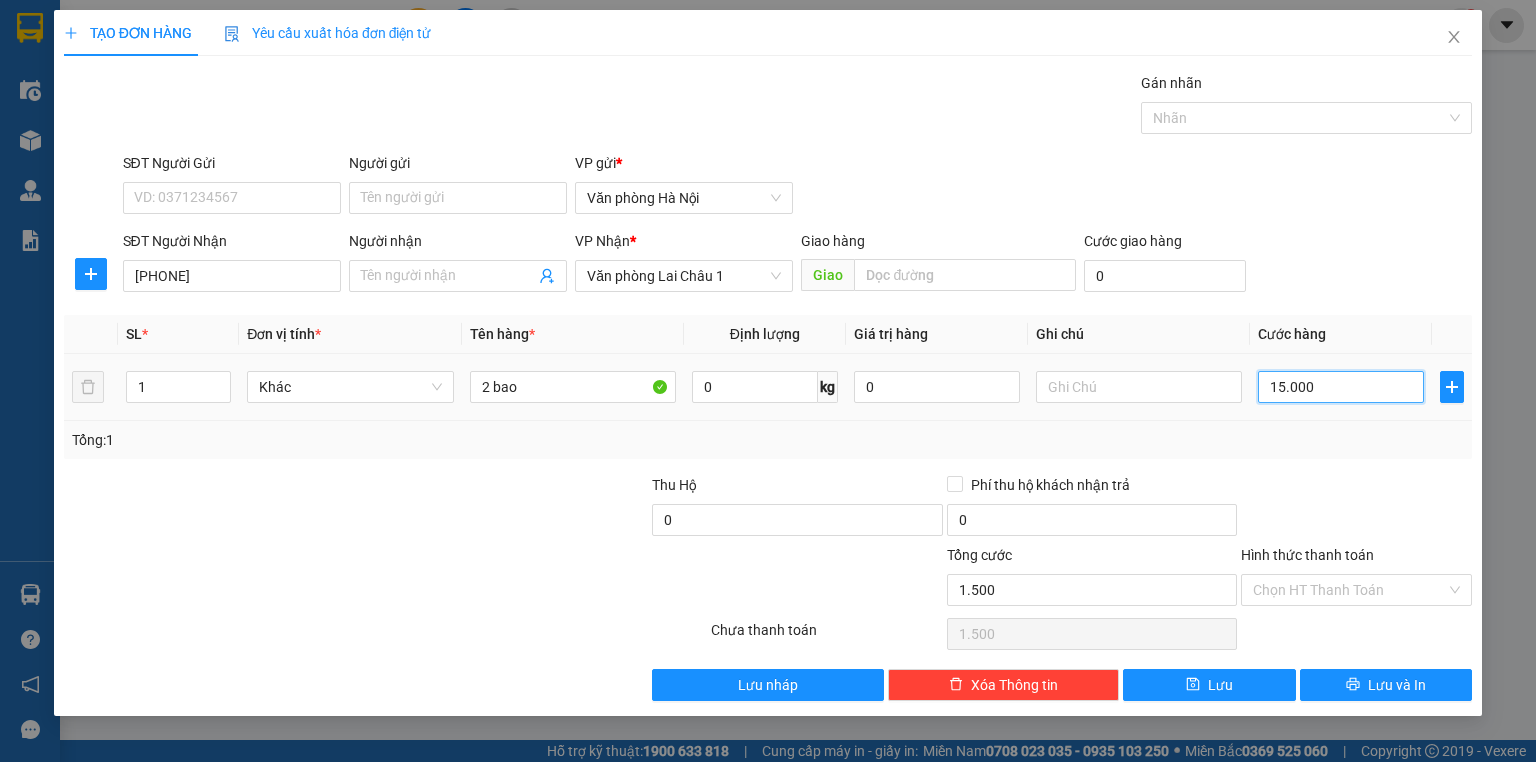 type on "15.000" 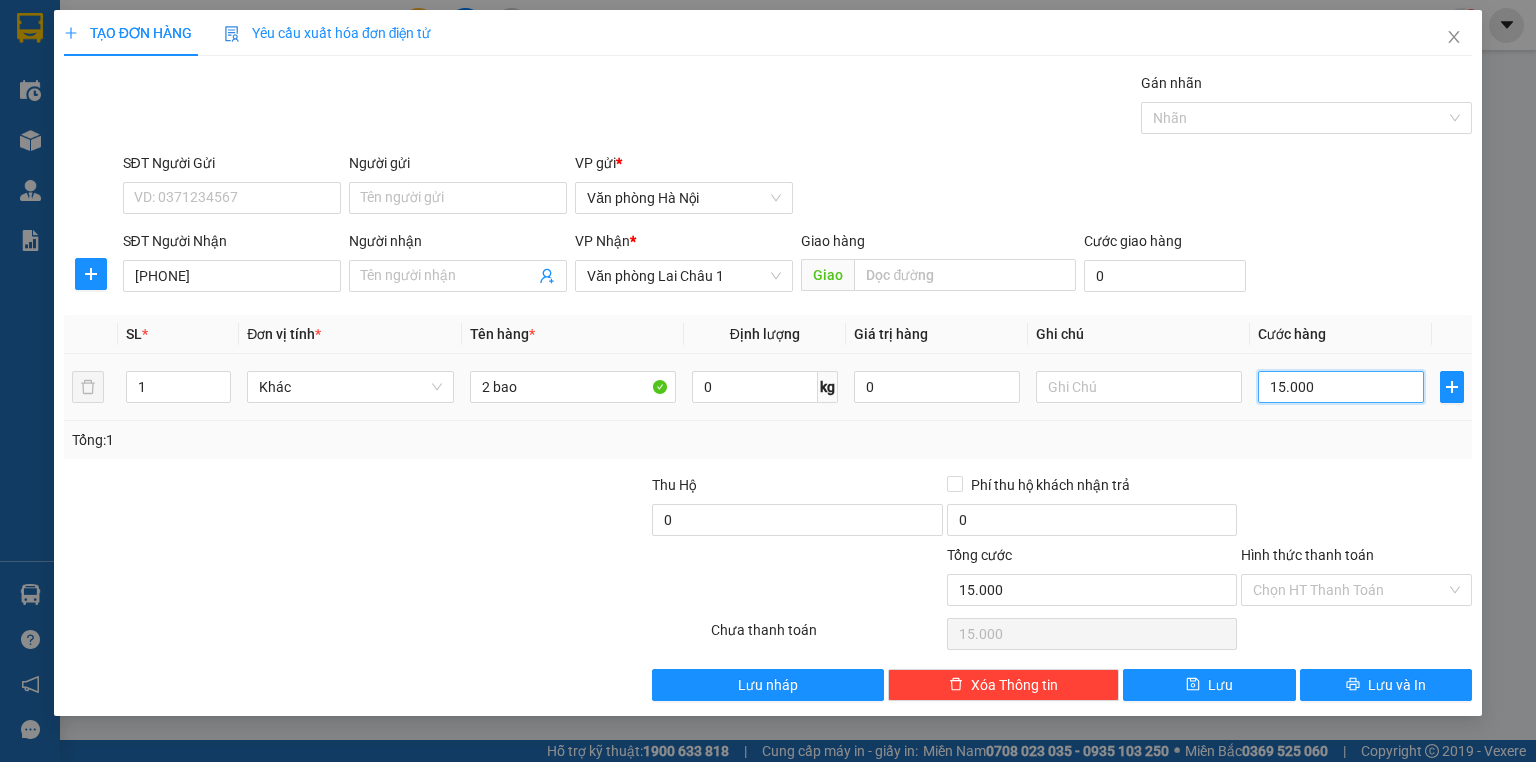 type on "150.000" 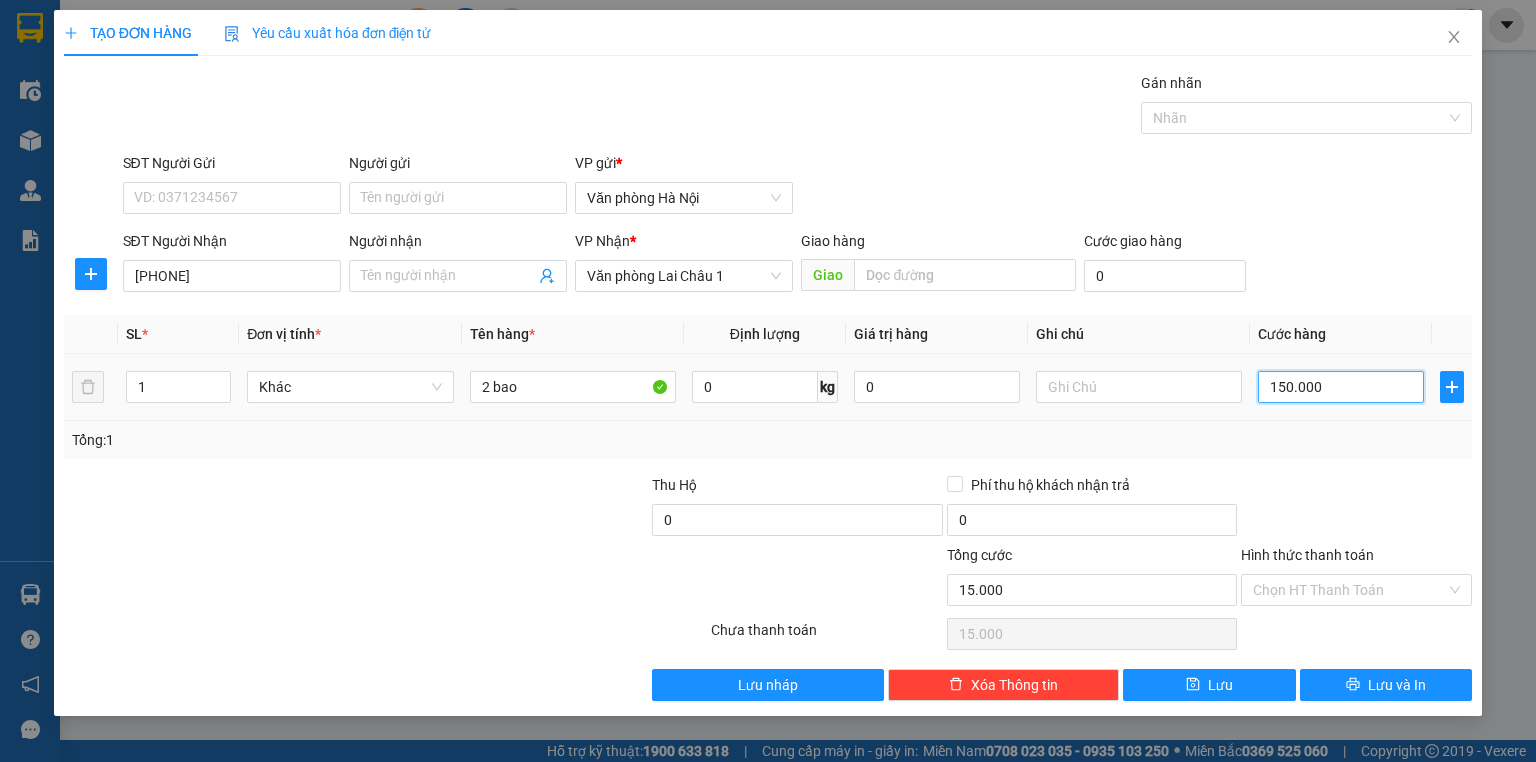 type on "150.000" 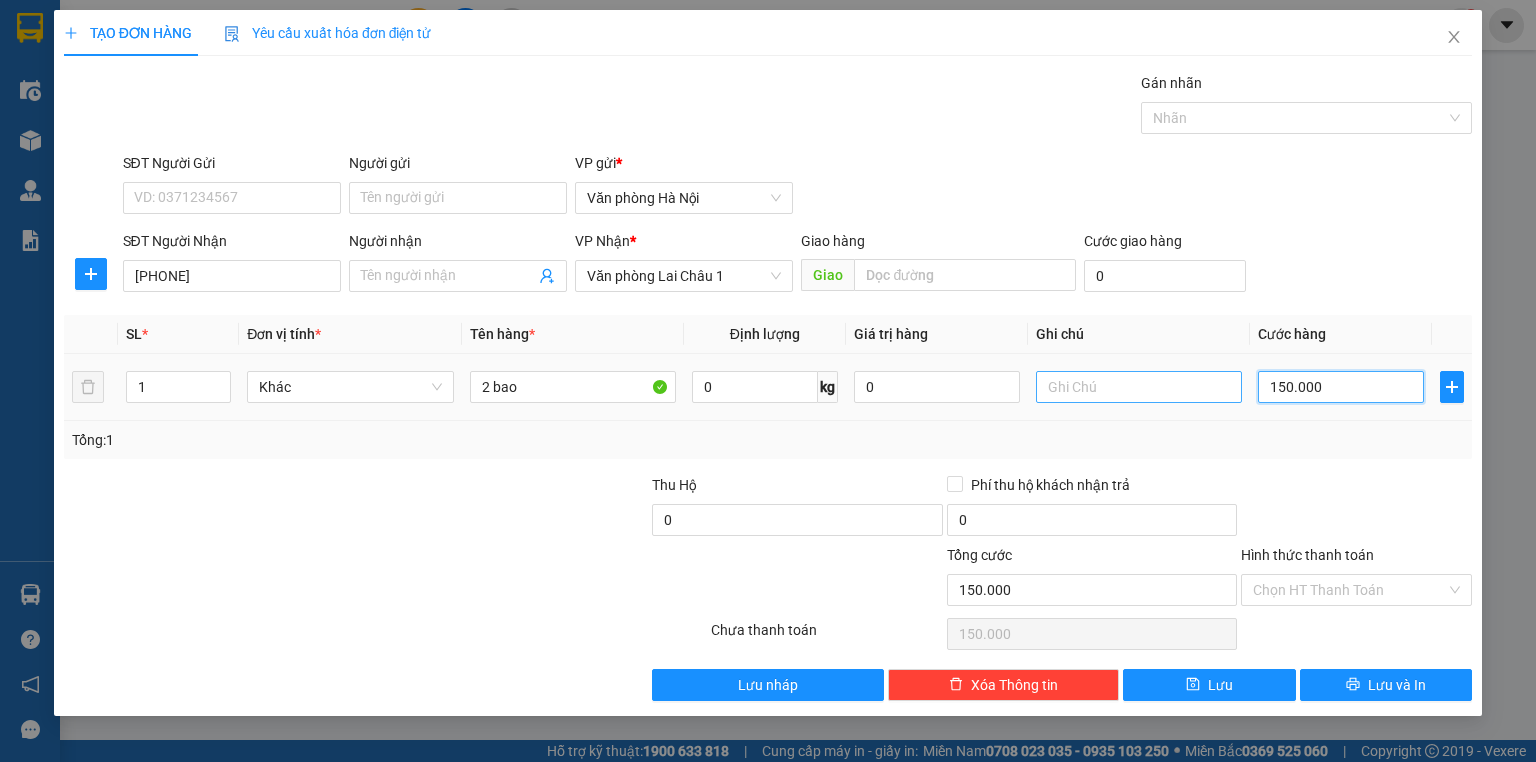 type on "150.000" 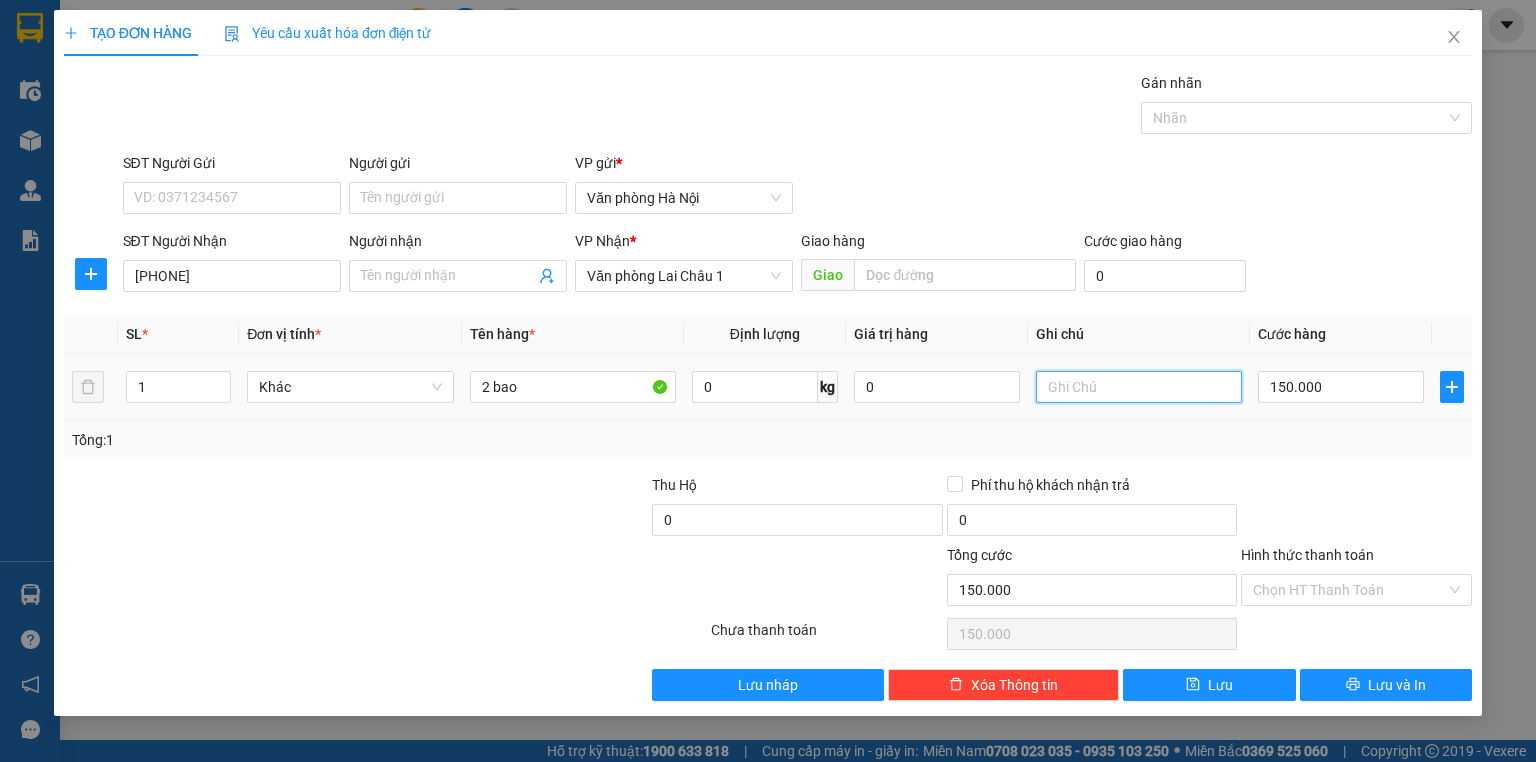 click at bounding box center (1139, 387) 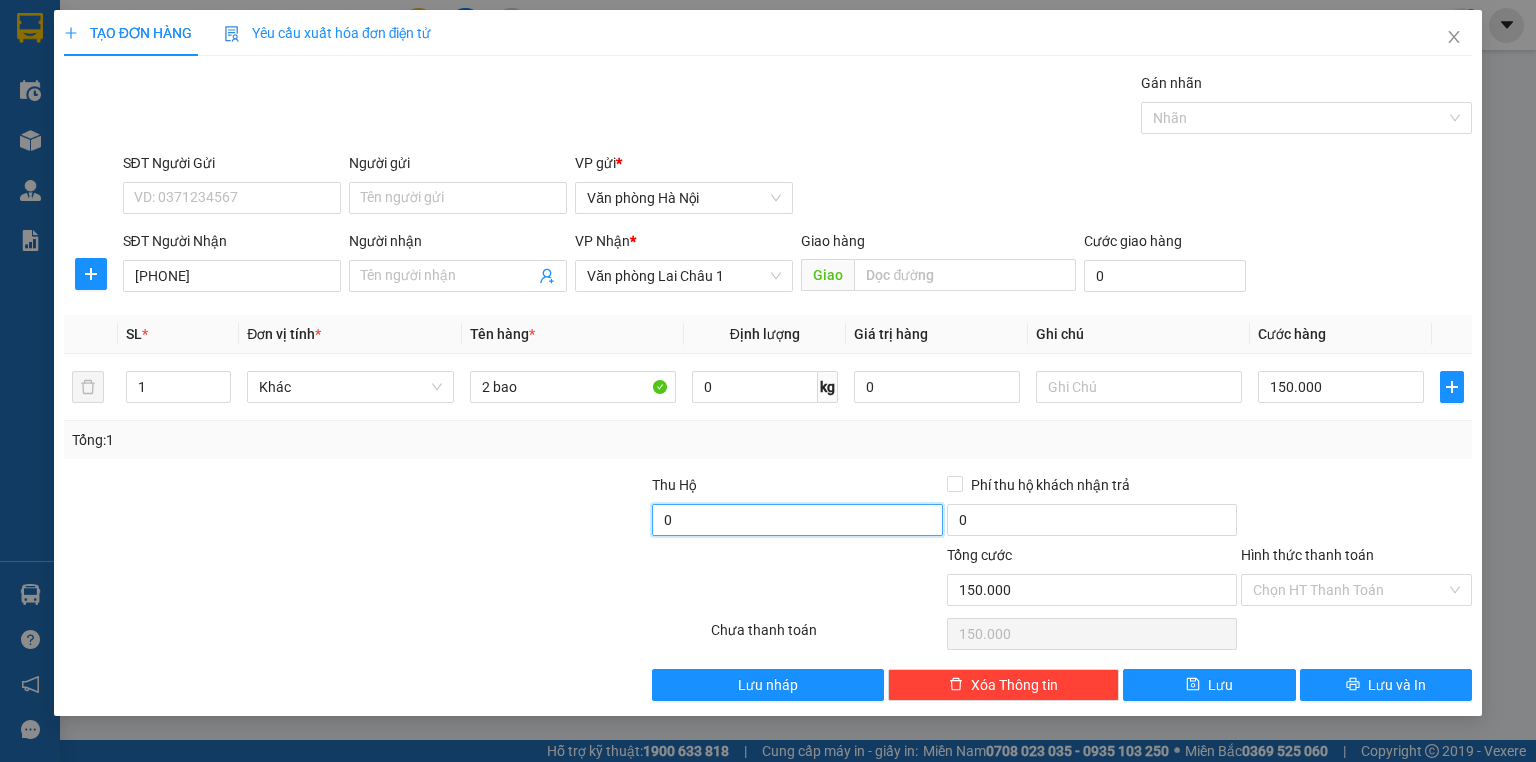 click on "0" at bounding box center [797, 520] 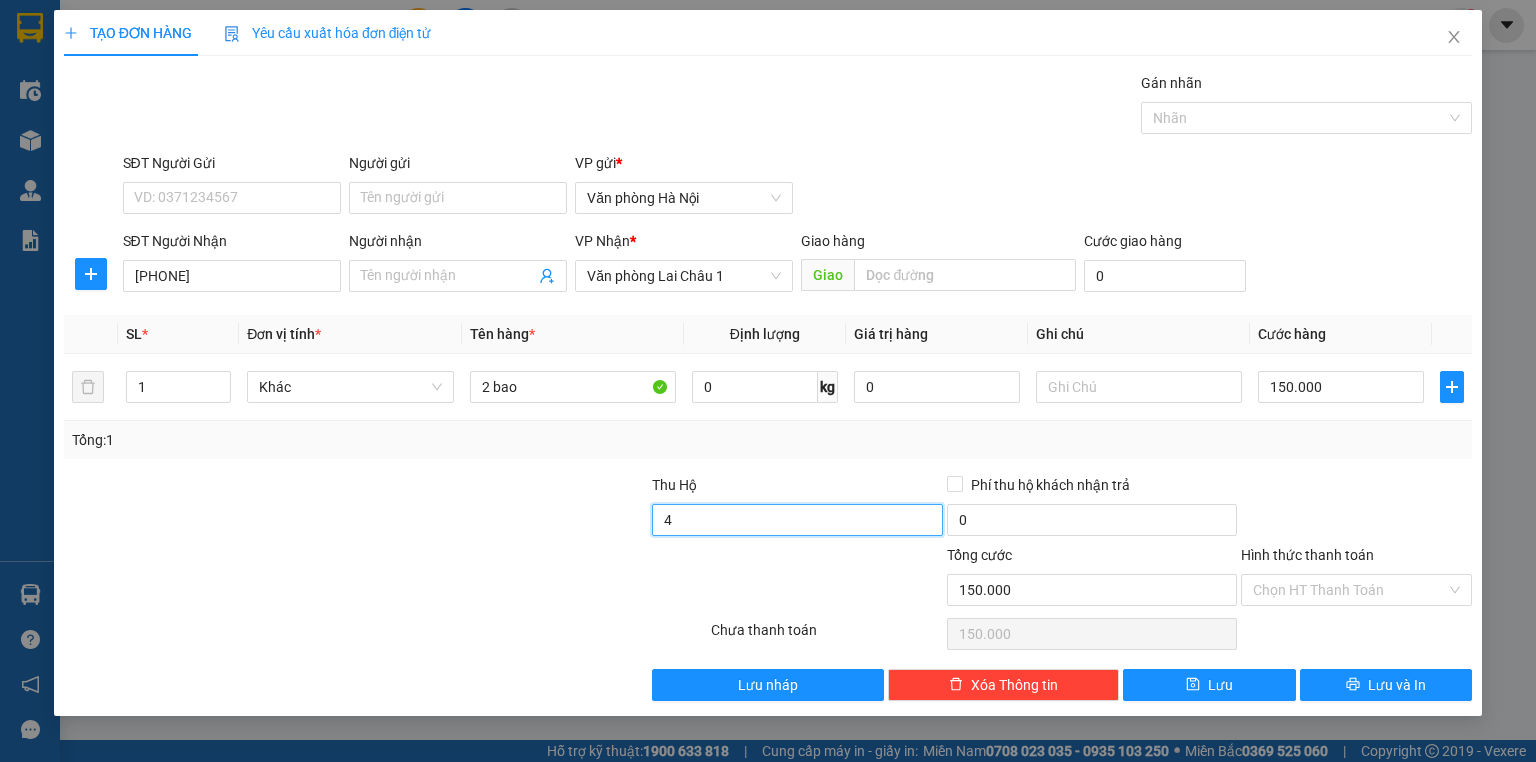 click on "4" at bounding box center (797, 520) 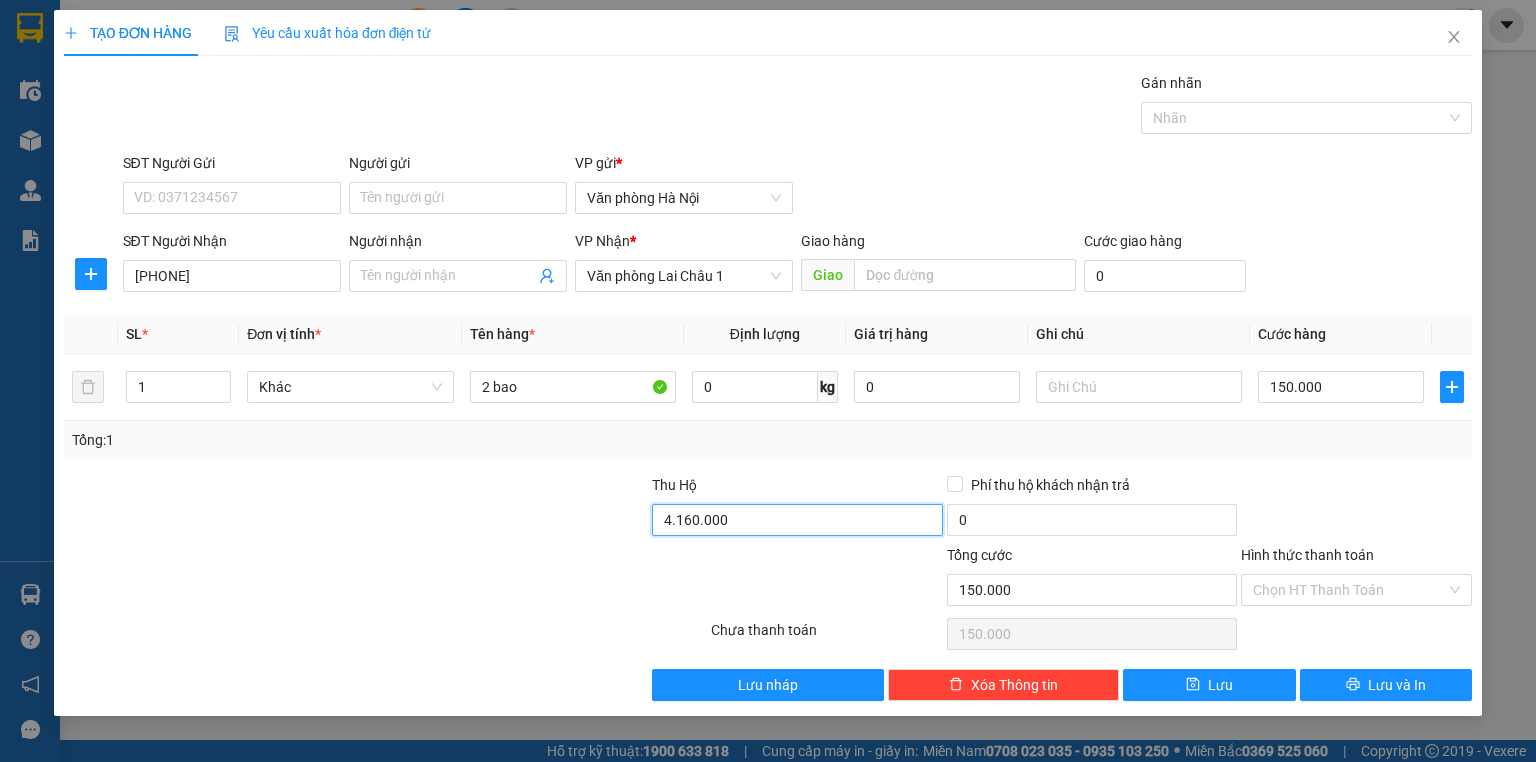 click on "4.160.000" at bounding box center (797, 520) 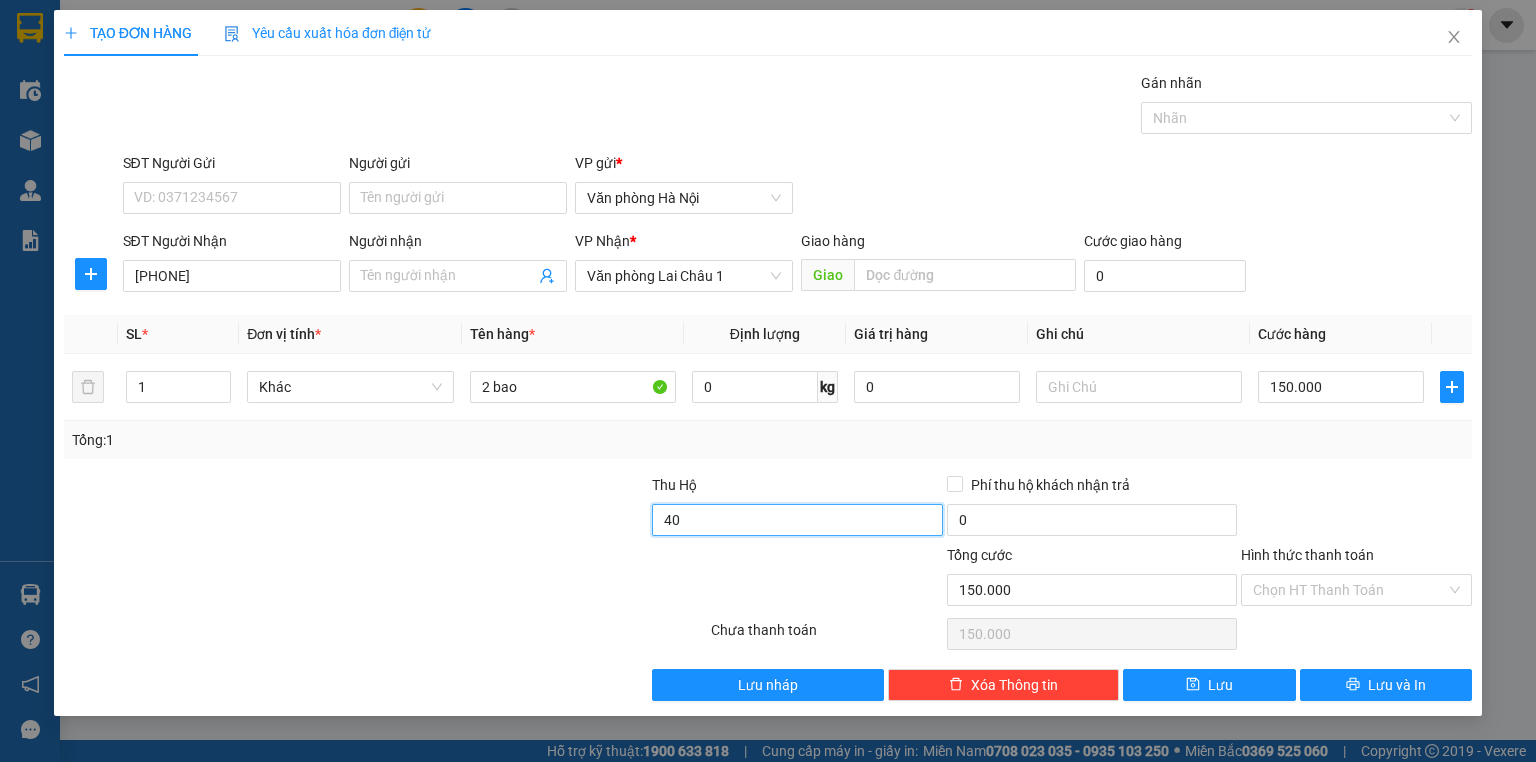 click on "40" at bounding box center (797, 520) 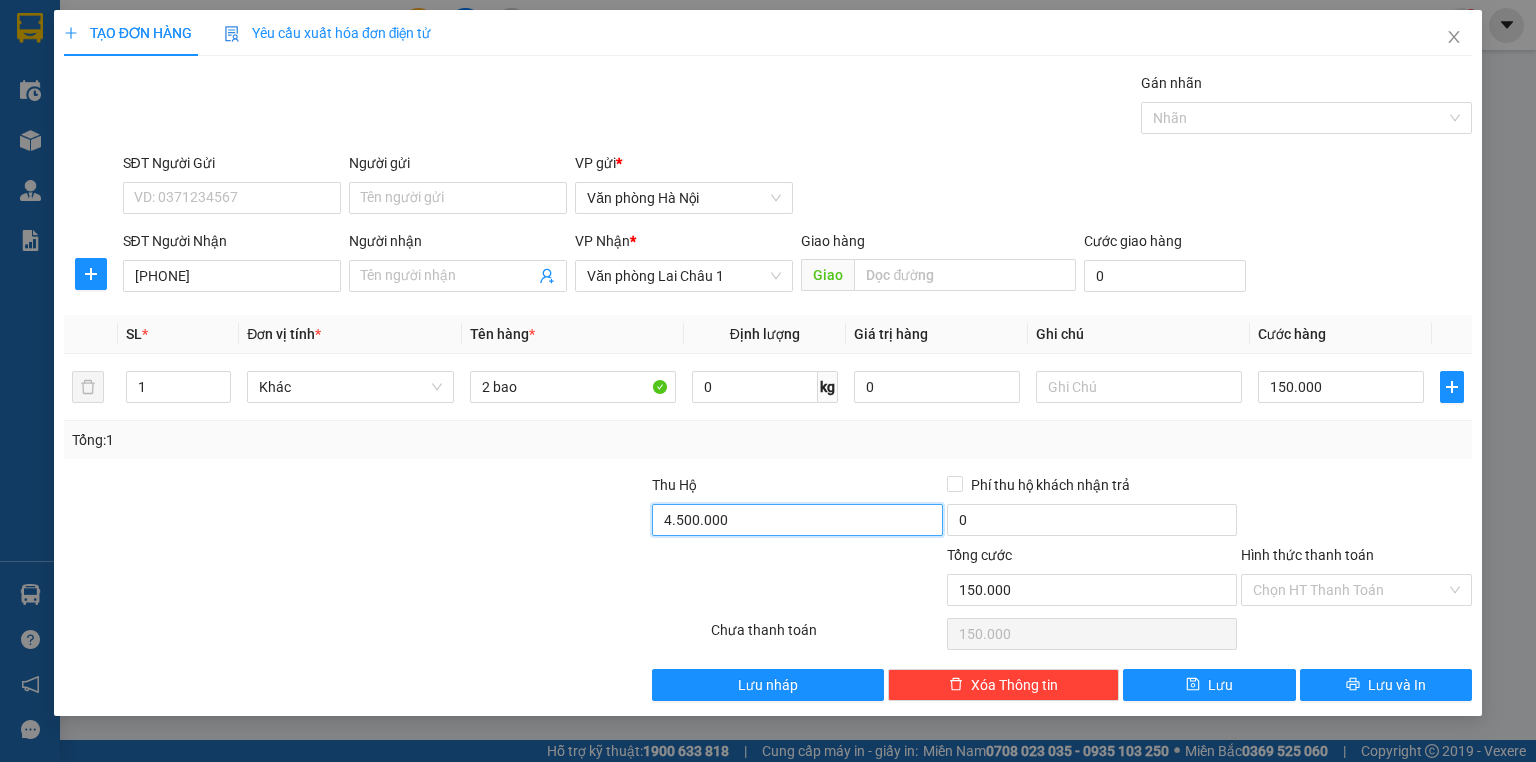 click on "4.500.000" at bounding box center (797, 520) 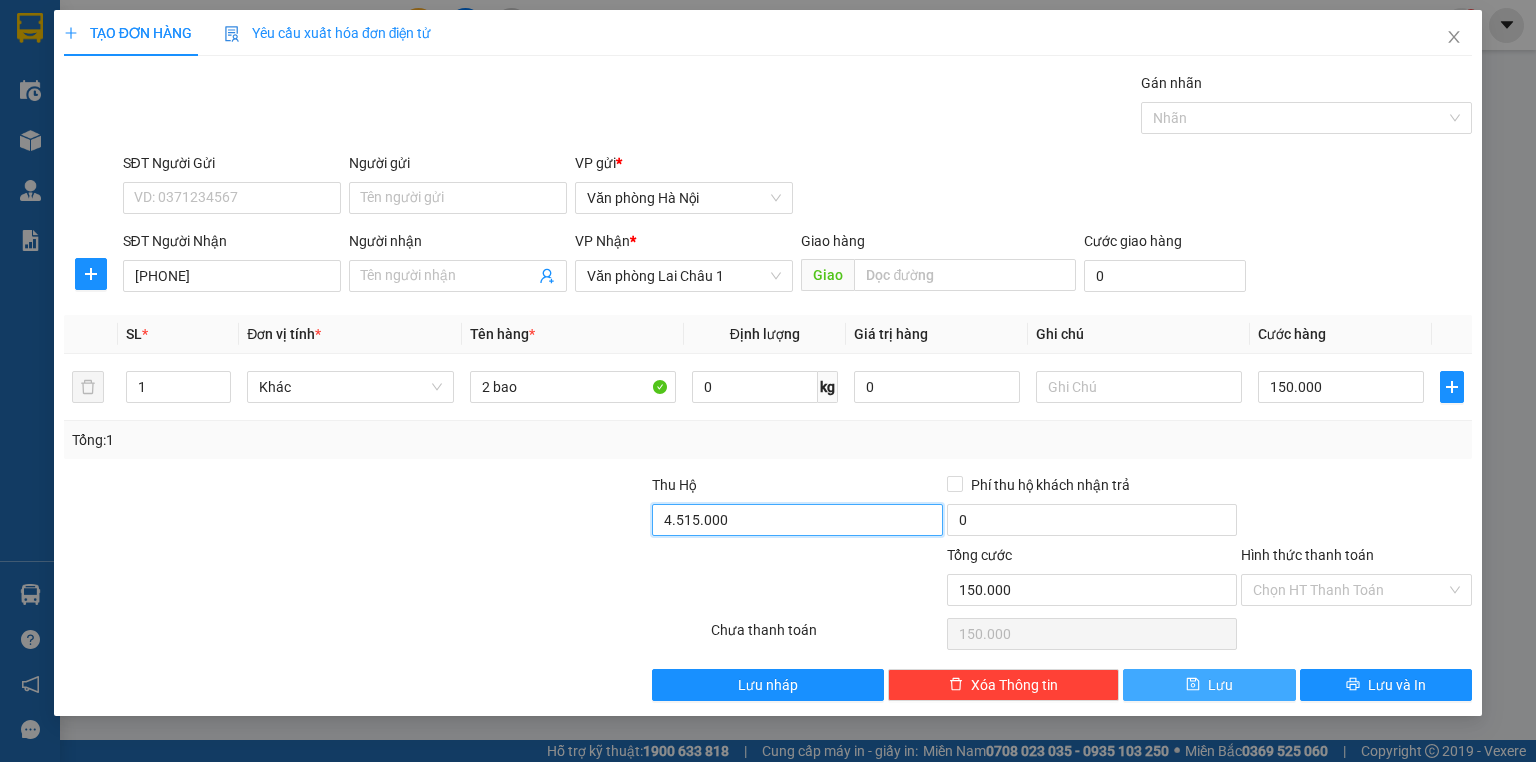 type on "4.515.000" 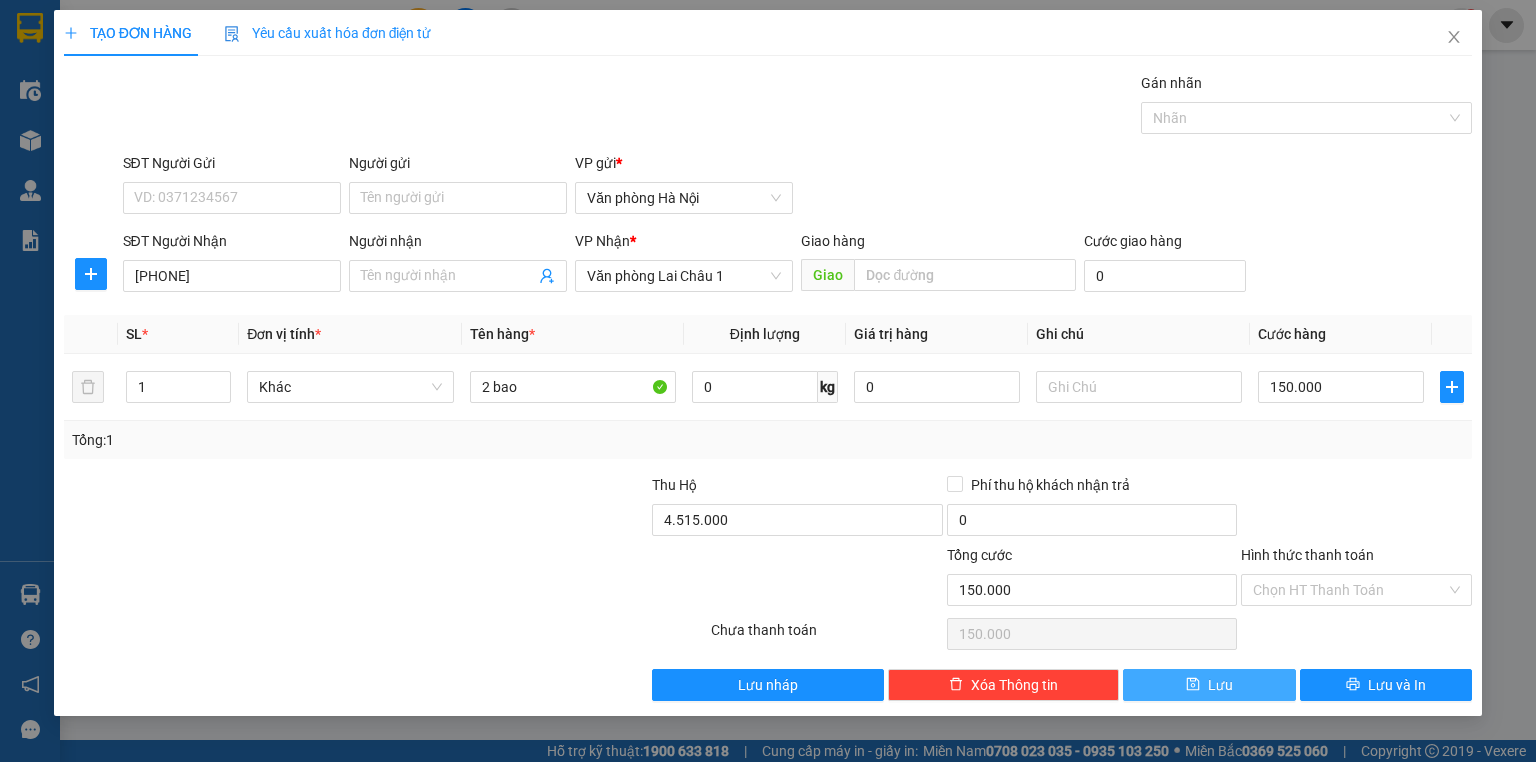 click on "Lưu" at bounding box center [1209, 685] 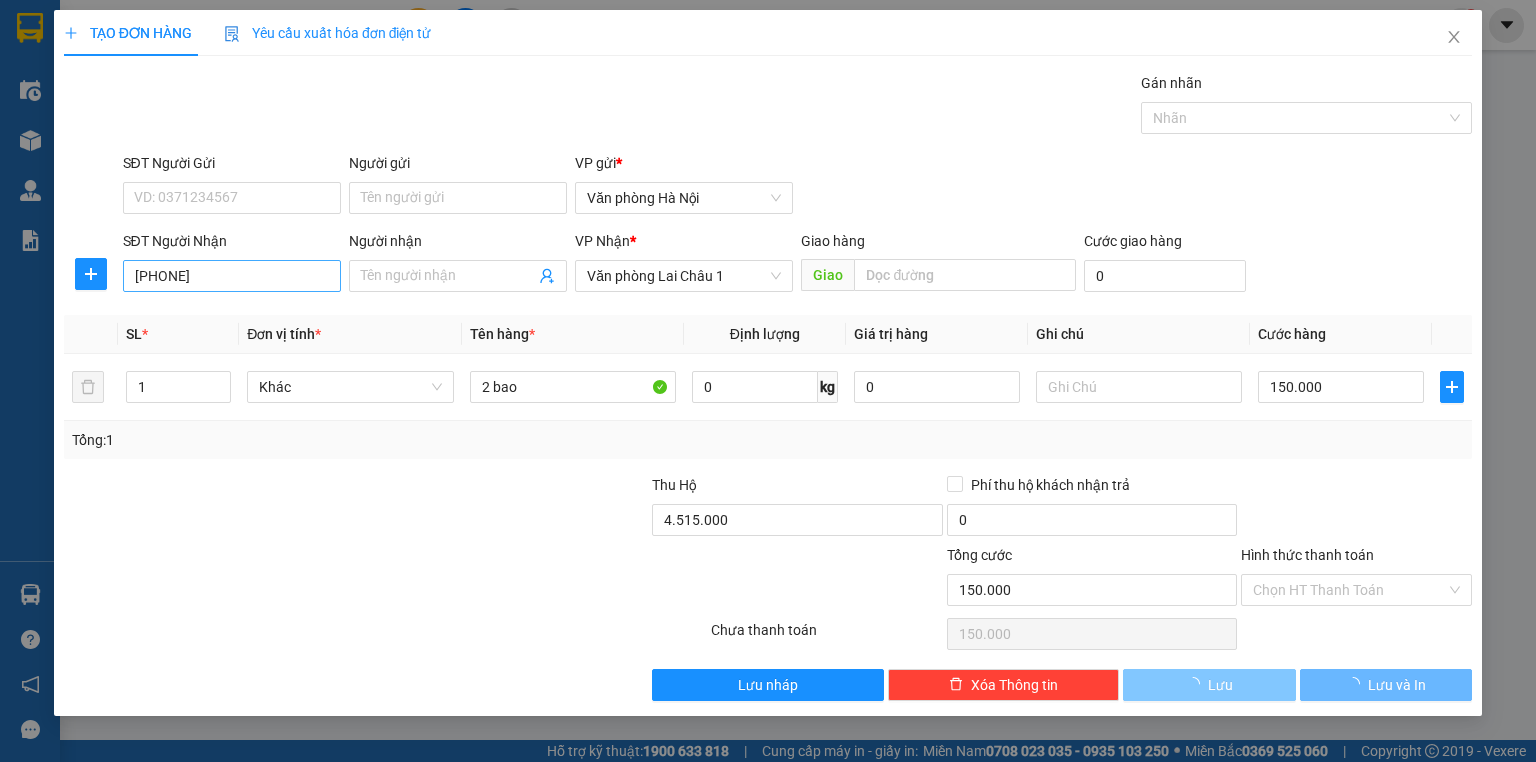 type 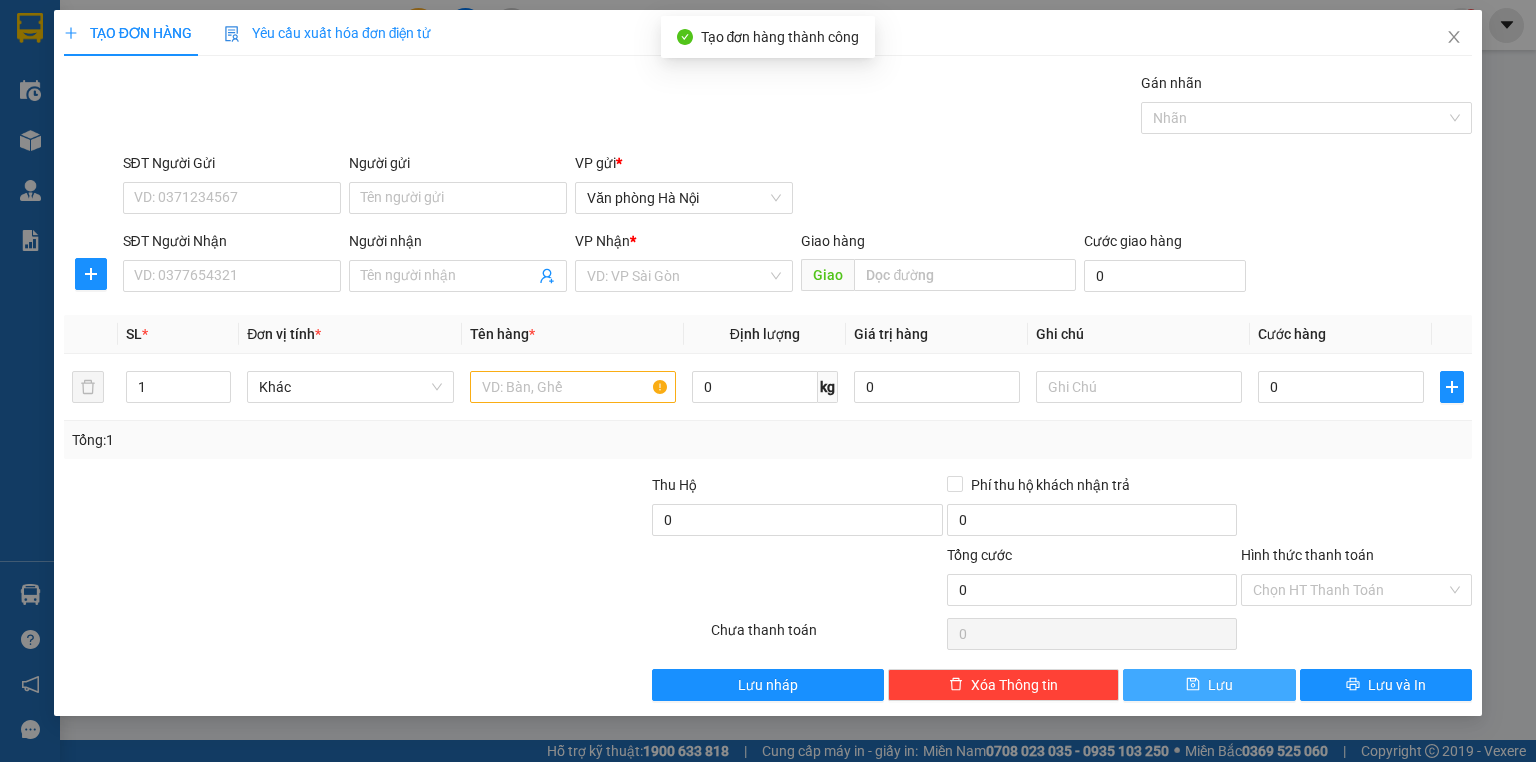 click 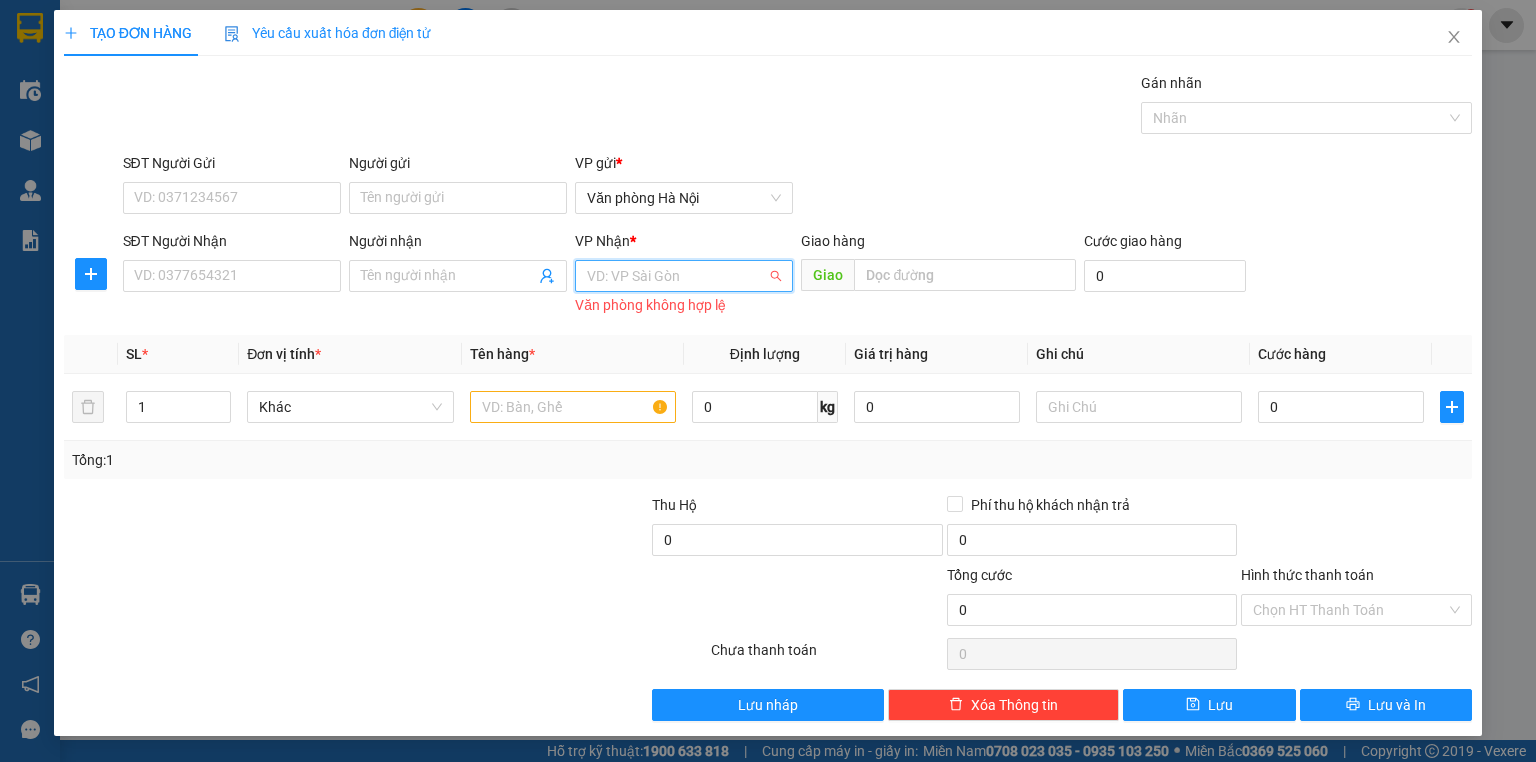 click at bounding box center (677, 276) 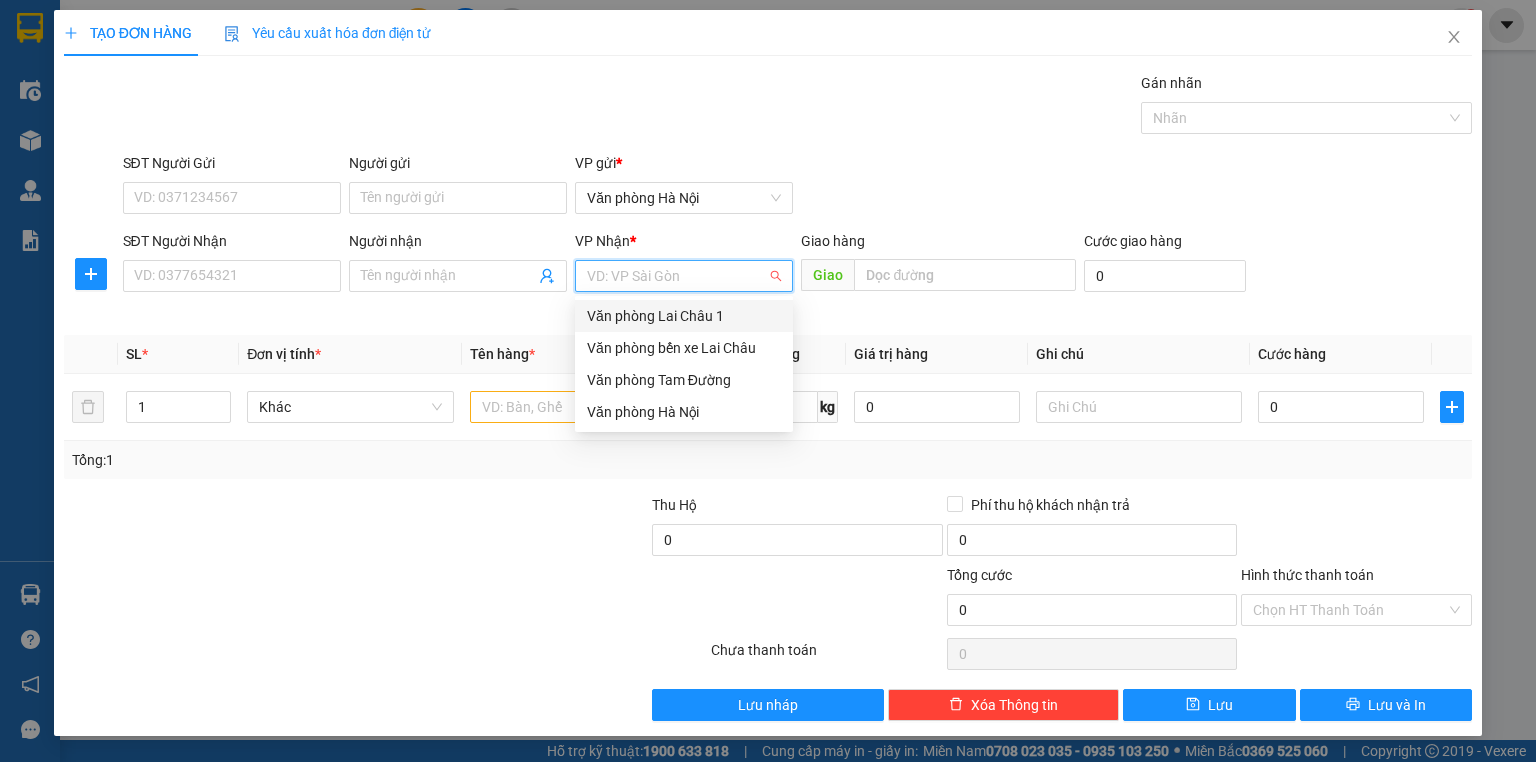 click on "Văn phòng Lai Châu 1" at bounding box center [684, 316] 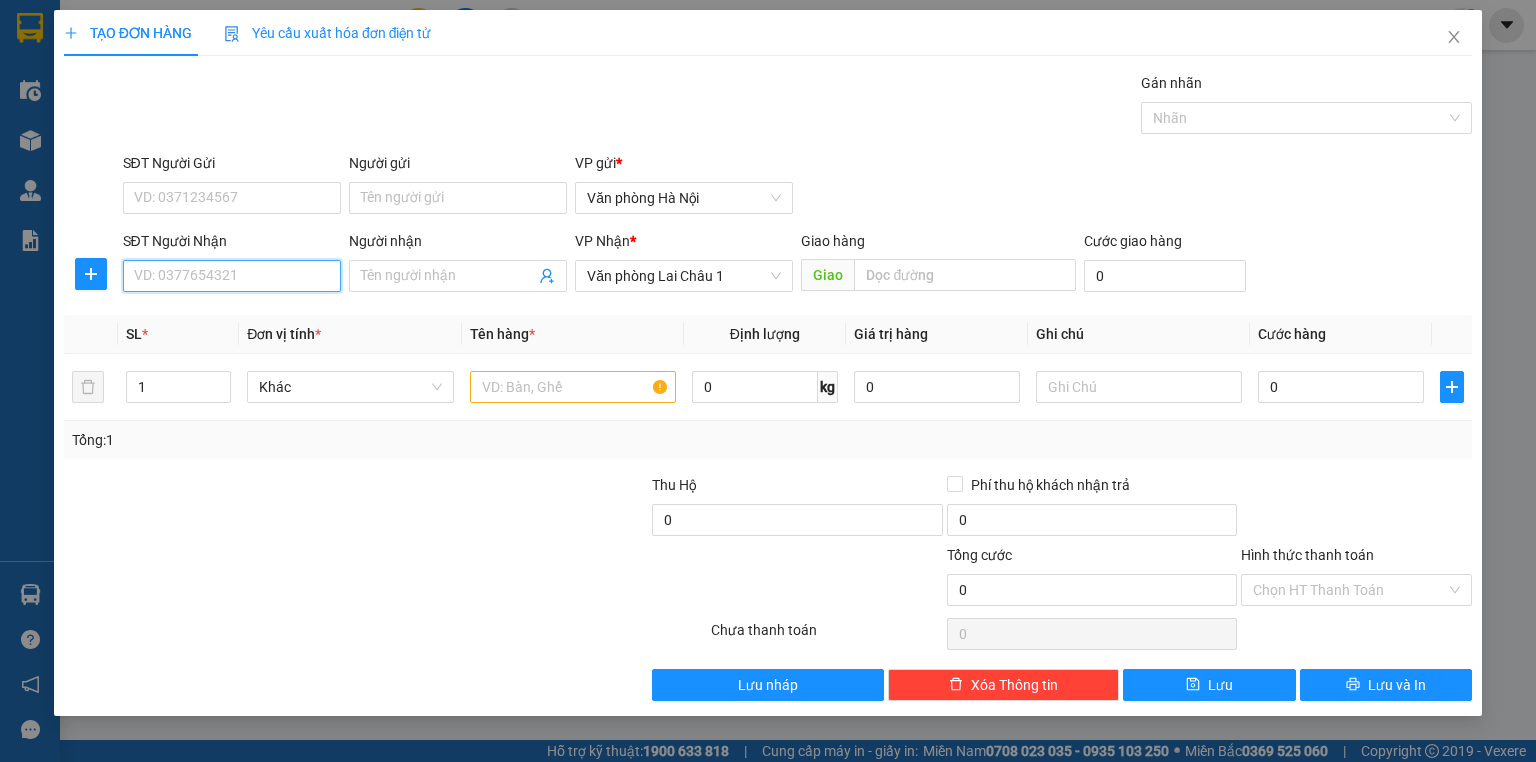 click on "SĐT Người Nhận" at bounding box center (232, 276) 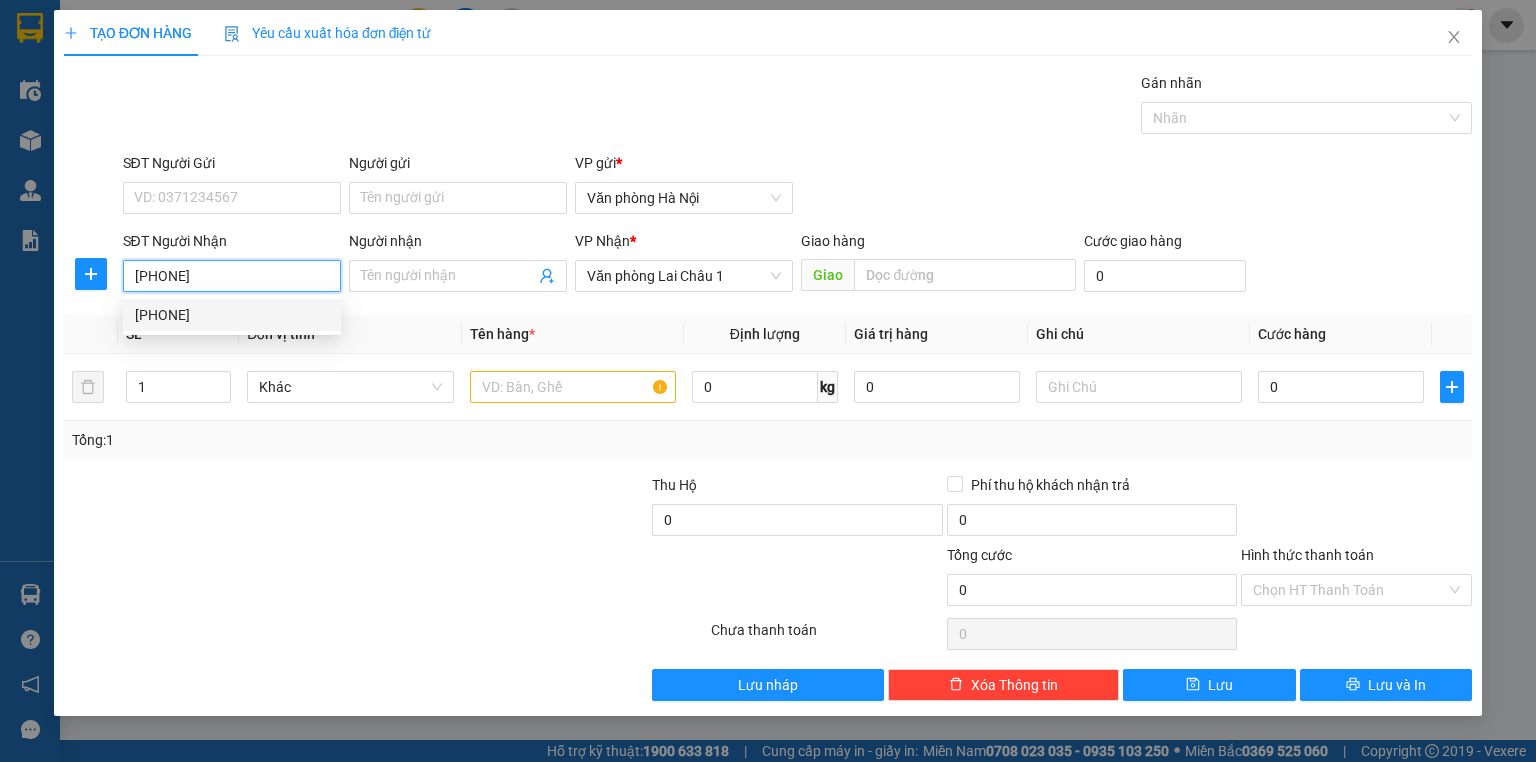 click on "[PHONE]" at bounding box center (232, 315) 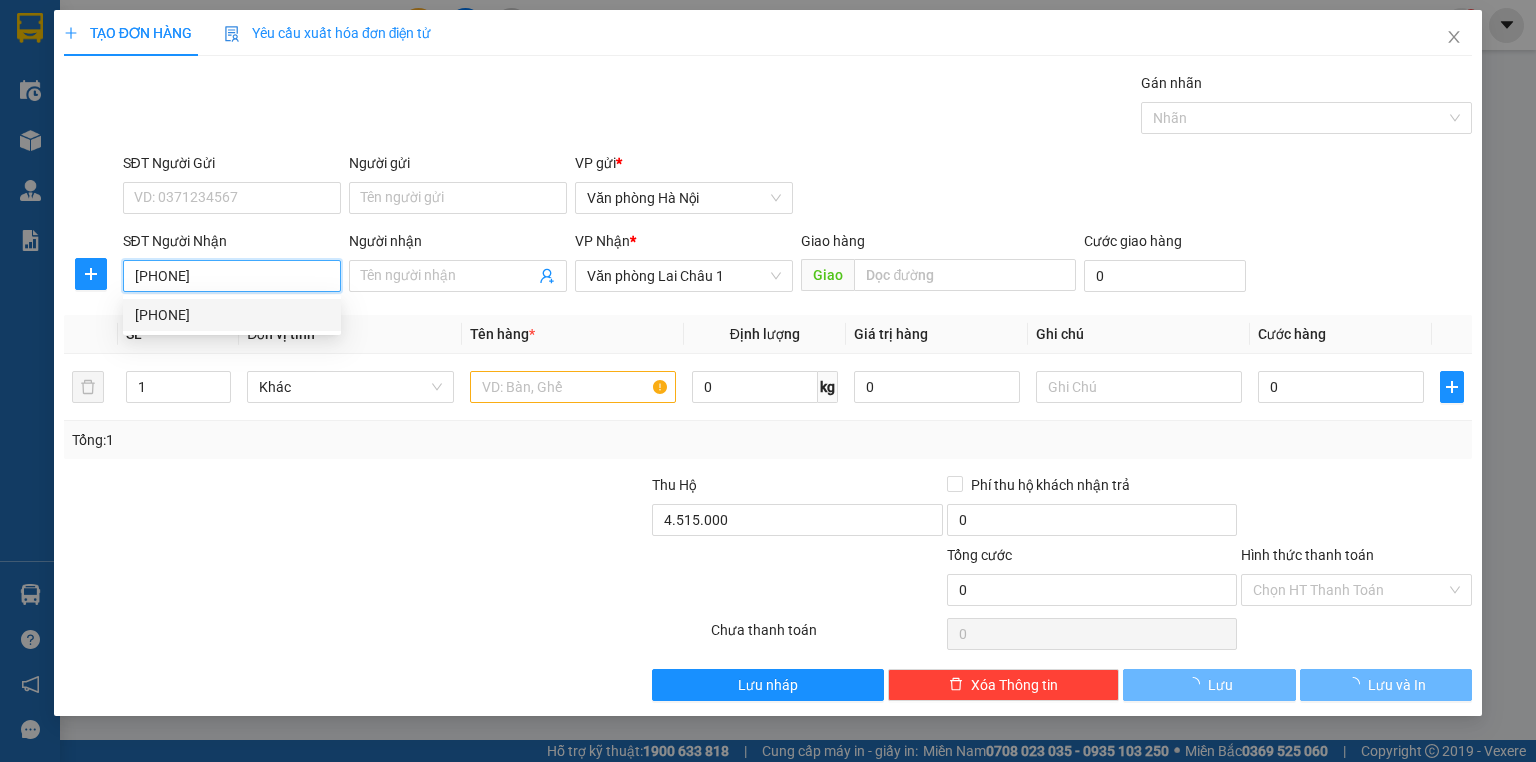 type on "150.000" 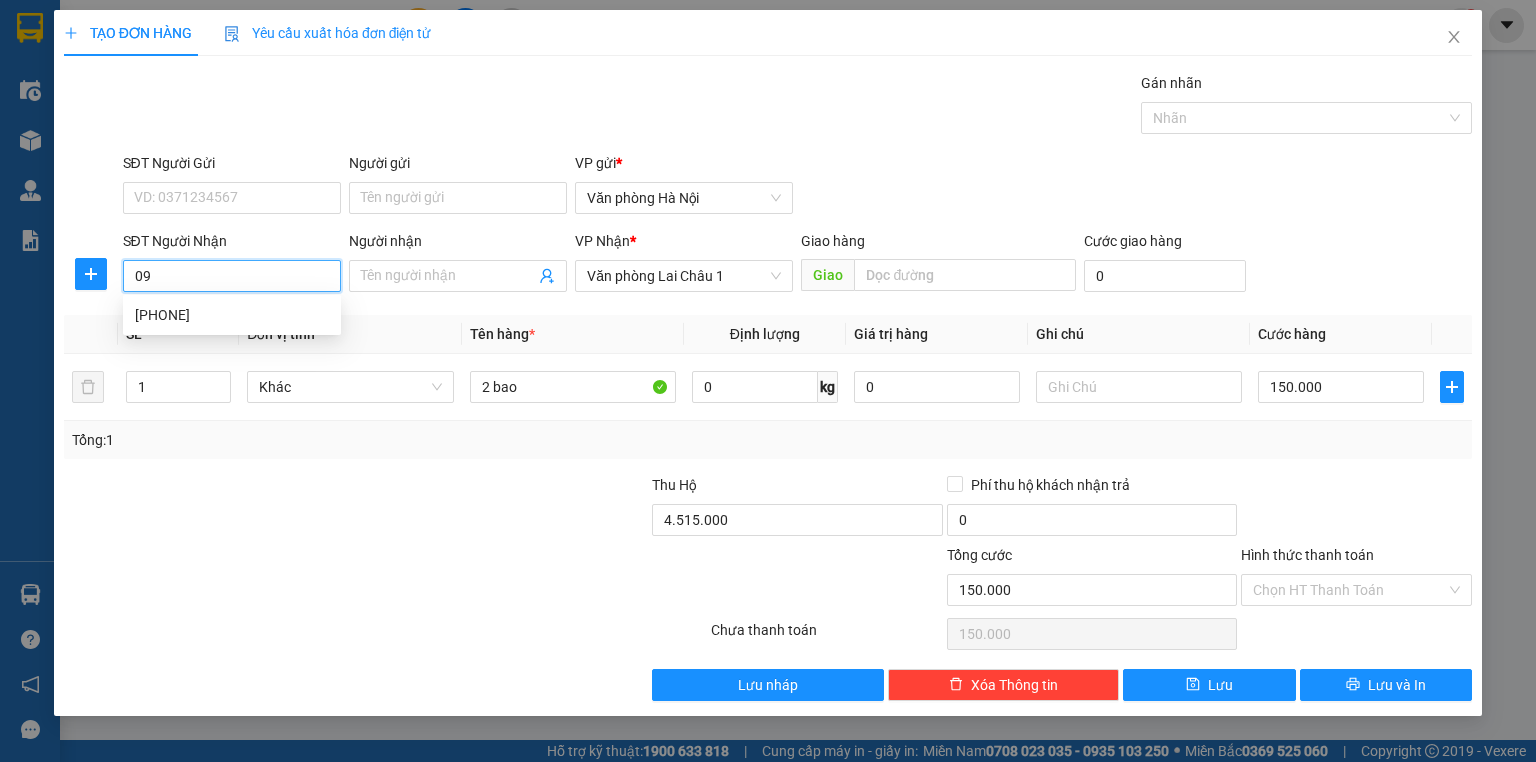 type on "0" 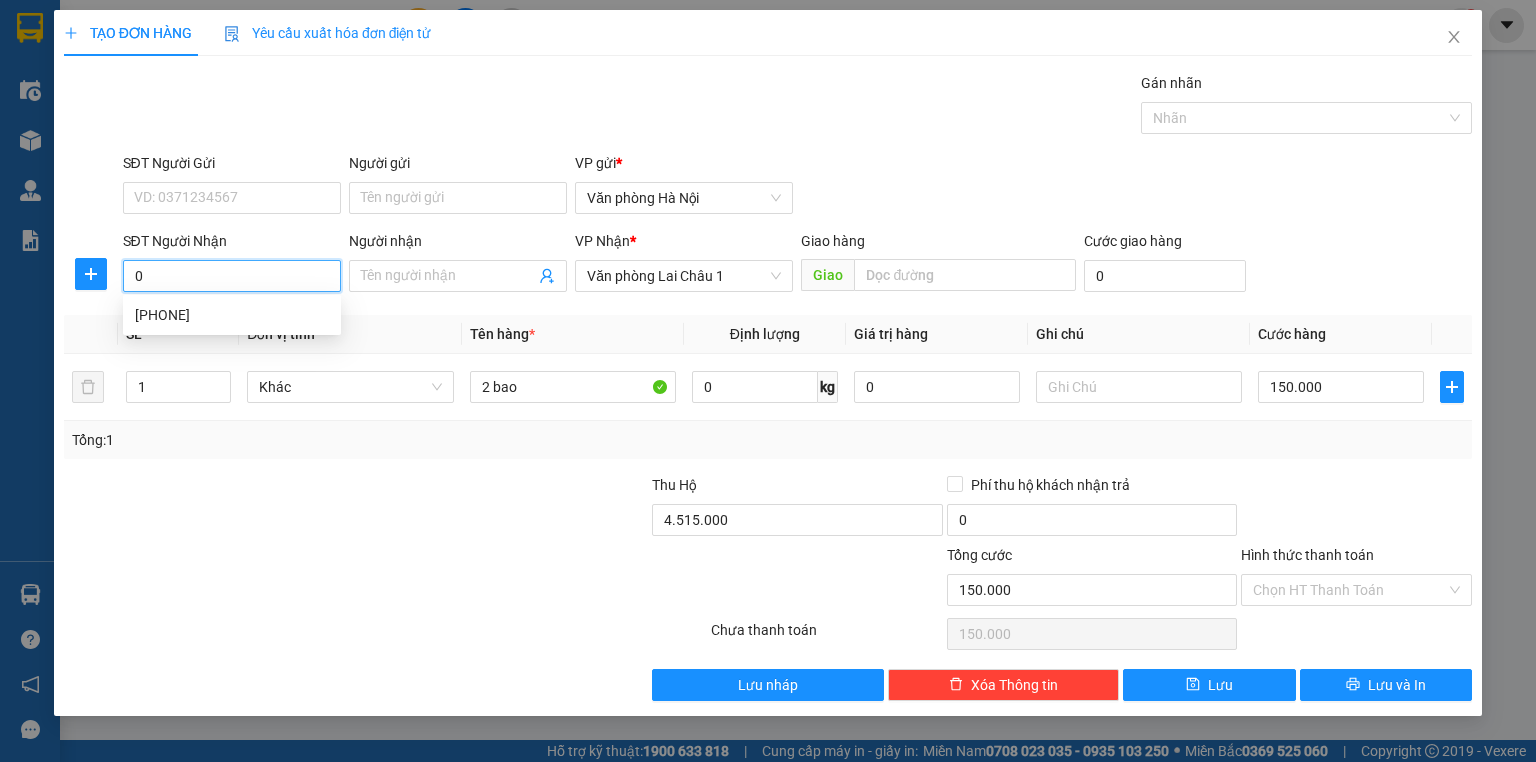 type 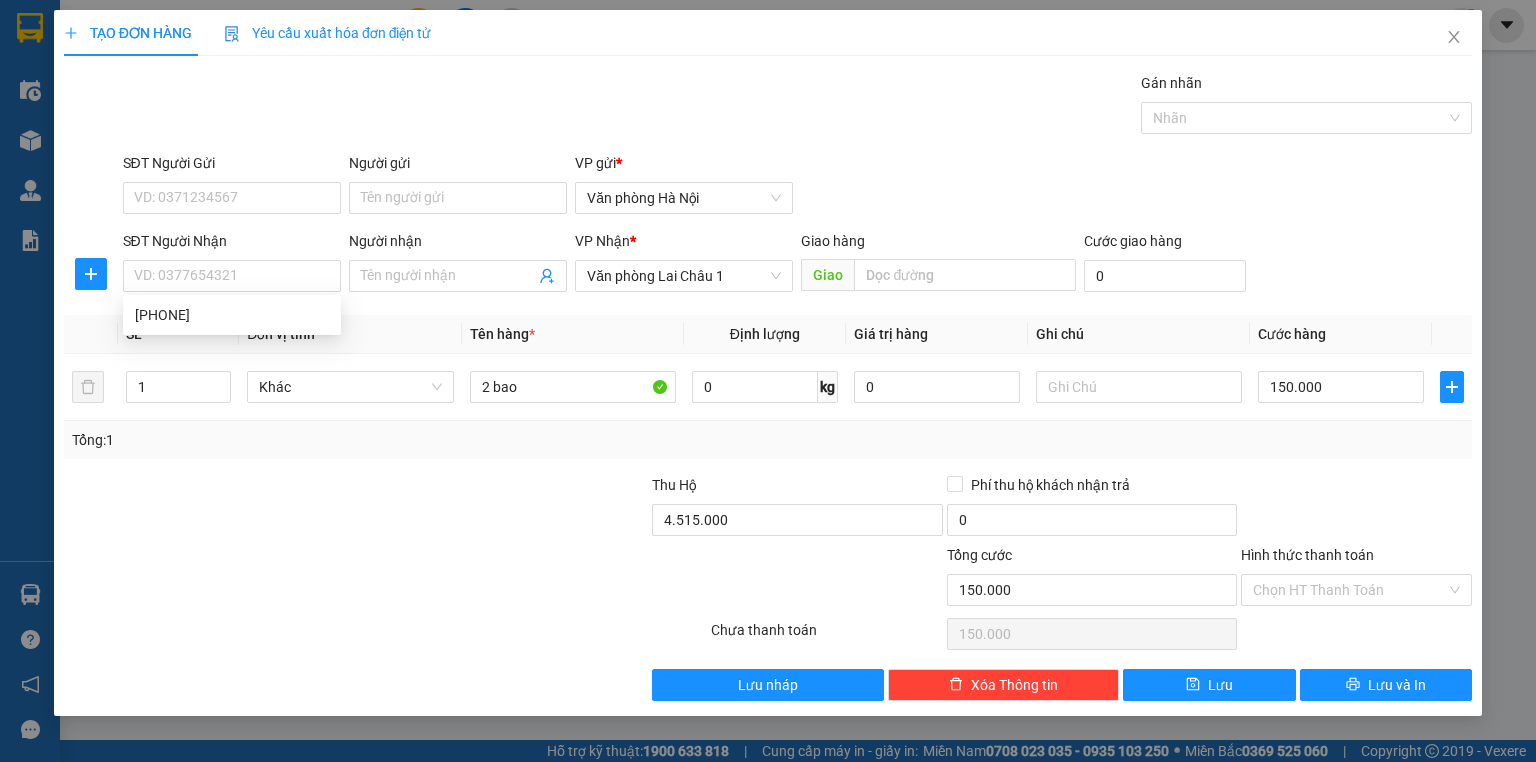 click at bounding box center [503, 509] 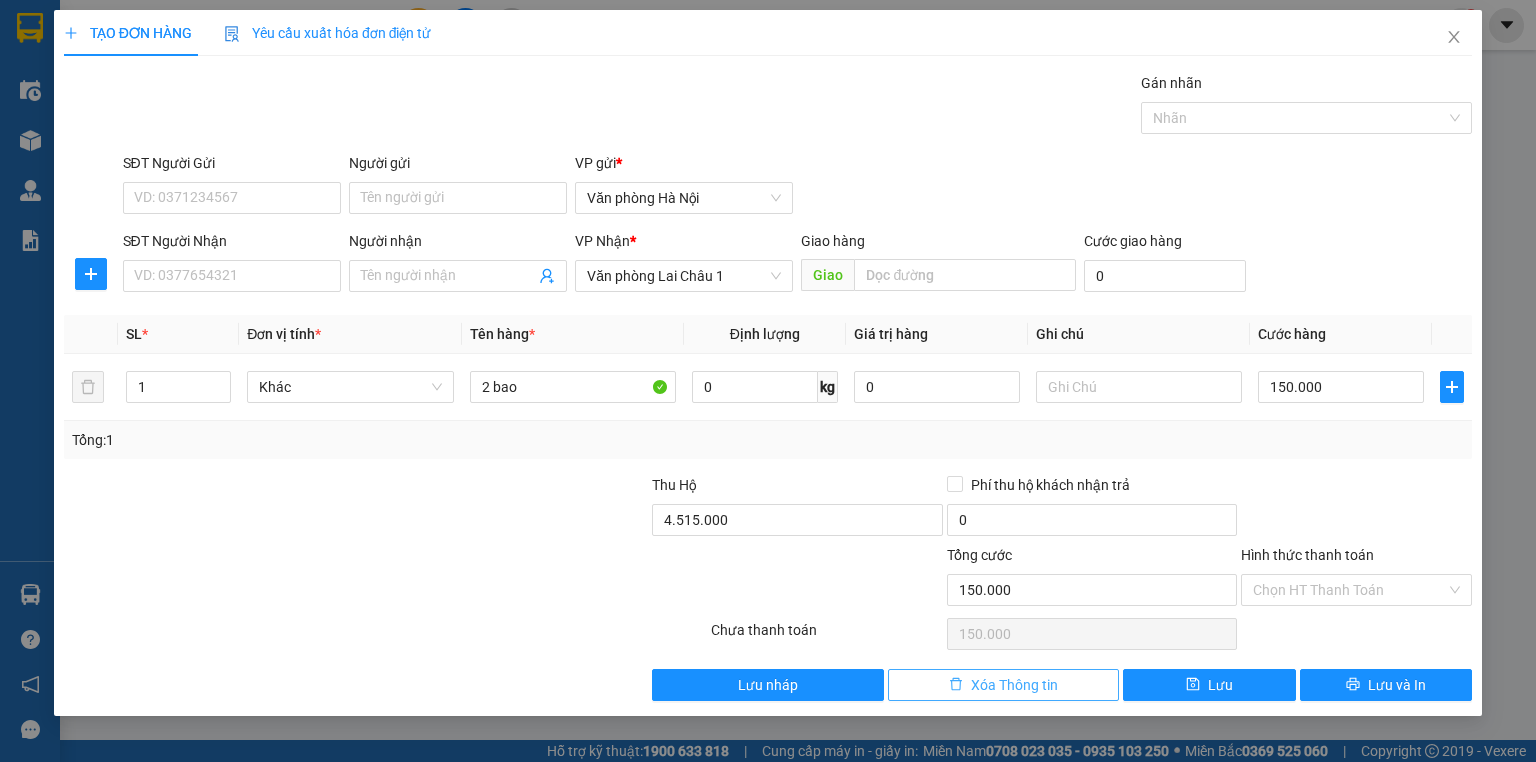 click on "Xóa Thông tin" at bounding box center [1014, 685] 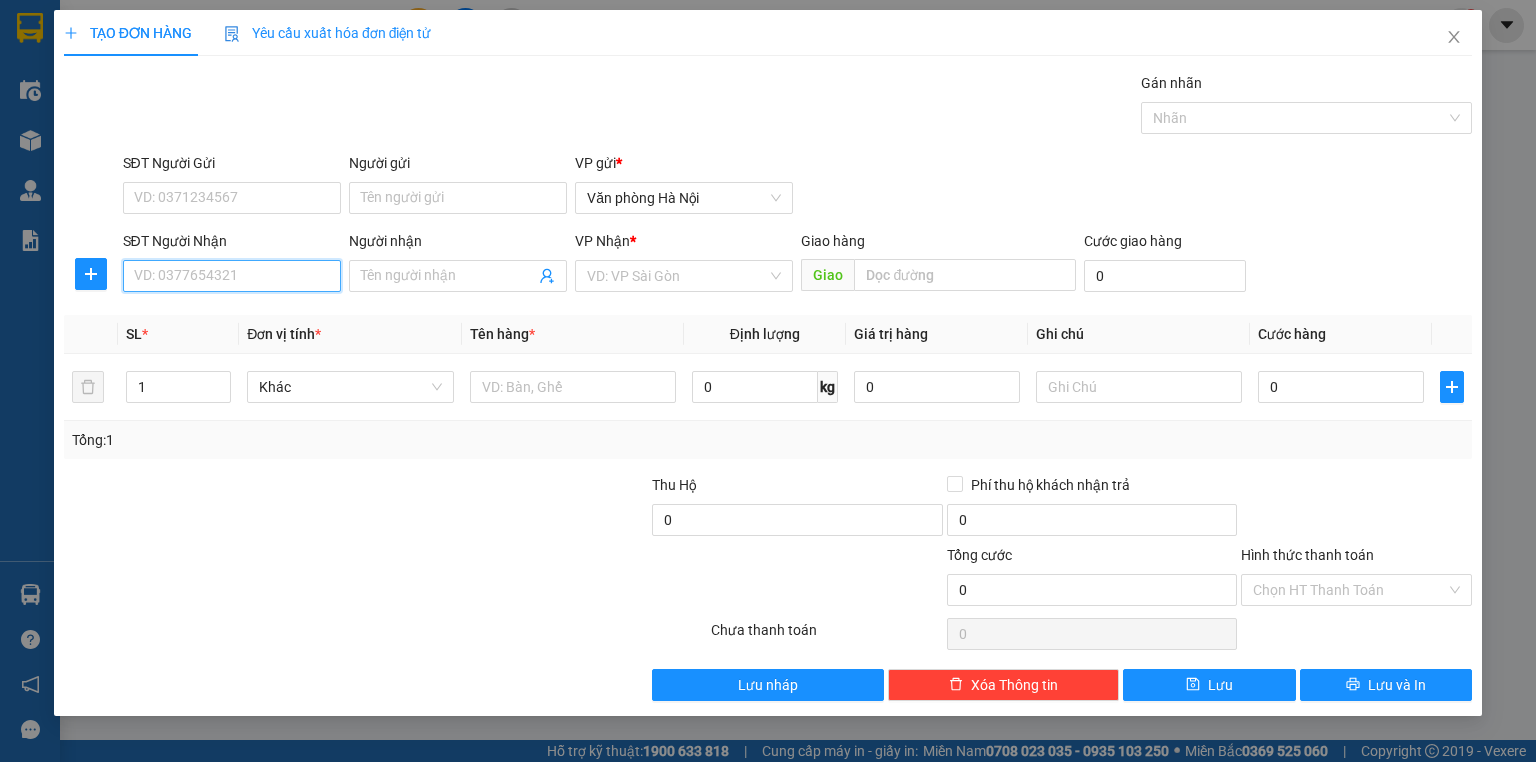 click on "SĐT Người Nhận" at bounding box center [232, 276] 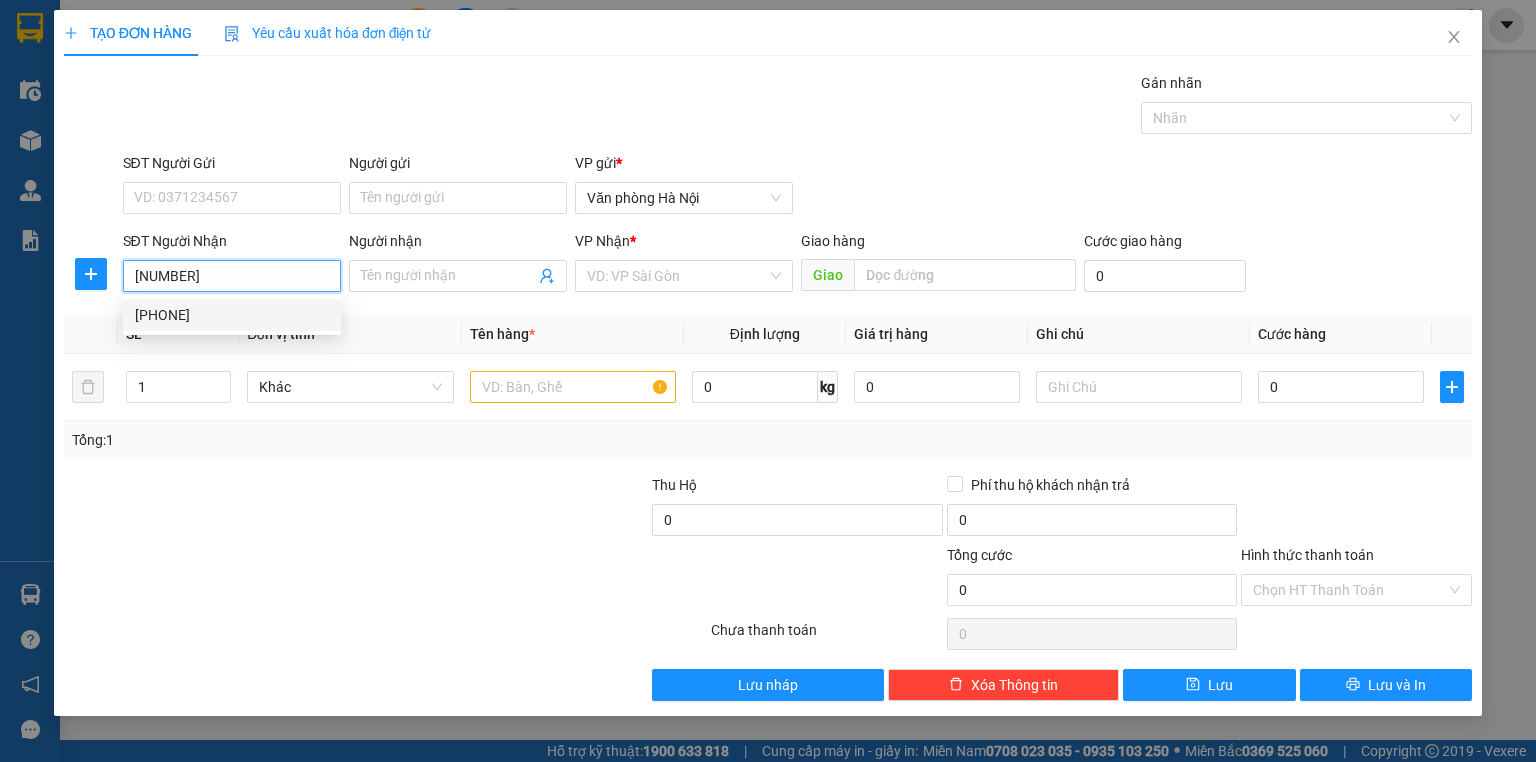 drag, startPoint x: 227, startPoint y: 318, endPoint x: 312, endPoint y: 331, distance: 85.98837 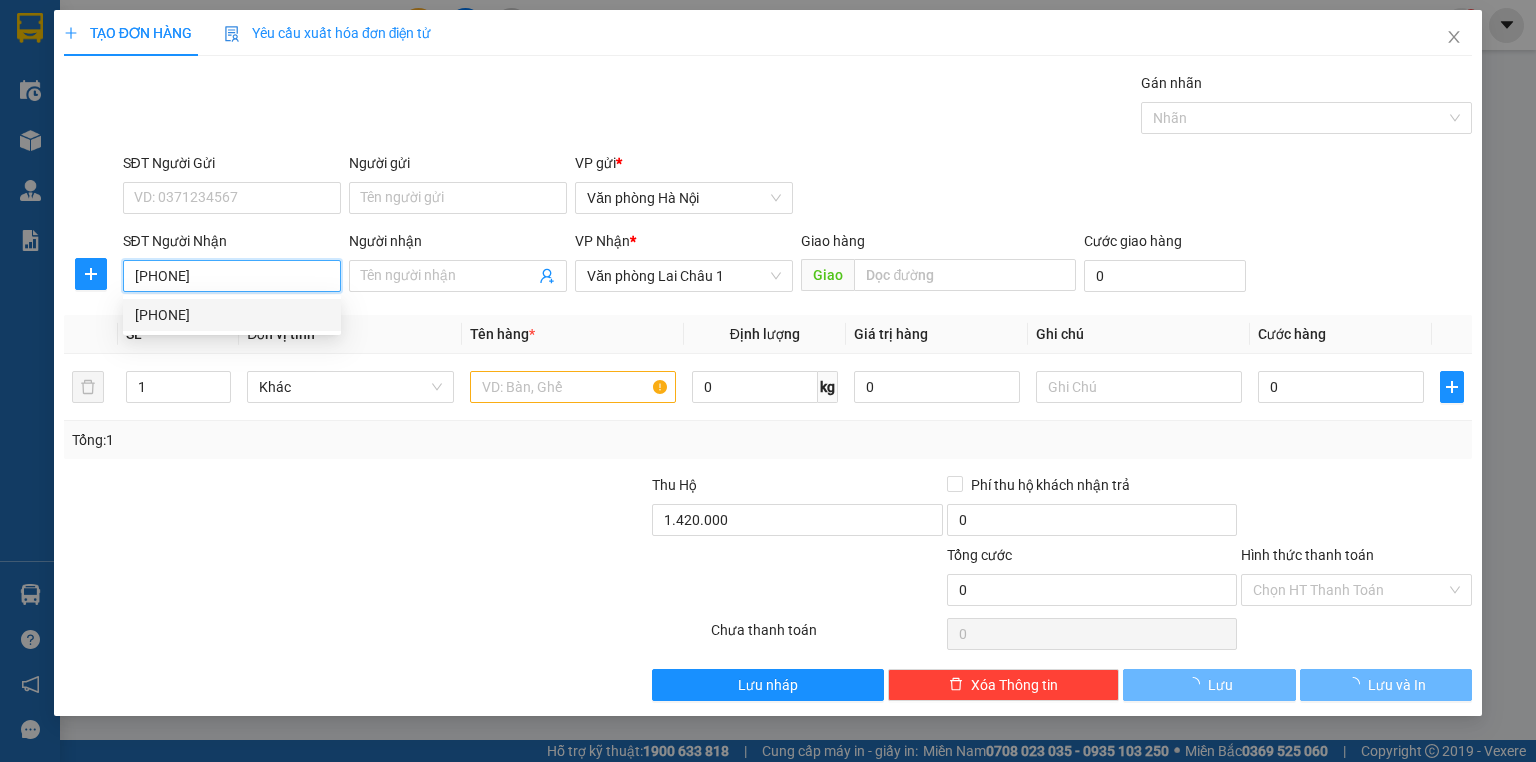 type on "50.000" 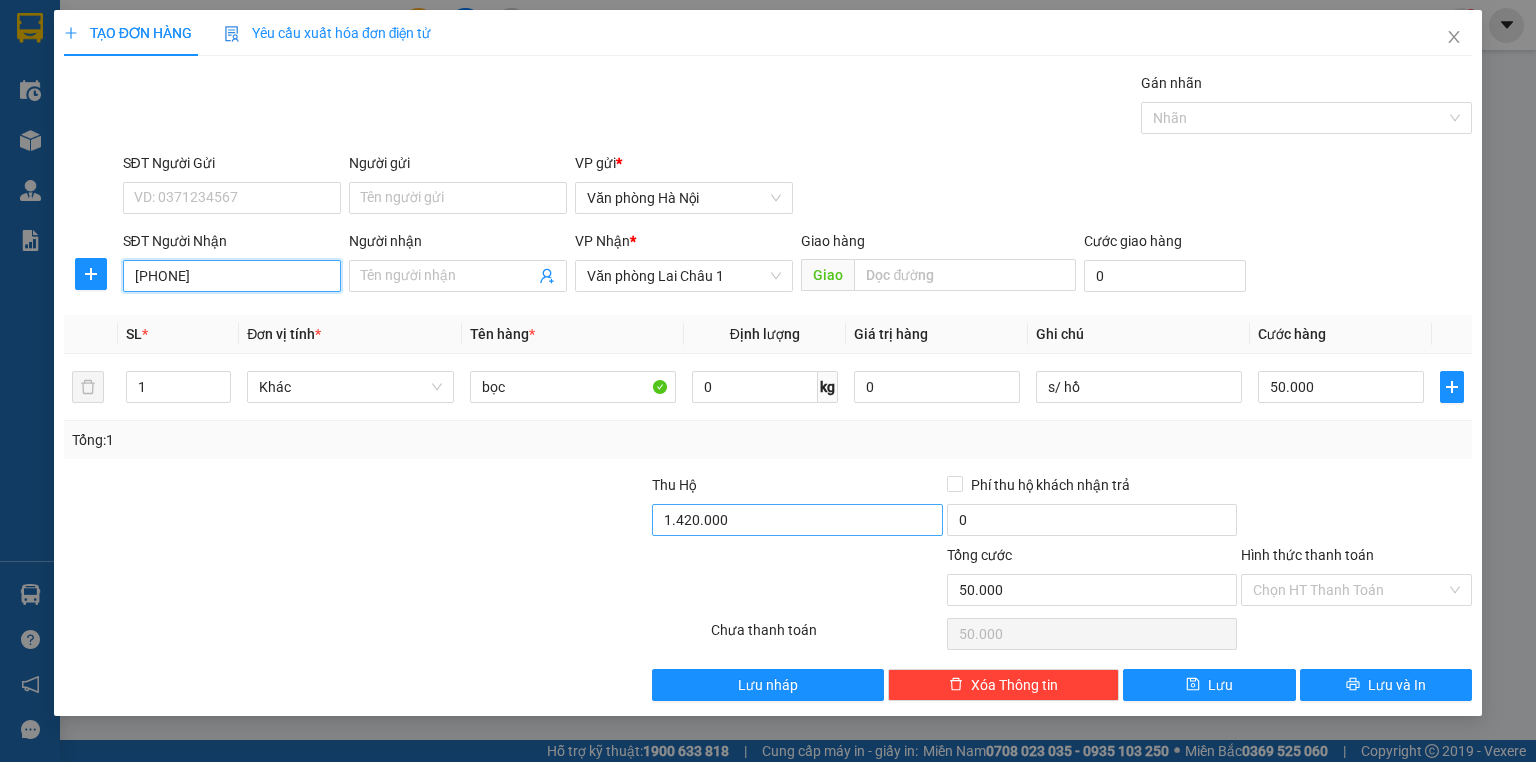 type on "[PHONE]" 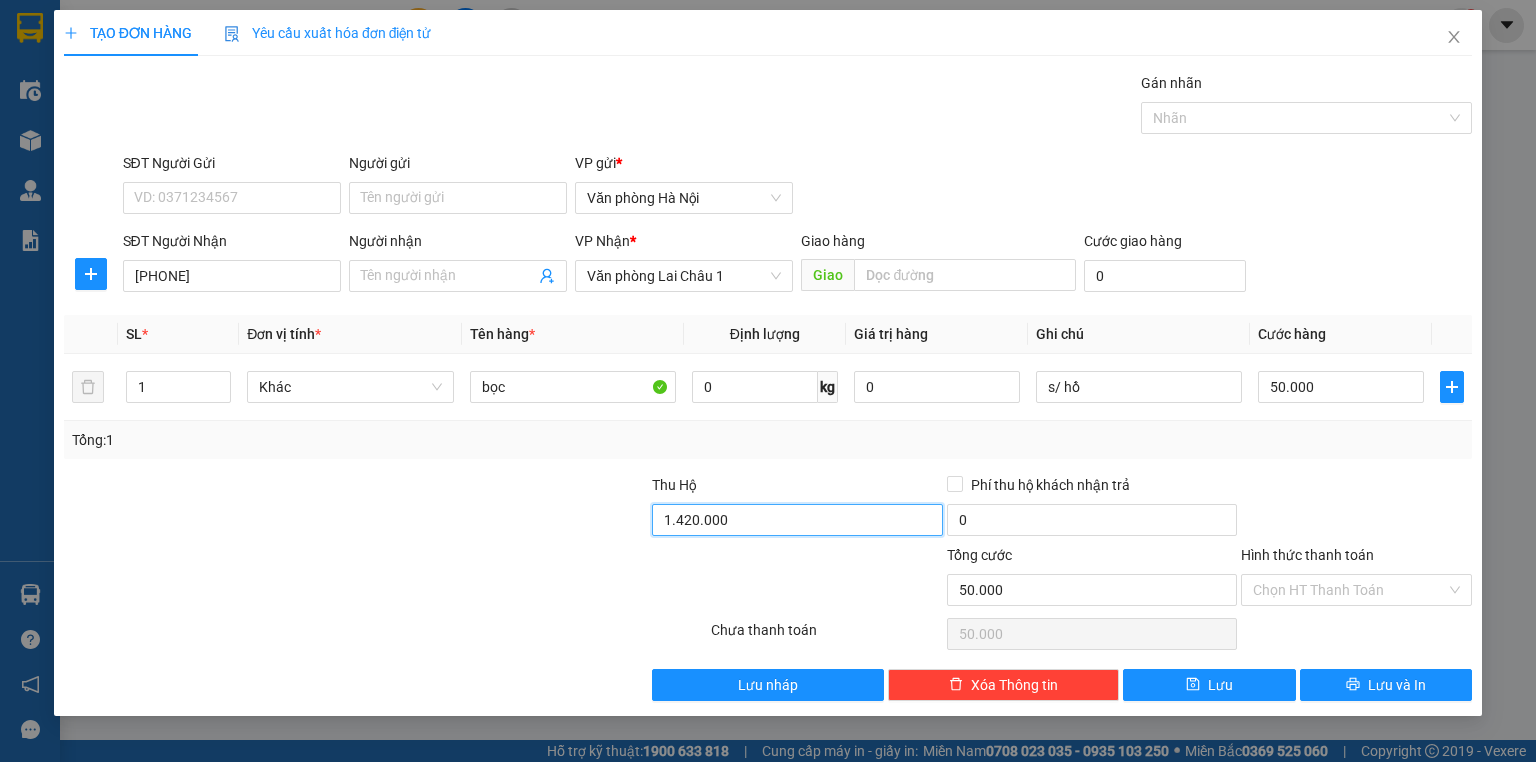 click on "1.420.000" at bounding box center [797, 520] 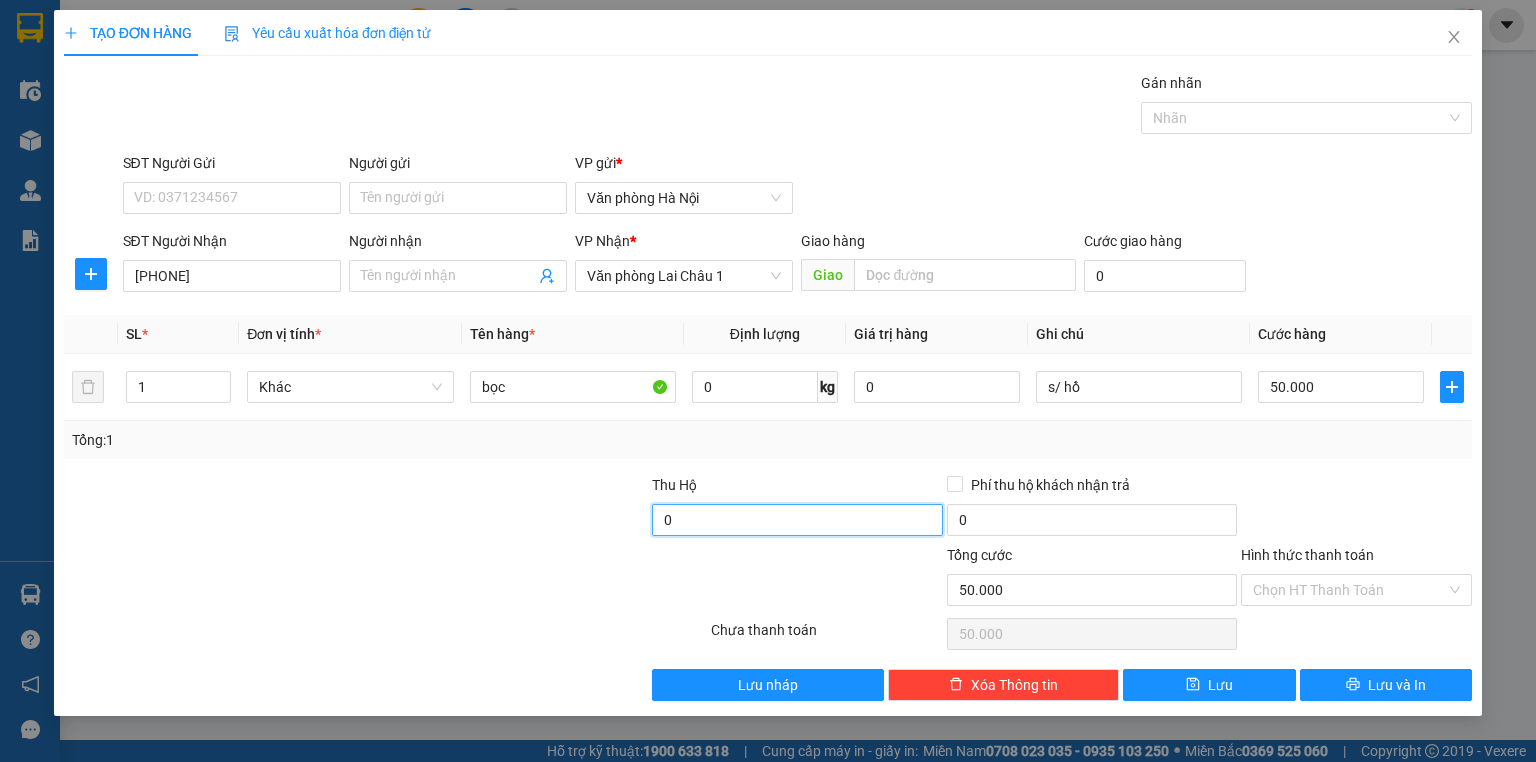 click on "0" at bounding box center (797, 520) 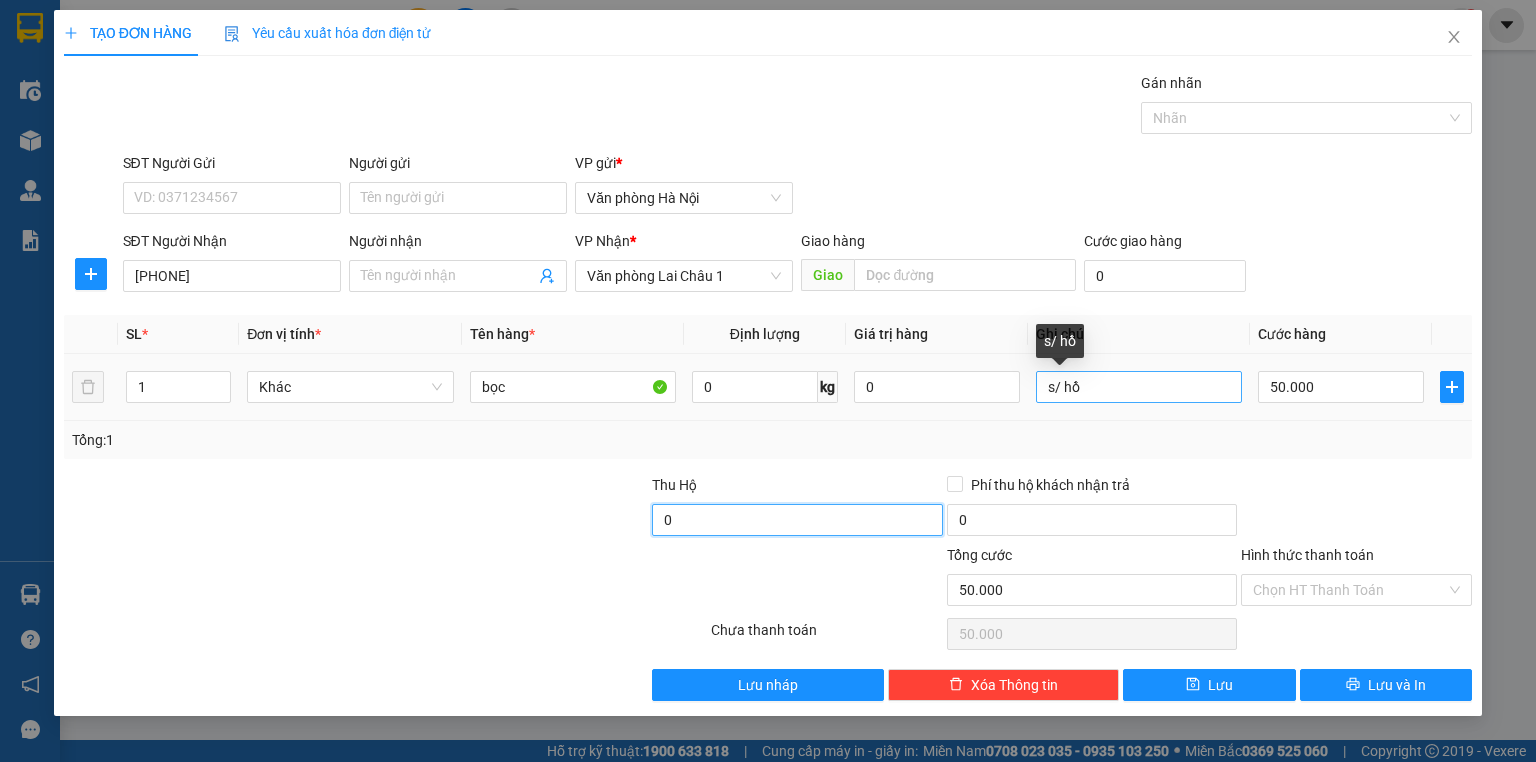 type on "0" 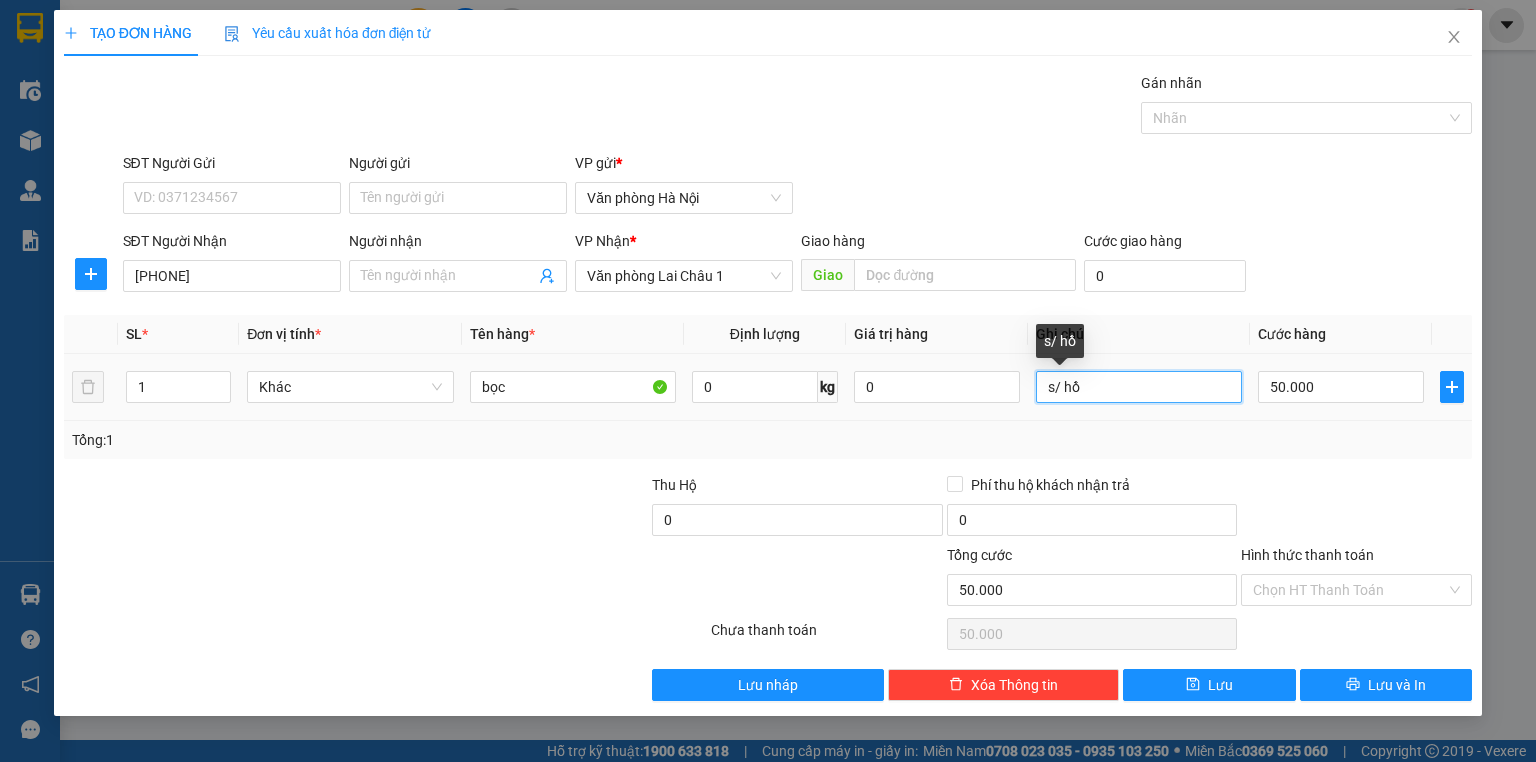 click on "s/ hồ" at bounding box center [1139, 387] 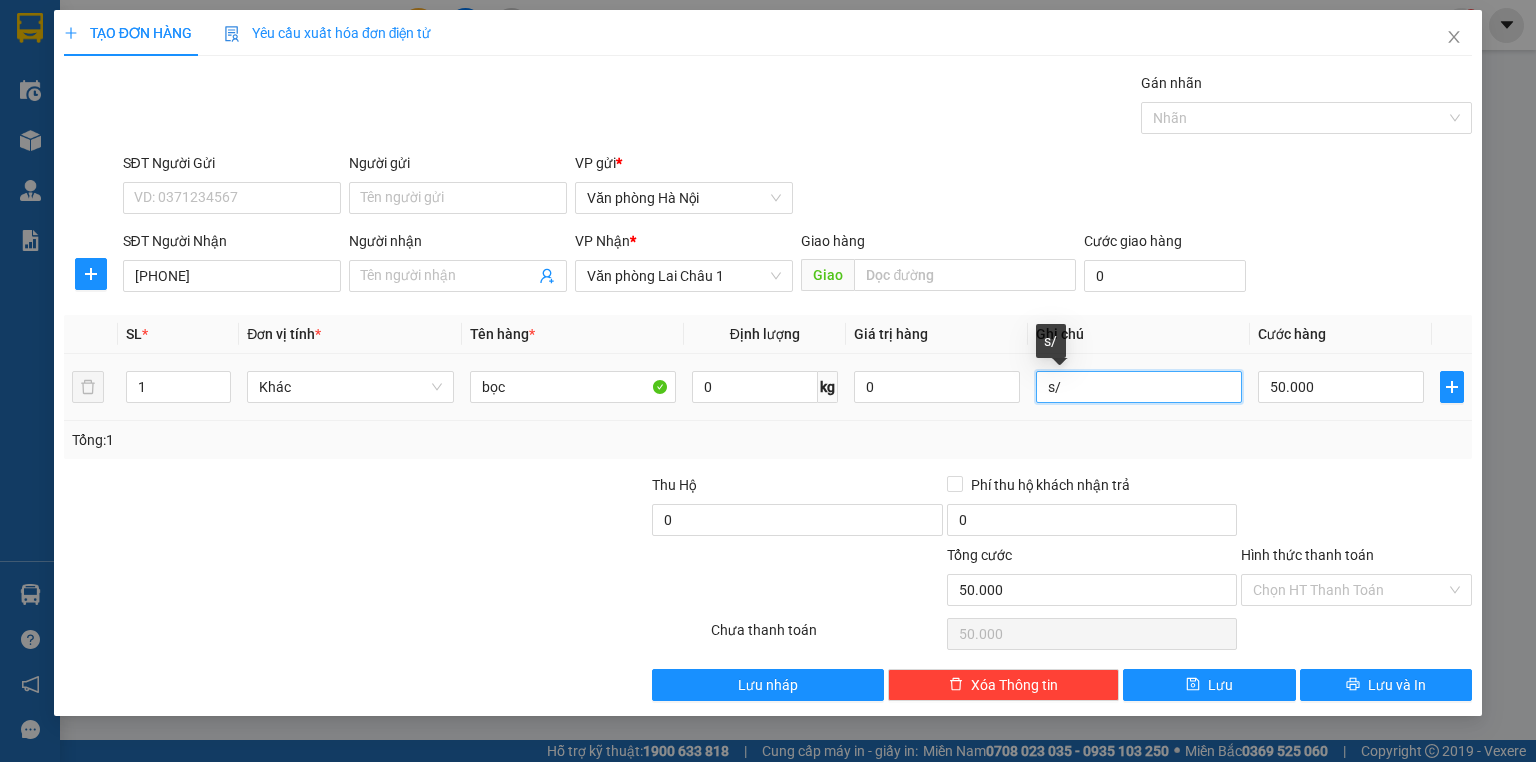 type on "s" 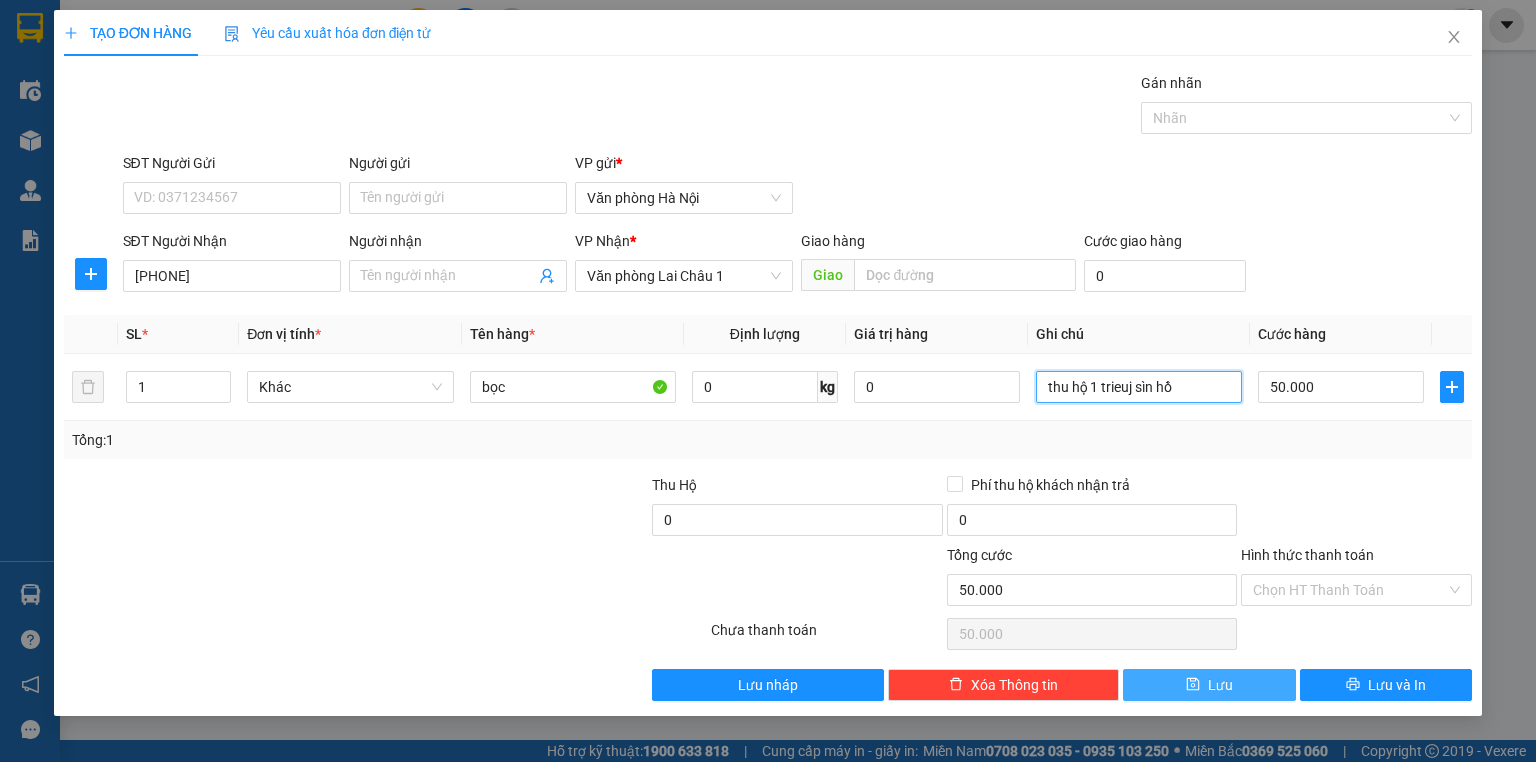 type on "thu hộ 1 trieuj sìn hồ" 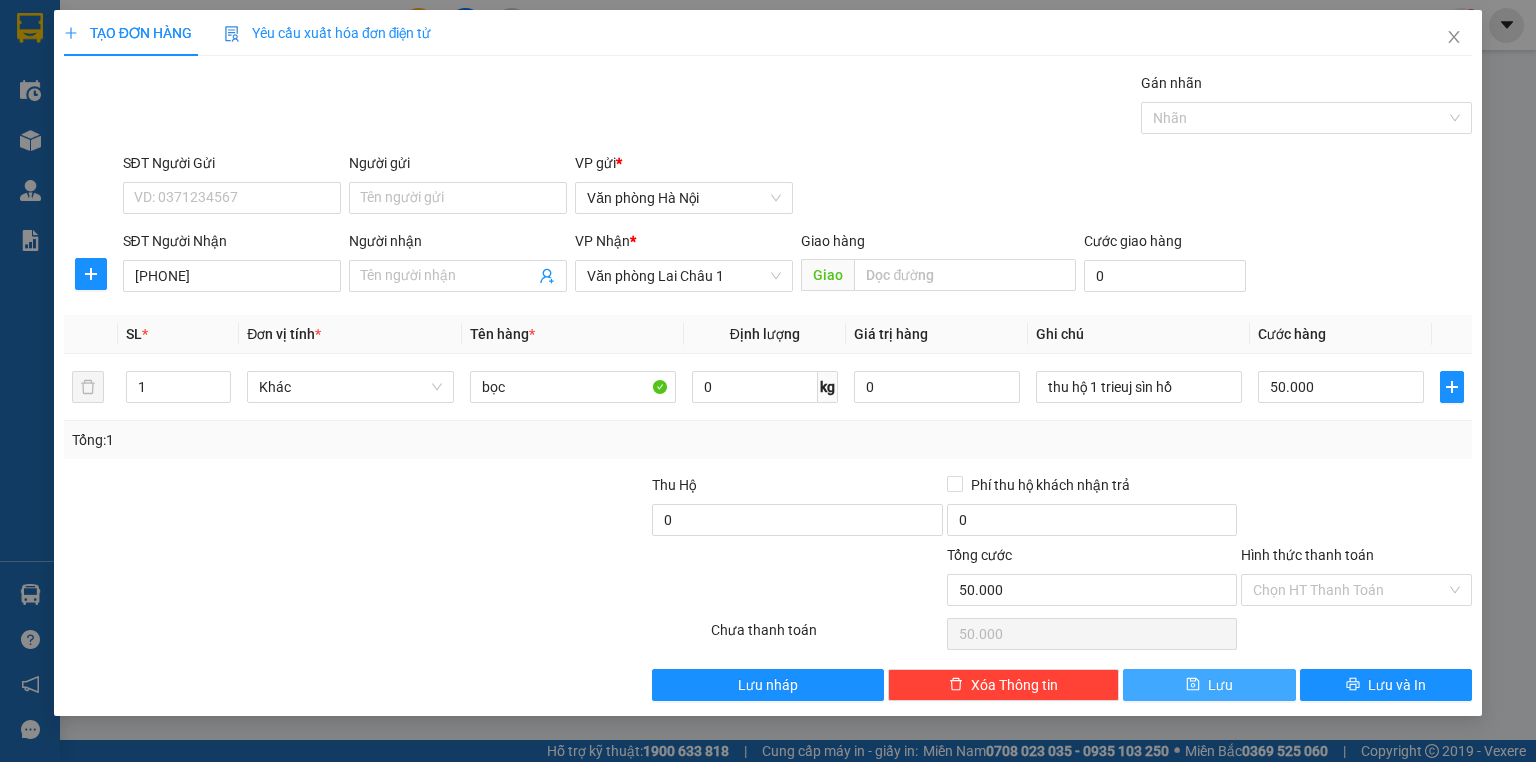 click on "Lưu" at bounding box center [1209, 685] 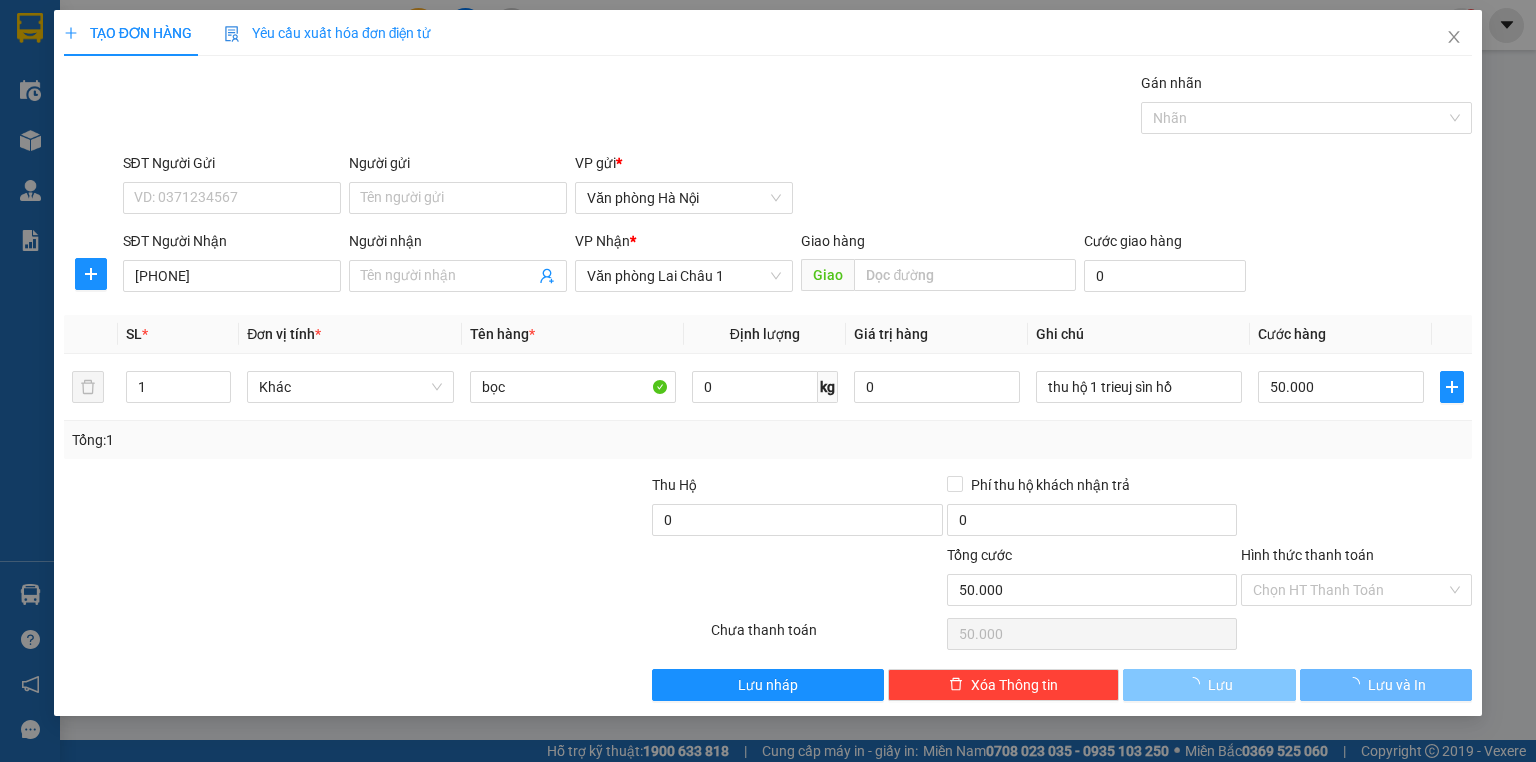 type 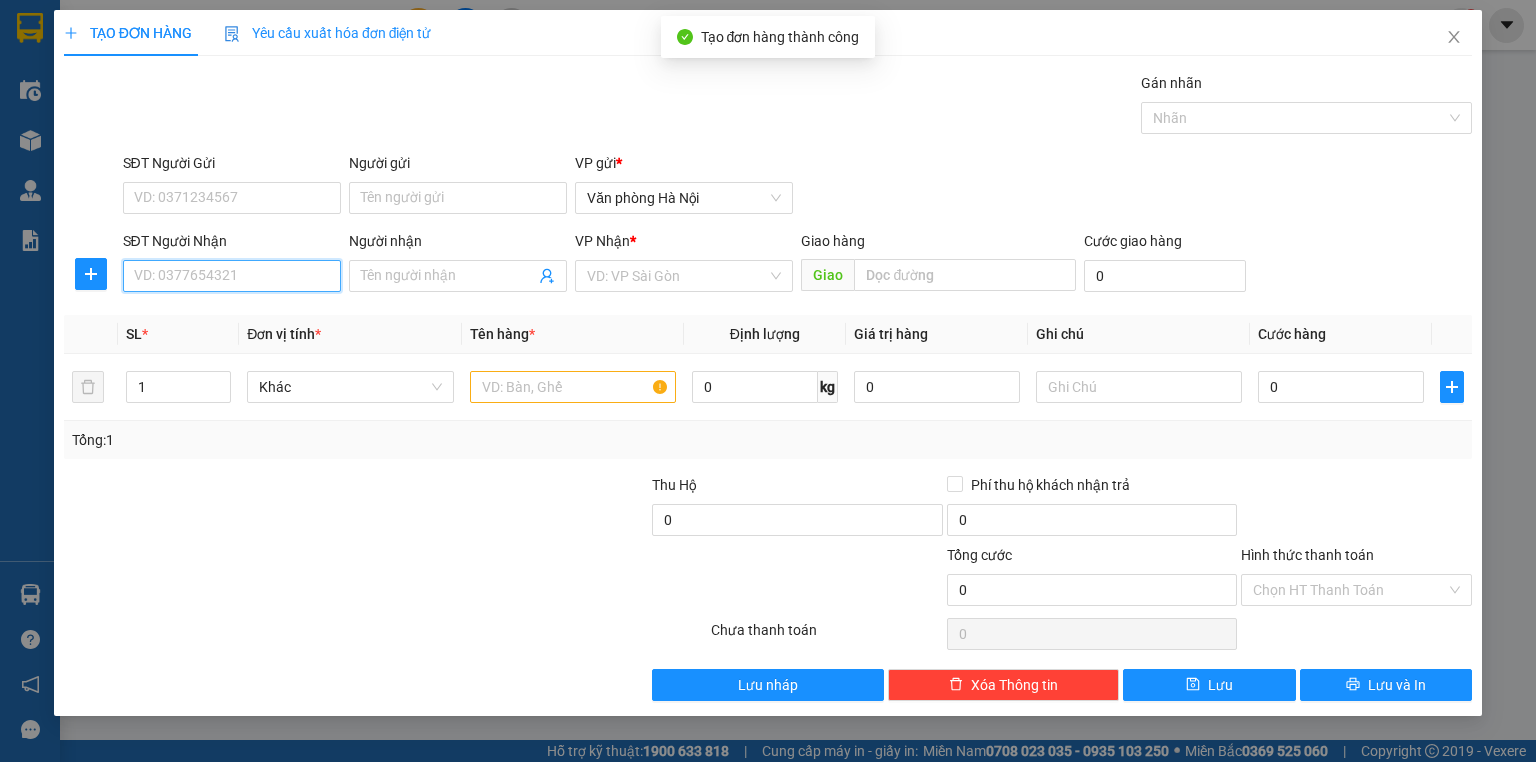 click on "SĐT Người Nhận" at bounding box center (232, 276) 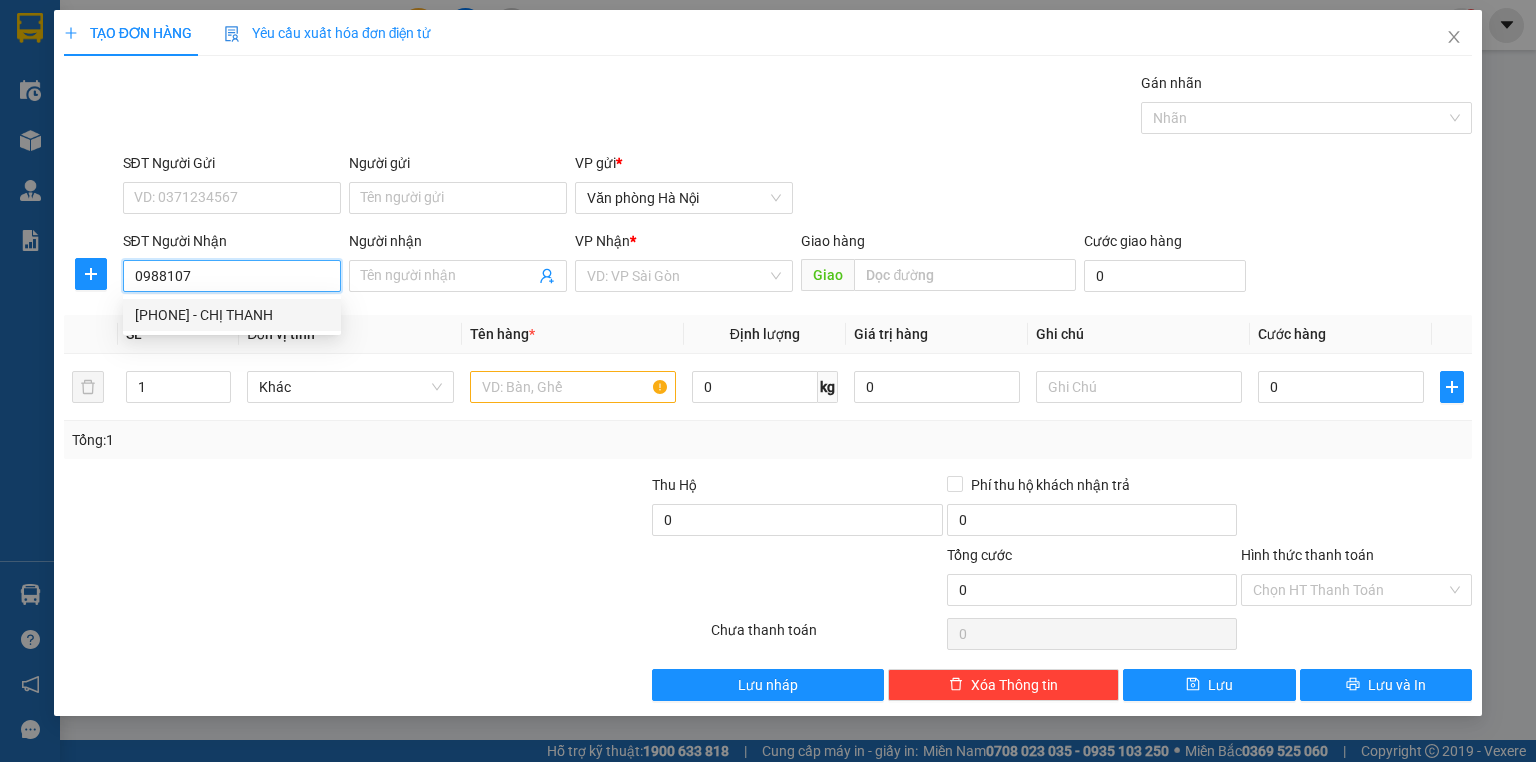 click on "[PHONE] - CHỊ THANH" at bounding box center (232, 315) 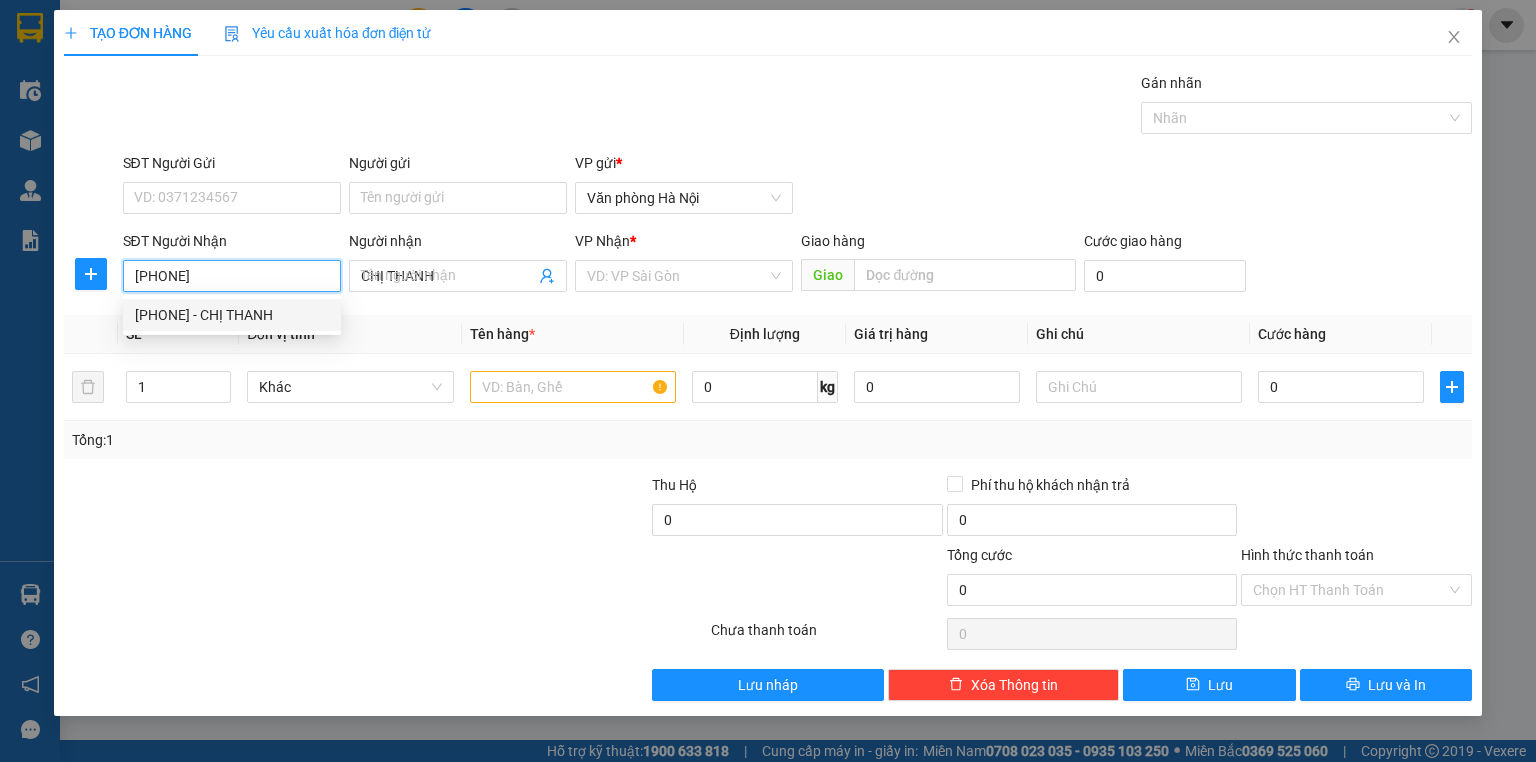 type on "50.000" 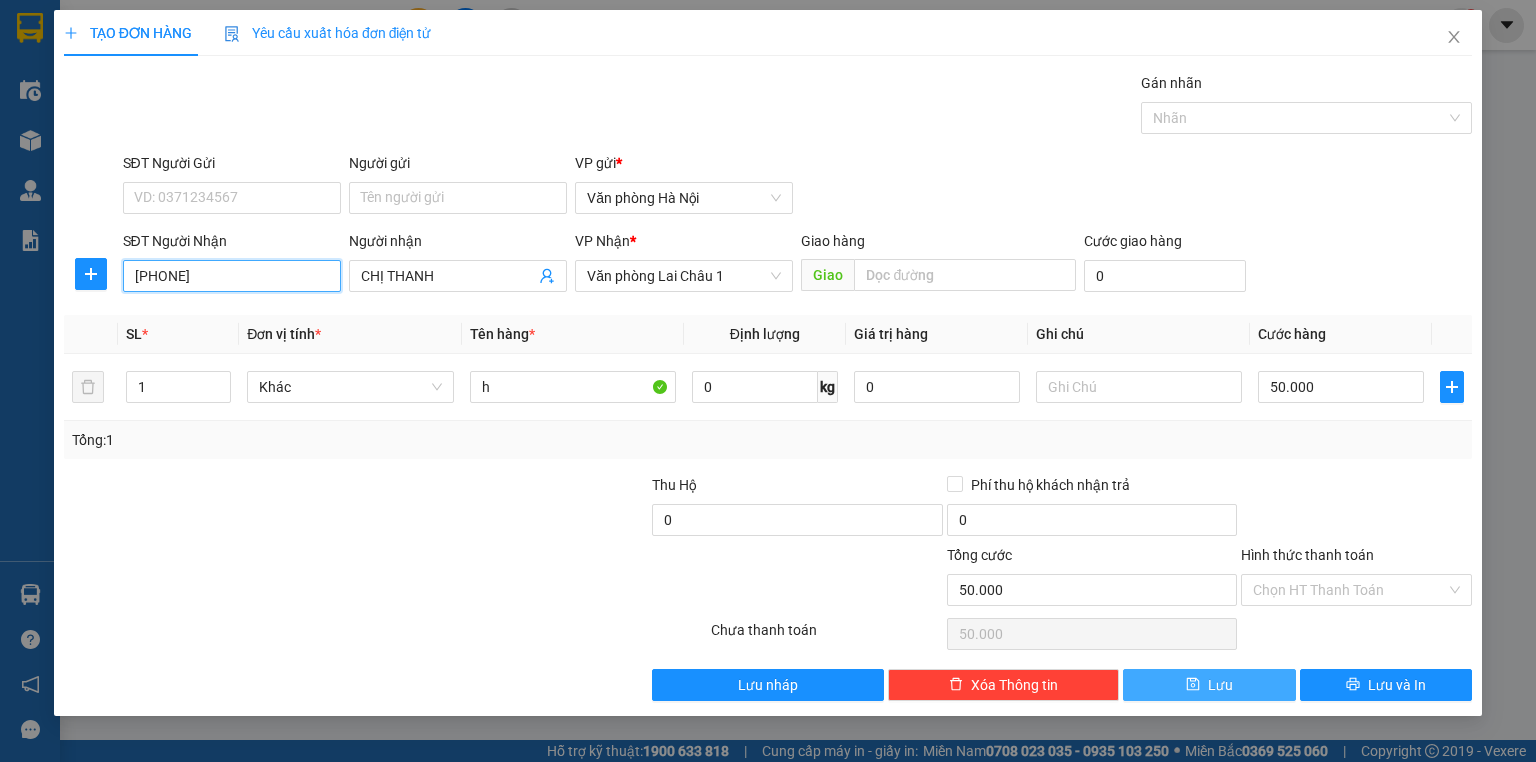 type on "[PHONE]" 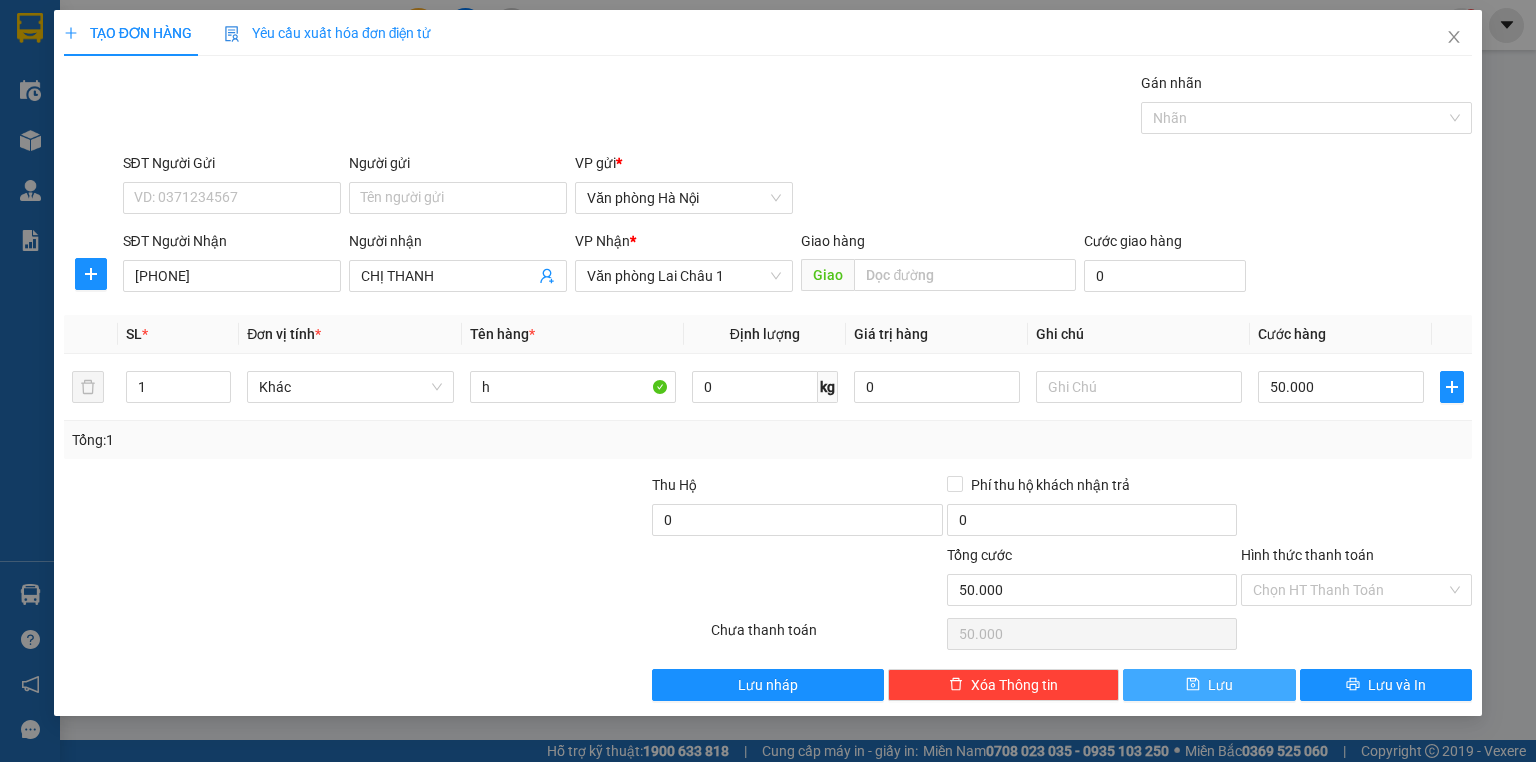 click on "Lưu" at bounding box center (1220, 685) 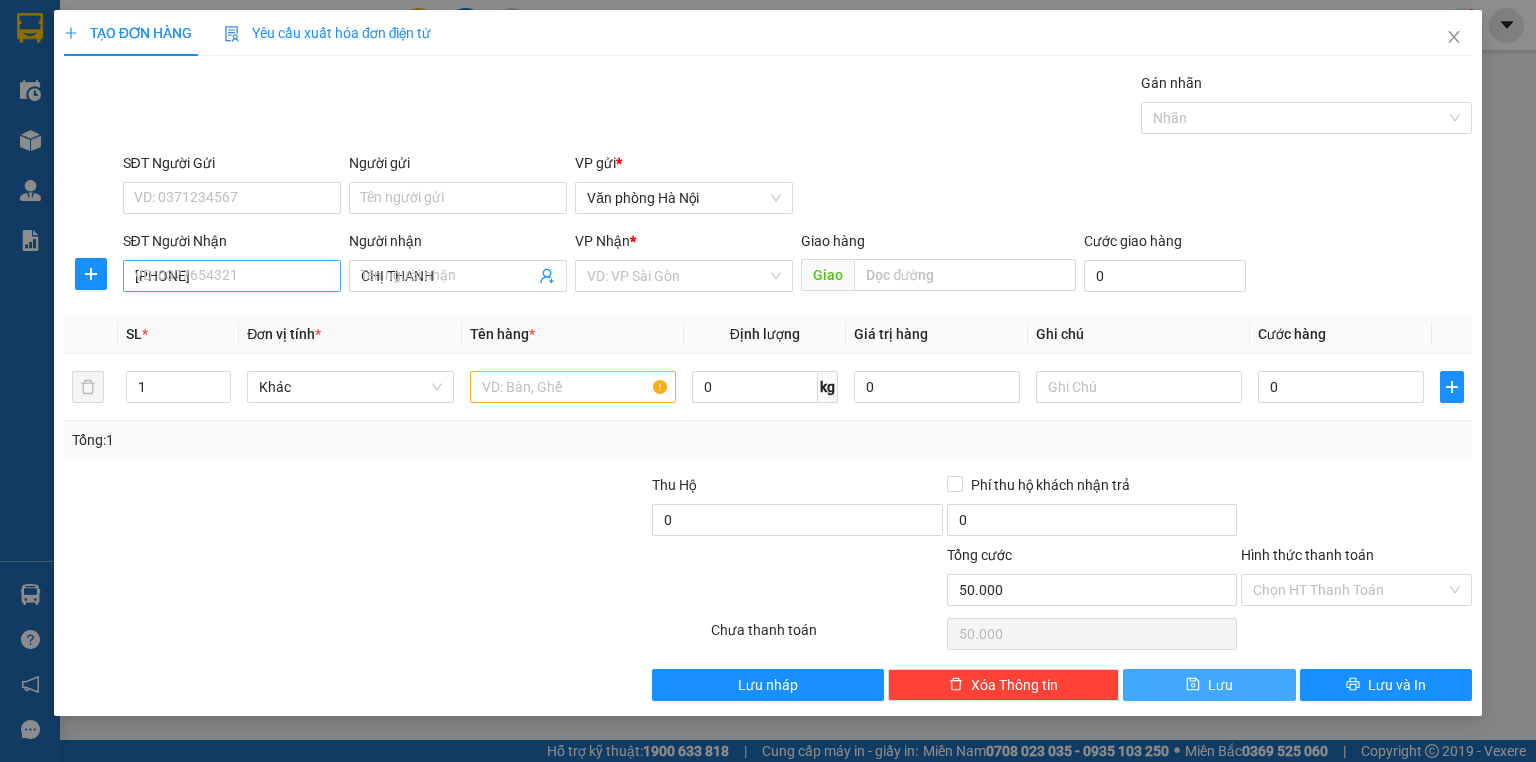 type 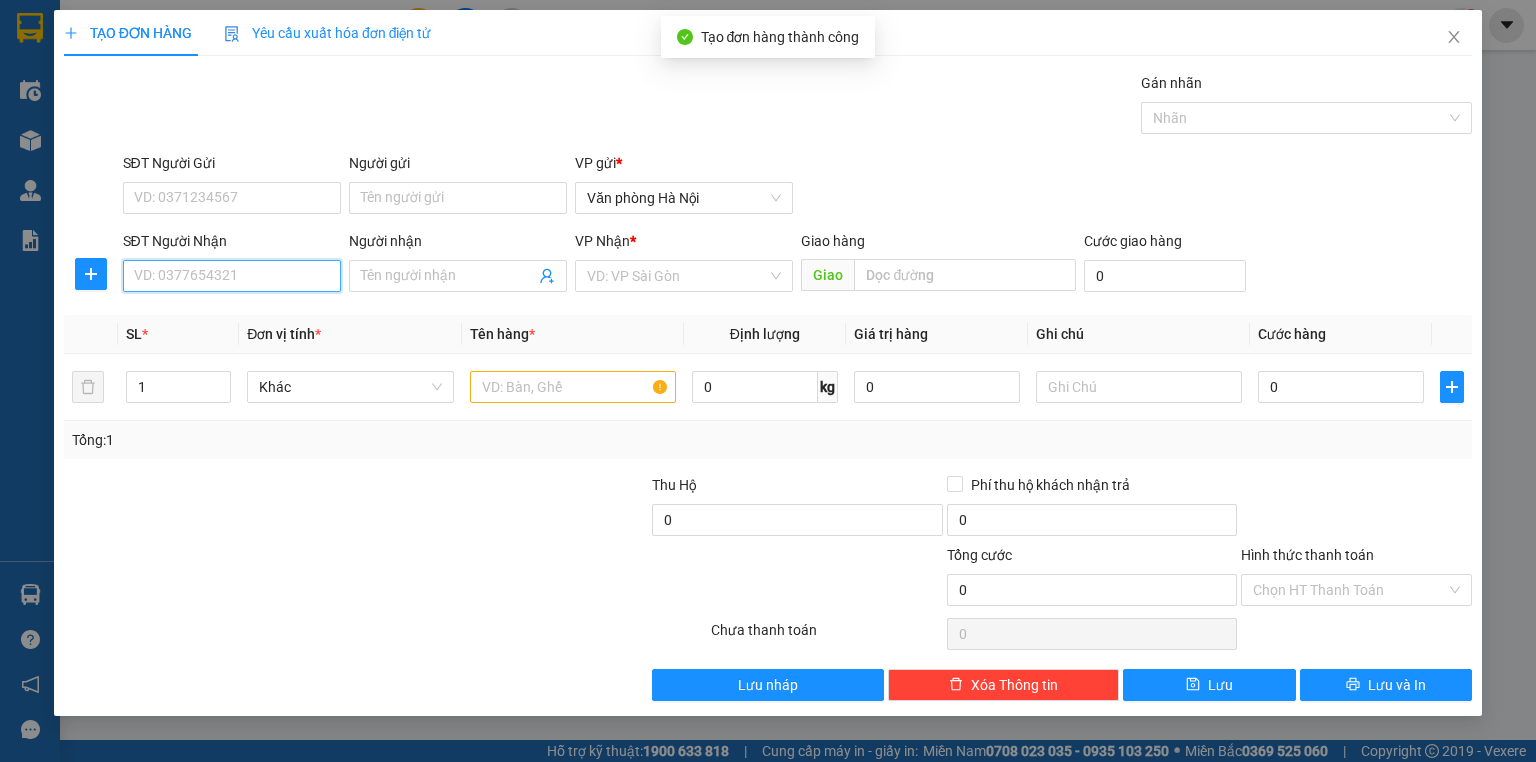 click on "SĐT Người Nhận" at bounding box center (232, 276) 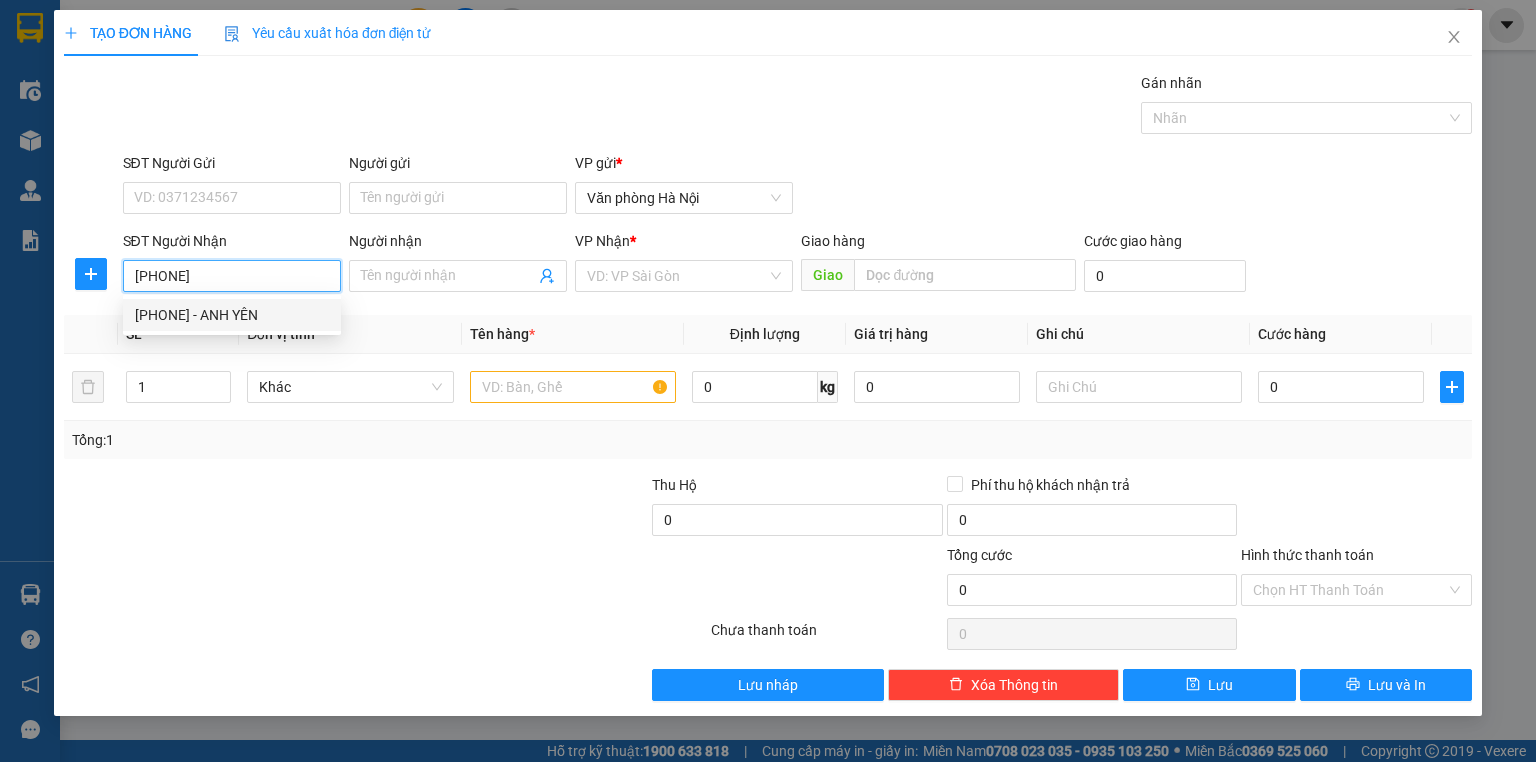 click on "[PHONE] - ANH YÊN" at bounding box center [232, 315] 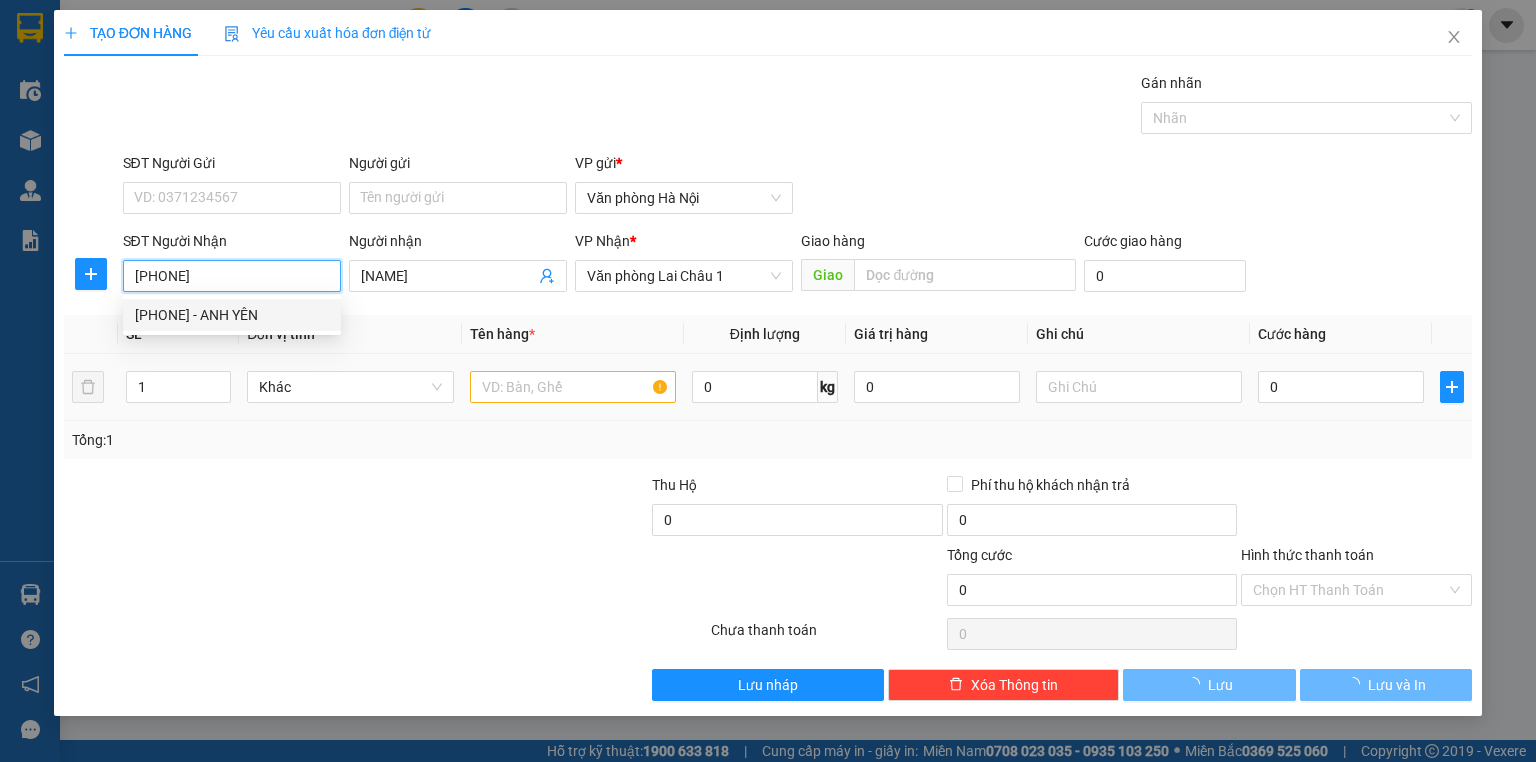 type on "100.000" 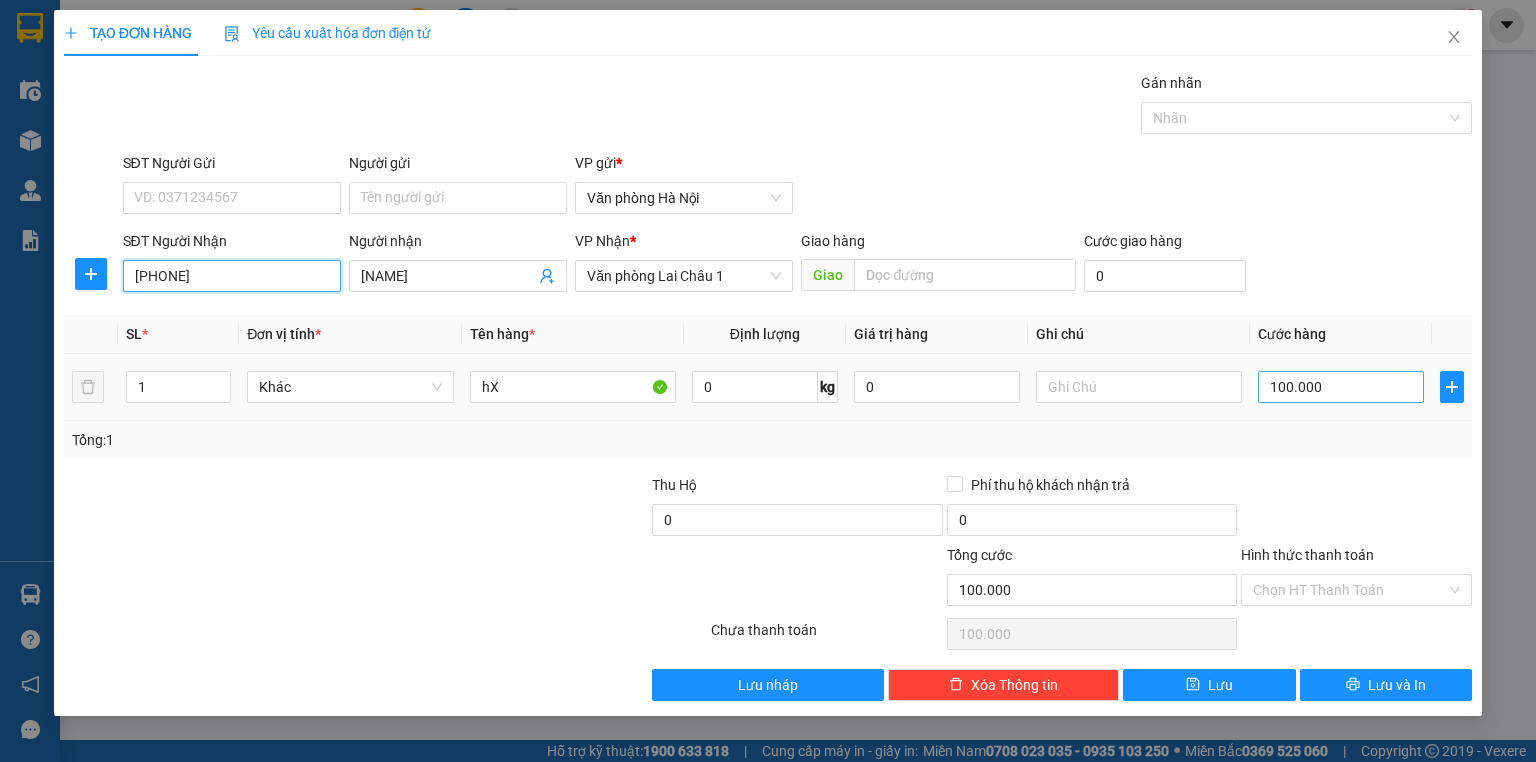 type on "[PHONE]" 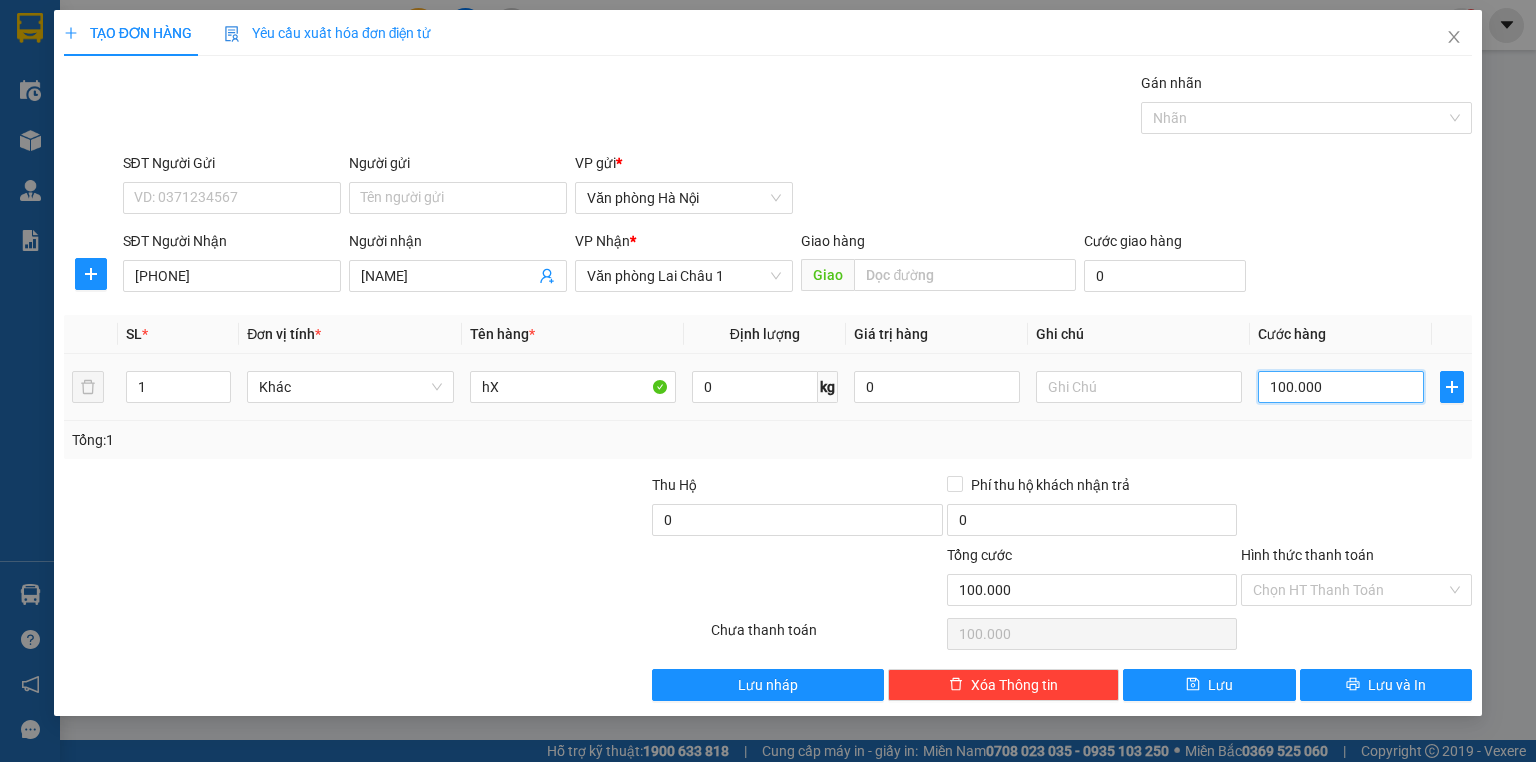 click on "100.000" at bounding box center (1341, 387) 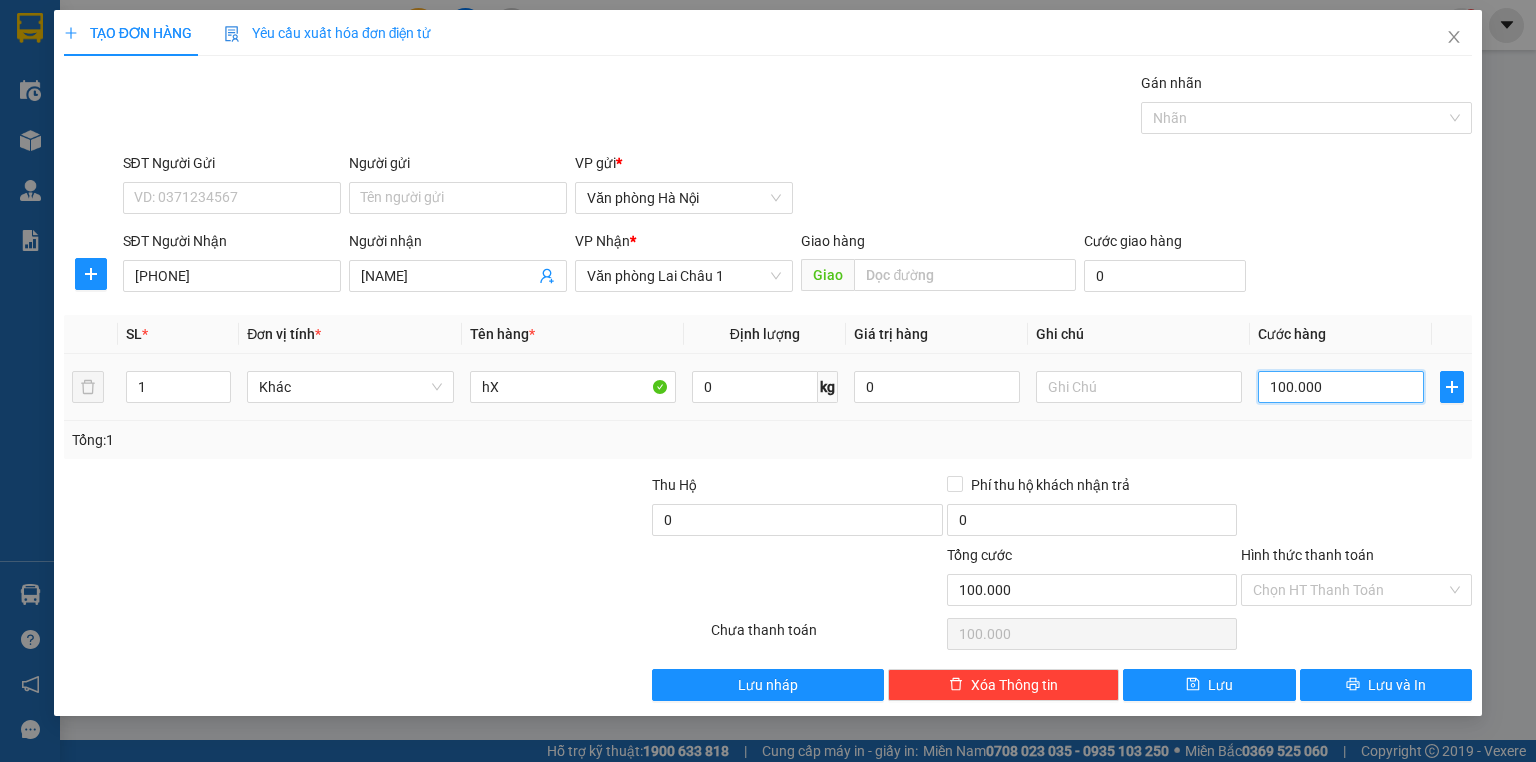 type on "5" 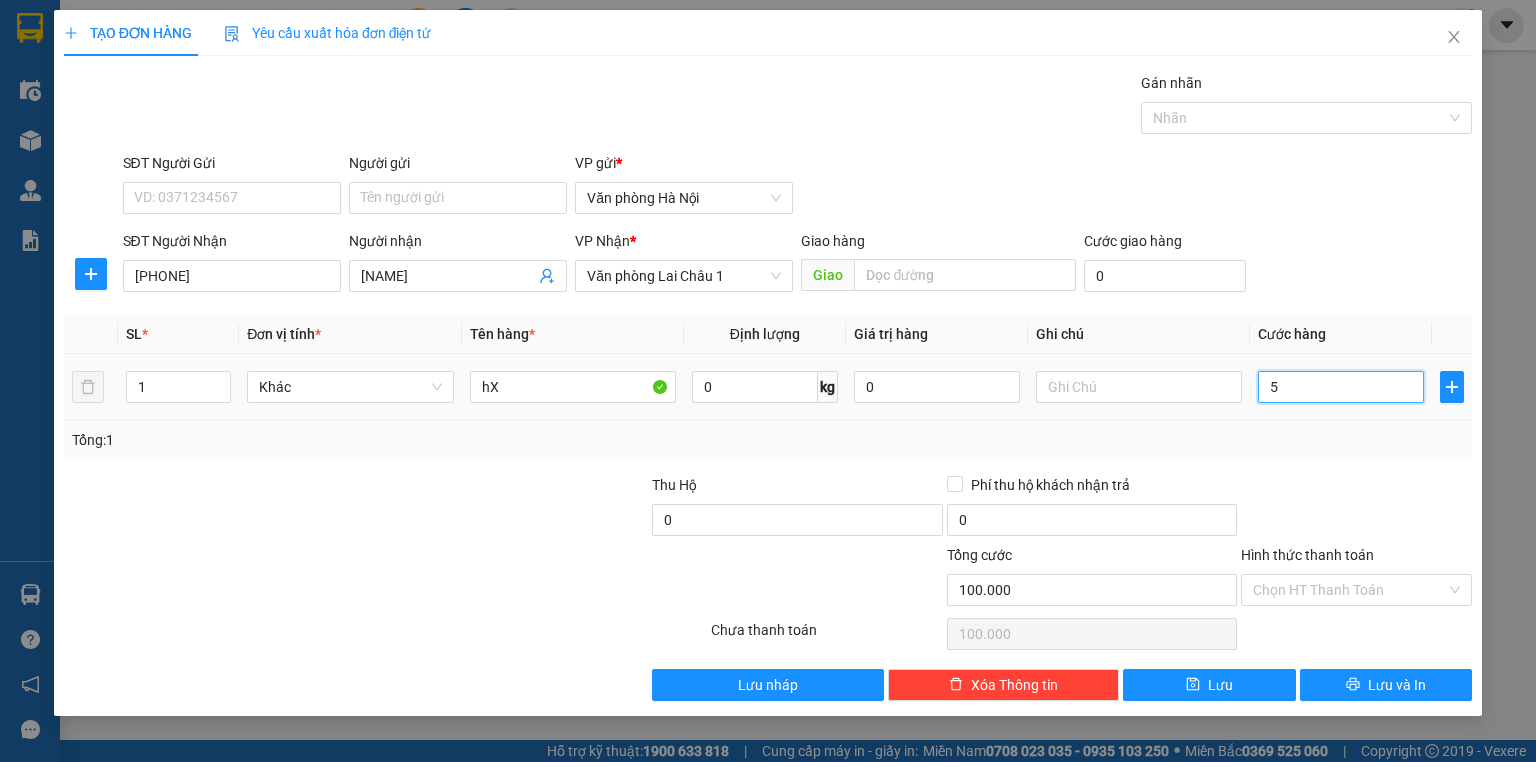type on "5" 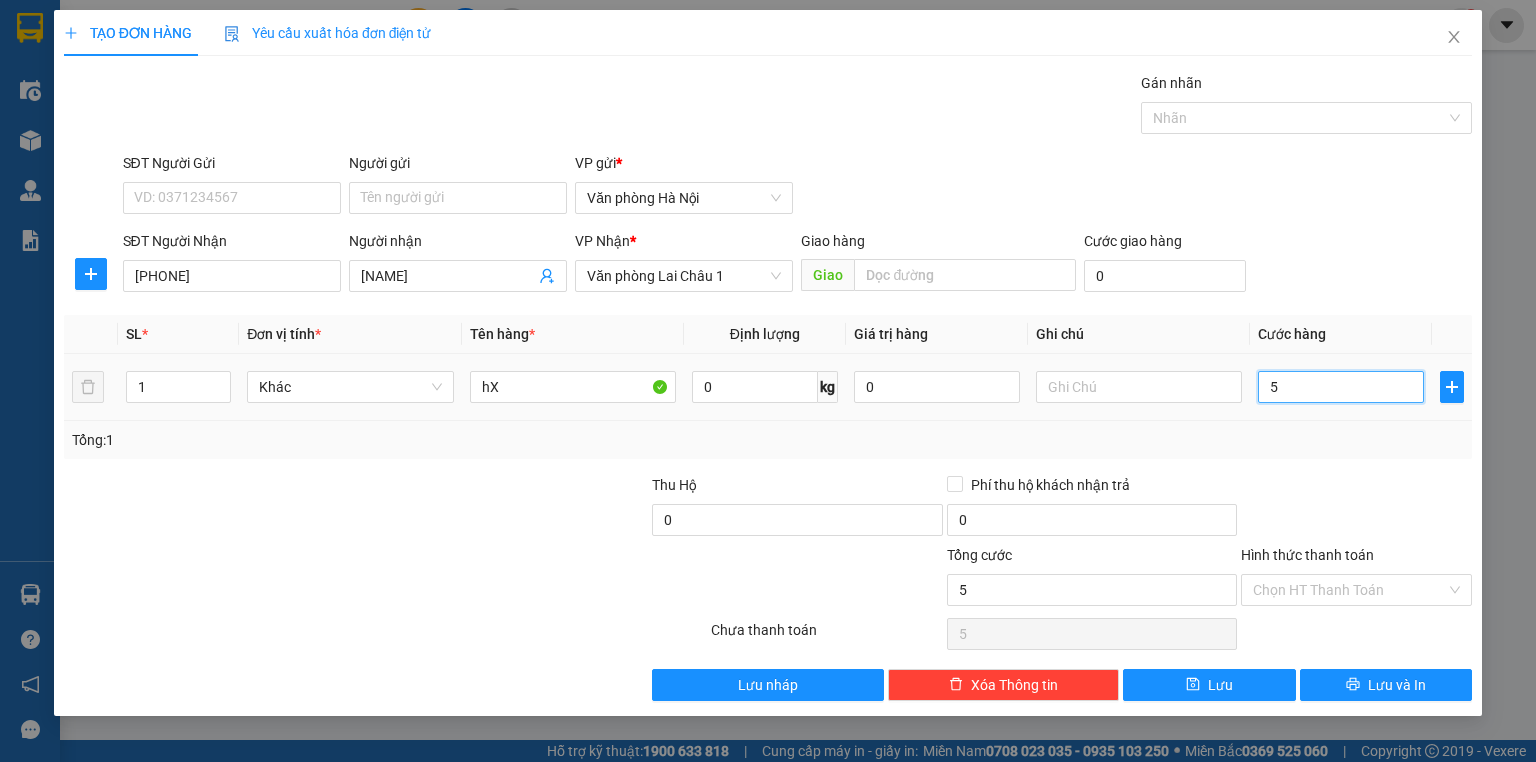 type on "50" 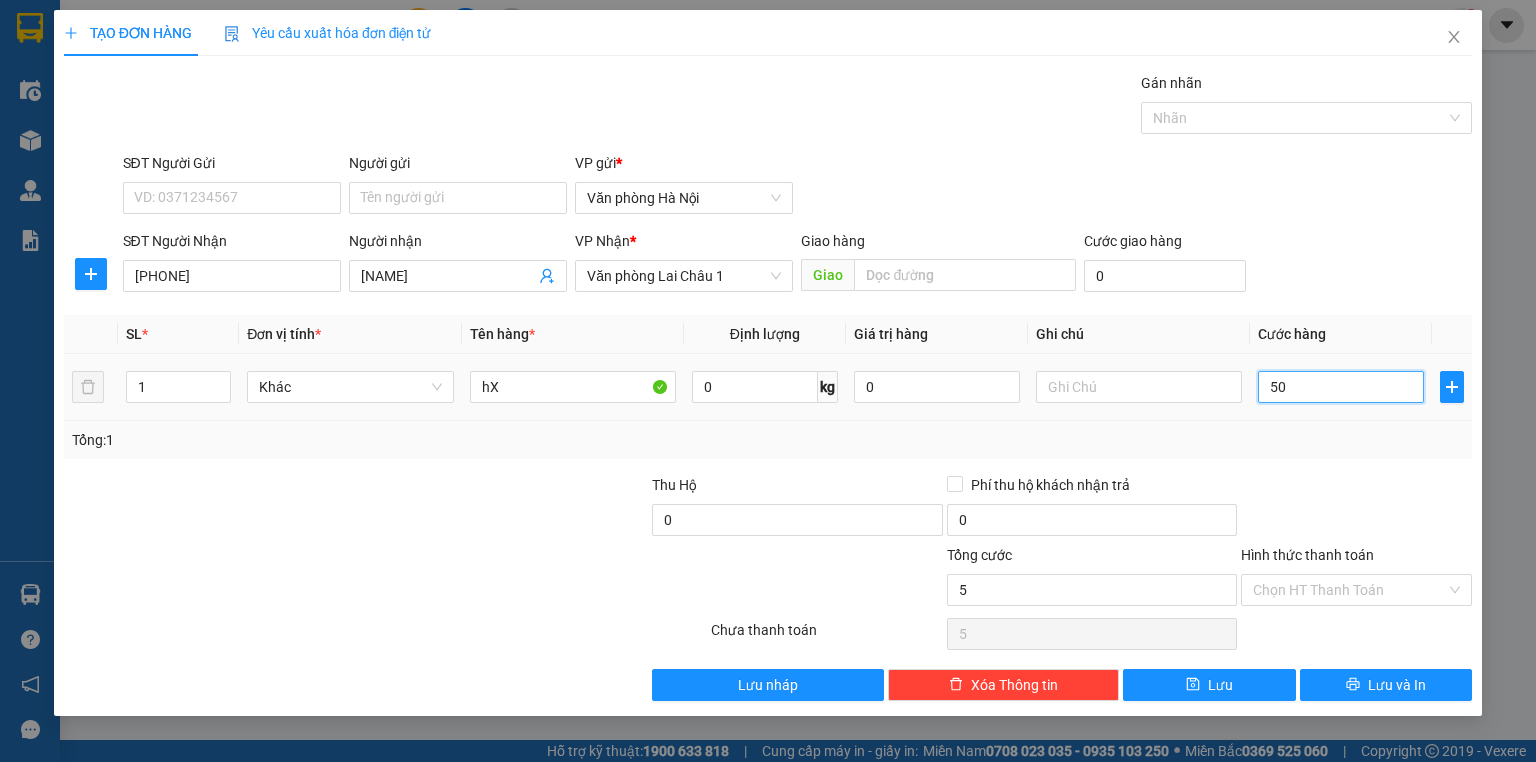 type on "50" 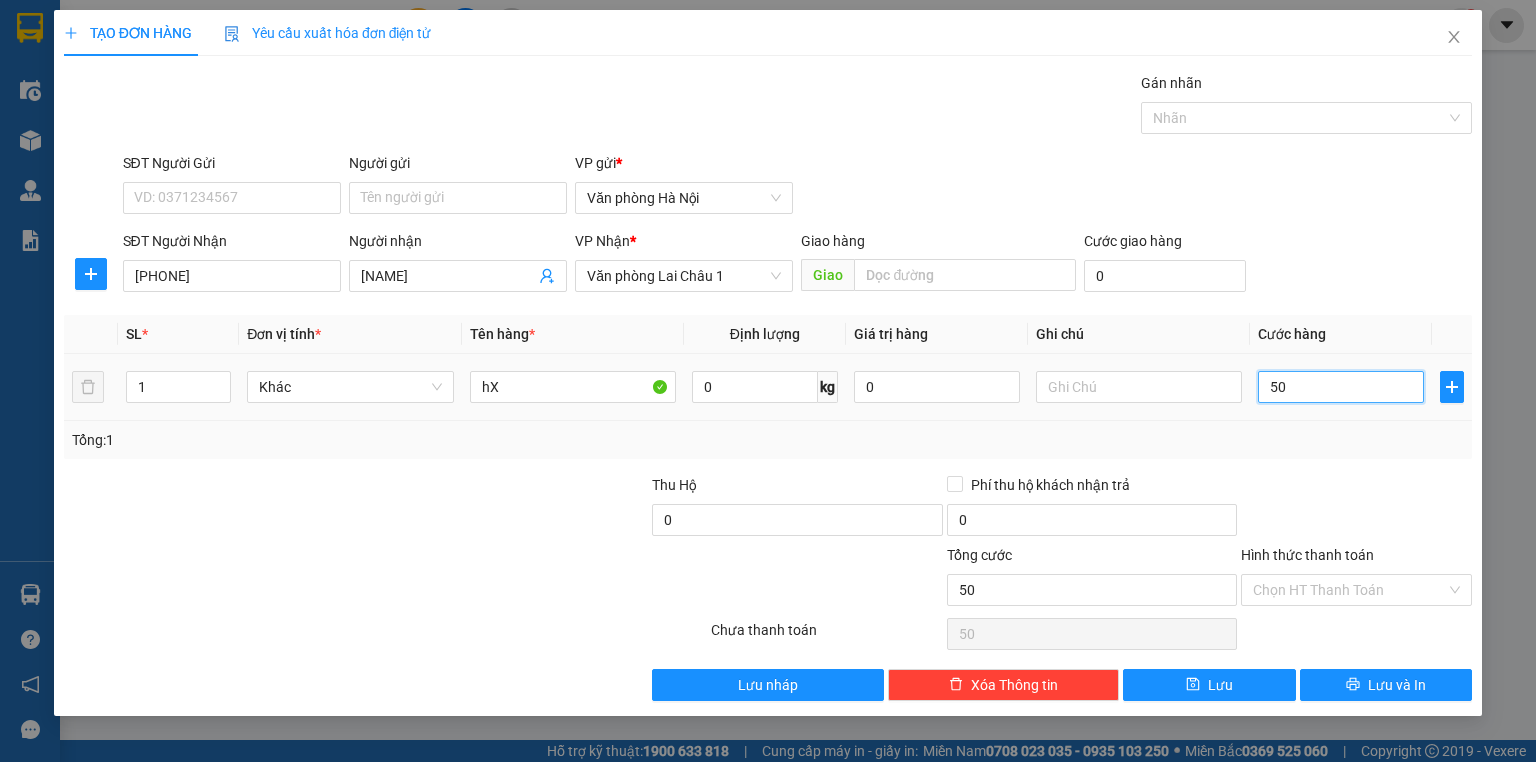 type on "500" 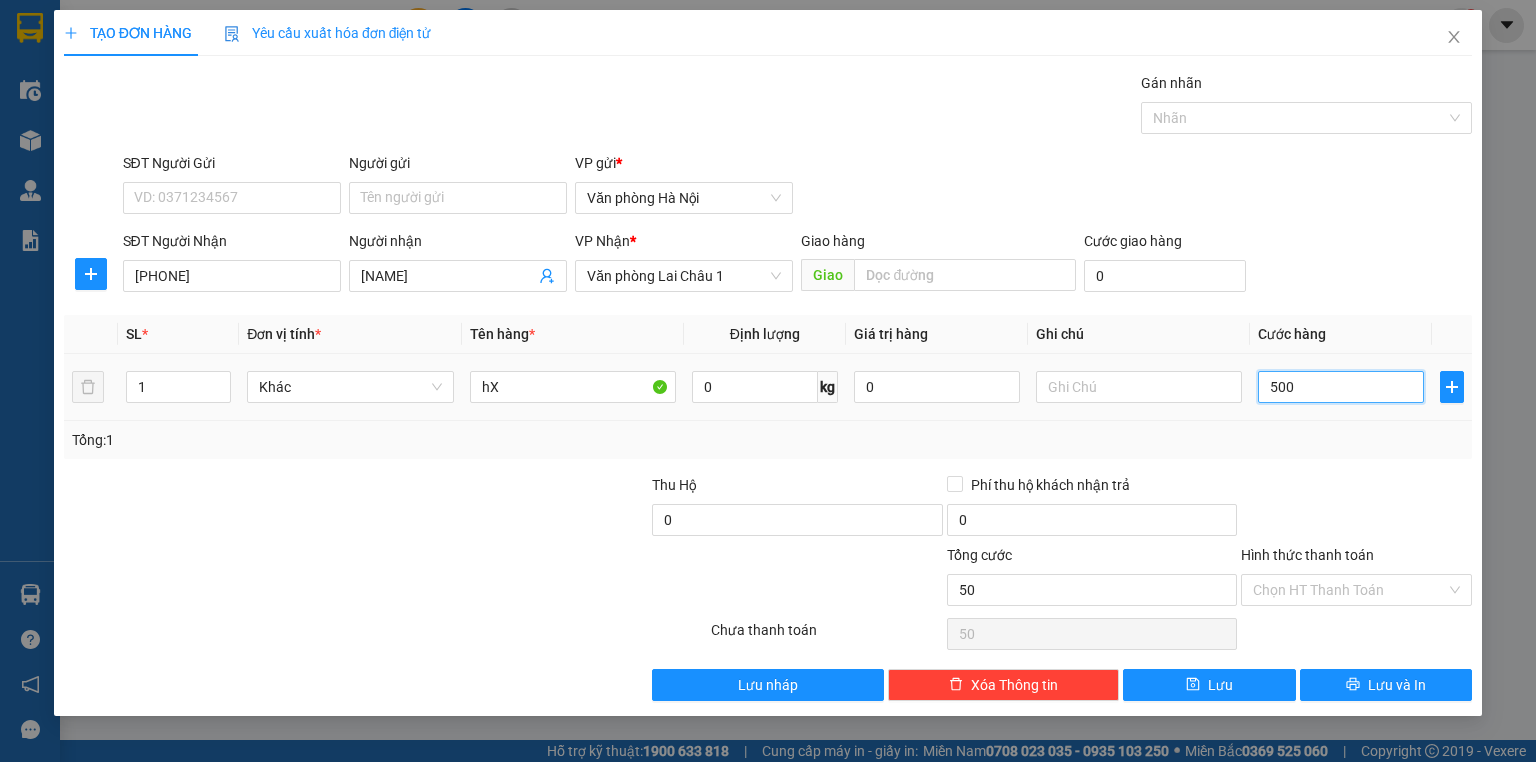 type on "500" 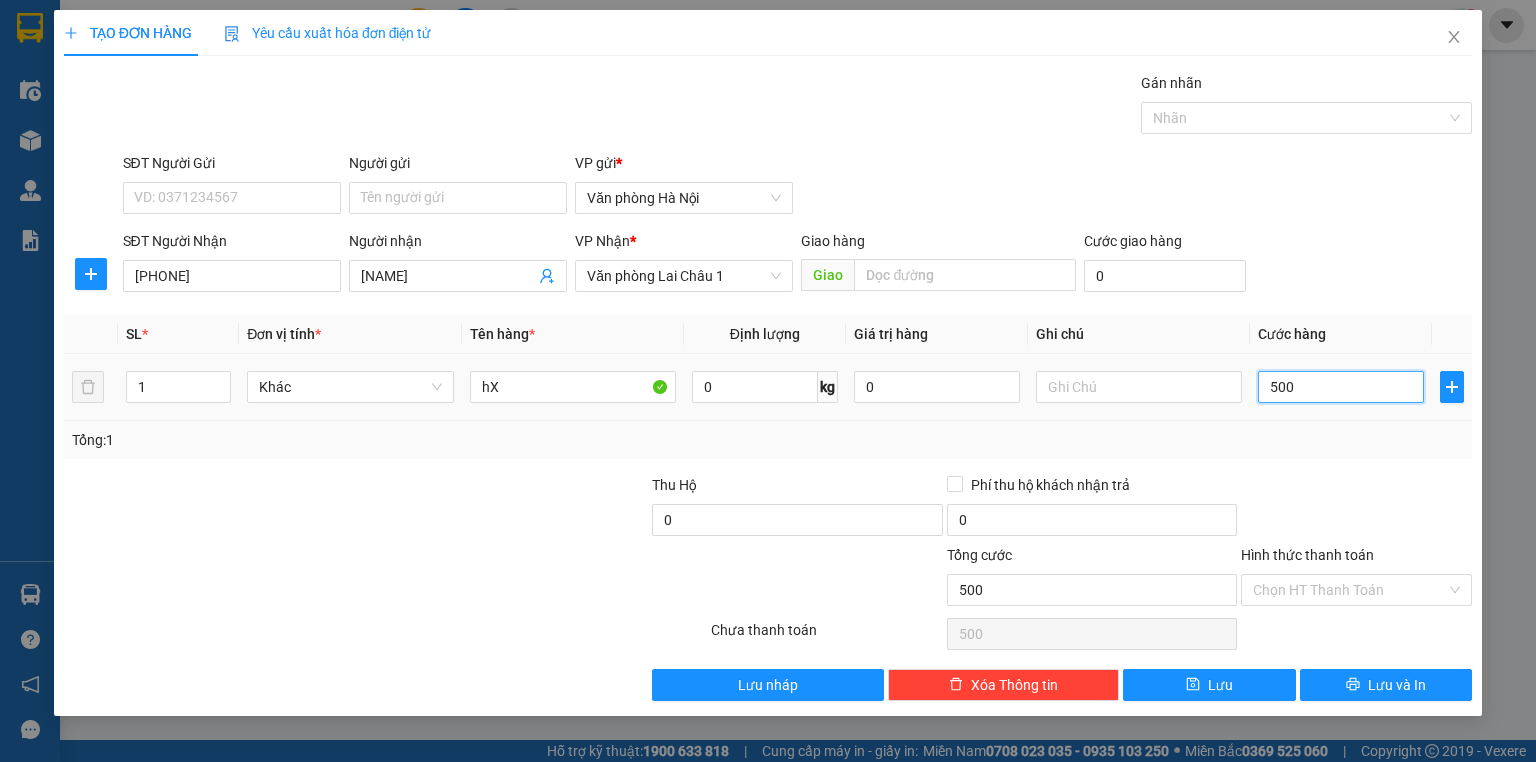 type on "5.000" 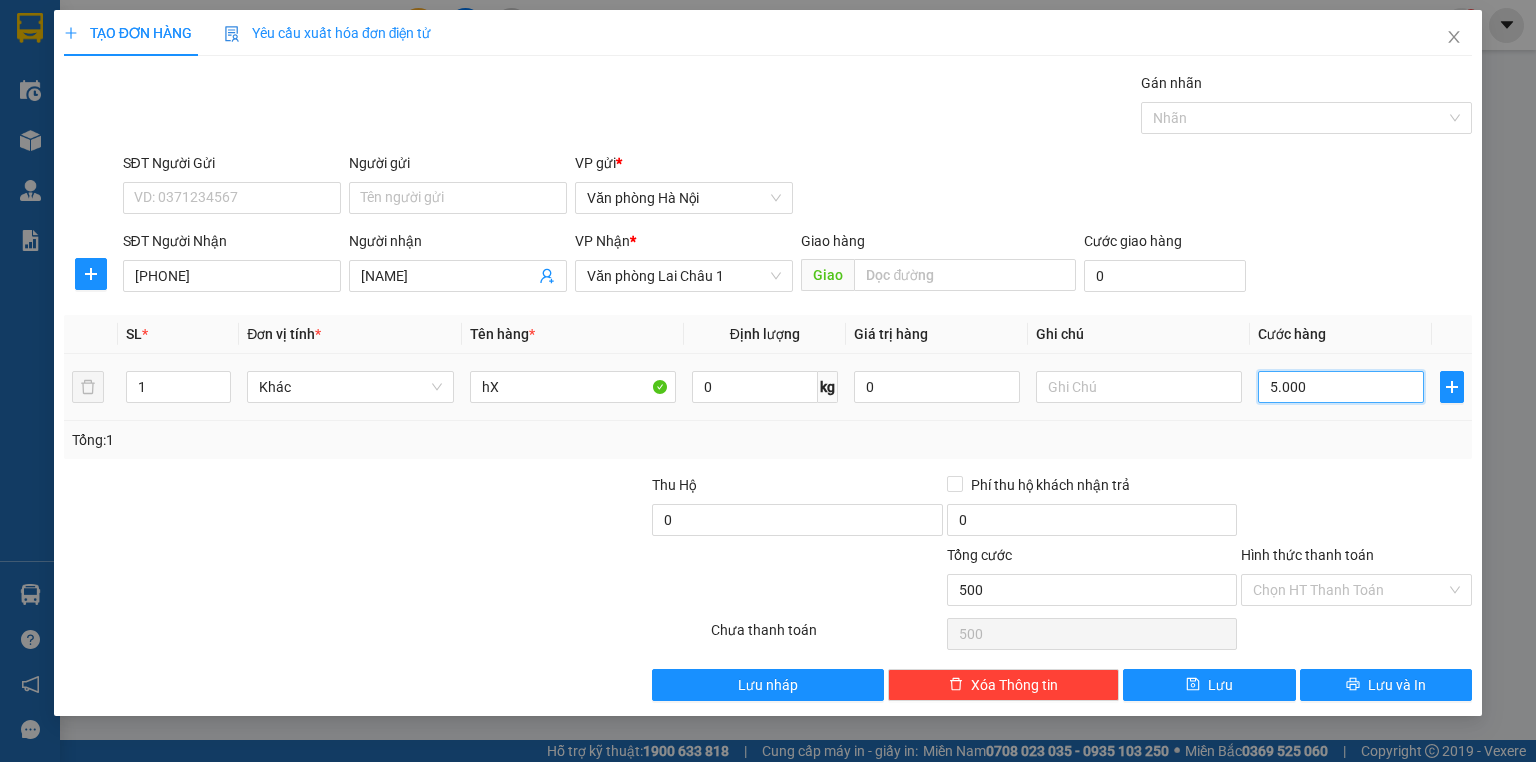 type on "5.000" 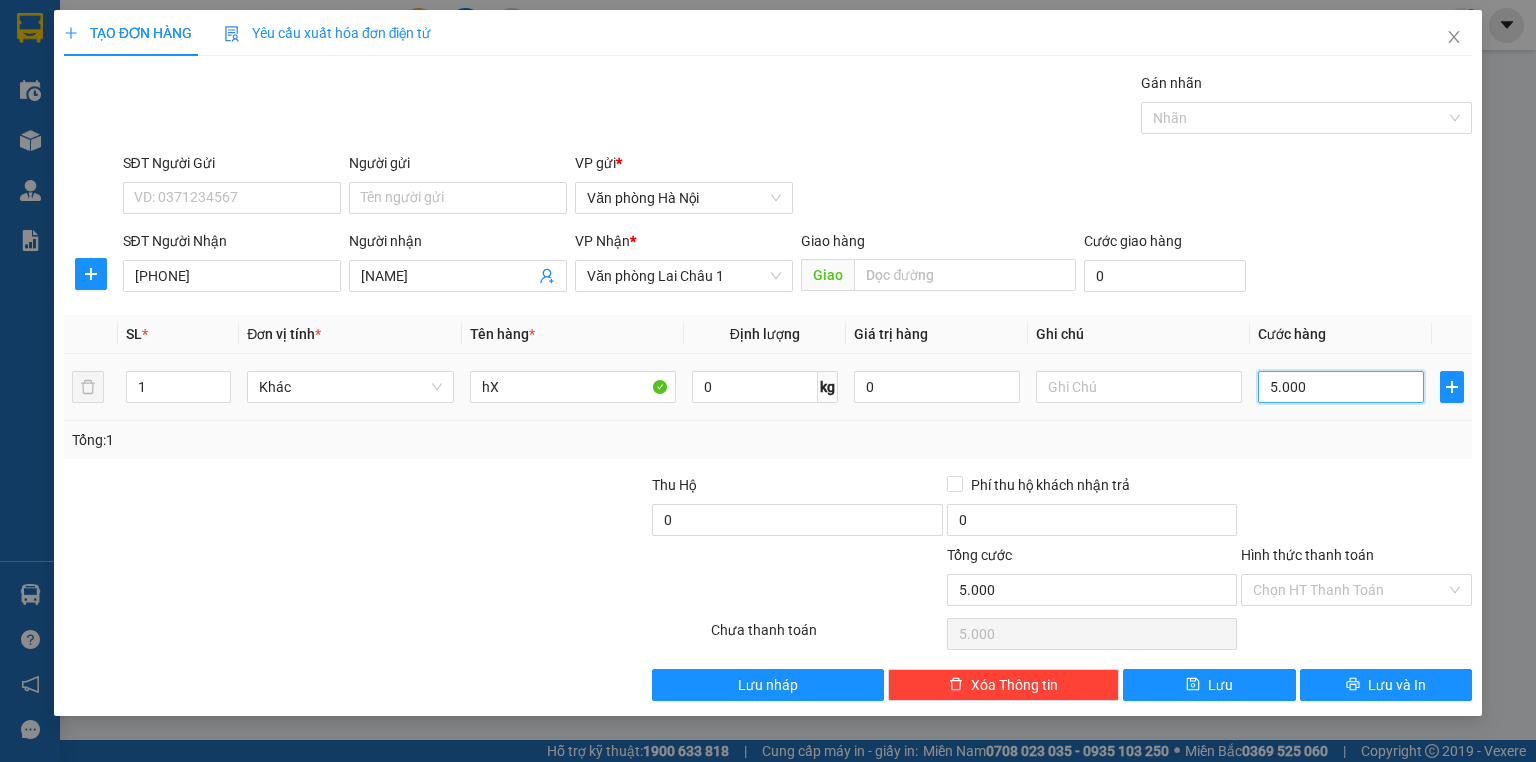 type on "50.000" 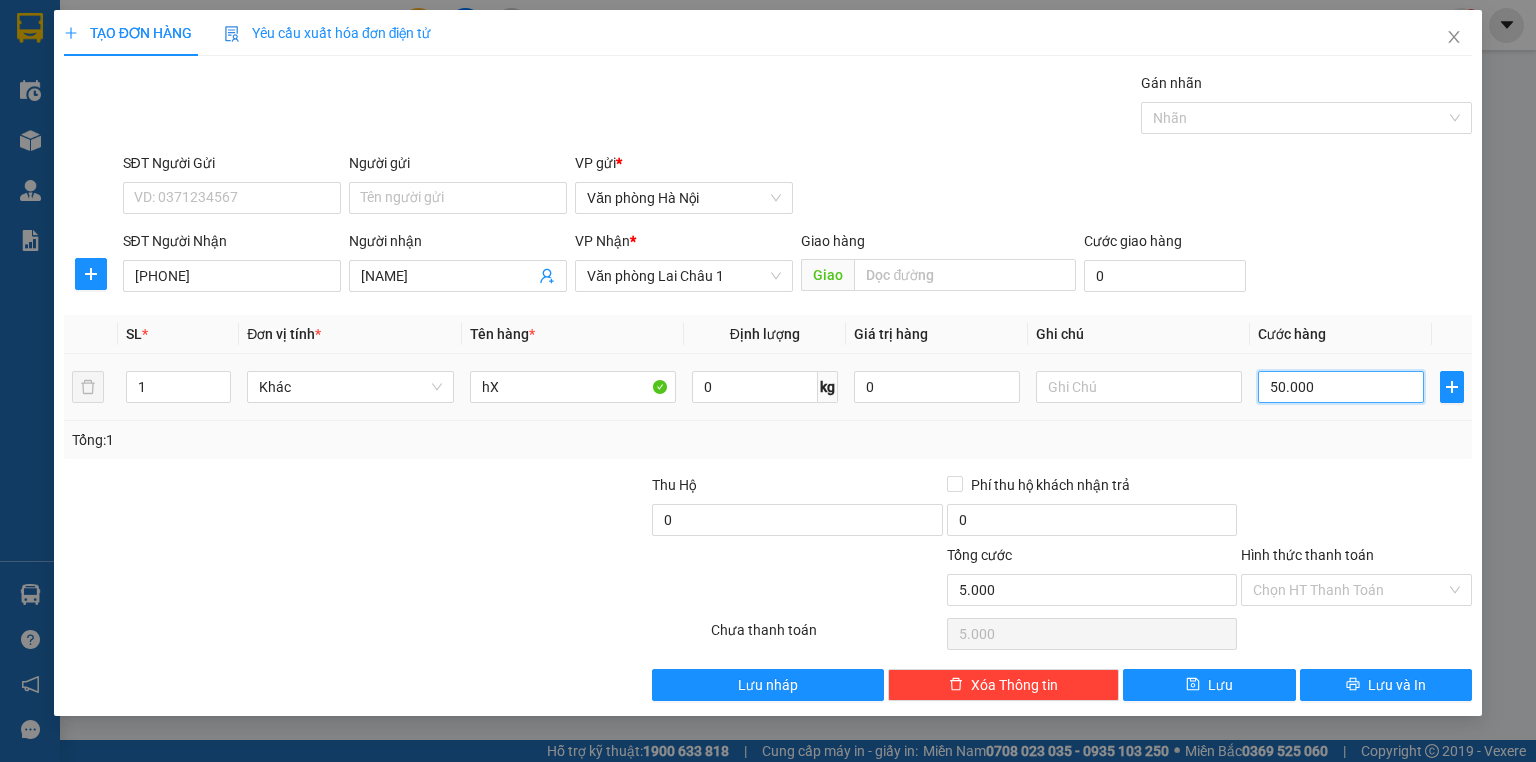 type on "50.000" 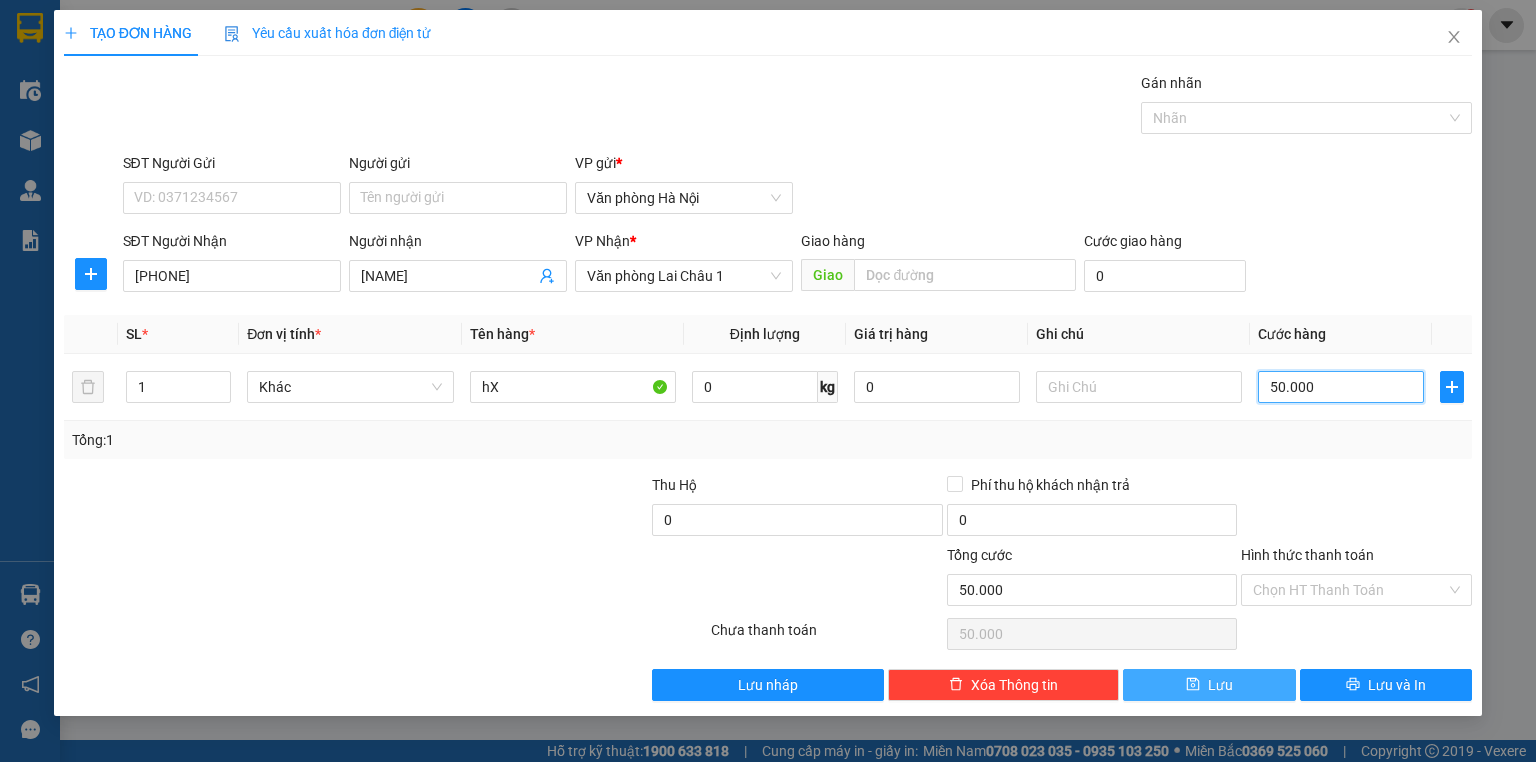 type on "50.000" 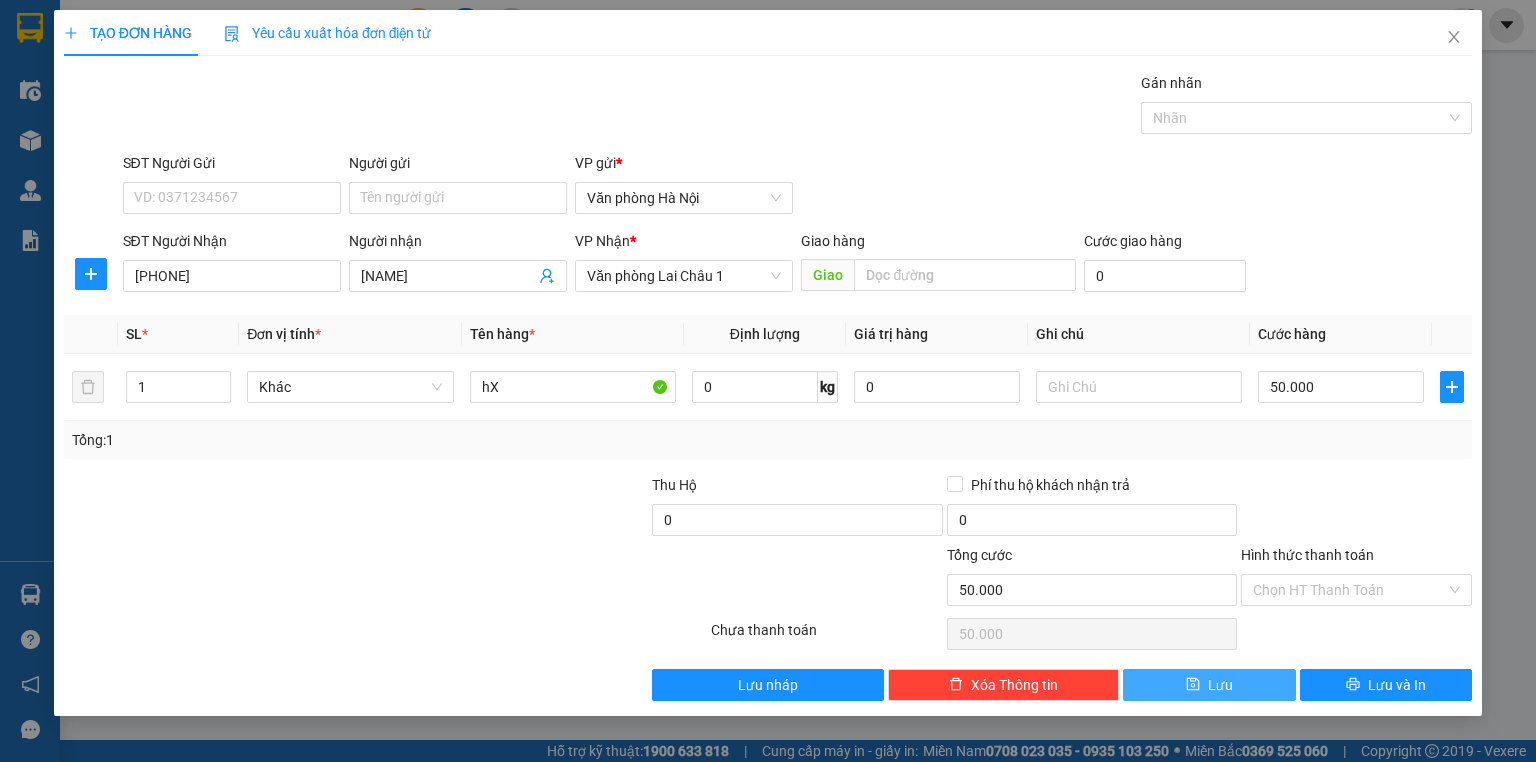 click on "Lưu" at bounding box center (1220, 685) 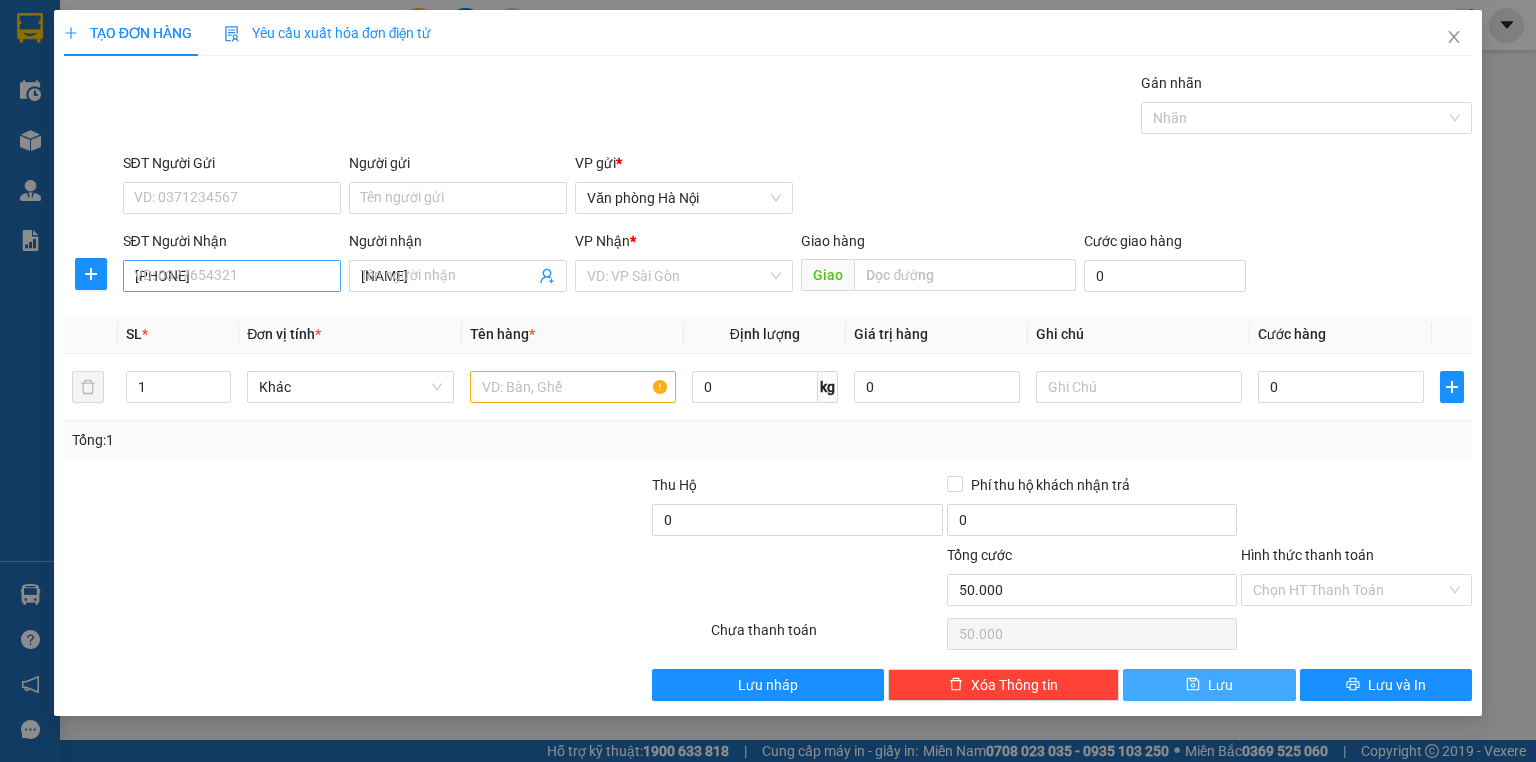 type 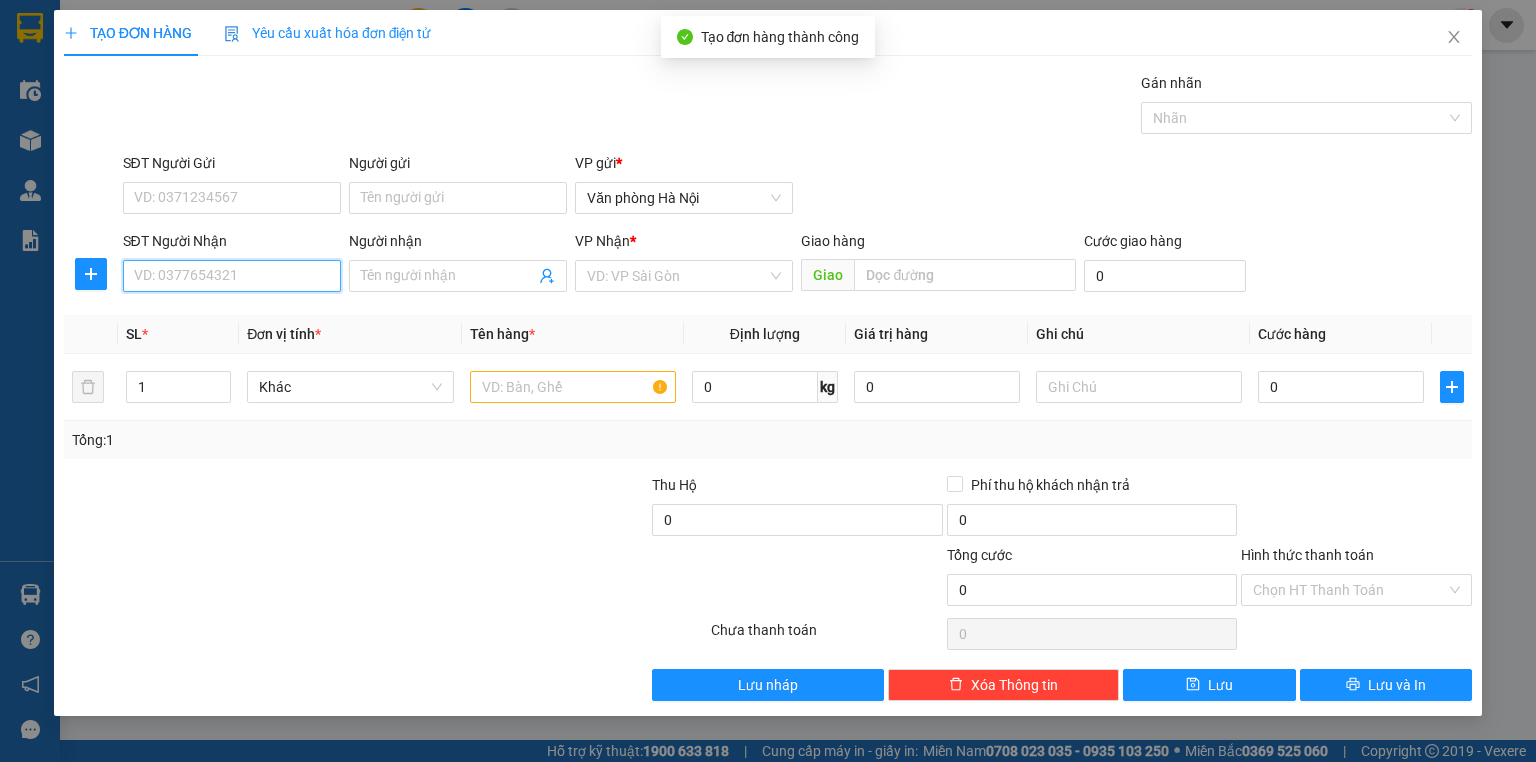 click on "SĐT Người Nhận" at bounding box center (232, 276) 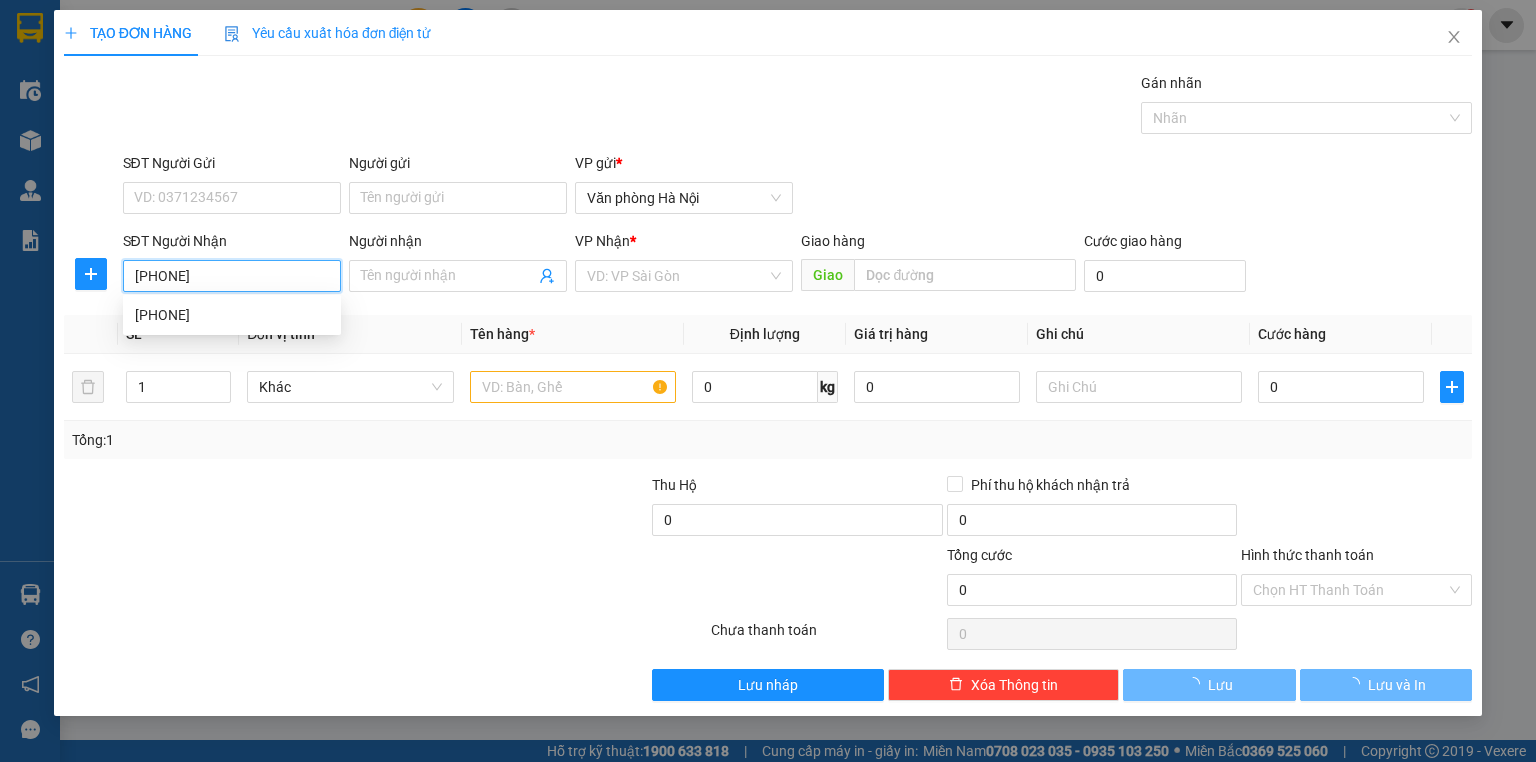 type on "[PHONE]" 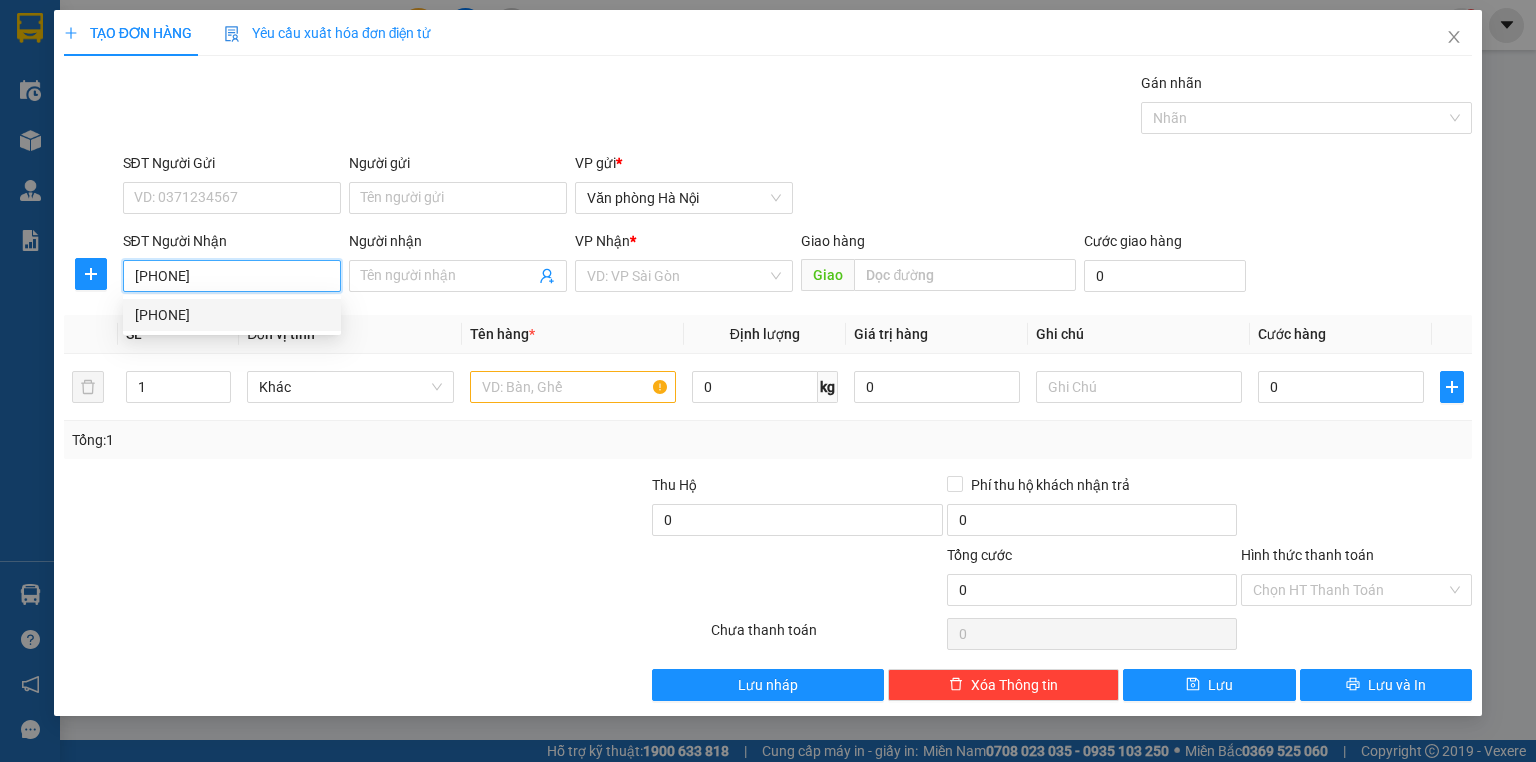 click on "[PHONE]" at bounding box center (232, 315) 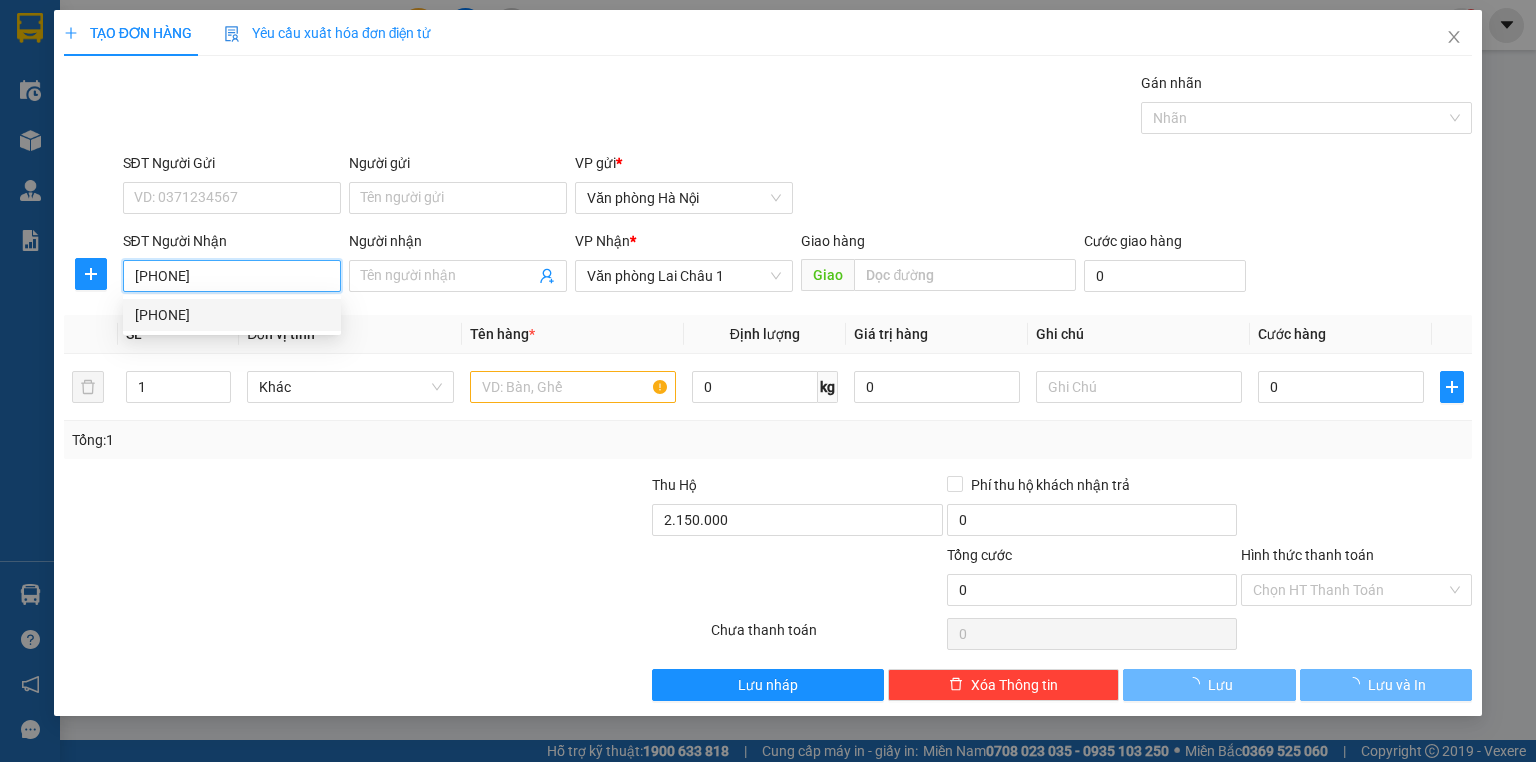 type on "100.000" 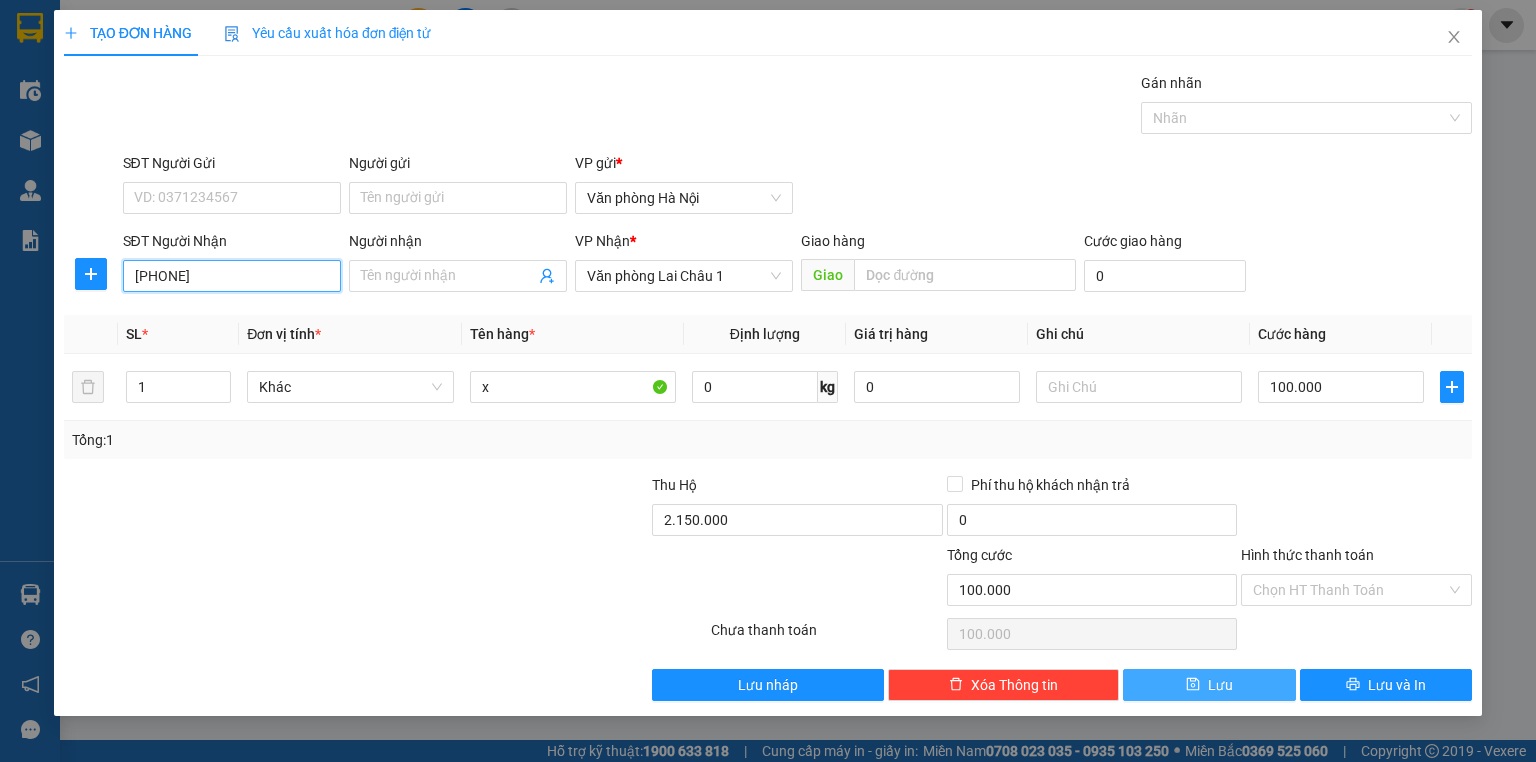 type on "[PHONE]" 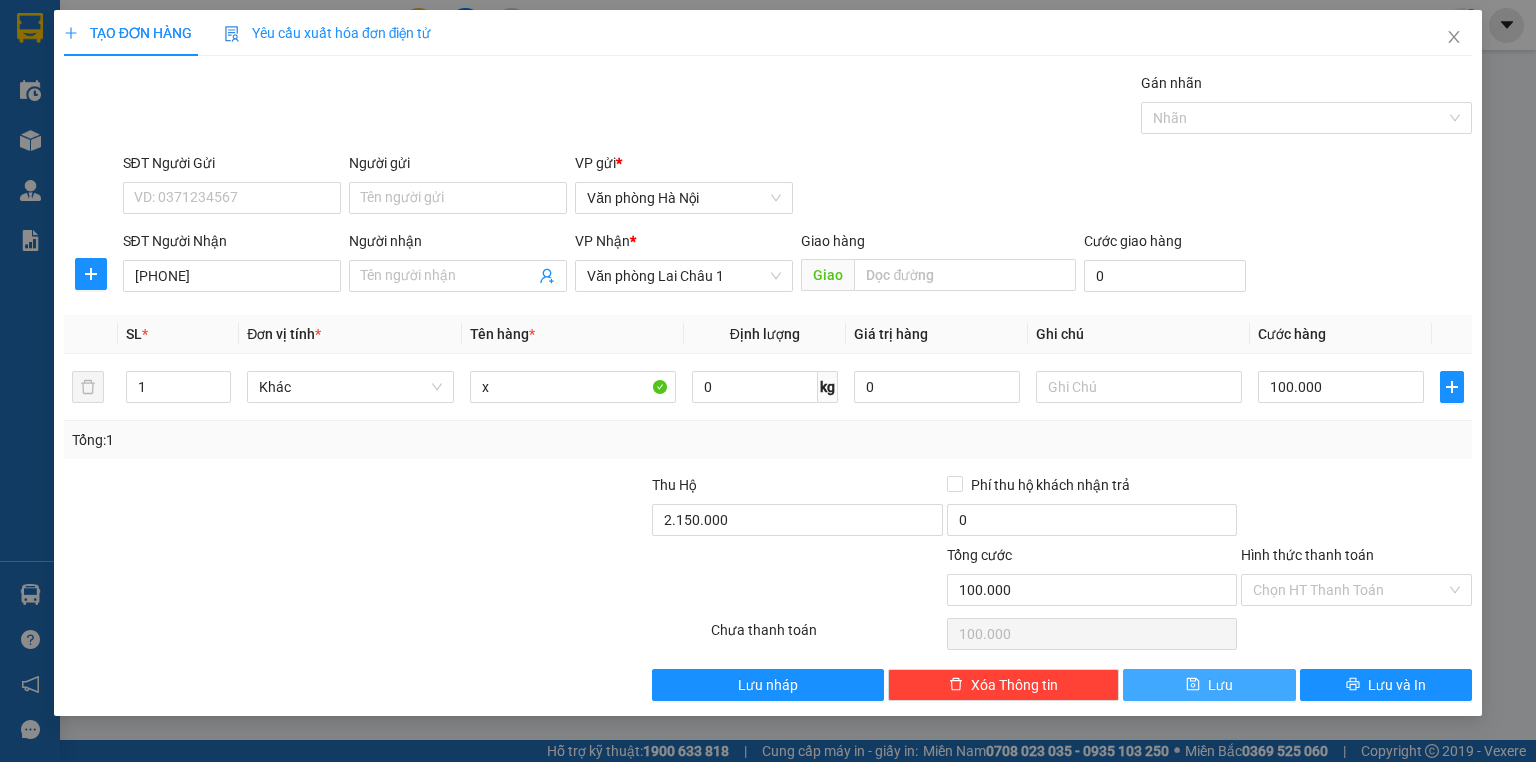 click on "Lưu" at bounding box center (1220, 685) 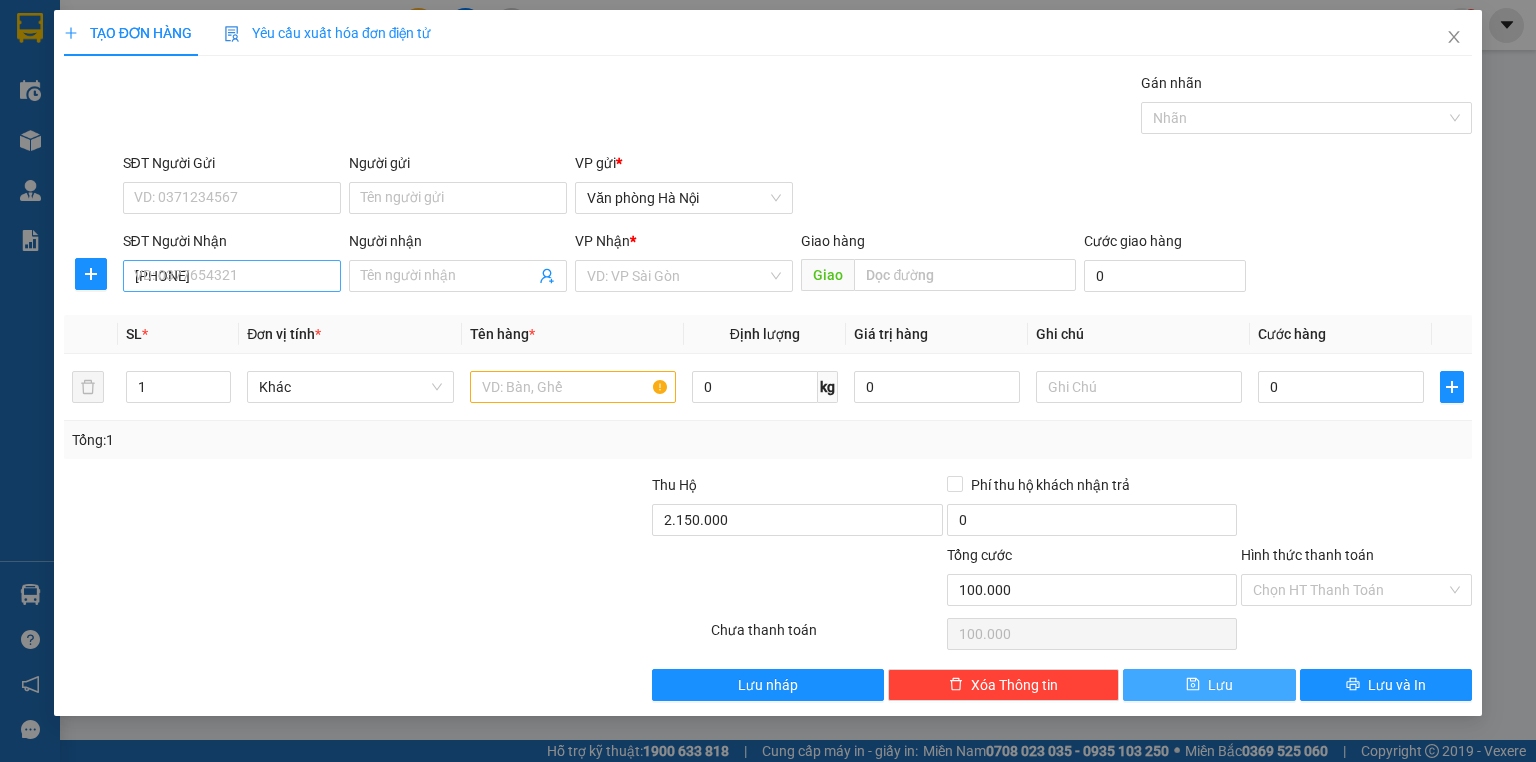 type 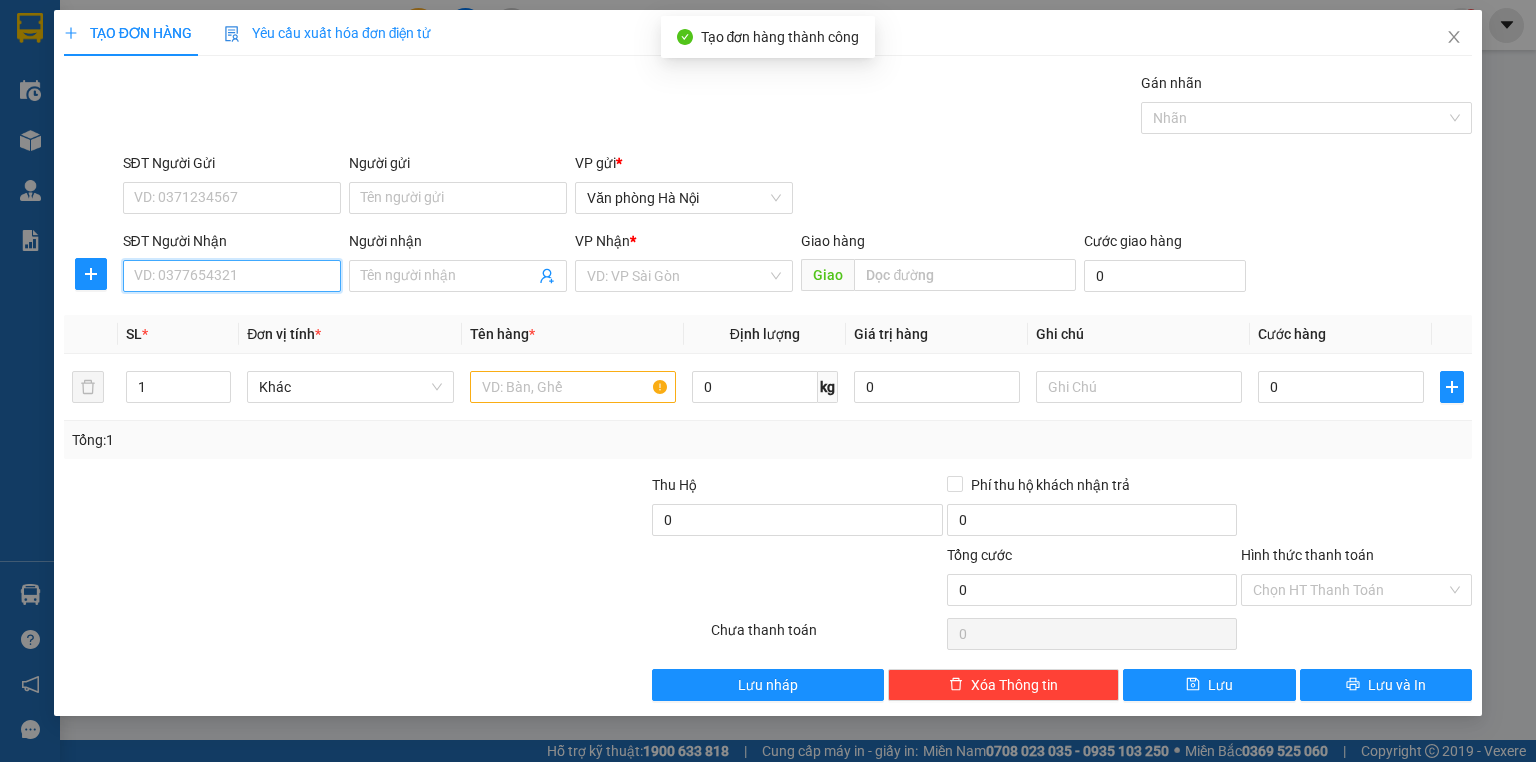click on "SĐT Người Nhận" at bounding box center (232, 276) 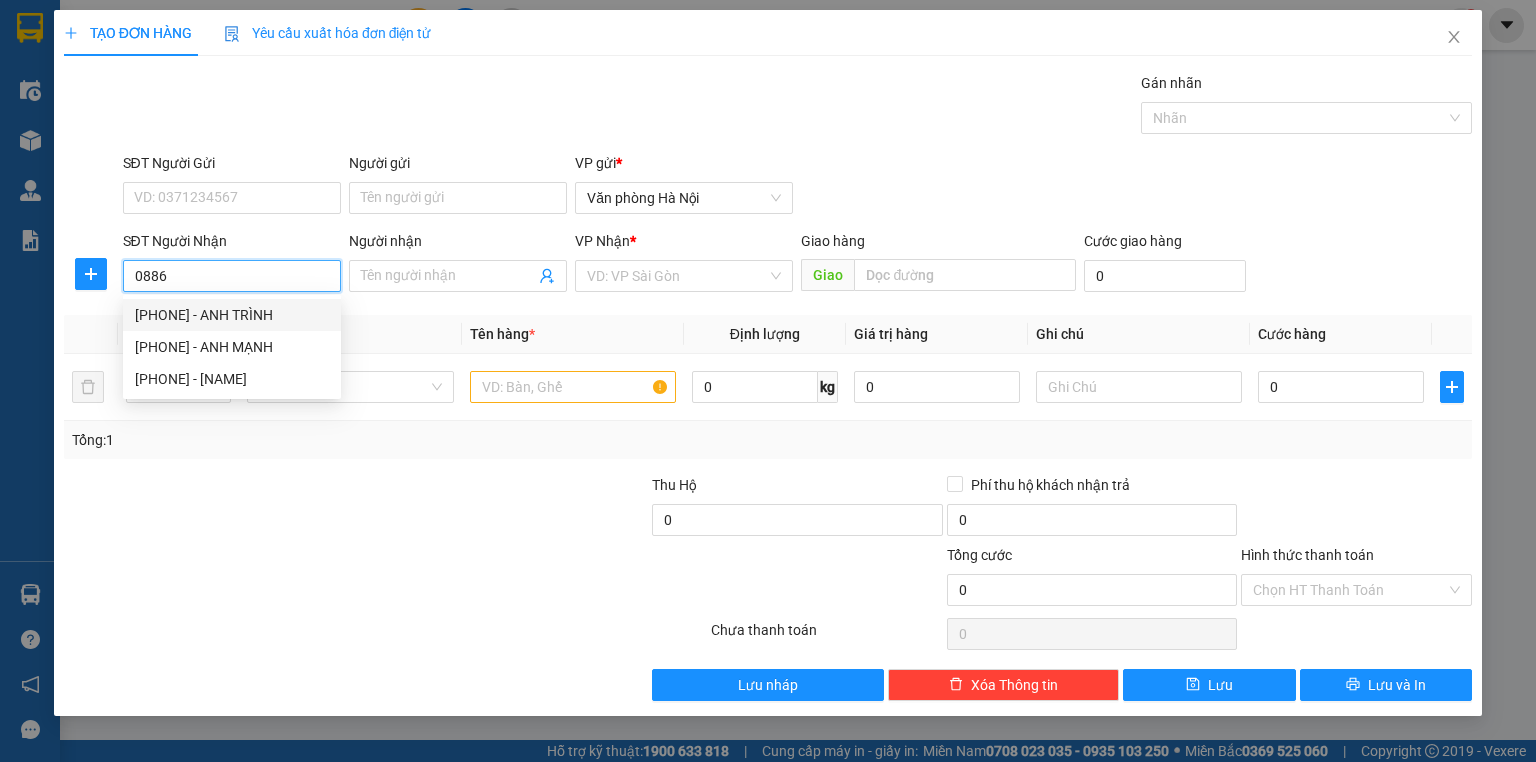 click on "[PHONE] - ANH TRÌNH" at bounding box center [232, 315] 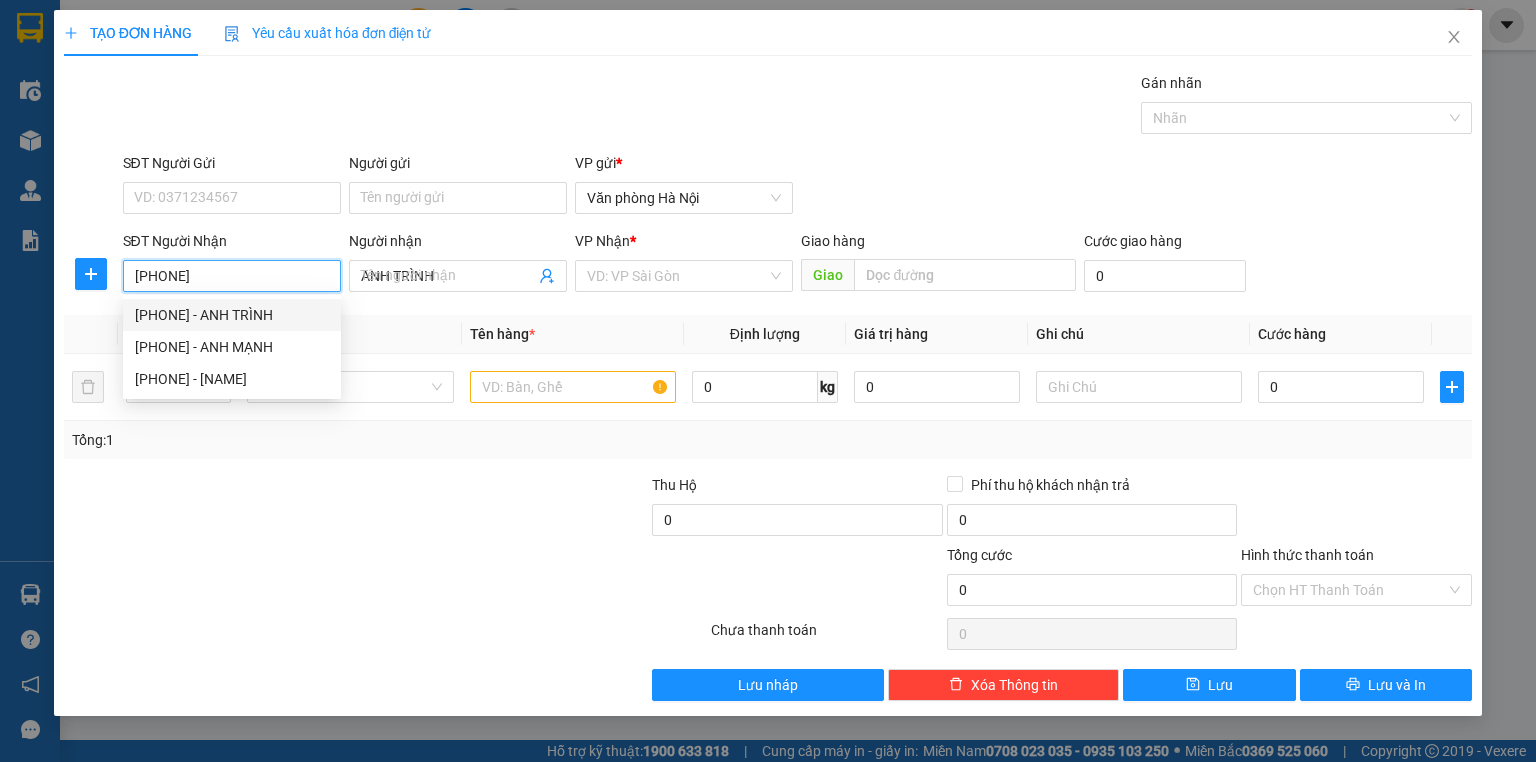 type on "50.000" 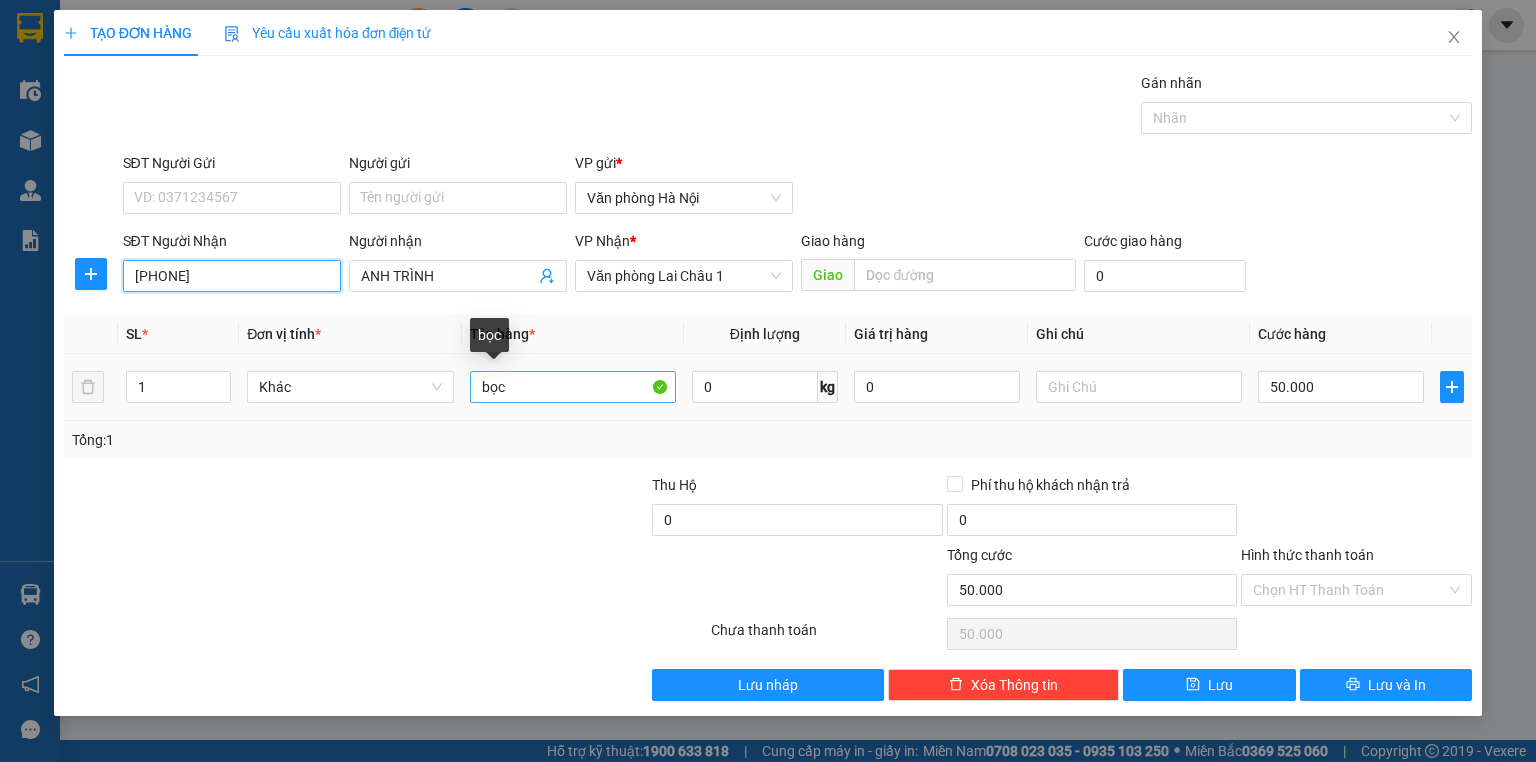type on "[PHONE]" 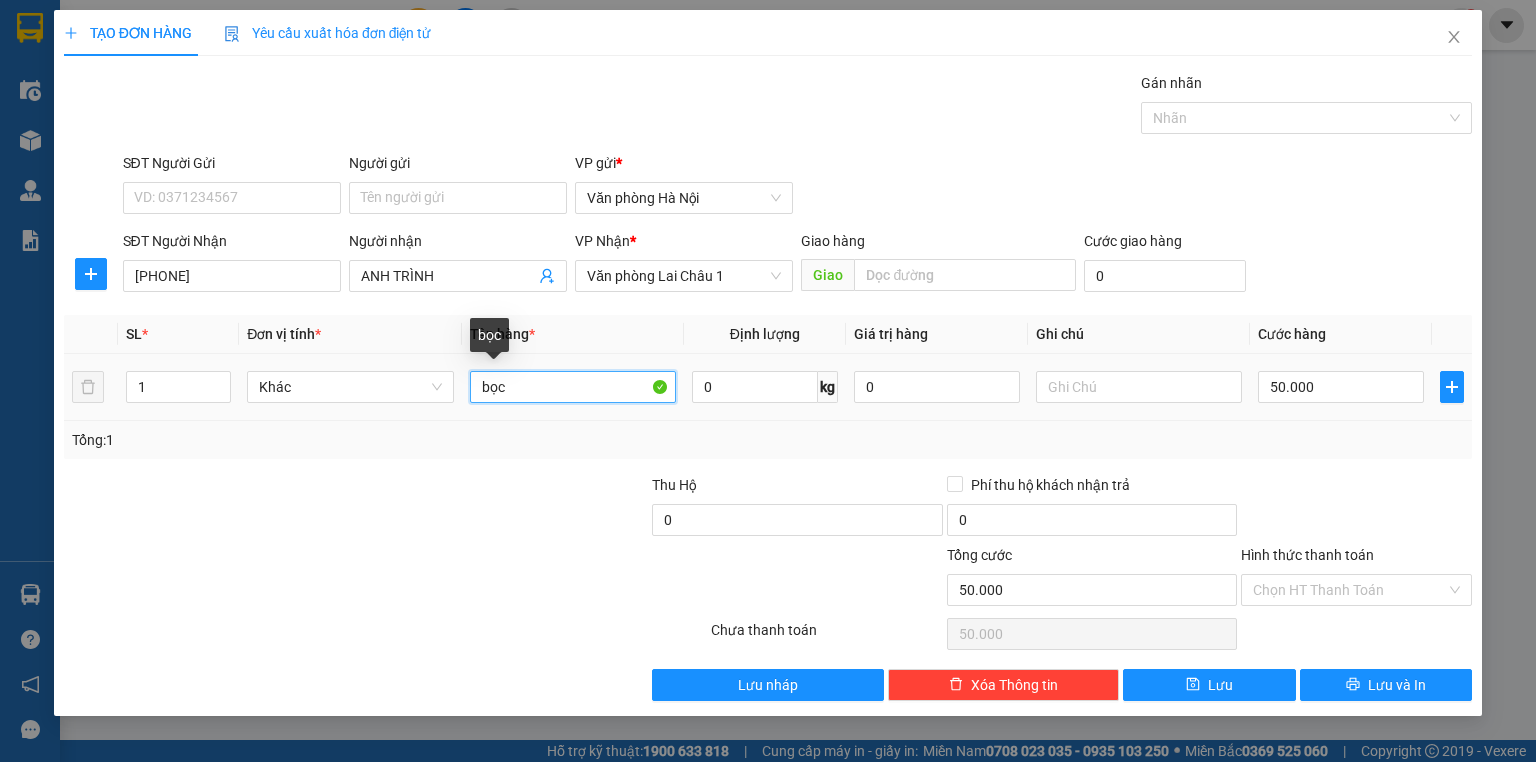 click on "bọc" at bounding box center (573, 387) 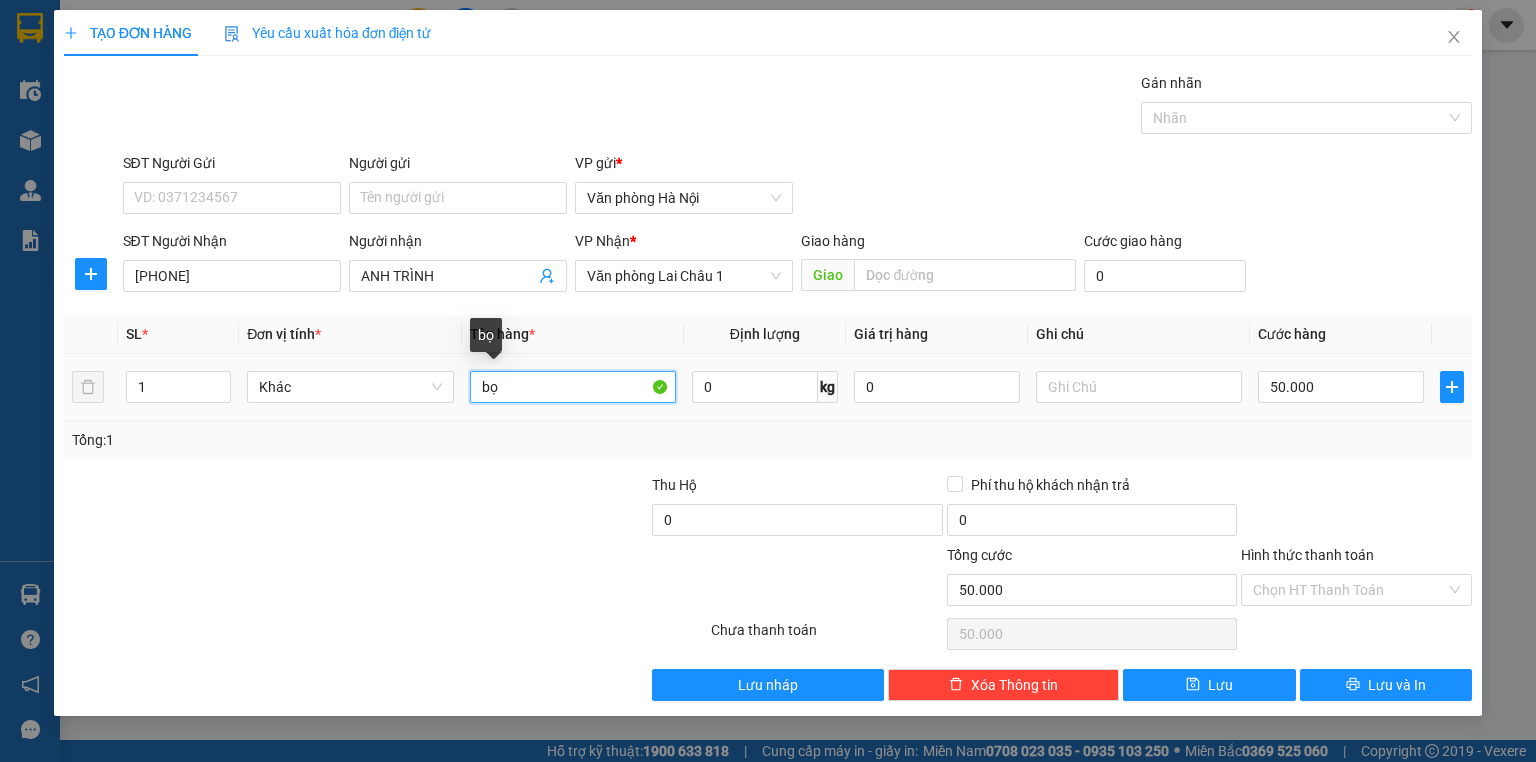 type on "b" 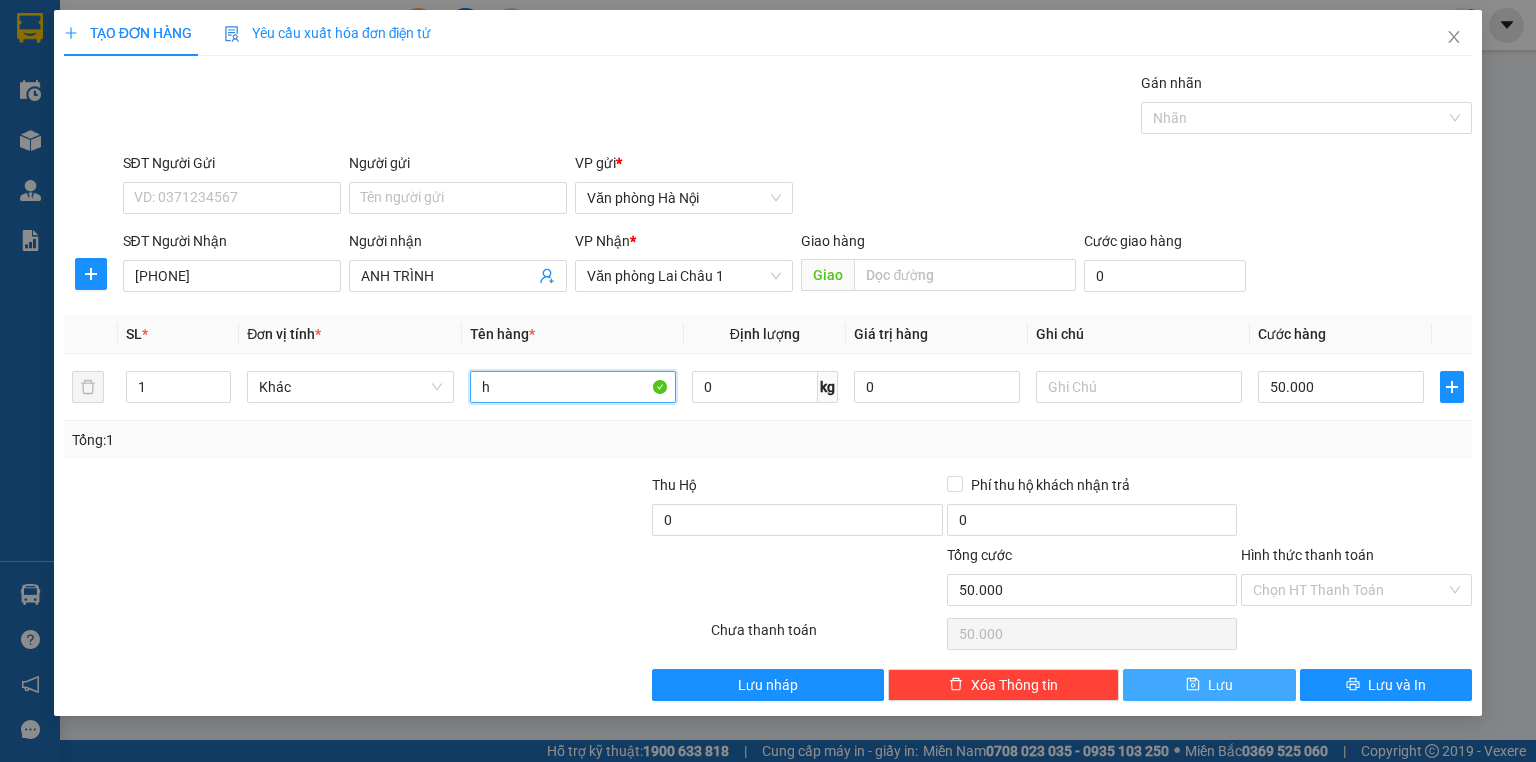 type on "h" 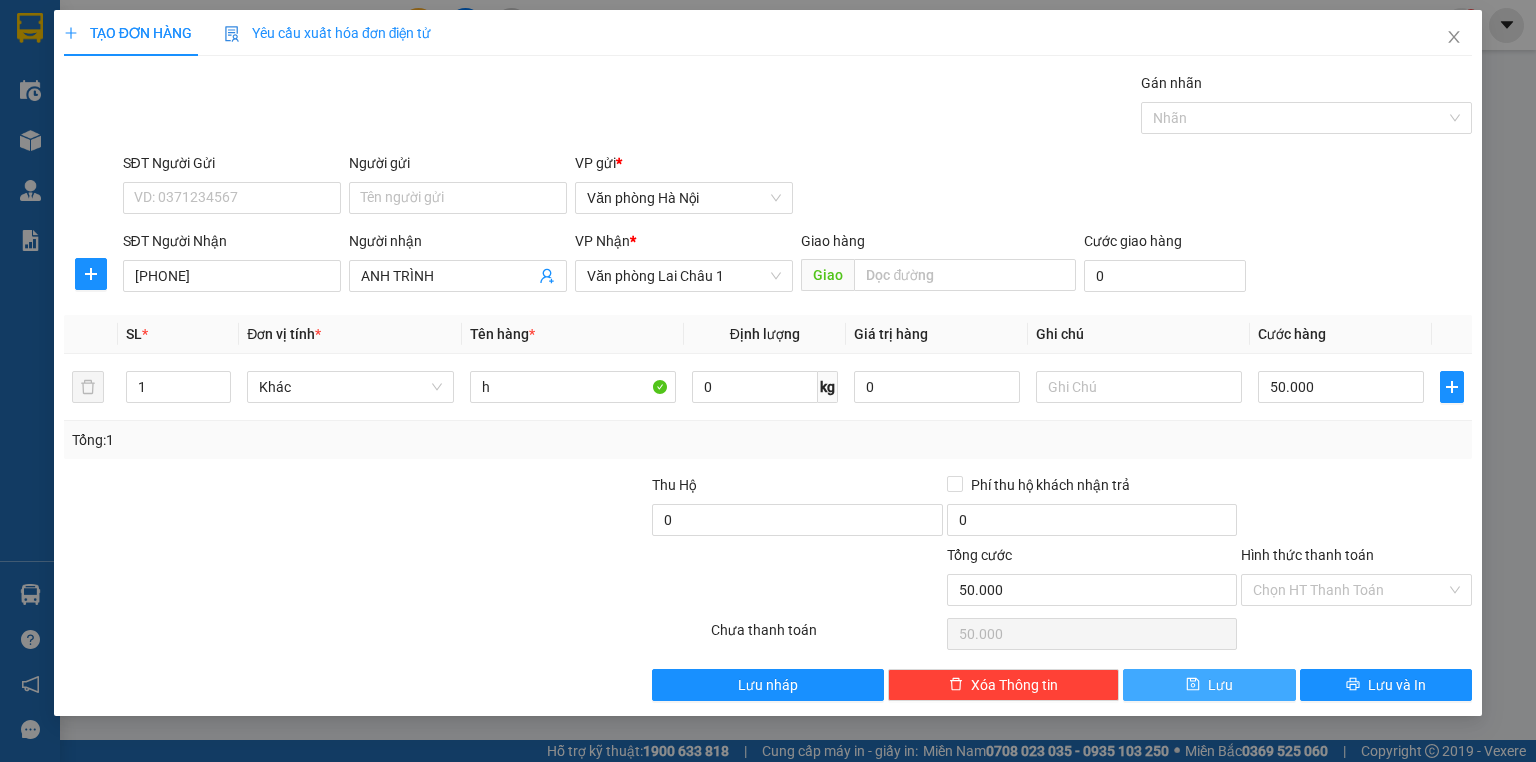 click on "Lưu" at bounding box center (1220, 685) 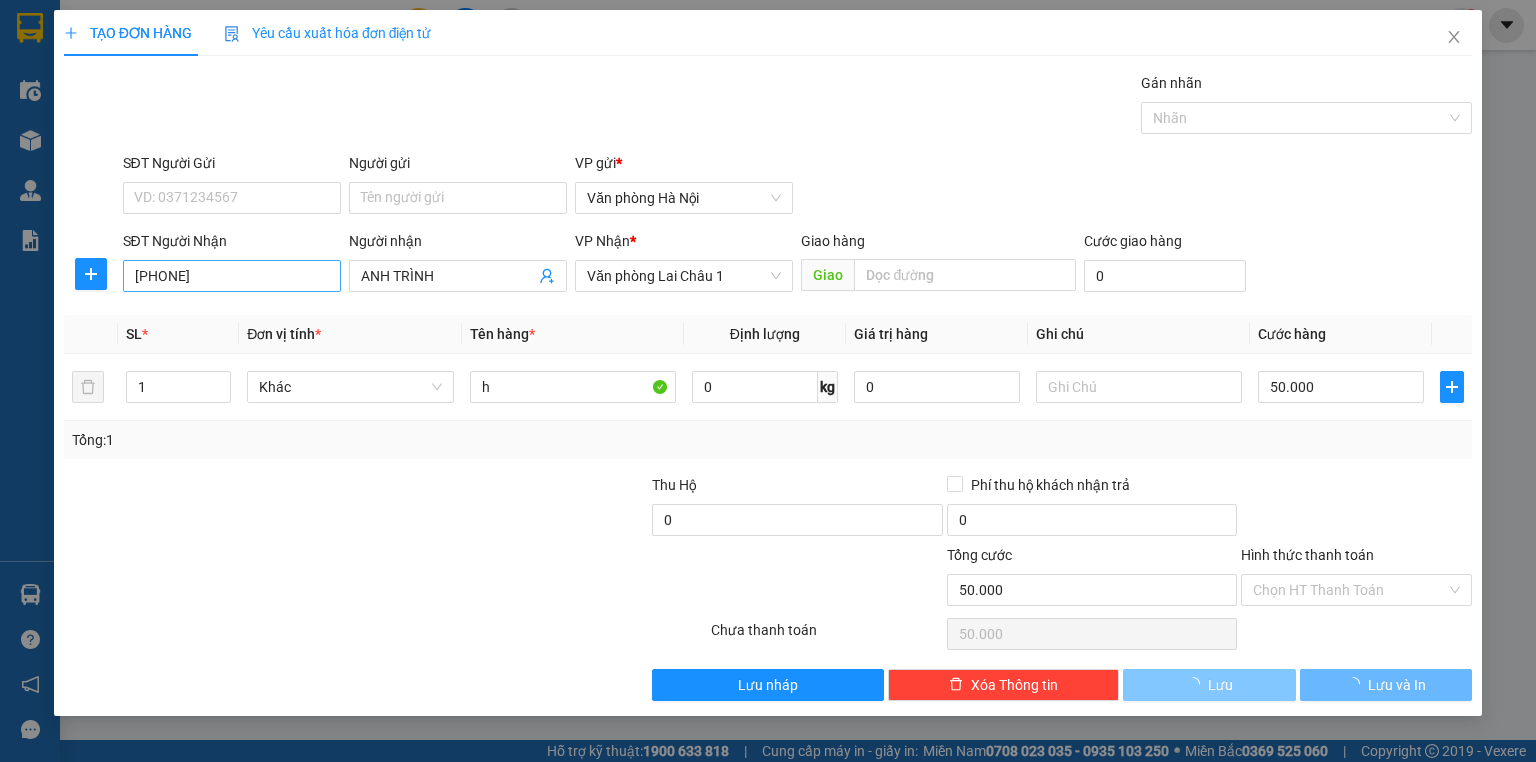 type 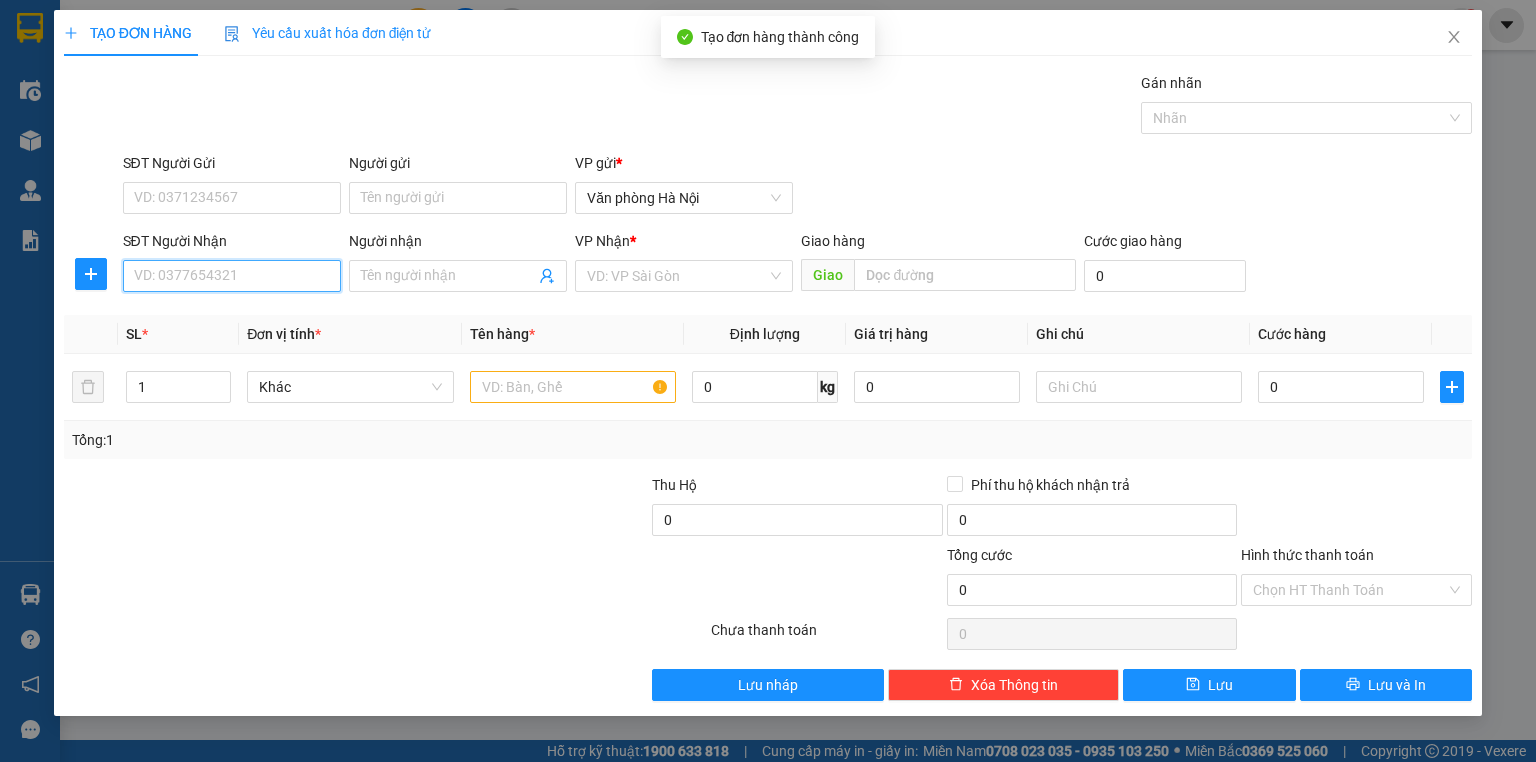 click on "SĐT Người Nhận" at bounding box center (232, 276) 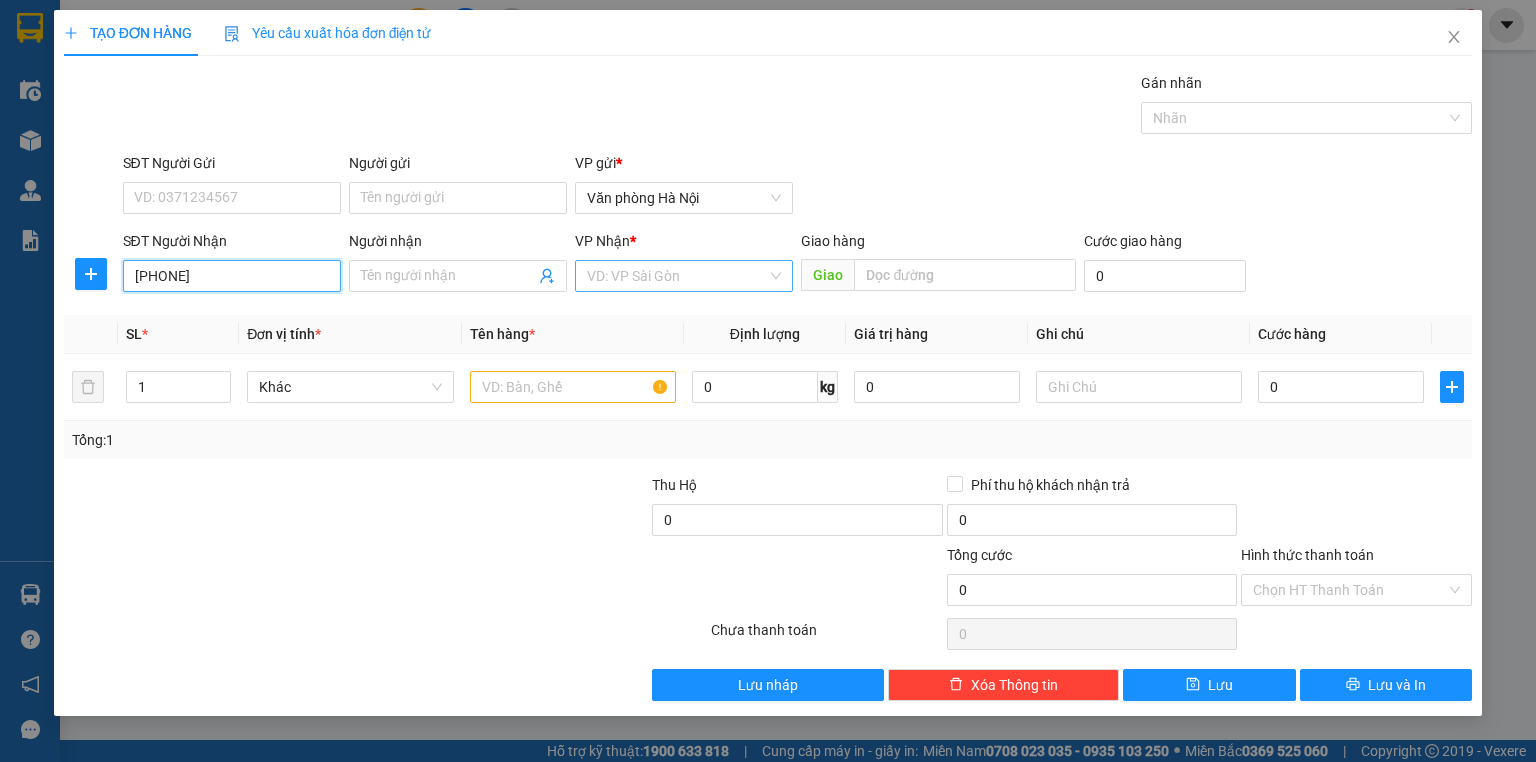 type on "[PHONE]" 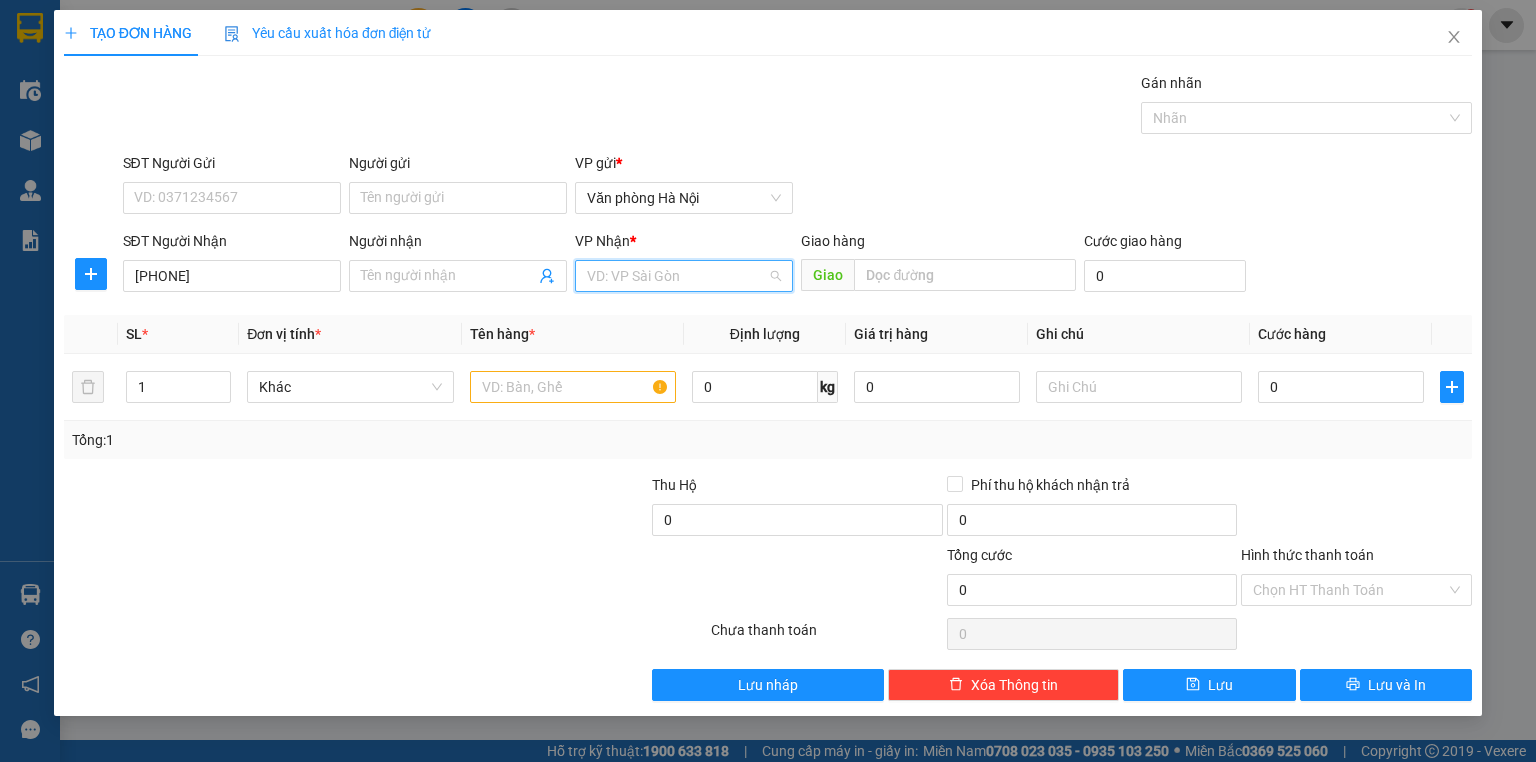 click at bounding box center (677, 276) 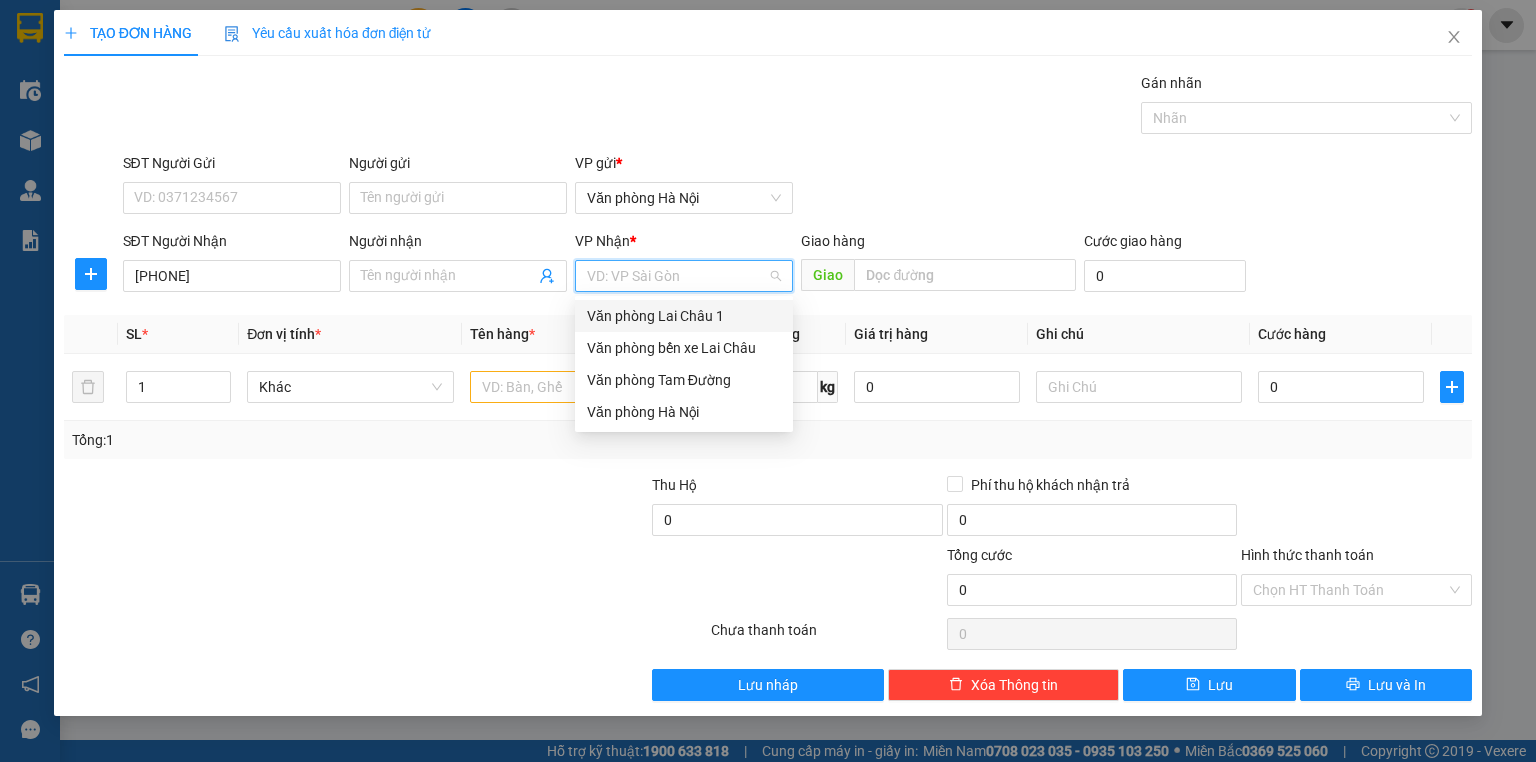 click on "Văn phòng Lai Châu 1" at bounding box center (684, 316) 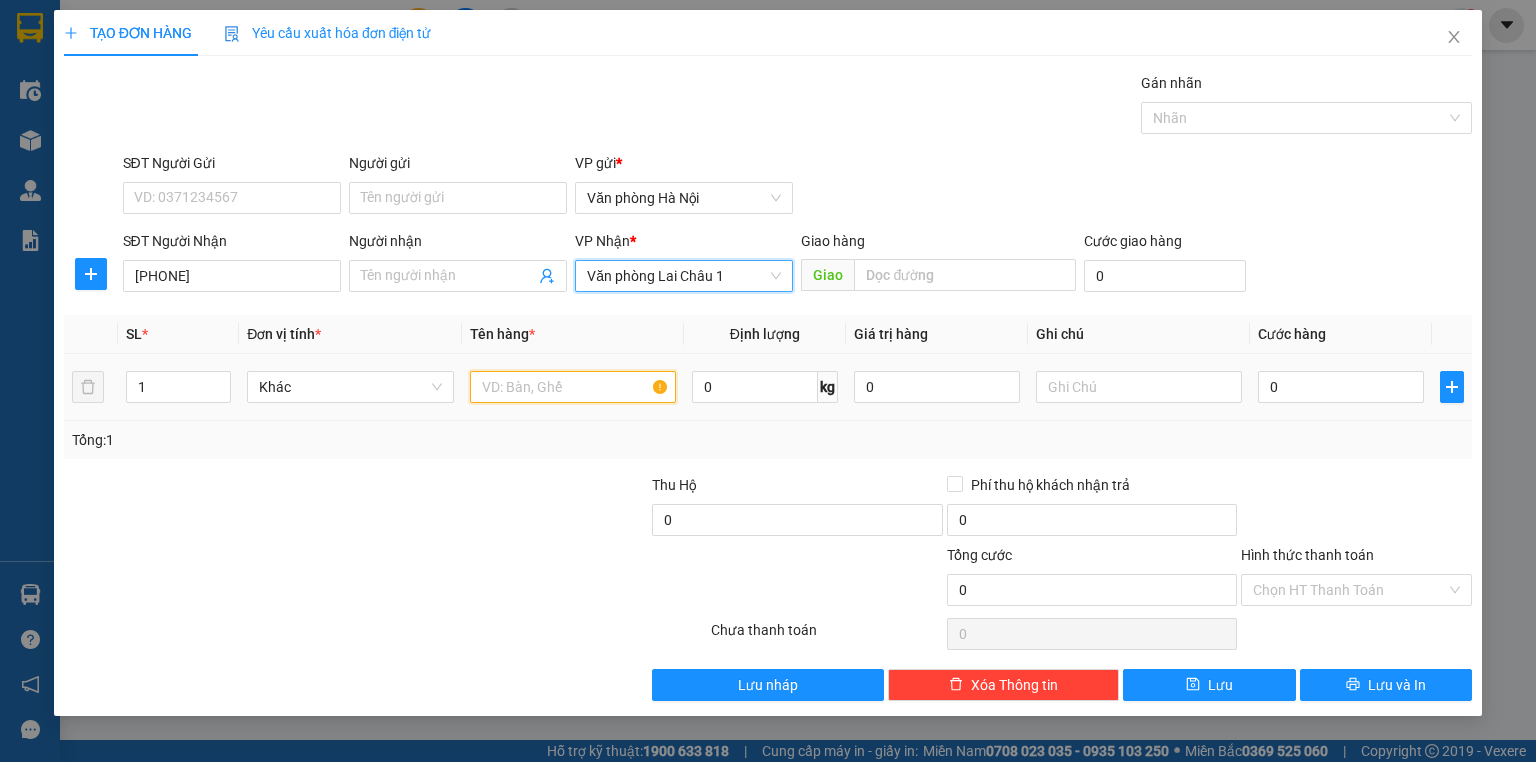 click at bounding box center (573, 387) 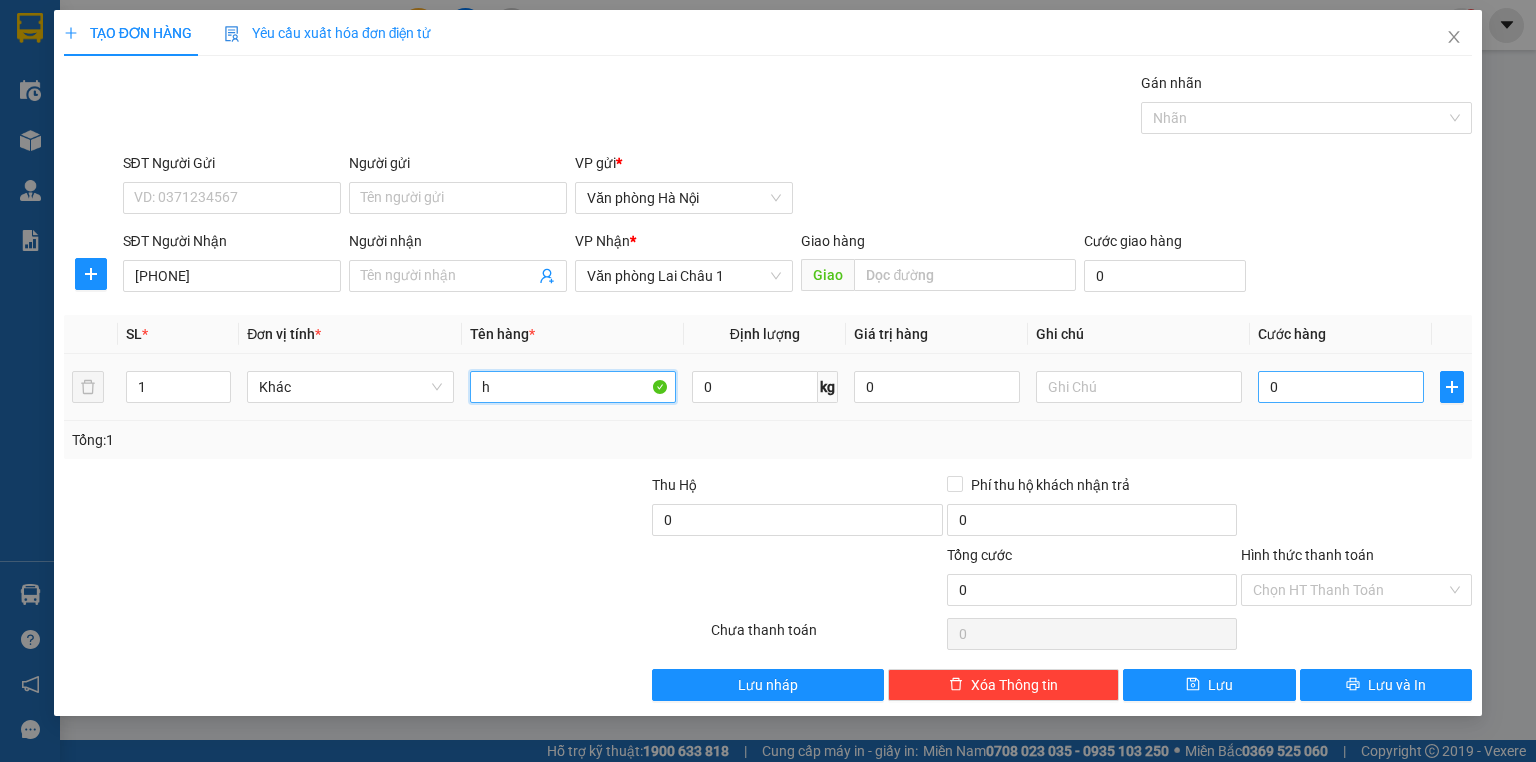 type on "h" 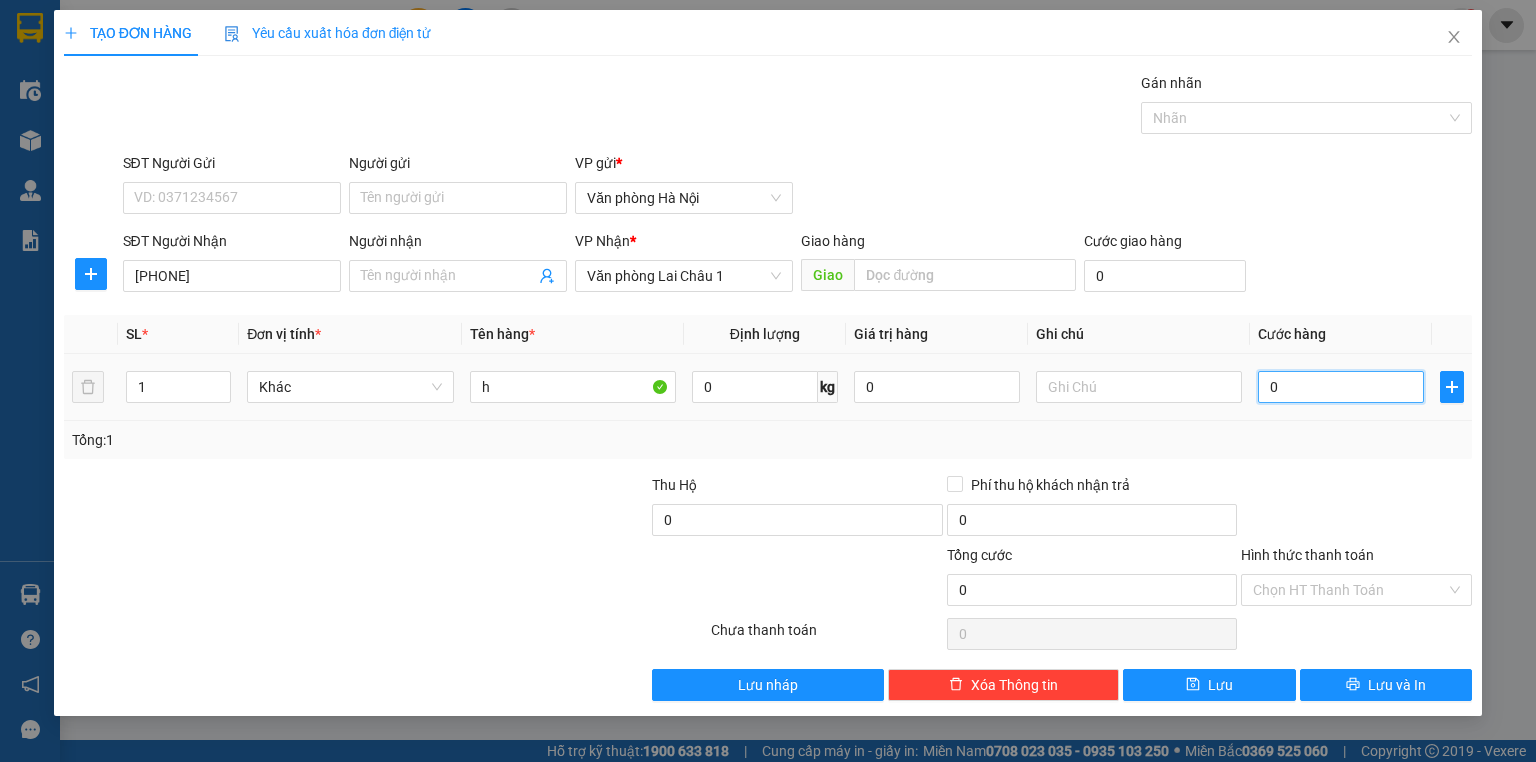 click on "0" at bounding box center (1341, 387) 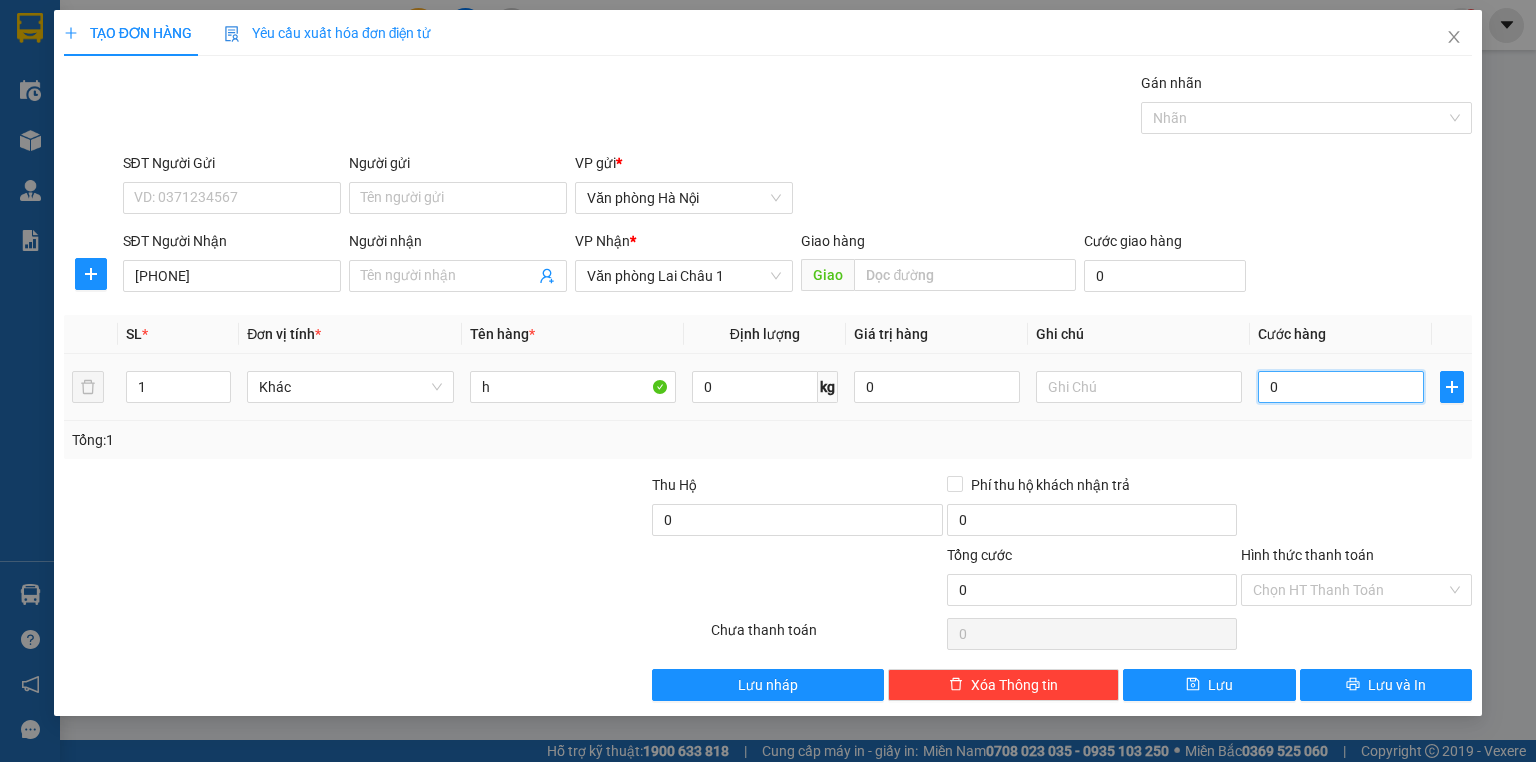 type on "5" 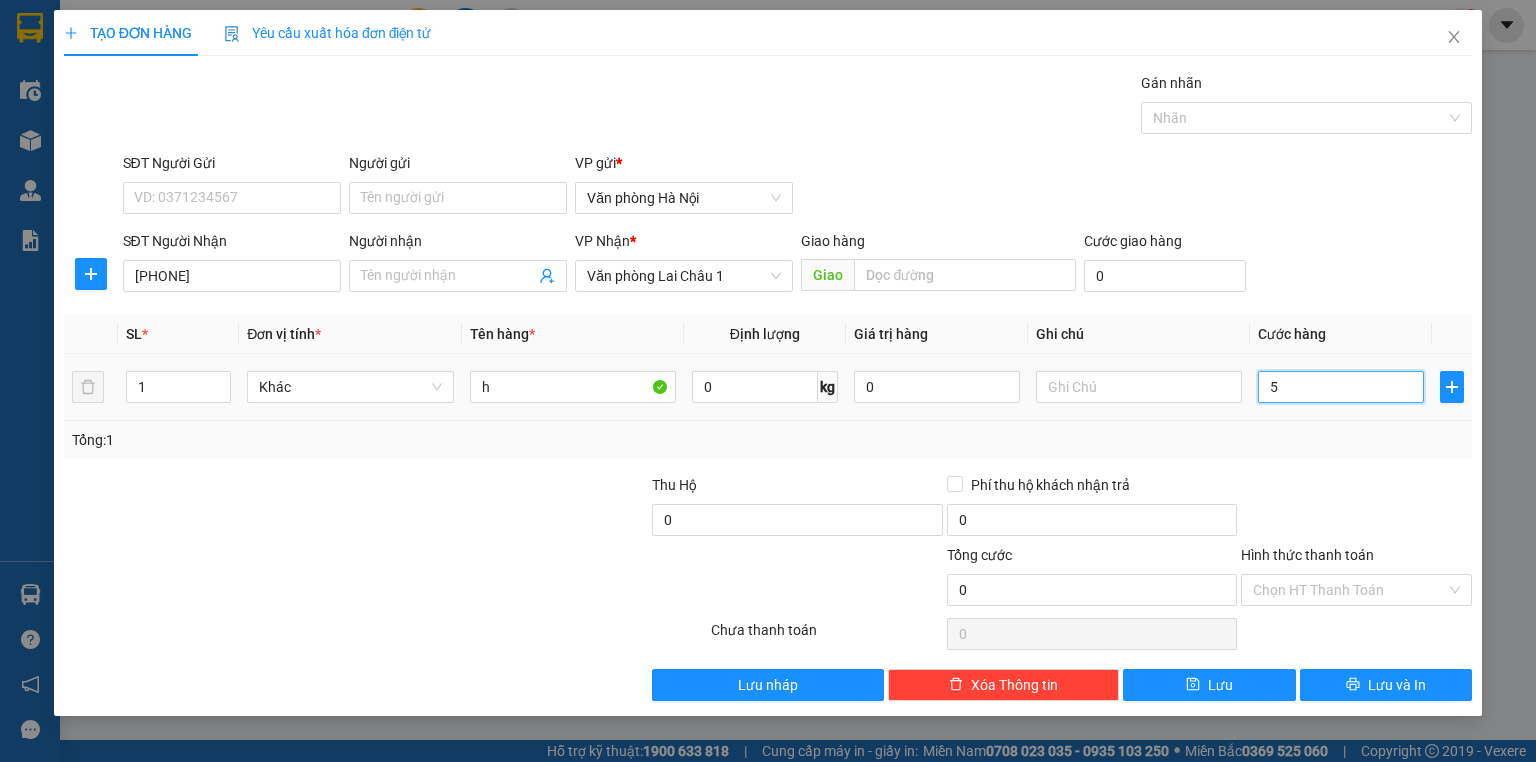 type on "5" 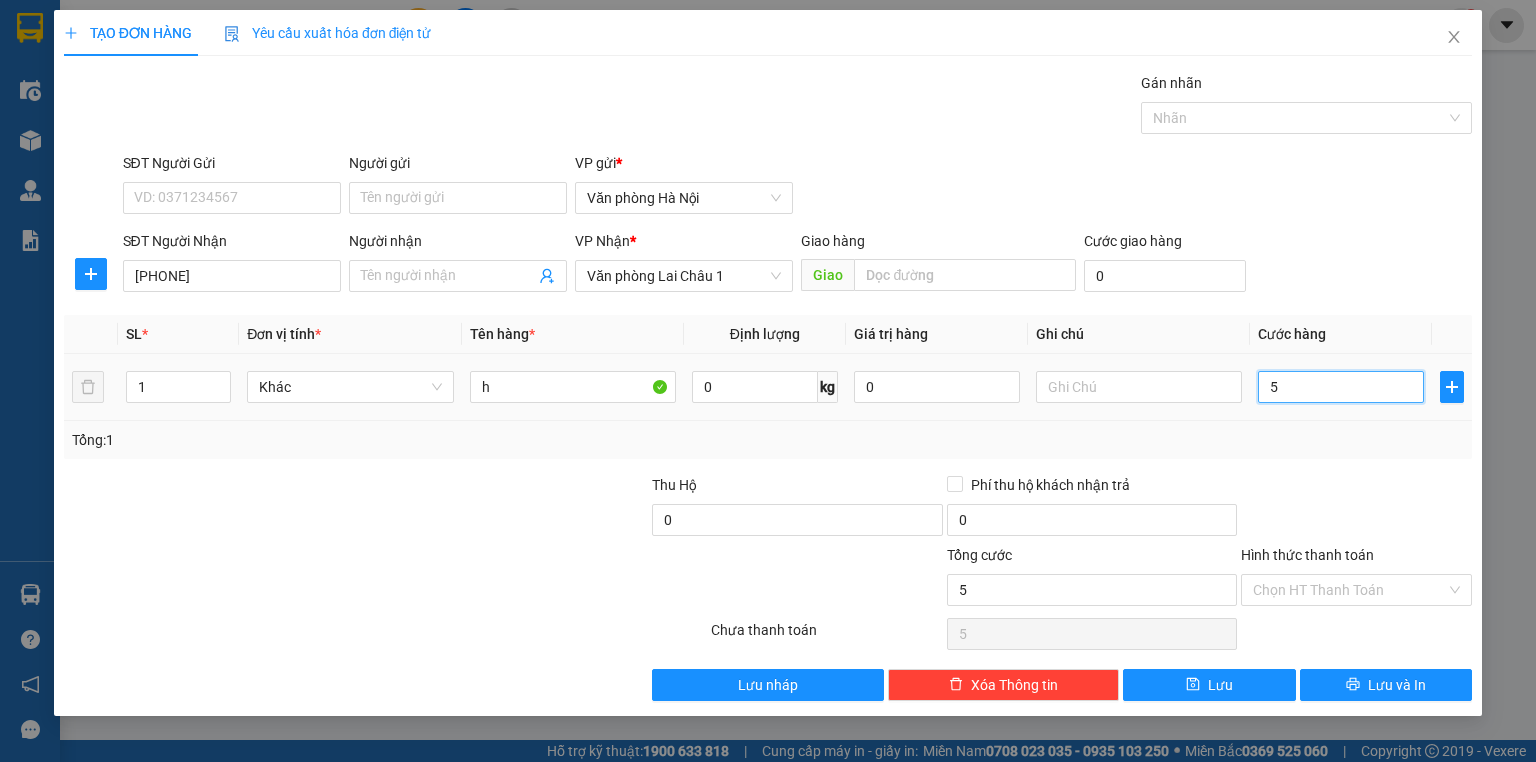 type on "50" 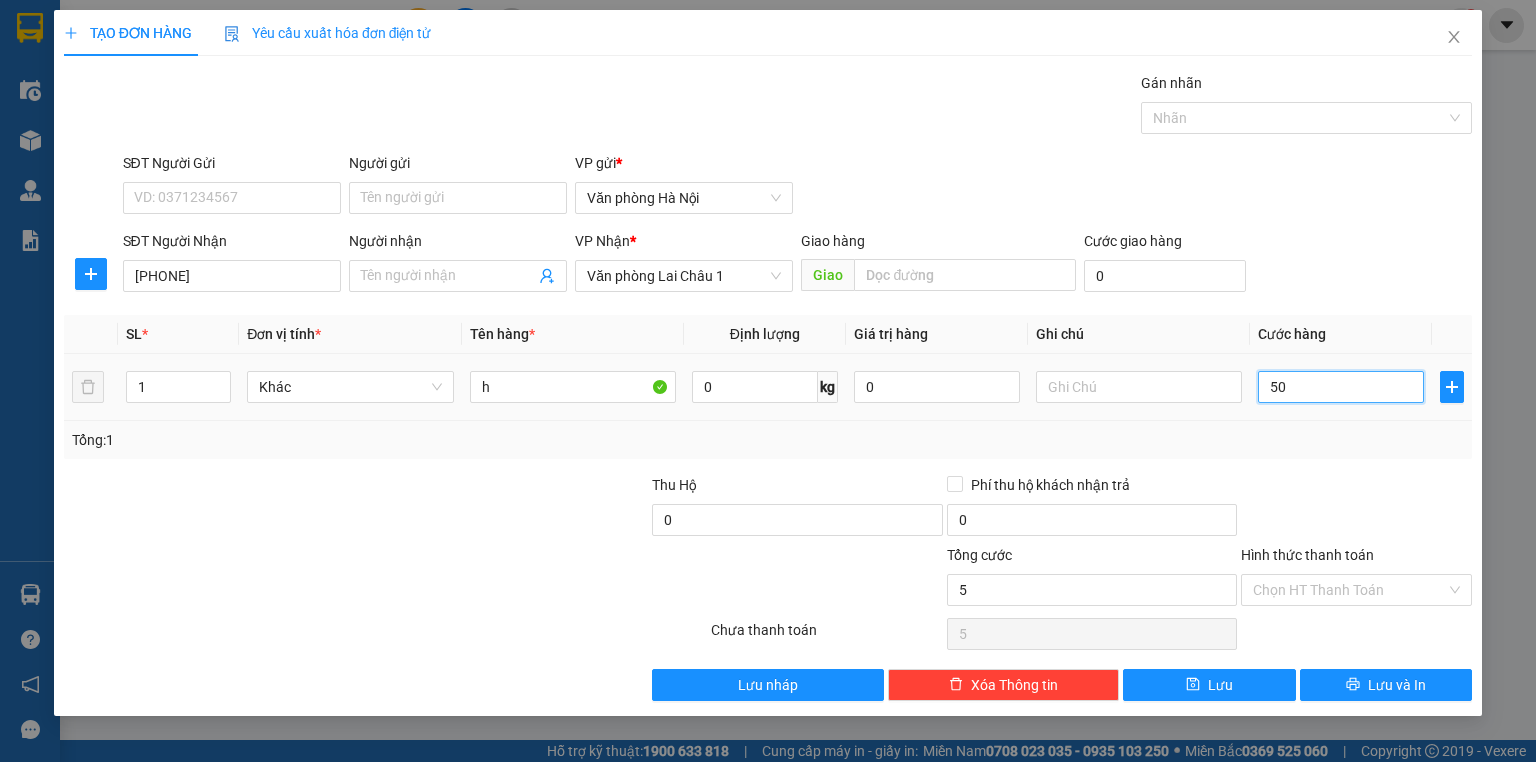 type on "50" 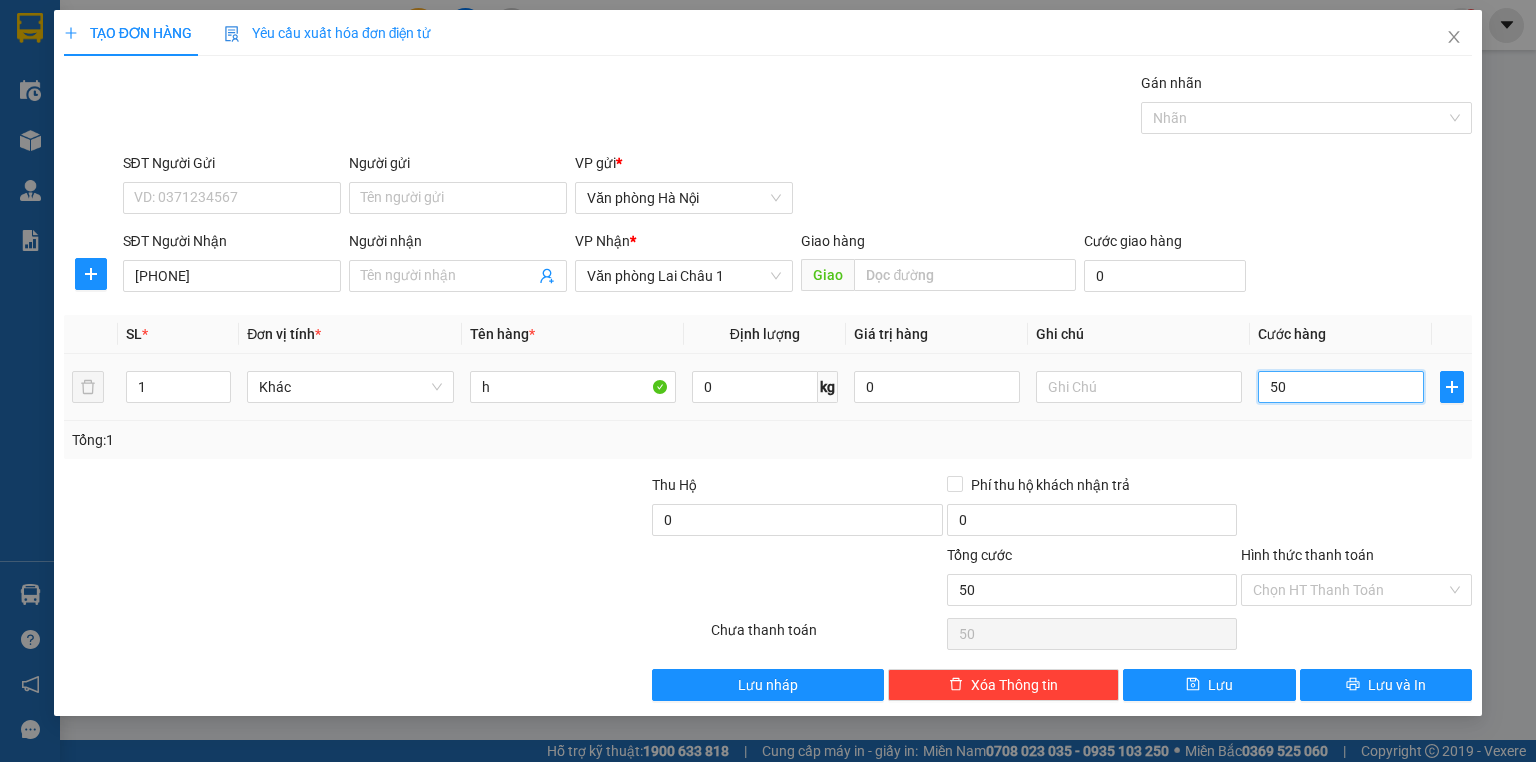 type on "500" 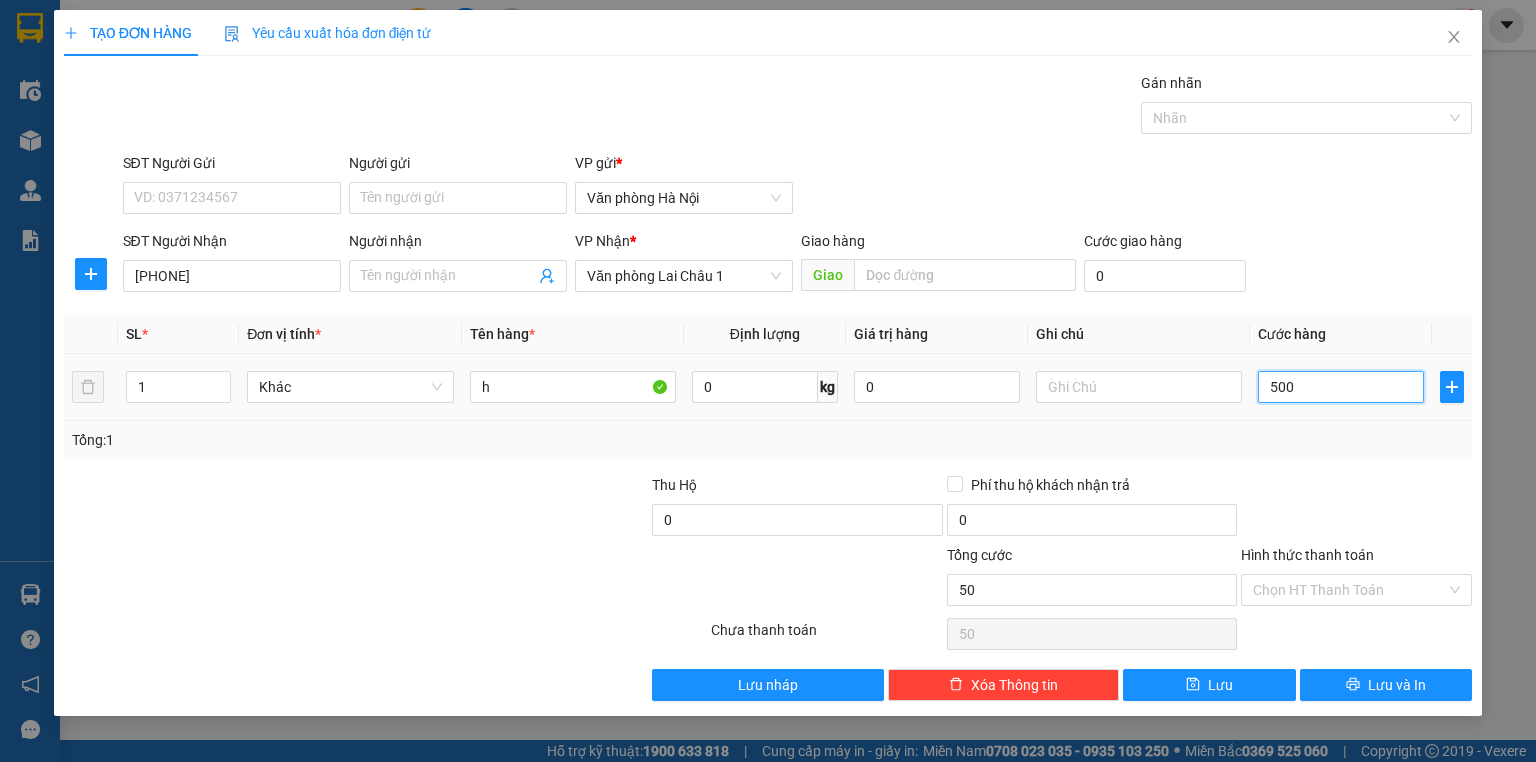 type on "500" 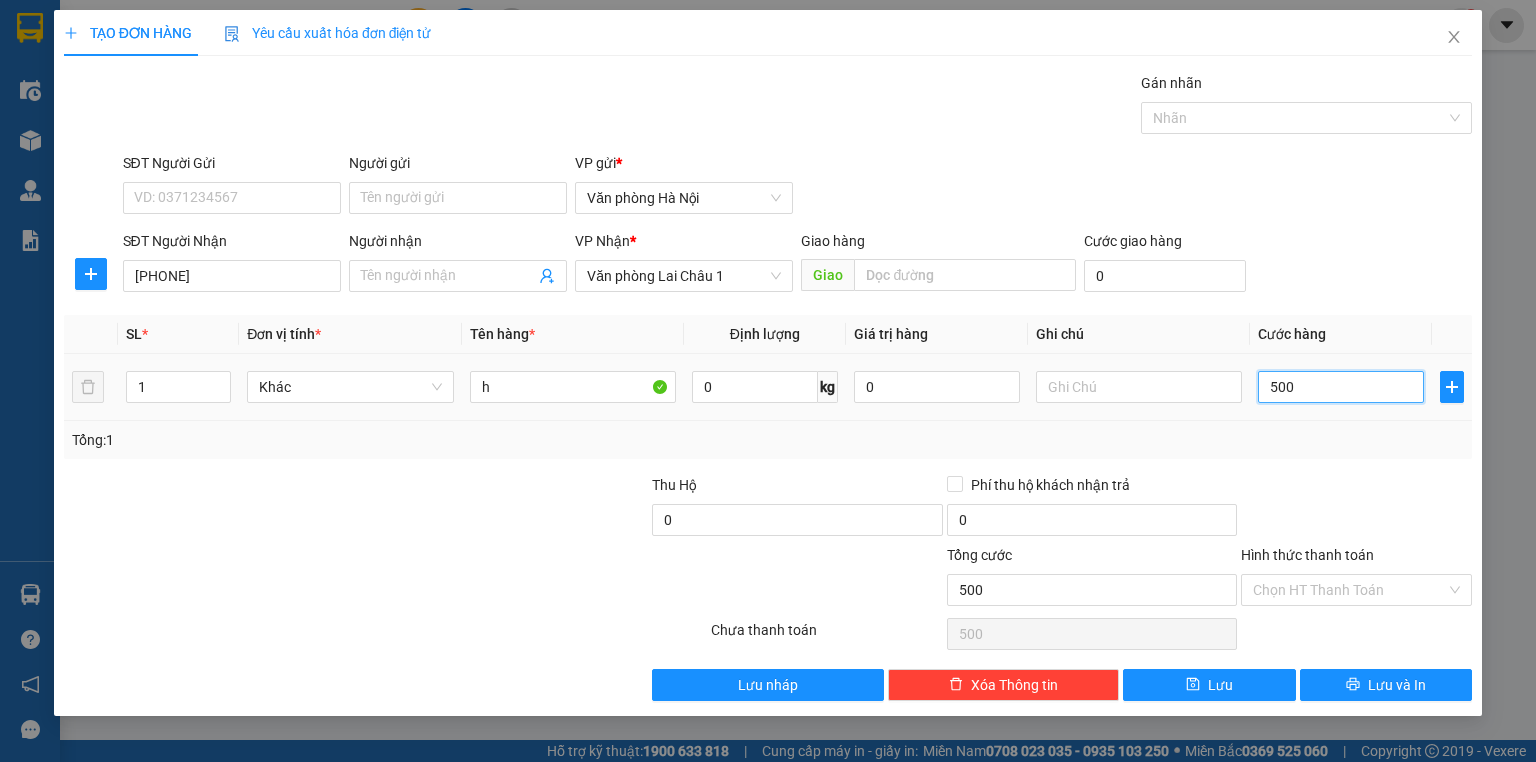 type on "5.000" 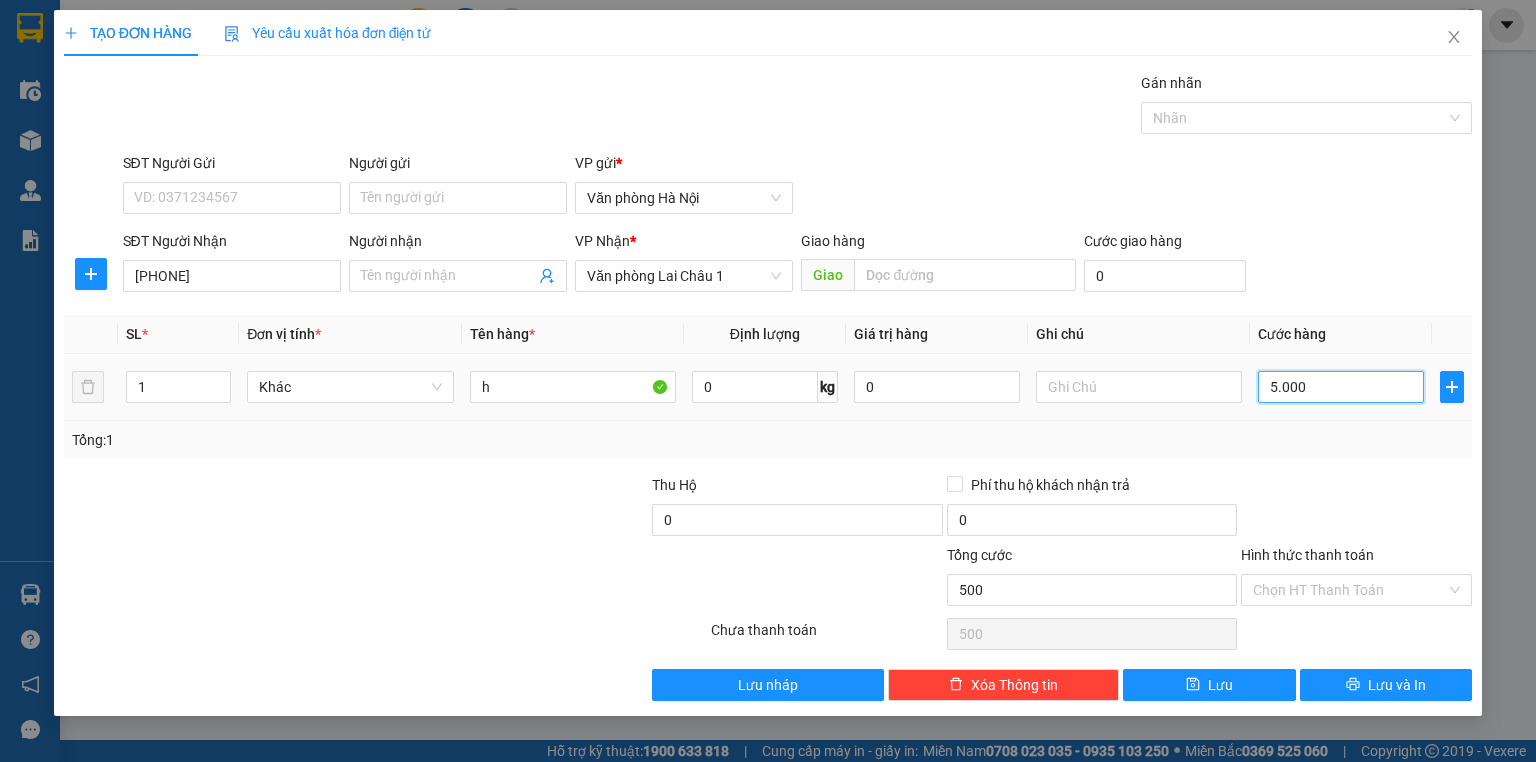 type on "5.000" 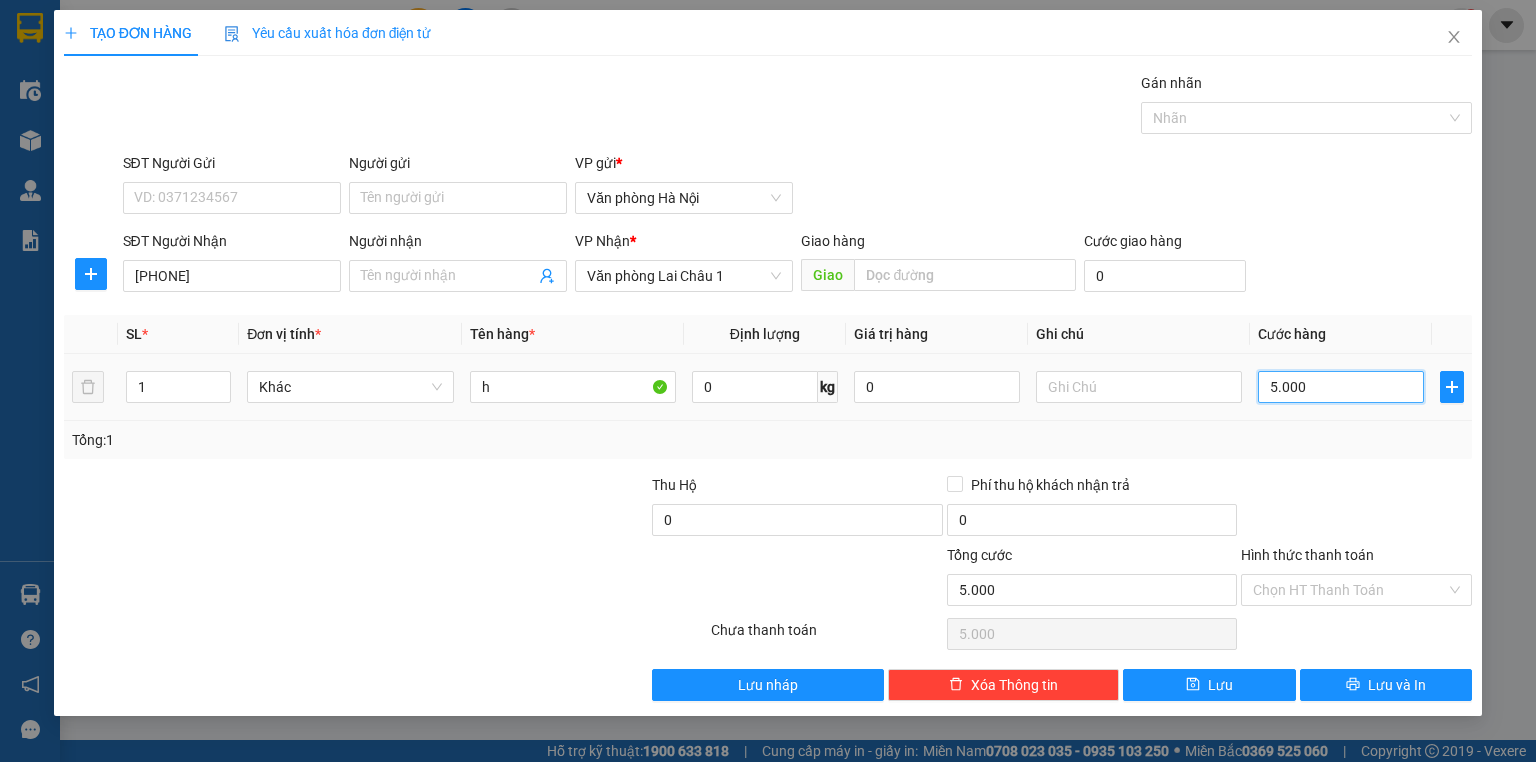 type on "50.000" 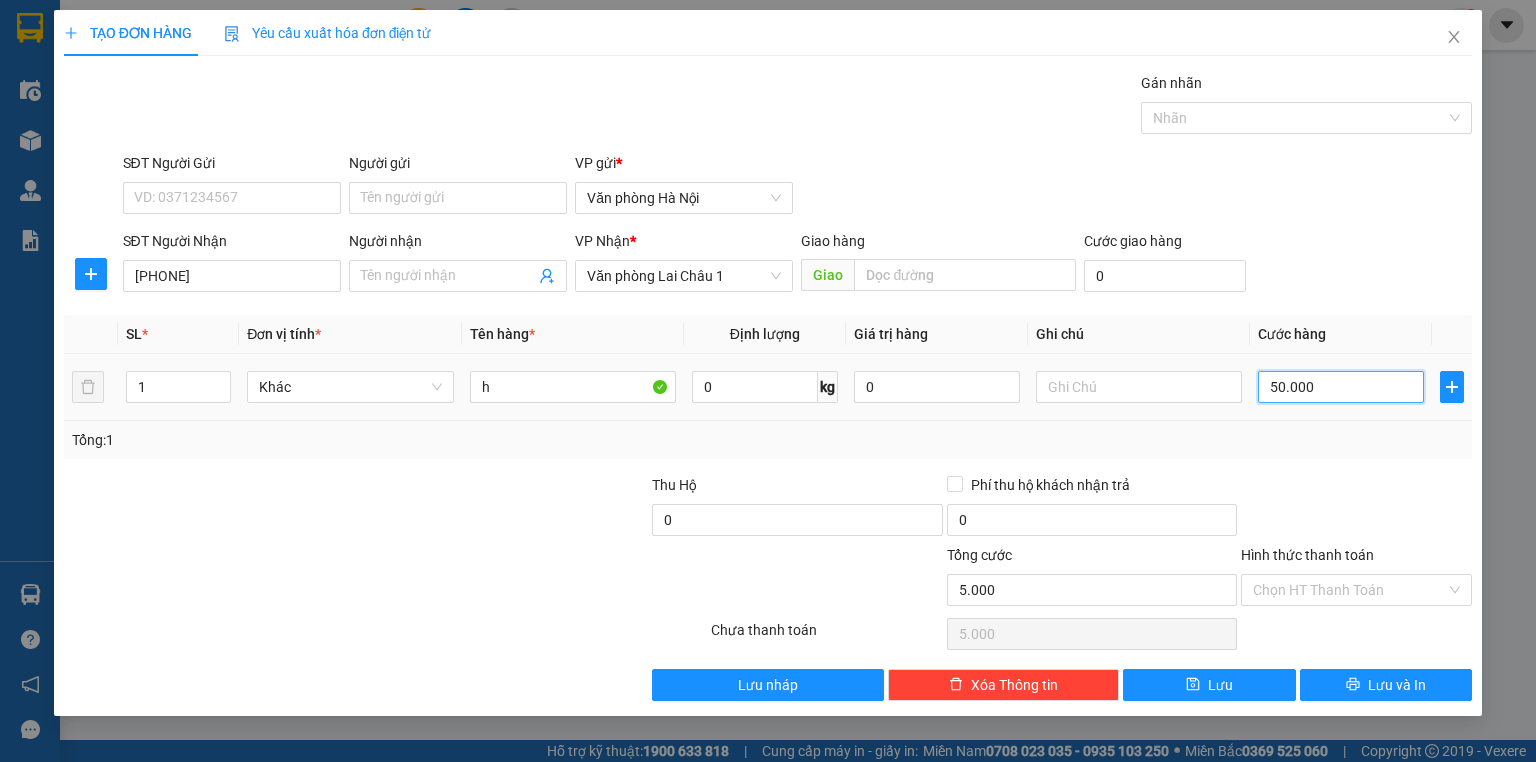 type on "50.000" 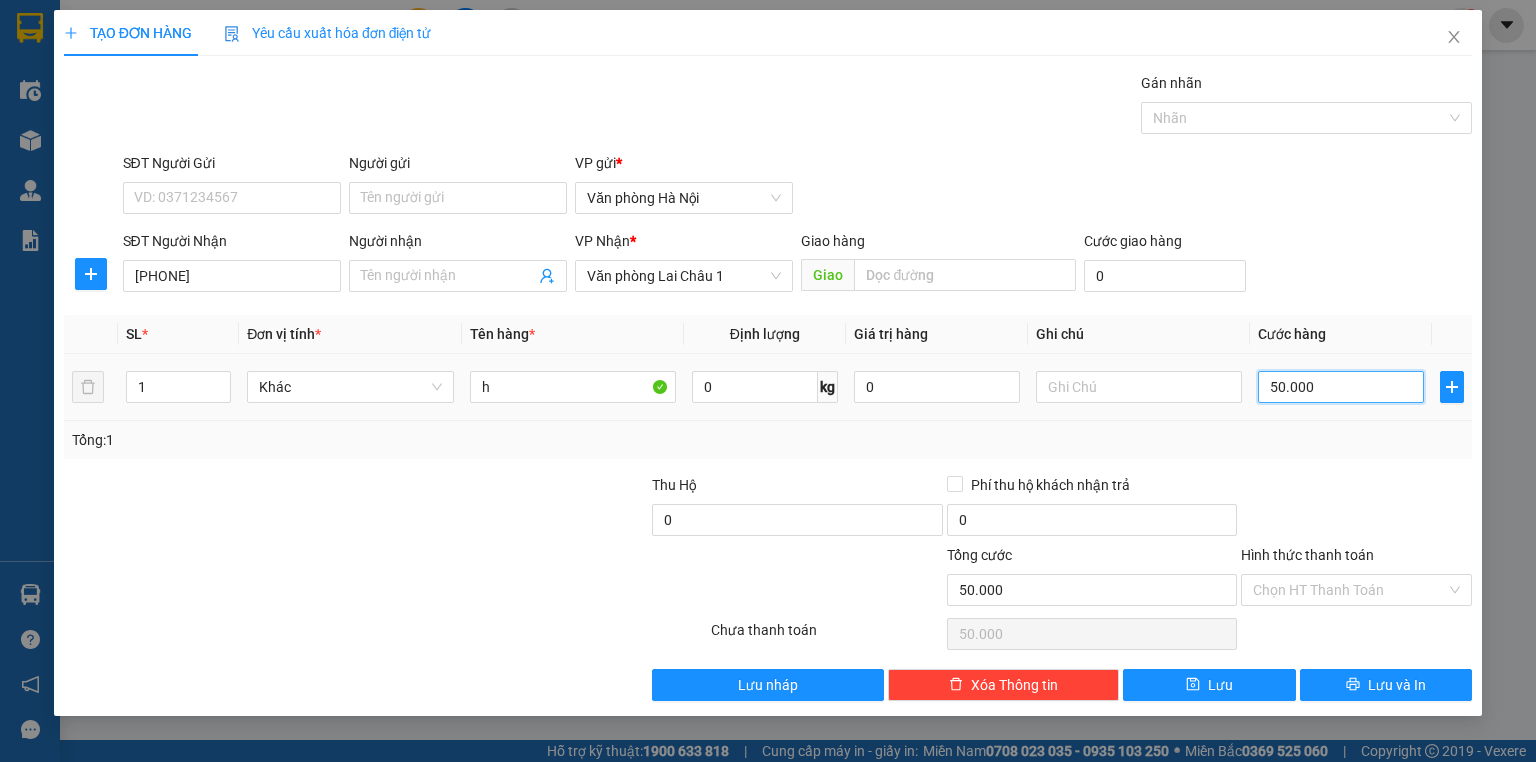 type on "500.000" 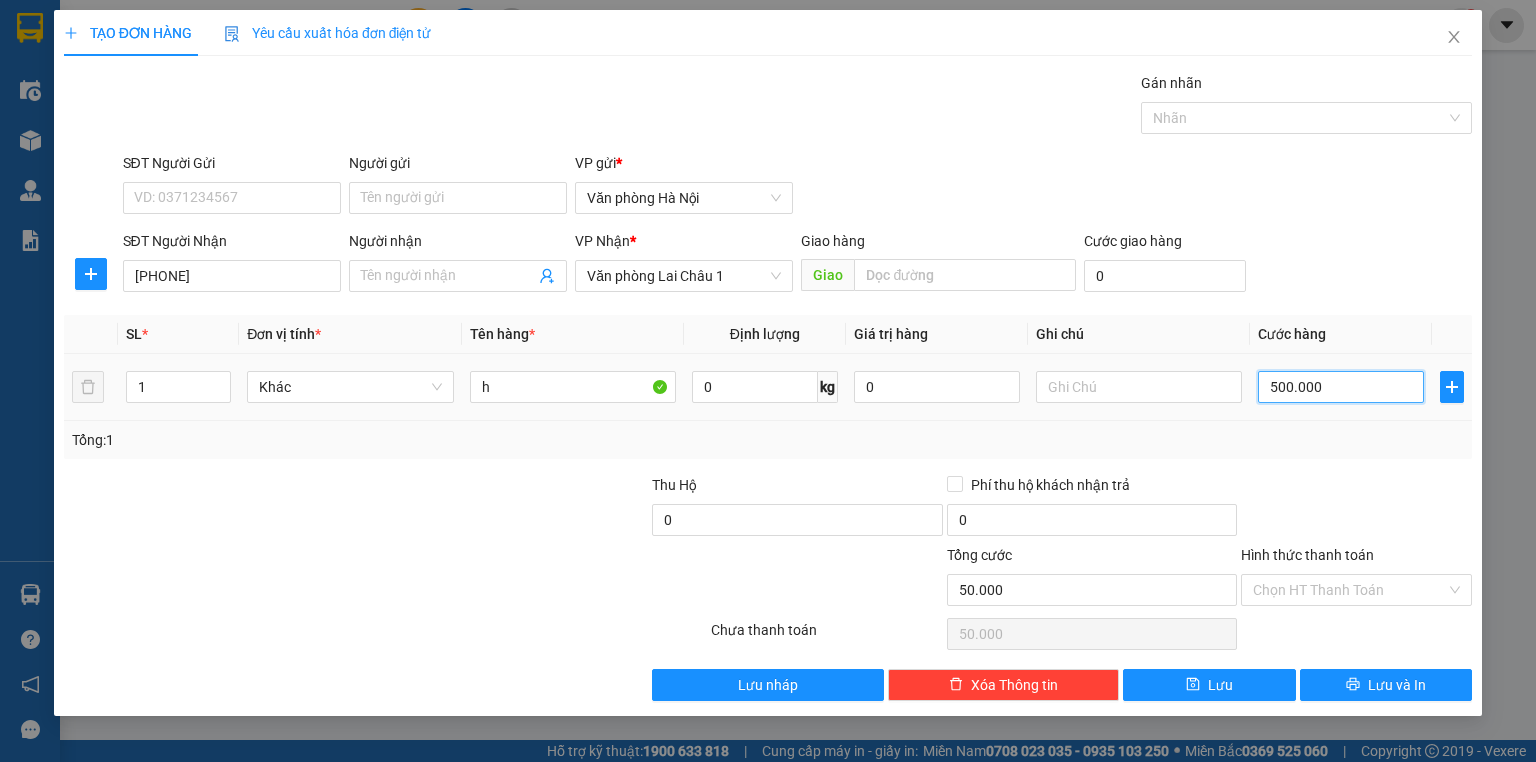 type on "500.000" 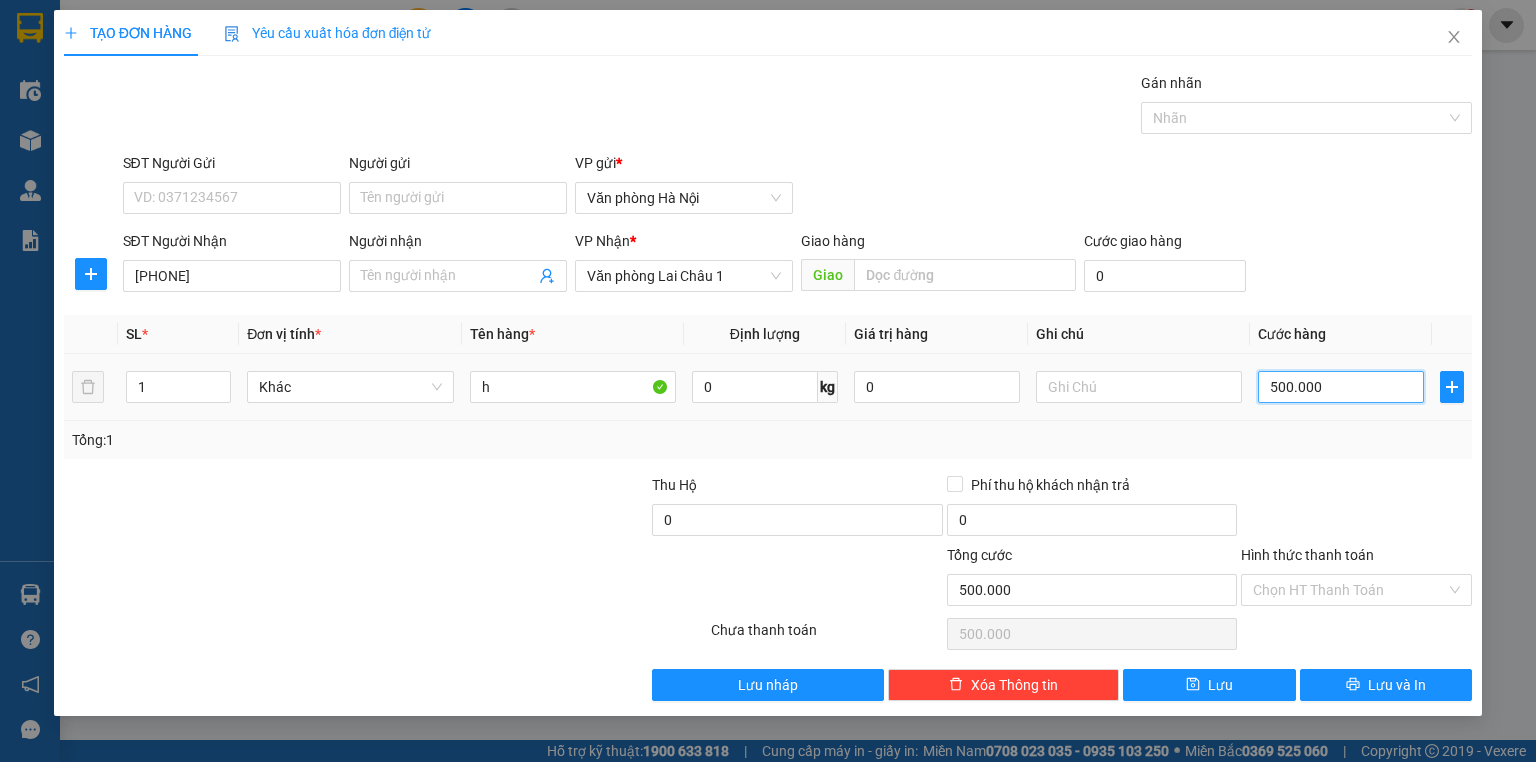 type 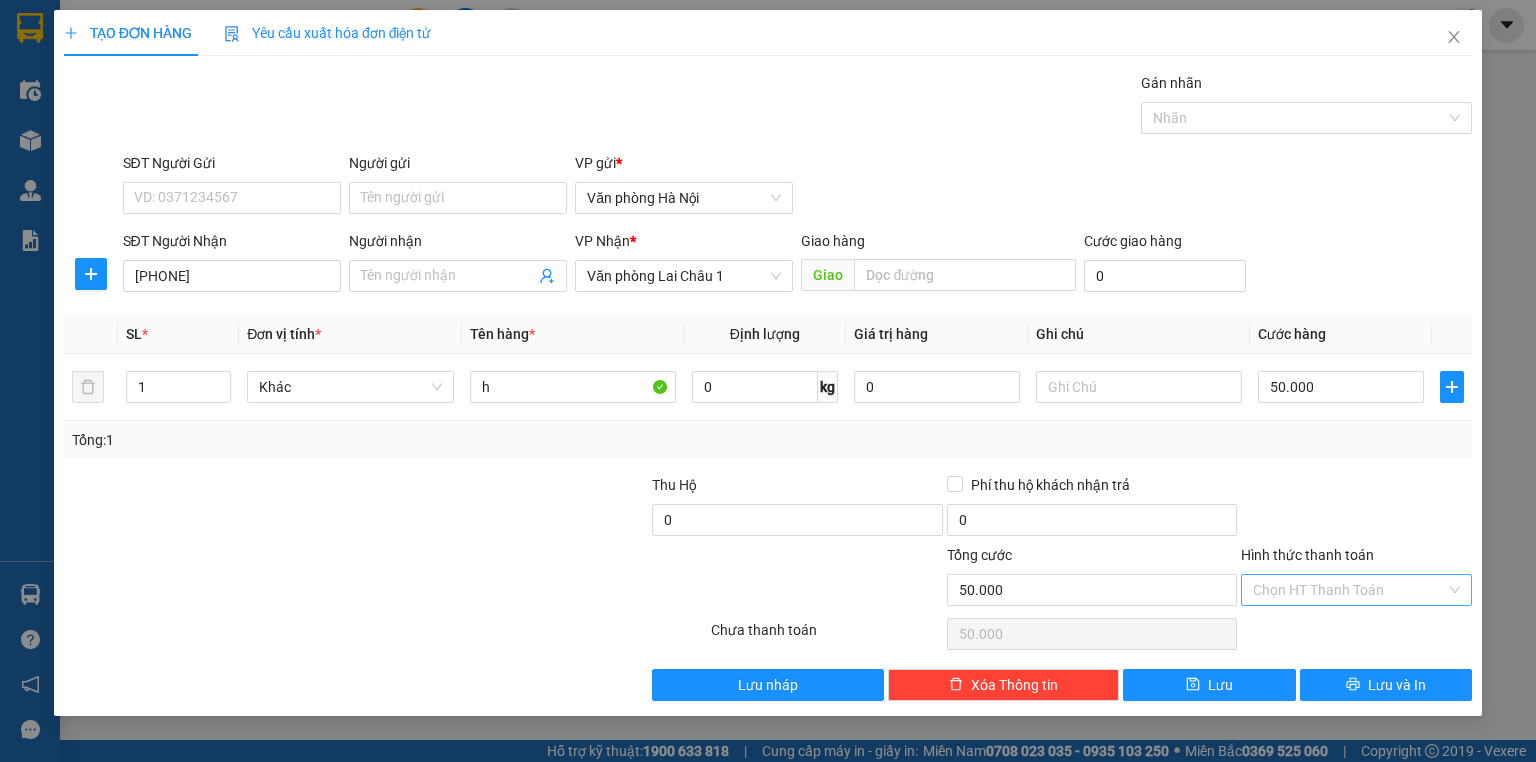click on "Hình thức thanh toán" at bounding box center (1349, 590) 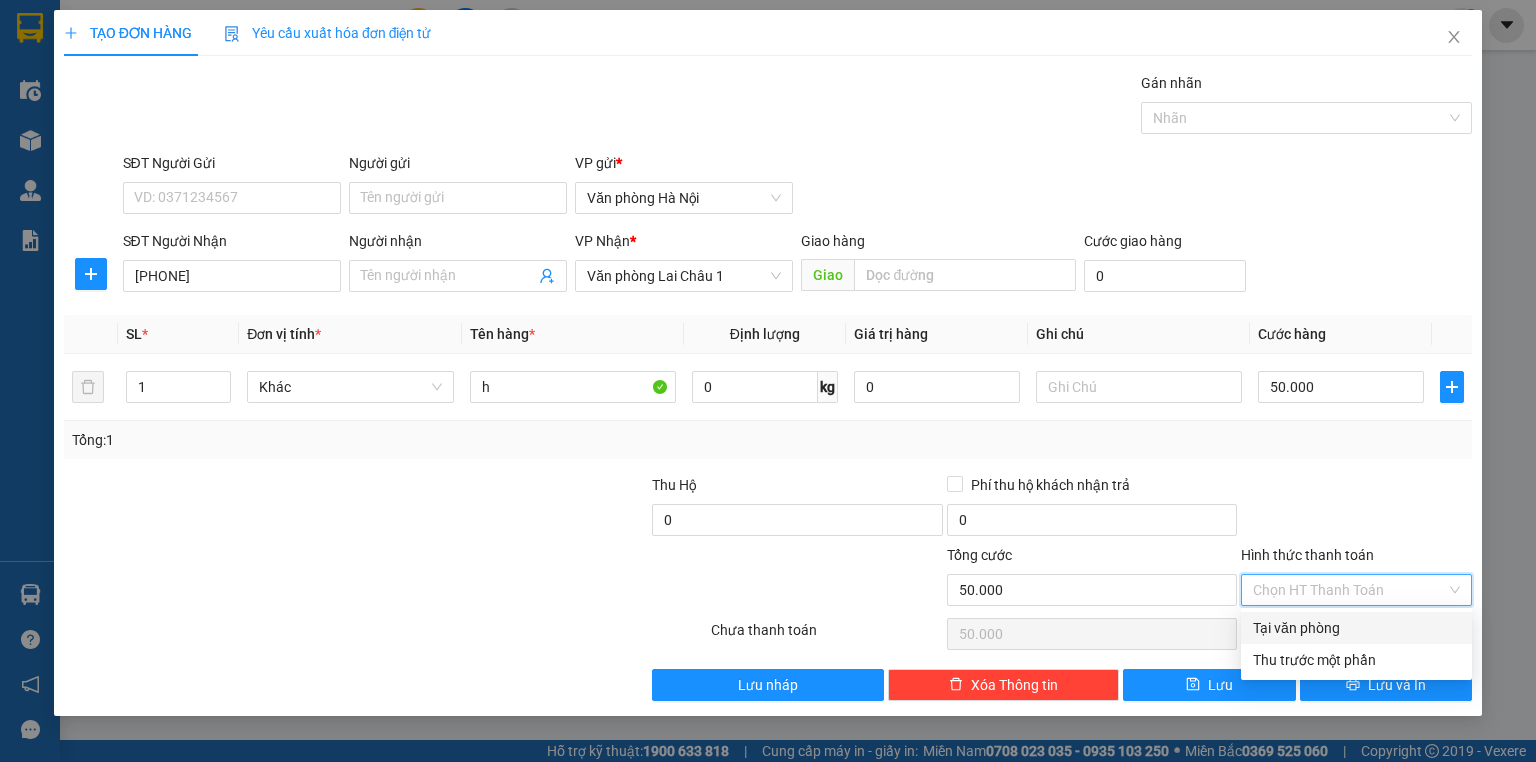 click on "Tại văn phòng" at bounding box center [1356, 628] 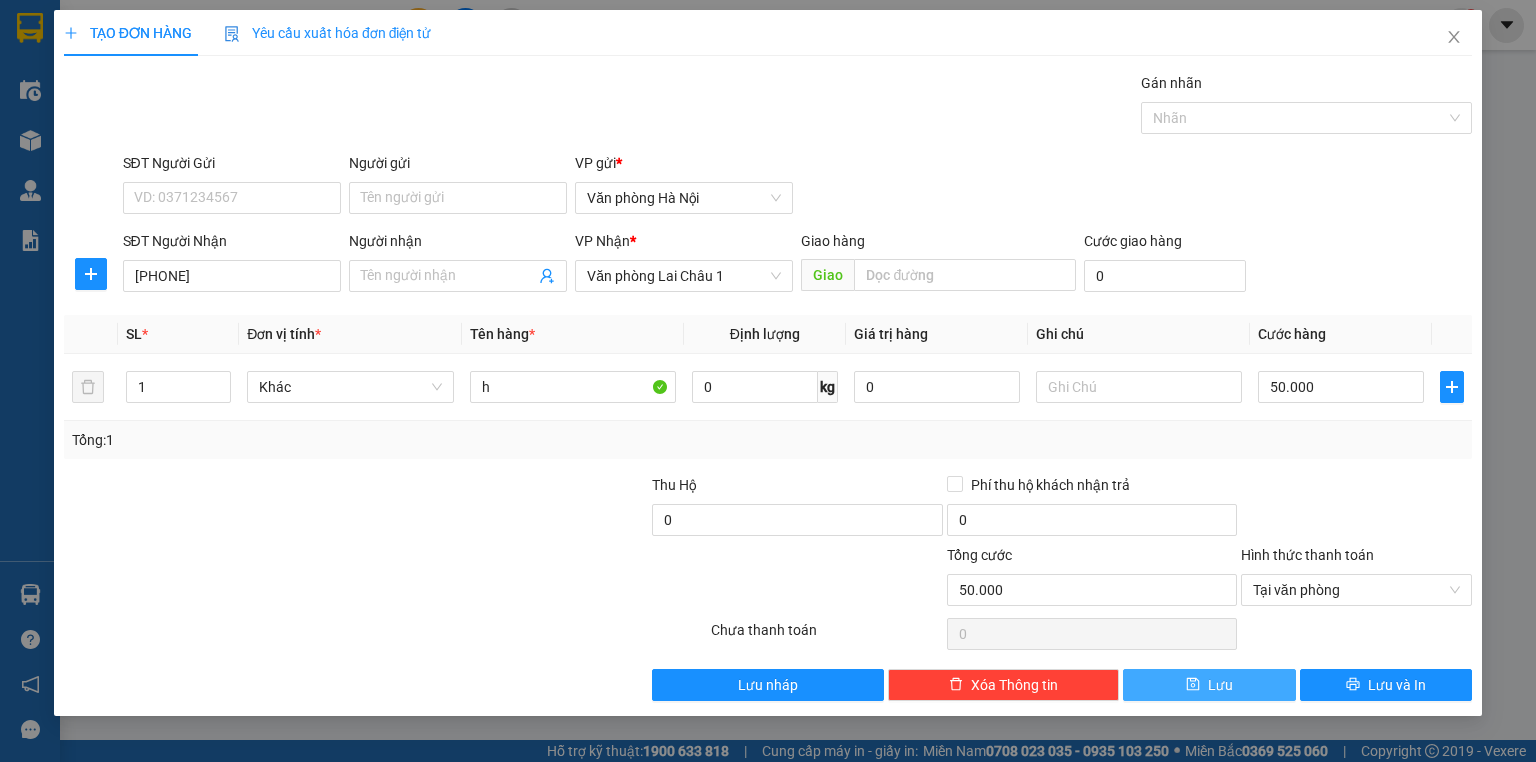 click on "Lưu" at bounding box center [1220, 685] 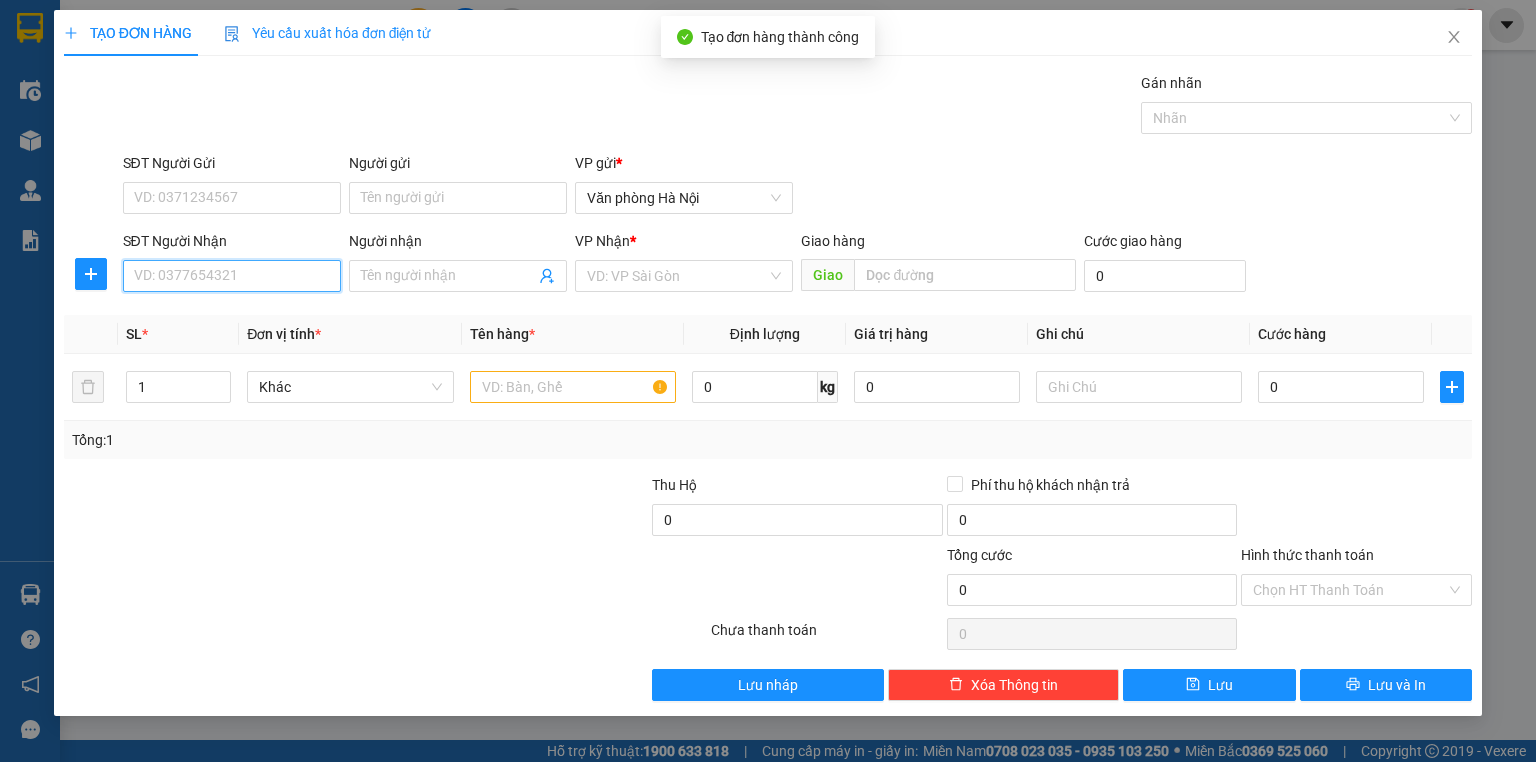click on "SĐT Người Nhận" at bounding box center [232, 276] 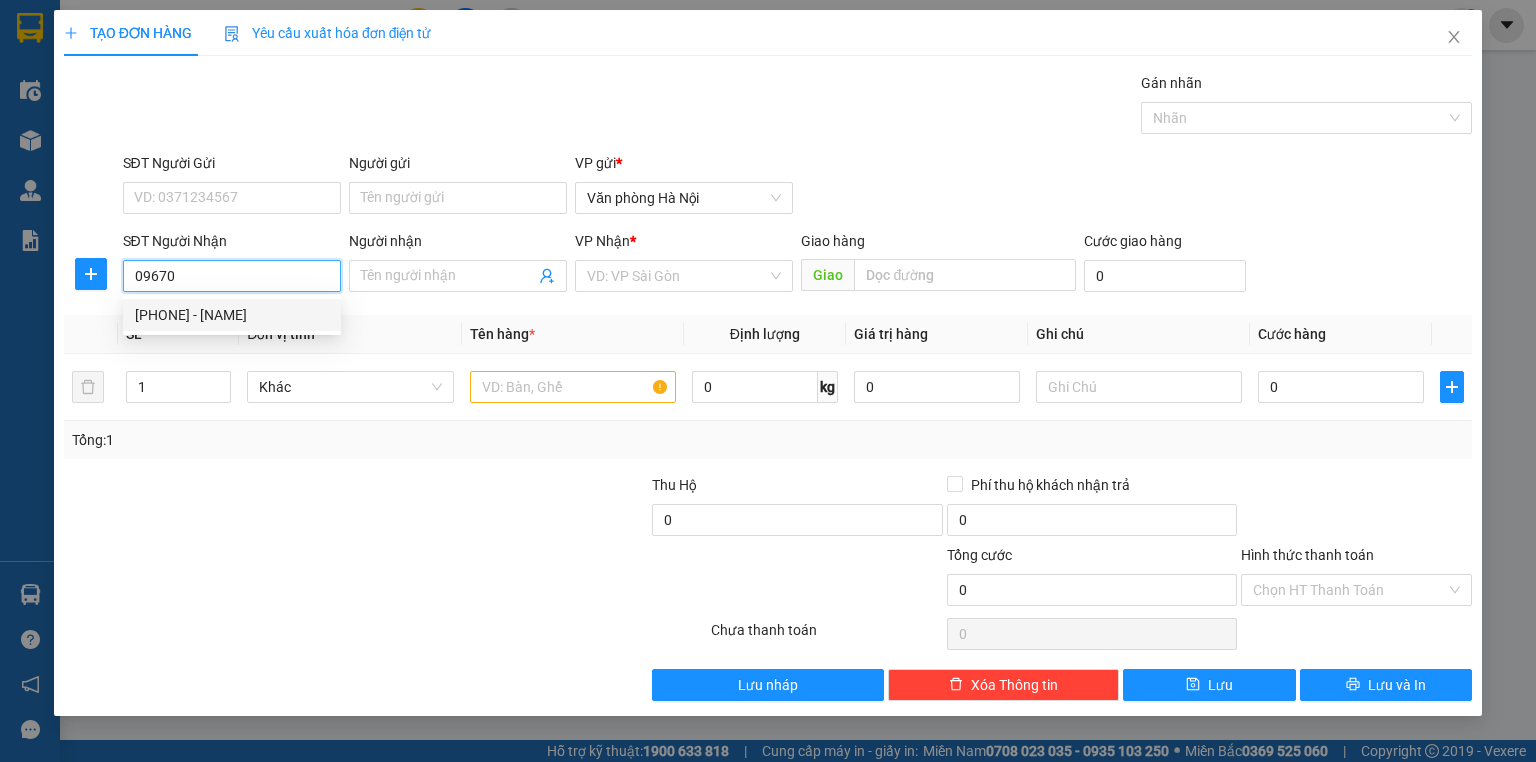click on "[PHONE] - [NAME]" at bounding box center (232, 315) 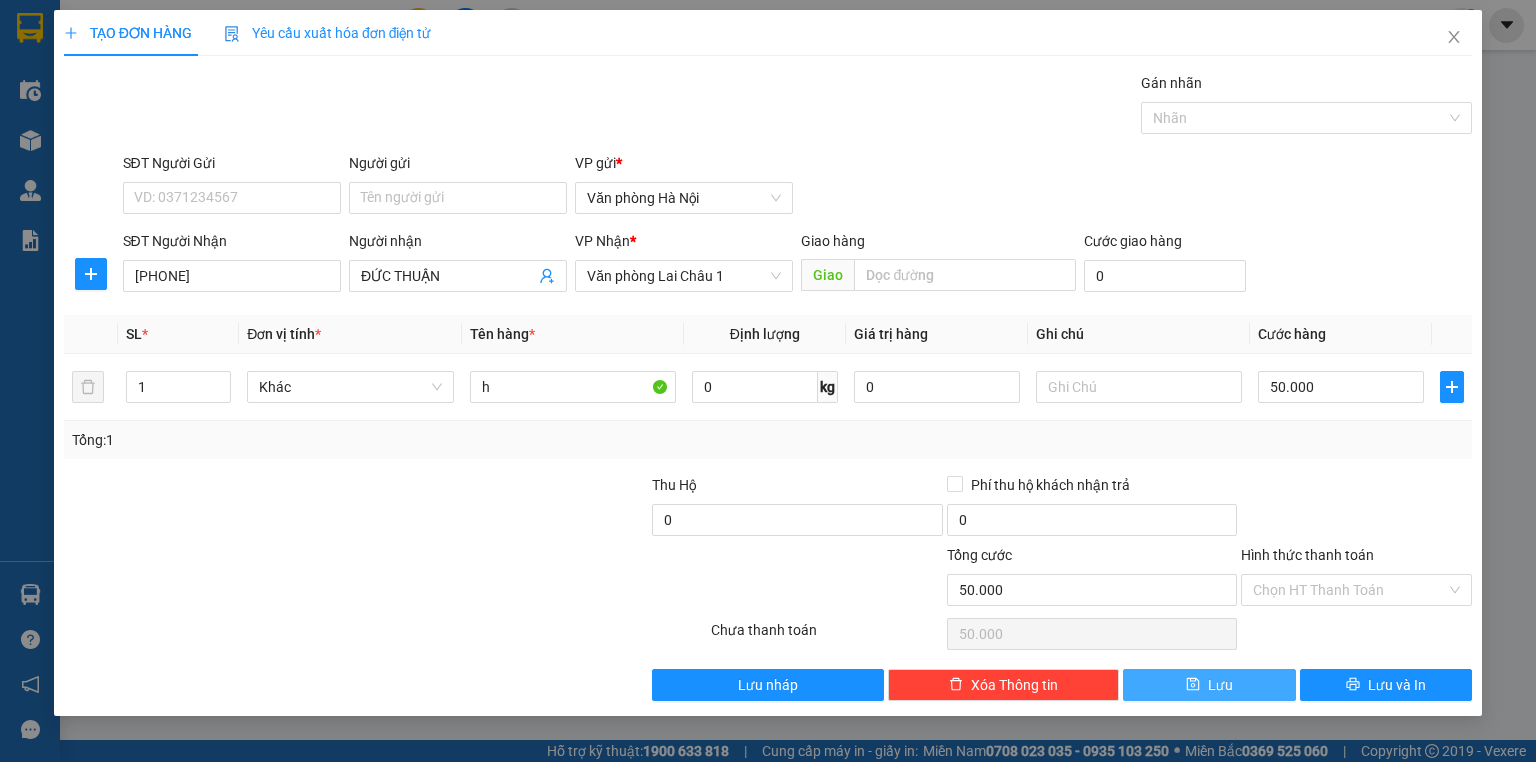 click 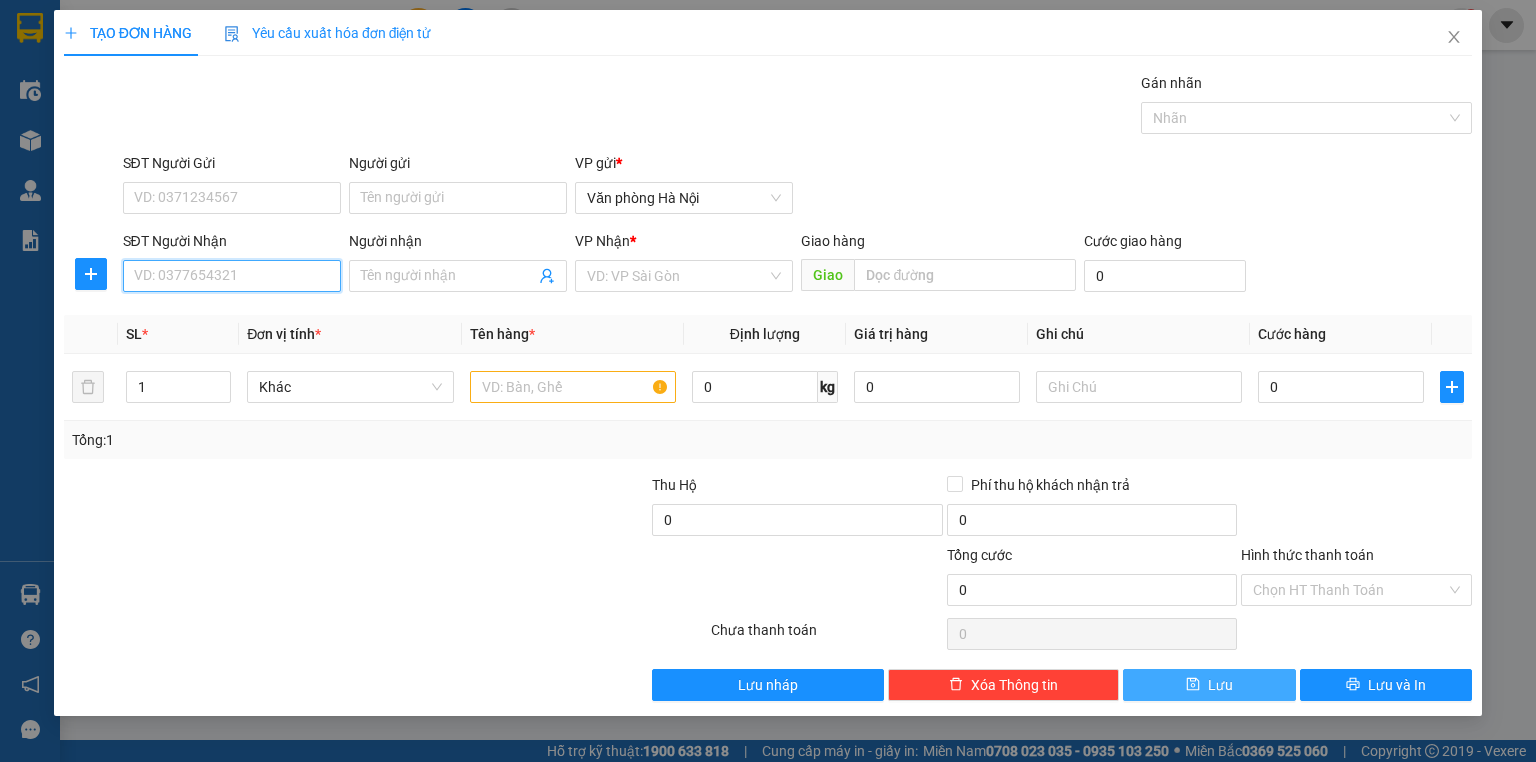 click on "SĐT Người Nhận" at bounding box center (232, 276) 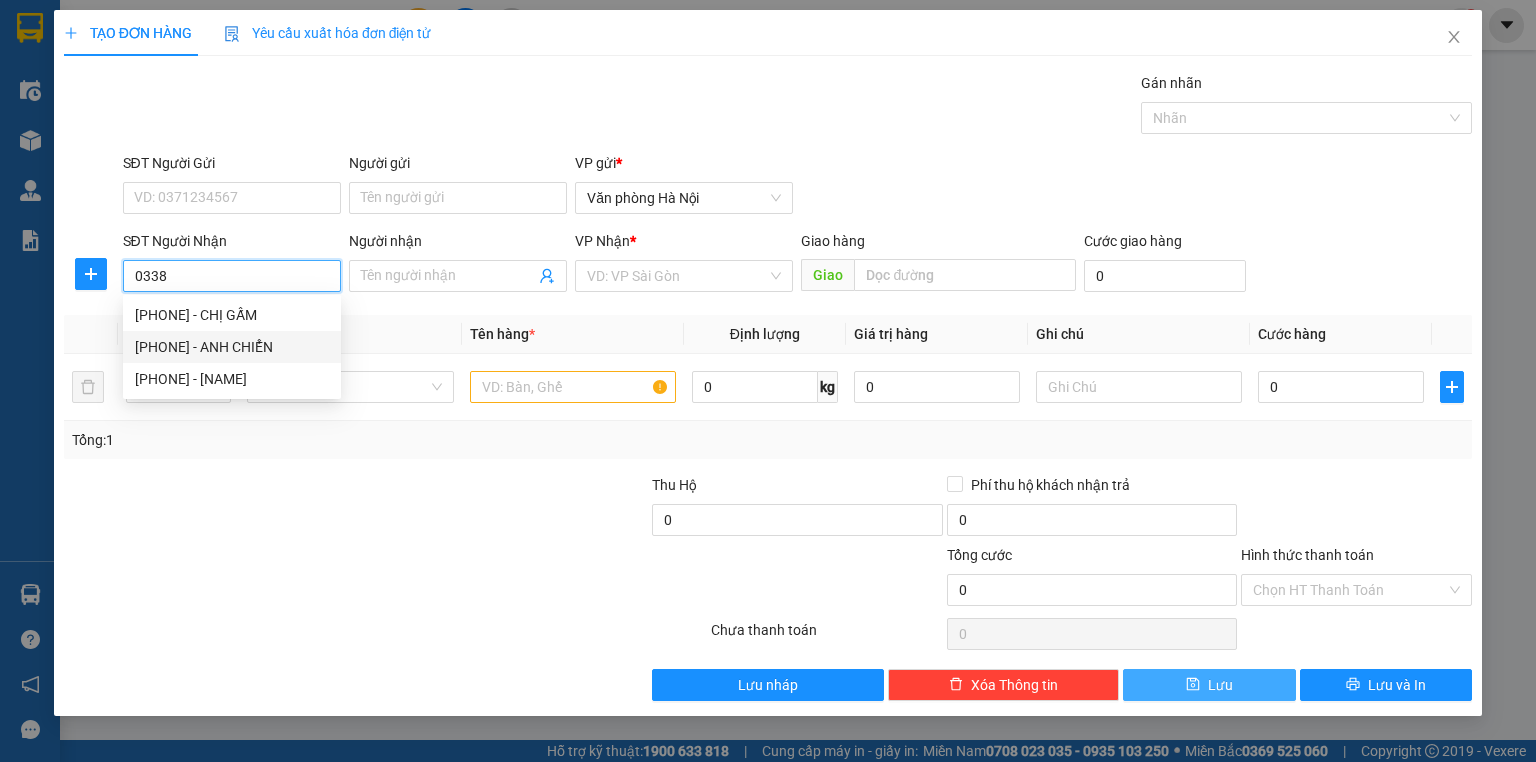 click on "[PHONE] - ANH CHIỂN" at bounding box center (232, 347) 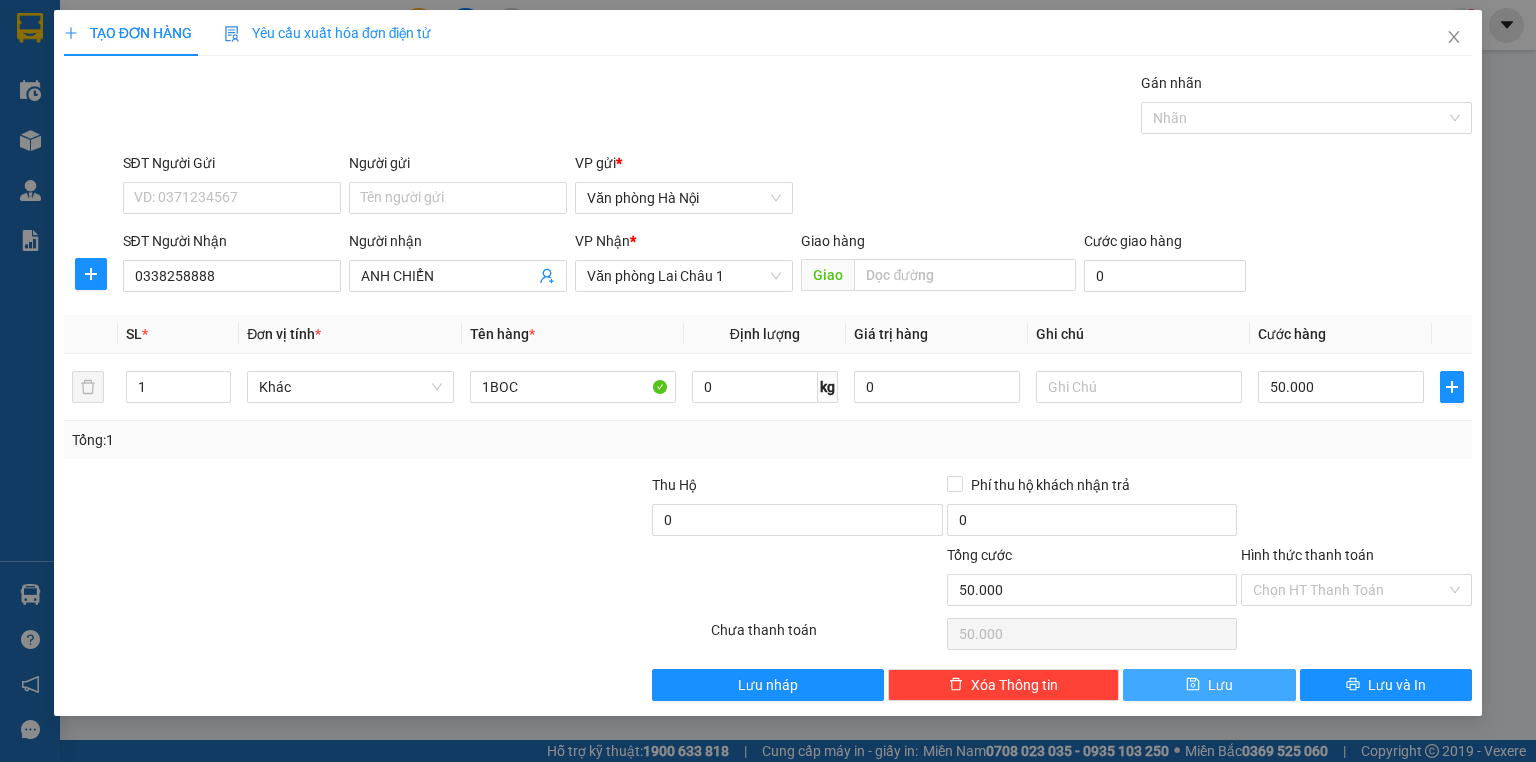 click on "Lưu" at bounding box center (1220, 685) 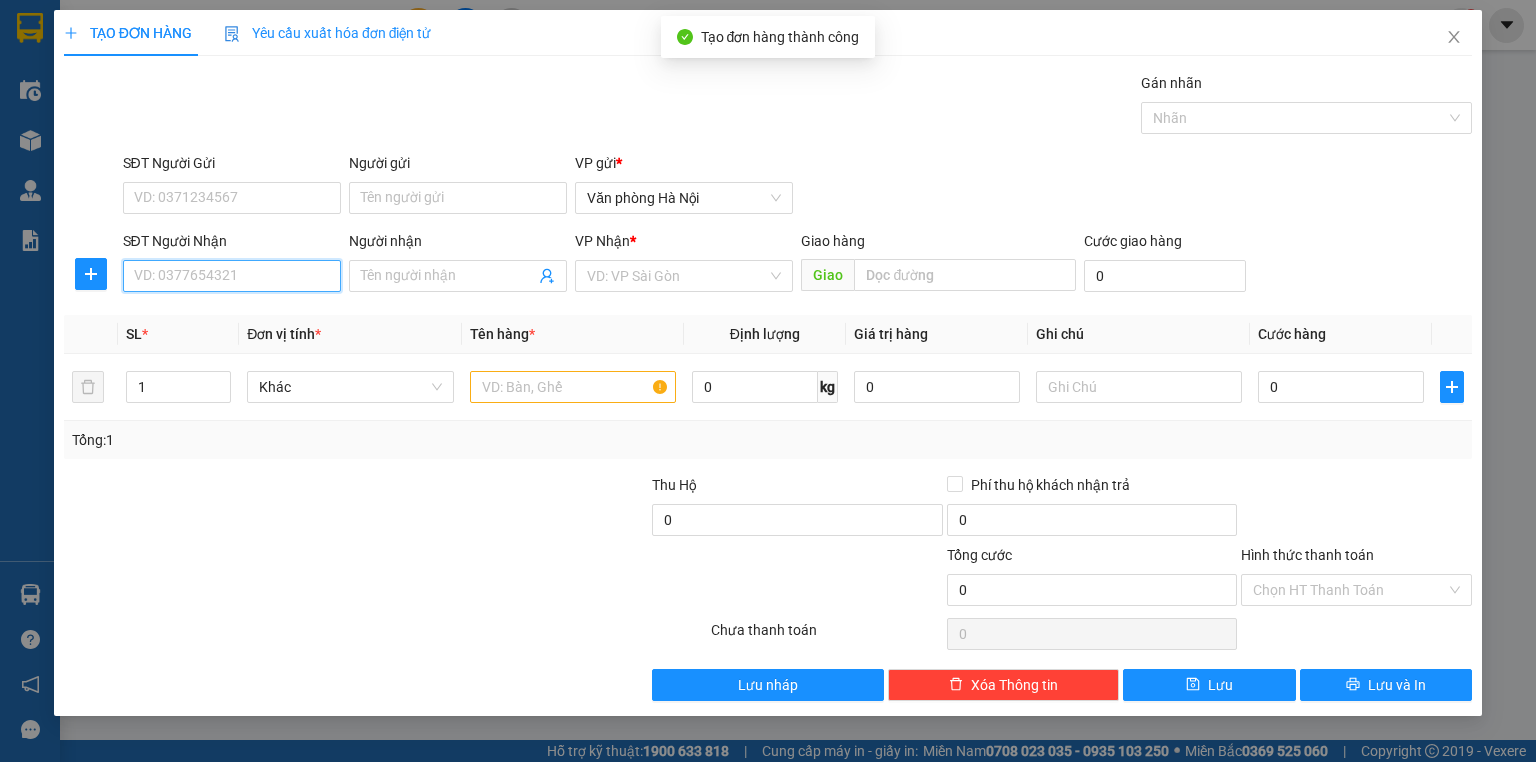 click on "SĐT Người Nhận" at bounding box center (232, 276) 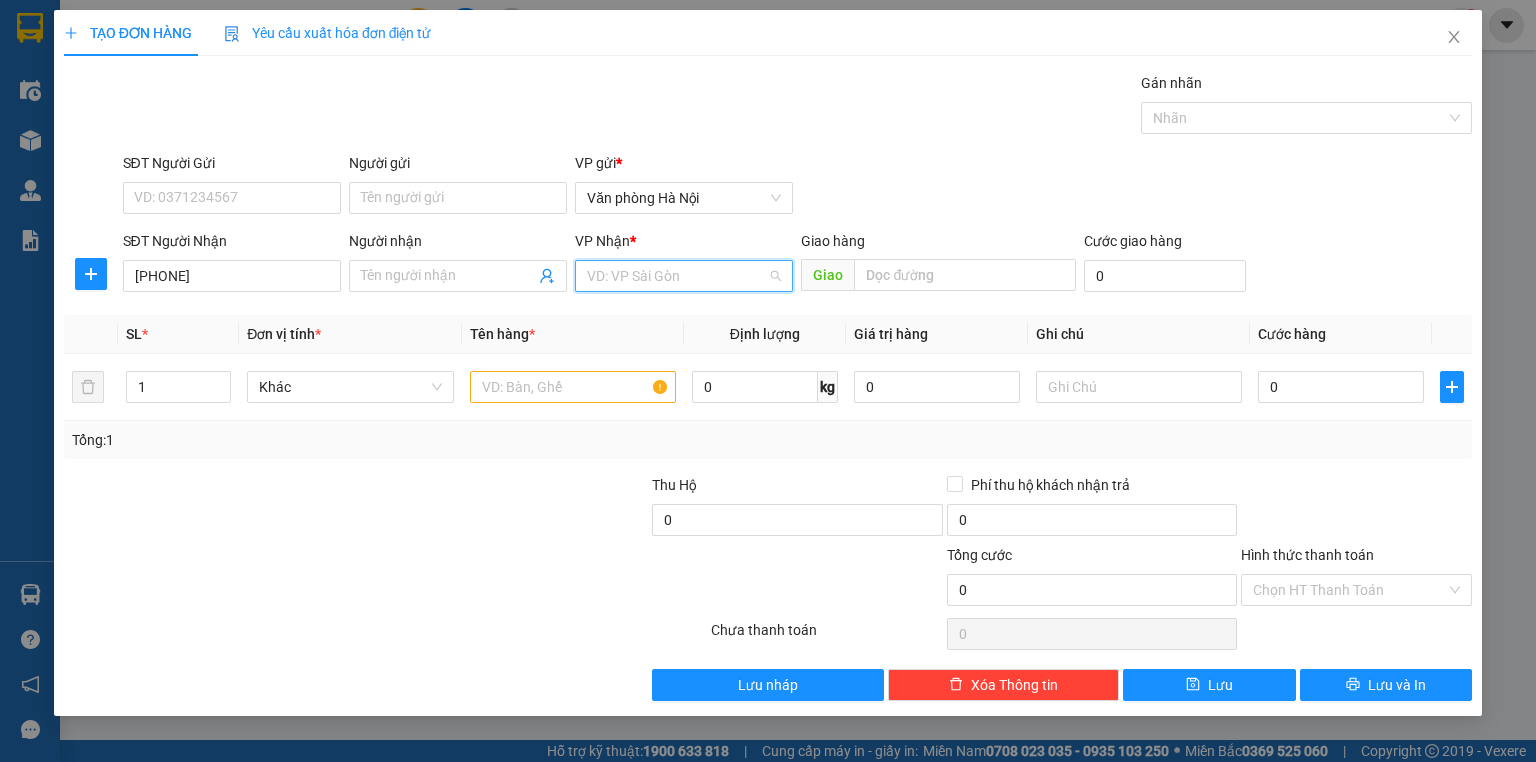 click at bounding box center (677, 276) 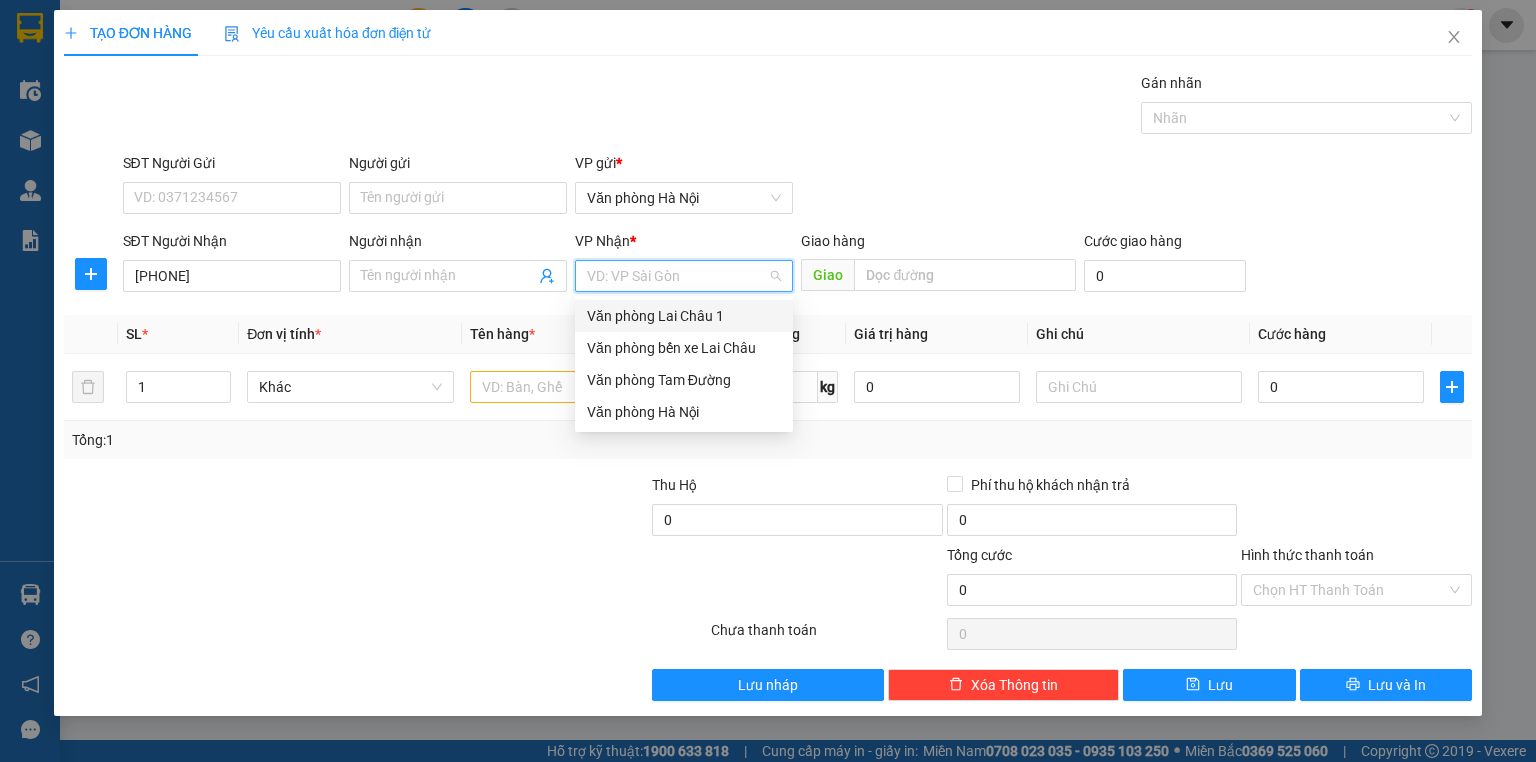 click on "Văn phòng Lai Châu 1" at bounding box center (684, 316) 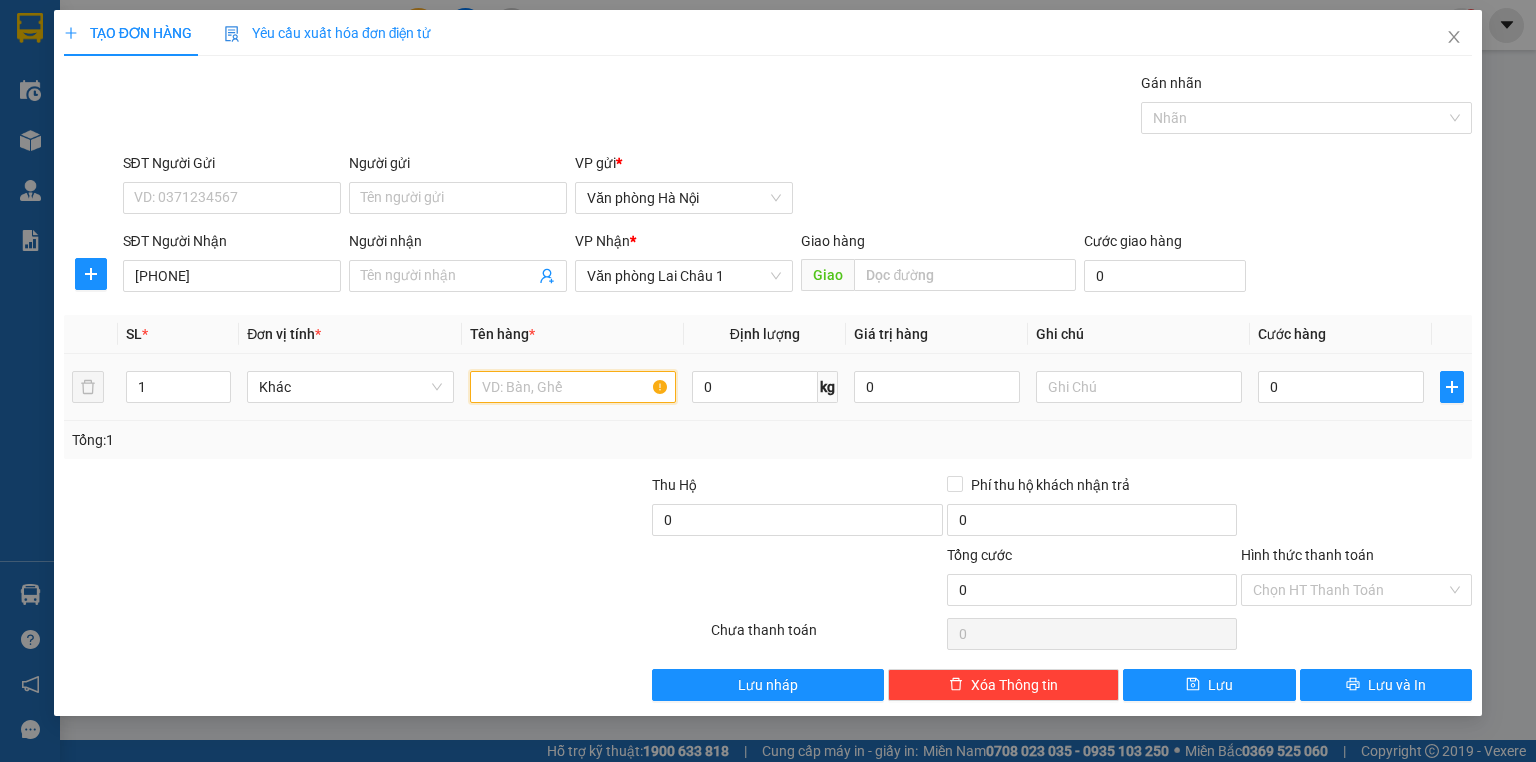 click at bounding box center [573, 387] 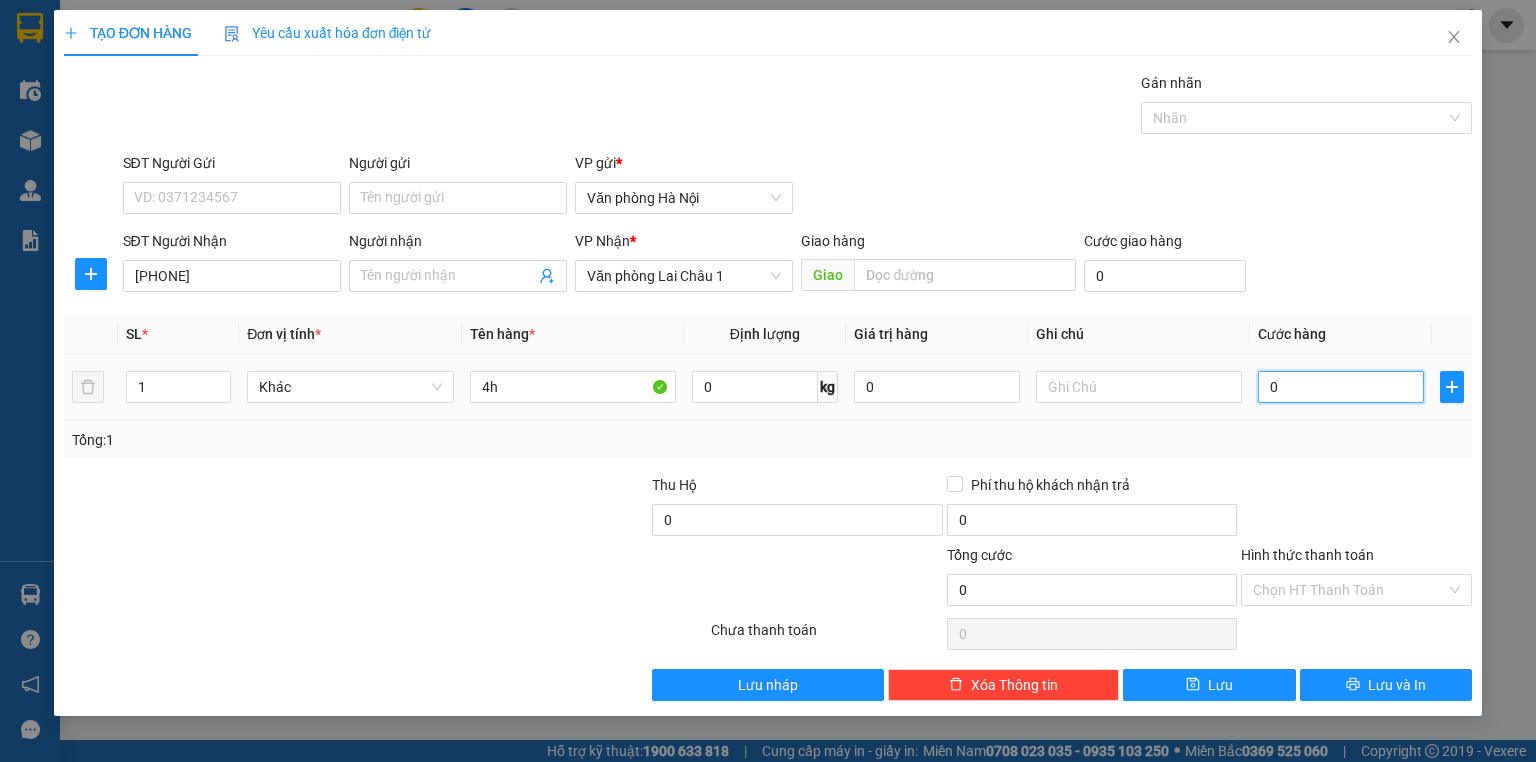 click on "0" at bounding box center [1341, 387] 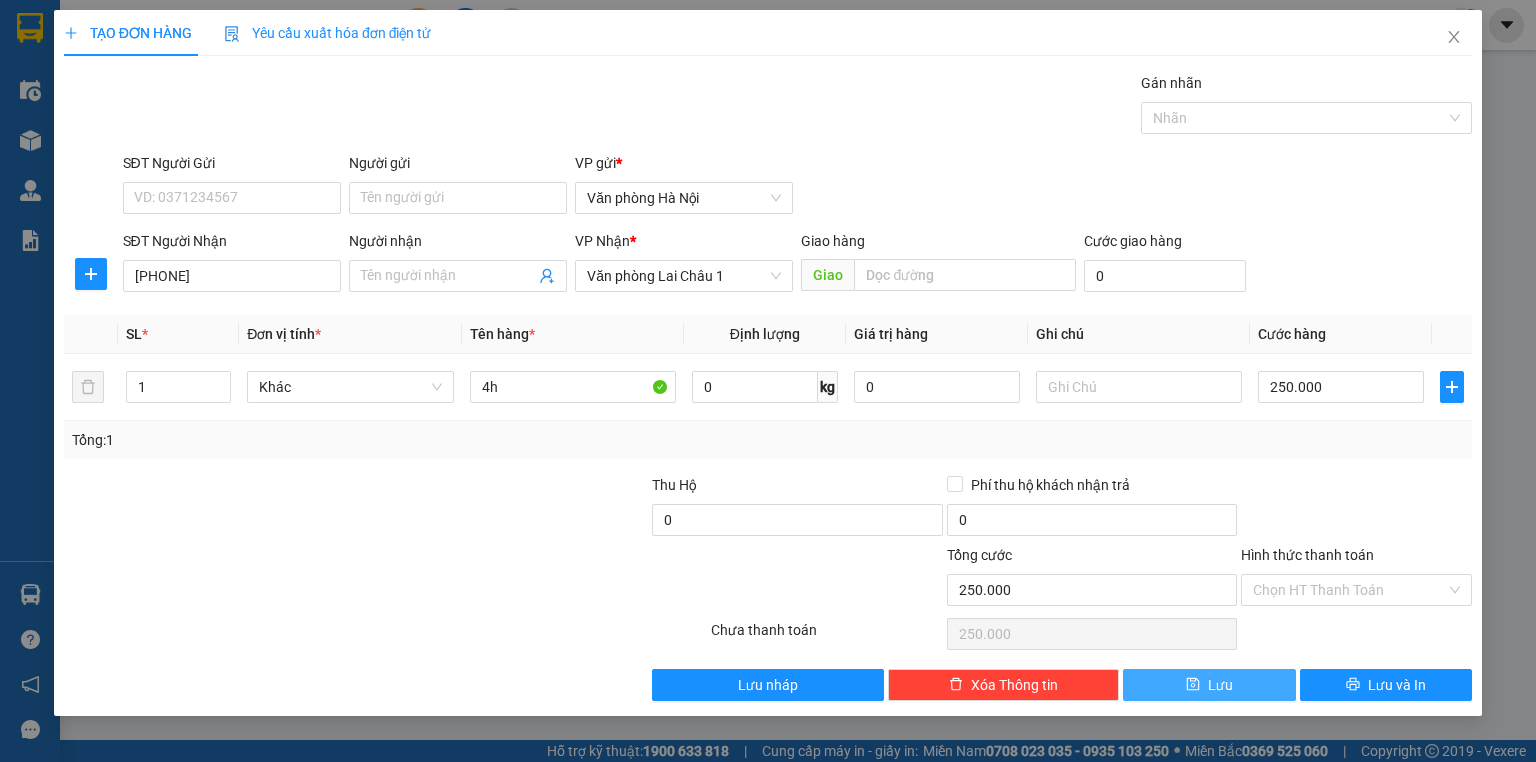 click on "Lưu" at bounding box center (1209, 685) 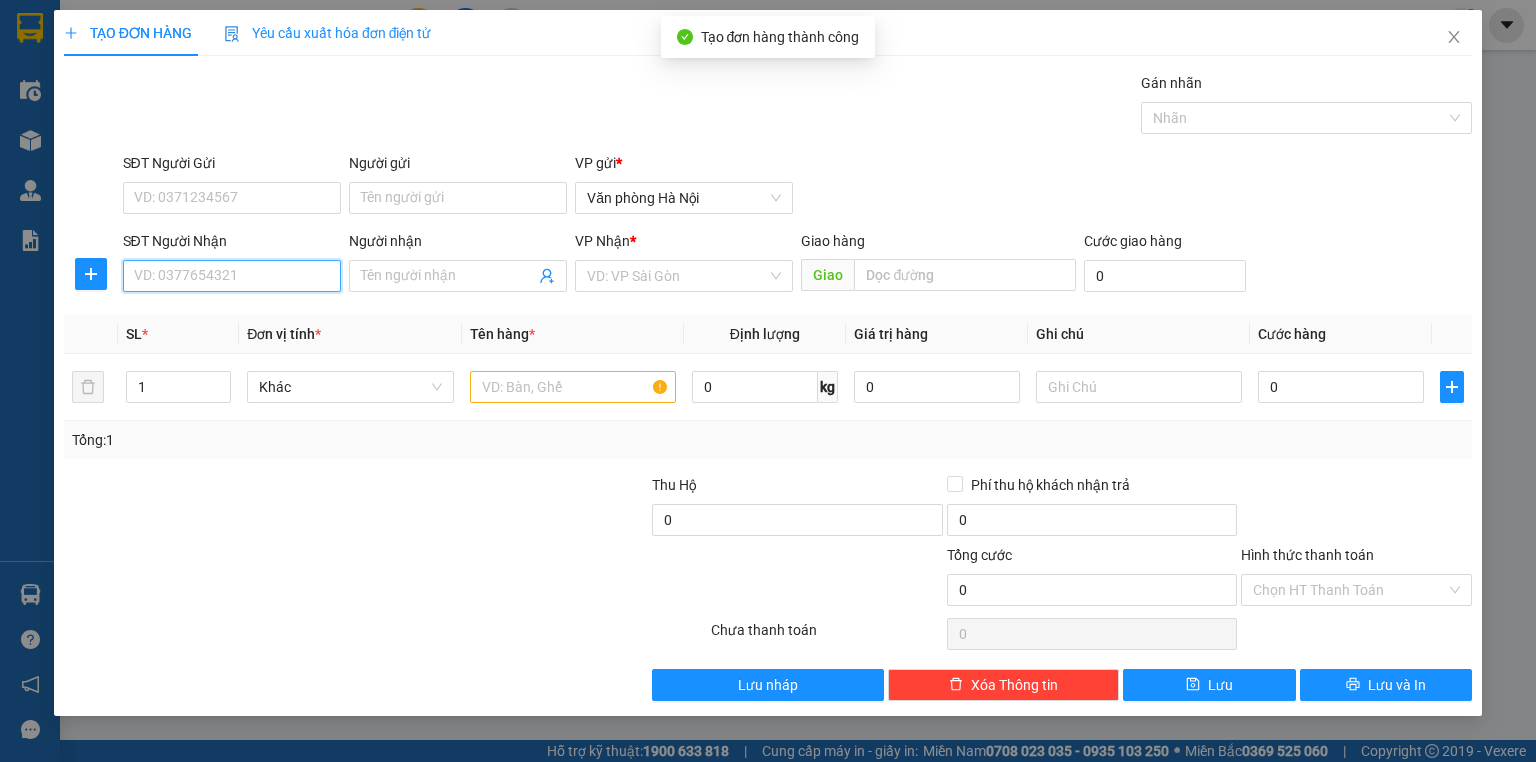 click on "SĐT Người Nhận" at bounding box center [232, 276] 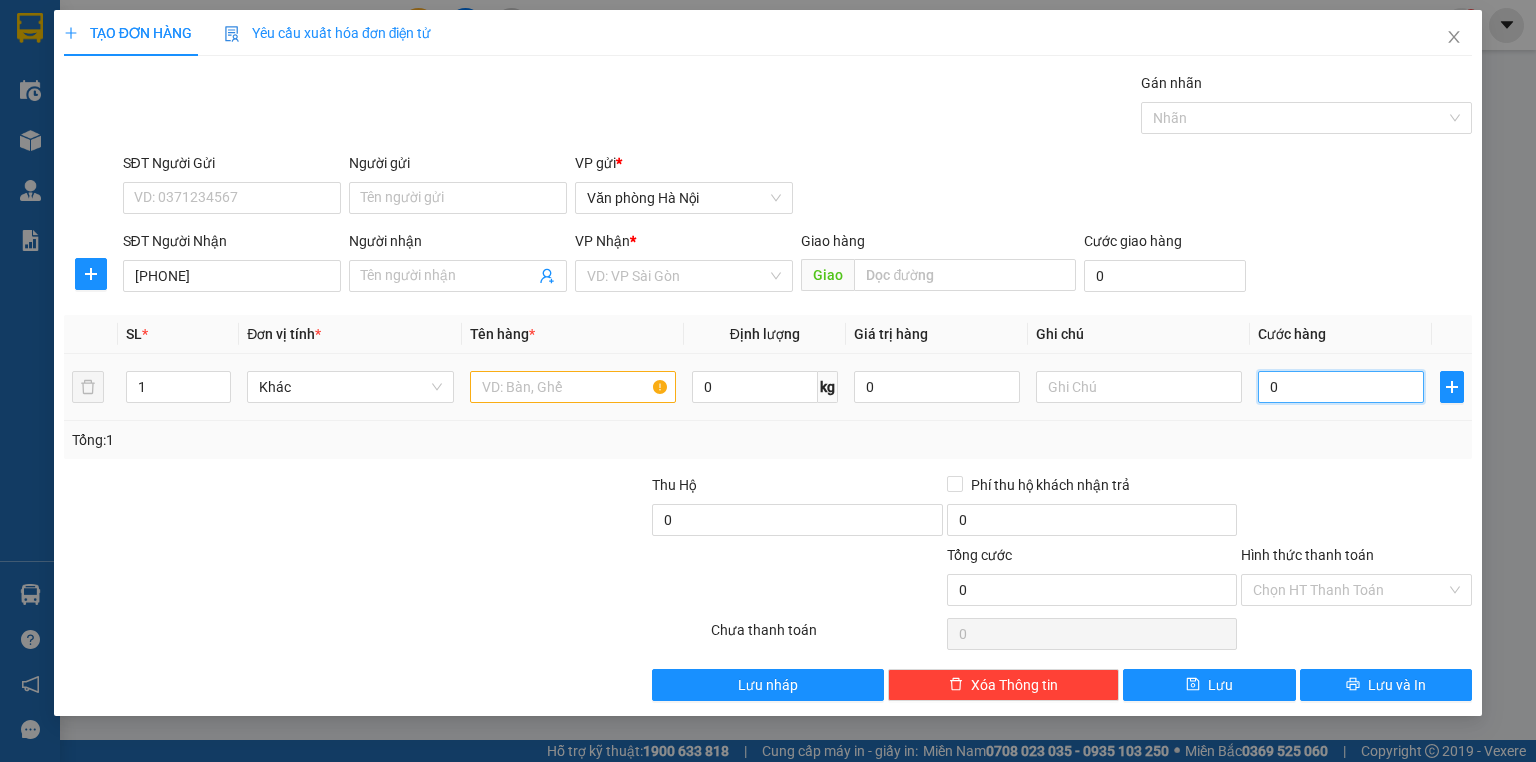 click on "0" at bounding box center (1341, 387) 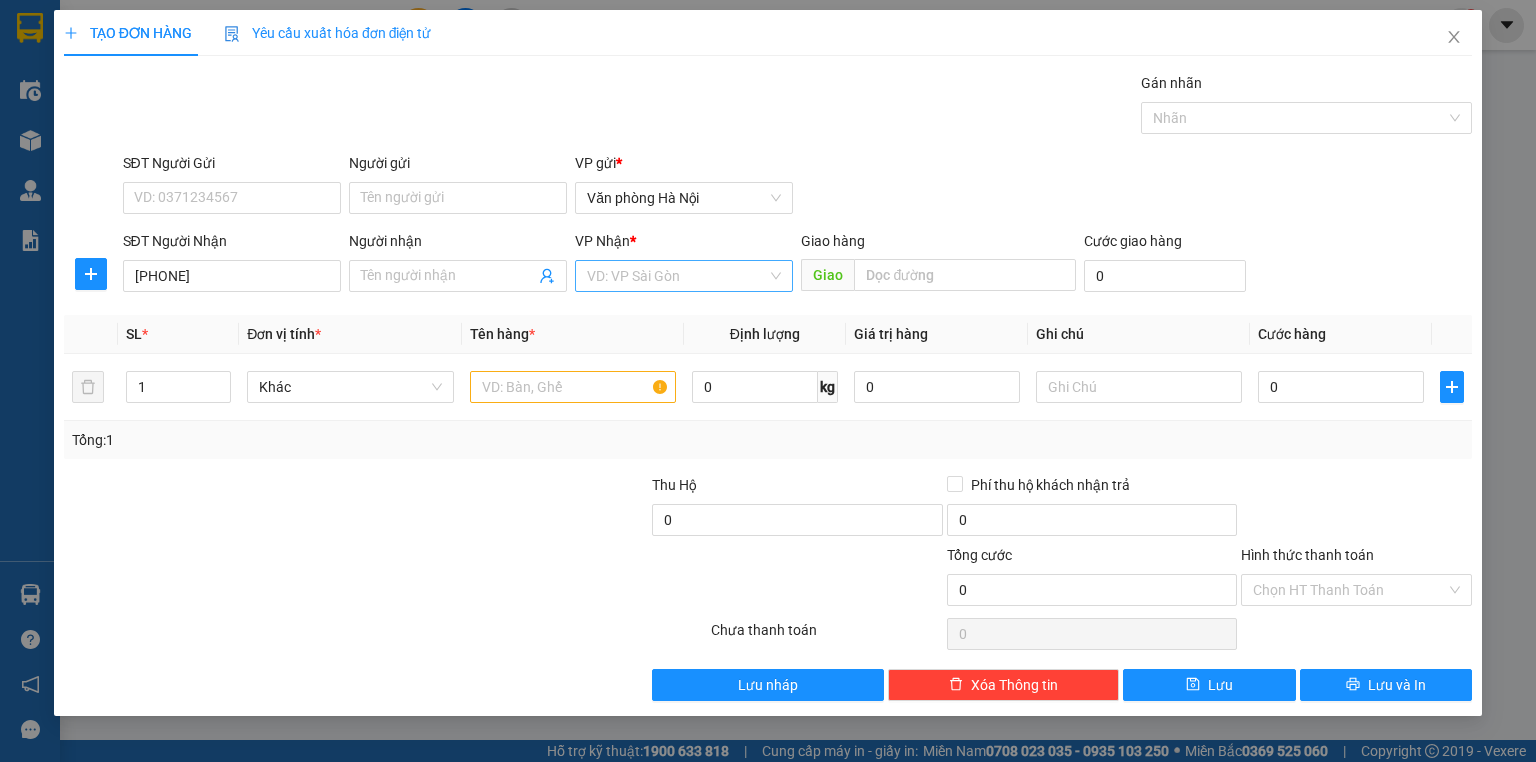 click at bounding box center [677, 276] 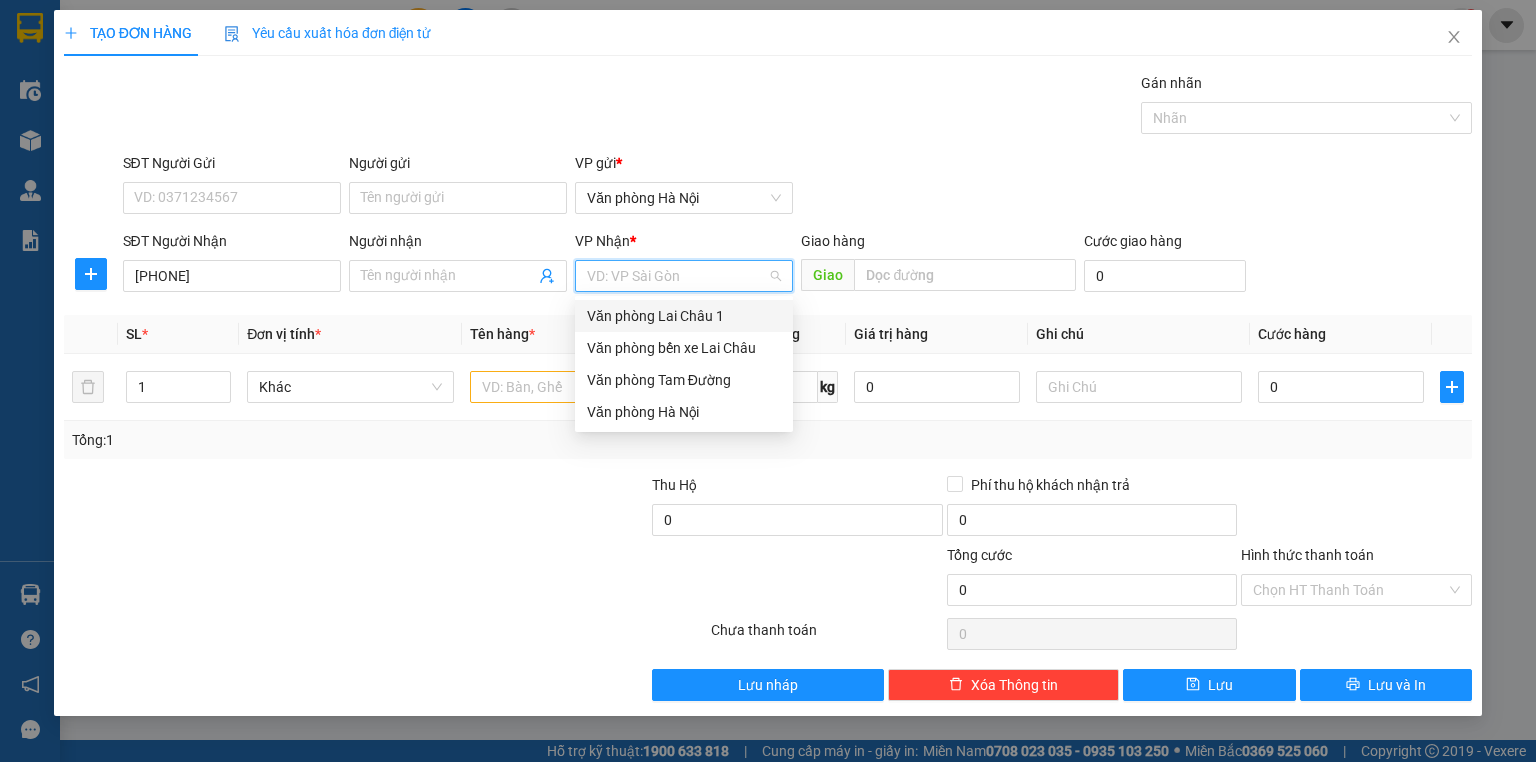 click on "Văn phòng Lai Châu 1" at bounding box center (684, 316) 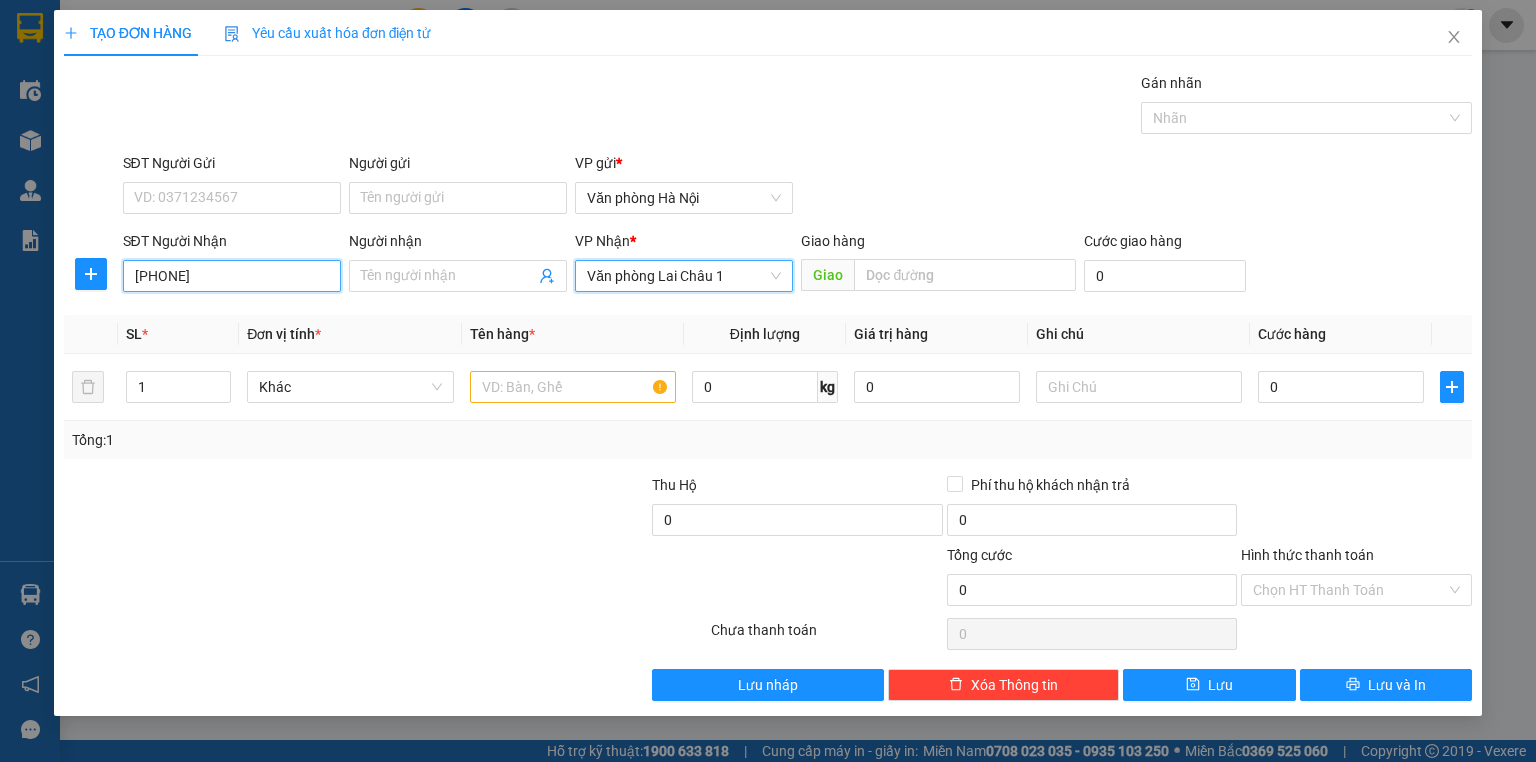 click on "[PHONE]" at bounding box center [232, 276] 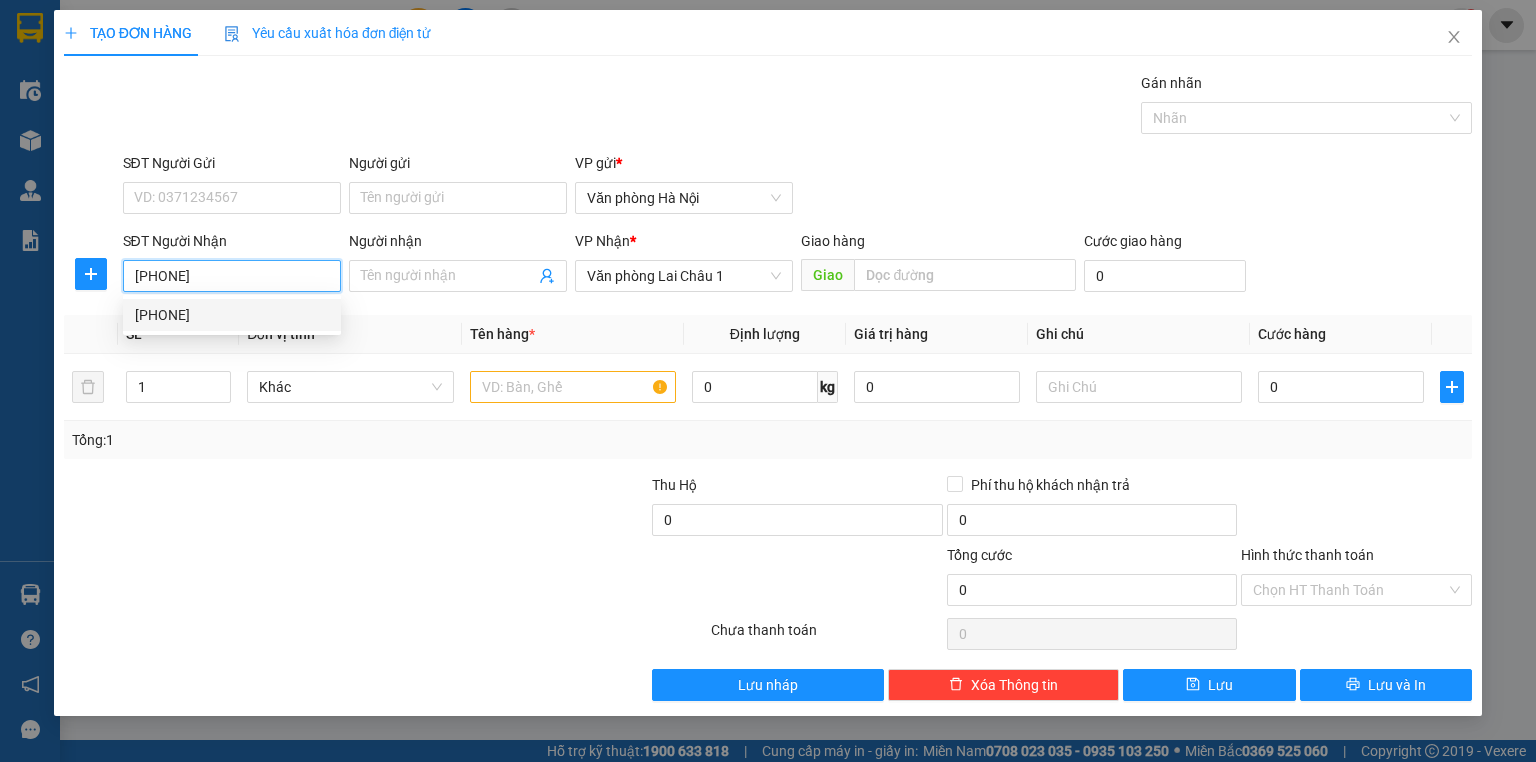 click on "[PHONE]" at bounding box center [232, 315] 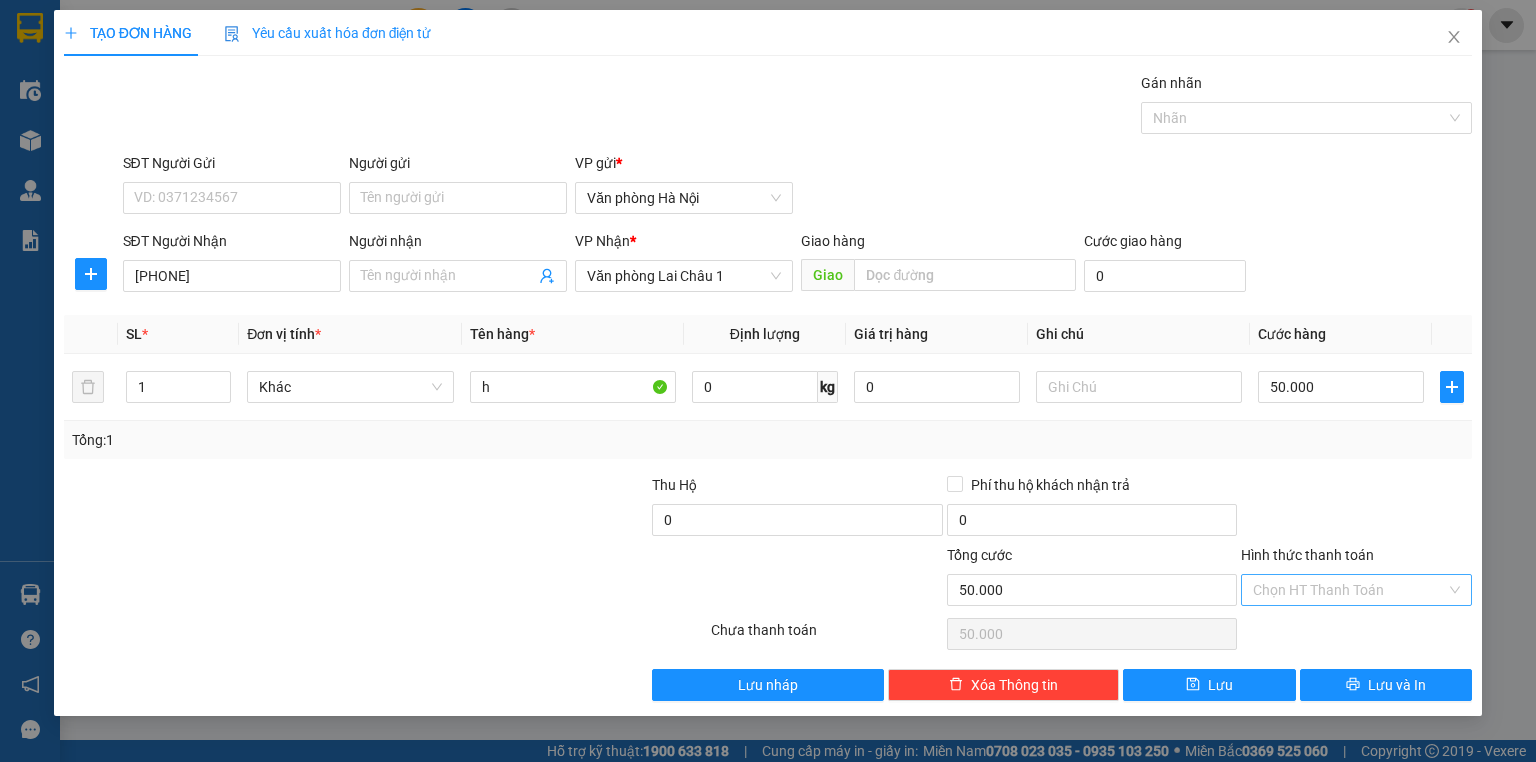click on "Hình thức thanh toán" at bounding box center (1349, 590) 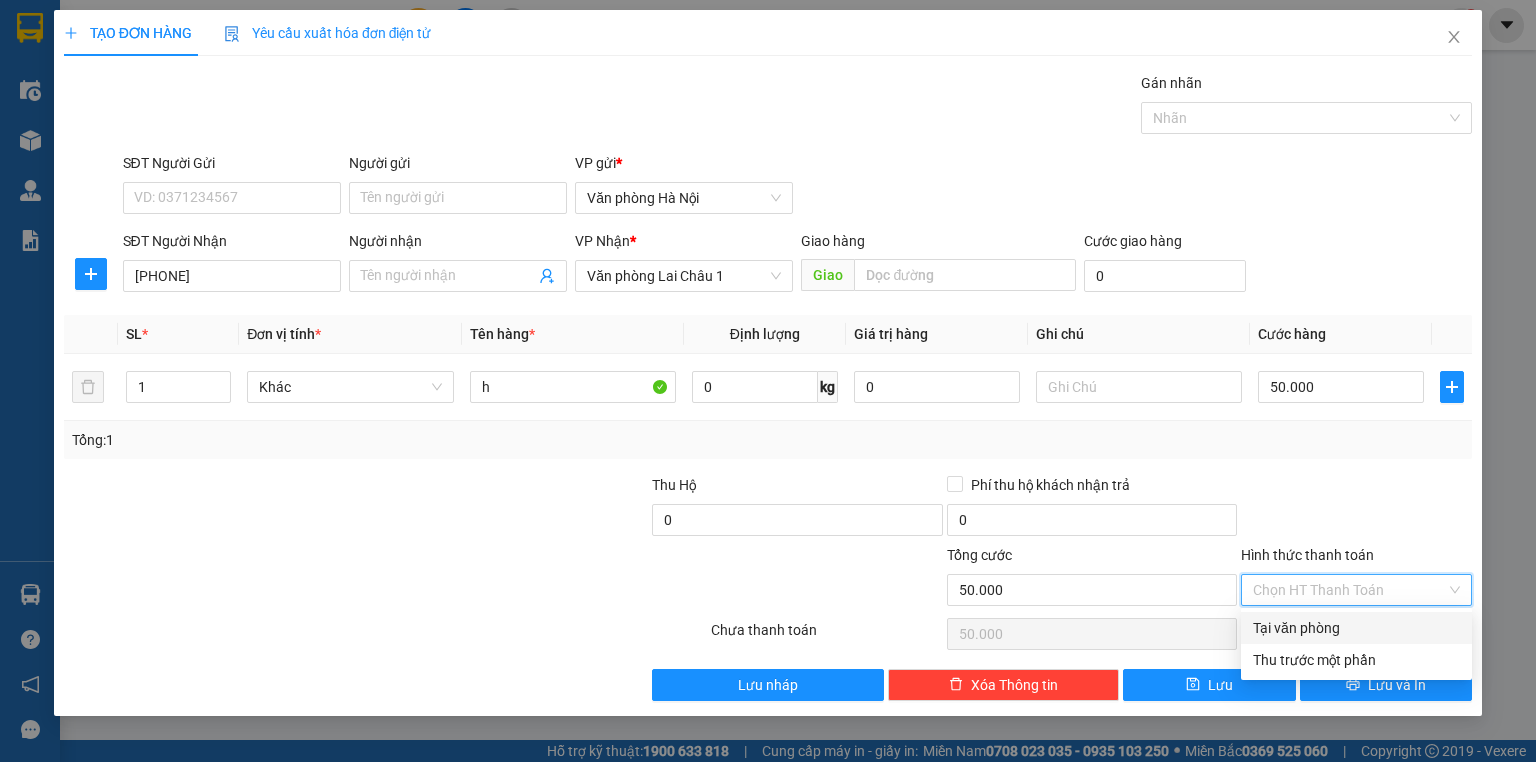 drag, startPoint x: 1353, startPoint y: 627, endPoint x: 1344, endPoint y: 635, distance: 12.0415945 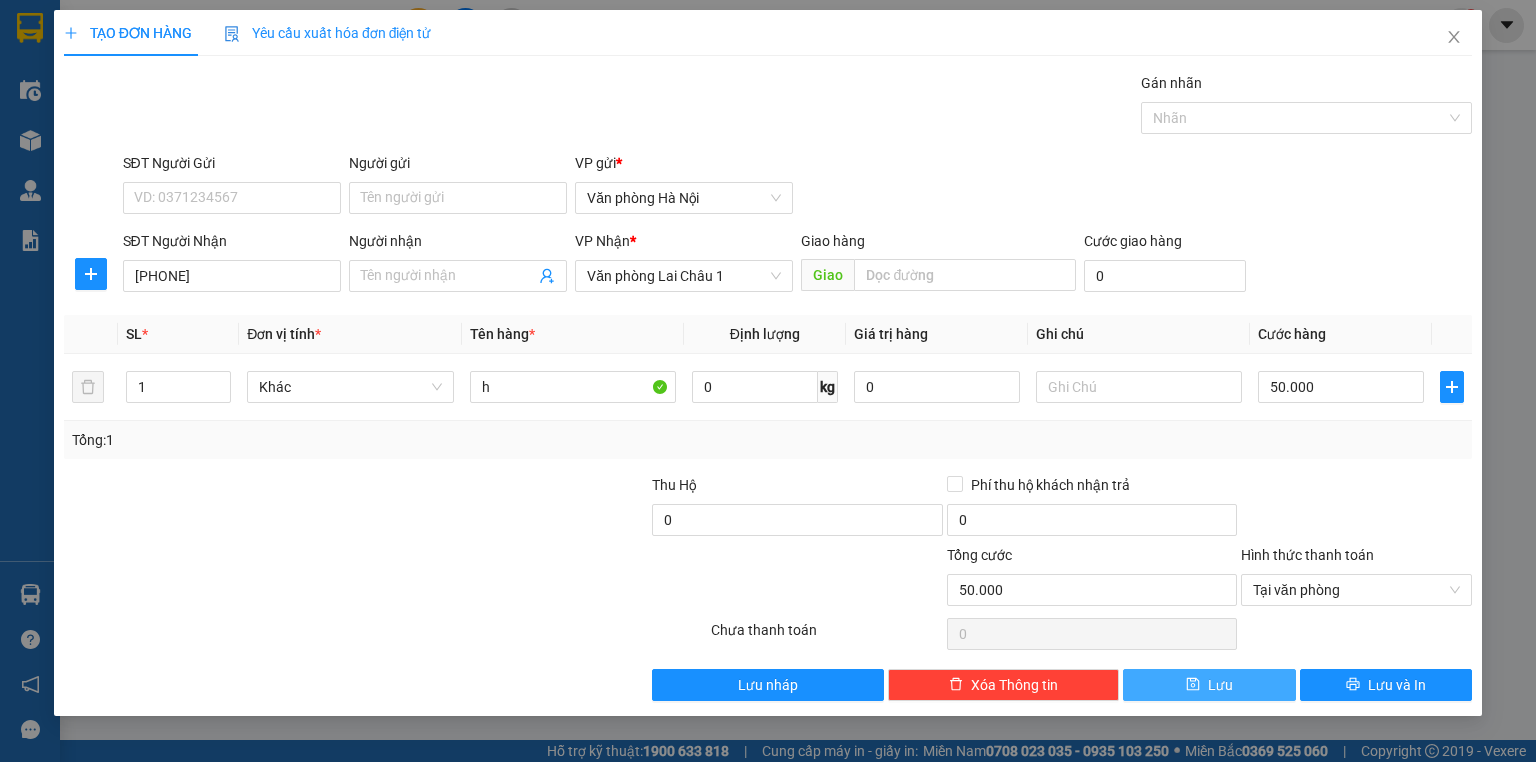 click on "Lưu" at bounding box center (1220, 685) 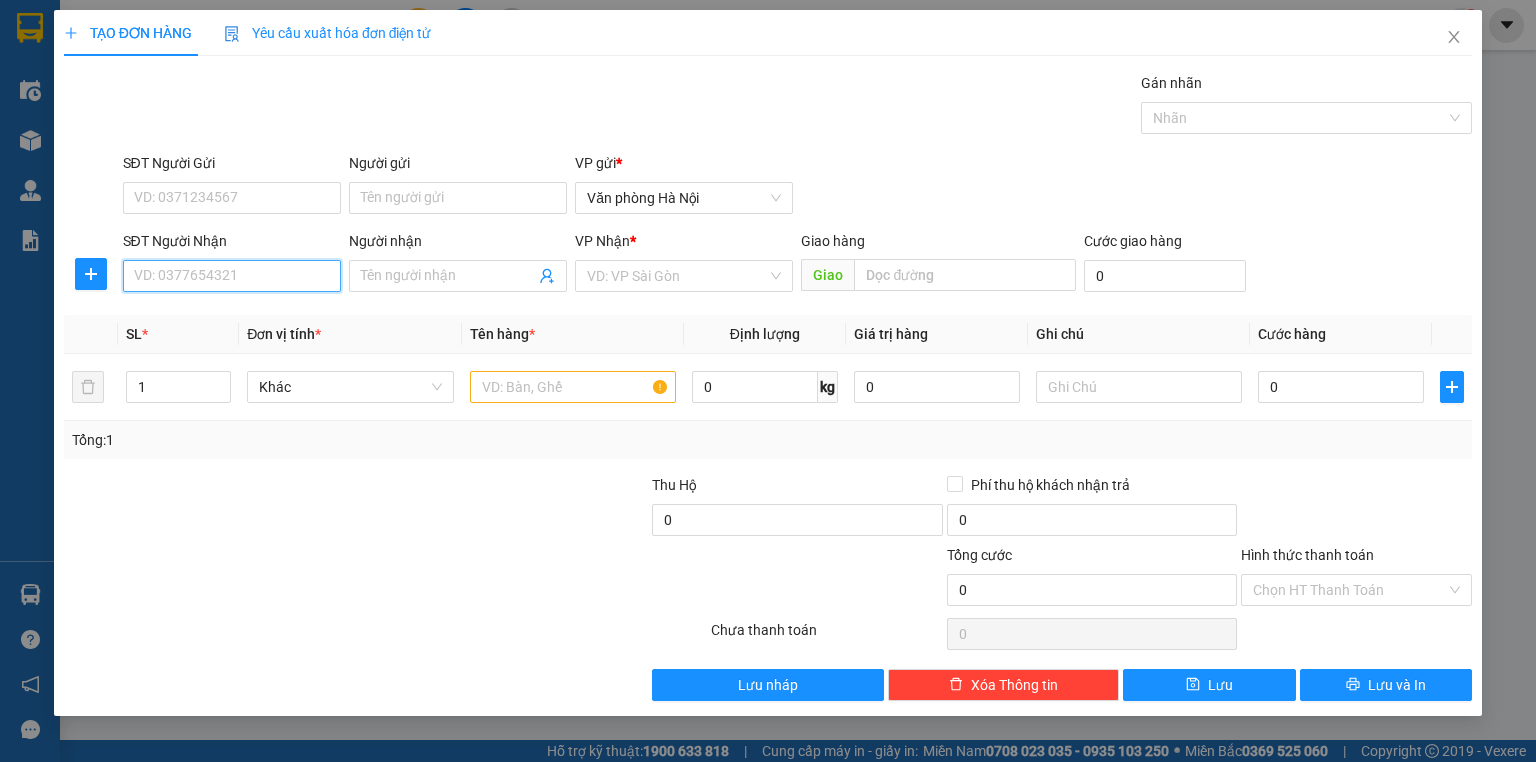 click on "SĐT Người Nhận" at bounding box center [232, 276] 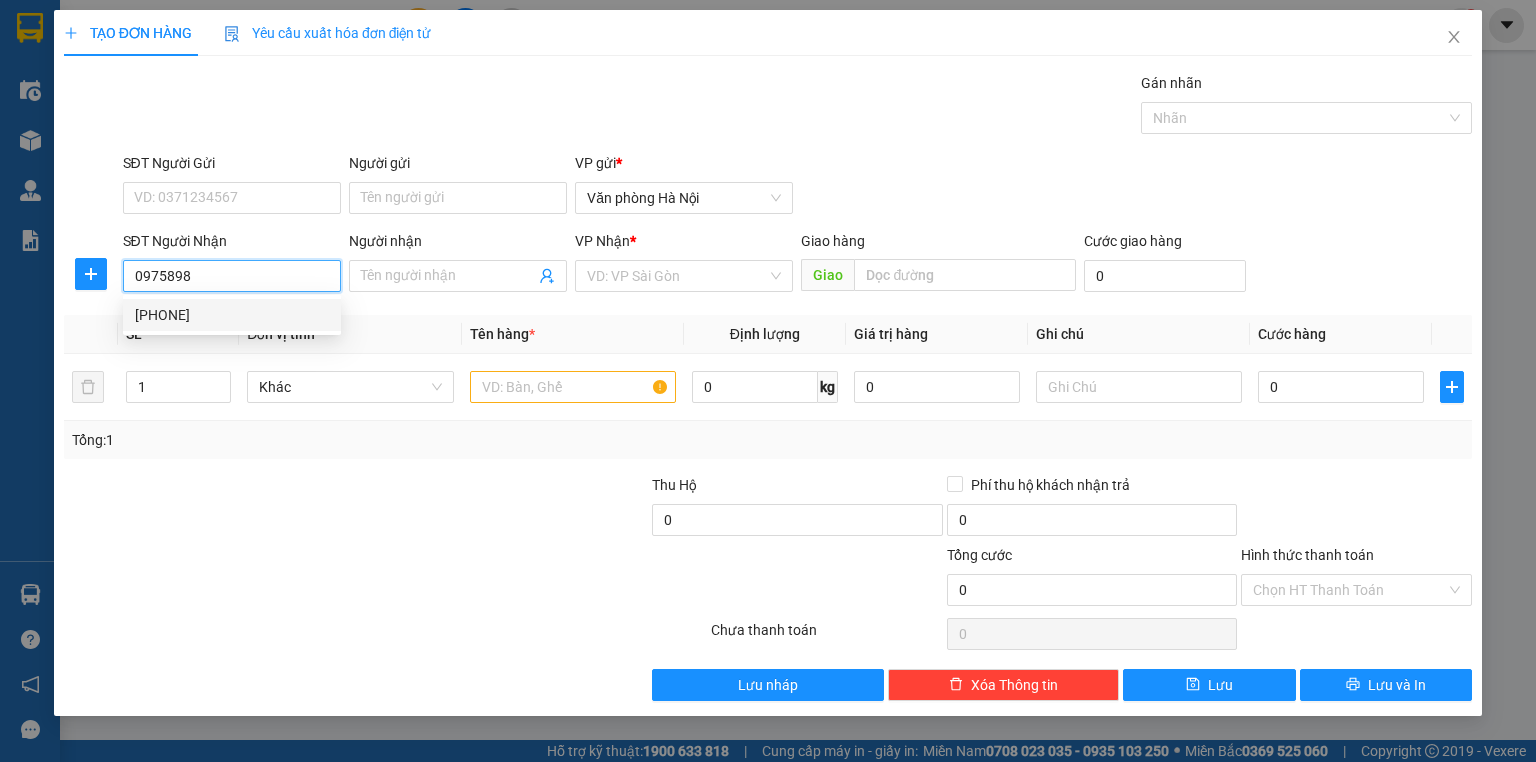 click on "[PHONE]" at bounding box center (232, 315) 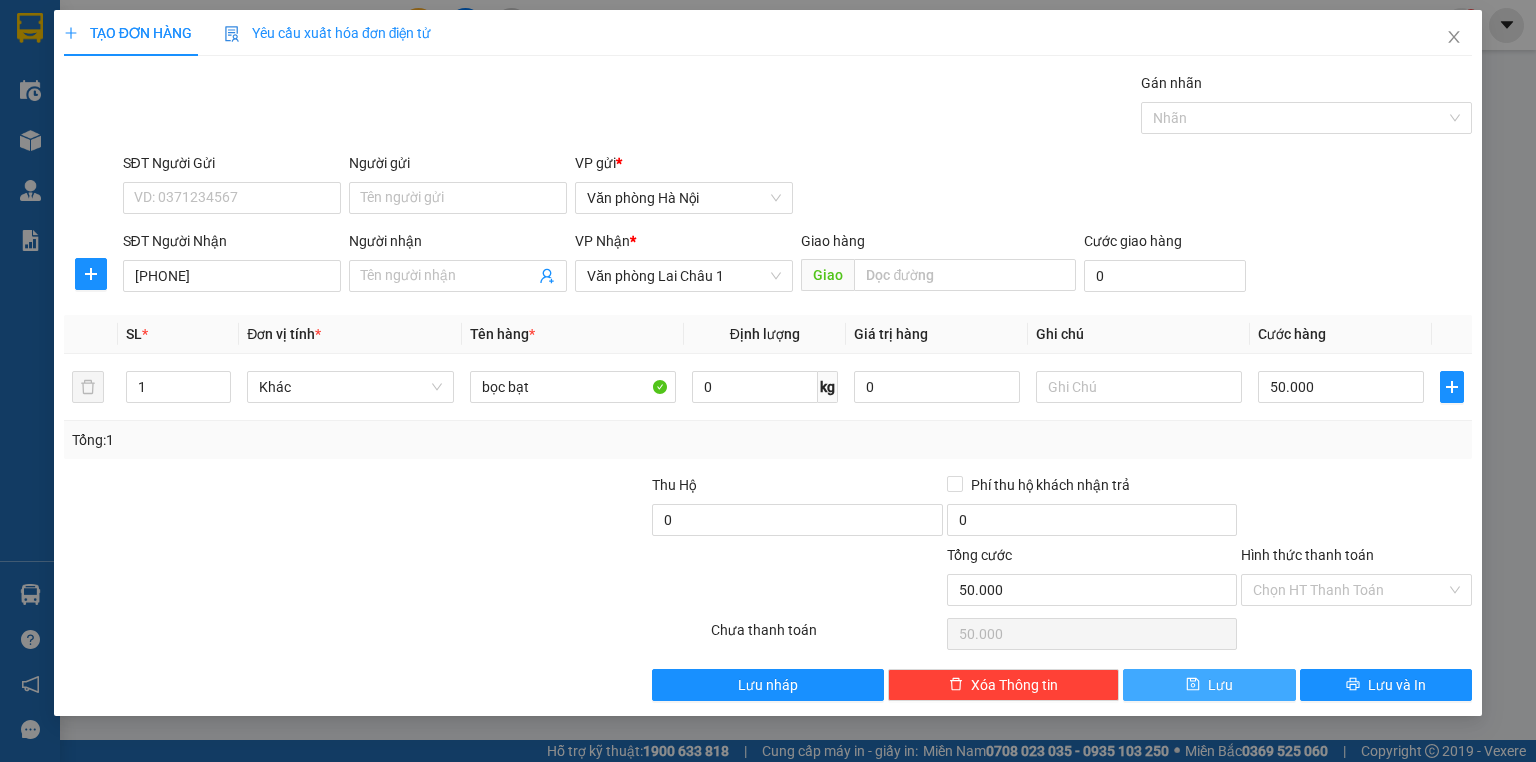 click on "Lưu" at bounding box center [1220, 685] 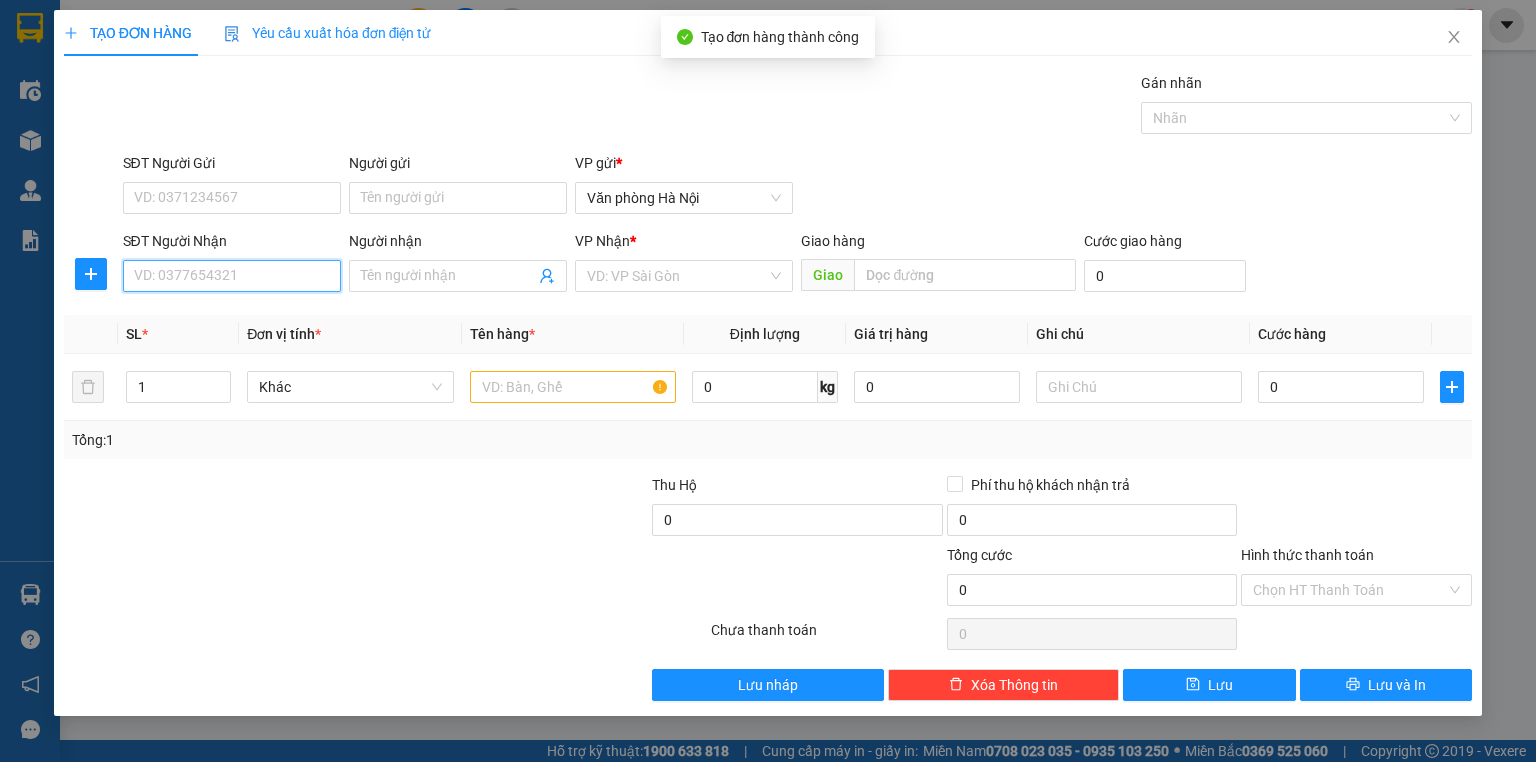 click on "SĐT Người Nhận" at bounding box center (232, 276) 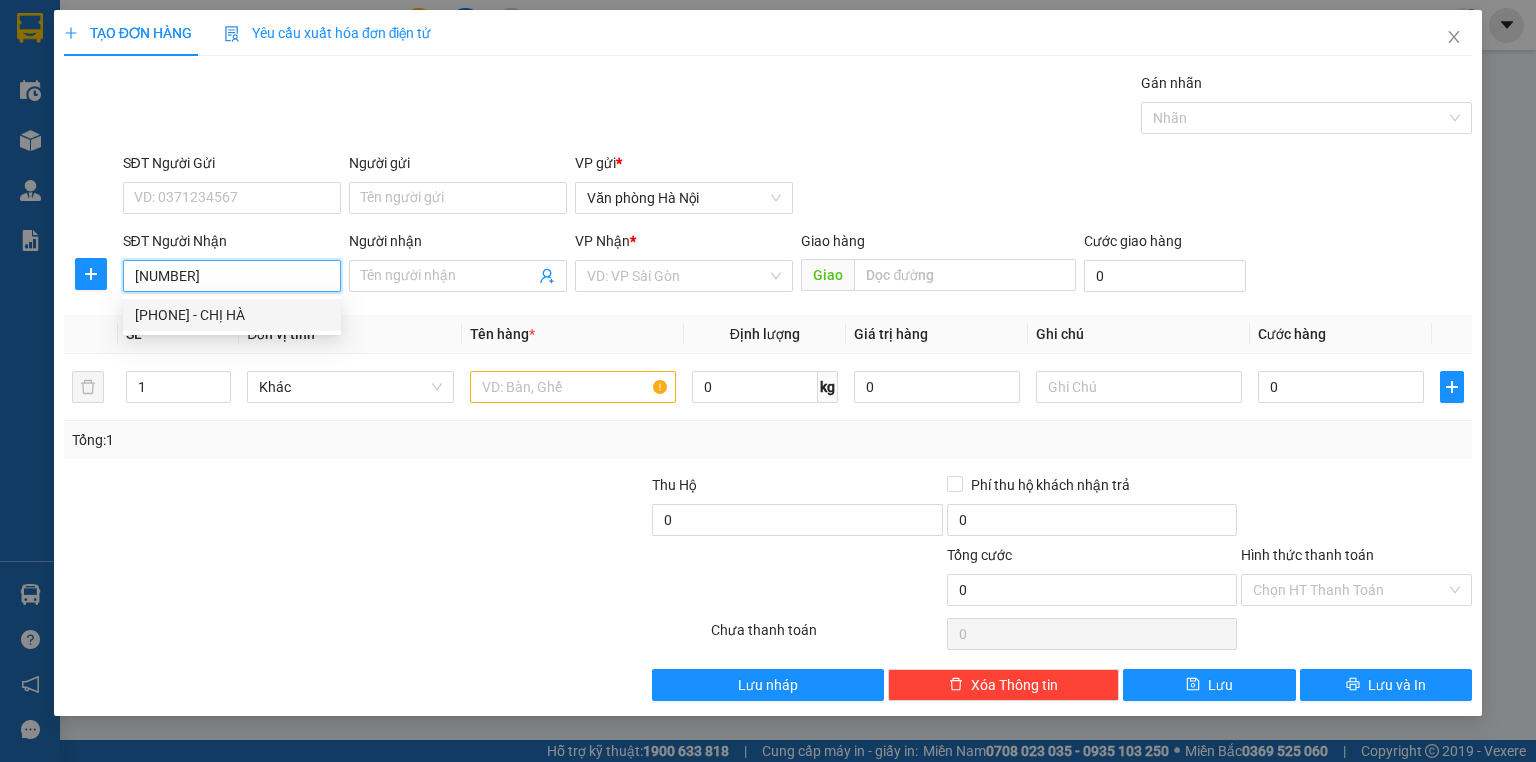 click on "[PHONE] - CHỊ HÀ" at bounding box center (232, 315) 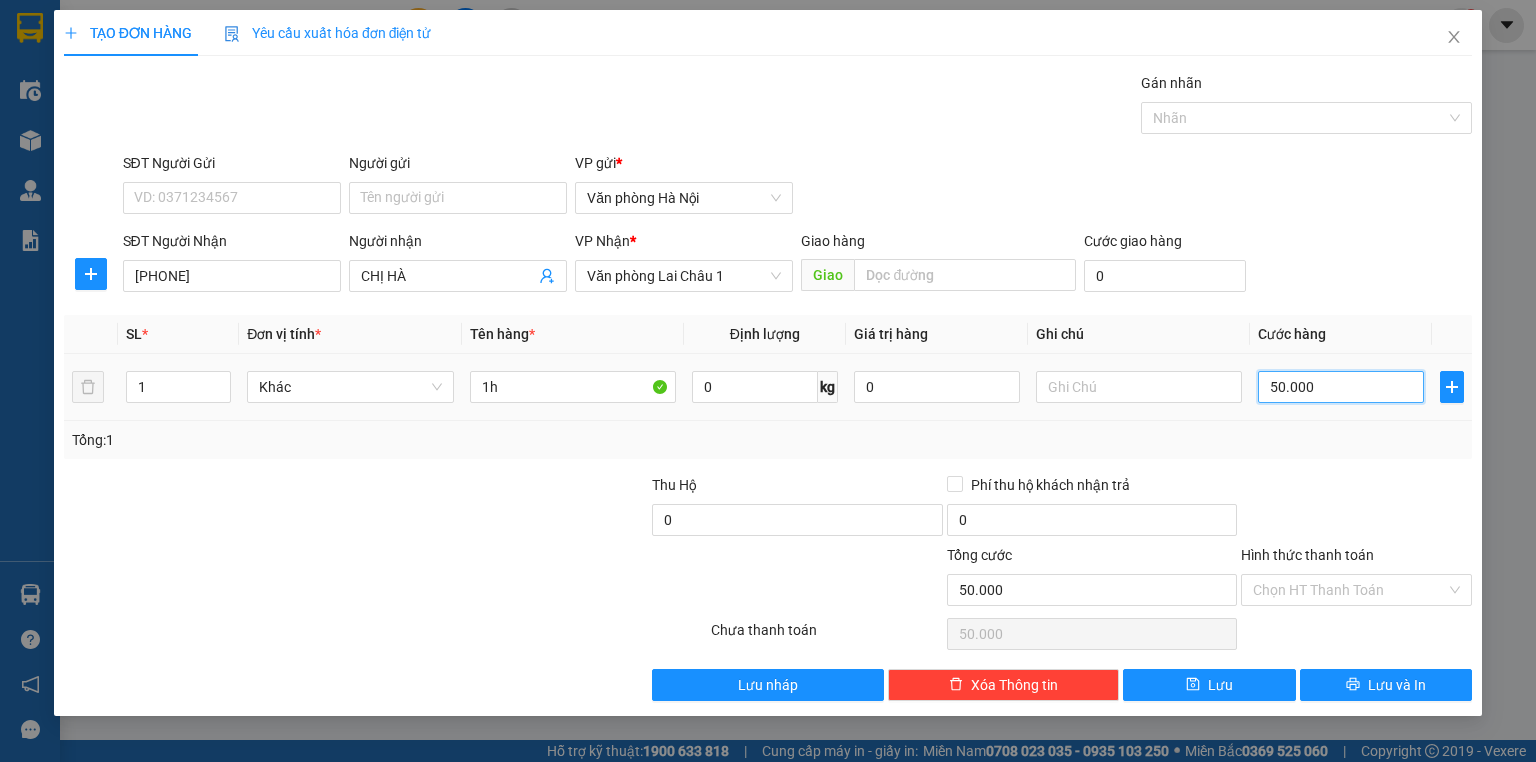 click on "50.000" at bounding box center [1341, 387] 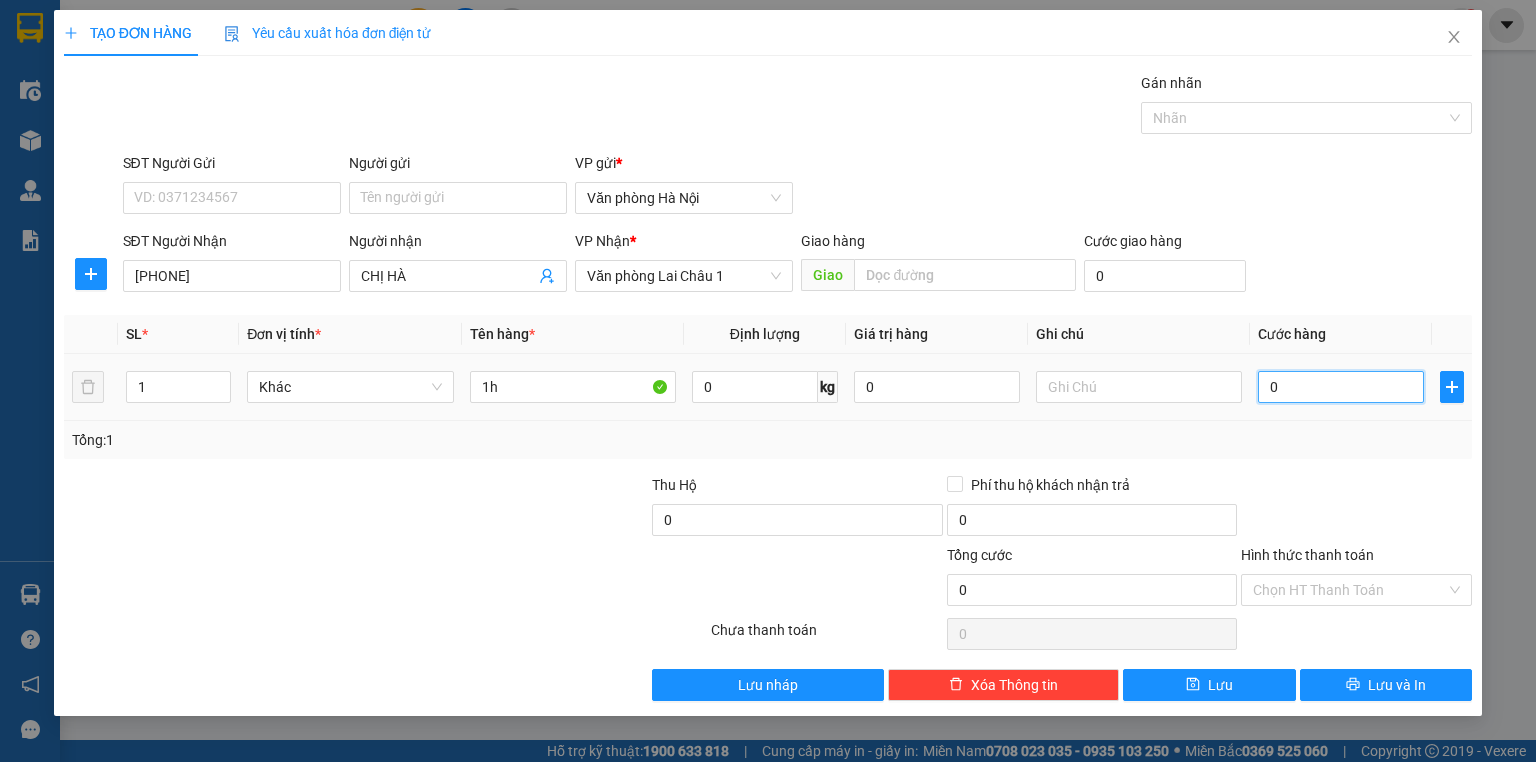 click on "0" at bounding box center [1341, 387] 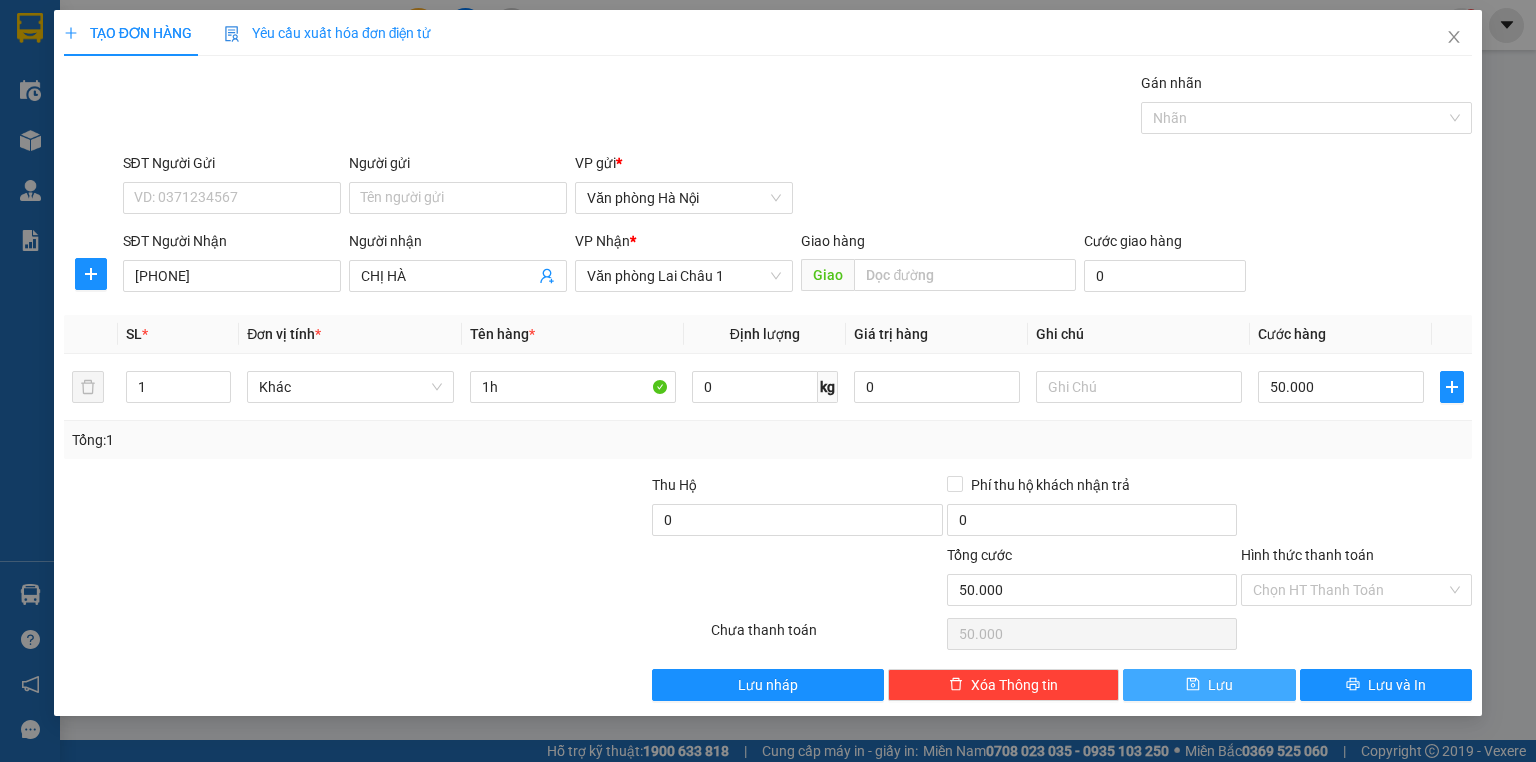 click on "Lưu" at bounding box center (1220, 685) 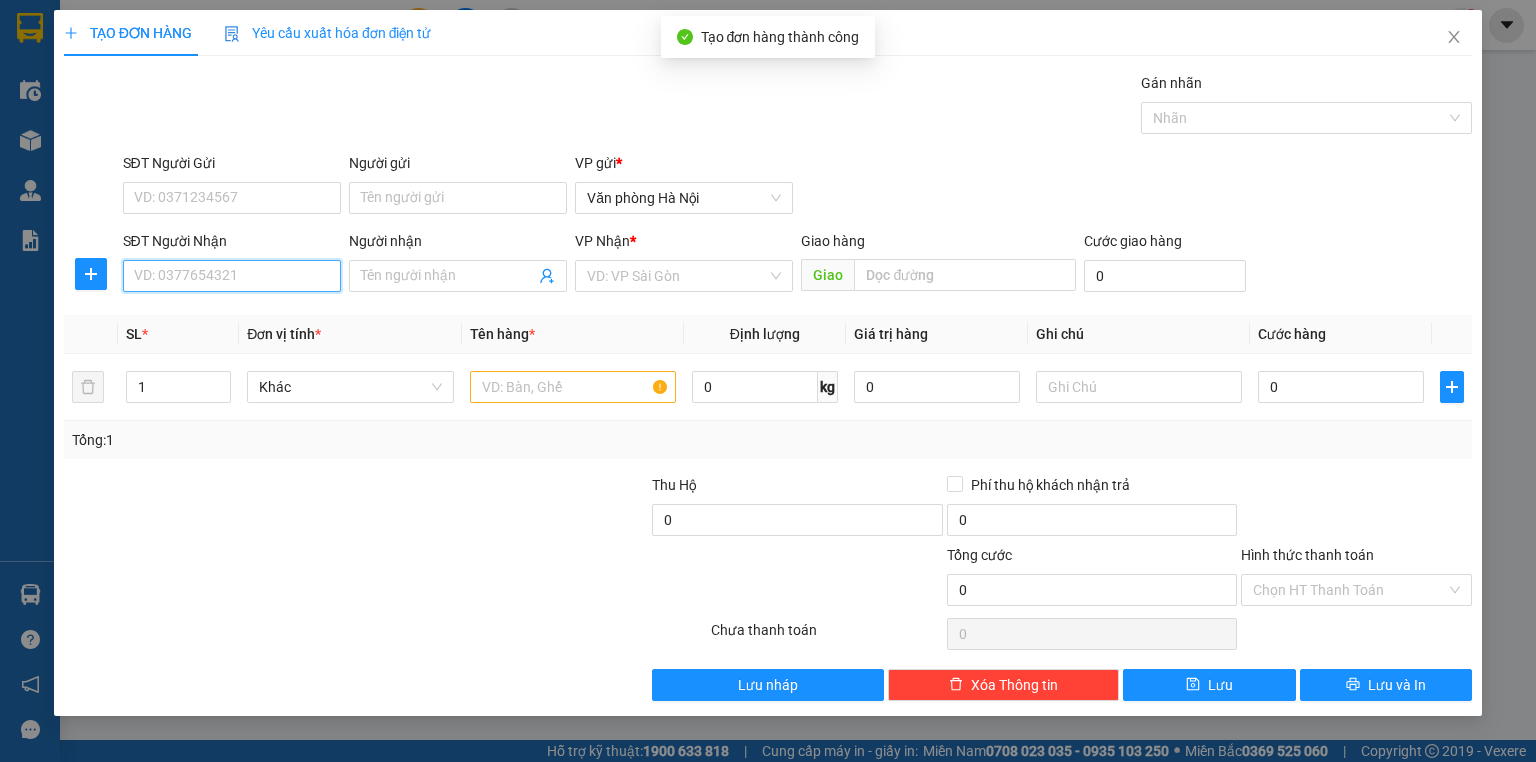 click on "SĐT Người Nhận" at bounding box center [232, 276] 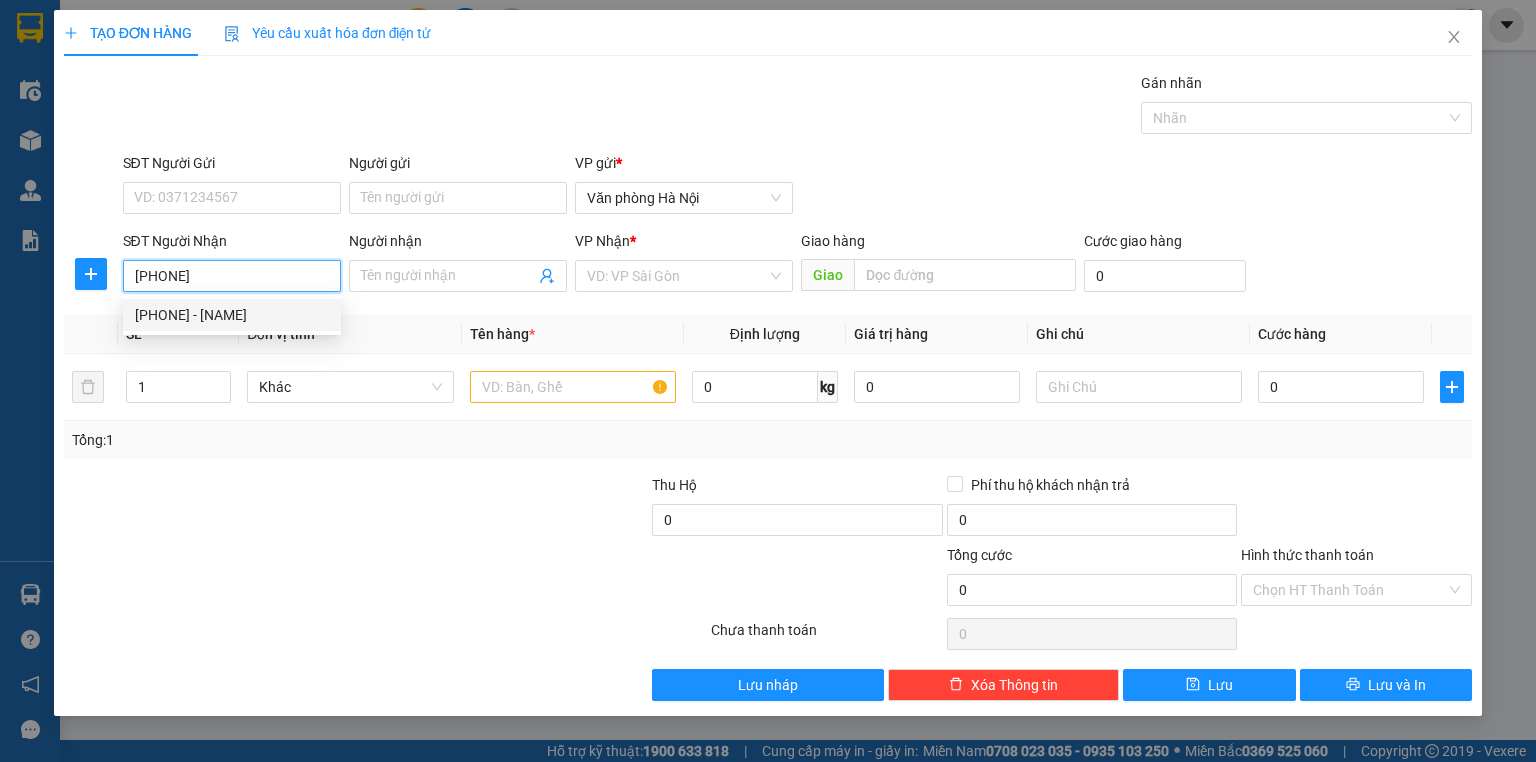 click on "[PHONE] - [NAME]" at bounding box center [232, 315] 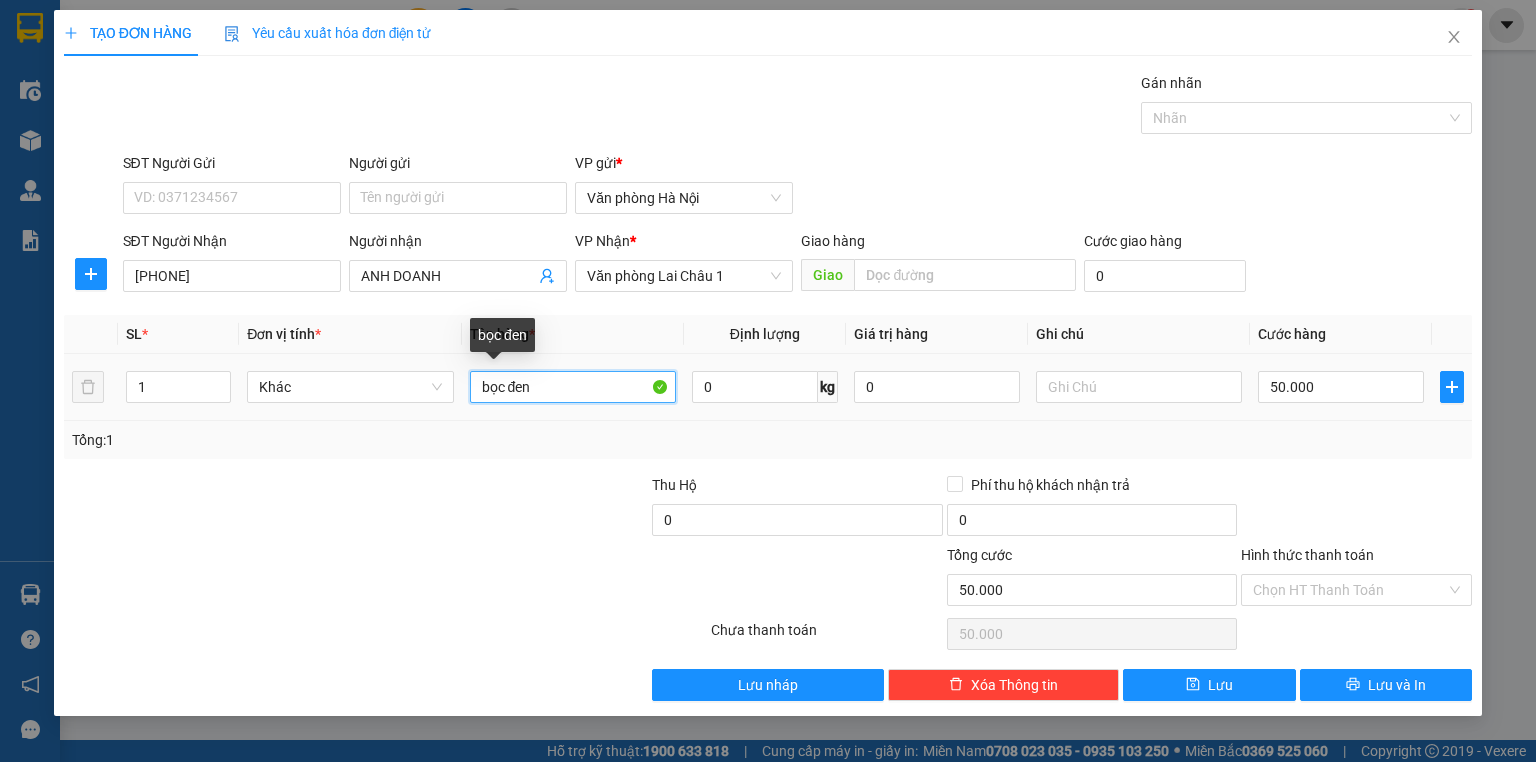 click on "bọc đen" at bounding box center [573, 387] 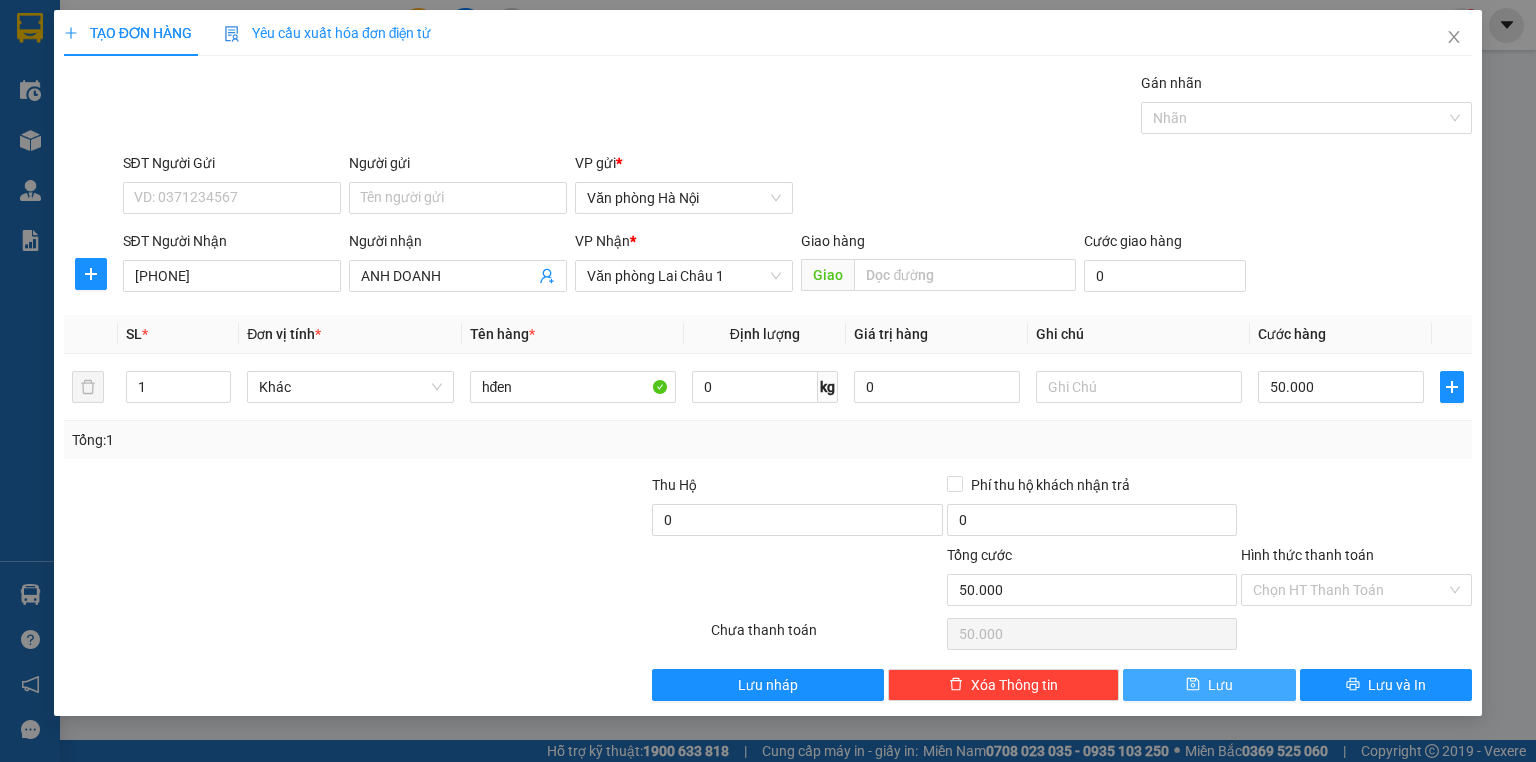 click on "Lưu" at bounding box center (1220, 685) 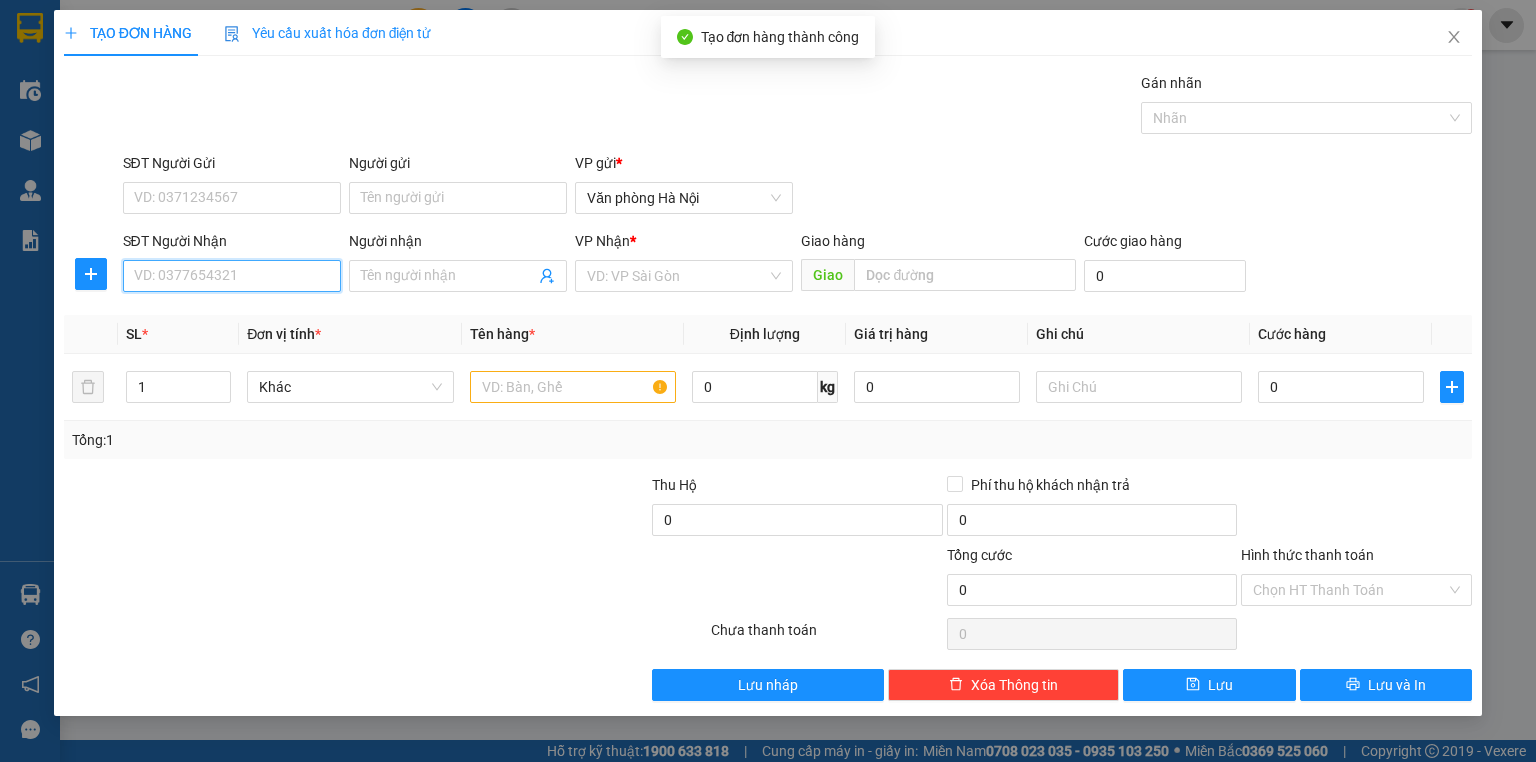 click on "SĐT Người Nhận" at bounding box center (232, 276) 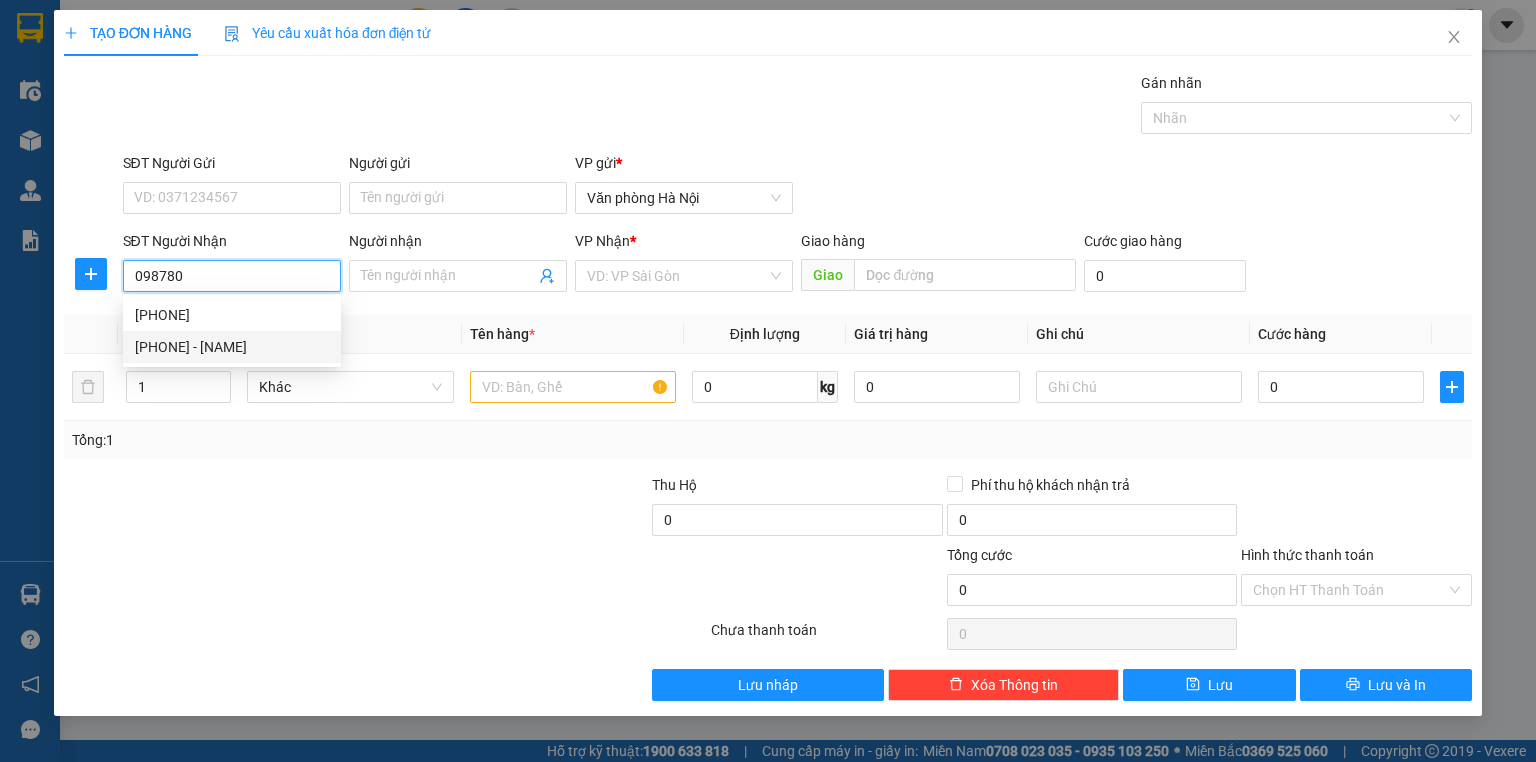 click on "[PHONE] - [NAME]" at bounding box center (232, 347) 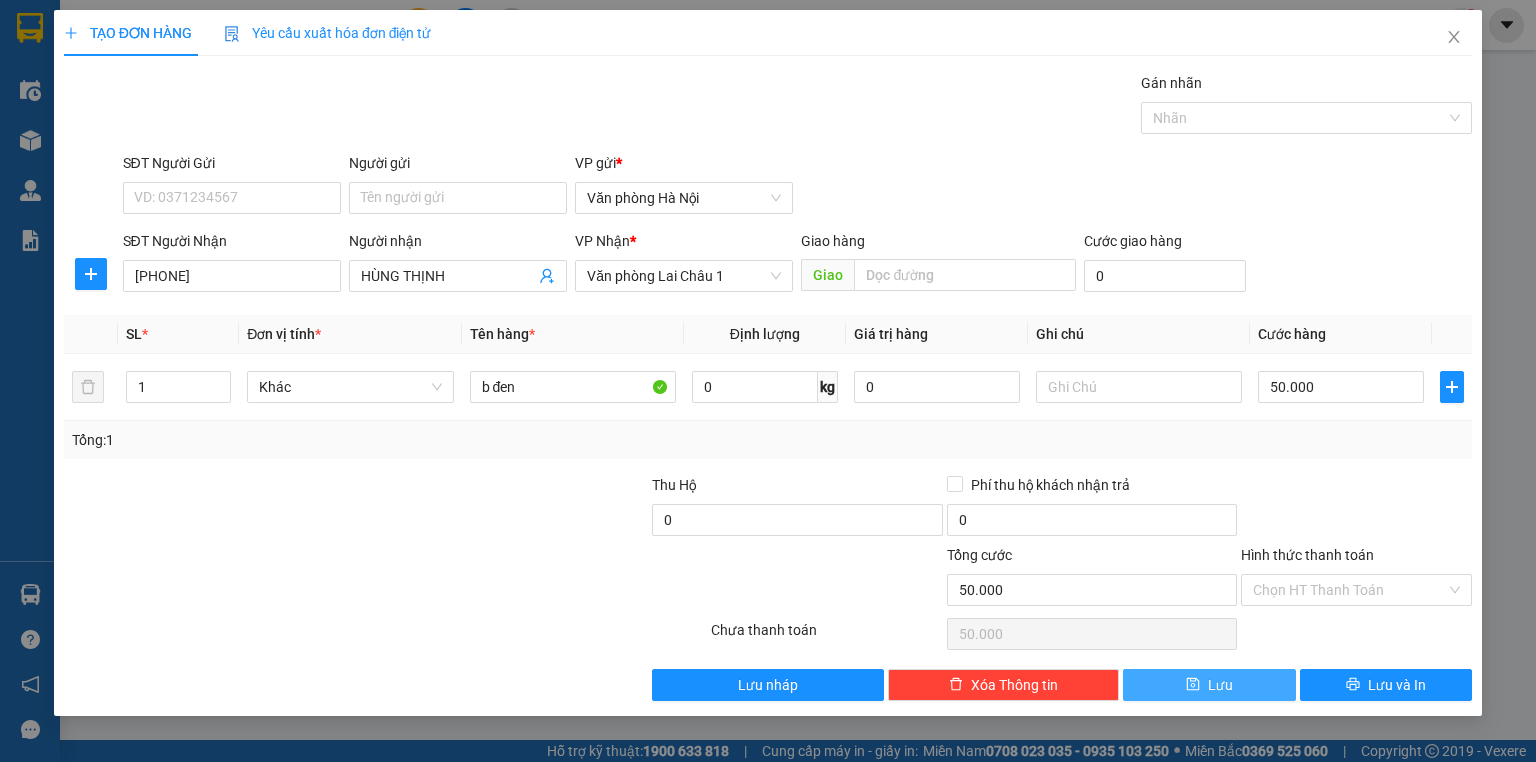 click on "Lưu" at bounding box center (1220, 685) 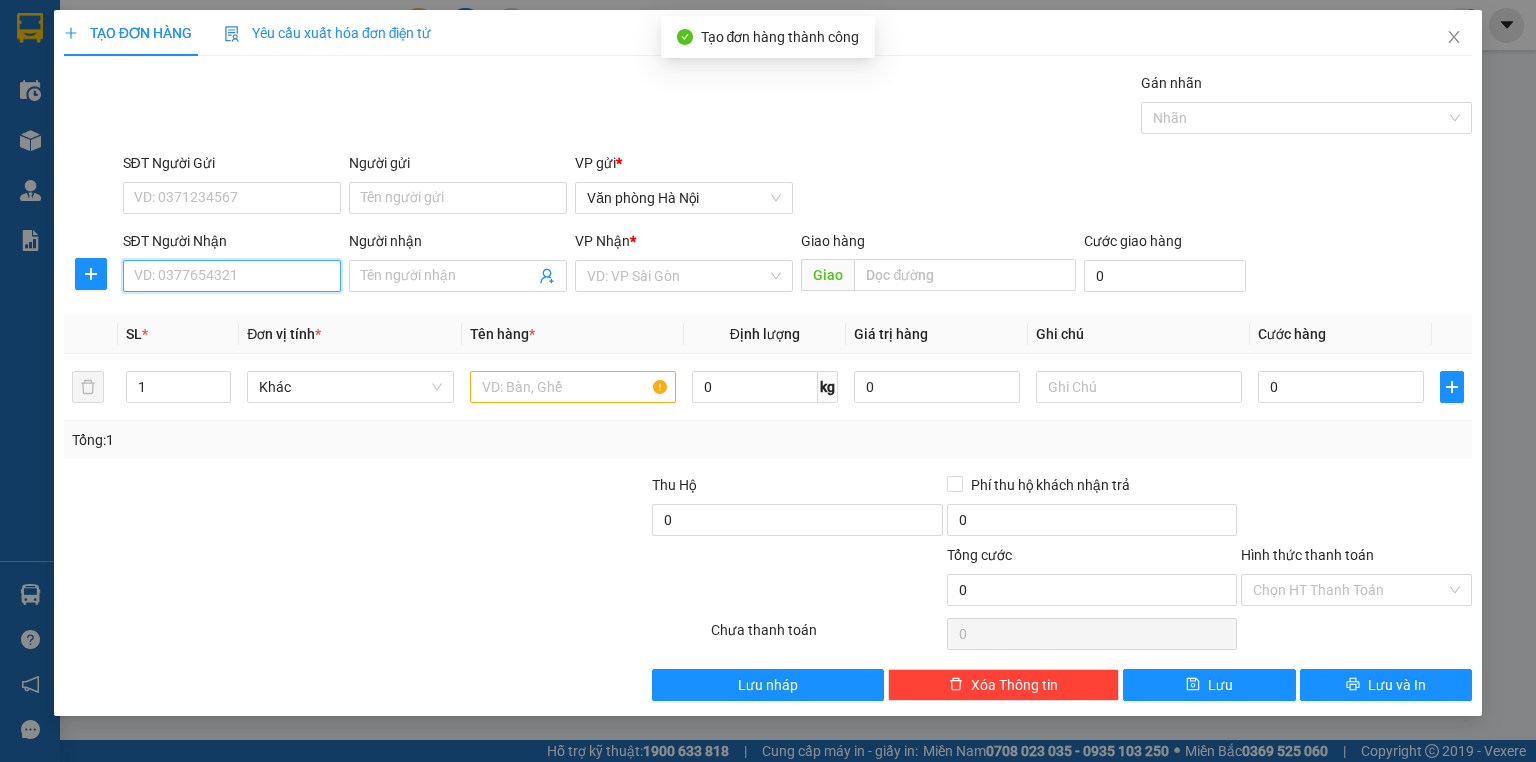 click on "SĐT Người Nhận" at bounding box center [232, 276] 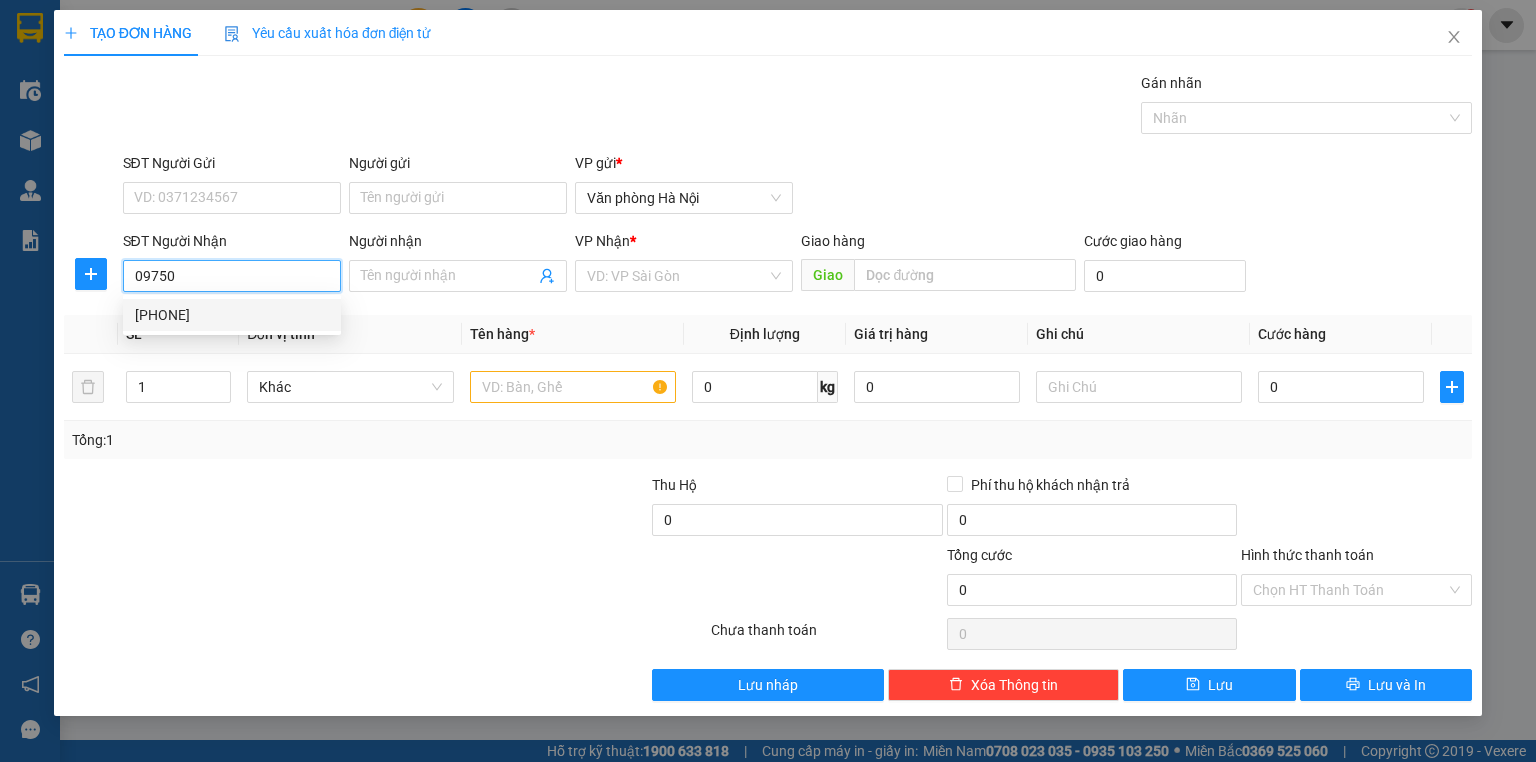click on "[PHONE]" at bounding box center [232, 315] 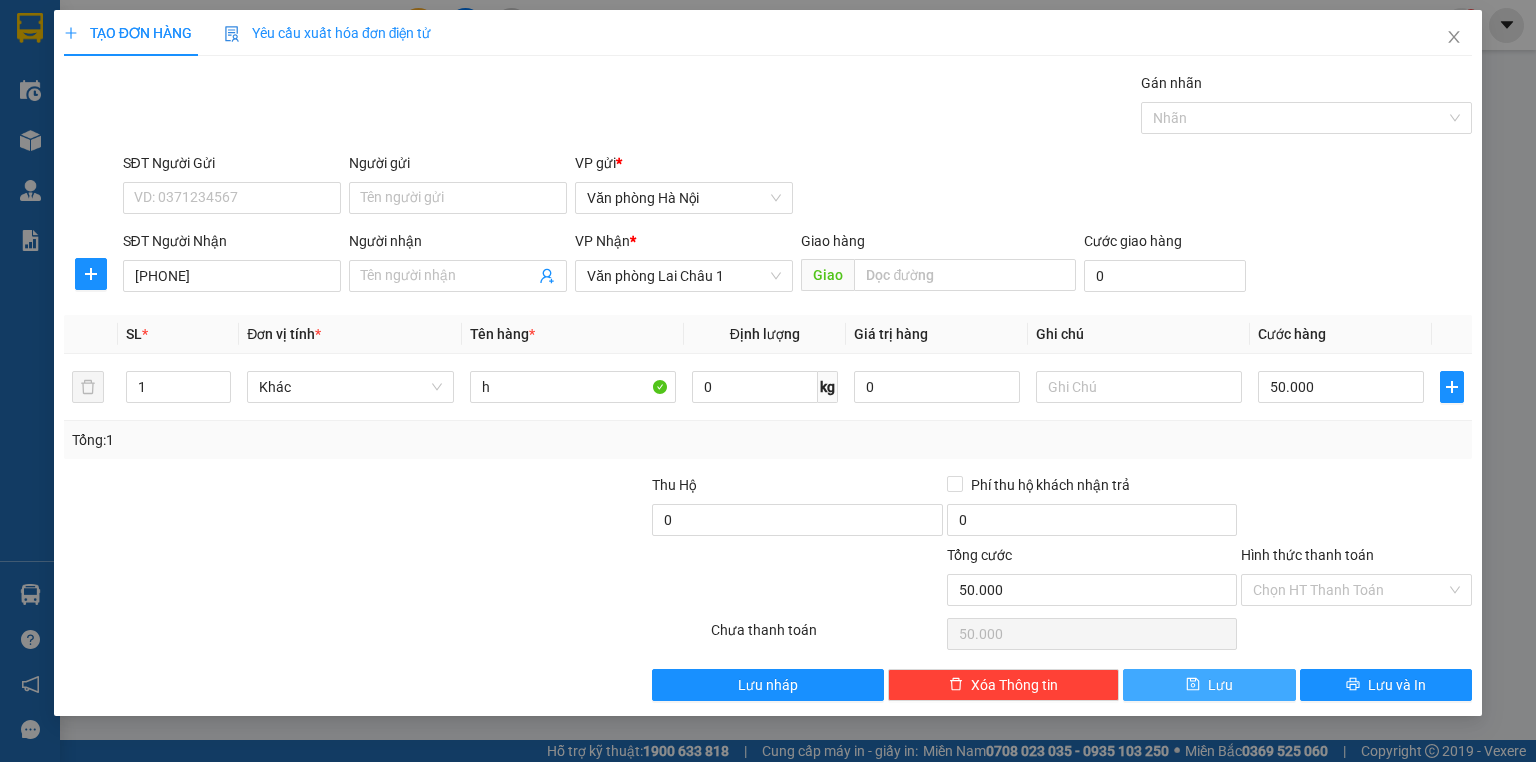 click on "Lưu" at bounding box center (1209, 685) 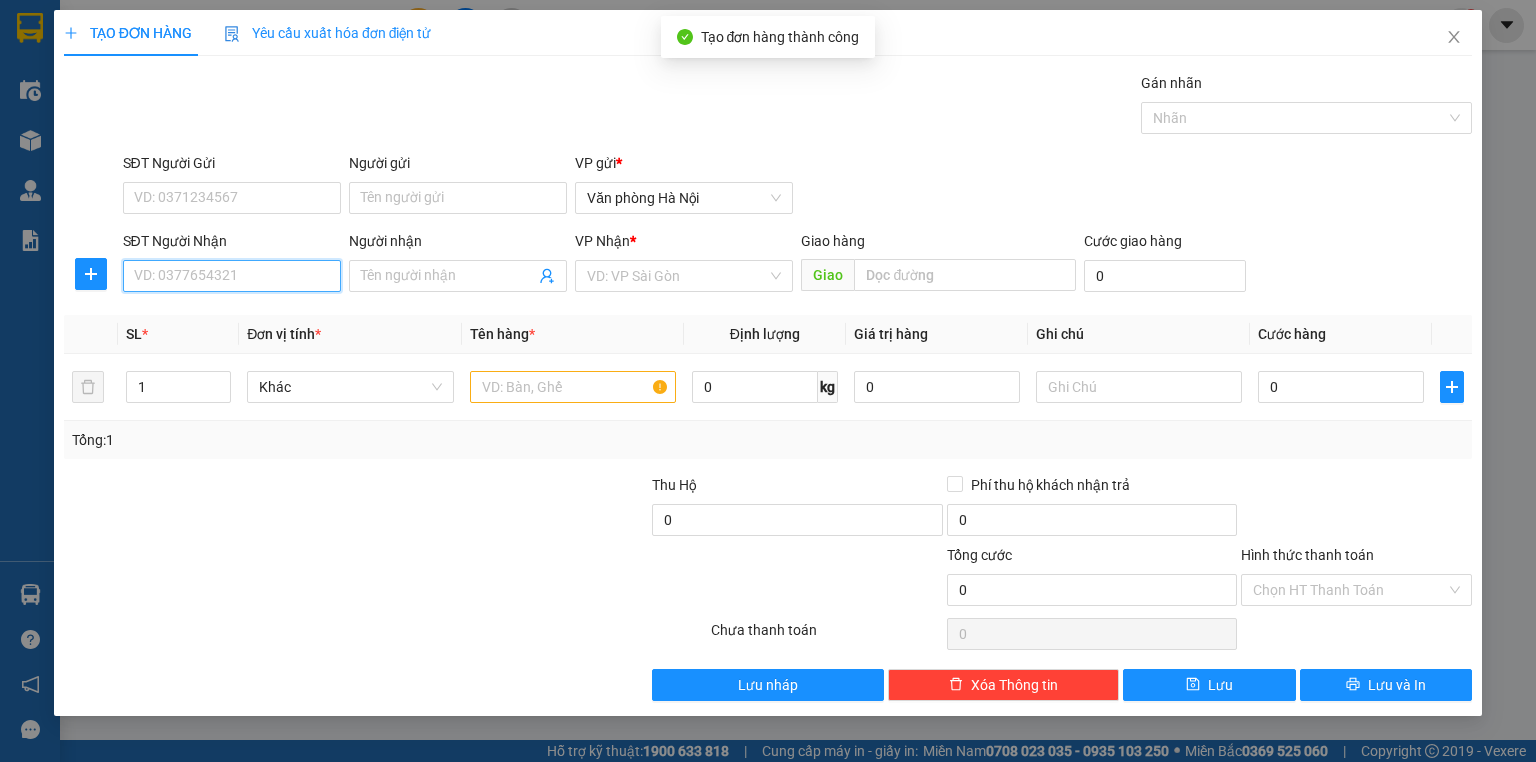 click on "SĐT Người Nhận" at bounding box center [232, 276] 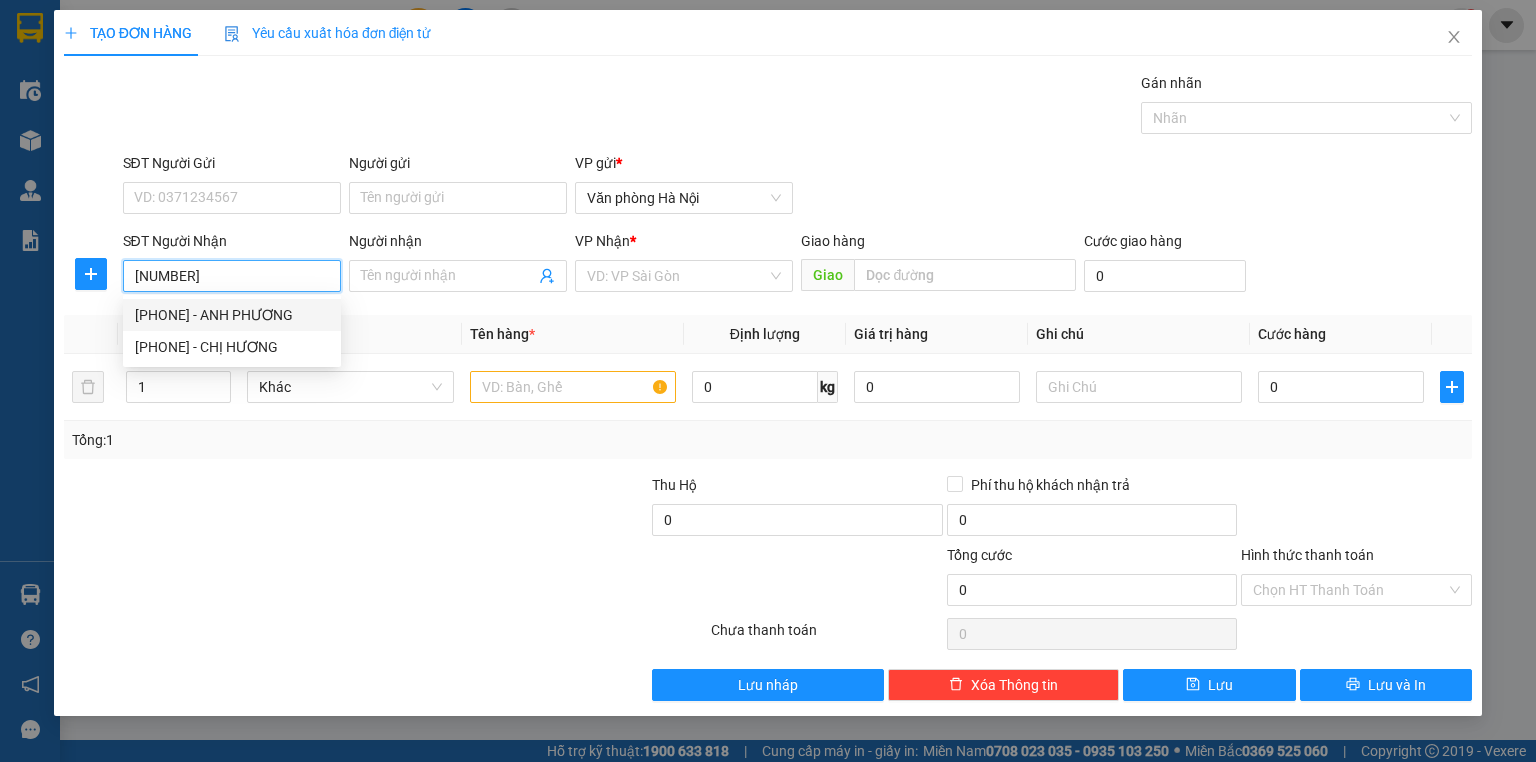click on "[PHONE] - ANH PHƯƠNG" at bounding box center [232, 315] 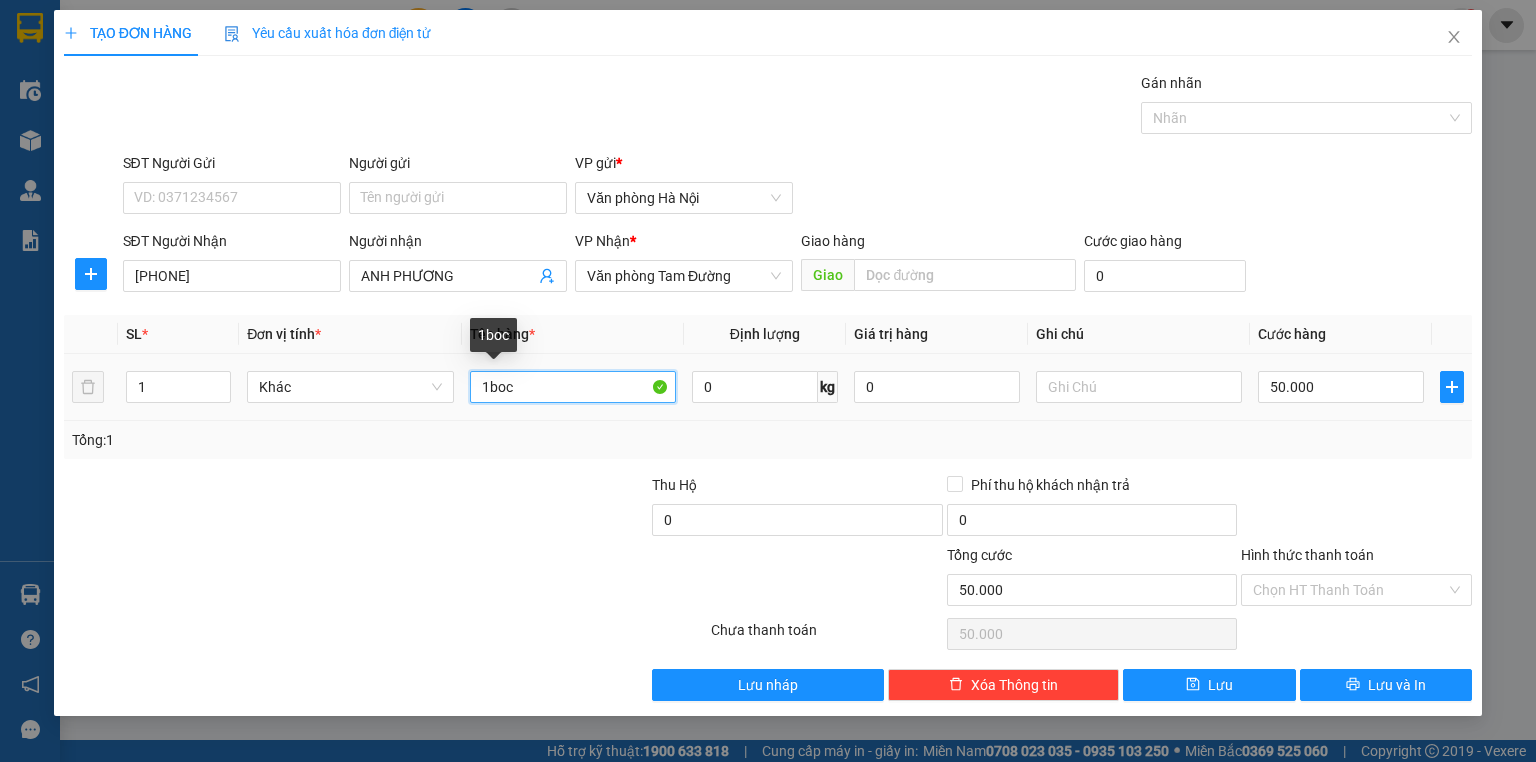 click on "1boc" at bounding box center (573, 387) 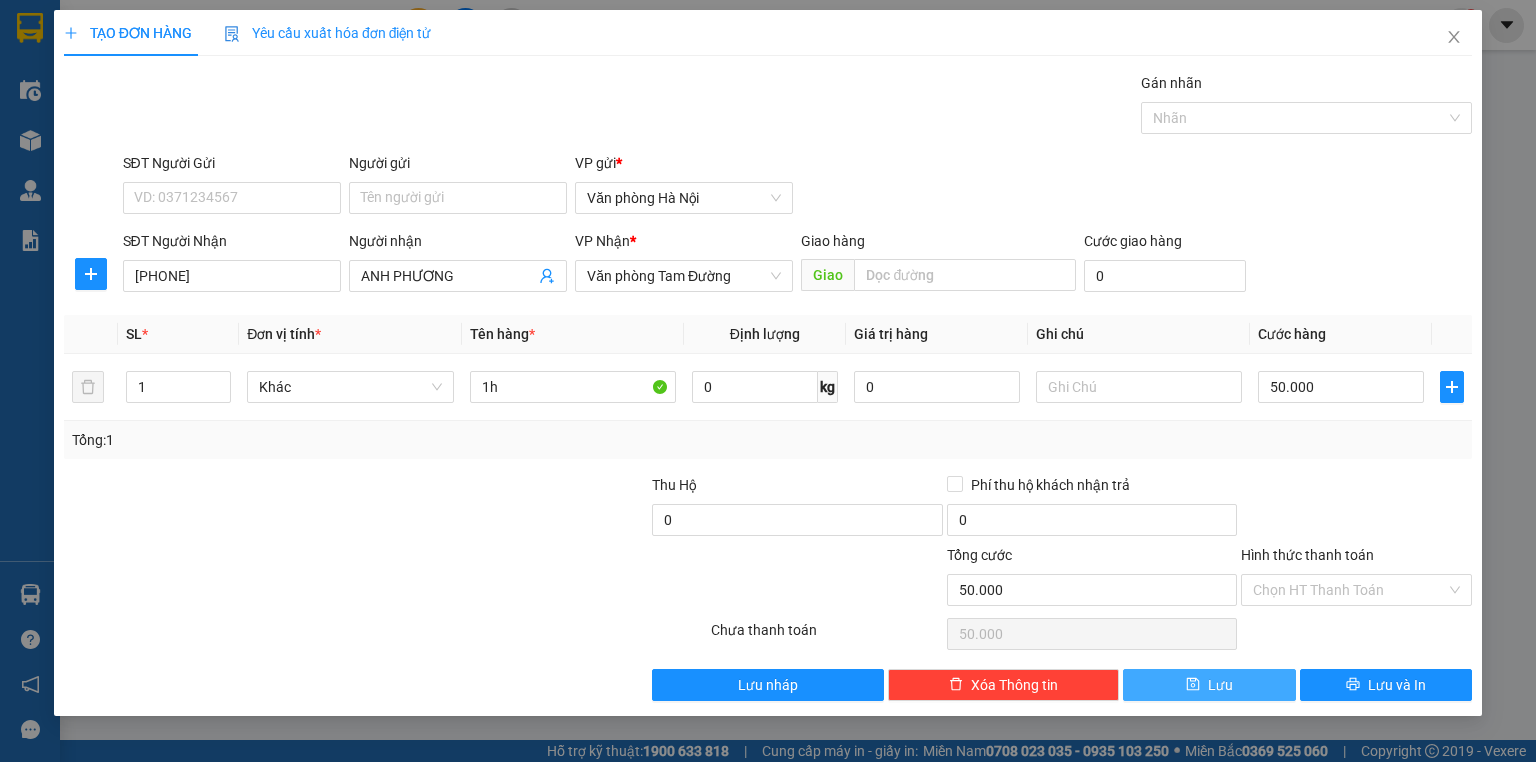 click on "Lưu" at bounding box center [1220, 685] 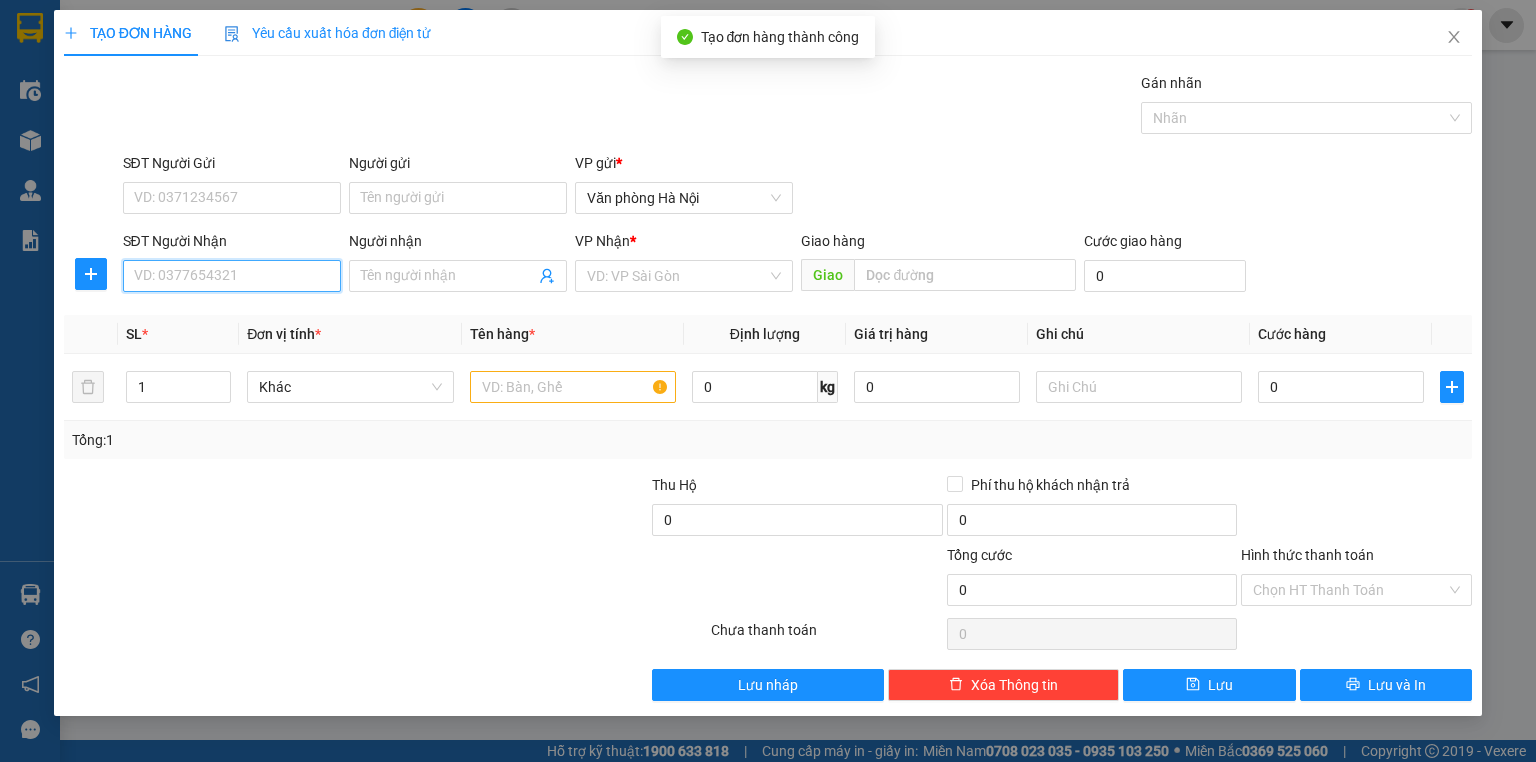 click on "SĐT Người Nhận" at bounding box center [232, 276] 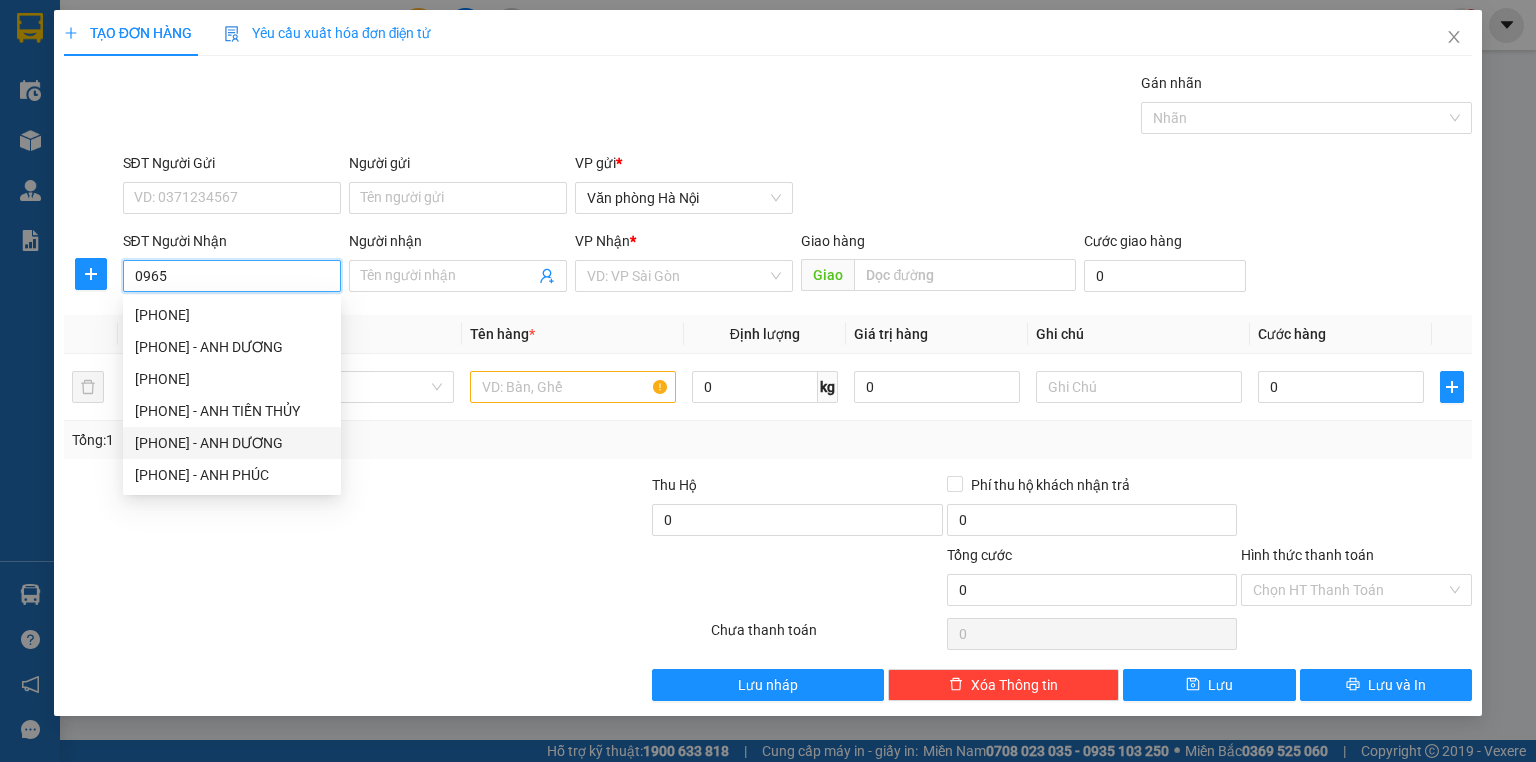 click on "[PHONE] - ANH DƯƠNG" at bounding box center [232, 443] 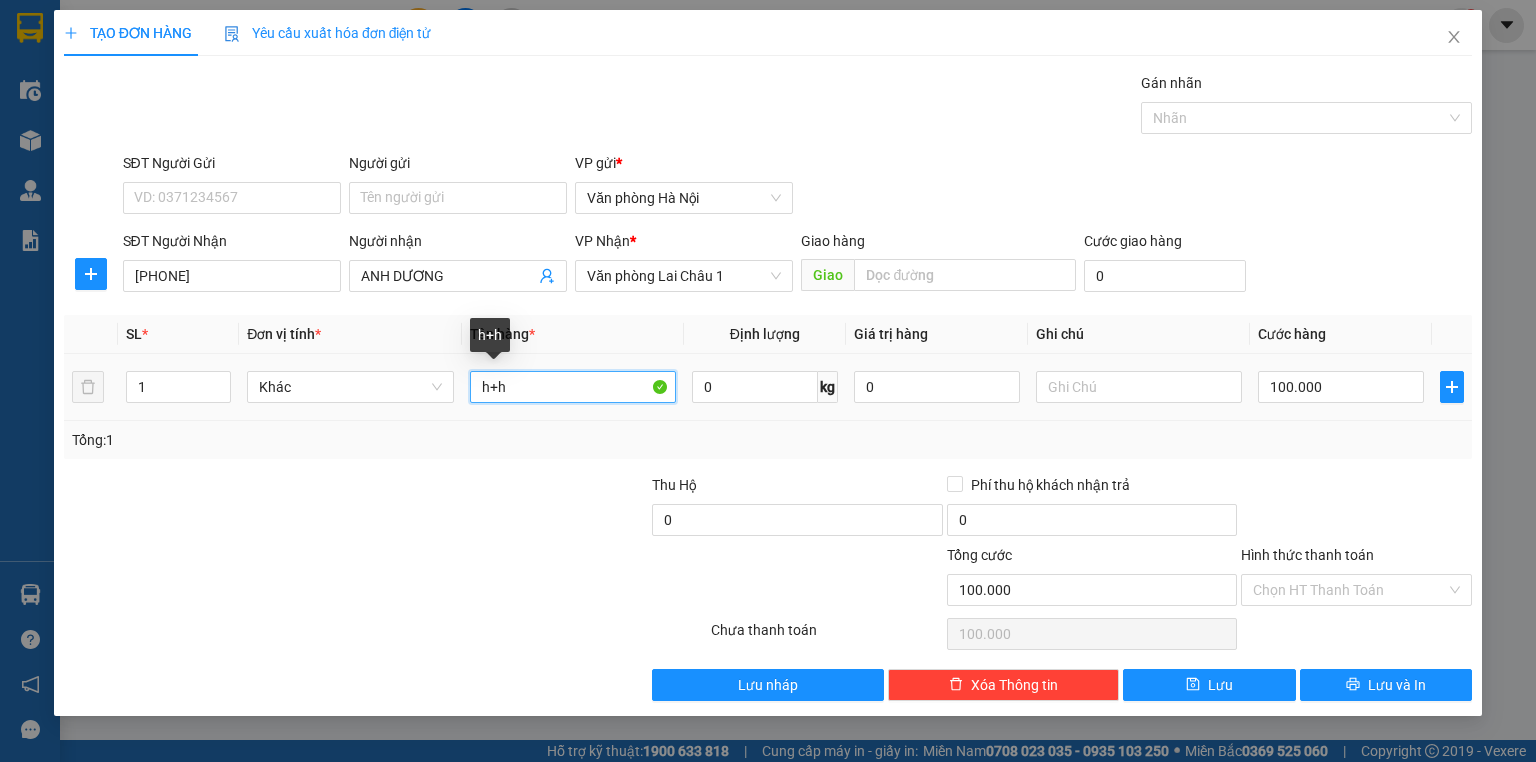 click on "h+h" at bounding box center (573, 387) 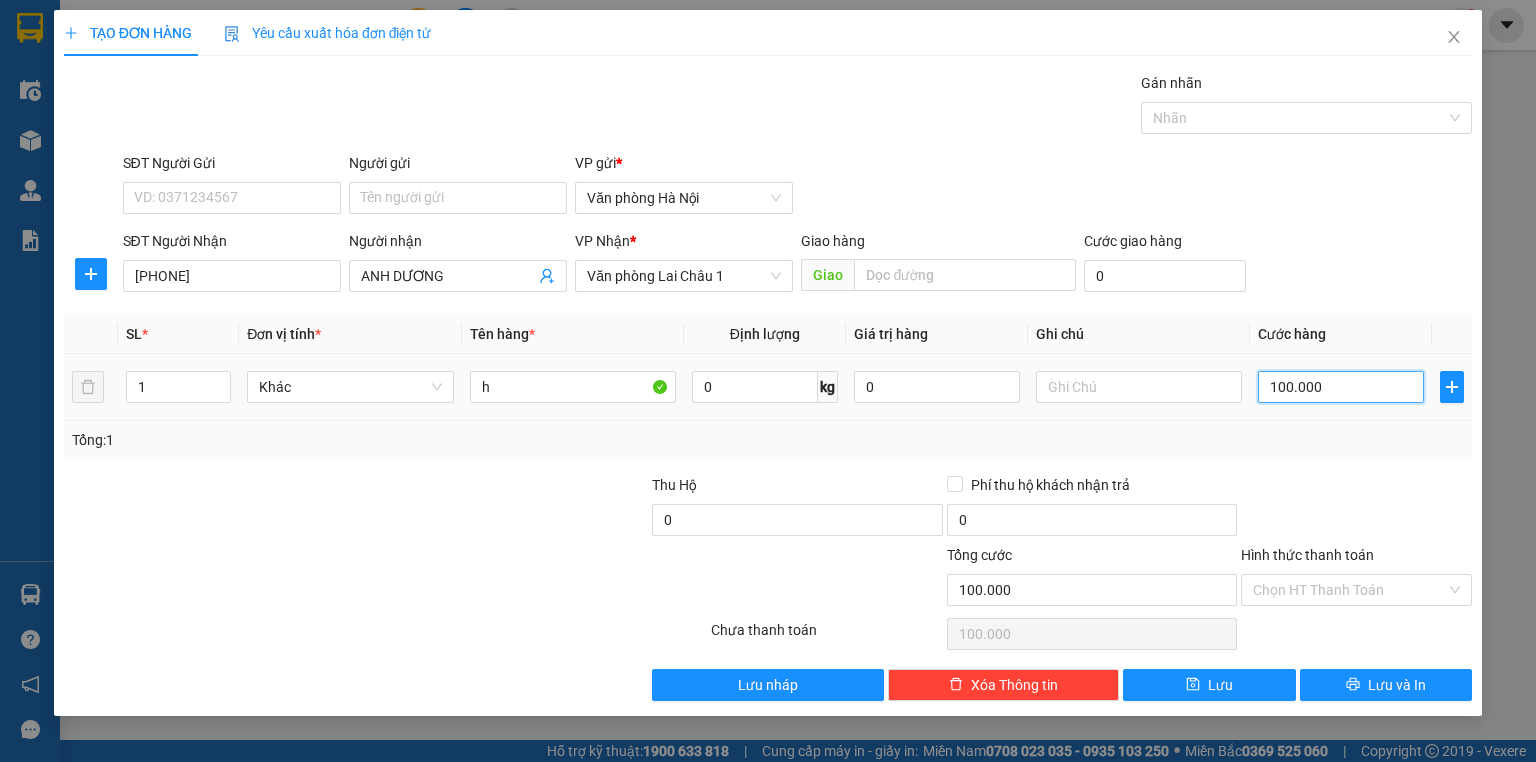 click on "100.000" at bounding box center (1341, 387) 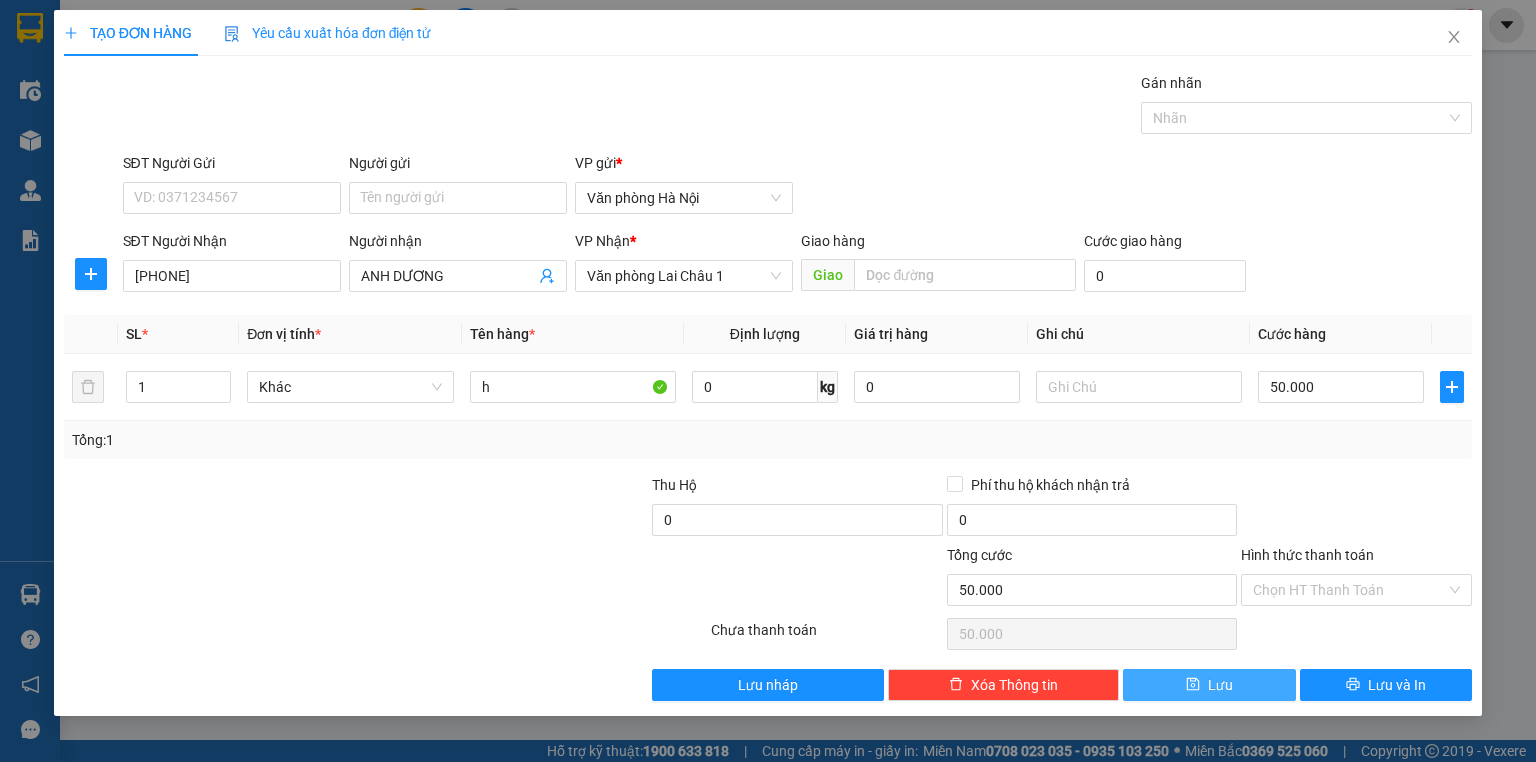 click on "Lưu" at bounding box center (1209, 685) 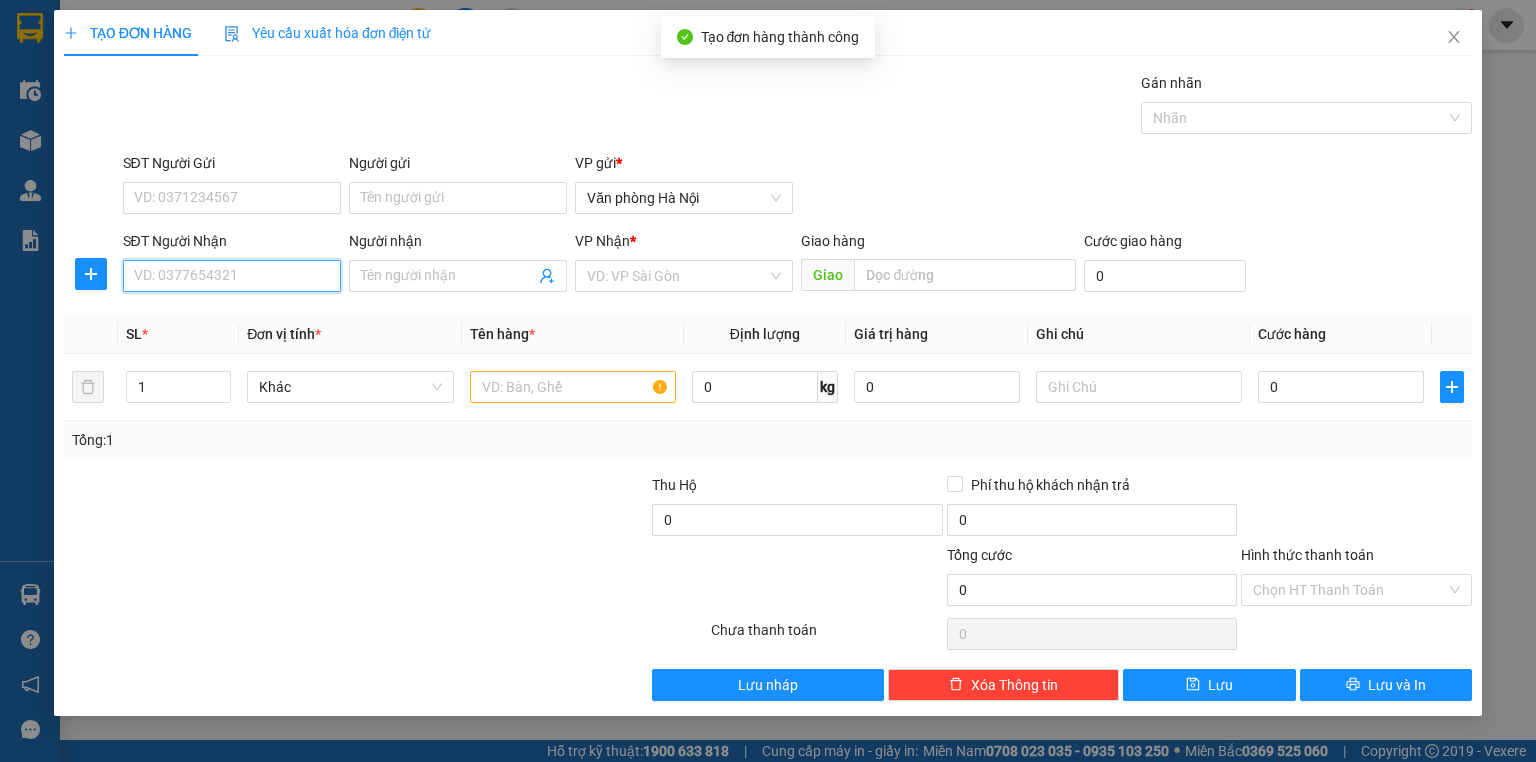 click on "SĐT Người Nhận" at bounding box center [232, 276] 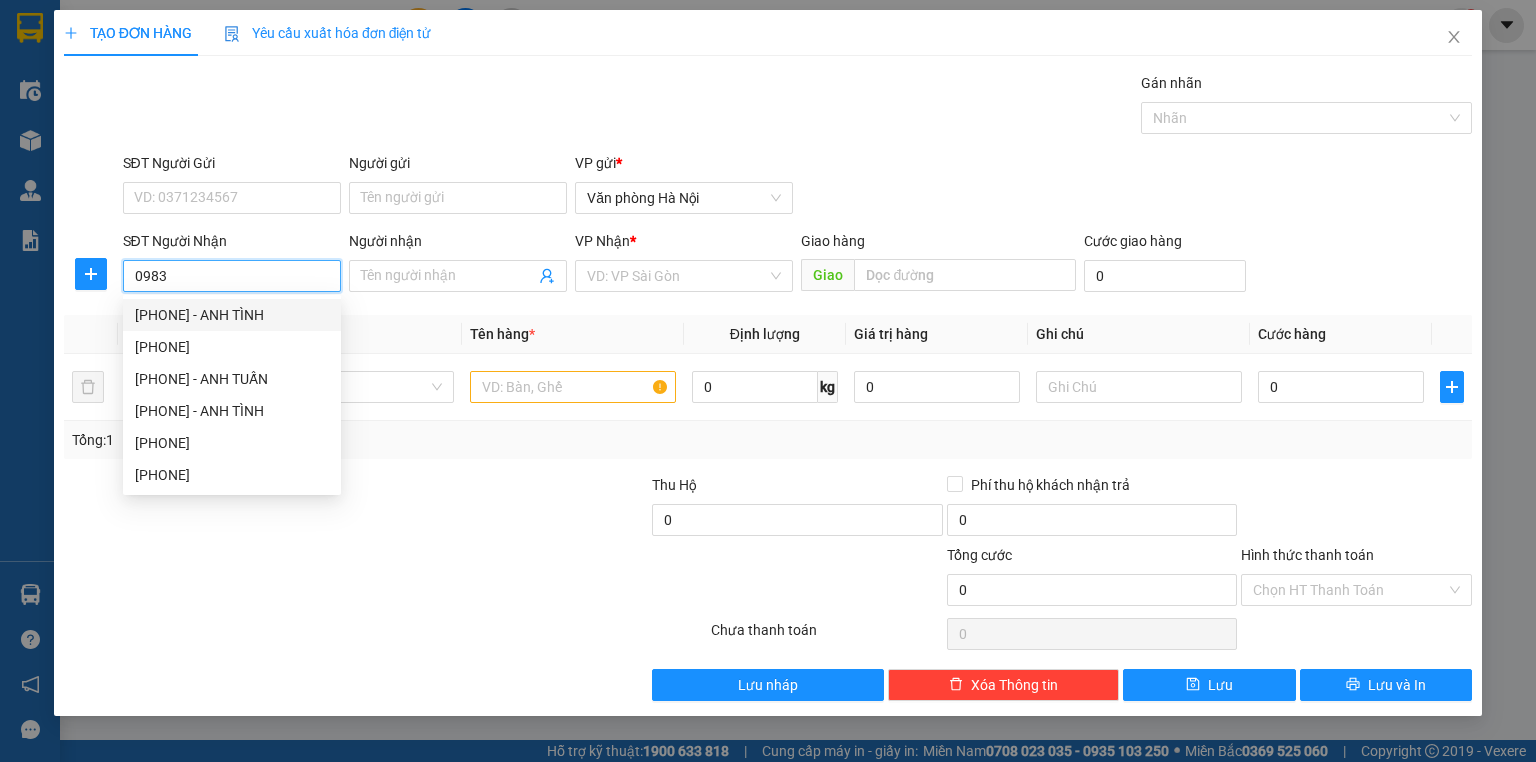 click on "[PHONE] - ANH TÌNH" at bounding box center (232, 315) 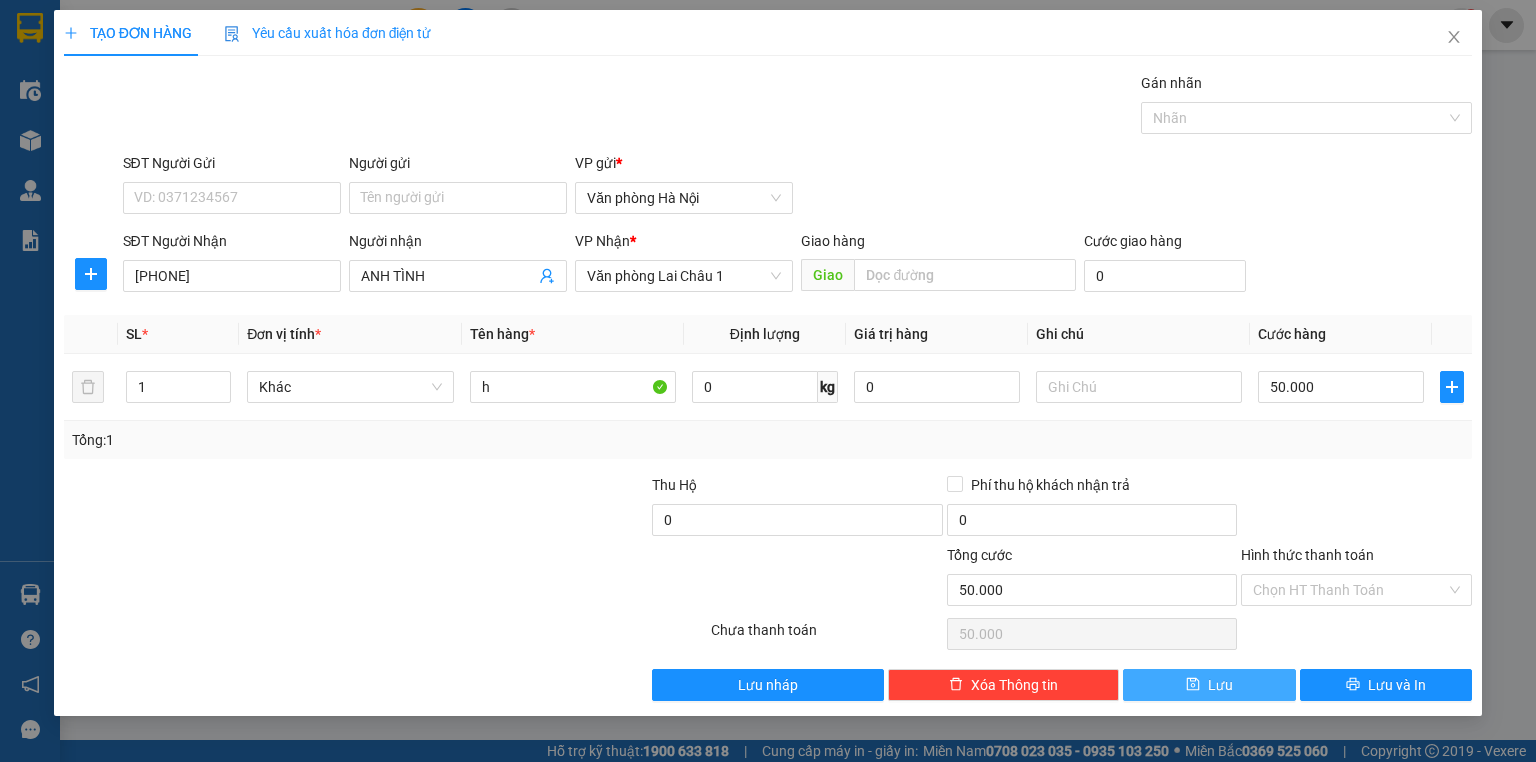 click on "Lưu" at bounding box center [1209, 685] 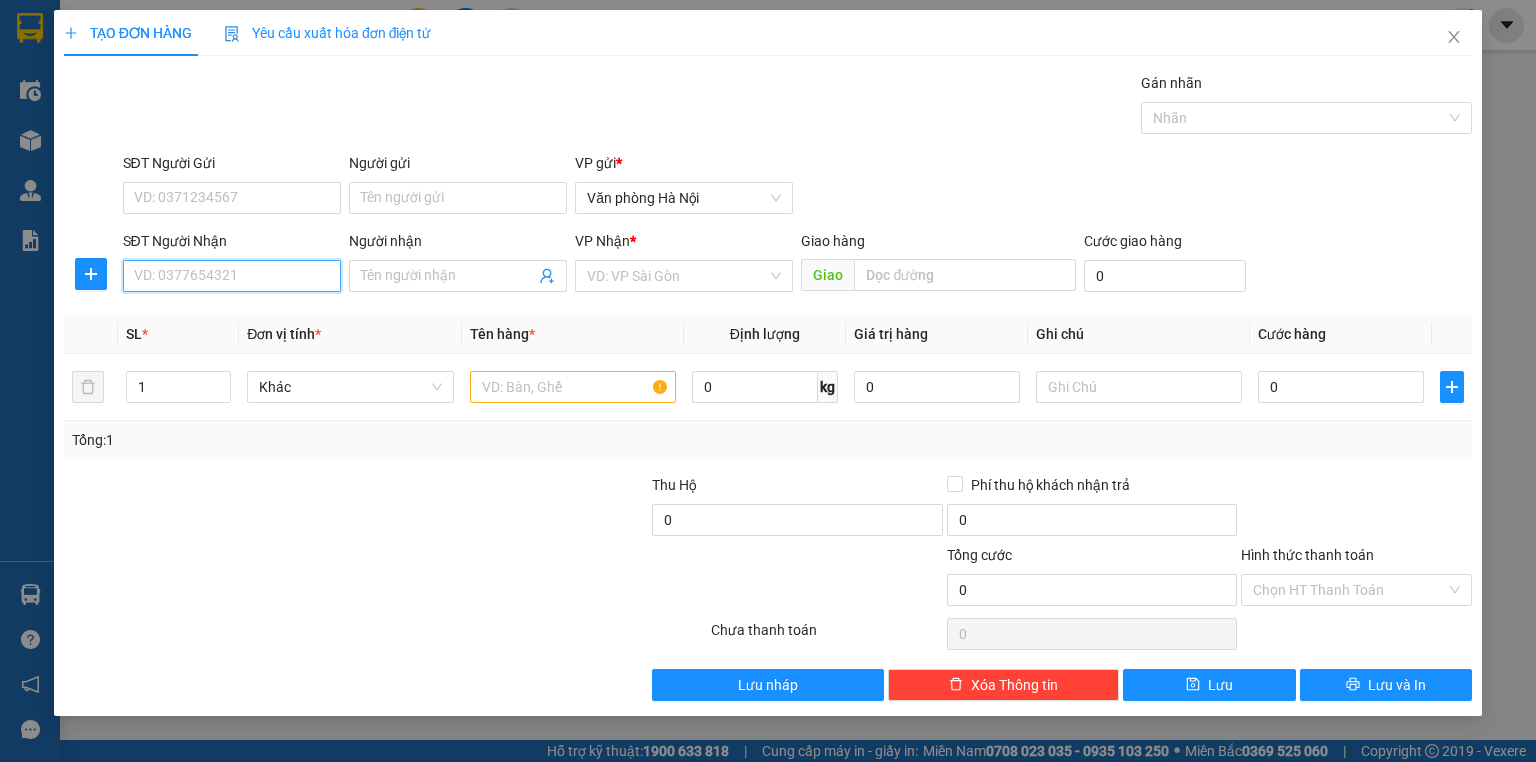 click on "SĐT Người Nhận" at bounding box center [232, 276] 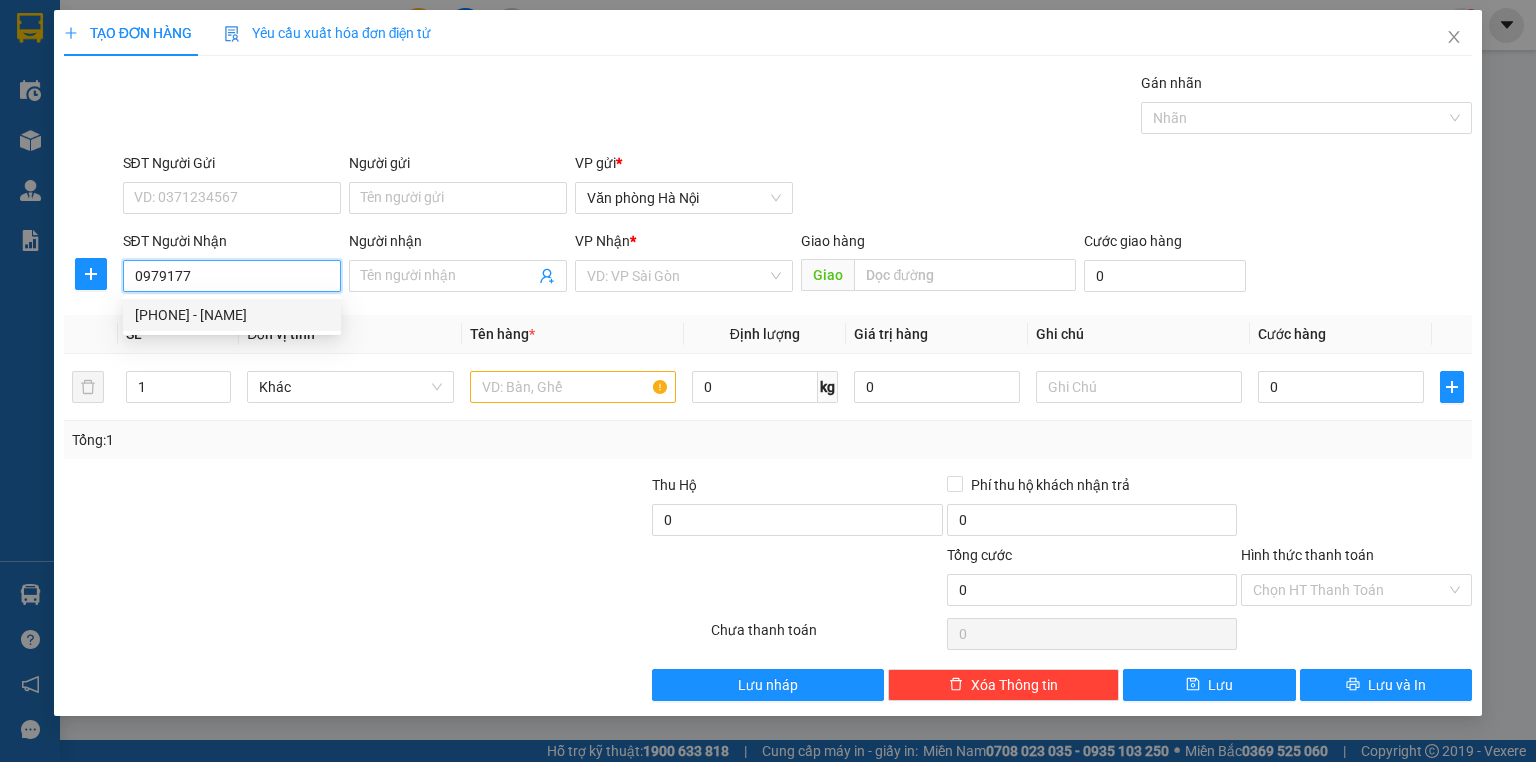 click on "[PHONE] - [NAME]" at bounding box center (232, 315) 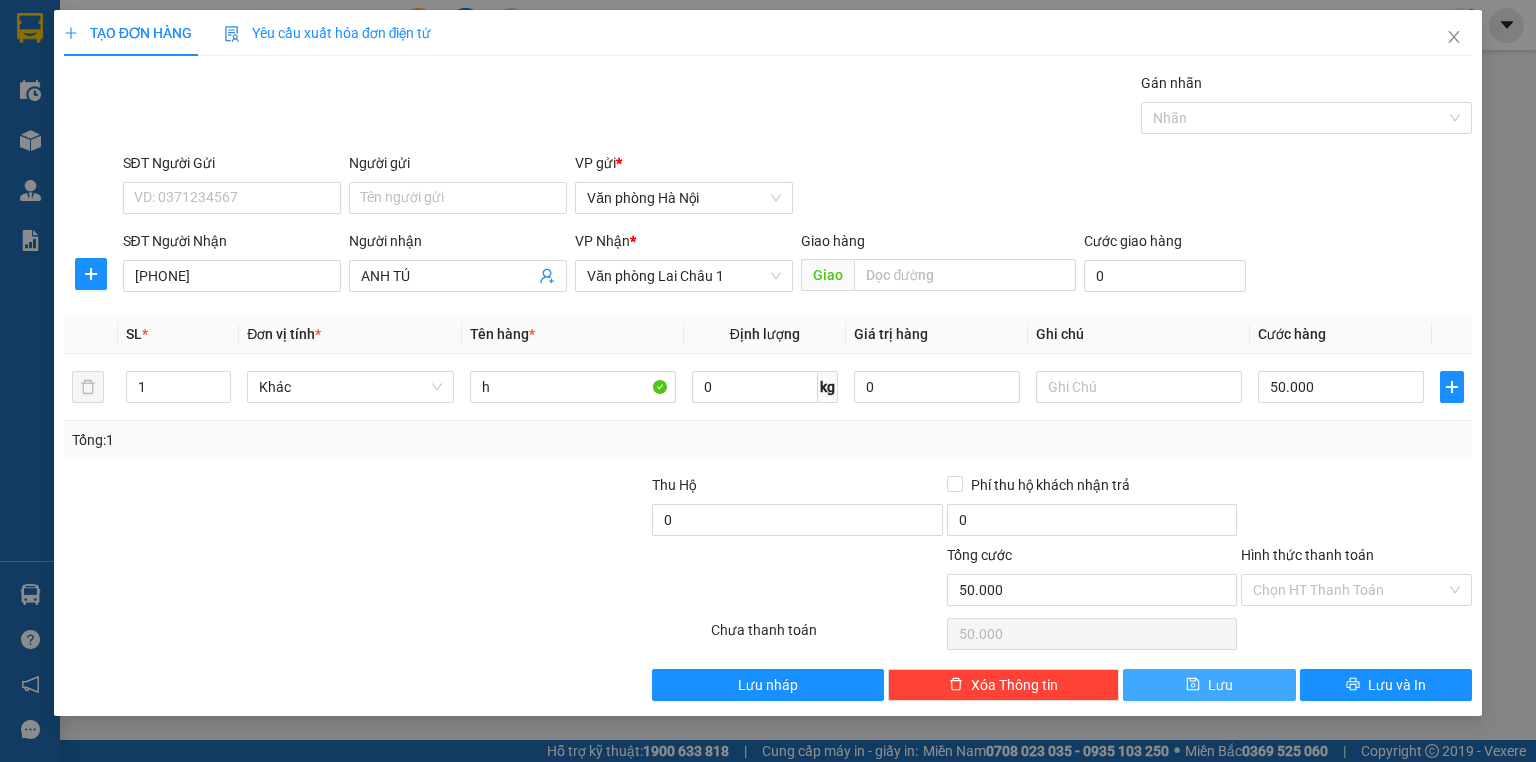 click on "Lưu" at bounding box center (1209, 685) 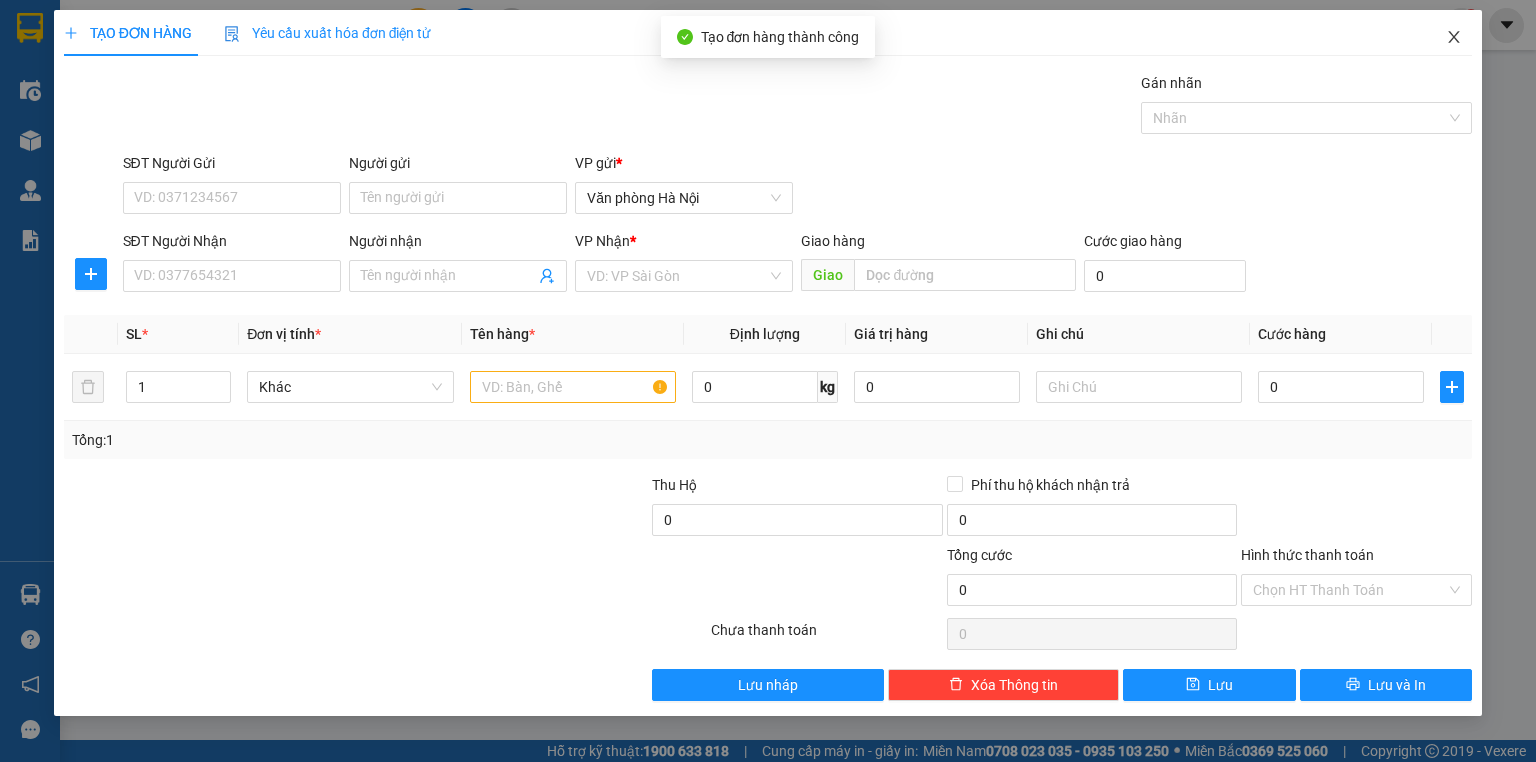 click at bounding box center (1454, 38) 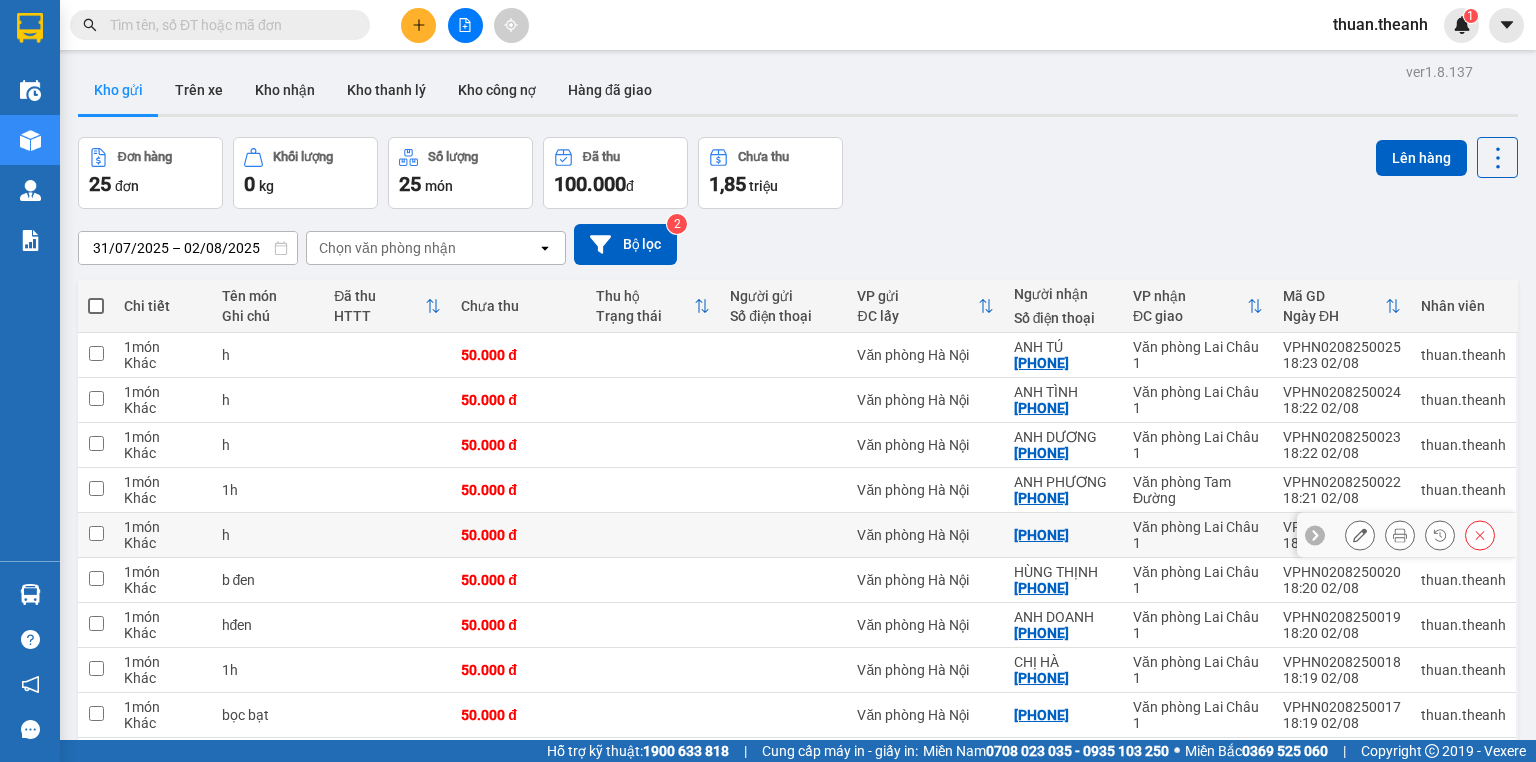 scroll, scrollTop: 0, scrollLeft: 0, axis: both 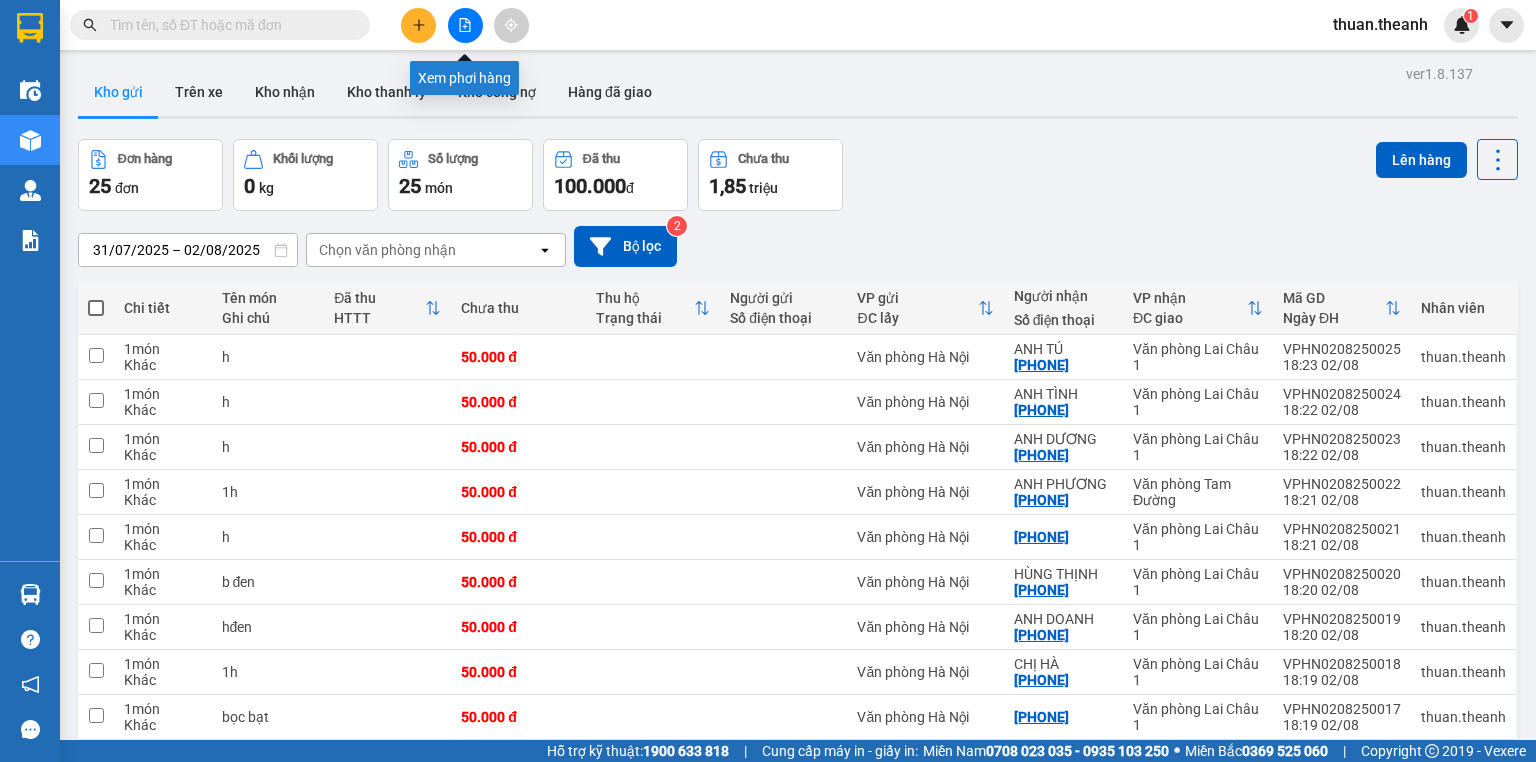 click 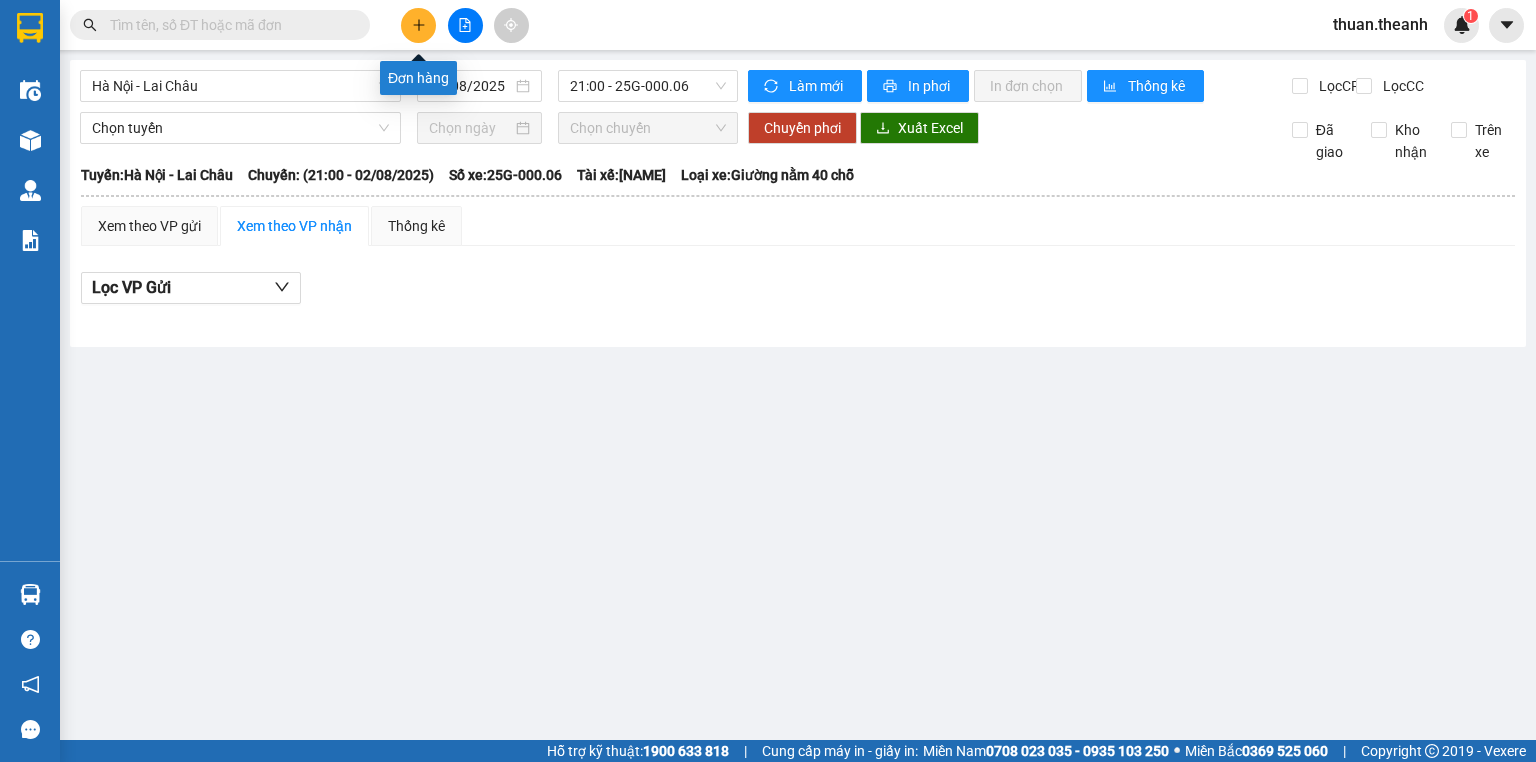 click at bounding box center (418, 25) 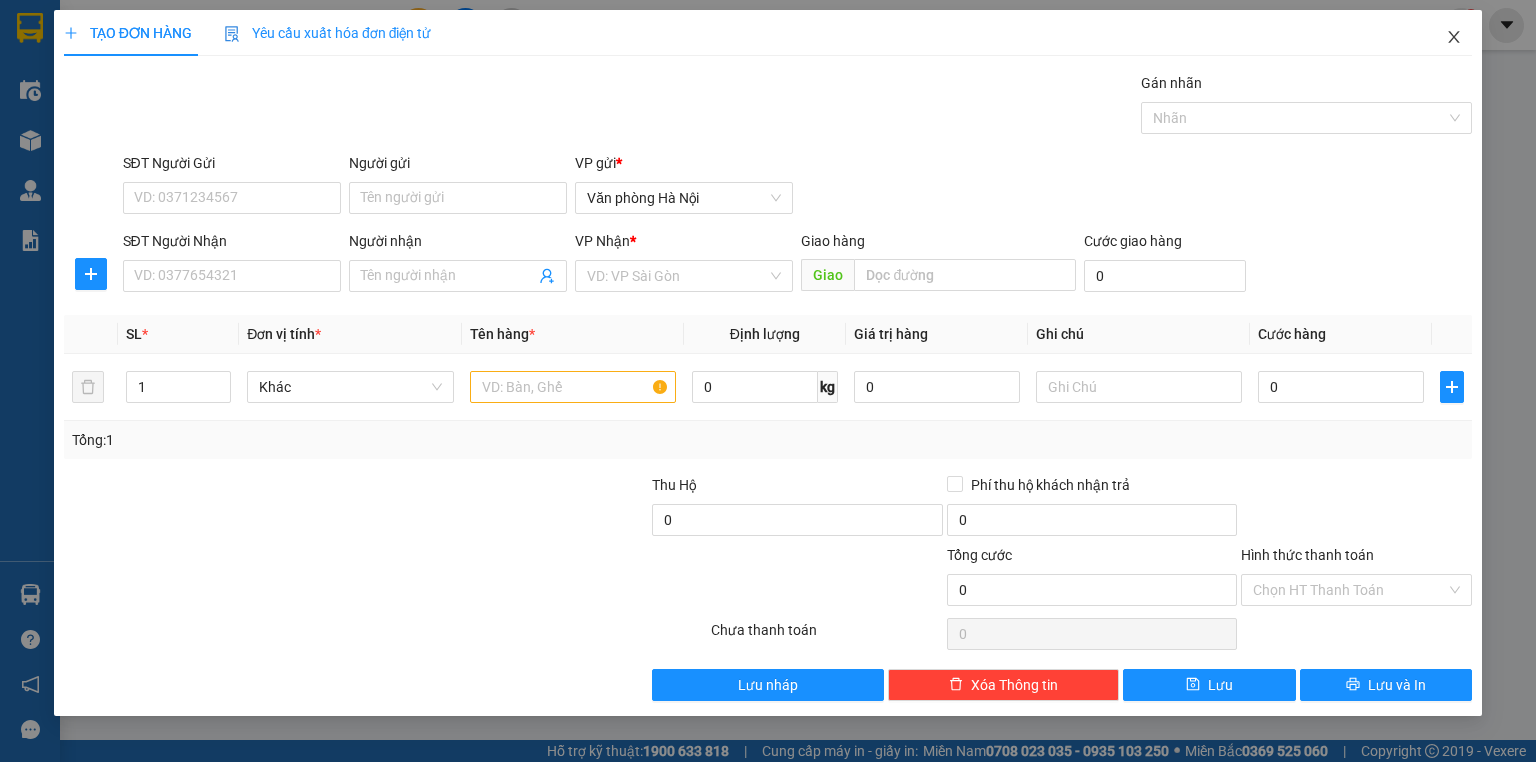 click at bounding box center (1454, 38) 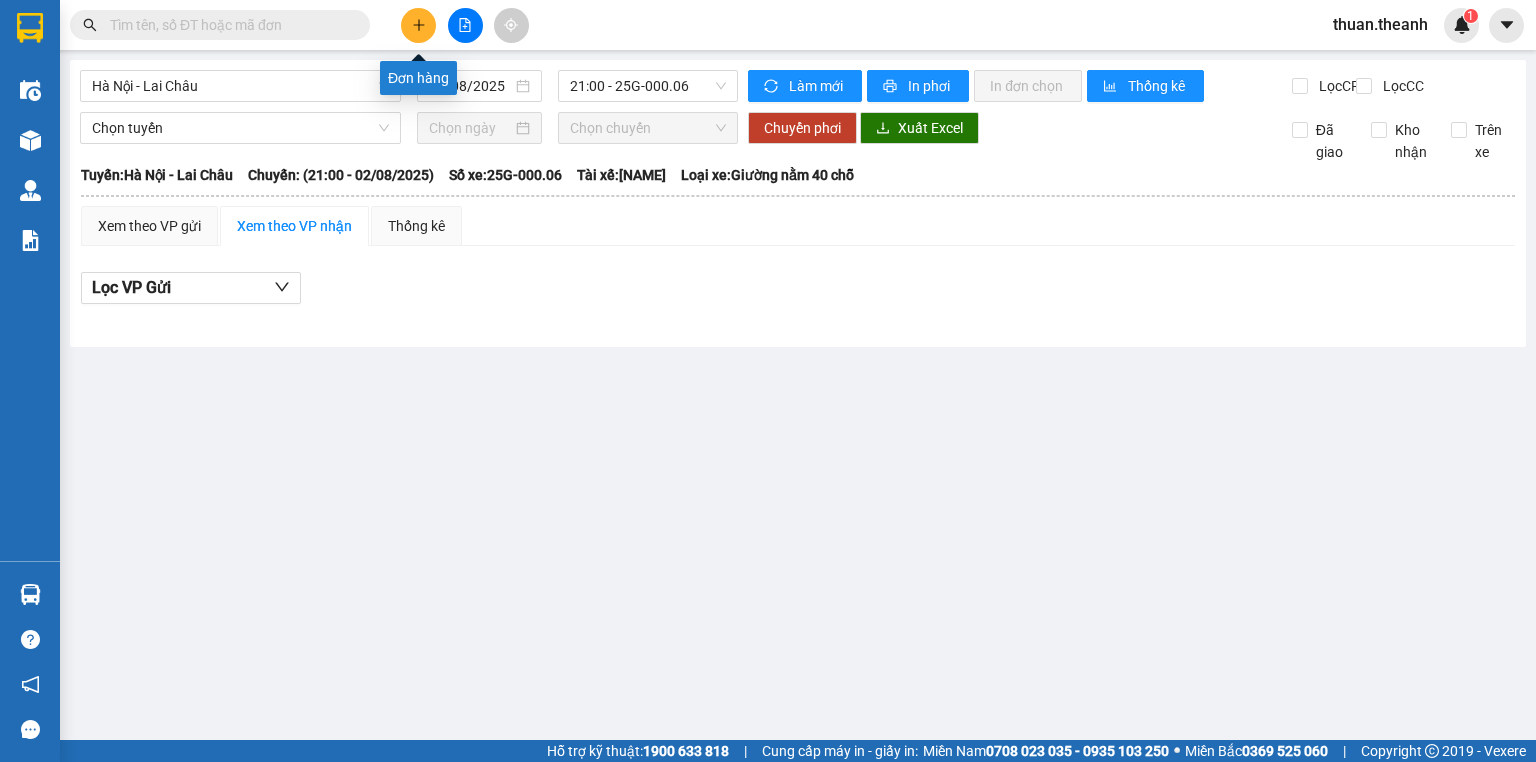 click at bounding box center [418, 25] 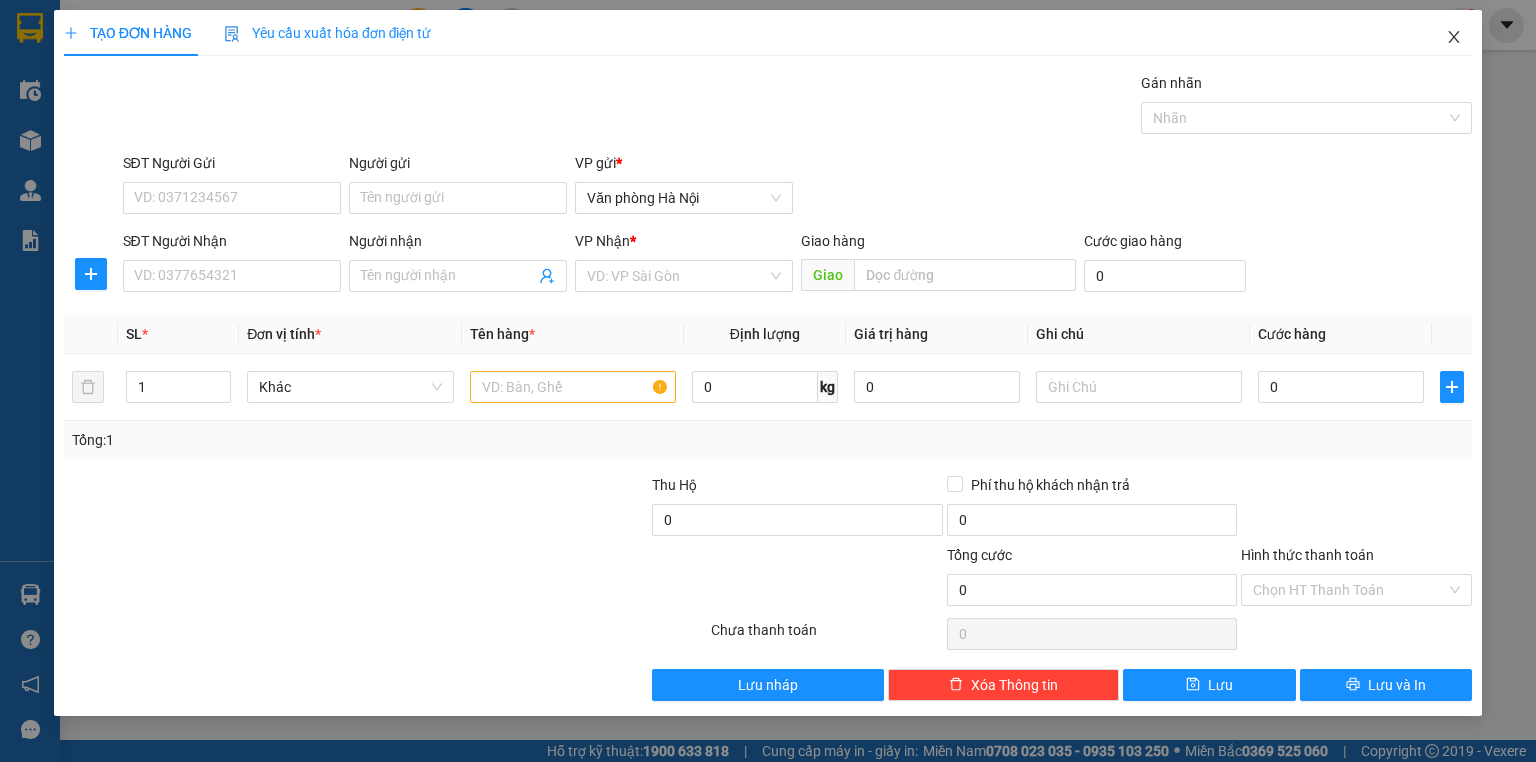 click 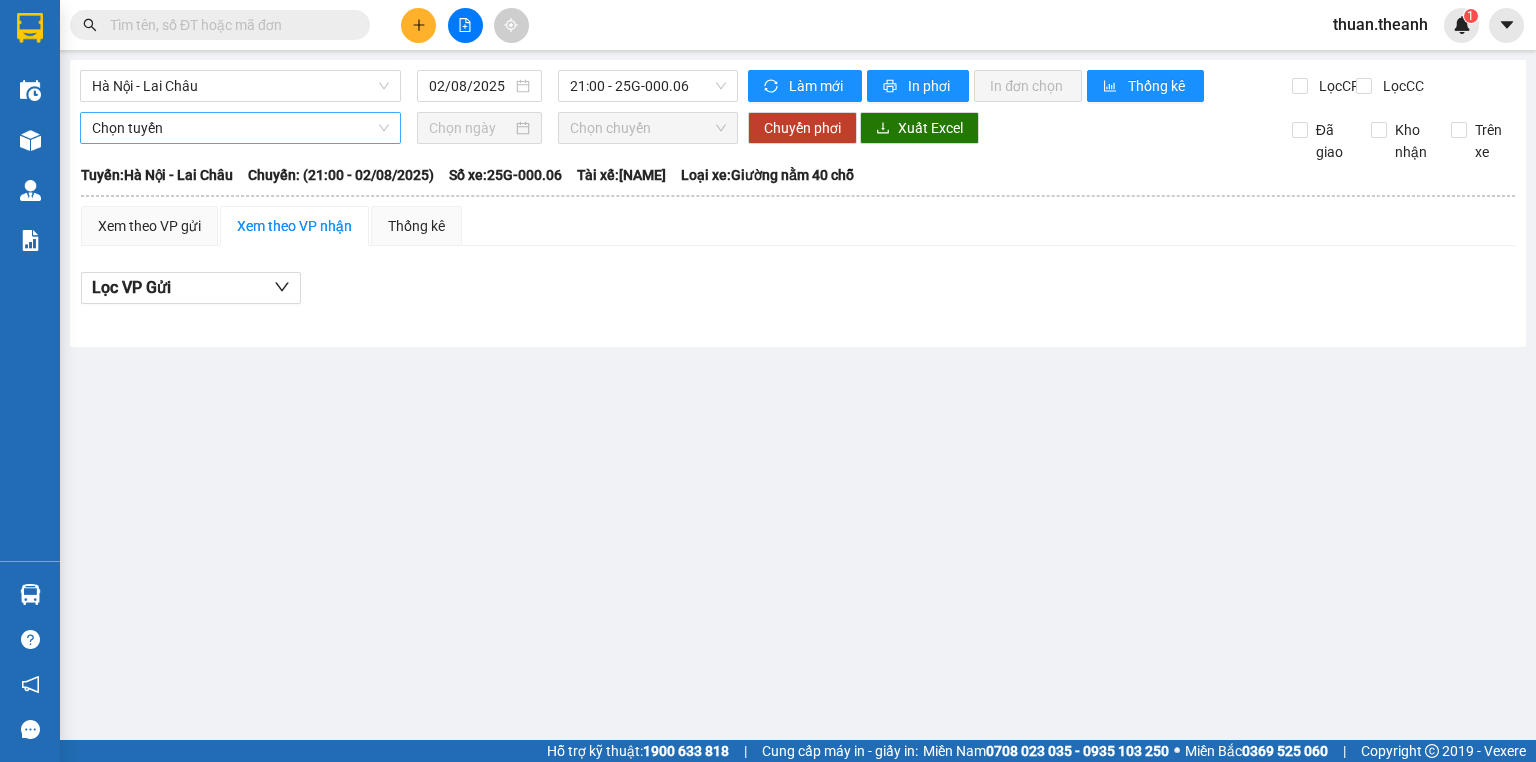click on "Chọn tuyến" at bounding box center (240, 128) 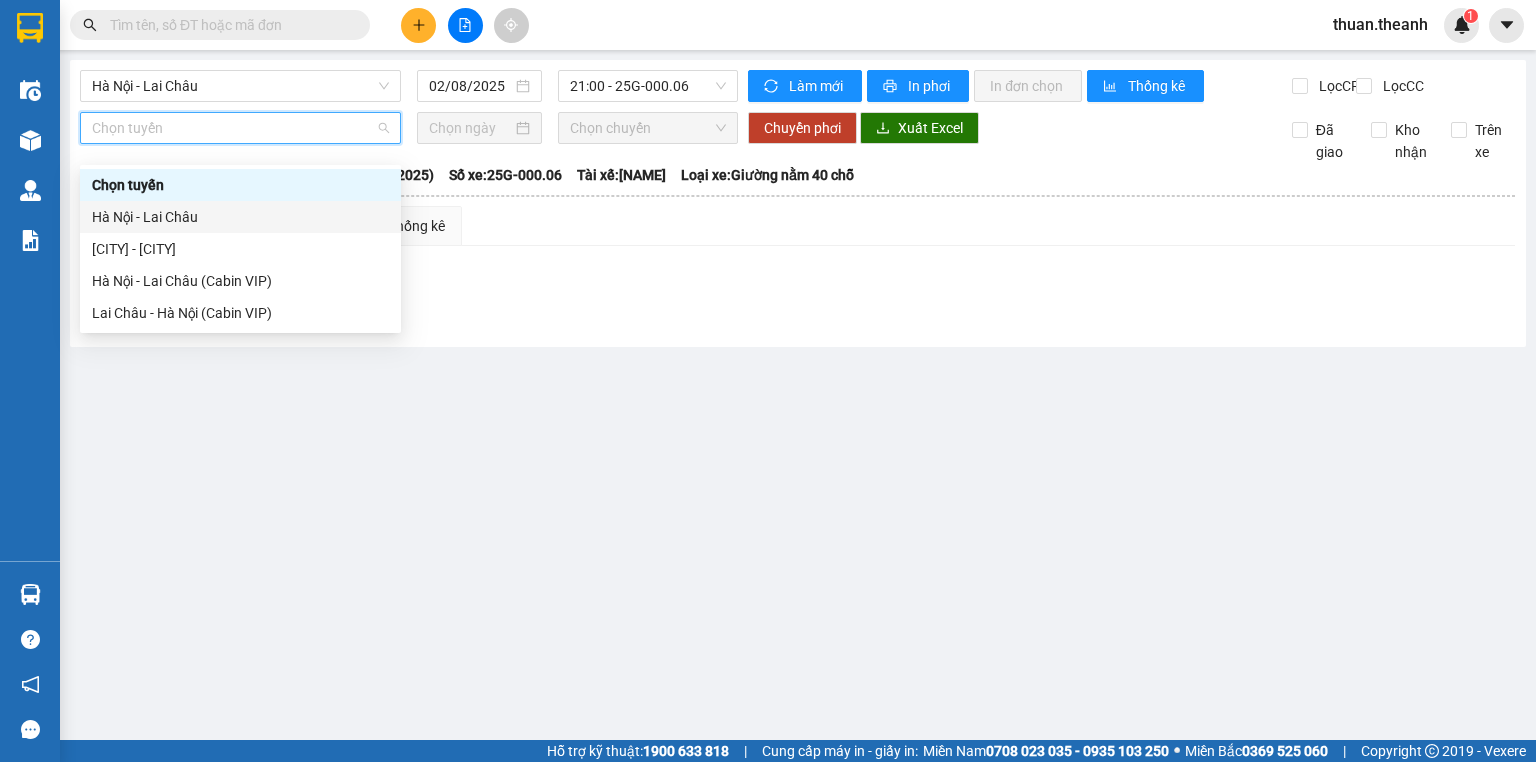 click on "Hà Nội - Lai Châu" at bounding box center (240, 217) 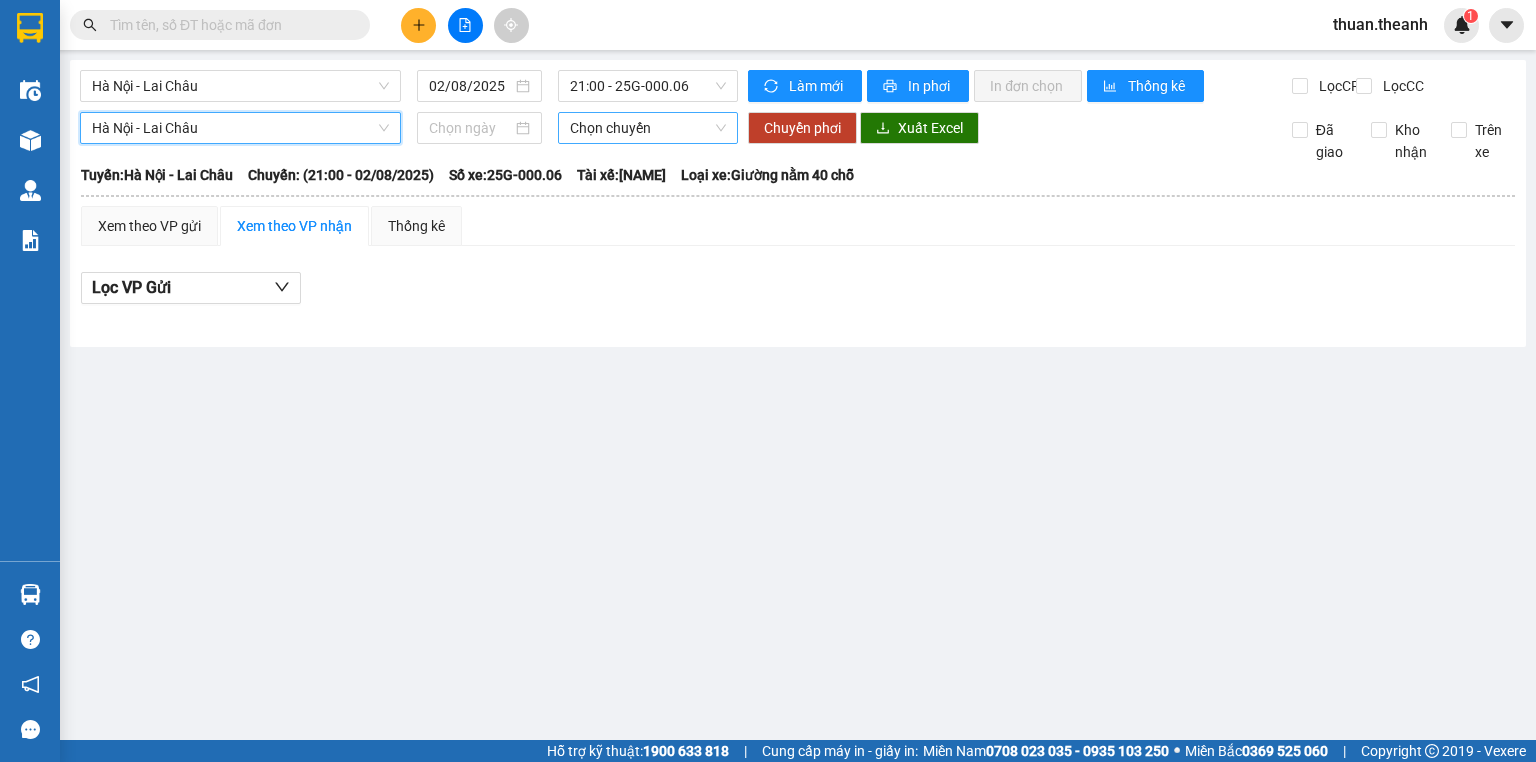click on "Chọn chuyến" at bounding box center [648, 128] 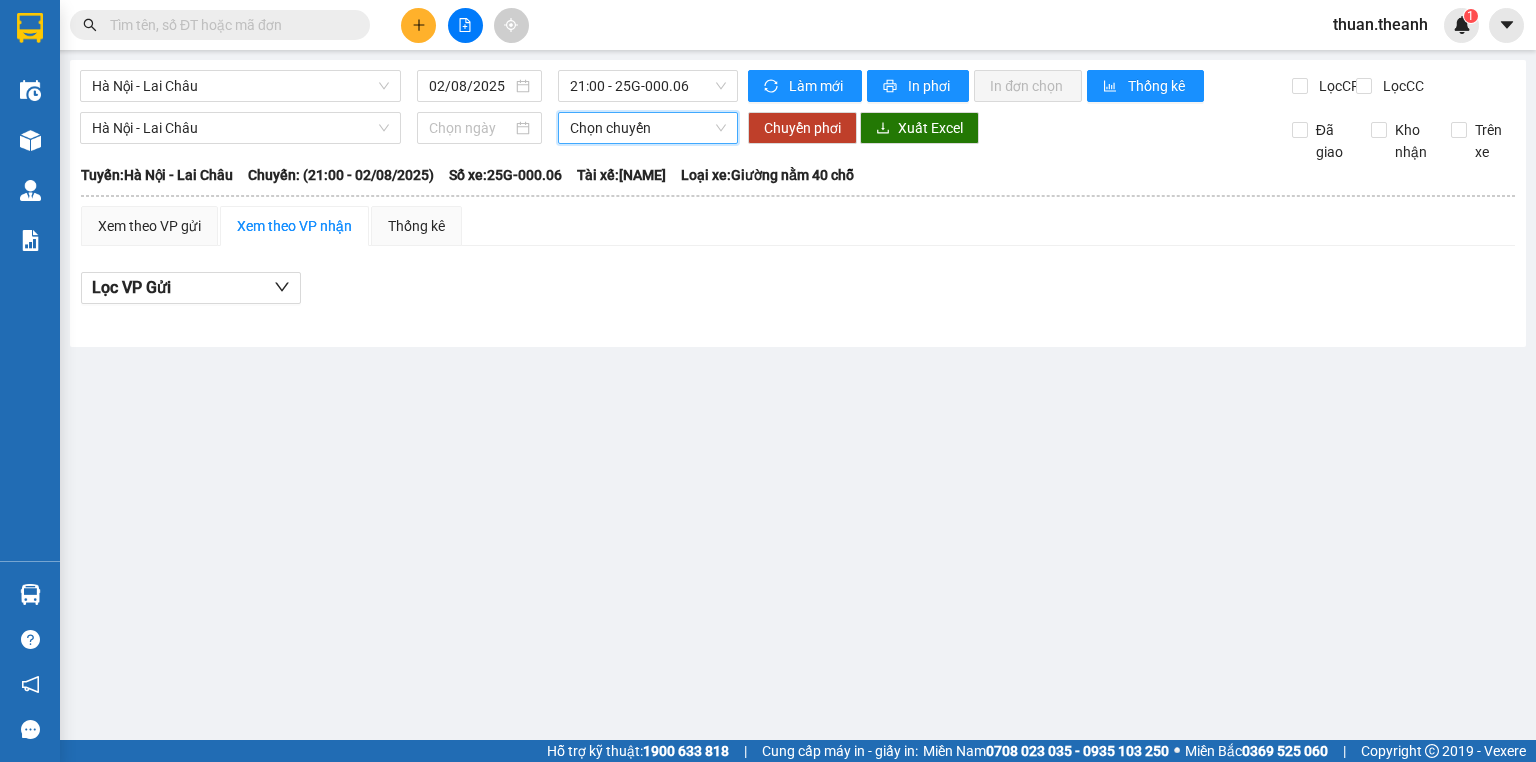 click on "Chọn chuyến" at bounding box center (648, 128) 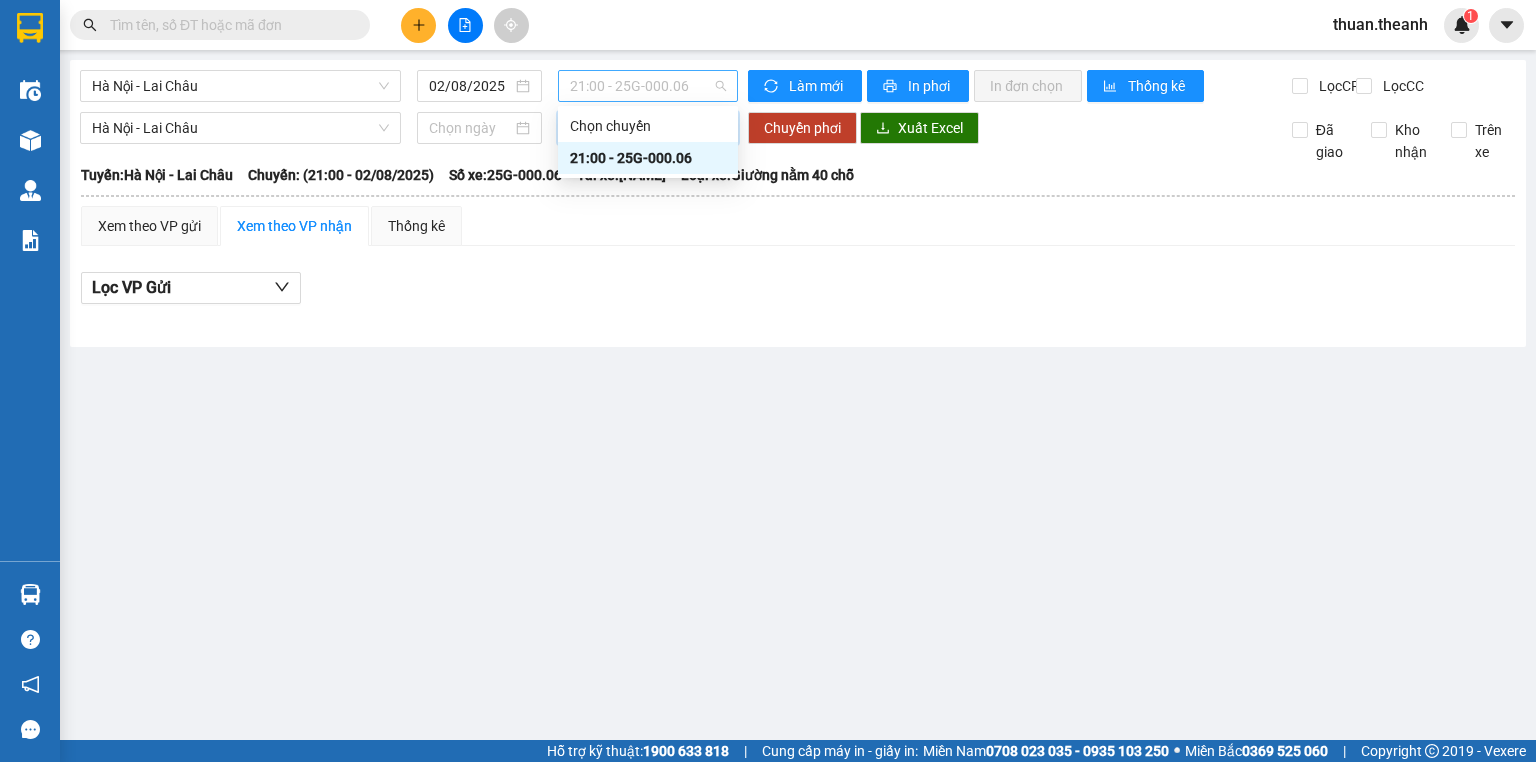 click on "[TIME]     - 25G-000.06" at bounding box center [648, 86] 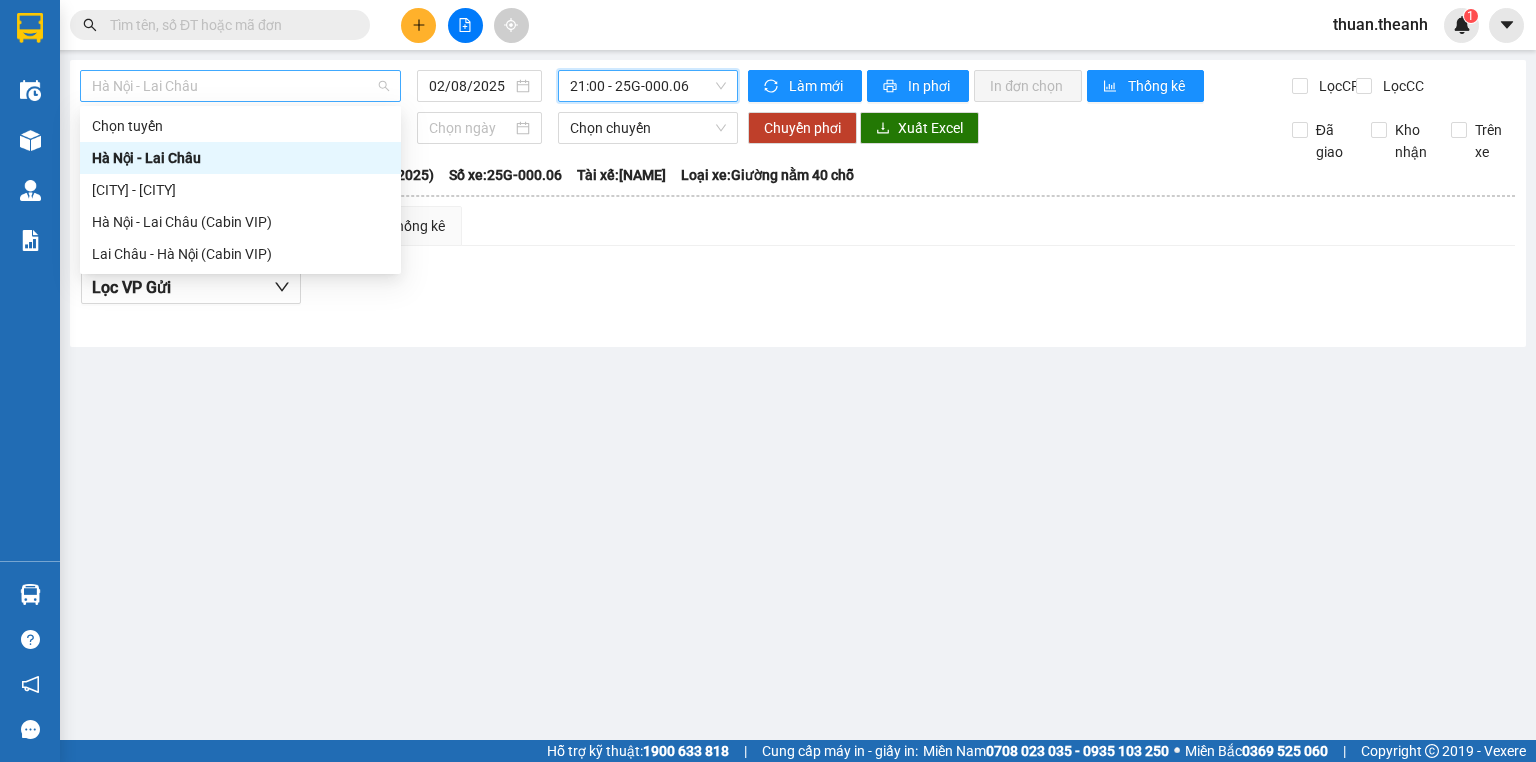 click on "Hà Nội - Lai Châu" at bounding box center (240, 86) 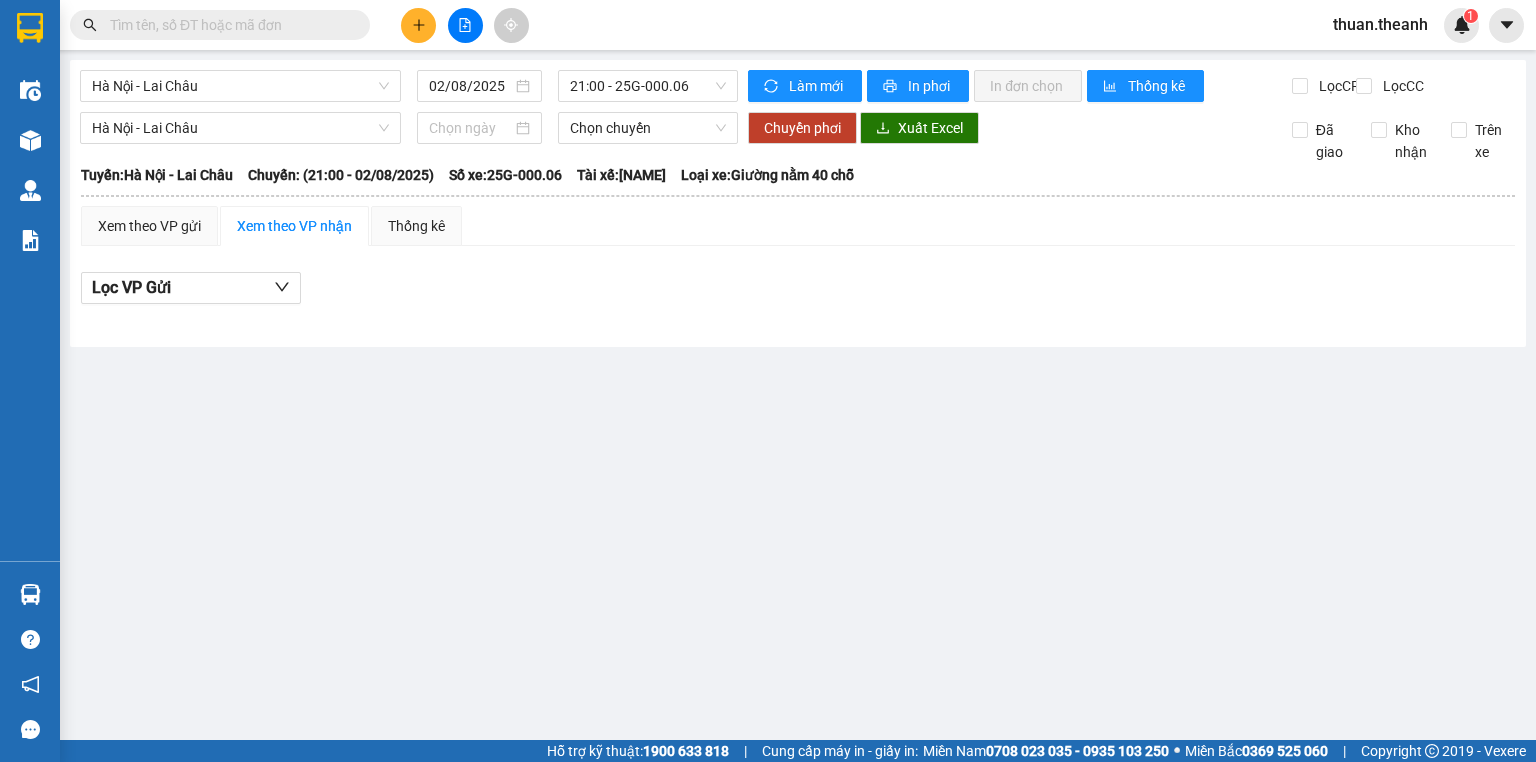 click on "Hà Nội - Lai Châu [DATE] [TIME]     - 25G-000.06  Làm mới In phơi In đơn chọn Thống kê Lọc  CR Lọc  CC Hà Nội - Lai Châu Chọn chuyến Chuyển phơi Xuất Excel Đã giao Kho nhận Trên xe Thế Anh   [PHONE]   Số 9 Nguyễn Chí Thanh, Tân Phong PHƠI HÀNG [TIME] - [DATE] Tuyến:  Hà Nội - Lai Châu Chuyến:   ([TIME] - [DATE]) Tài xế:  Nùng Văn Cường   Số xe:  25G-000.06 Loại xe:  Giường nằm 40 chỗ Tuyến:  Hà Nội - Lai Châu Chuyến:   ([TIME] - [DATE]) Số xe:  25G-000.06 Tài xế:  Nùng Văn Cường Loại xe:  Giường nằm 40 chỗ Xem theo VP gửi Xem theo VP nhận Thống kê Lọc VP Gửi Cước rồi :   0  VNĐ Chưa cước :   0  VNĐ Thu hộ:  0  VNĐ Thế Anh   [PHONE]   Số 9 Nguyễn Chí Thanh, Tân Phong PHƠI HÀNG Văn phòng Hà Nội  -  [TIME] - [DATE] Tuyến:  Hà Nội - Lai Châu Chuyến:   ([TIME] - [DATE]) Tài xế:  Nùng Văn Cường   Số xe:  25G-000.06   Loại xe:  STT :" at bounding box center (798, 203) 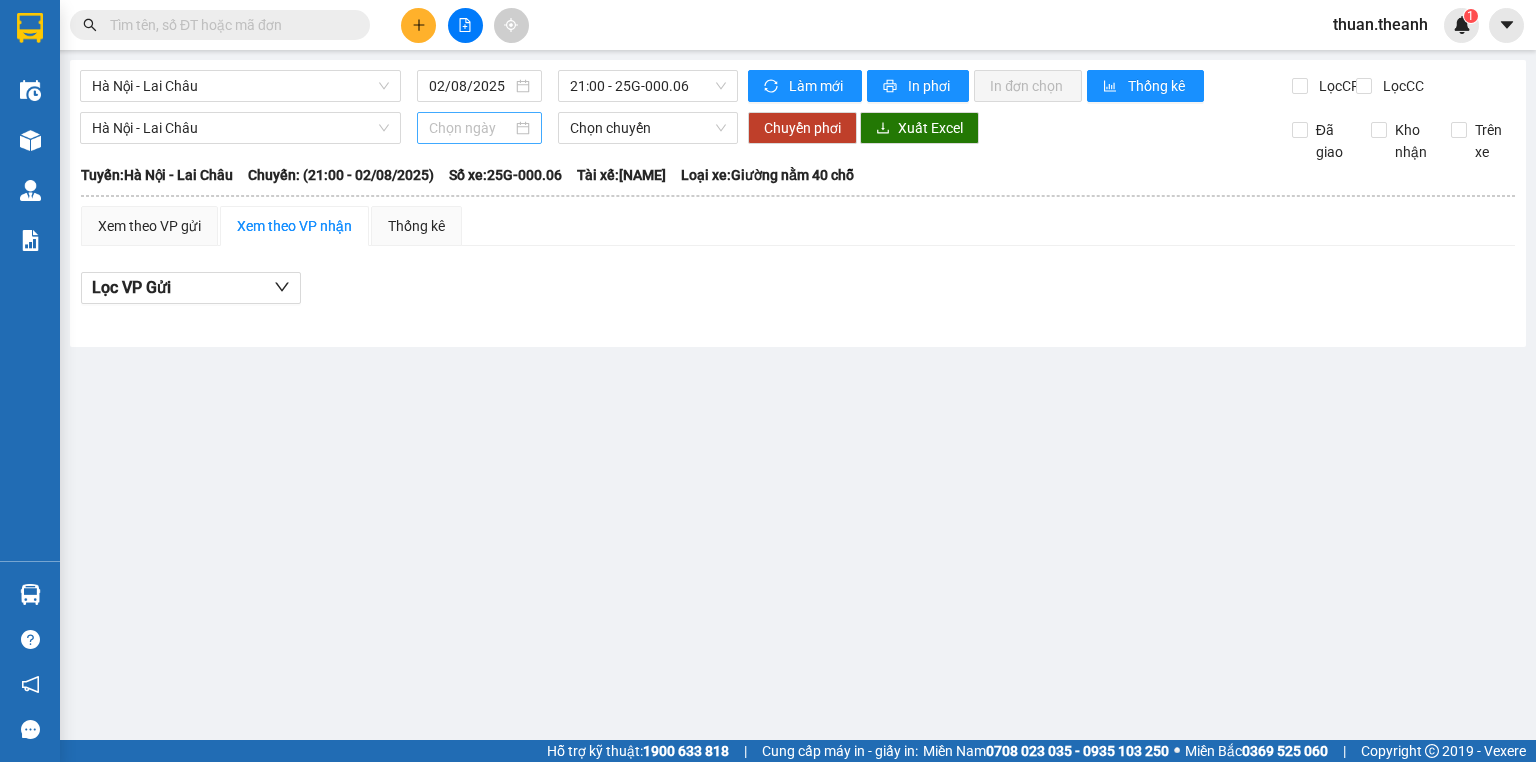 click at bounding box center [470, 128] 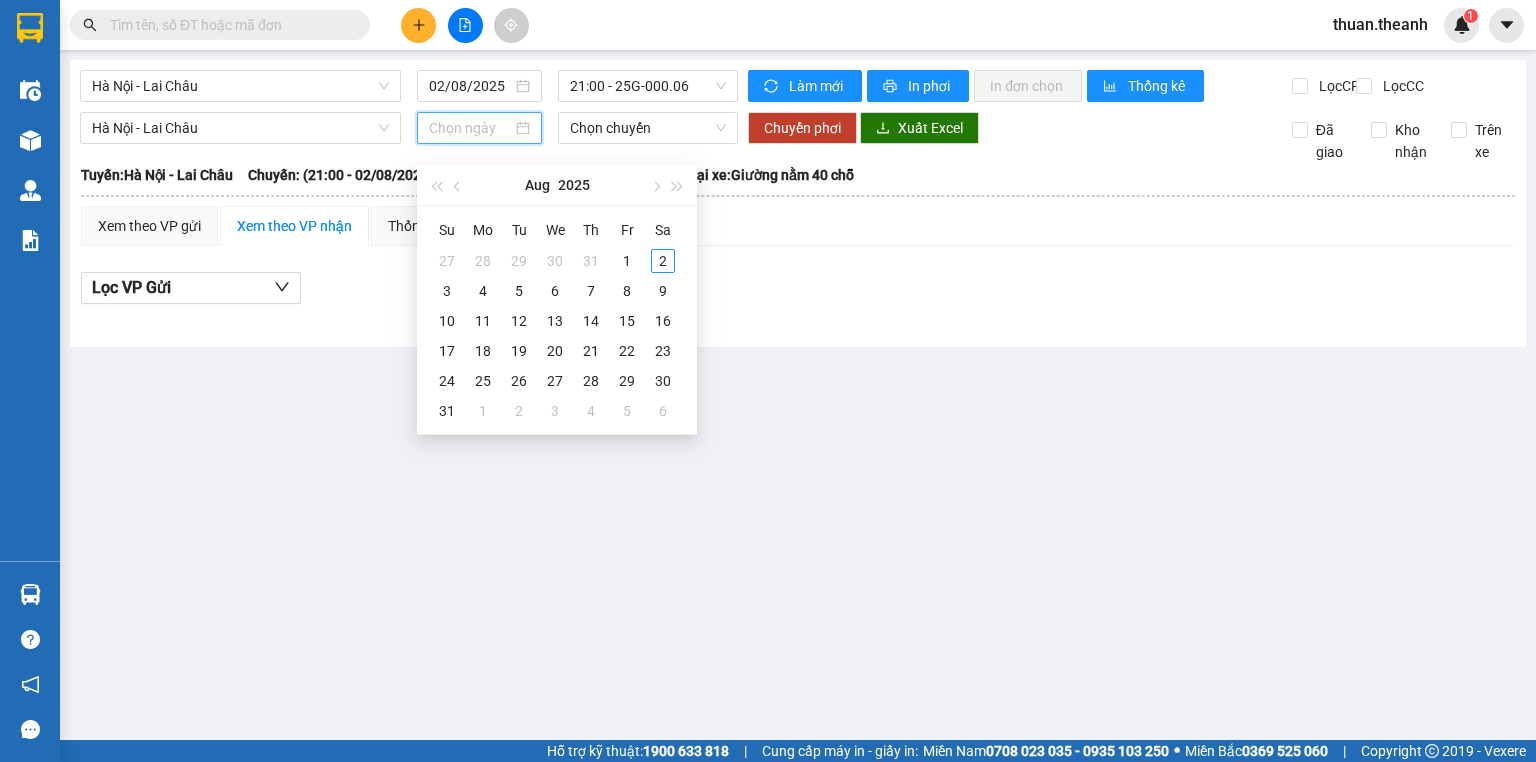 click at bounding box center (798, 304) 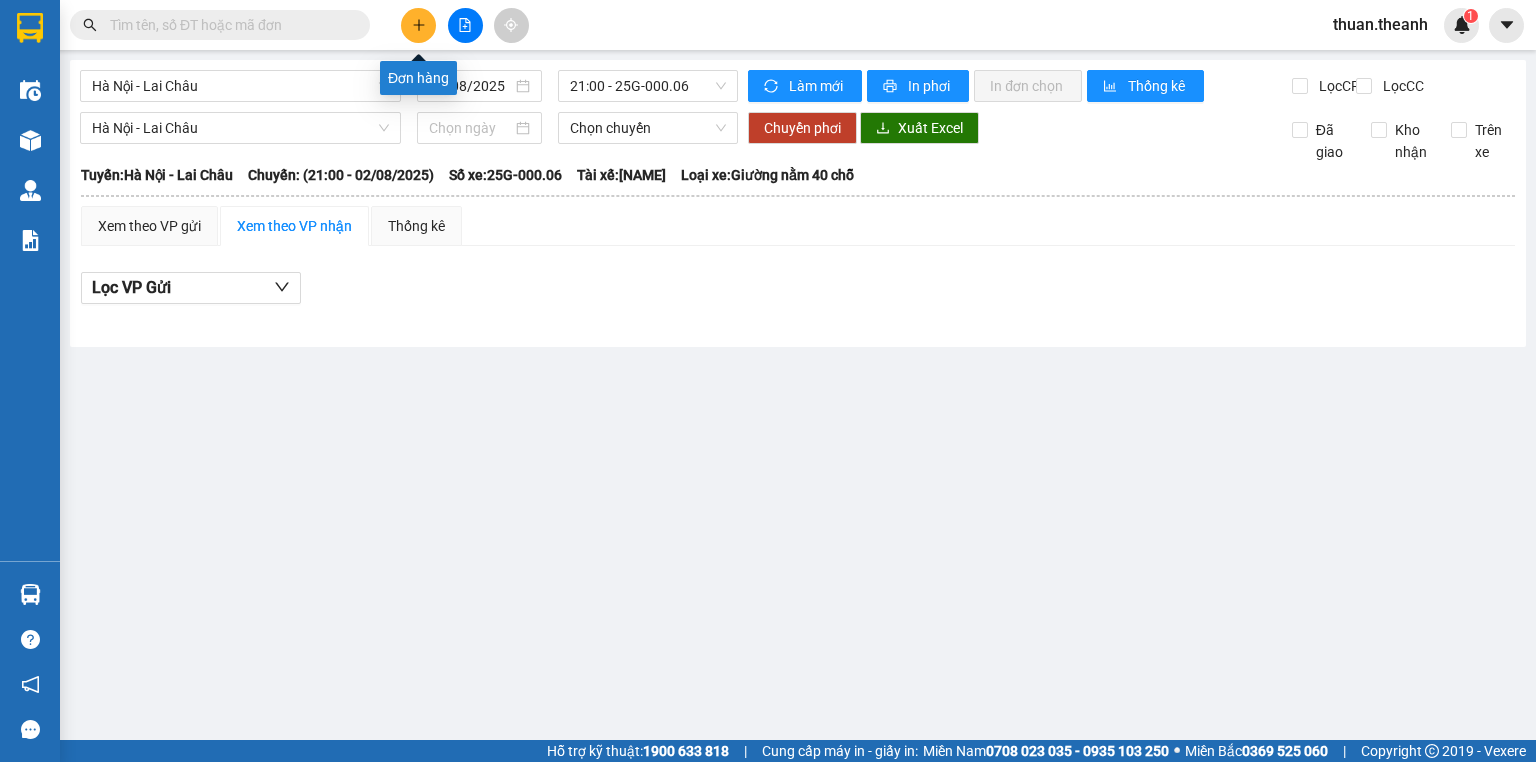 click 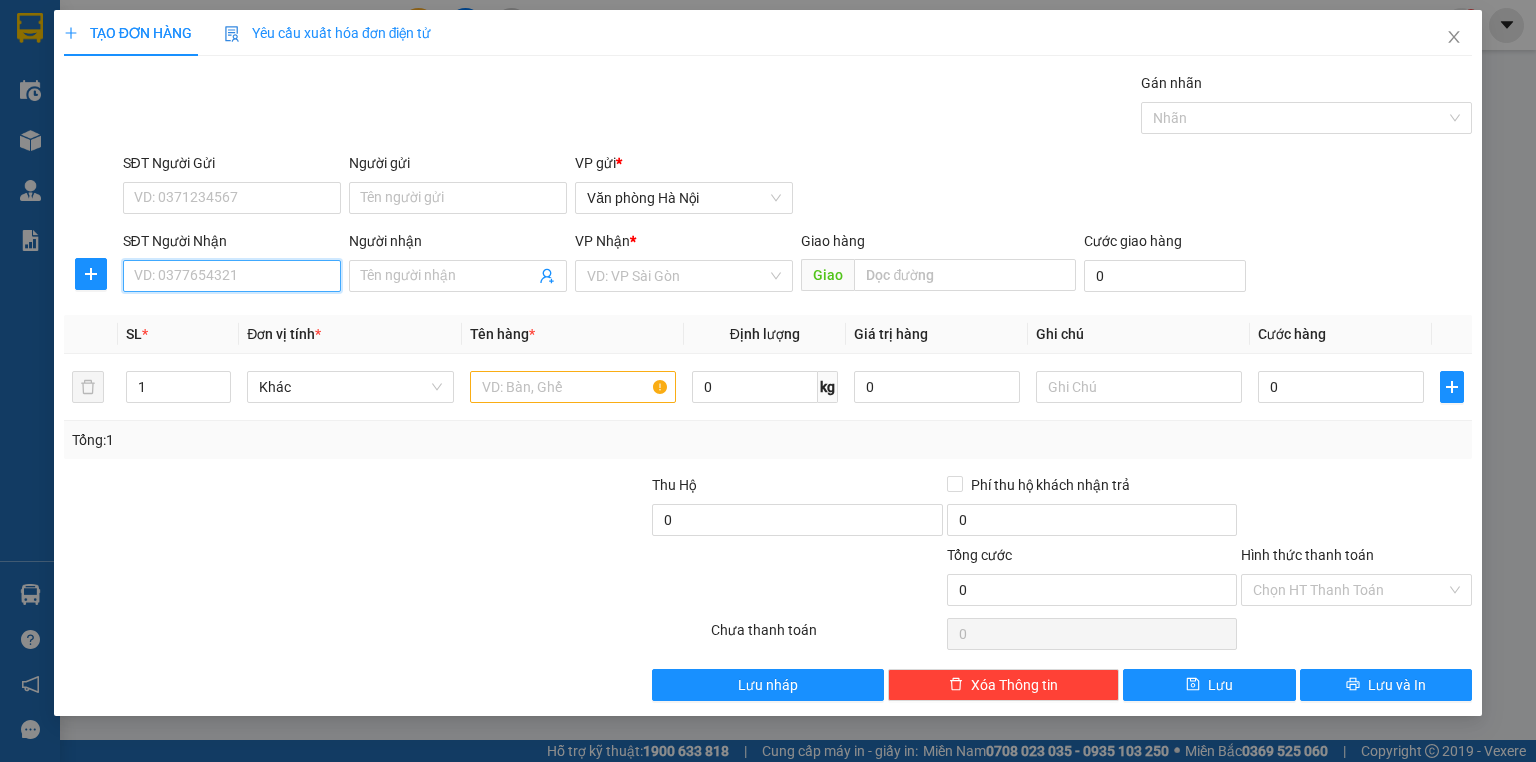 click on "SĐT Người Nhận" at bounding box center (232, 276) 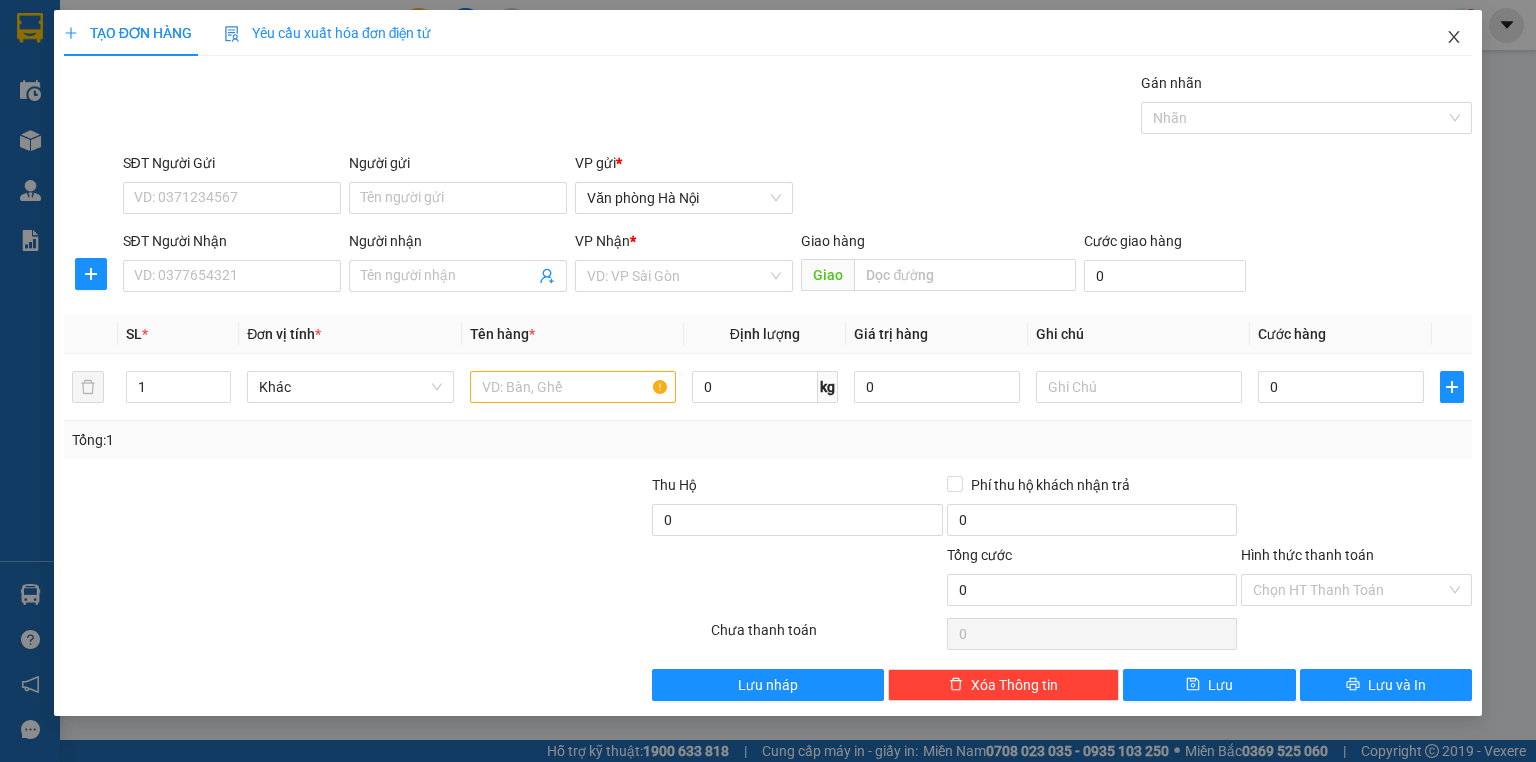 click 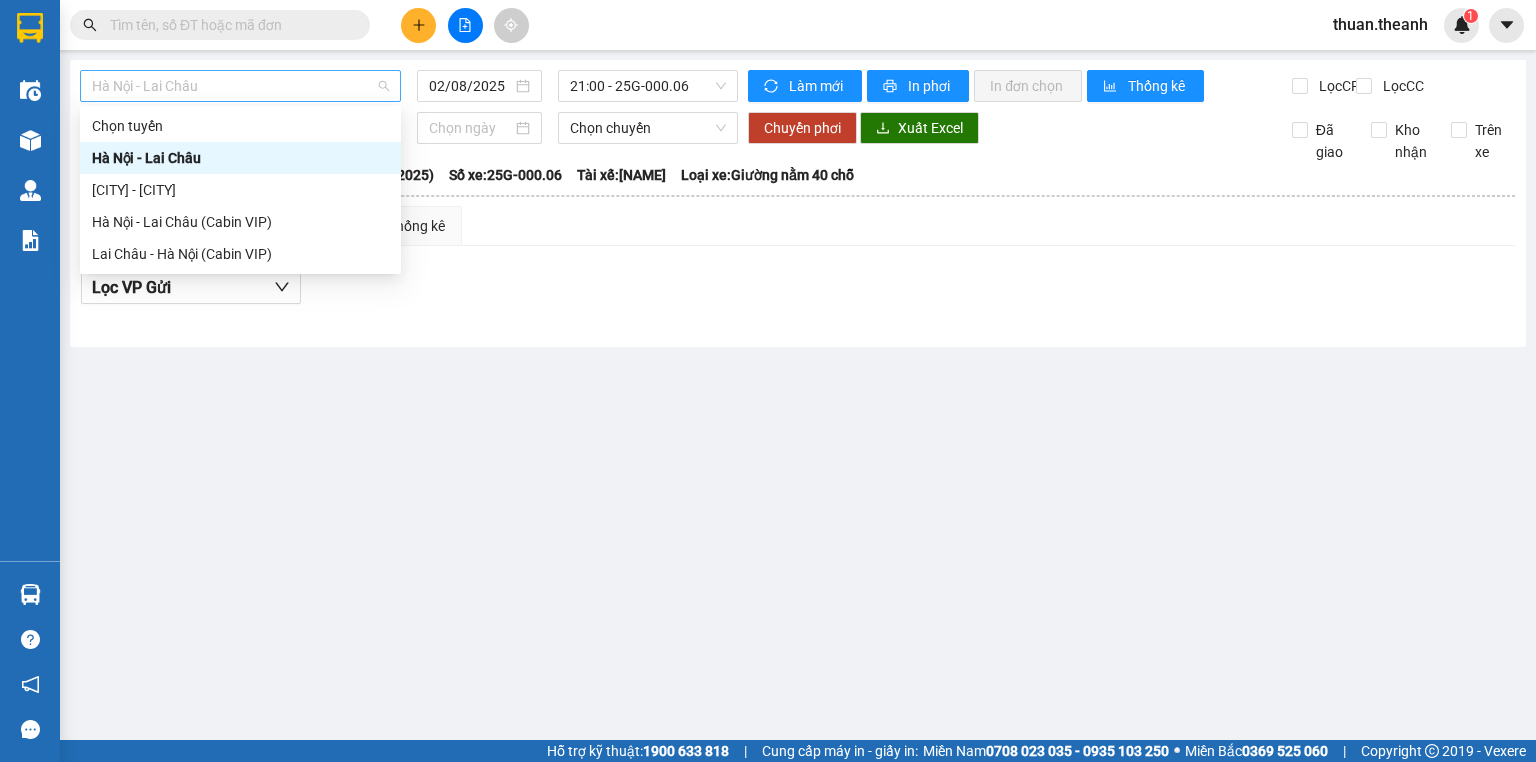 click on "Hà Nội - Lai Châu" at bounding box center (240, 86) 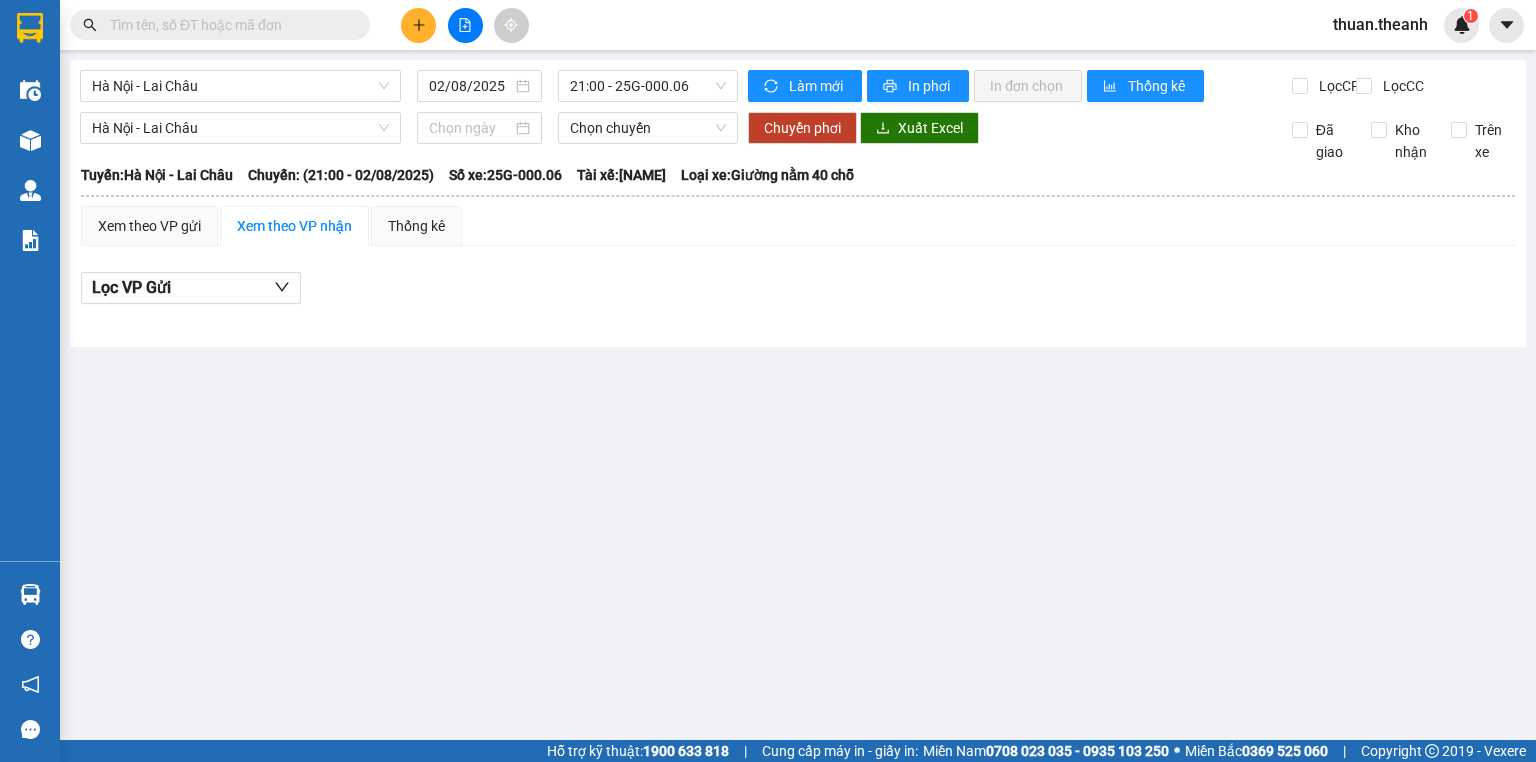 click on "Kết quả tìm kiếm ( 0 )  Bộ lọc  No Data thuan.theanh 1" at bounding box center (768, 25) 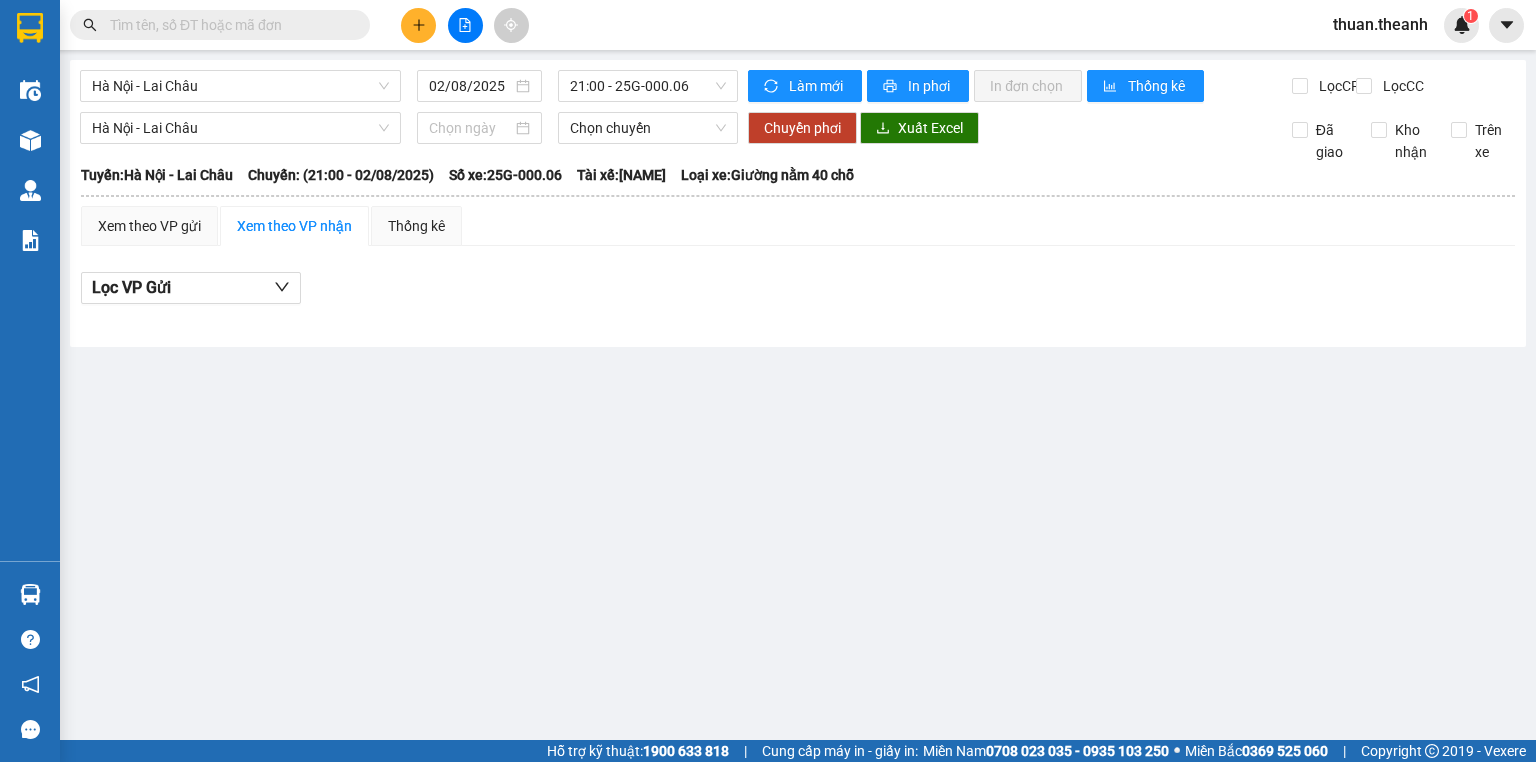 click on "Hà Nội - Lai Châu [DATE] [TIME]     - 25G-000.06" at bounding box center [409, 86] 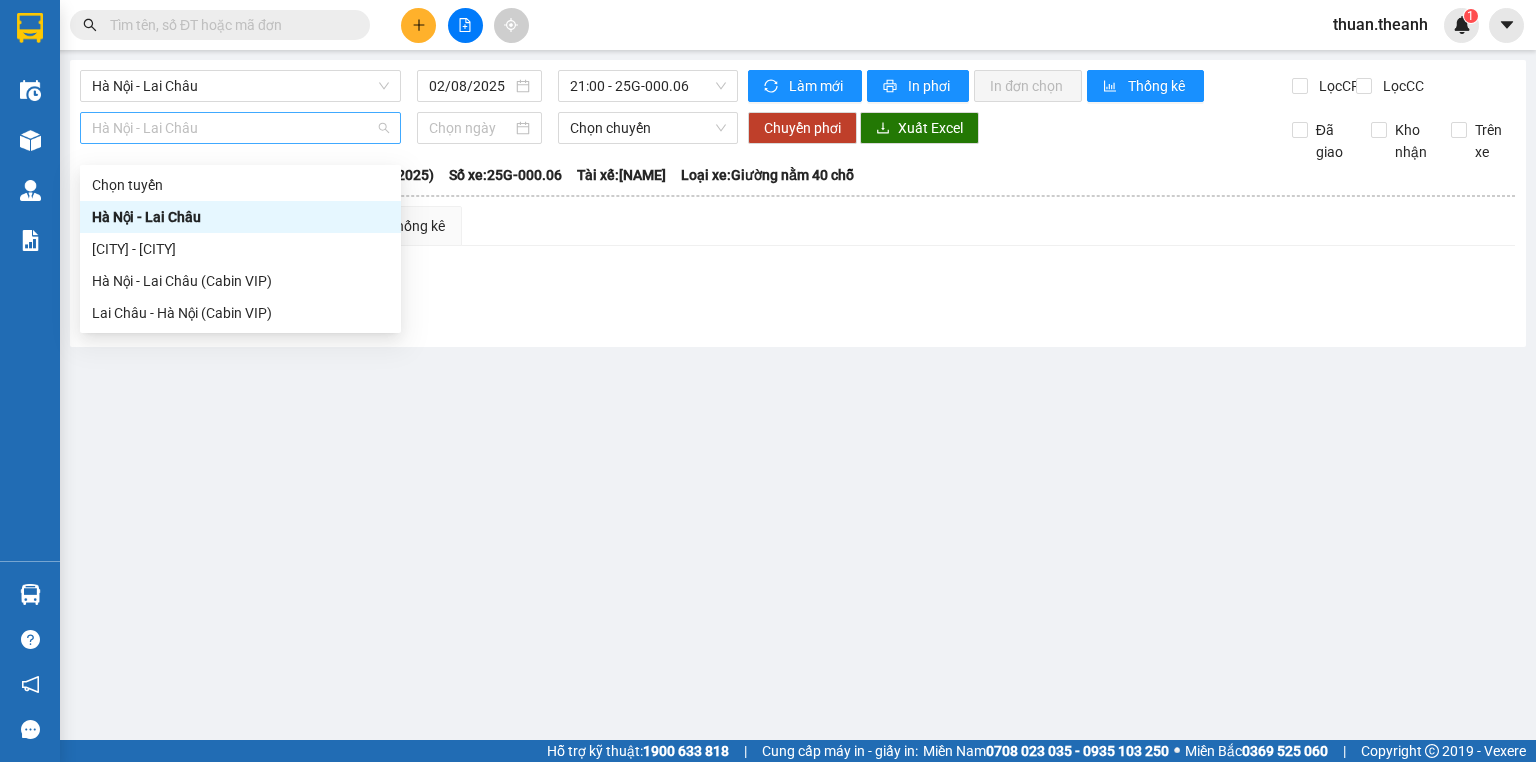click on "Hà Nội - Lai Châu" at bounding box center [240, 128] 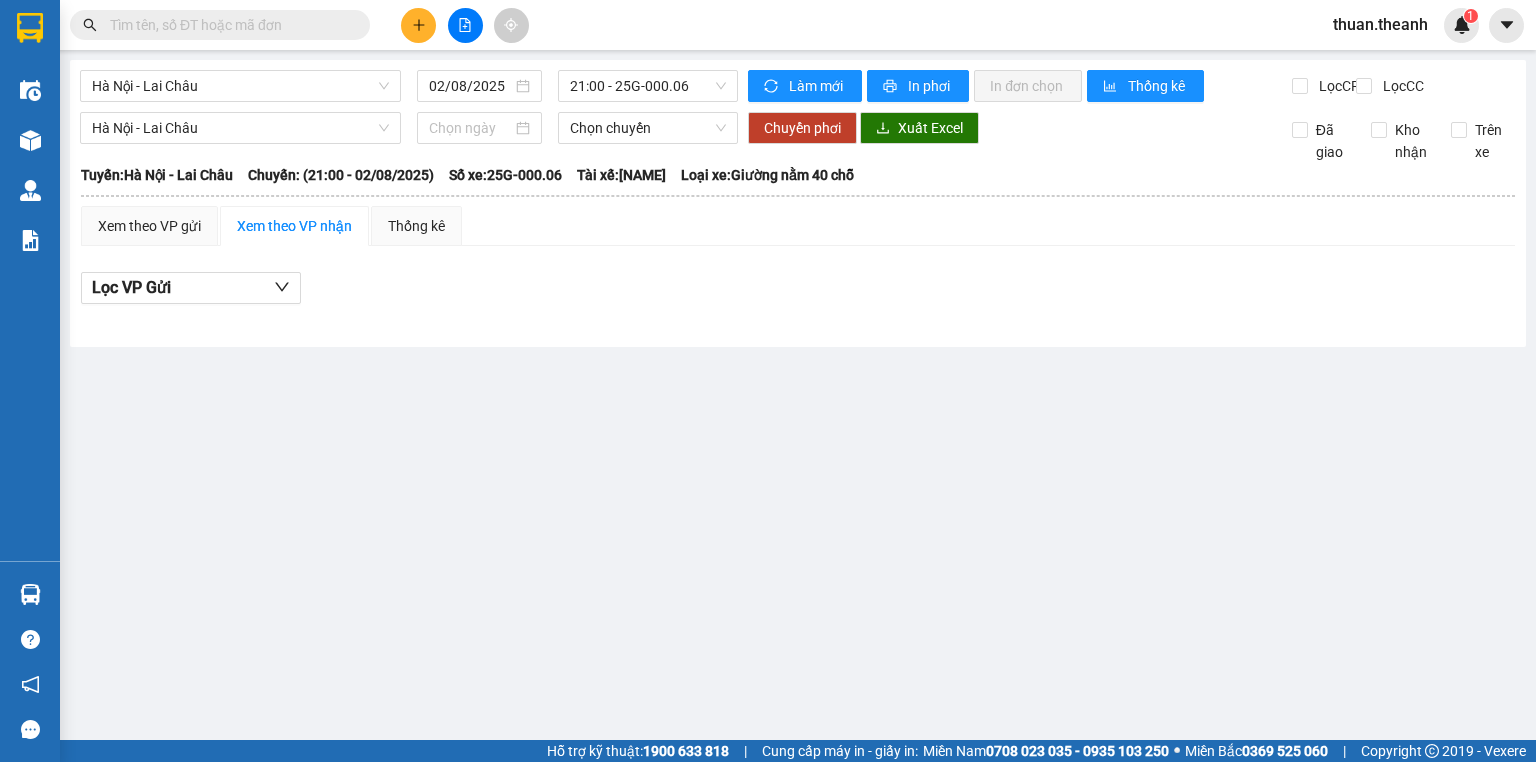 click on "Lọc VP Gửi" at bounding box center (798, 294) 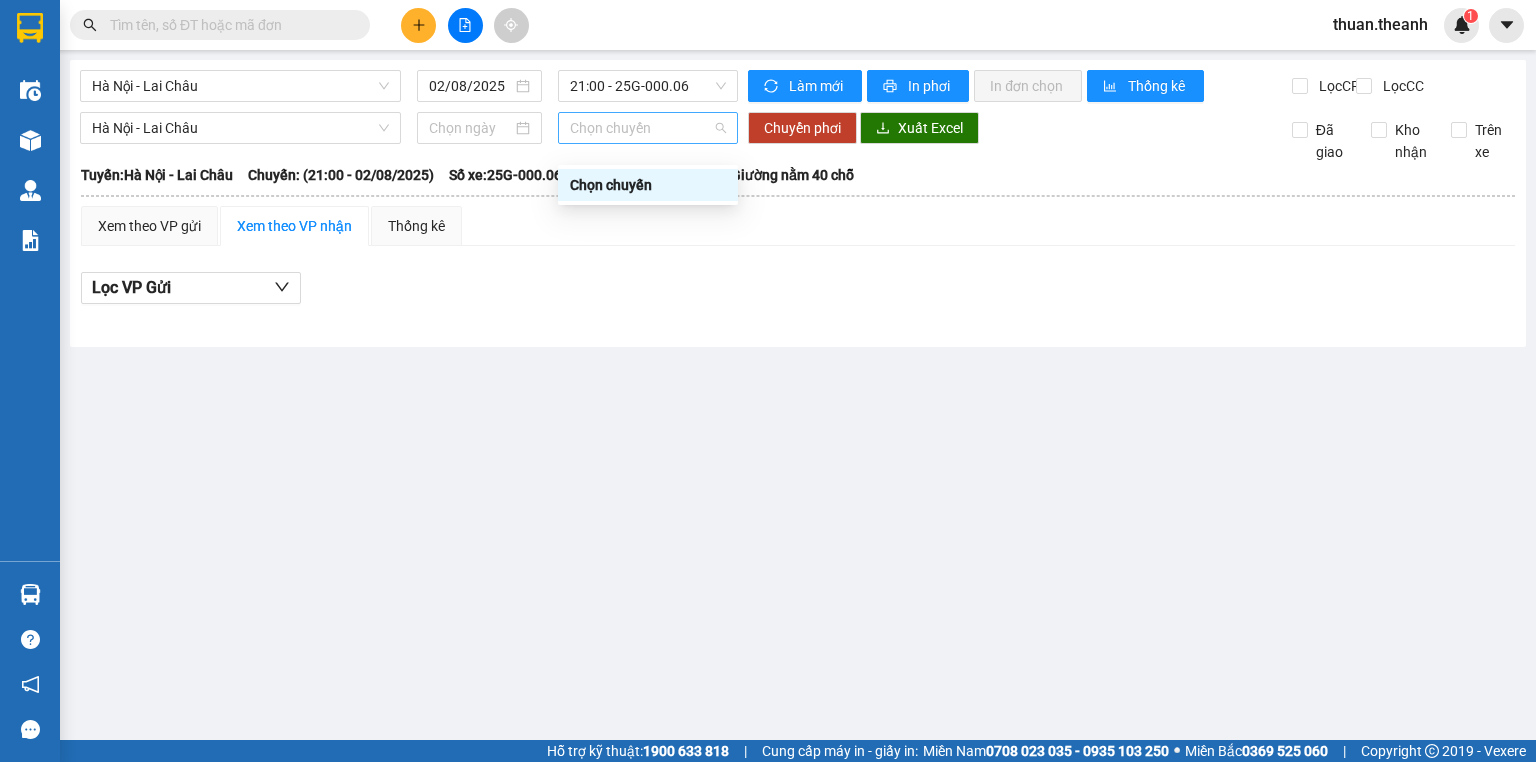 click on "Chọn chuyến" at bounding box center [648, 128] 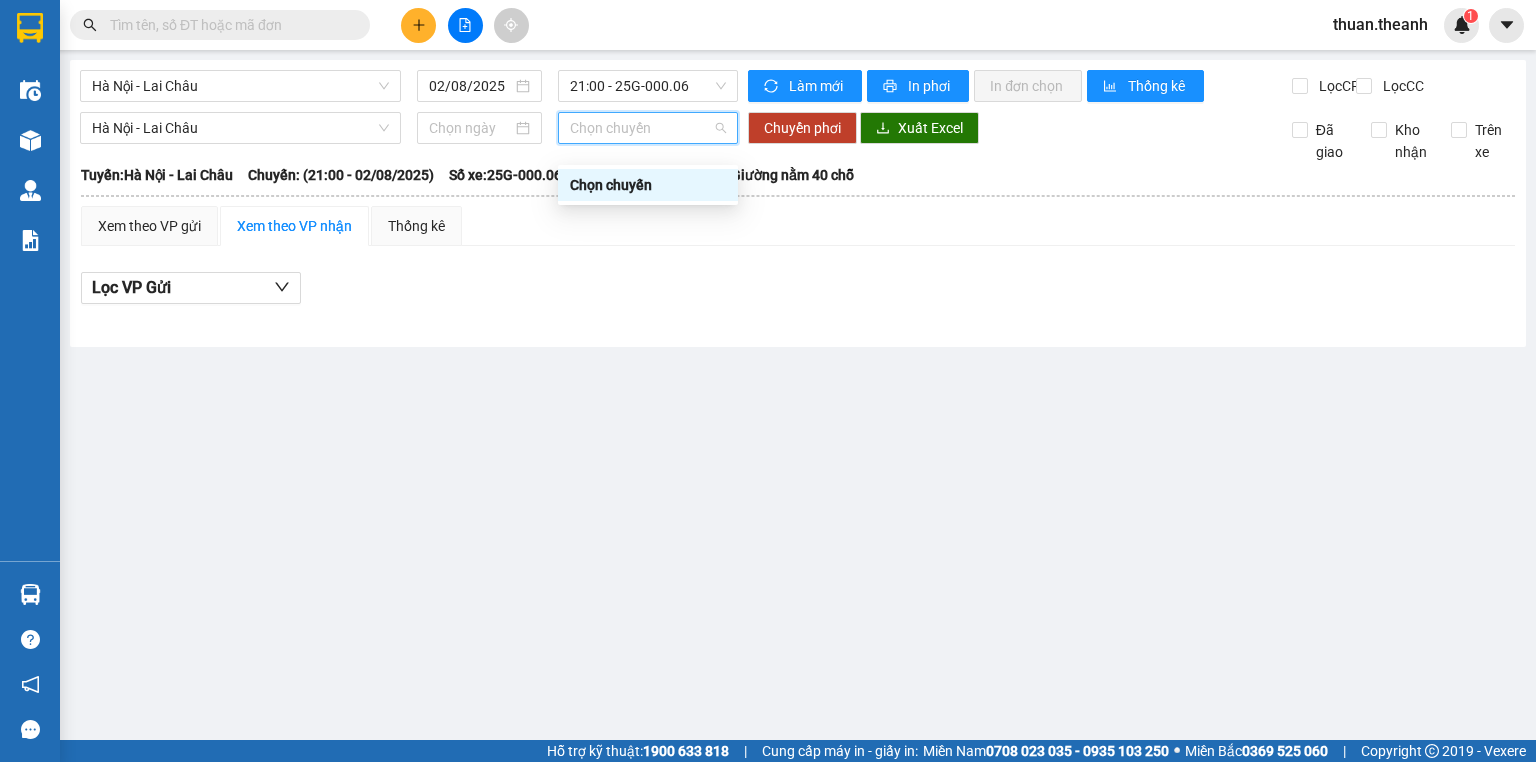 click on "Chọn chuyến" at bounding box center [648, 185] 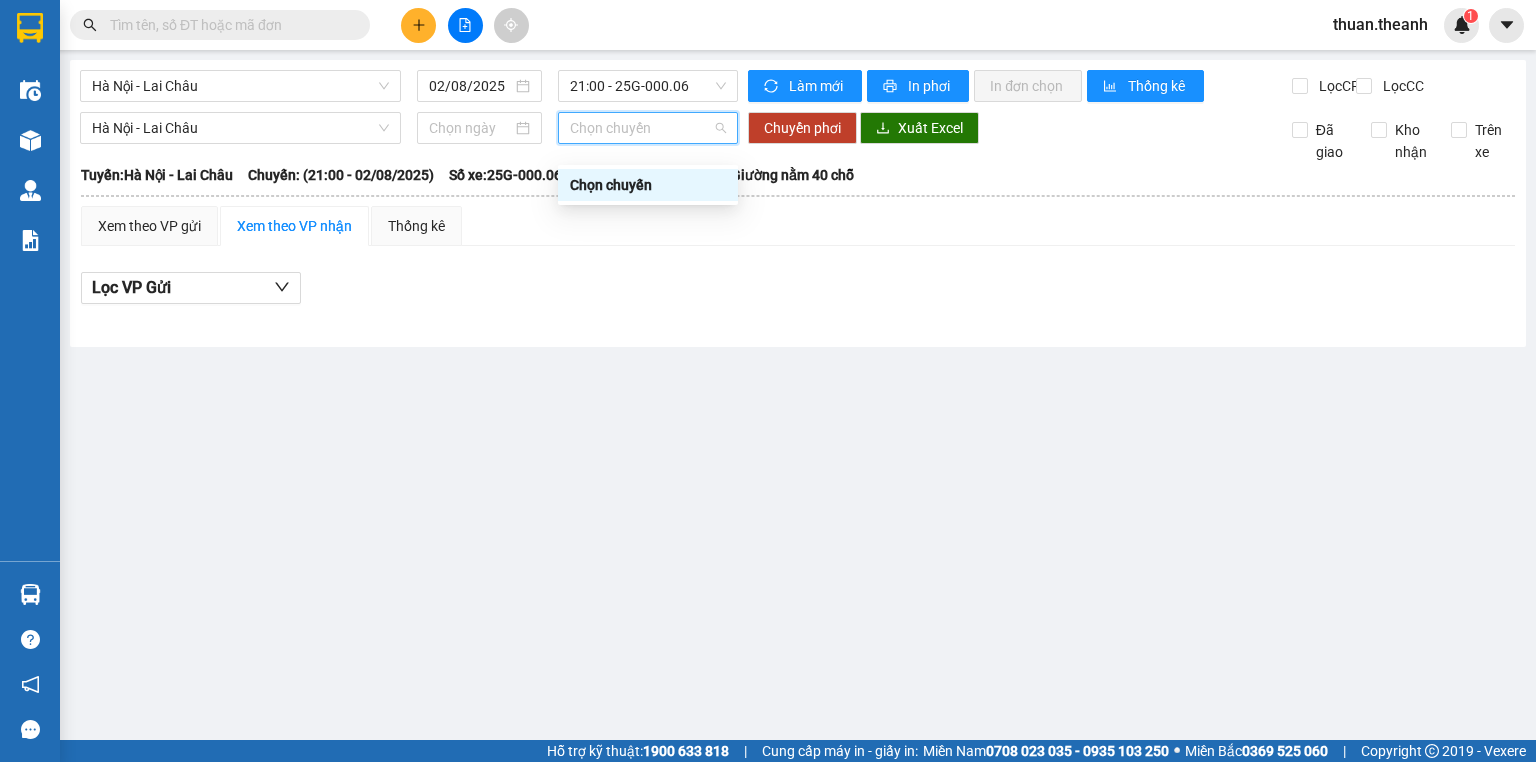 click on "Chọn chuyến" at bounding box center (648, 128) 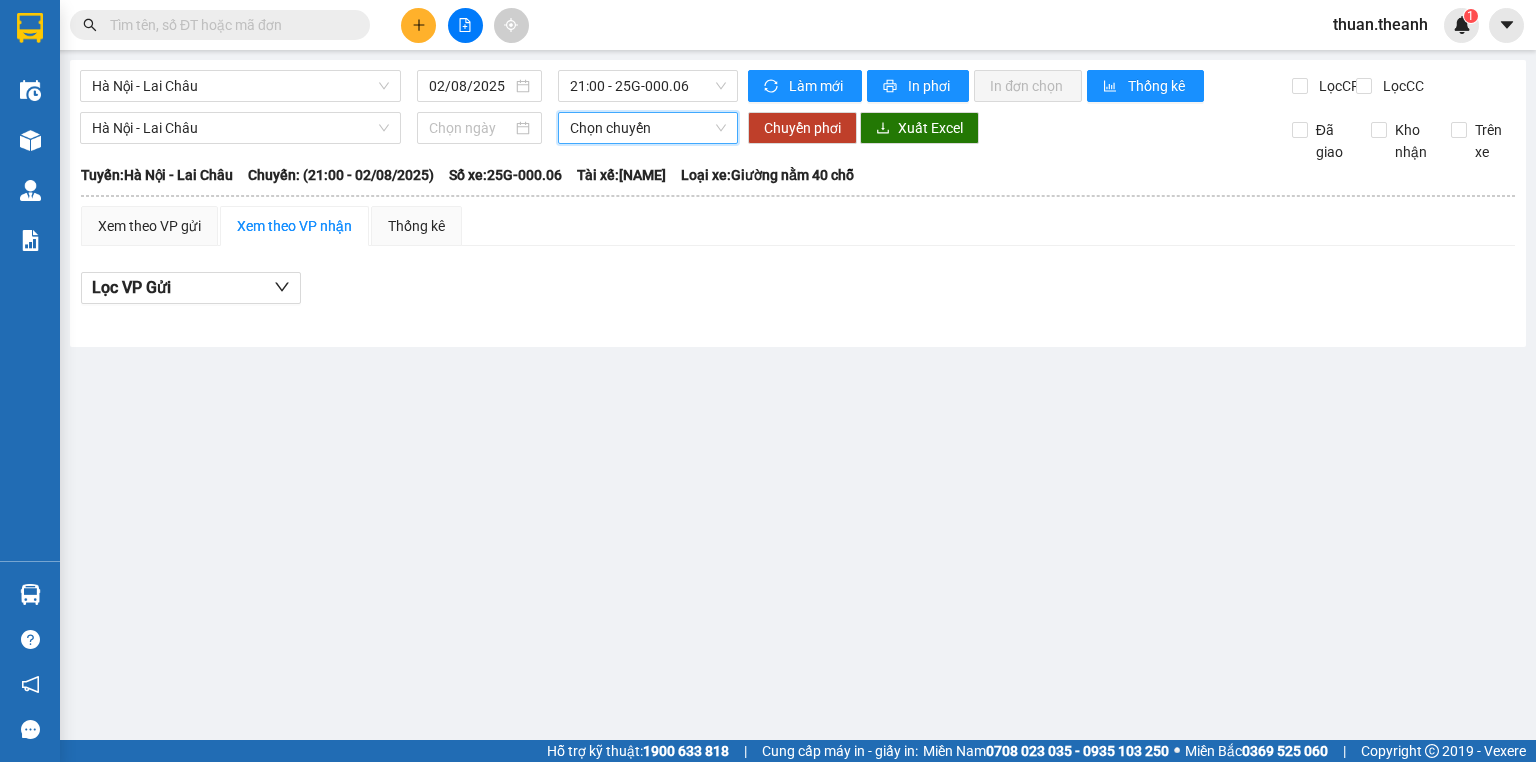 click on "Chọn chuyến" at bounding box center (648, 128) 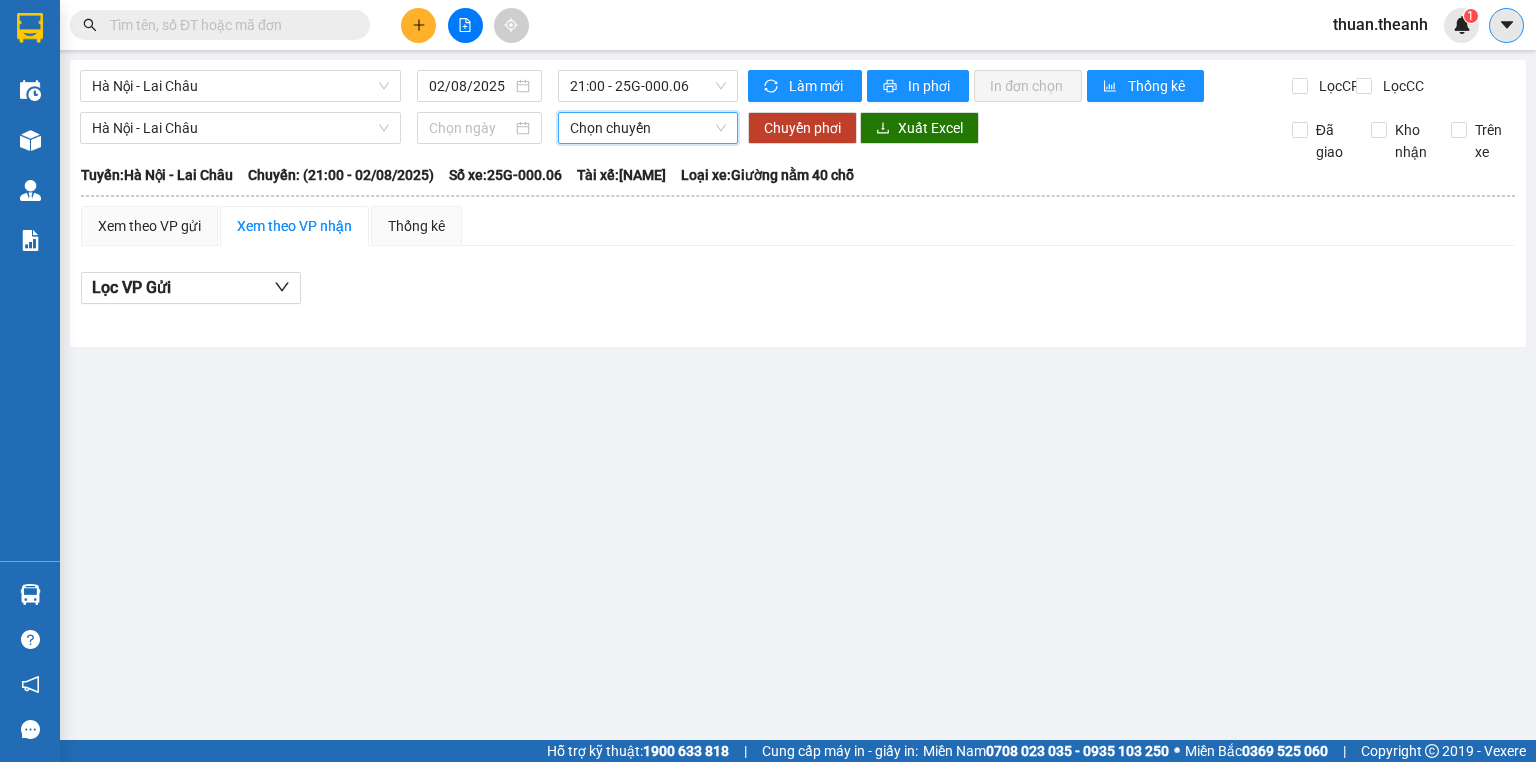 click 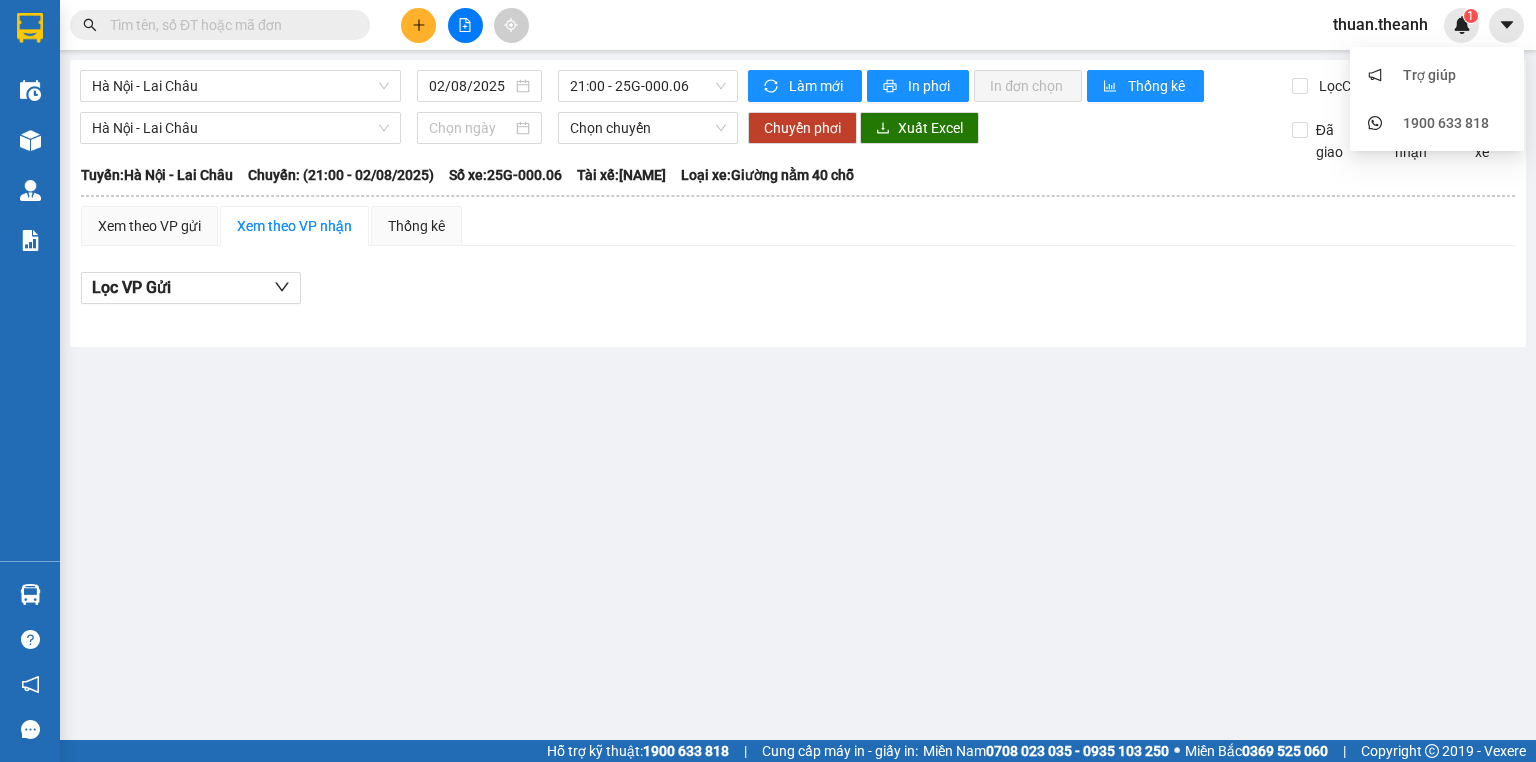 click on "Lọc VP Gửi" at bounding box center (798, 288) 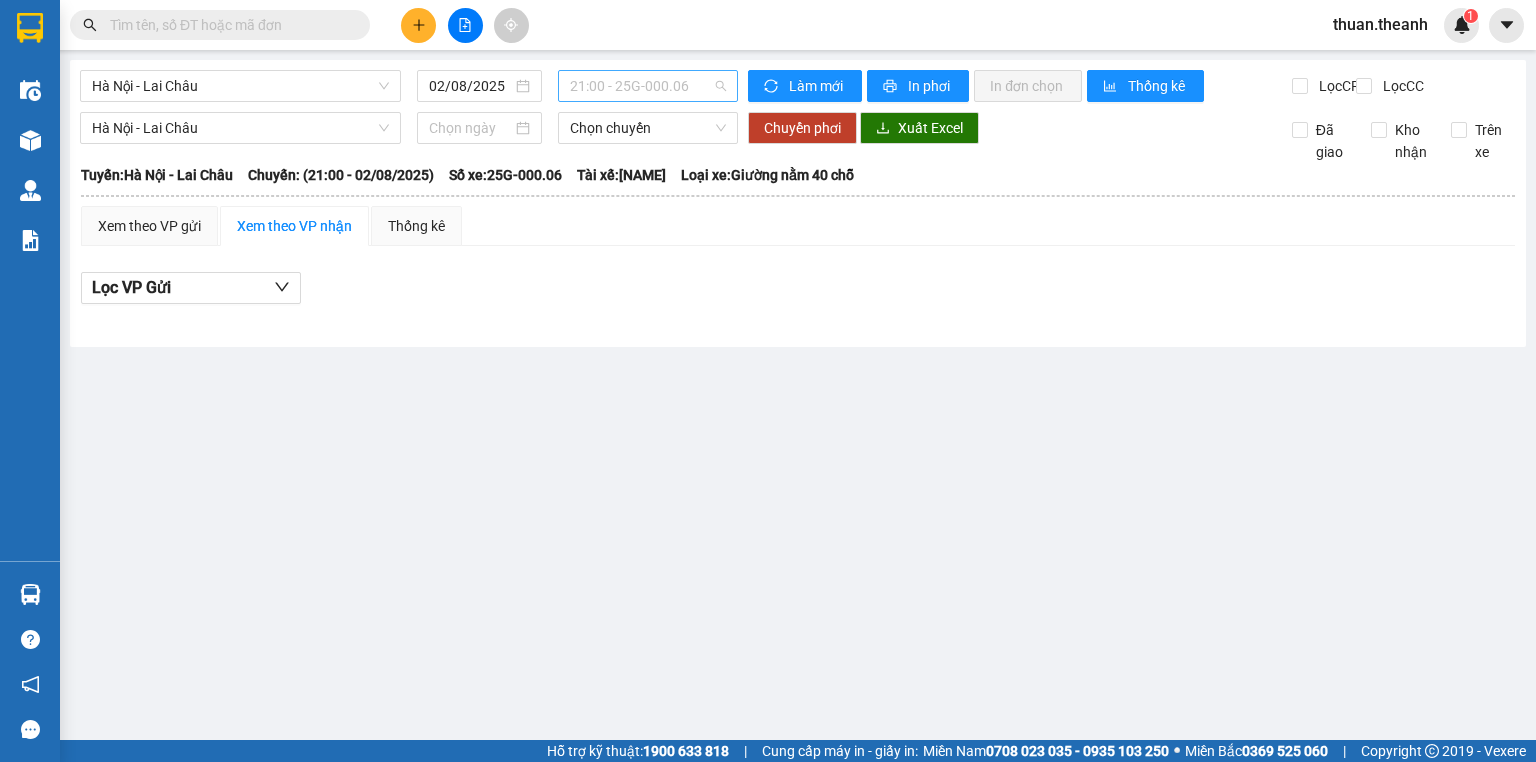 click on "[TIME]     - 25G-000.06" at bounding box center [648, 86] 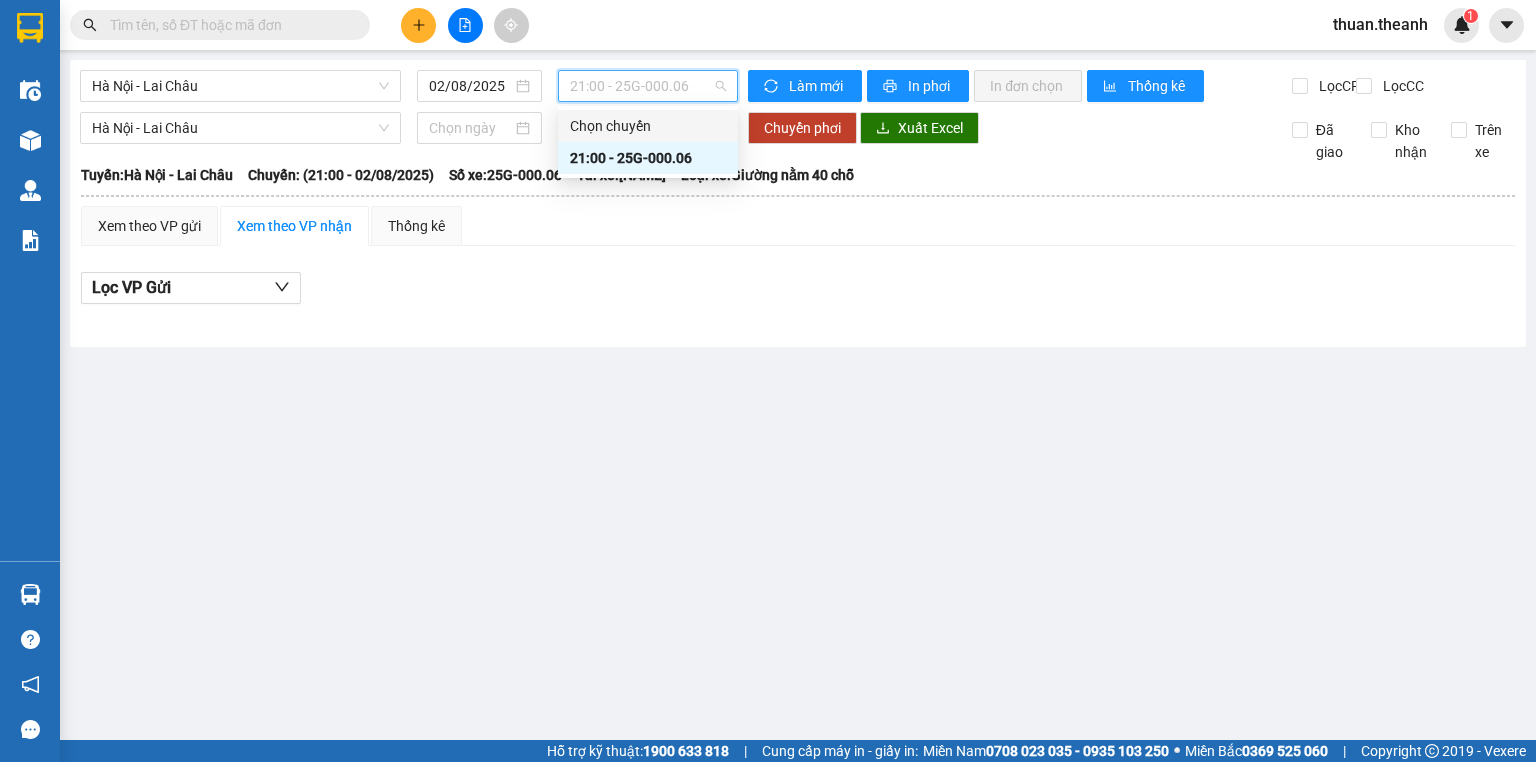click on "Chọn chuyến" at bounding box center (648, 126) 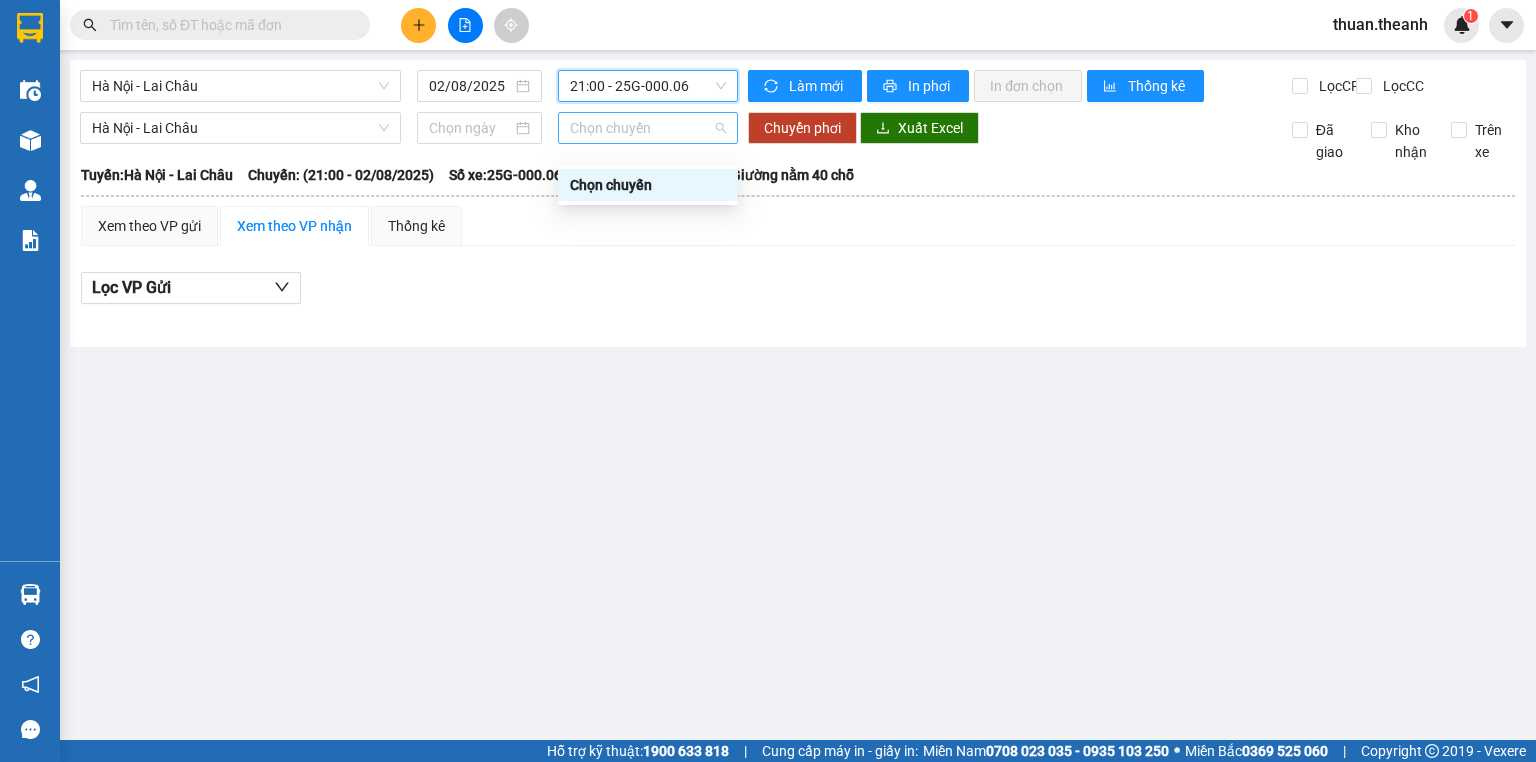 click on "Chọn chuyến" at bounding box center (648, 128) 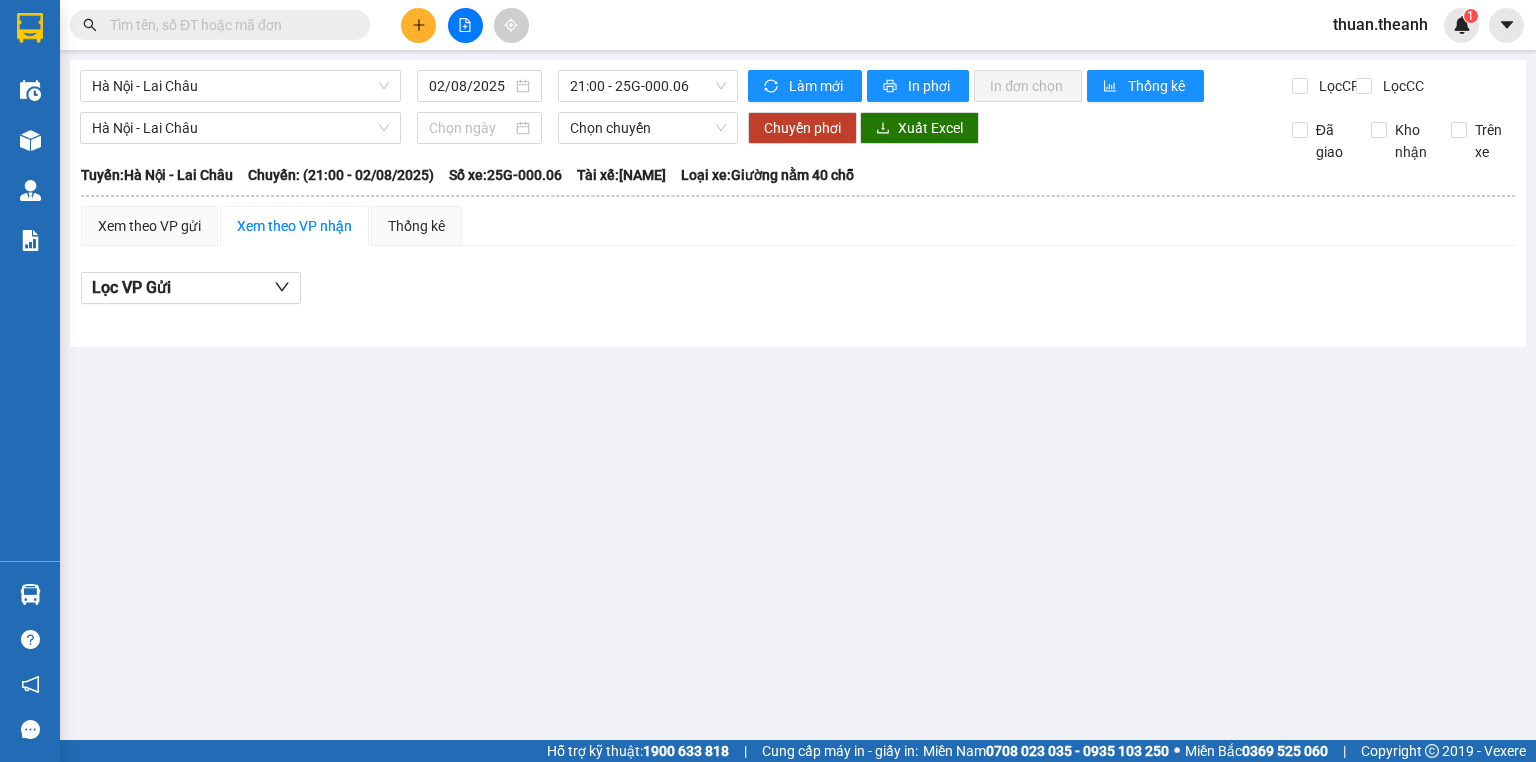 click on "Kết quả tìm kiếm ( 0 )  Bộ lọc  No Data thuan.theanh 1" at bounding box center (768, 25) 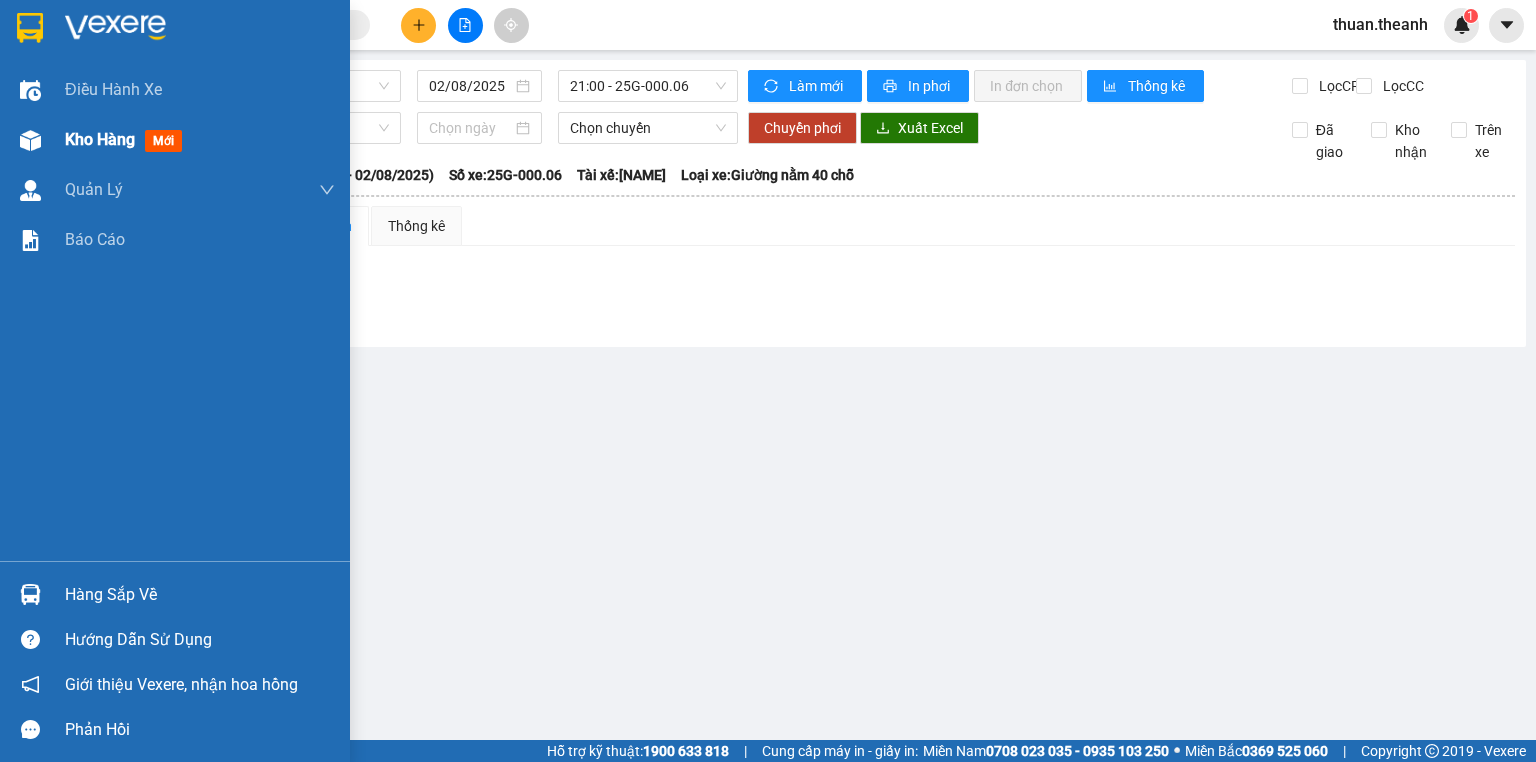 click on "mới" at bounding box center (163, 141) 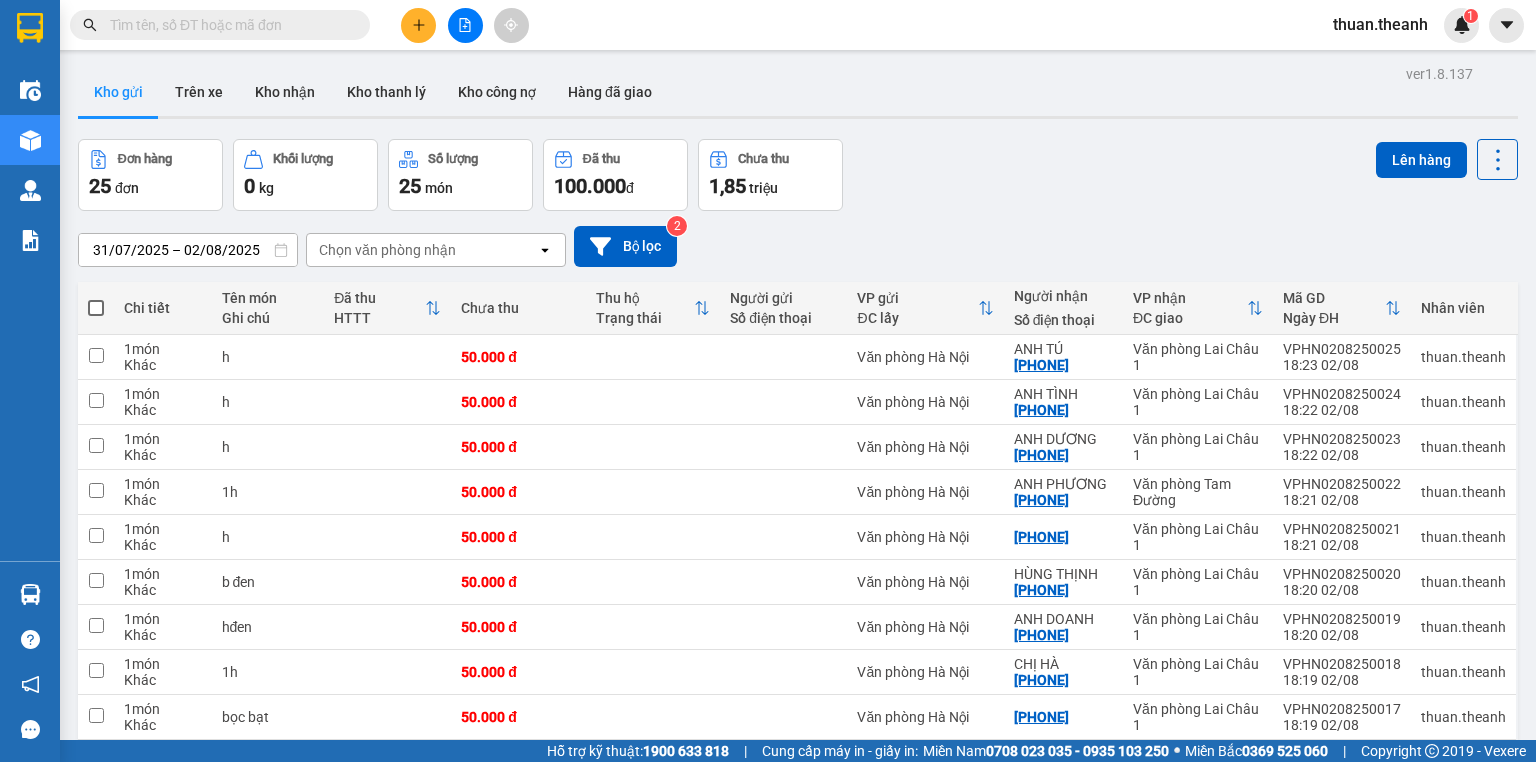 scroll, scrollTop: 123, scrollLeft: 0, axis: vertical 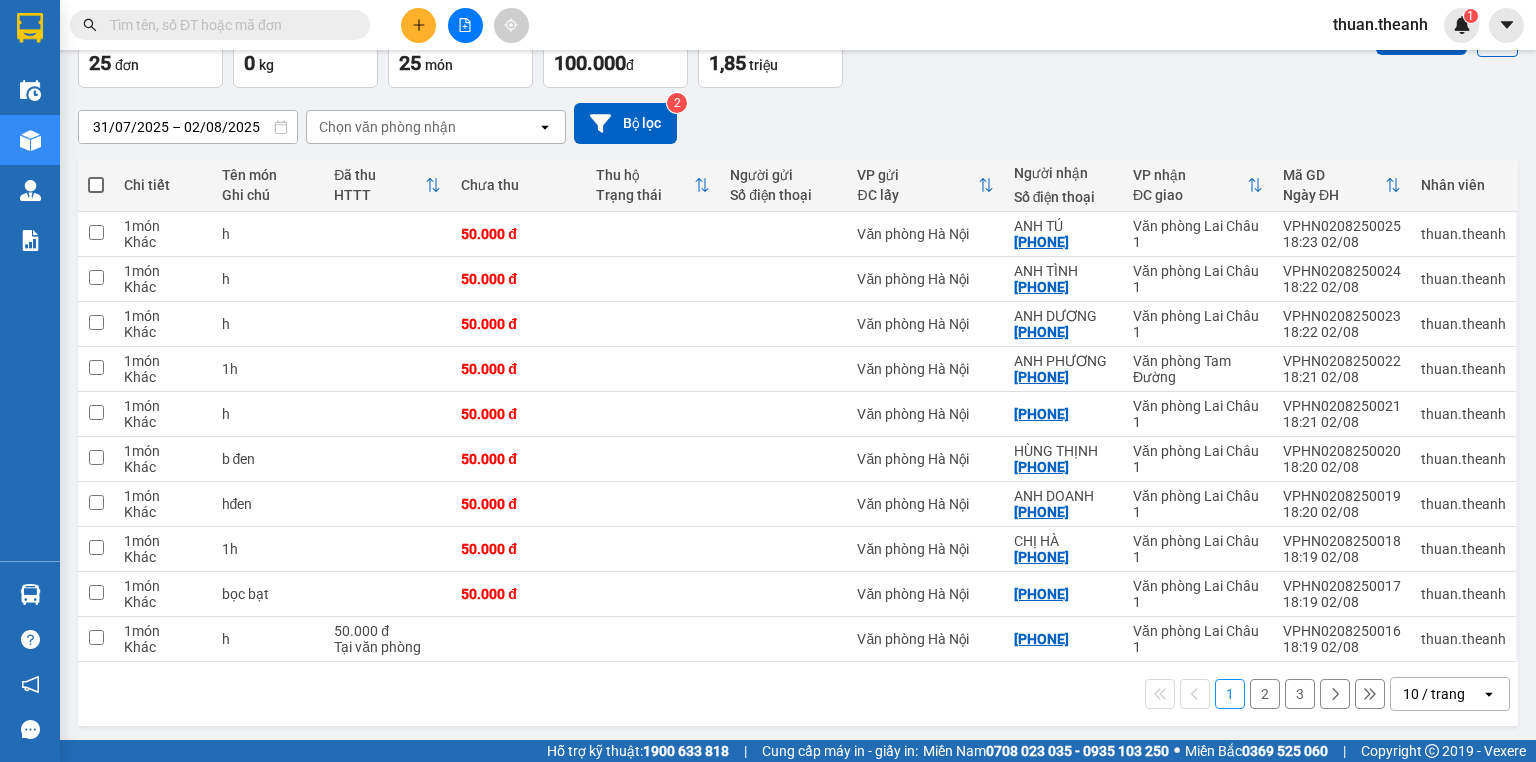 click on "Chọn văn phòng nhận" at bounding box center [387, 127] 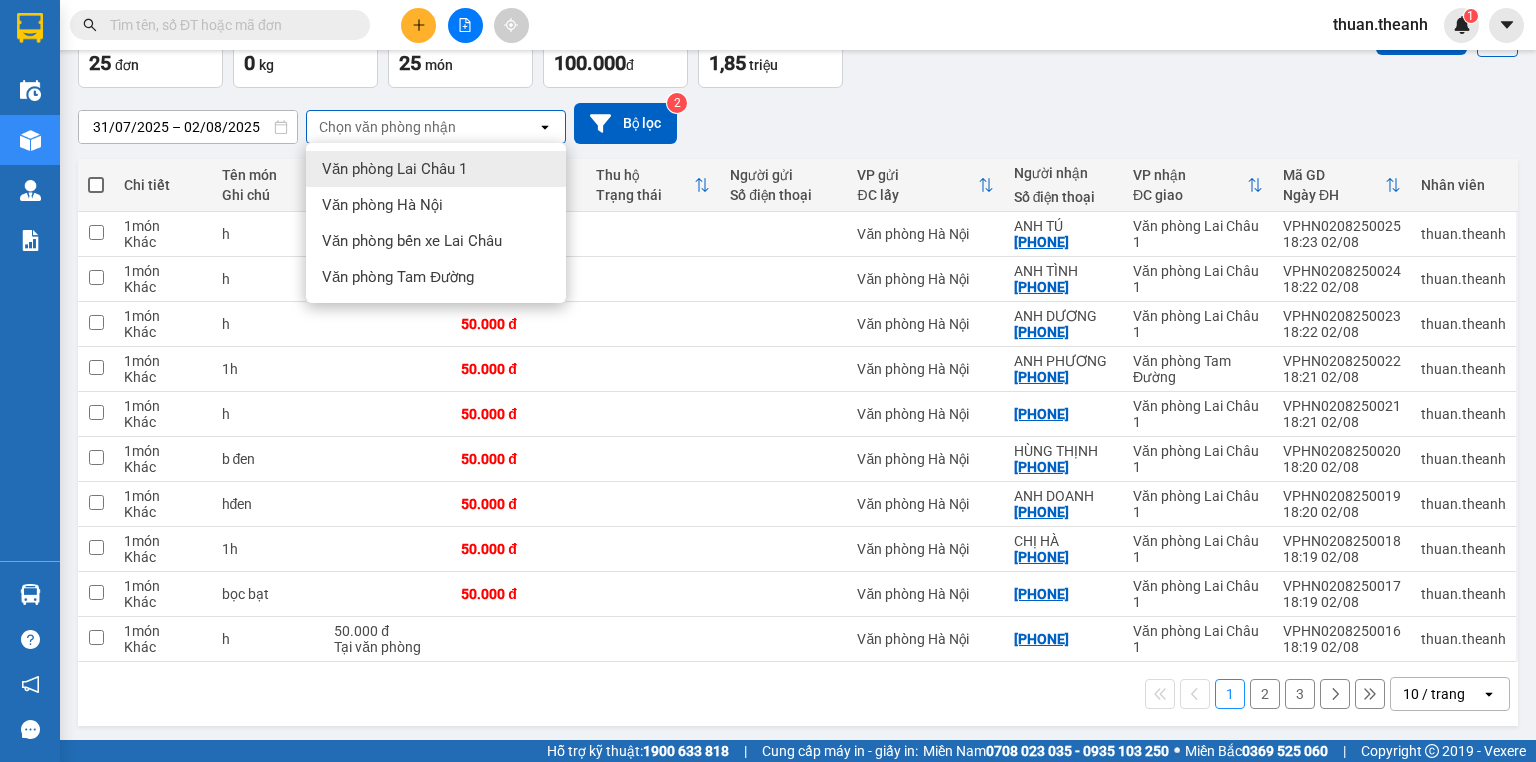 click on "Văn phòng Lai Châu 1" at bounding box center [394, 169] 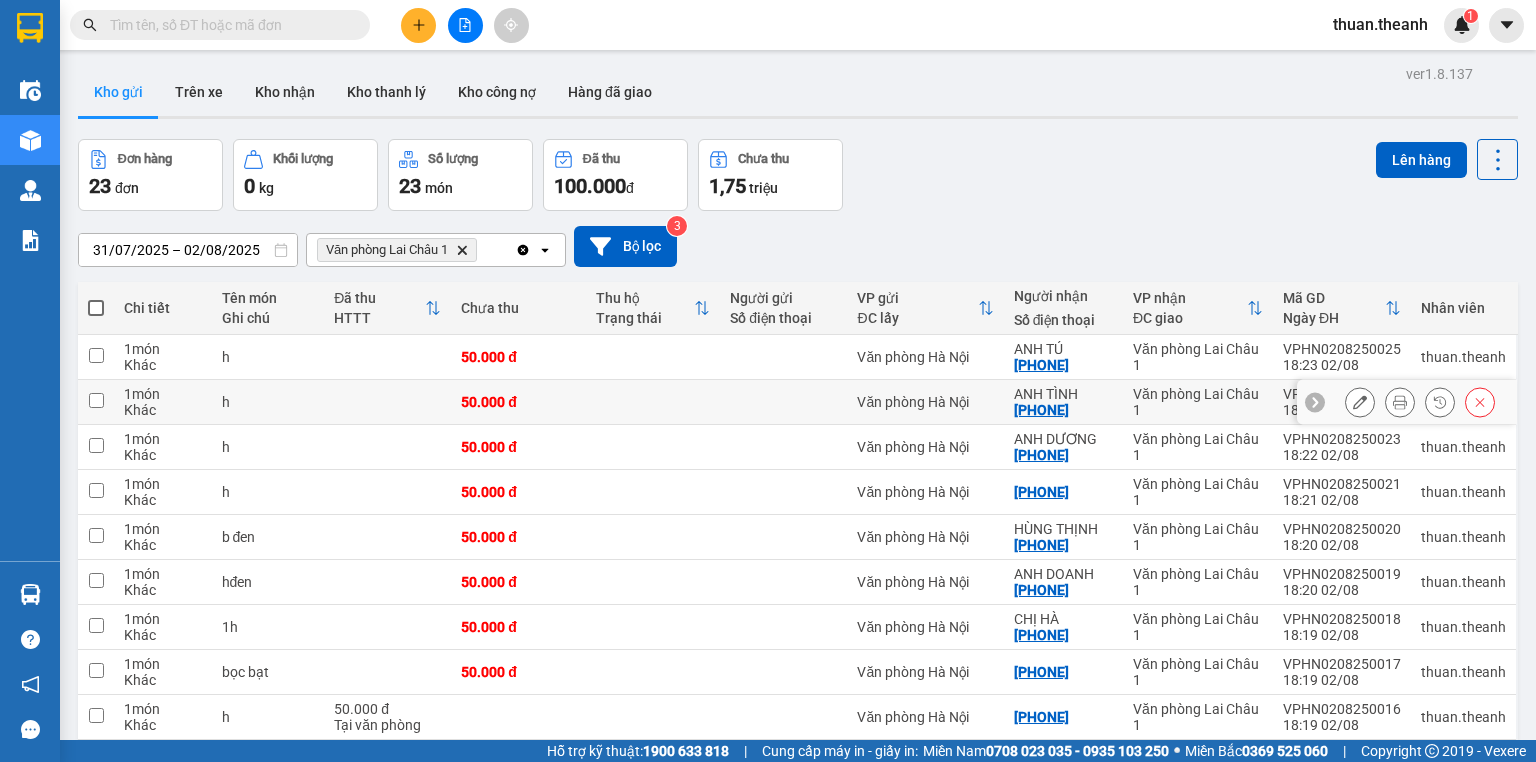 scroll, scrollTop: 0, scrollLeft: 0, axis: both 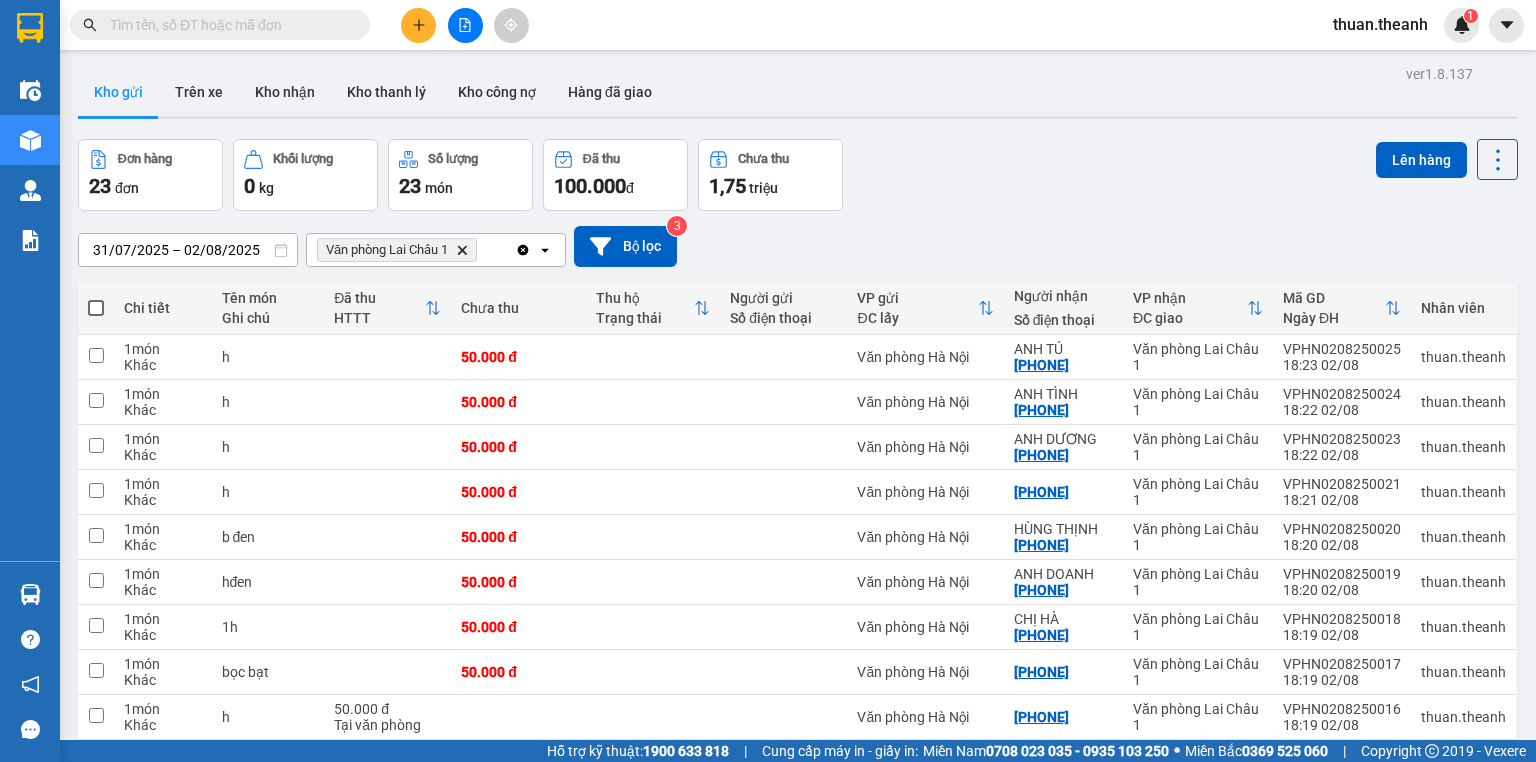 click on "Delete" 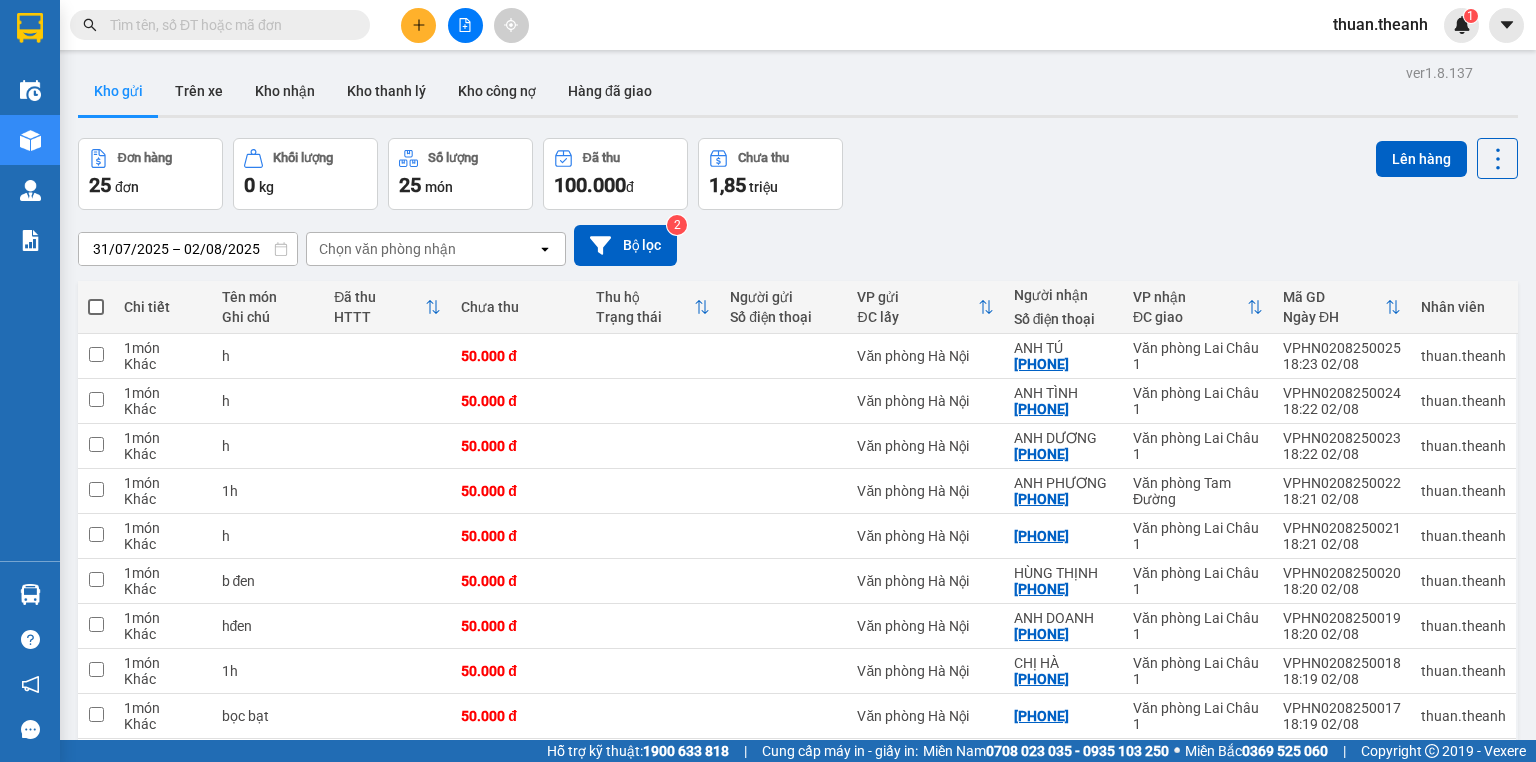 scroll, scrollTop: 0, scrollLeft: 0, axis: both 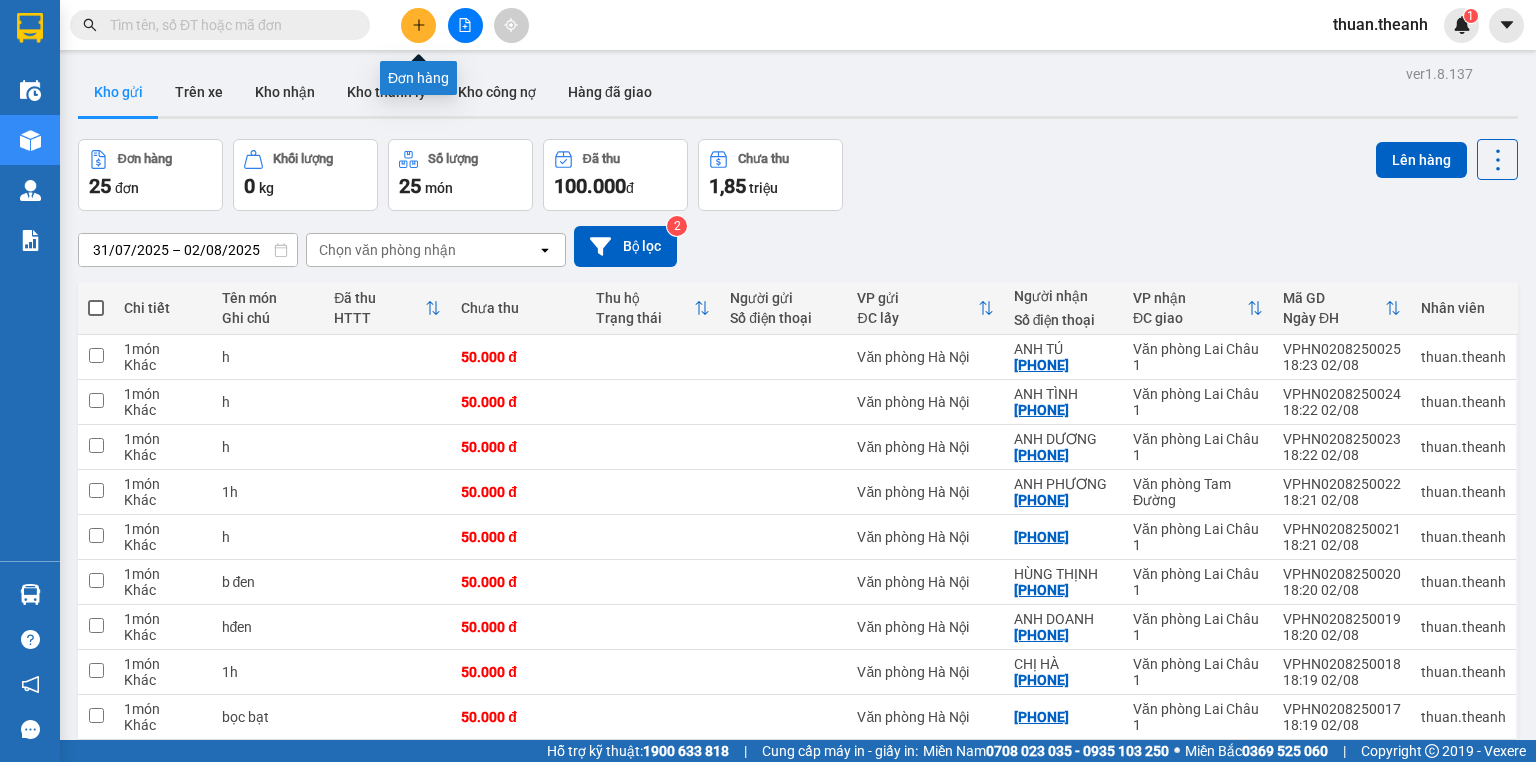 click at bounding box center [418, 25] 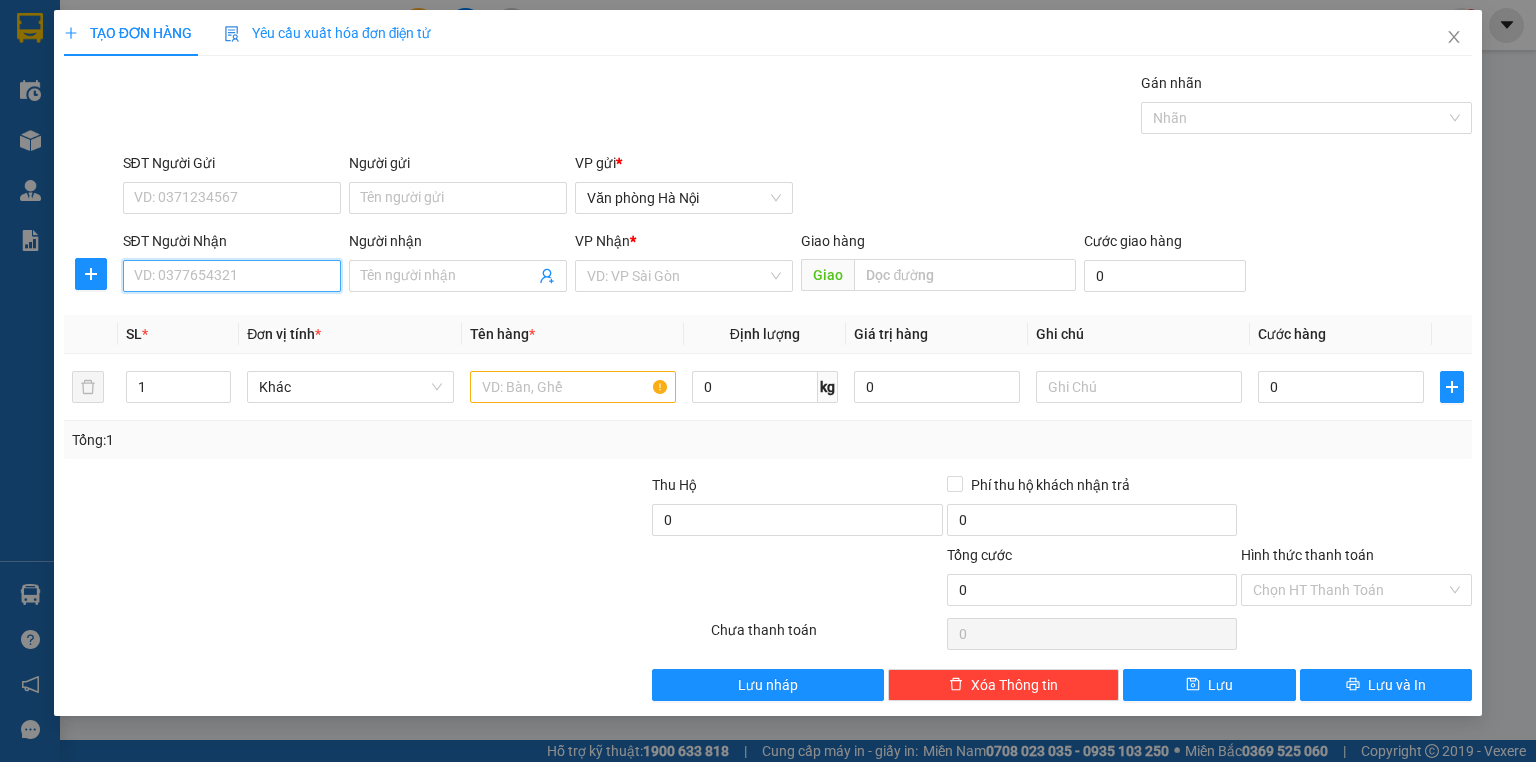 drag, startPoint x: 214, startPoint y: 267, endPoint x: 211, endPoint y: 284, distance: 17.262676 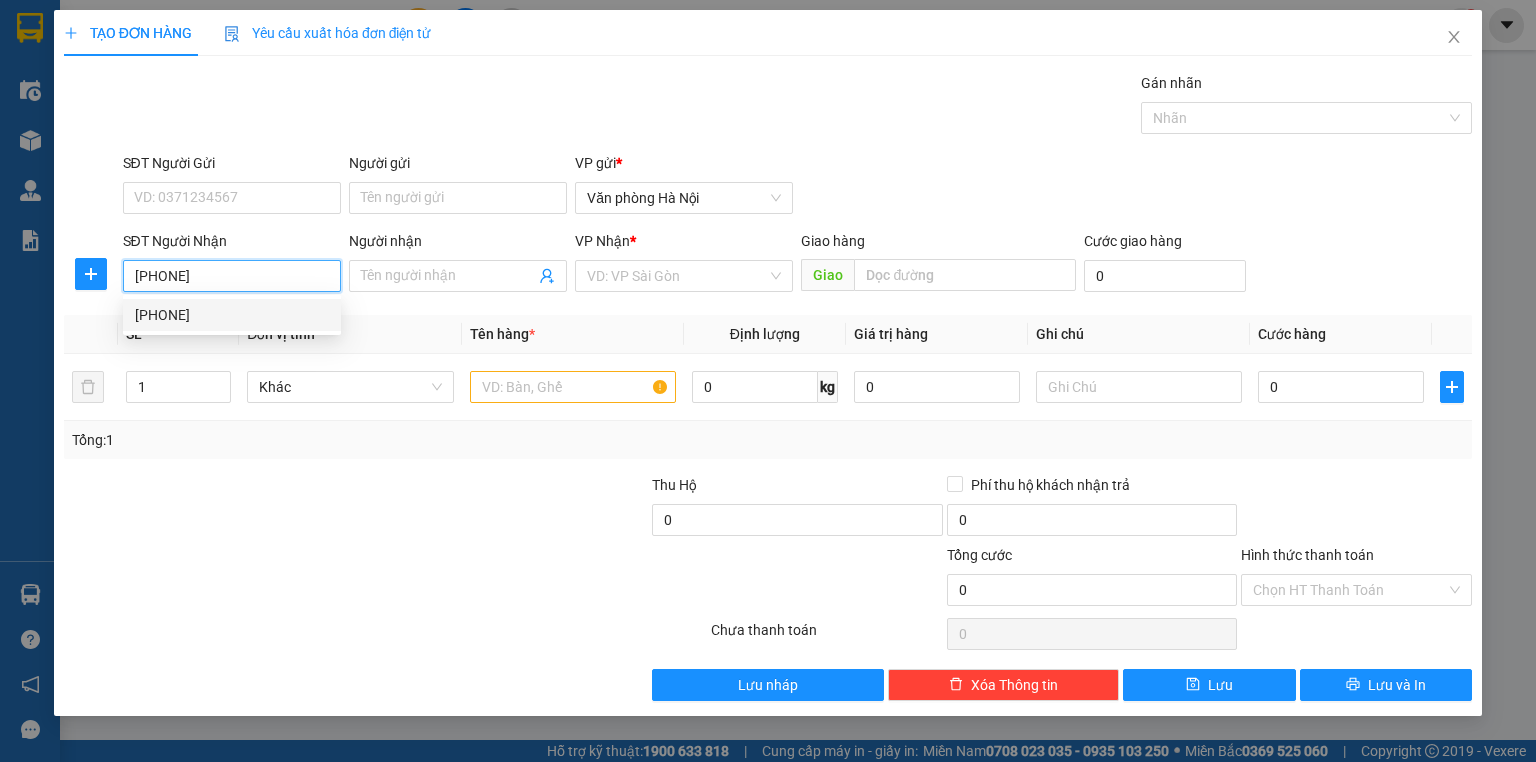 click on "[PHONE]" at bounding box center (232, 315) 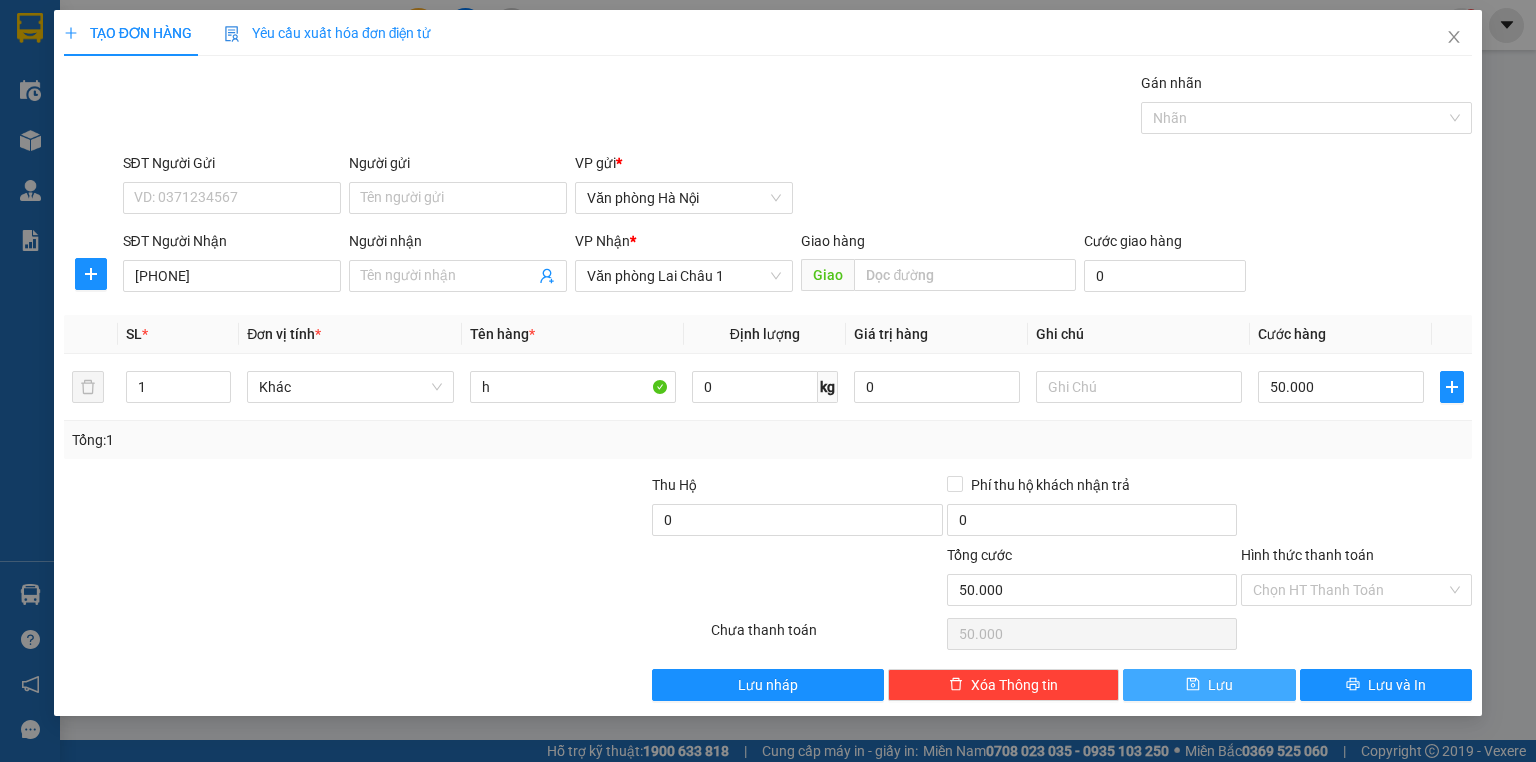 click on "Lưu" at bounding box center [1209, 685] 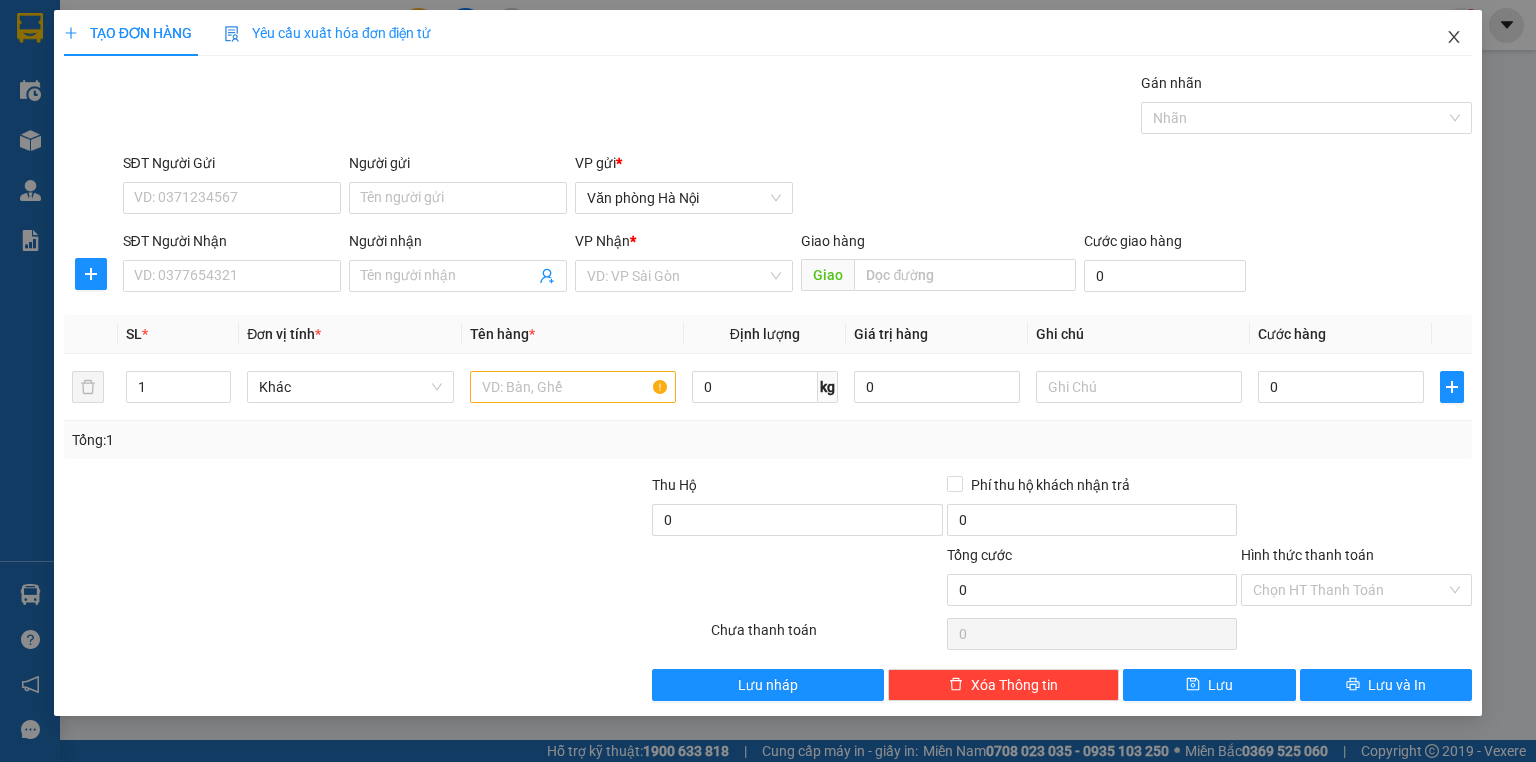click 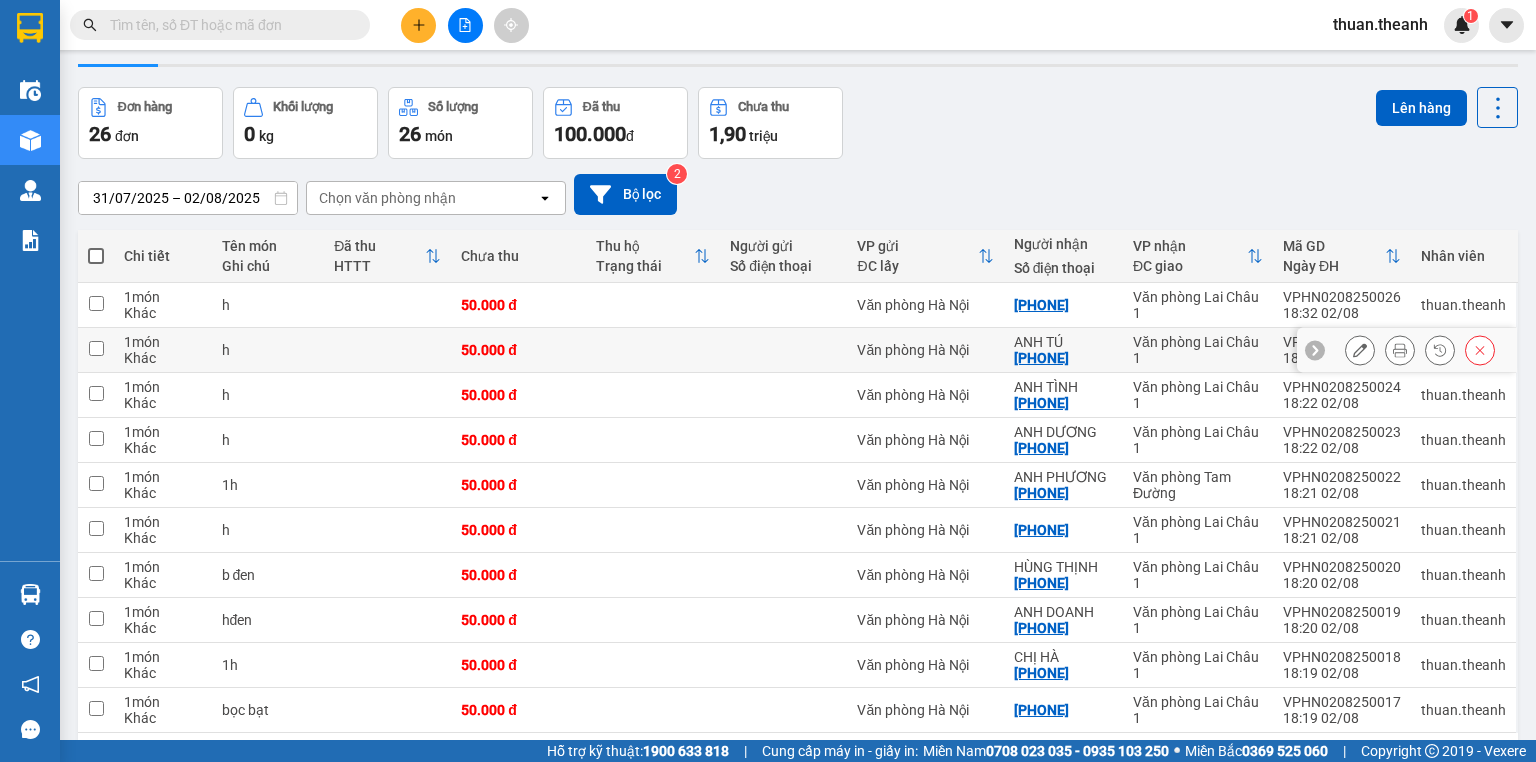 scroll, scrollTop: 123, scrollLeft: 0, axis: vertical 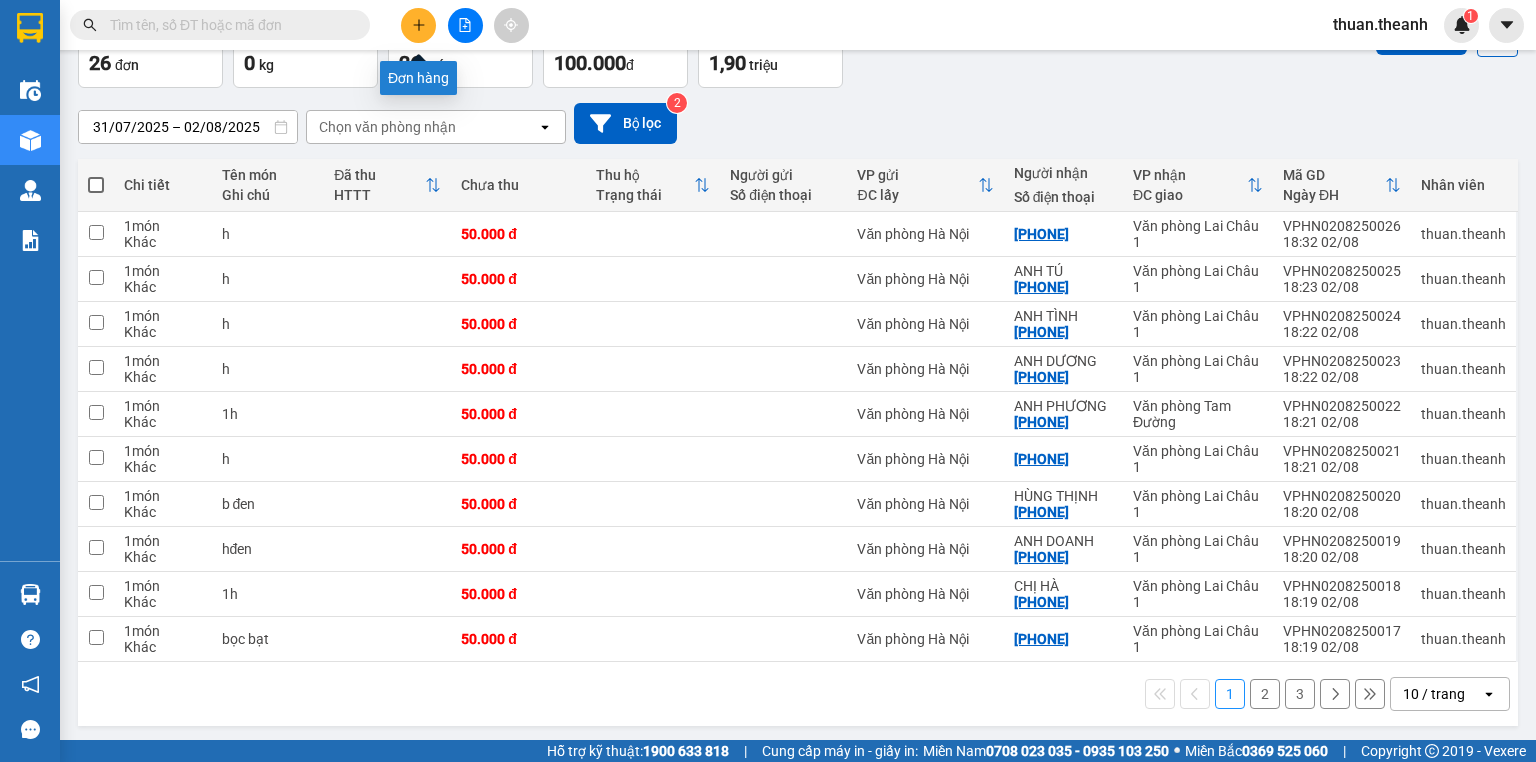 click at bounding box center (418, 25) 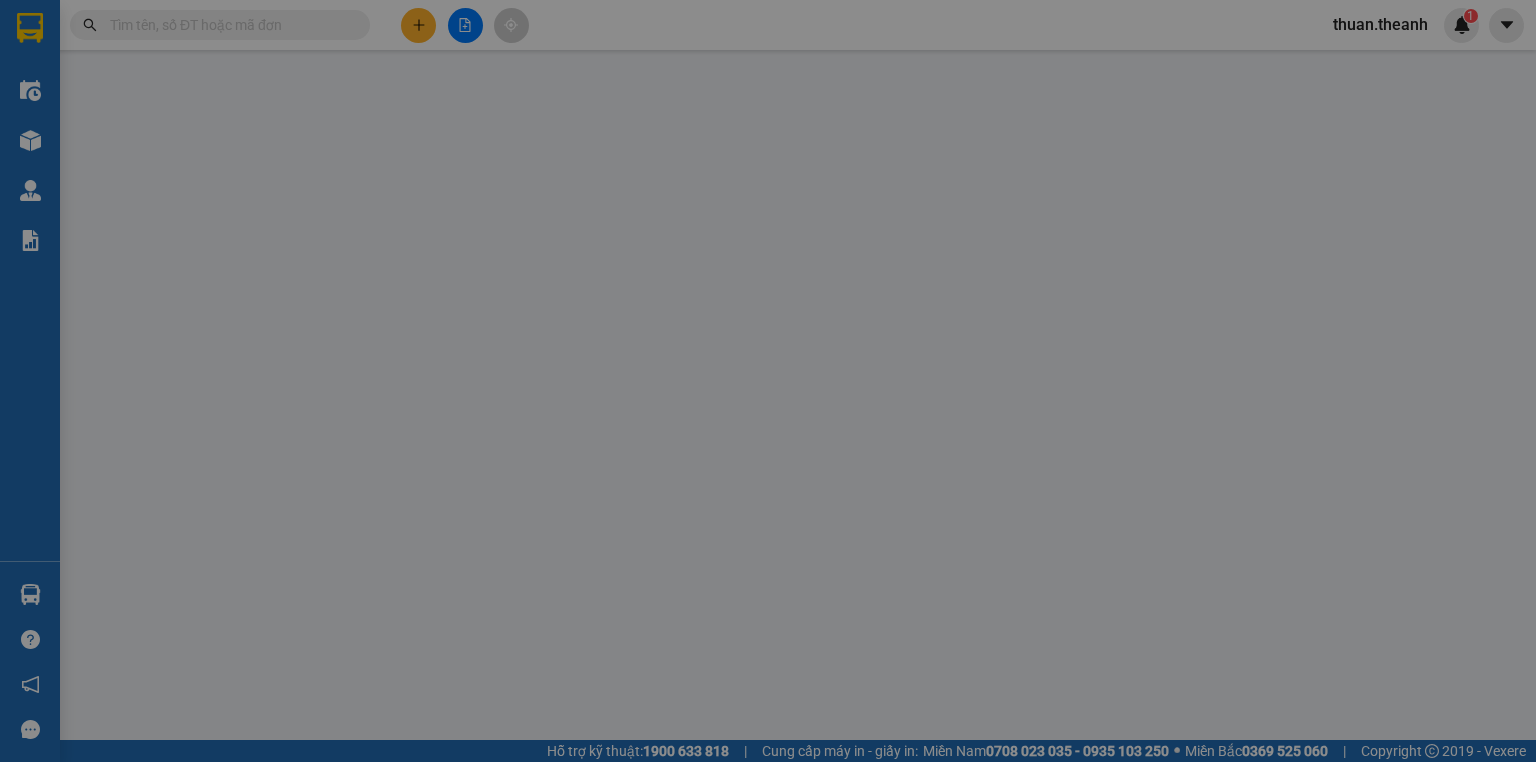 scroll, scrollTop: 0, scrollLeft: 0, axis: both 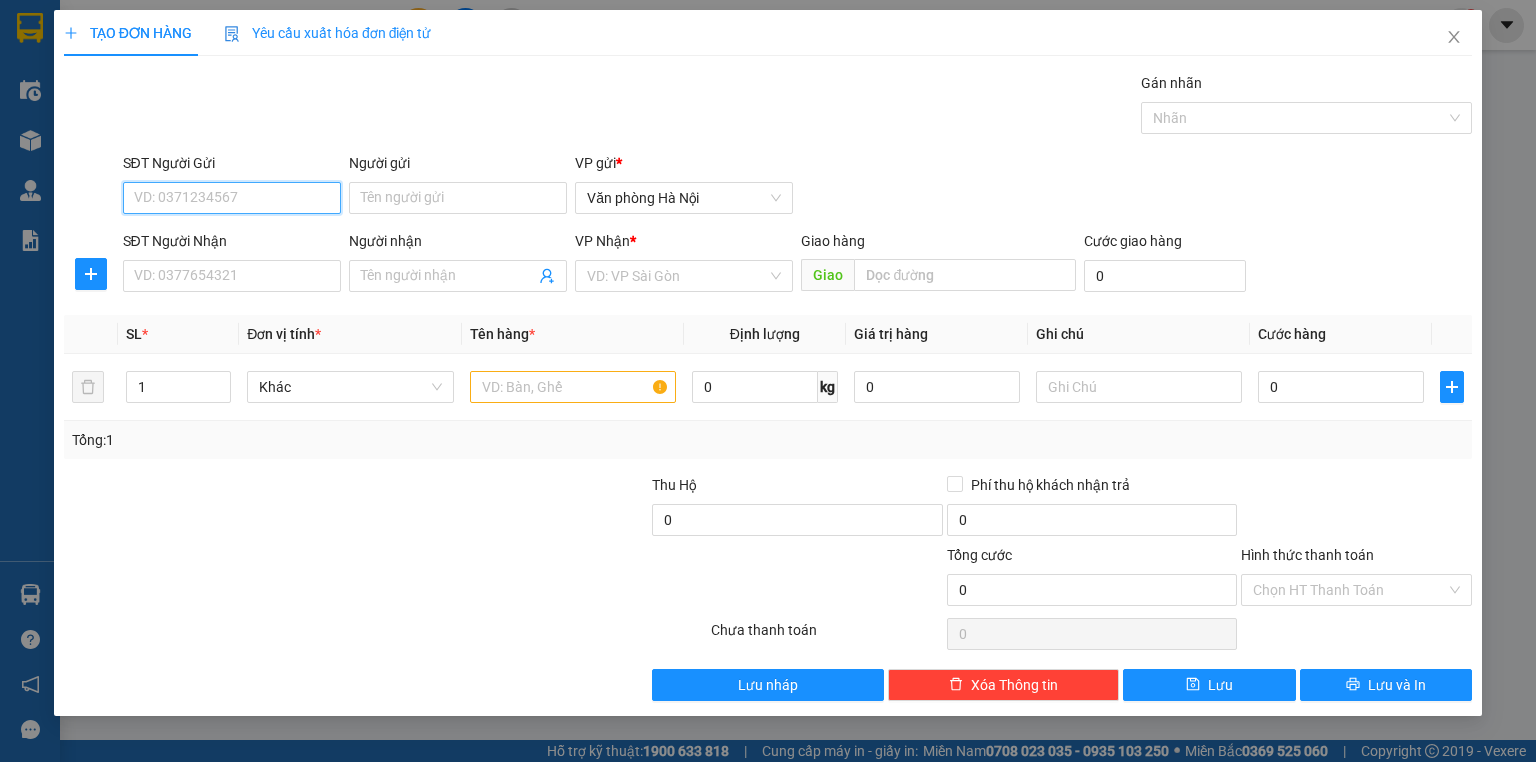click on "SĐT Người Gửi" at bounding box center (232, 198) 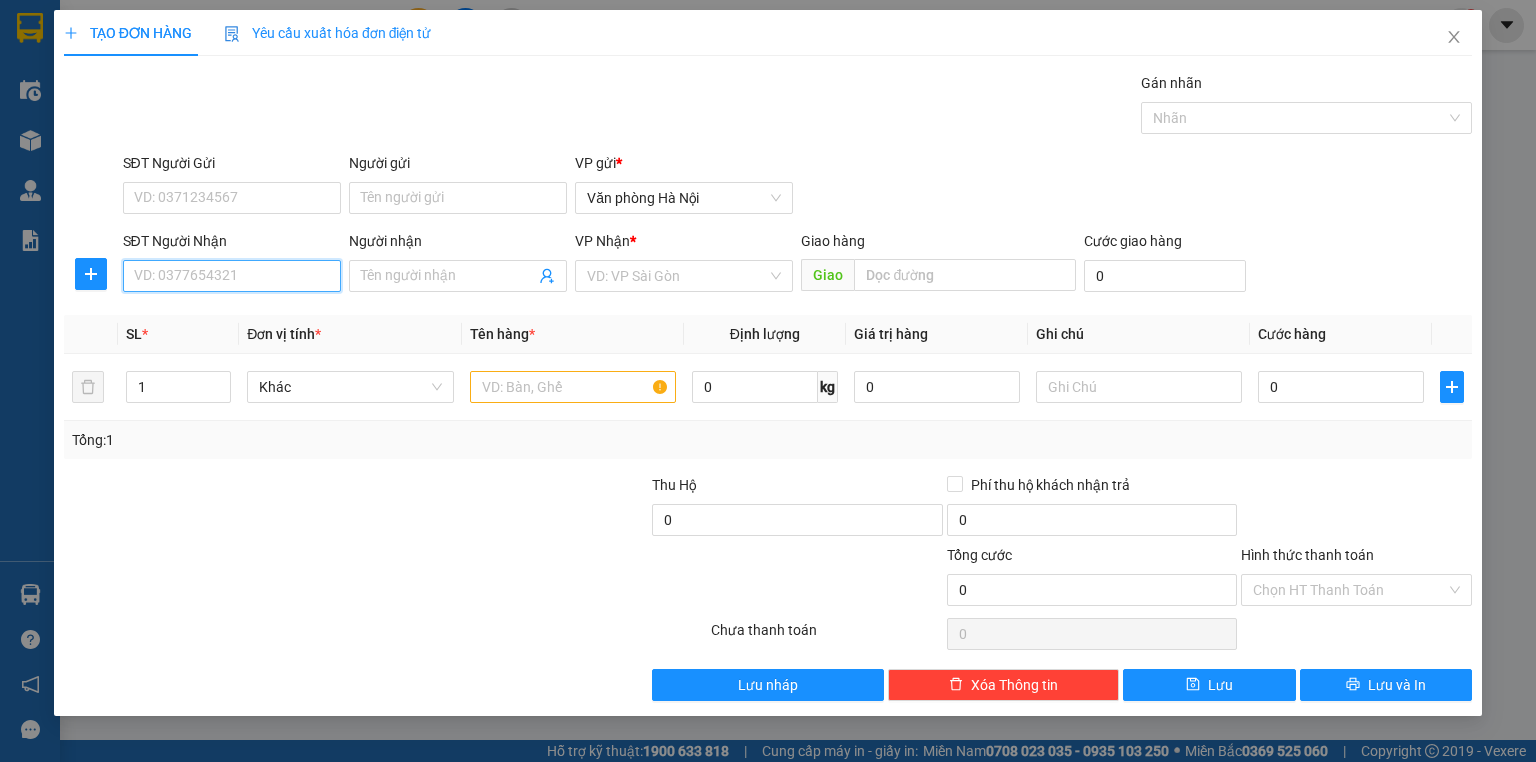 click on "SĐT Người Nhận" at bounding box center (232, 276) 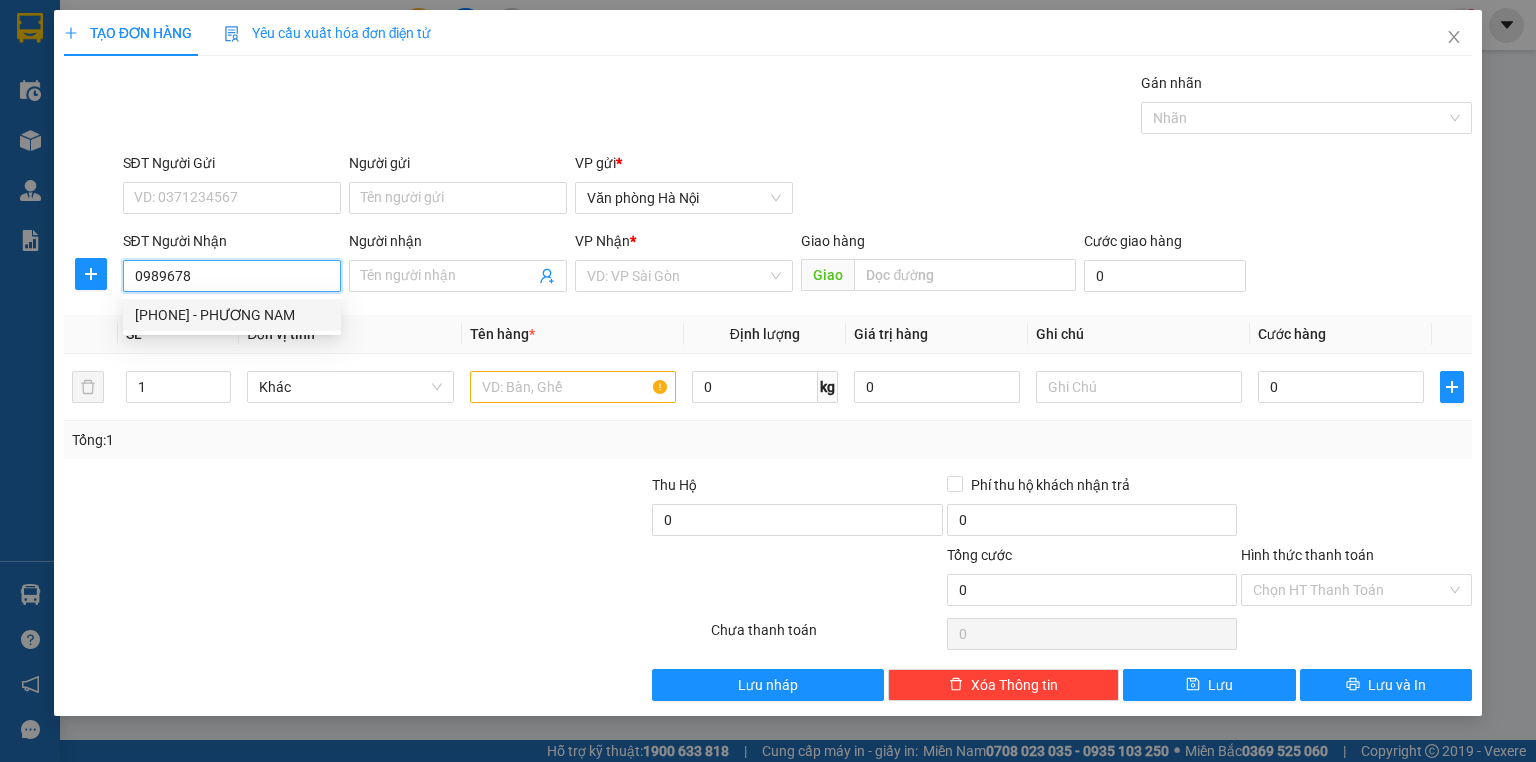 click on "[PHONE] - PHƯƠNG NAM" at bounding box center [232, 315] 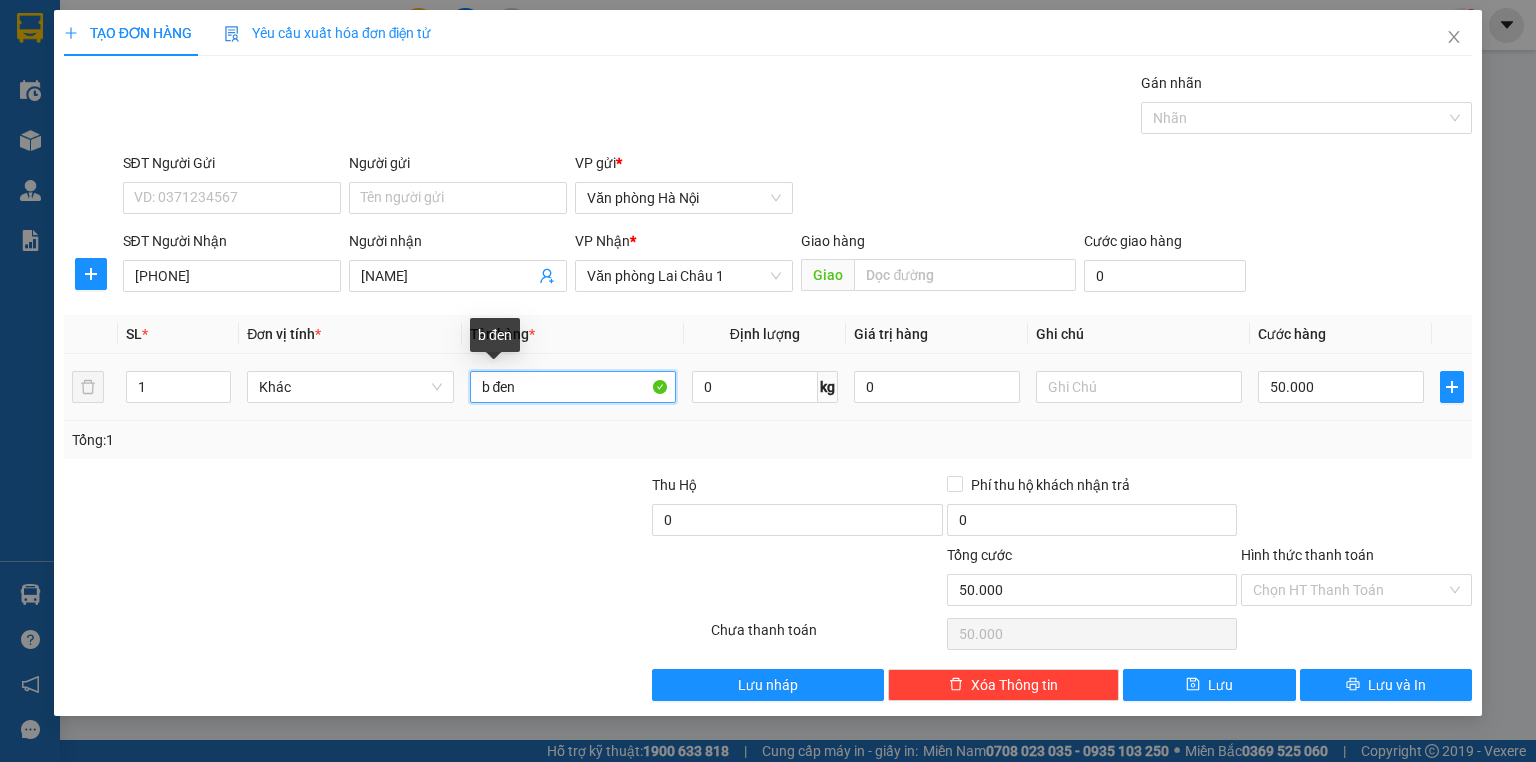 click on "b đen" at bounding box center (573, 387) 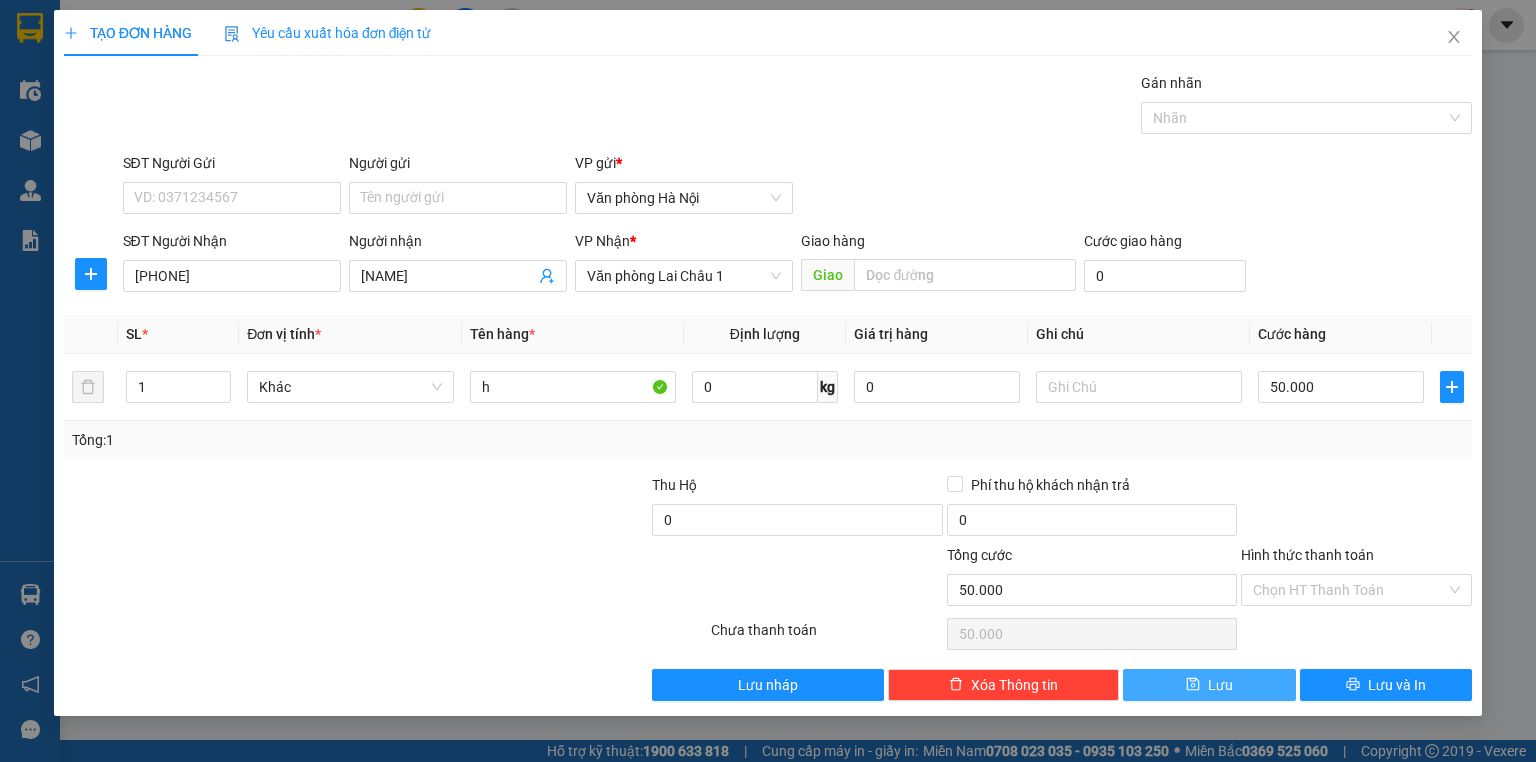 click on "Lưu" at bounding box center (1209, 685) 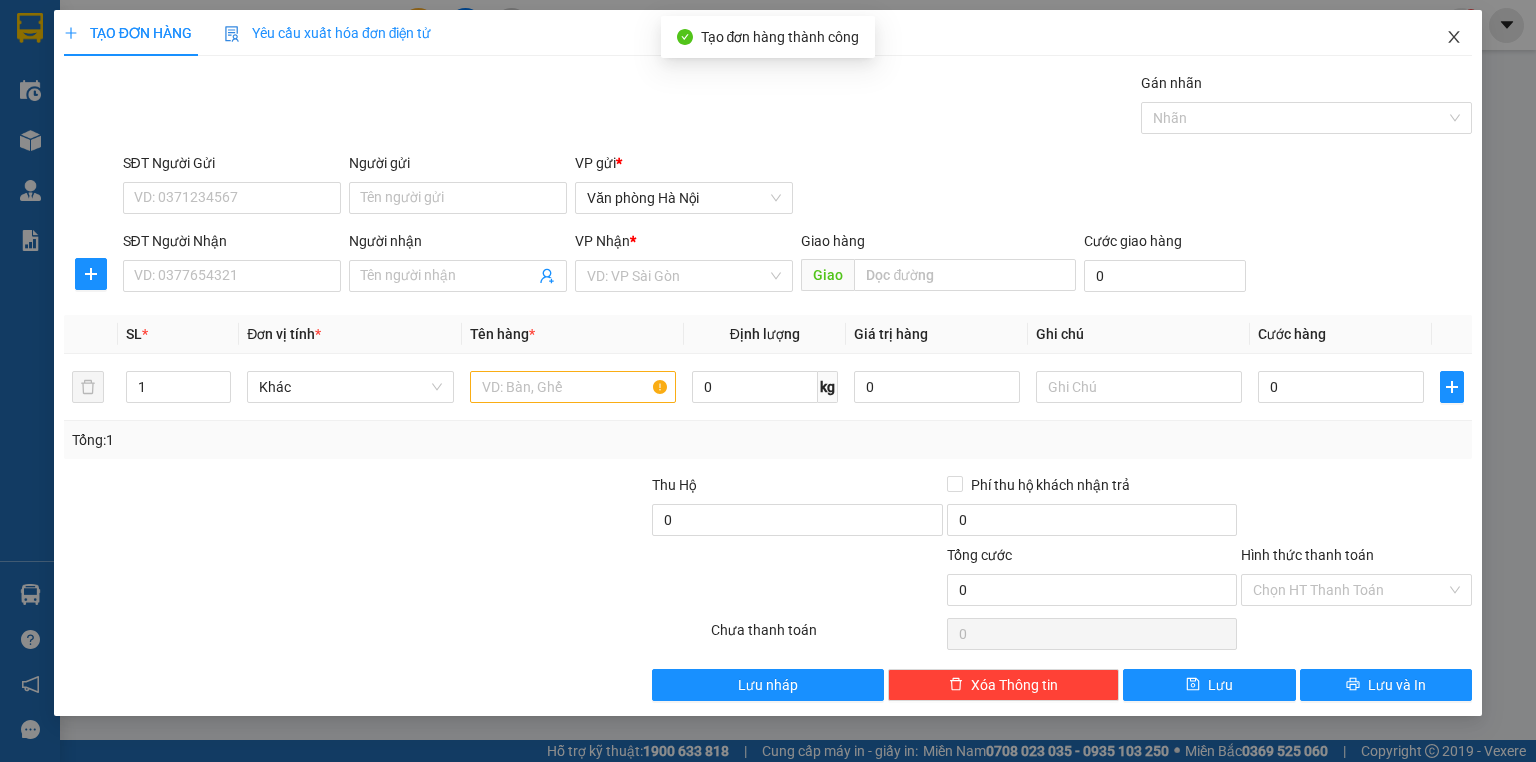 click 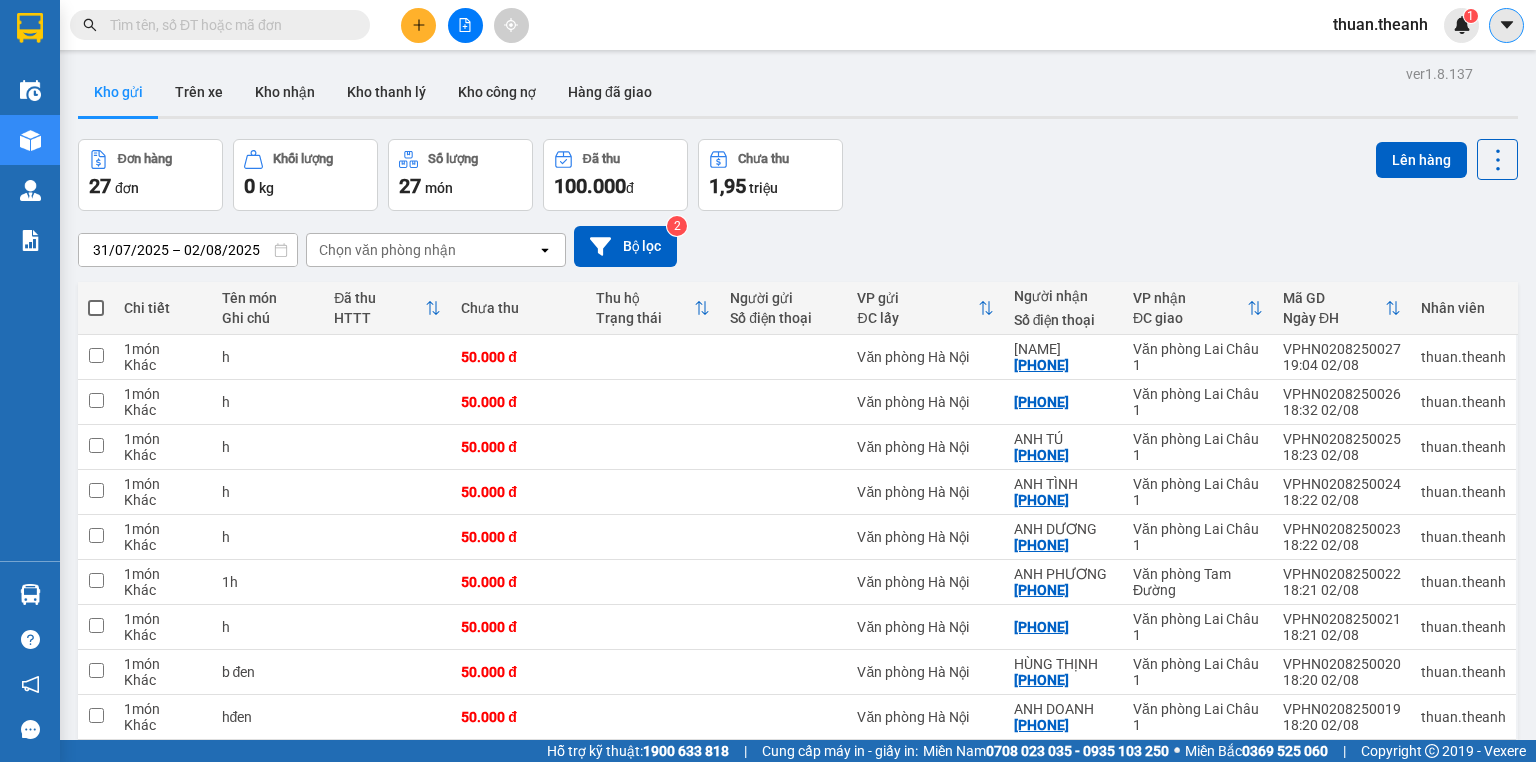 click at bounding box center [1506, 25] 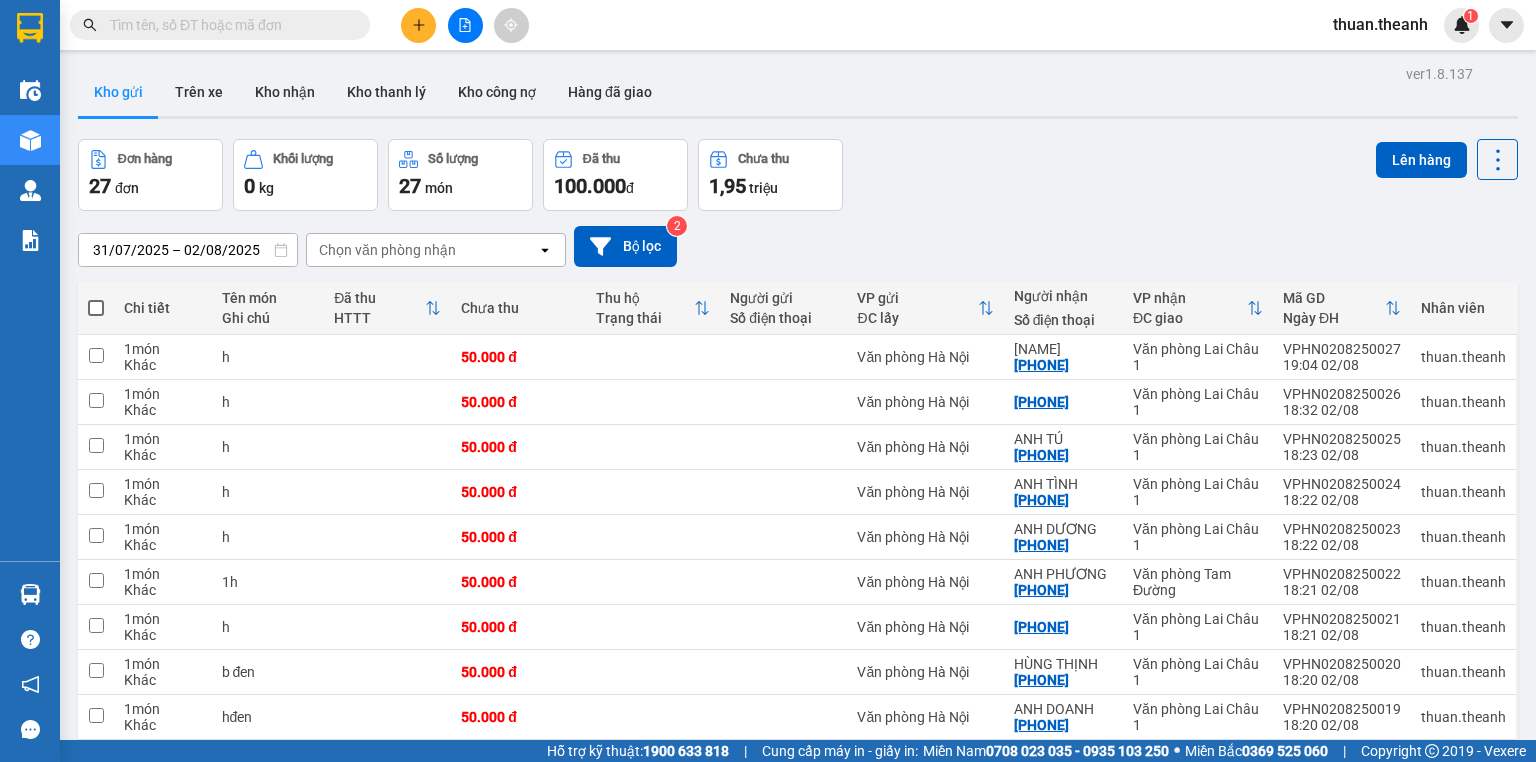 click on "Kho gửi Trên xe Kho nhận Kho thanh lý Kho công nợ Hàng đã giao" at bounding box center [798, 94] 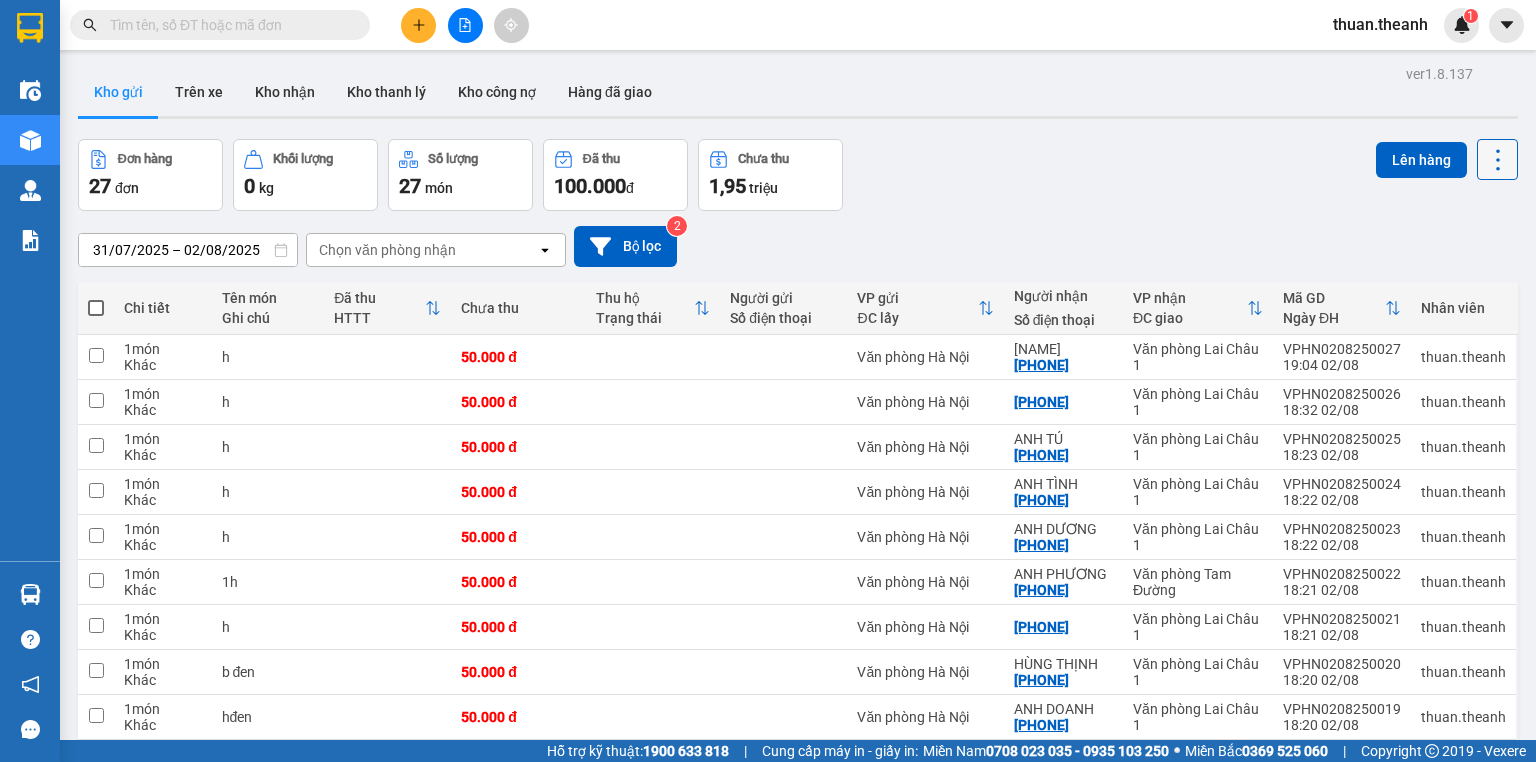 click 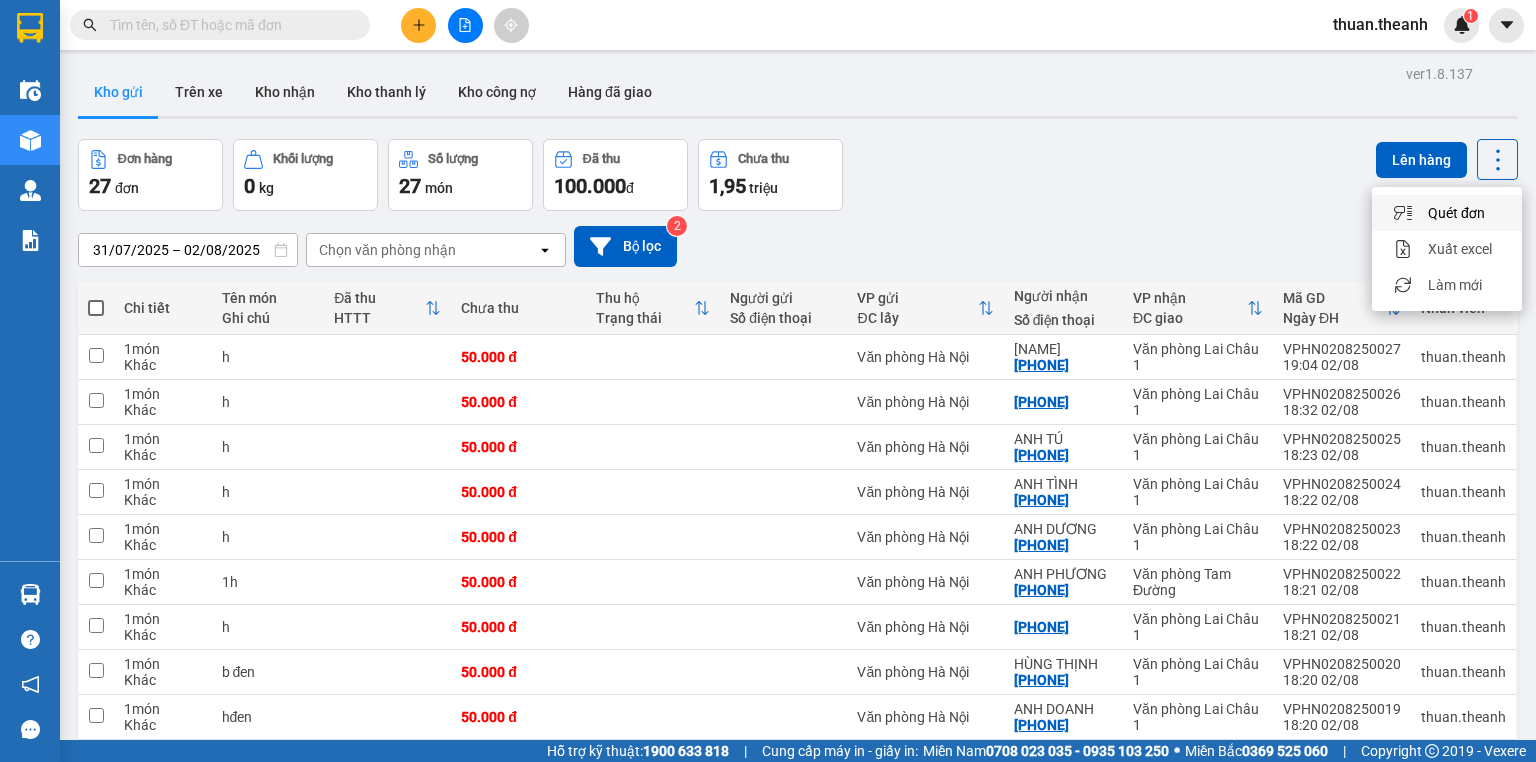 click on "31/07/2025 – 02/08/2025 Press the down arrow key to interact with the calendar and select a date. Press the escape button to close the calendar. Selected date range is from 31/07/2025 to 02/08/2025. Chọn văn phòng nhận open Bộ lọc 2" at bounding box center (798, 246) 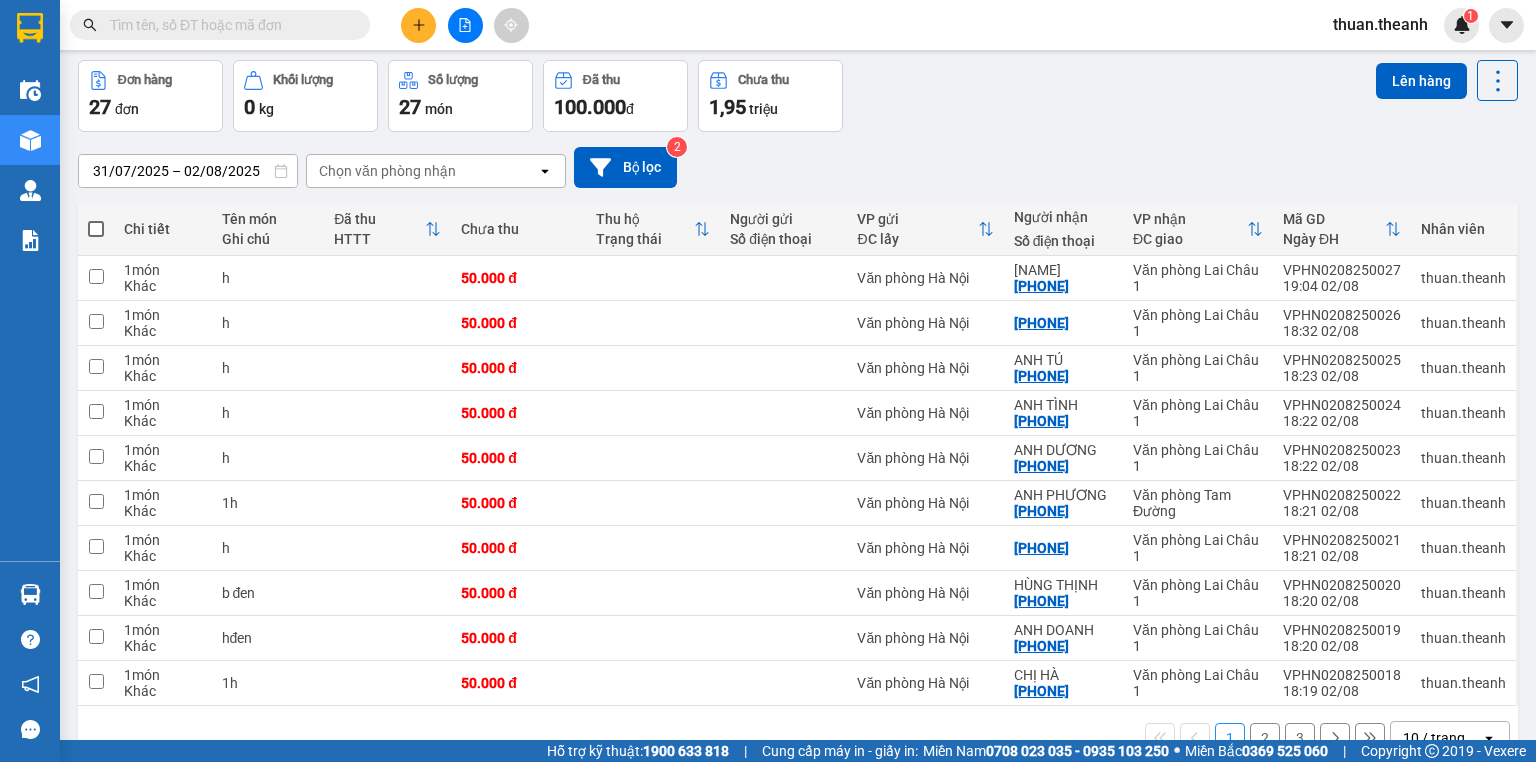 scroll, scrollTop: 80, scrollLeft: 0, axis: vertical 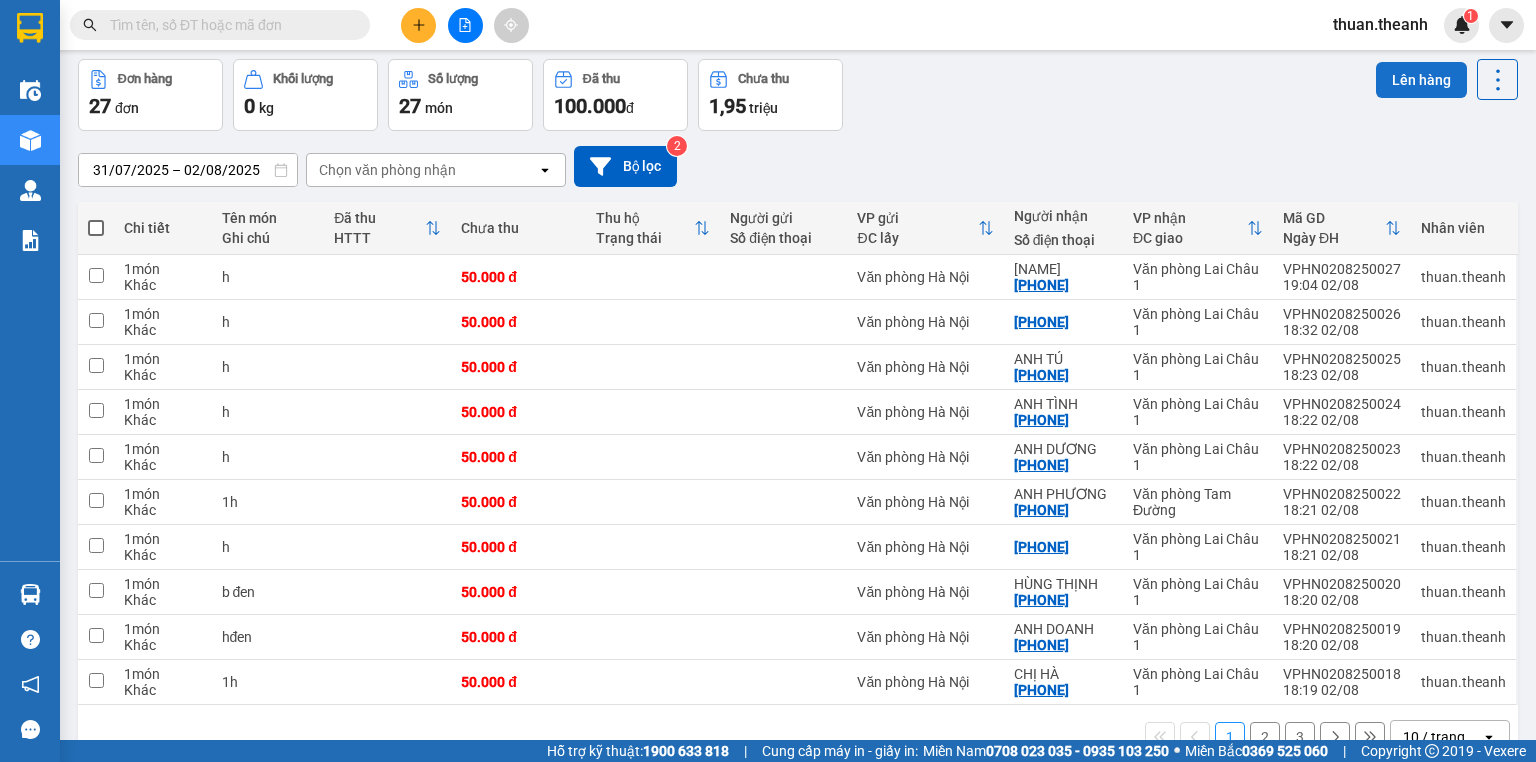 click on "Lên hàng" at bounding box center [1421, 80] 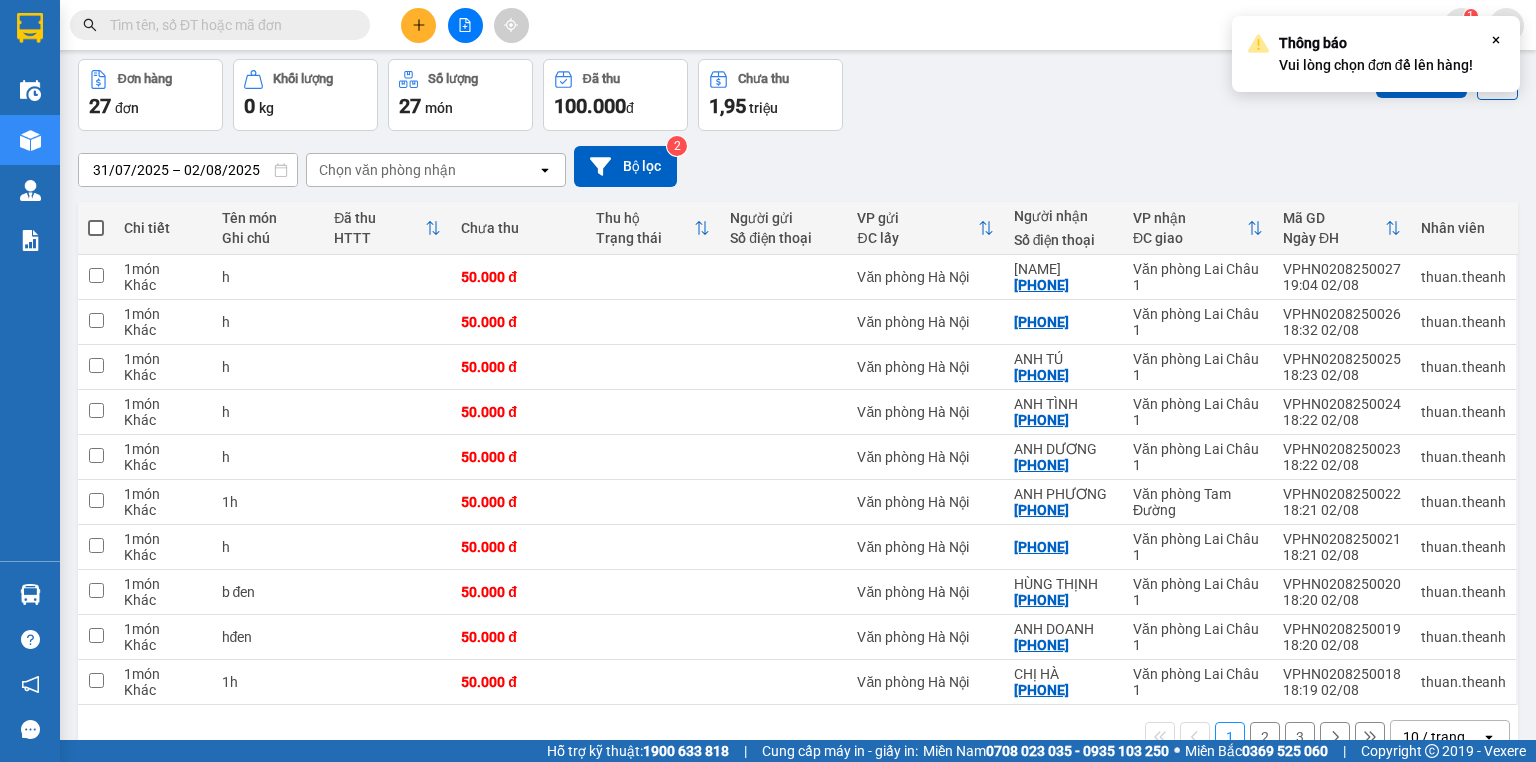 click on "Đơn hàng 27 đơn Khối lượng 0 kg Số lượng 27 món Đã thu 100.000  đ Chưa thu 1,95   triệu Lên hàng" at bounding box center (798, 95) 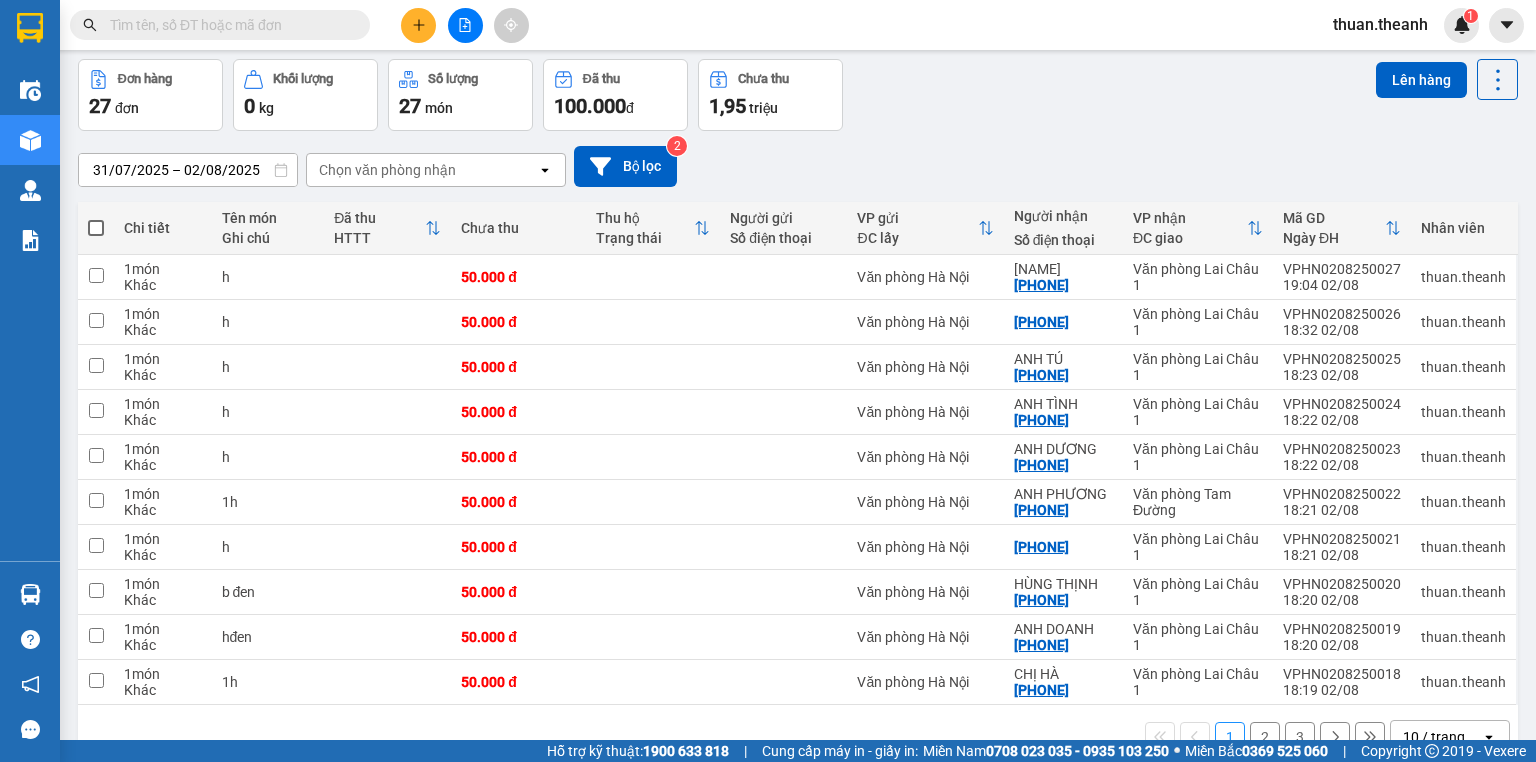 drag, startPoint x: 1258, startPoint y: 94, endPoint x: 1242, endPoint y: 100, distance: 17.088007 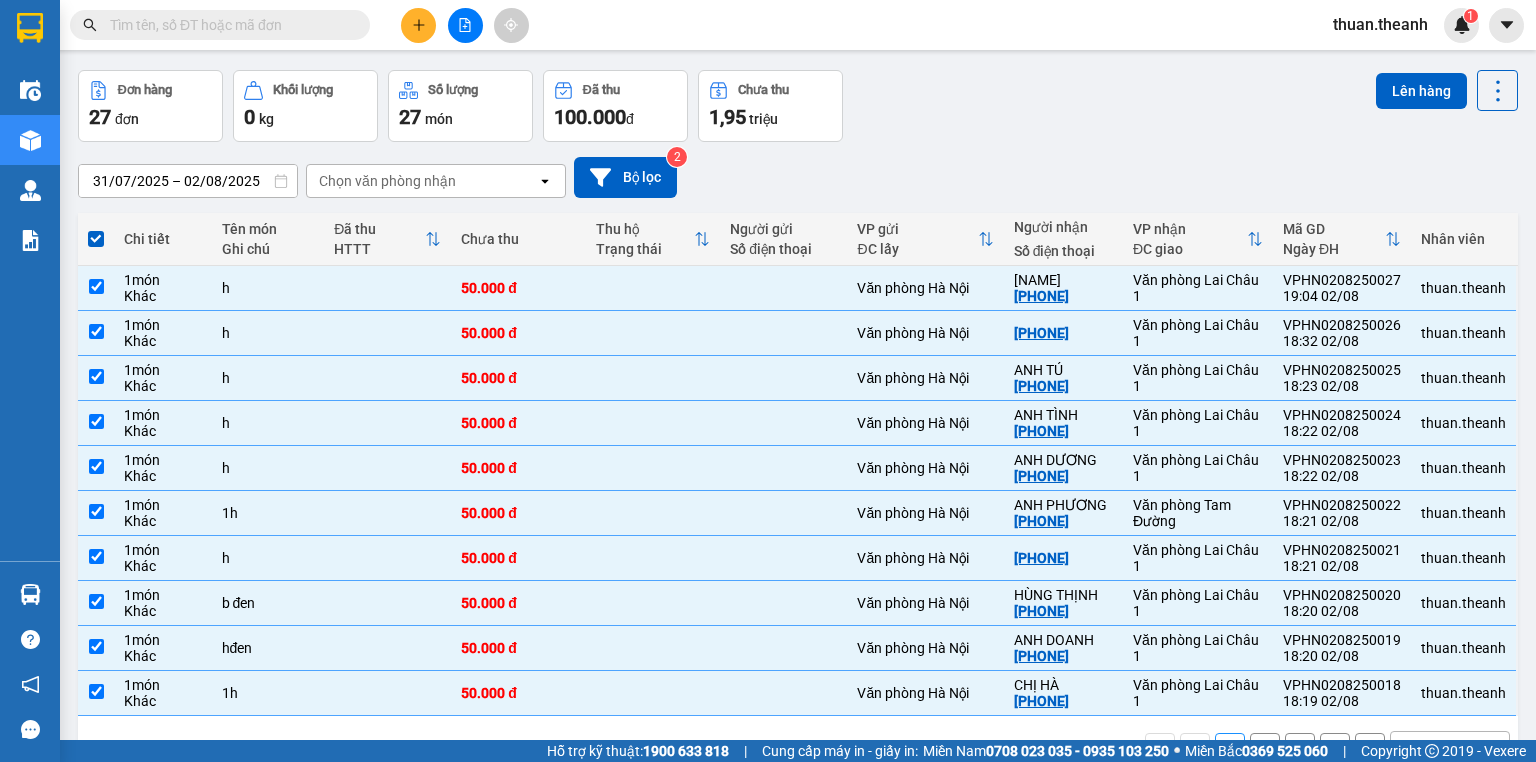 scroll, scrollTop: 43, scrollLeft: 0, axis: vertical 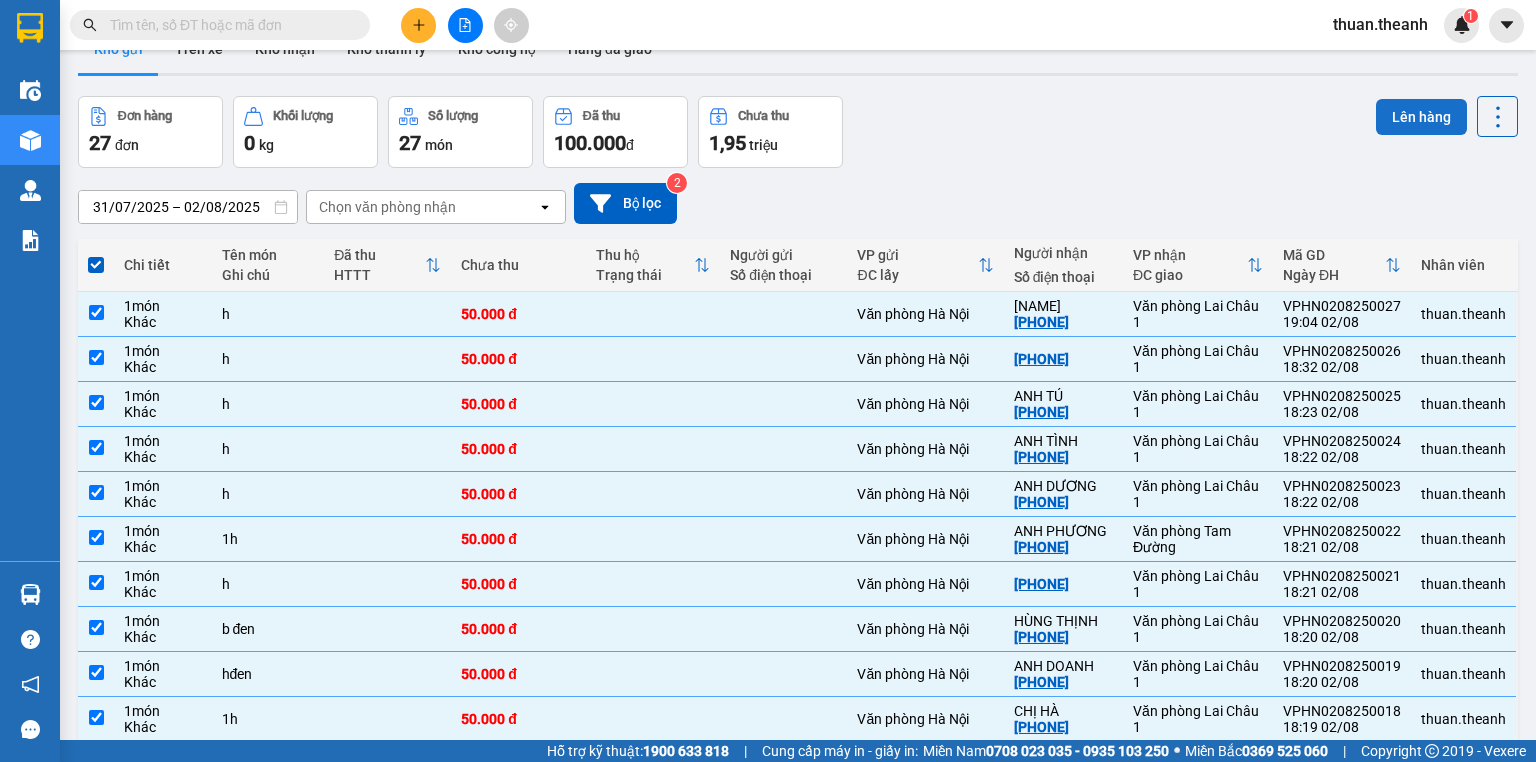 click on "Lên hàng" at bounding box center (1421, 117) 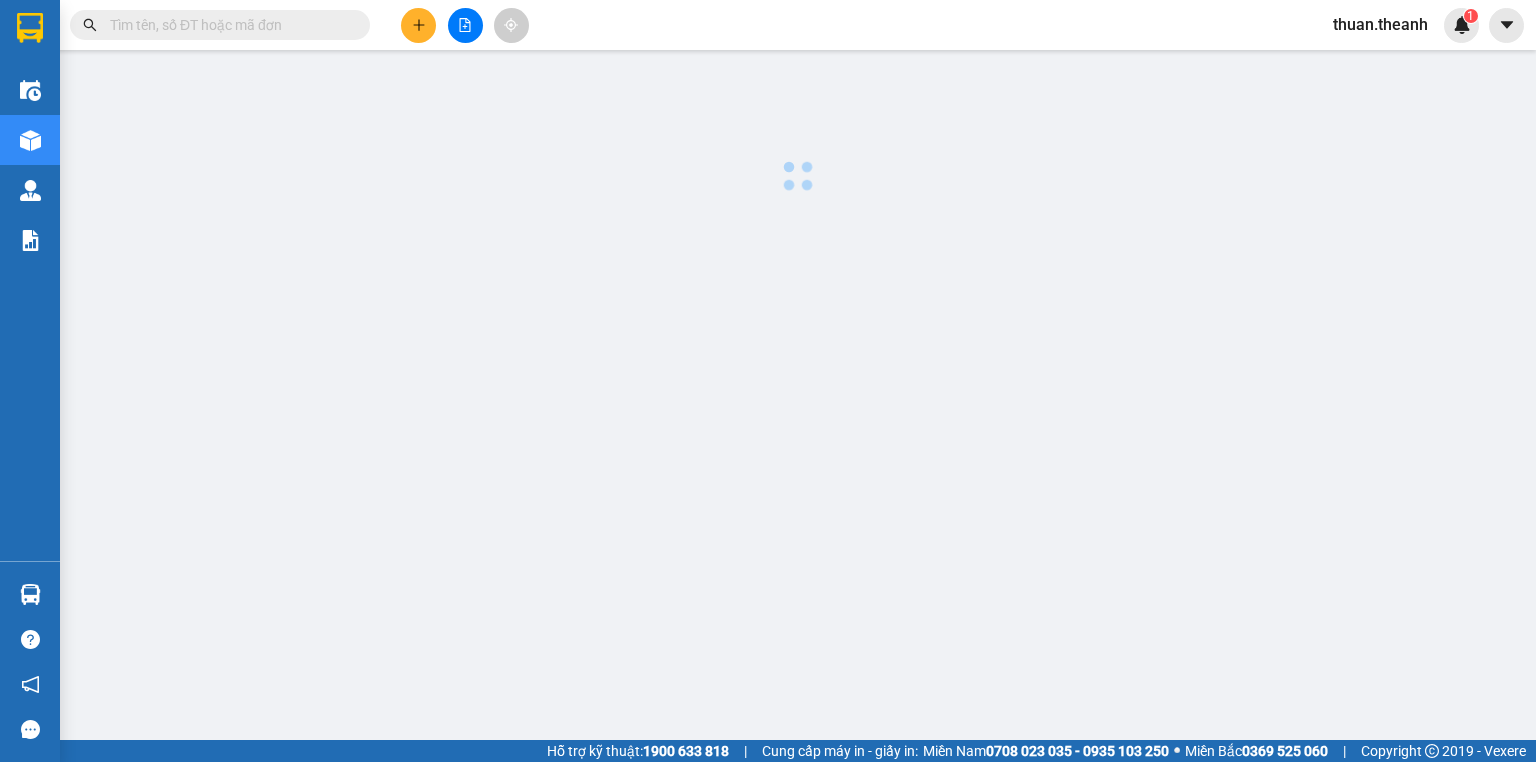 scroll, scrollTop: 0, scrollLeft: 0, axis: both 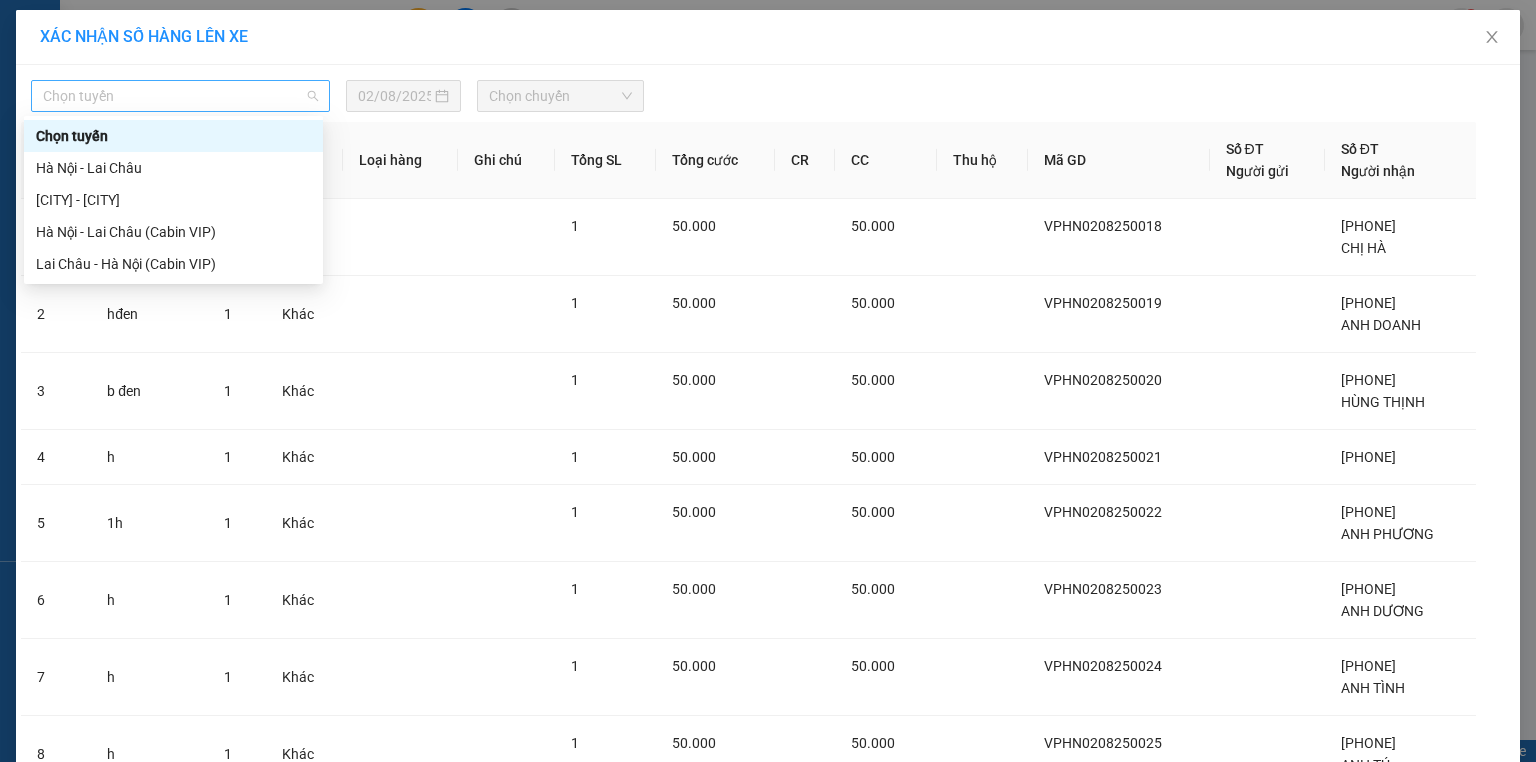 click on "Chọn tuyến" at bounding box center (180, 96) 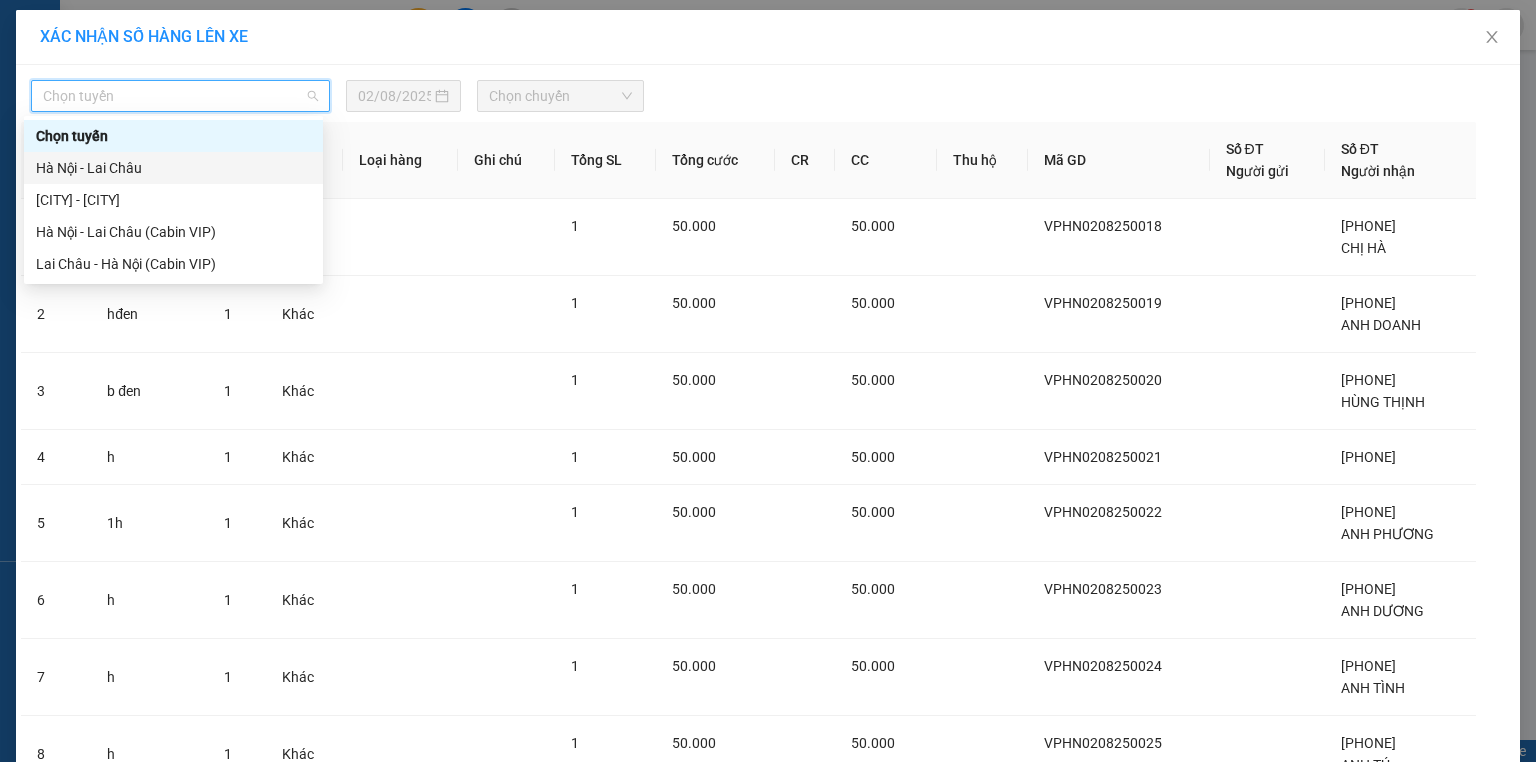 click on "Hà Nội - Lai Châu" at bounding box center (173, 168) 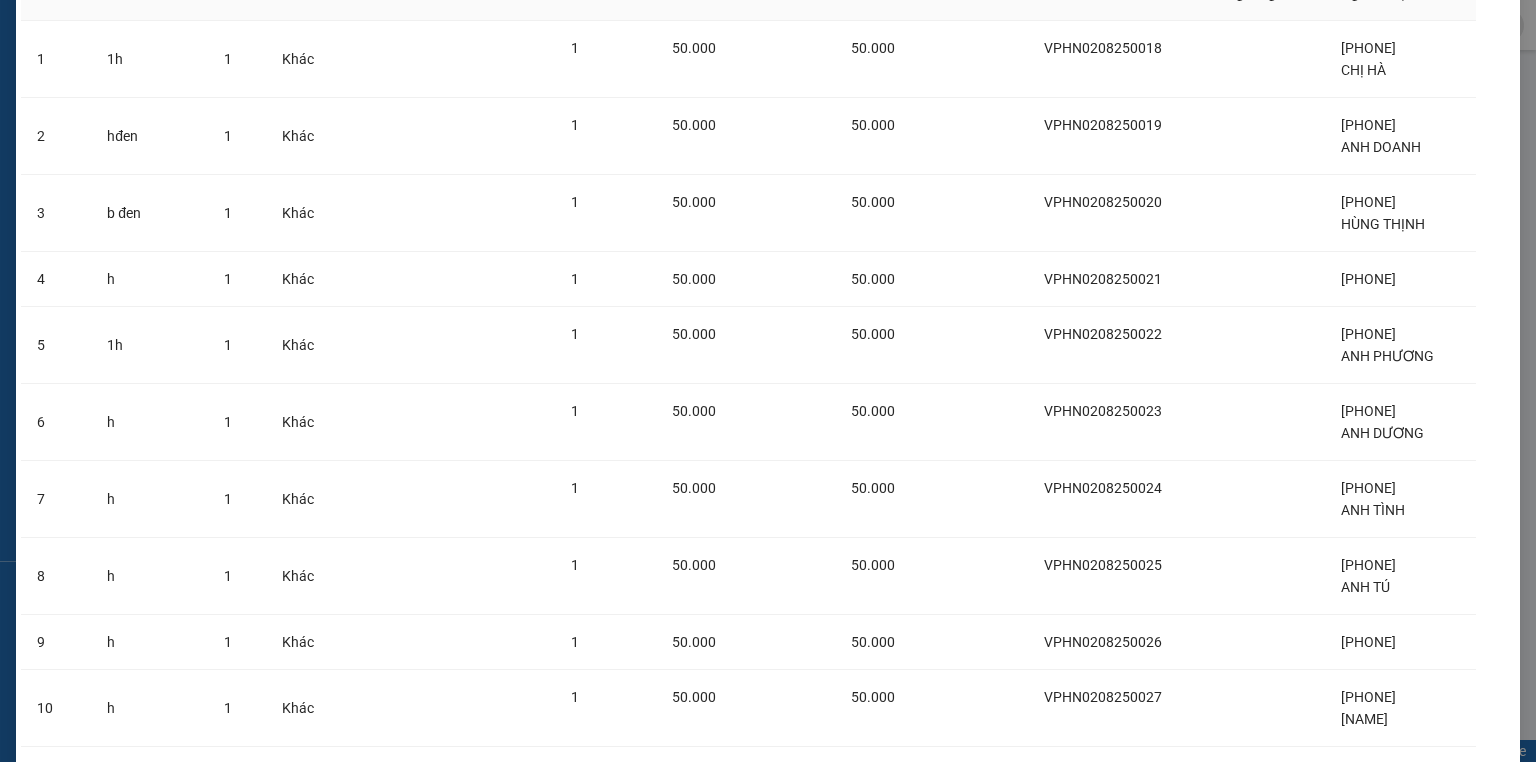 scroll, scrollTop: 306, scrollLeft: 0, axis: vertical 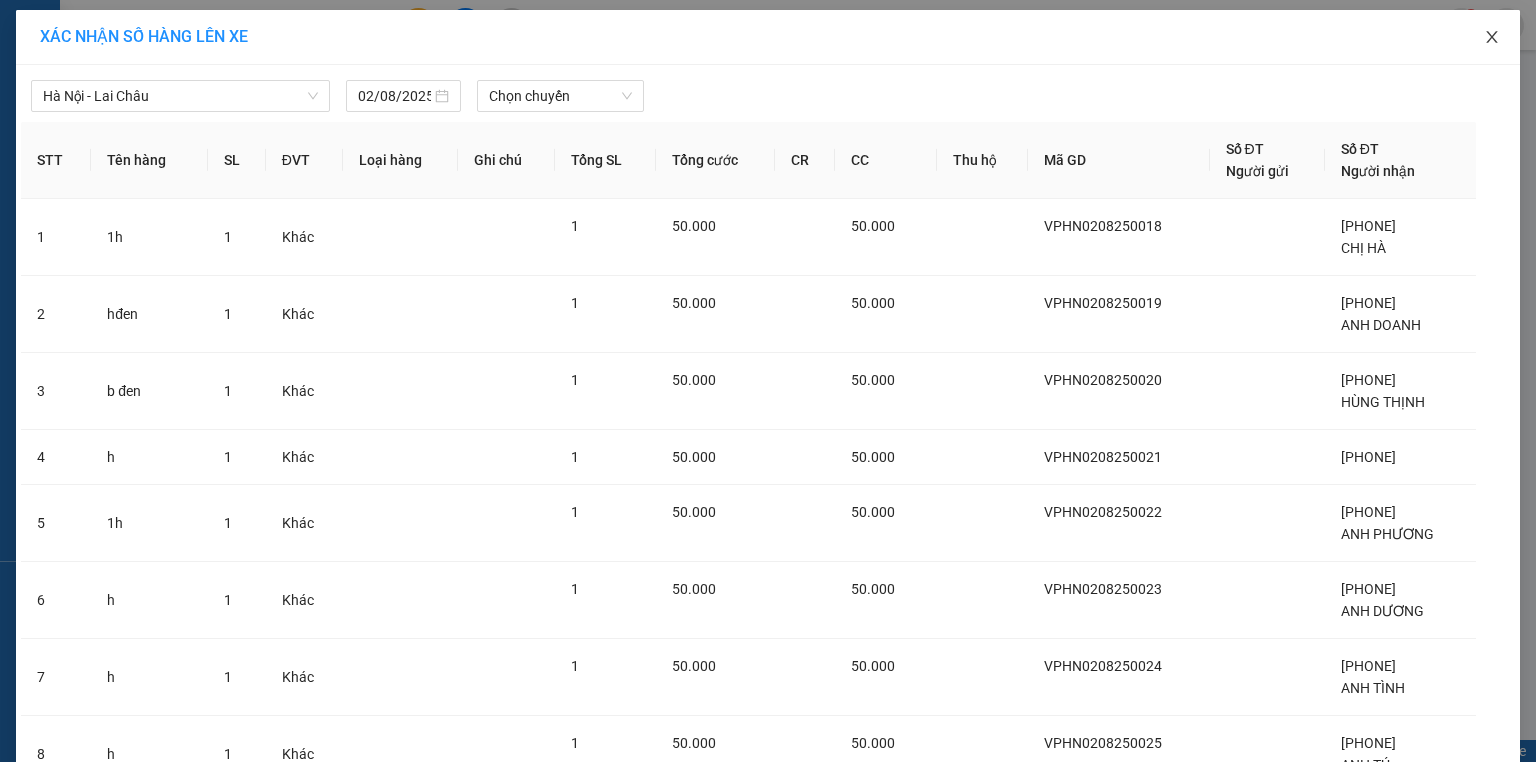 click 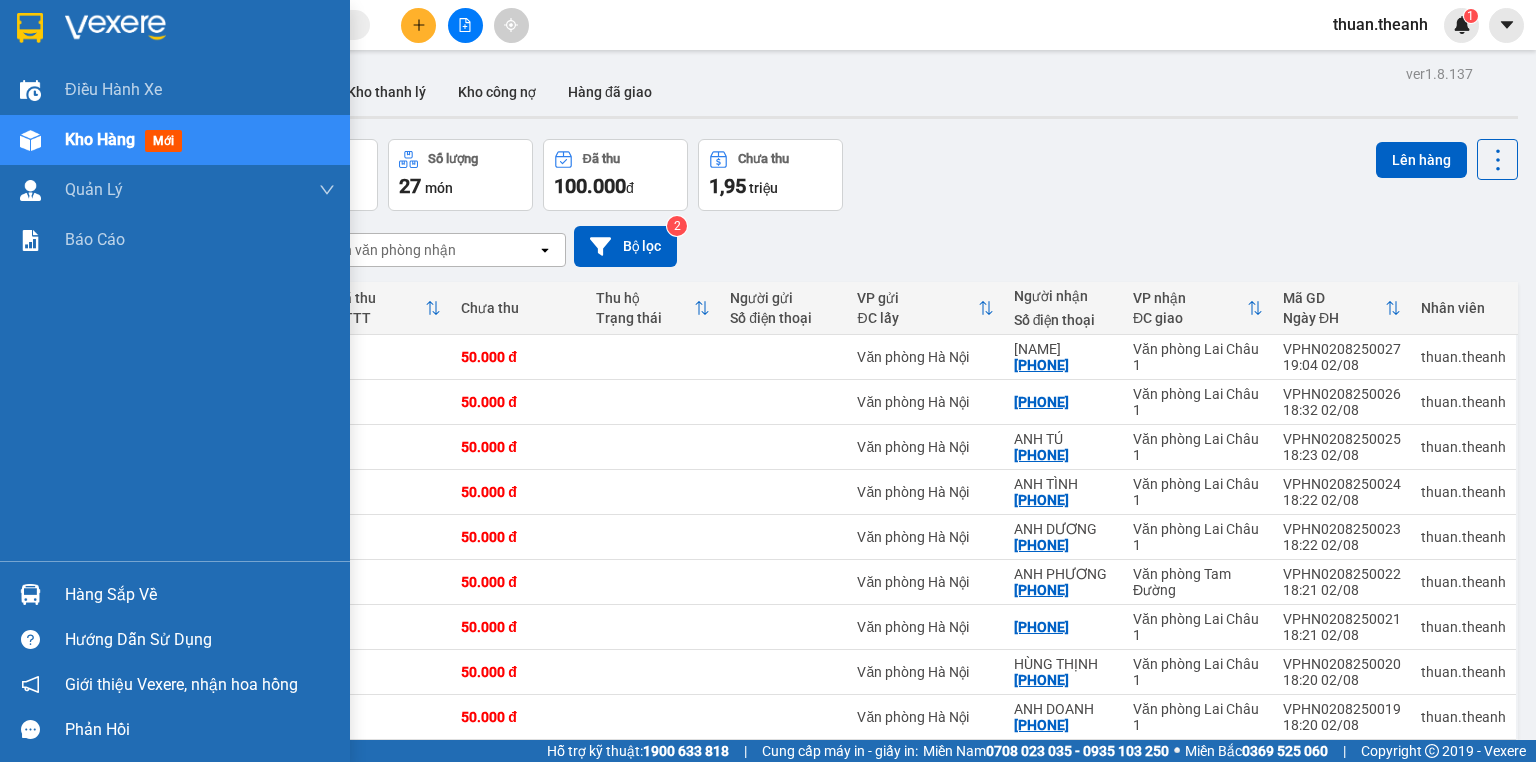 click on "mới" at bounding box center [163, 141] 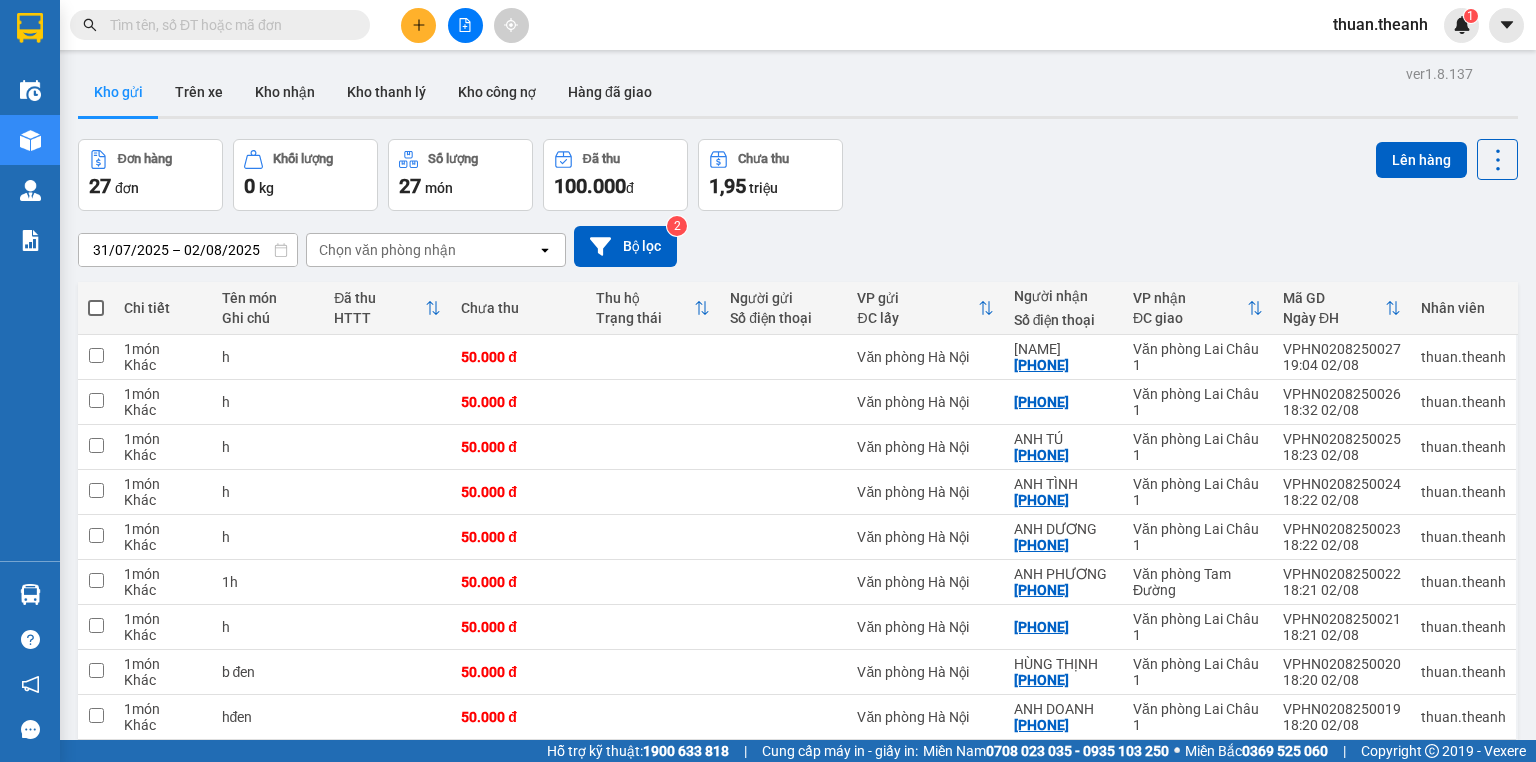 click at bounding box center (228, 25) 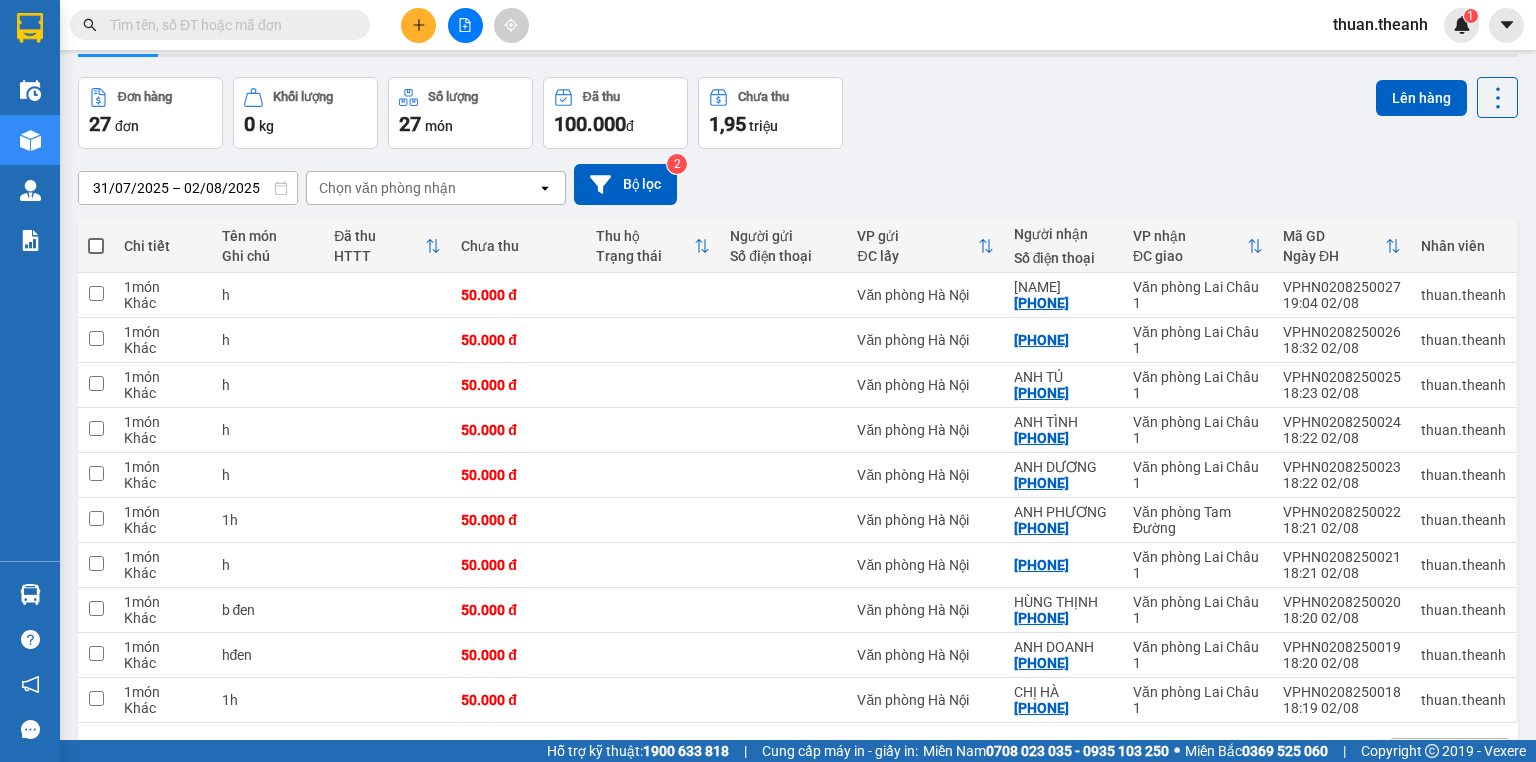 scroll, scrollTop: 0, scrollLeft: 0, axis: both 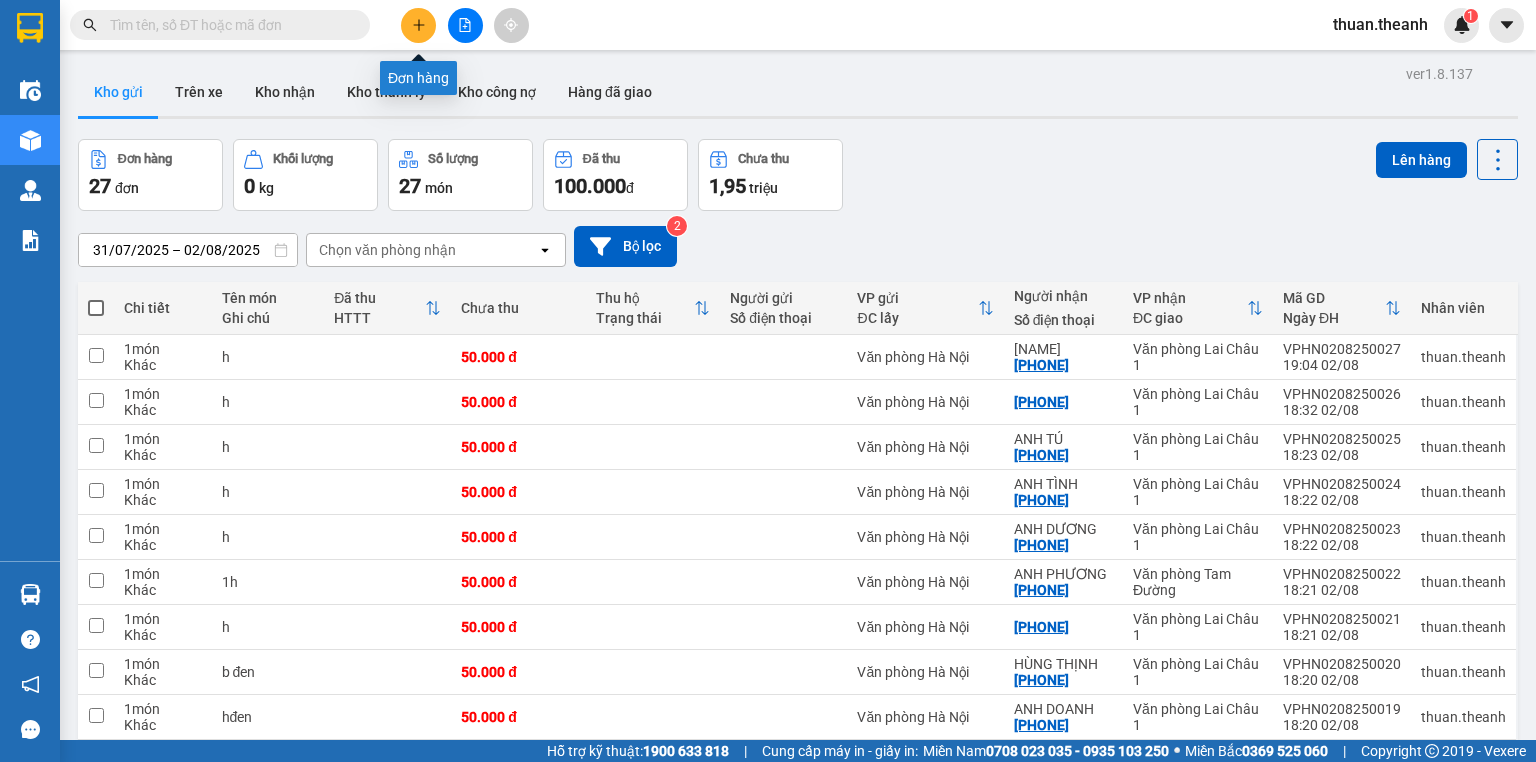 click 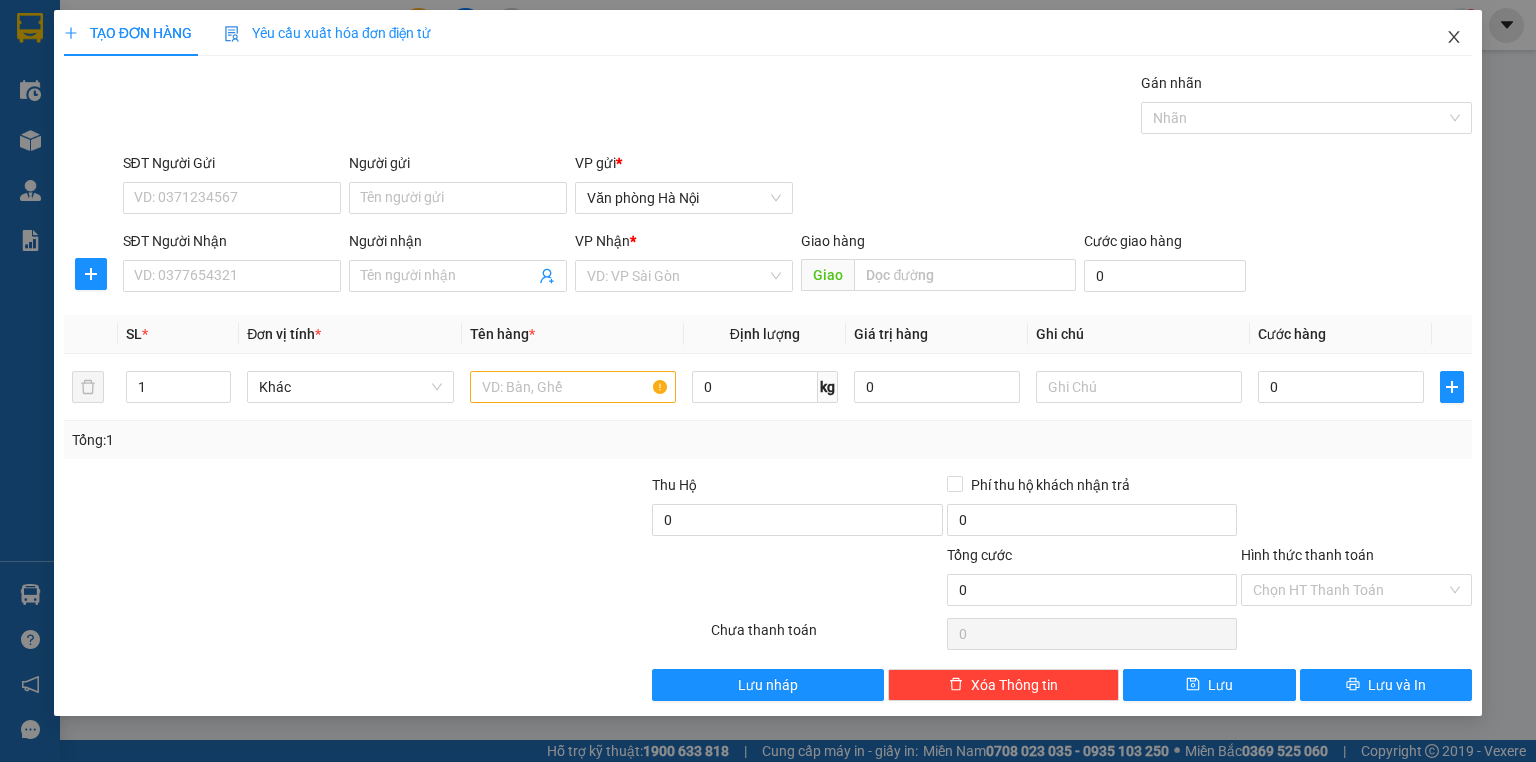 click 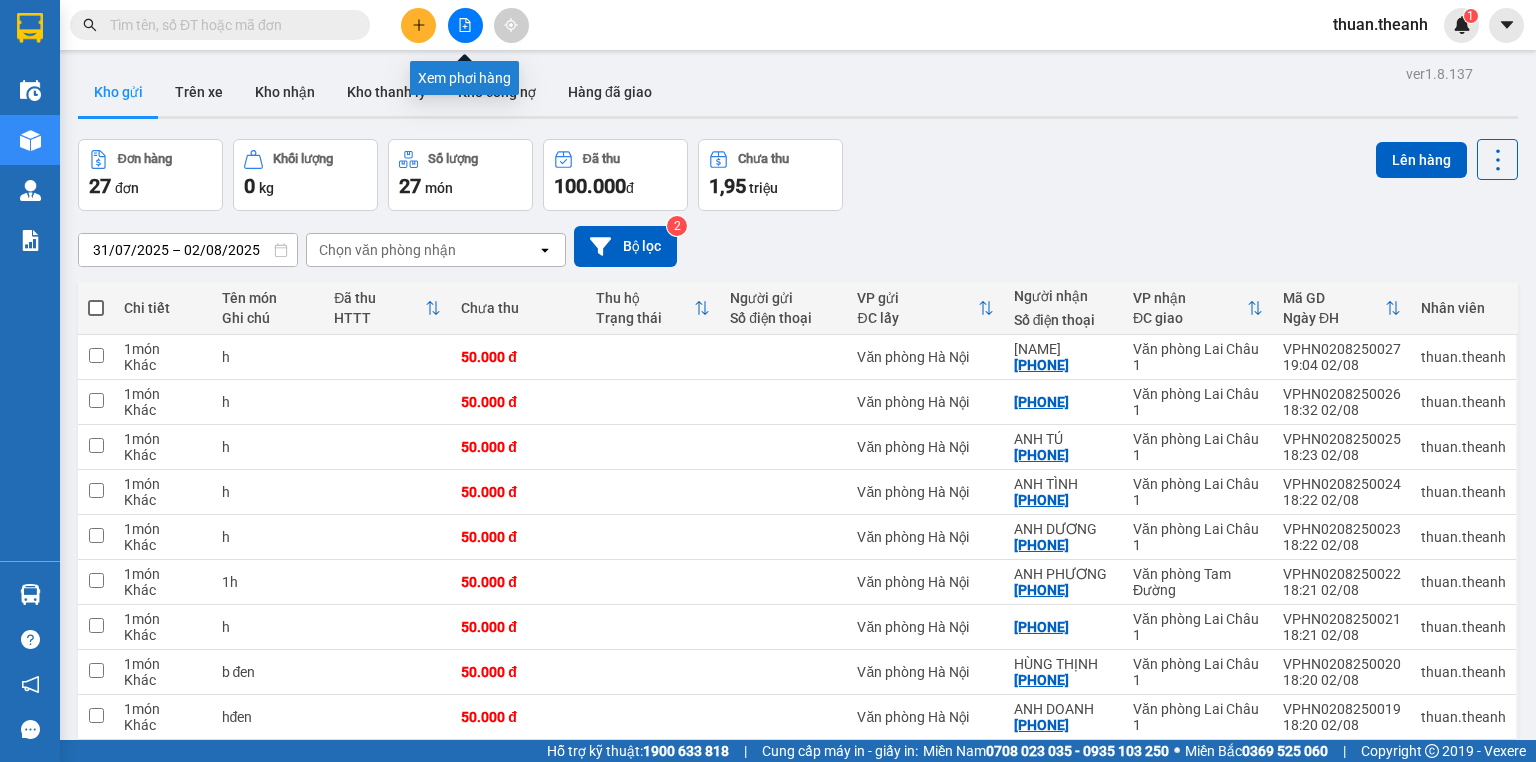 click at bounding box center (465, 25) 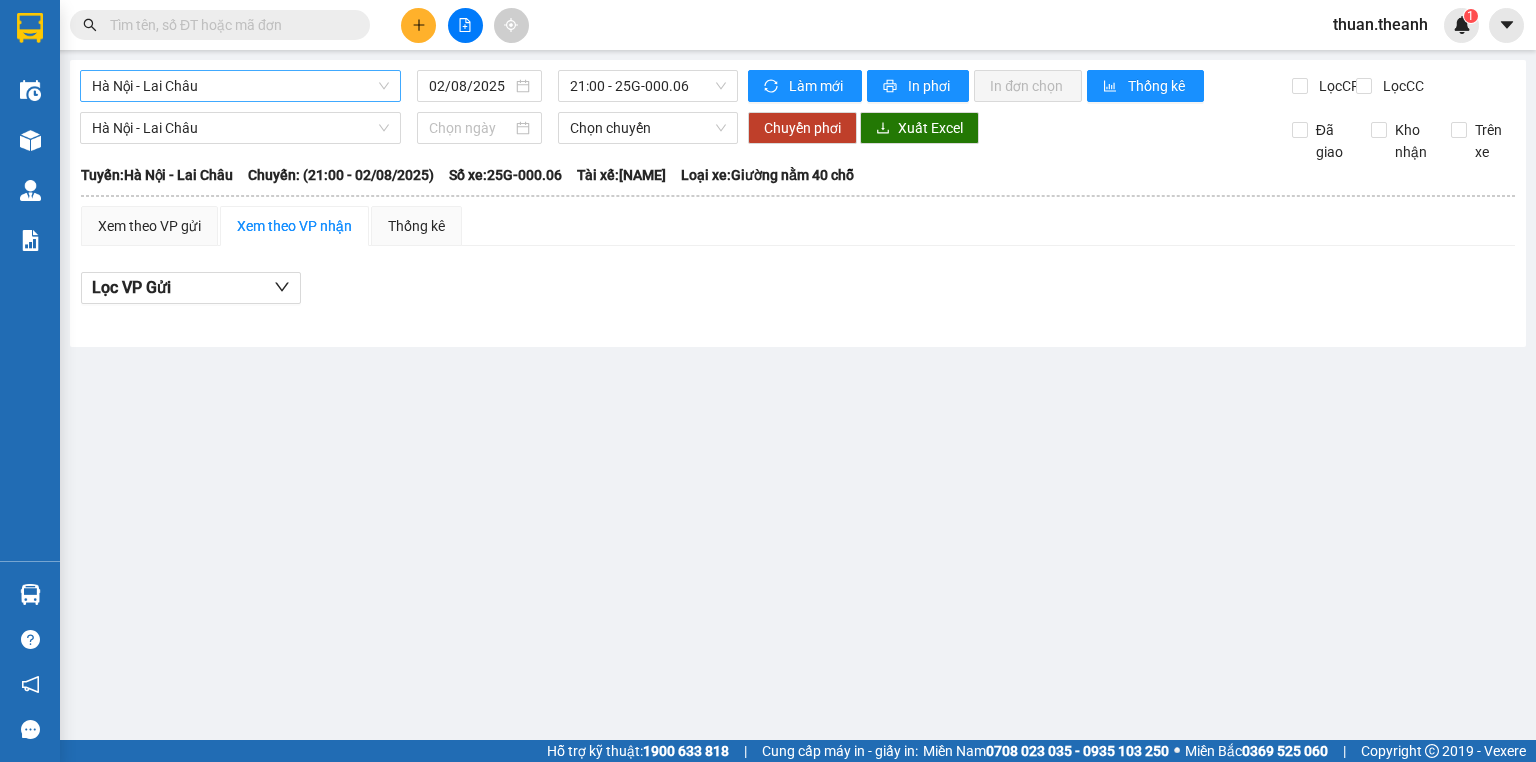 click on "Hà Nội - Lai Châu" at bounding box center (240, 86) 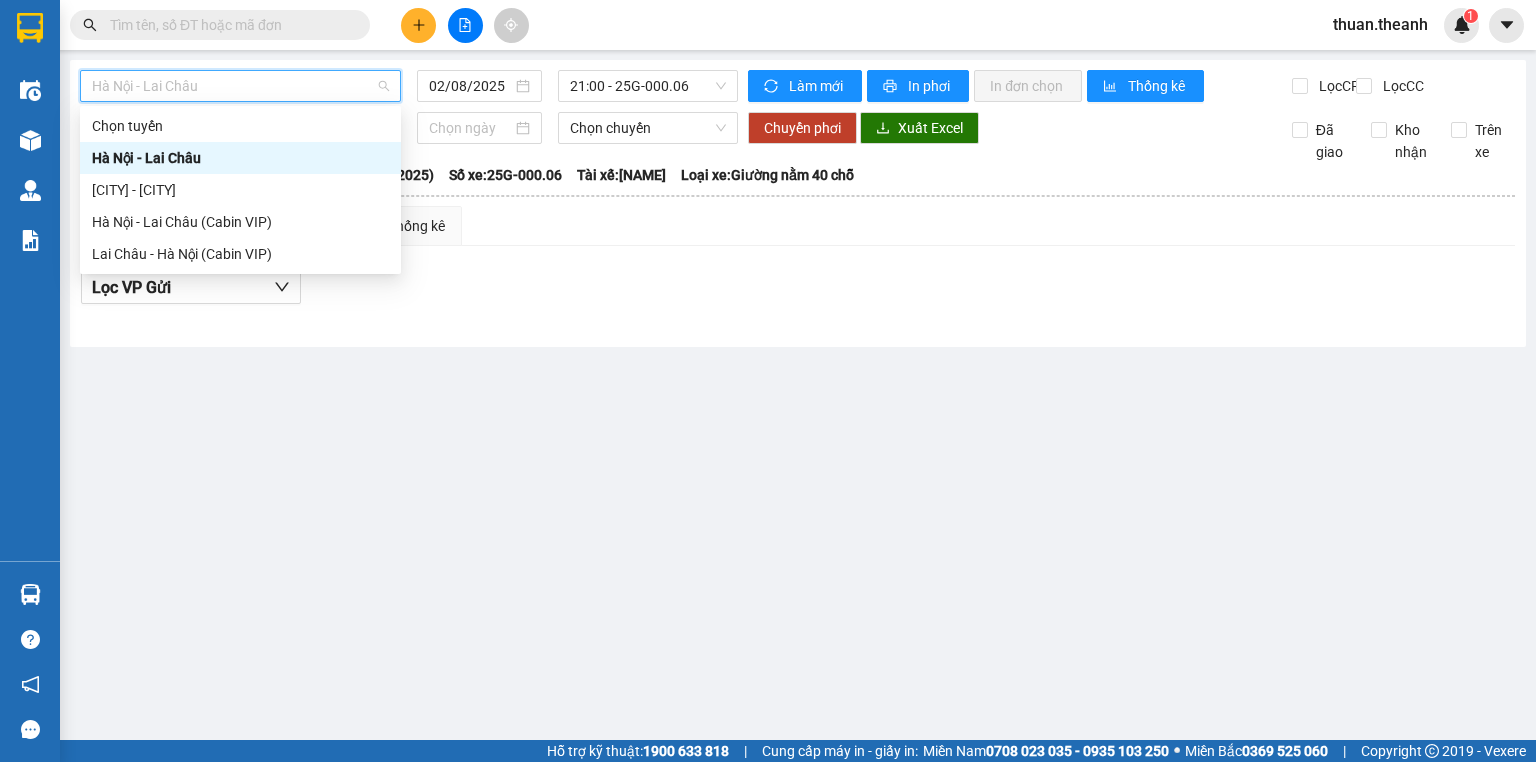 click on "Hà Nội - Lai Châu" at bounding box center (240, 158) 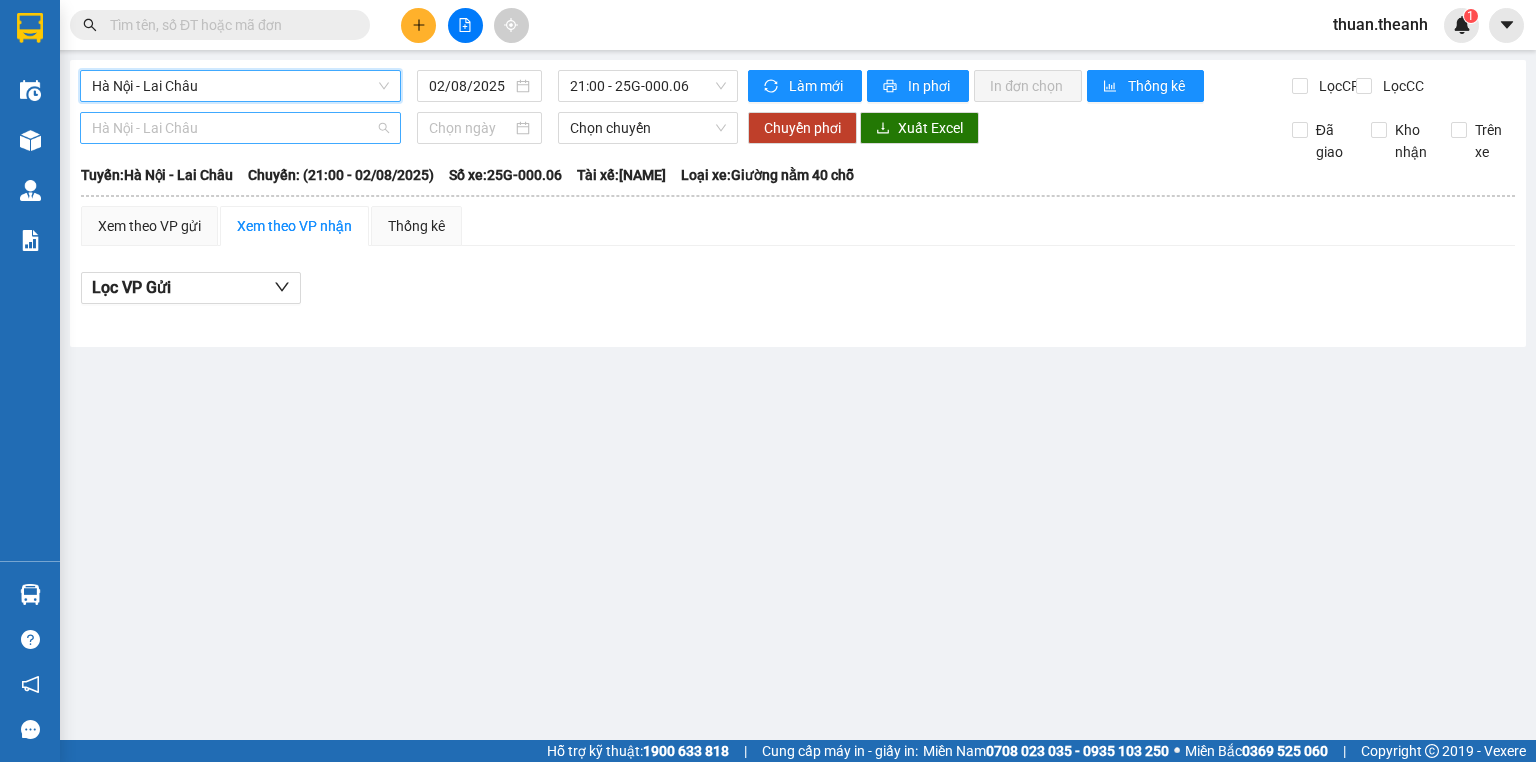 click on "Hà Nội - Lai Châu" at bounding box center (240, 128) 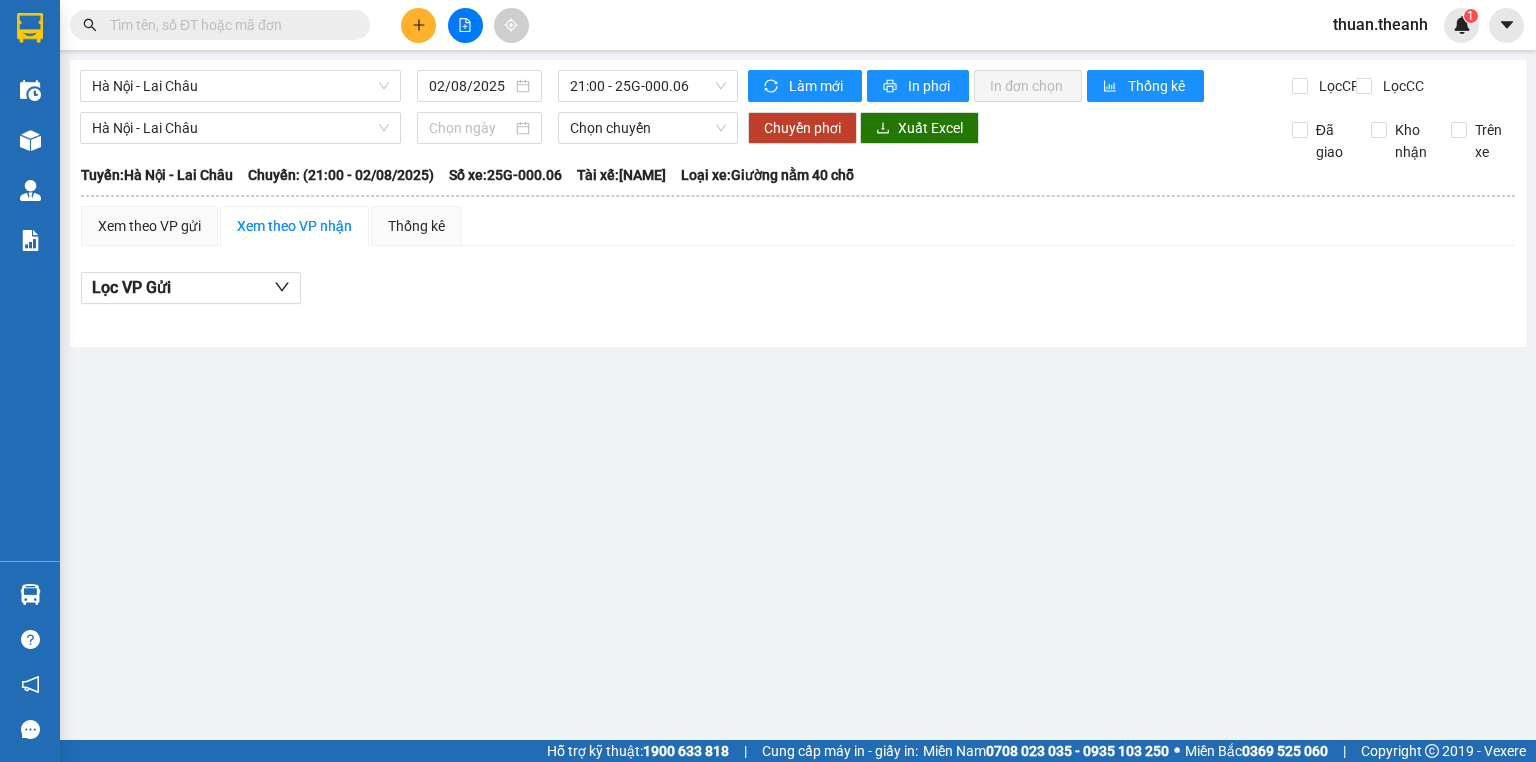 click on "Hà Nội - Lai Châu [DATE] [TIME]     - 25G-000.06  Làm mới In phơi In đơn chọn Thống kê Lọc  CR Lọc  CC Hà Nội - Lai Châu Chọn chuyến Chuyển phơi Xuất Excel Đã giao Kho nhận Trên xe Thế Anh   [PHONE]   Số 9 Nguyễn Chí Thanh, Tân Phong PHƠI HÀNG [TIME] - [DATE] Tuyến:  Hà Nội - Lai Châu Chuyến:   ([TIME] - [DATE]) Tài xế:  Nùng Văn Cường   Số xe:  25G-000.06 Loại xe:  Giường nằm 40 chỗ Tuyến:  Hà Nội - Lai Châu Chuyến:   ([TIME] - [DATE]) Số xe:  25G-000.06 Tài xế:  Nùng Văn Cường Loại xe:  Giường nằm 40 chỗ Xem theo VP gửi Xem theo VP nhận Thống kê Lọc VP Gửi Cước rồi :   0  VNĐ Chưa cước :   0  VNĐ Thu hộ:  0  VNĐ Thế Anh   [PHONE]   Số 9 Nguyễn Chí Thanh, Tân Phong PHƠI HÀNG Văn phòng Hà Nội  -  [TIME] - [DATE] Tuyến:  Hà Nội - Lai Châu Chuyến:   ([TIME] - [DATE]) Tài xế:  Nùng Văn Cường   Số xe:  25G-000.06   Loại xe:  STT :" at bounding box center [798, 203] 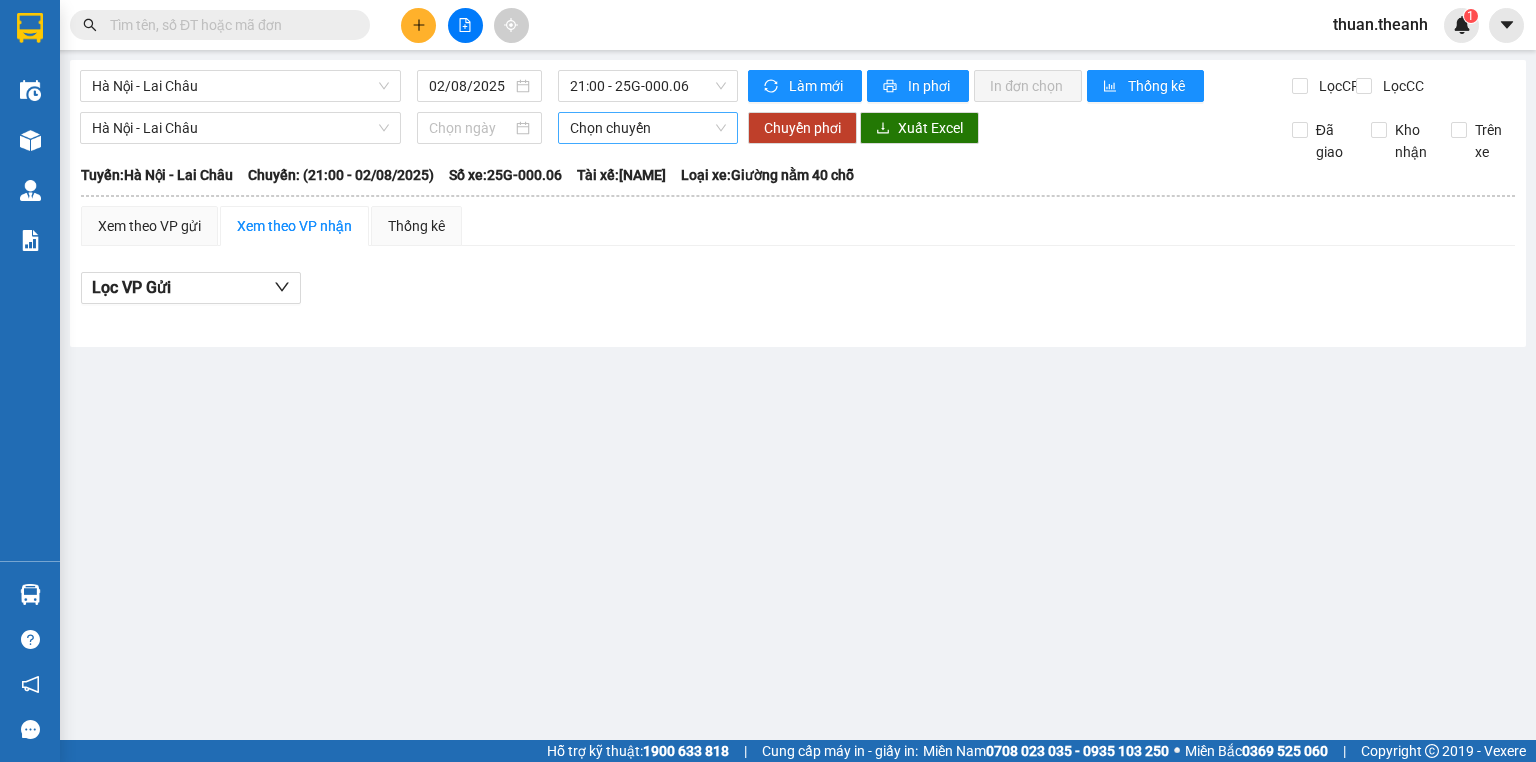 click on "Chọn chuyến" at bounding box center [648, 128] 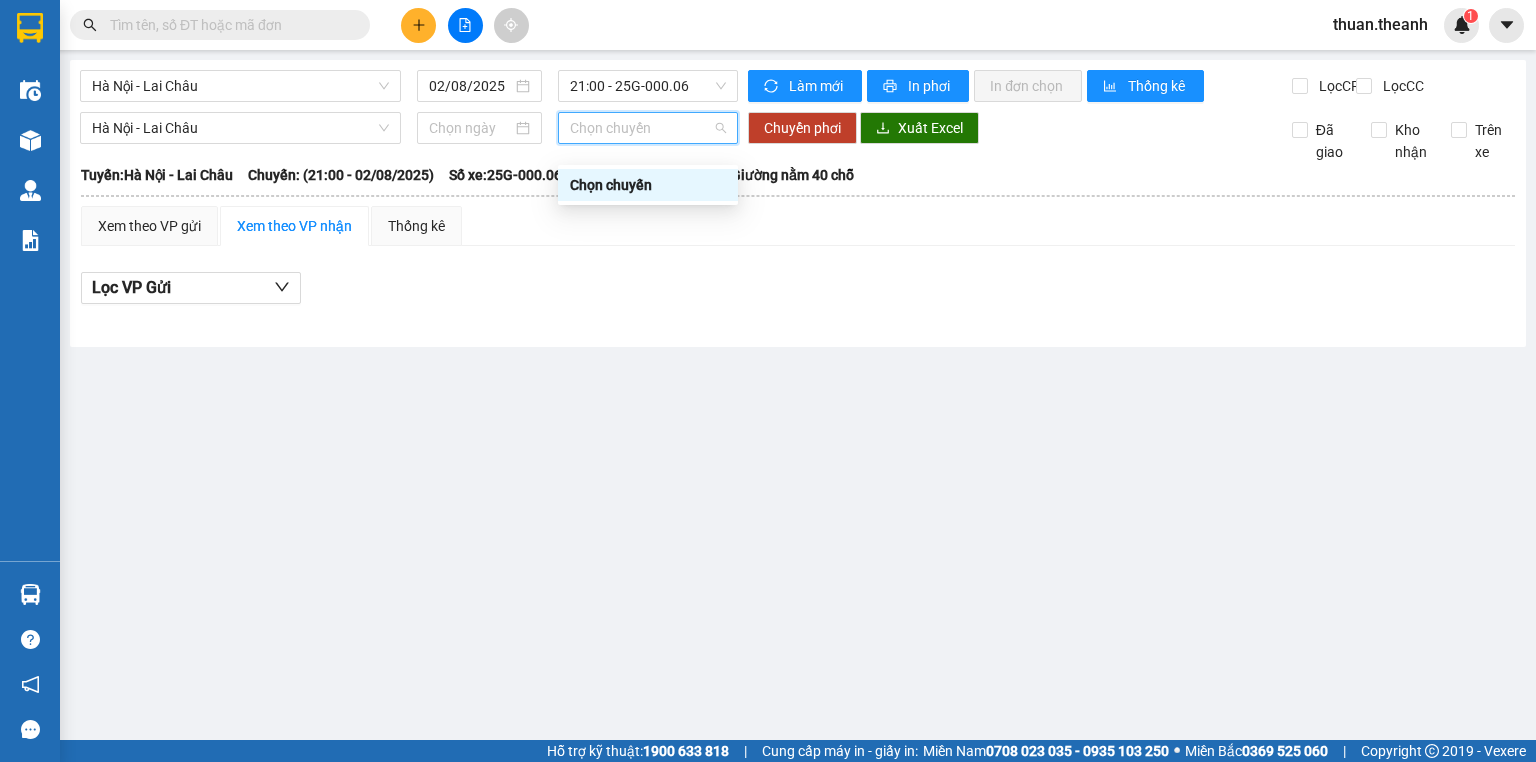 click on "Chọn chuyến" at bounding box center (648, 128) 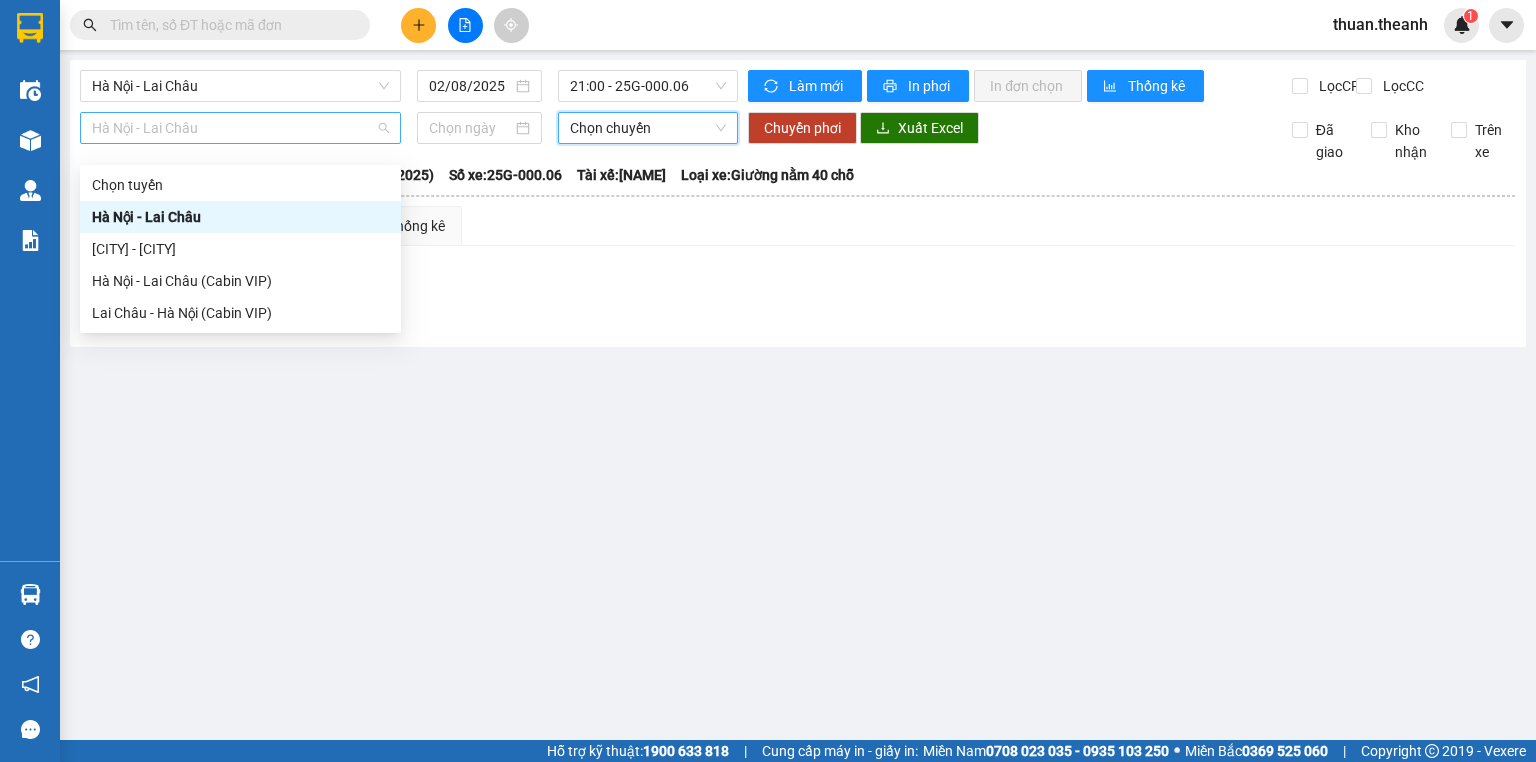 click on "Hà Nội - Lai Châu" at bounding box center [240, 128] 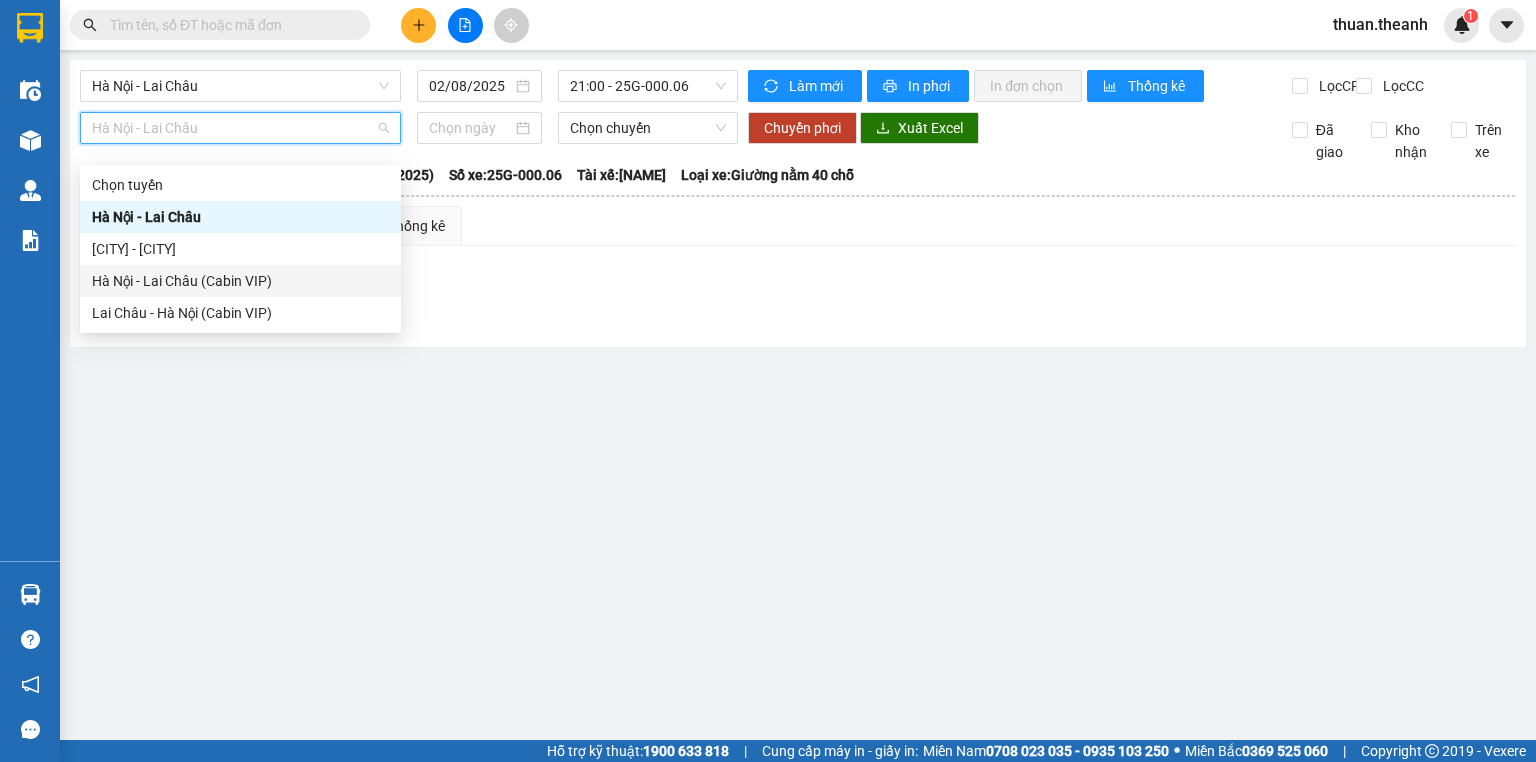 click on "Hà Nội - Lai Châu (Cabin VIP)" at bounding box center (240, 281) 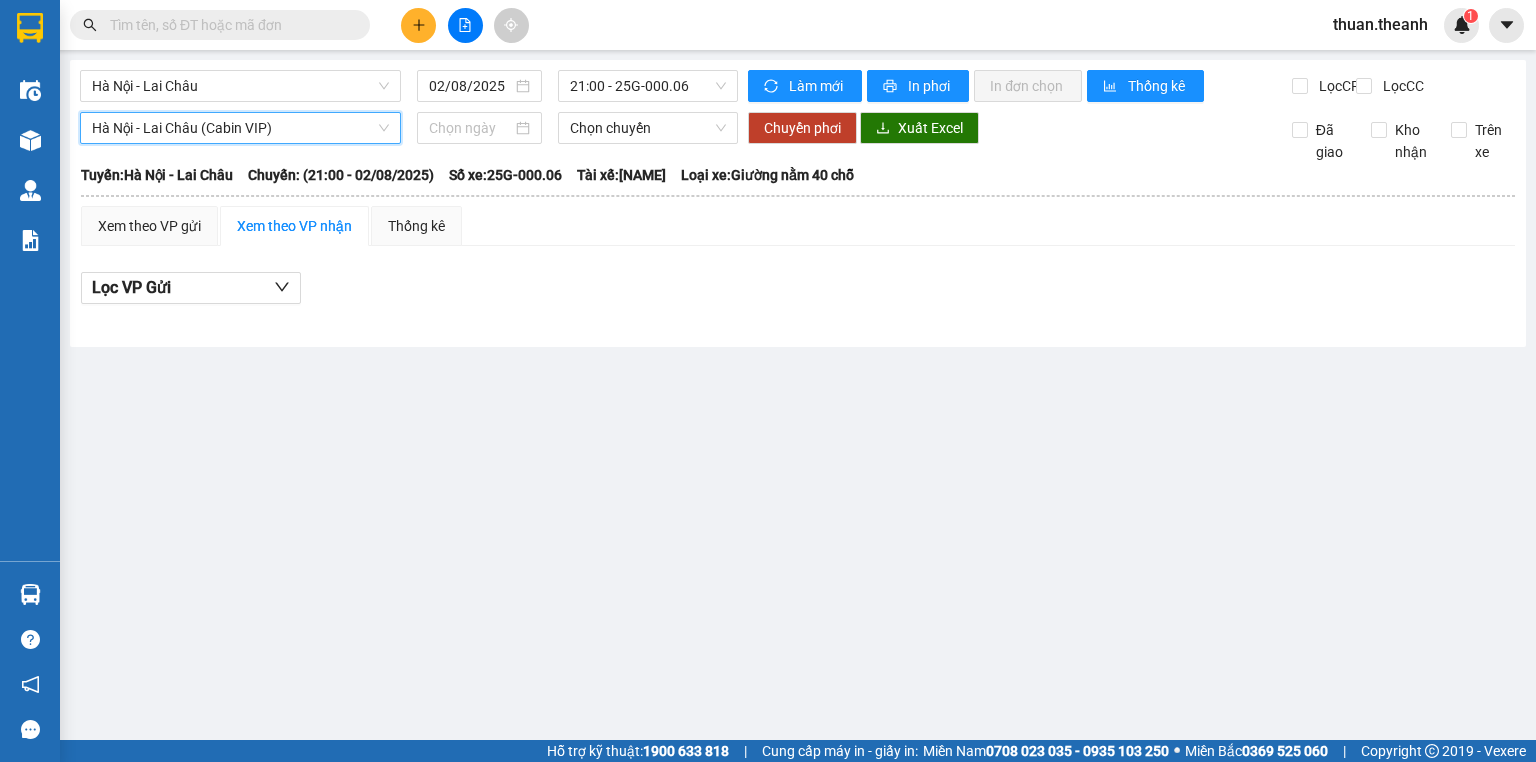 click on "Hà Nội - Lai Châu (Cabin VIP)" at bounding box center [240, 128] 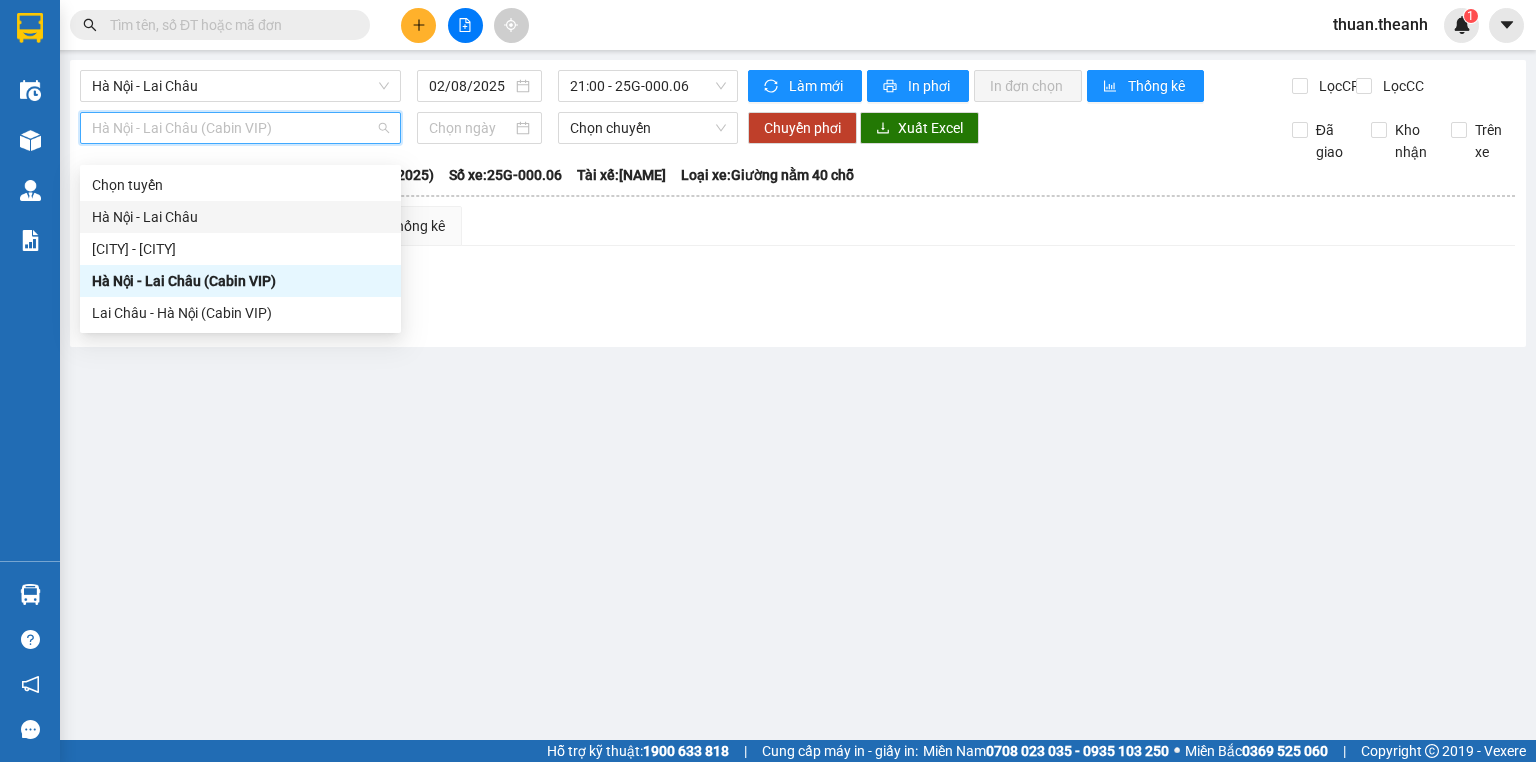 click on "Hà Nội - Lai Châu" at bounding box center [240, 217] 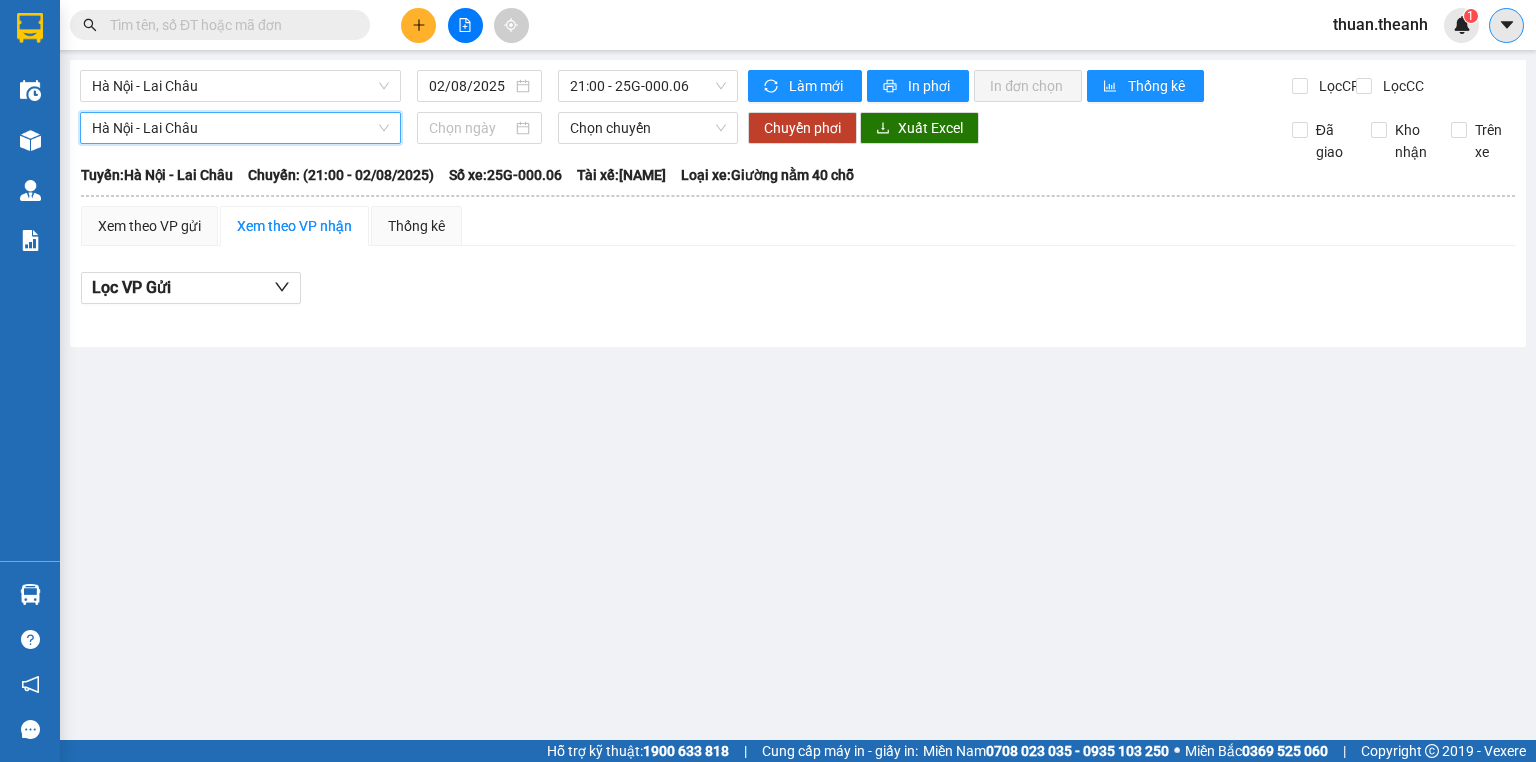 click 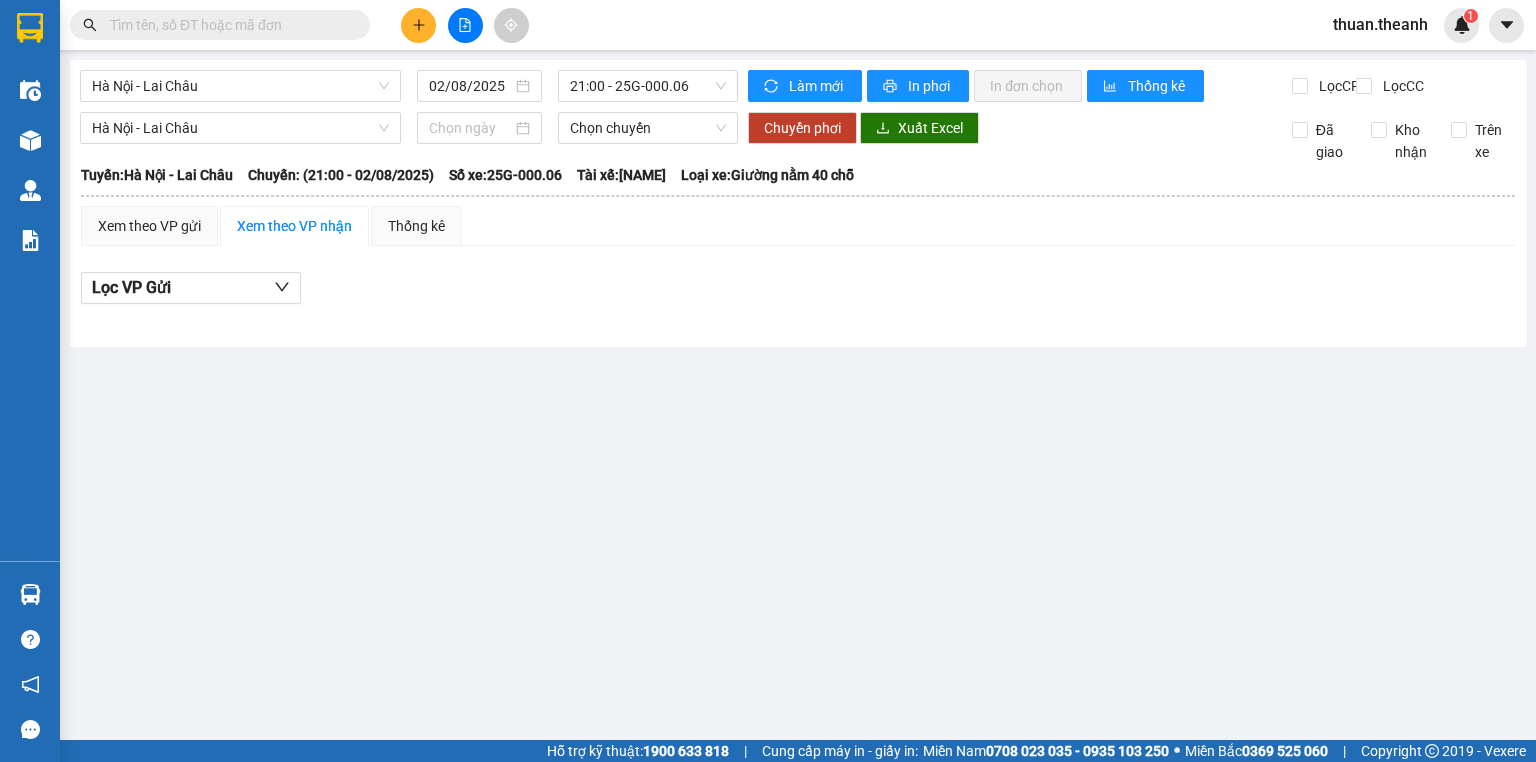 click on "Kết quả tìm kiếm ( 0 )  Bộ lọc  No Data thuan.theanh 1" at bounding box center (768, 25) 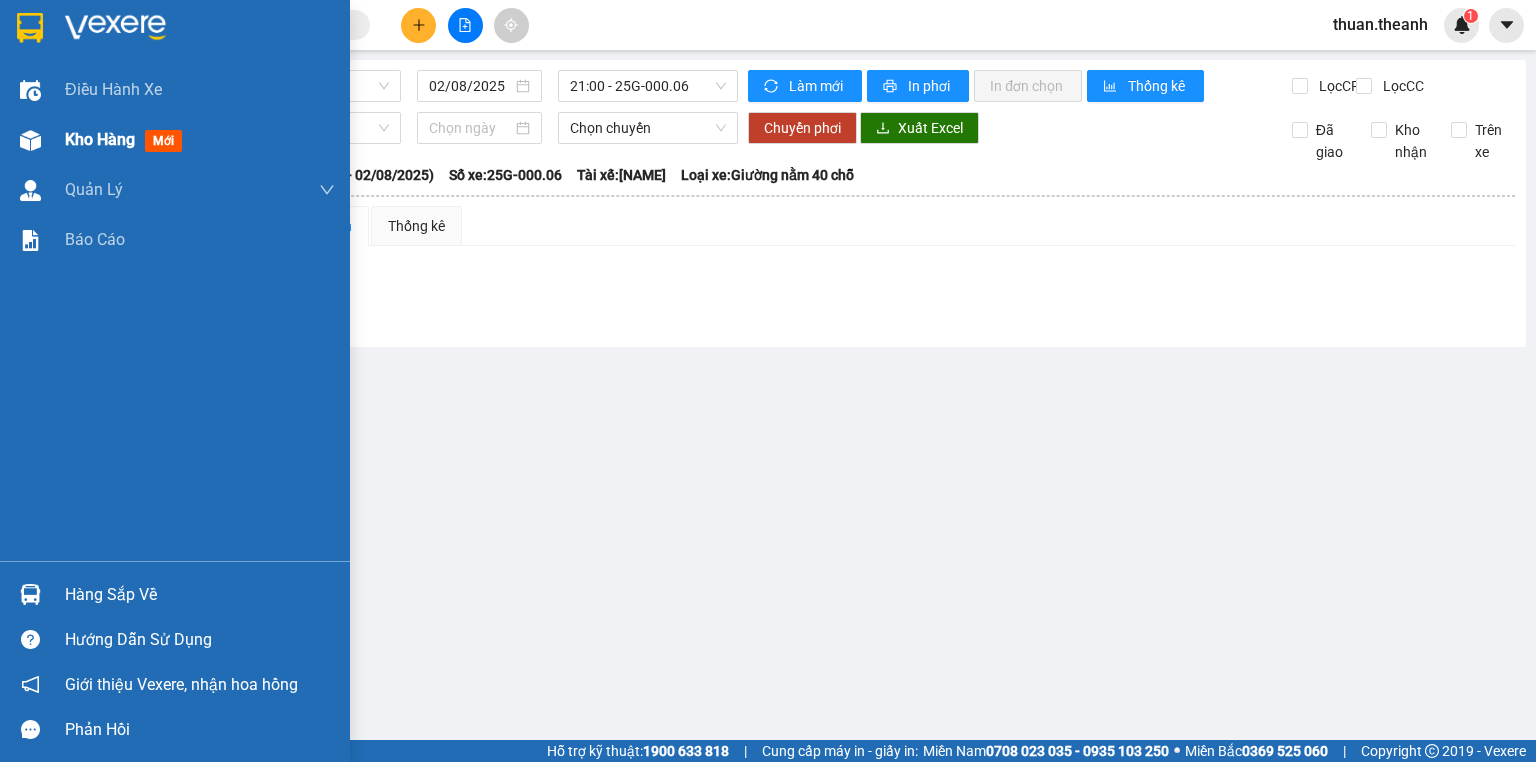 click on "mới" at bounding box center [163, 141] 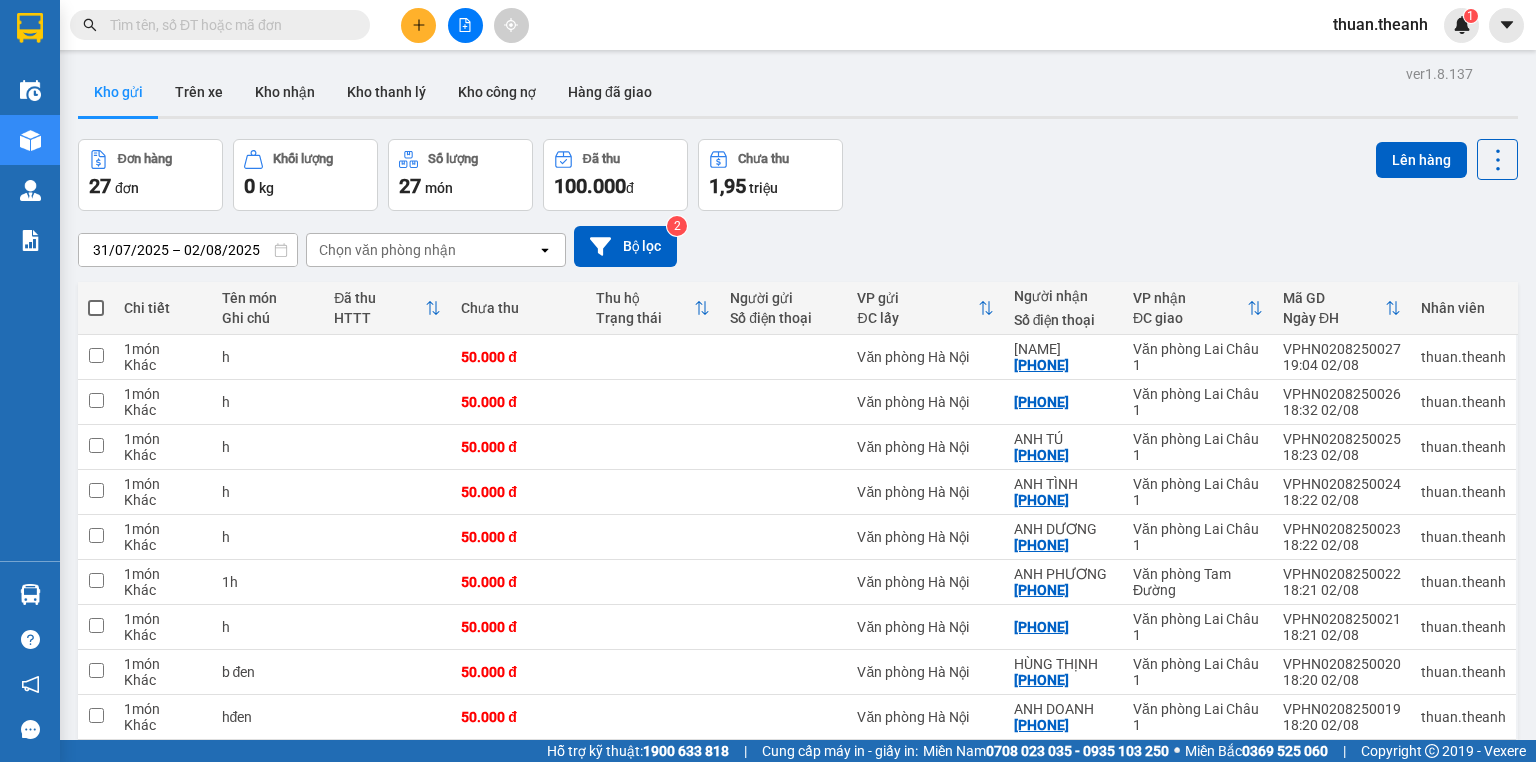 click on "Chọn văn phòng nhận" at bounding box center [387, 250] 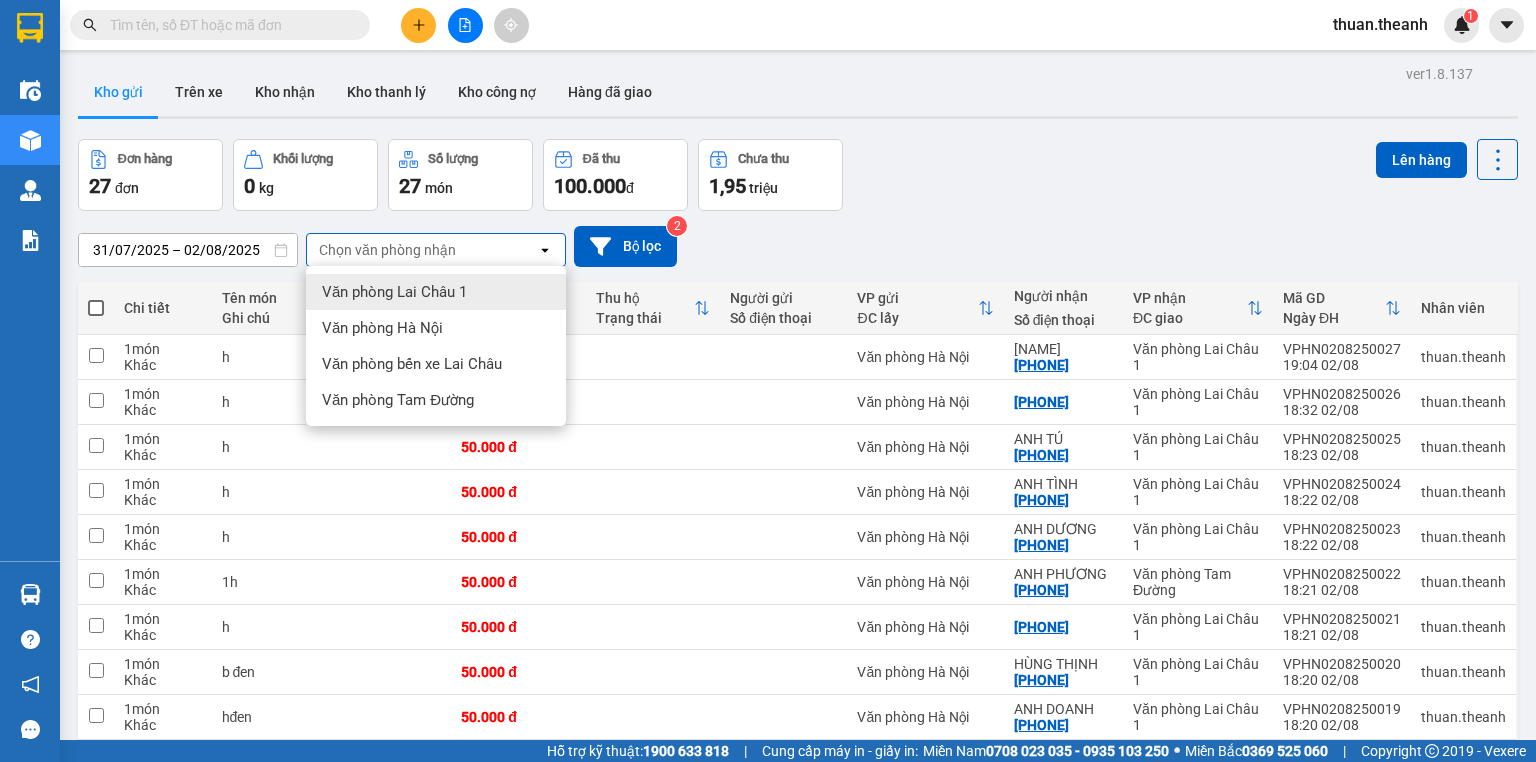 click on "Văn phòng Lai Châu 1" at bounding box center [394, 292] 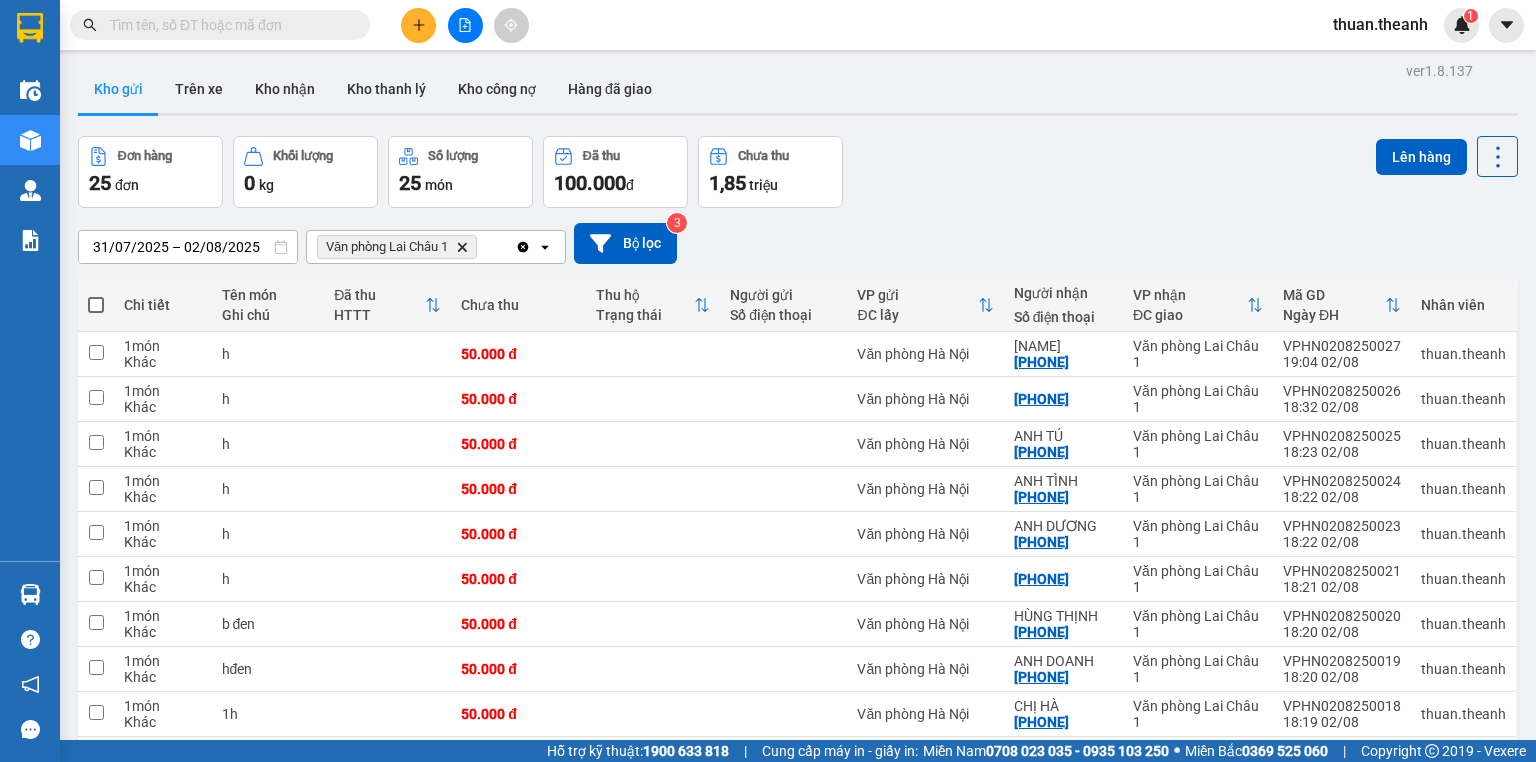 scroll, scrollTop: 0, scrollLeft: 0, axis: both 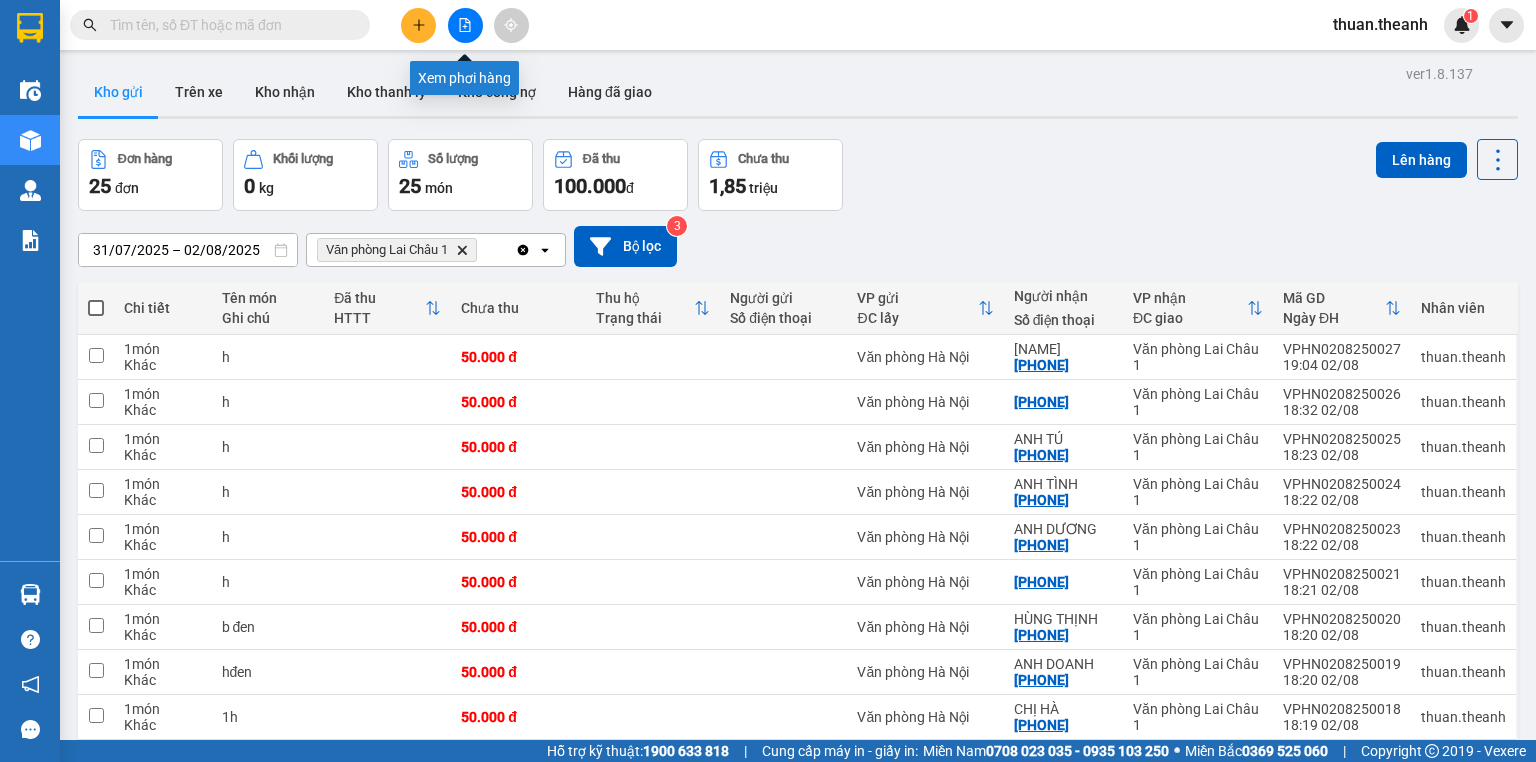 click at bounding box center (465, 25) 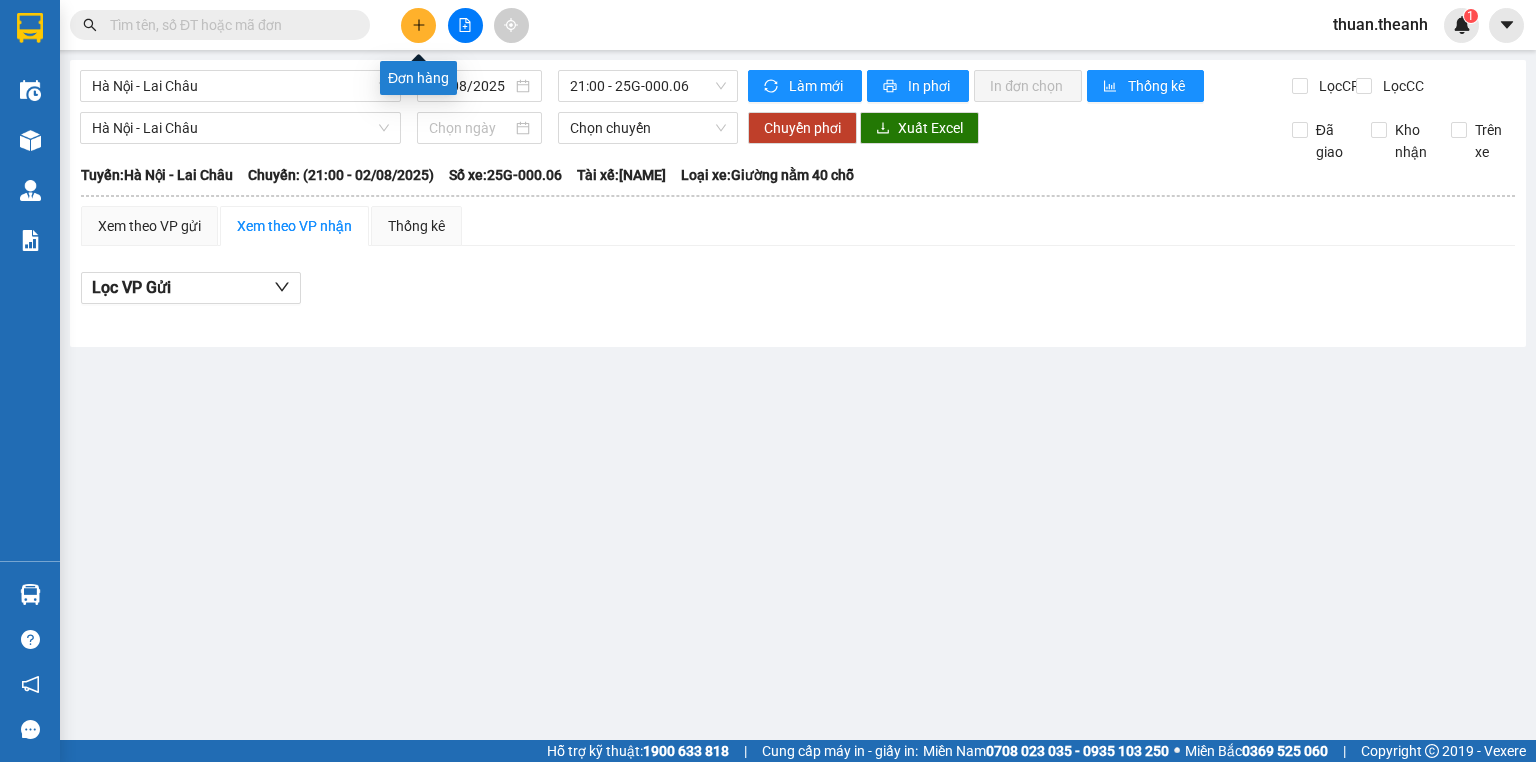 click at bounding box center (418, 25) 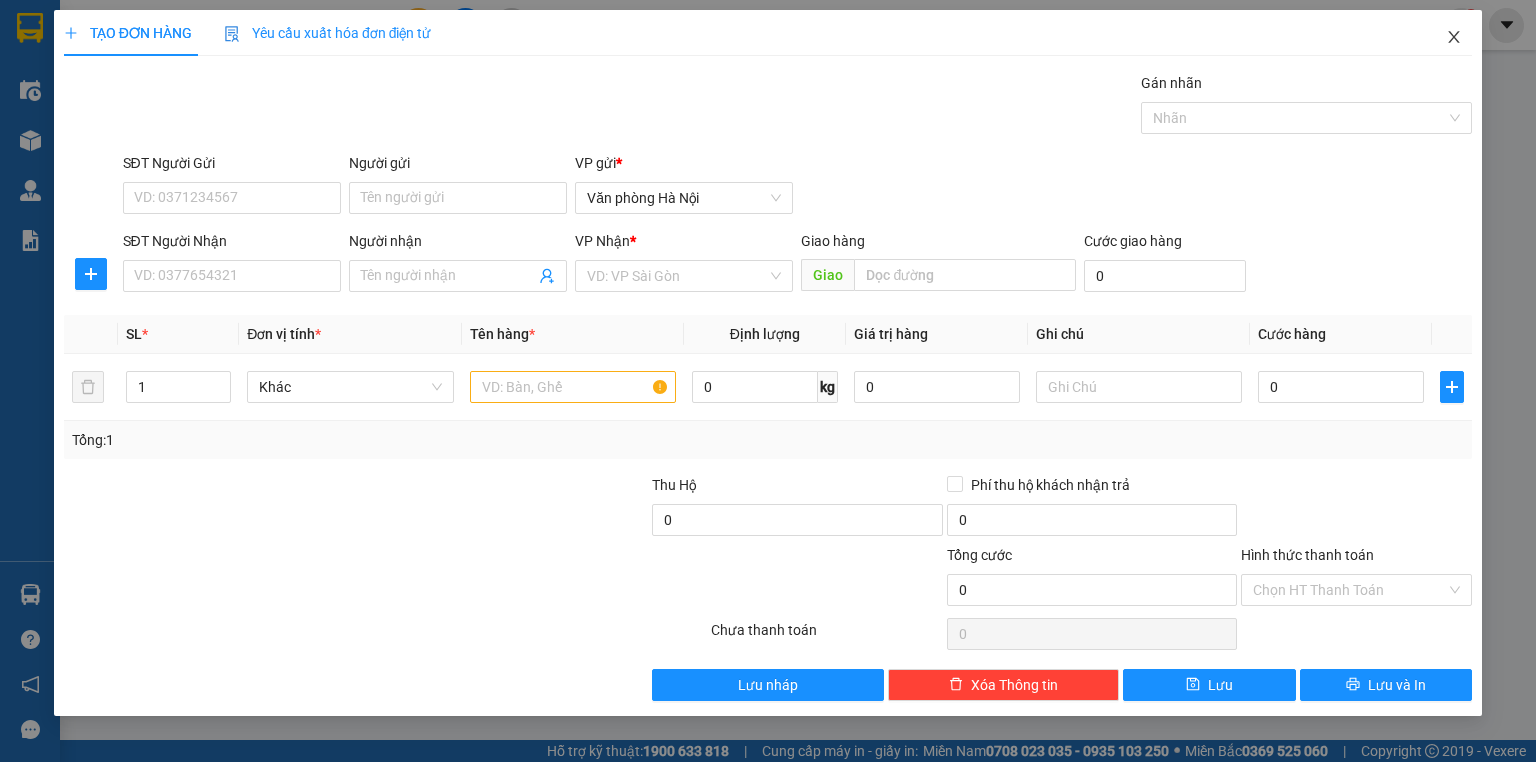 click at bounding box center [1454, 38] 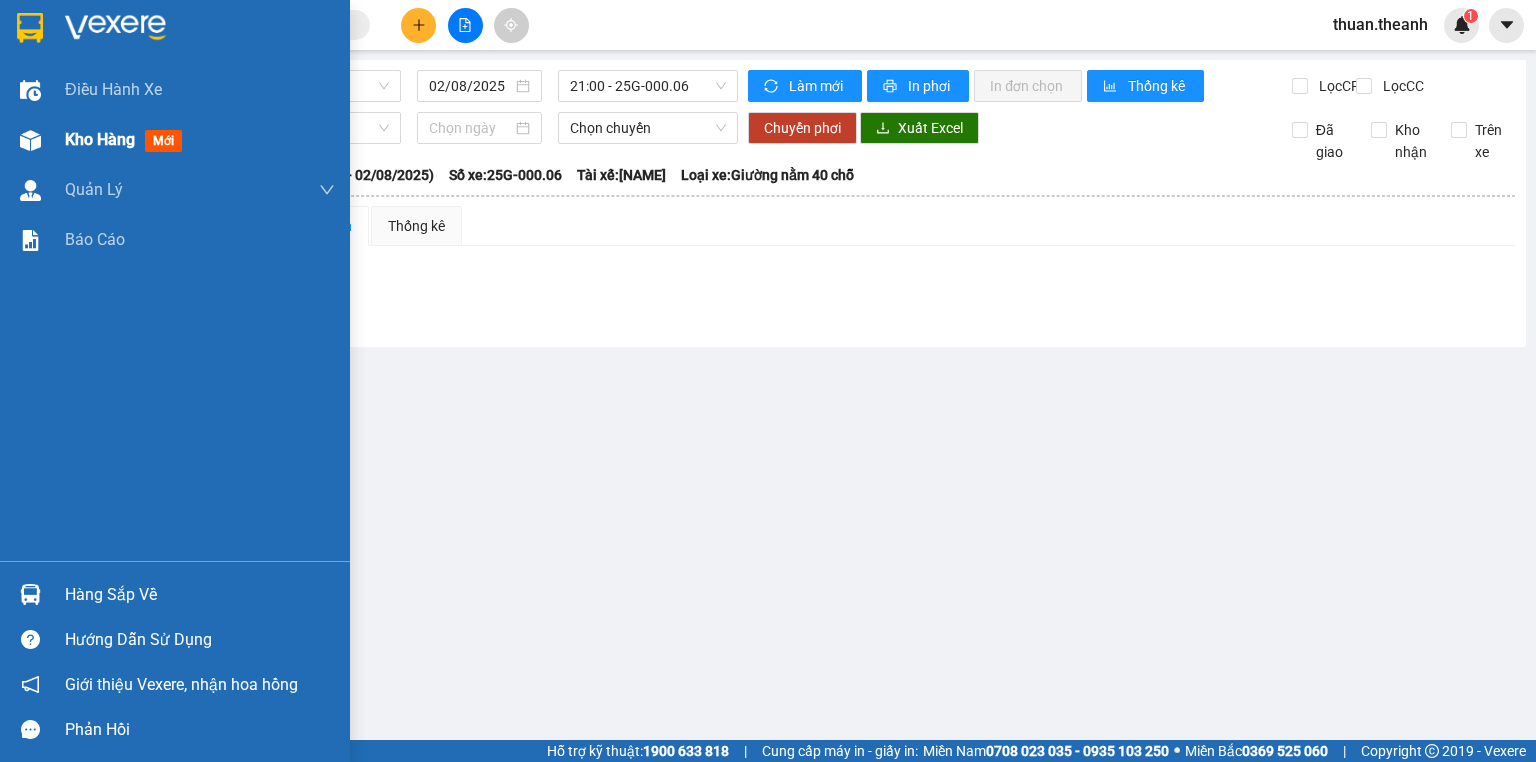 click on "mới" at bounding box center [163, 141] 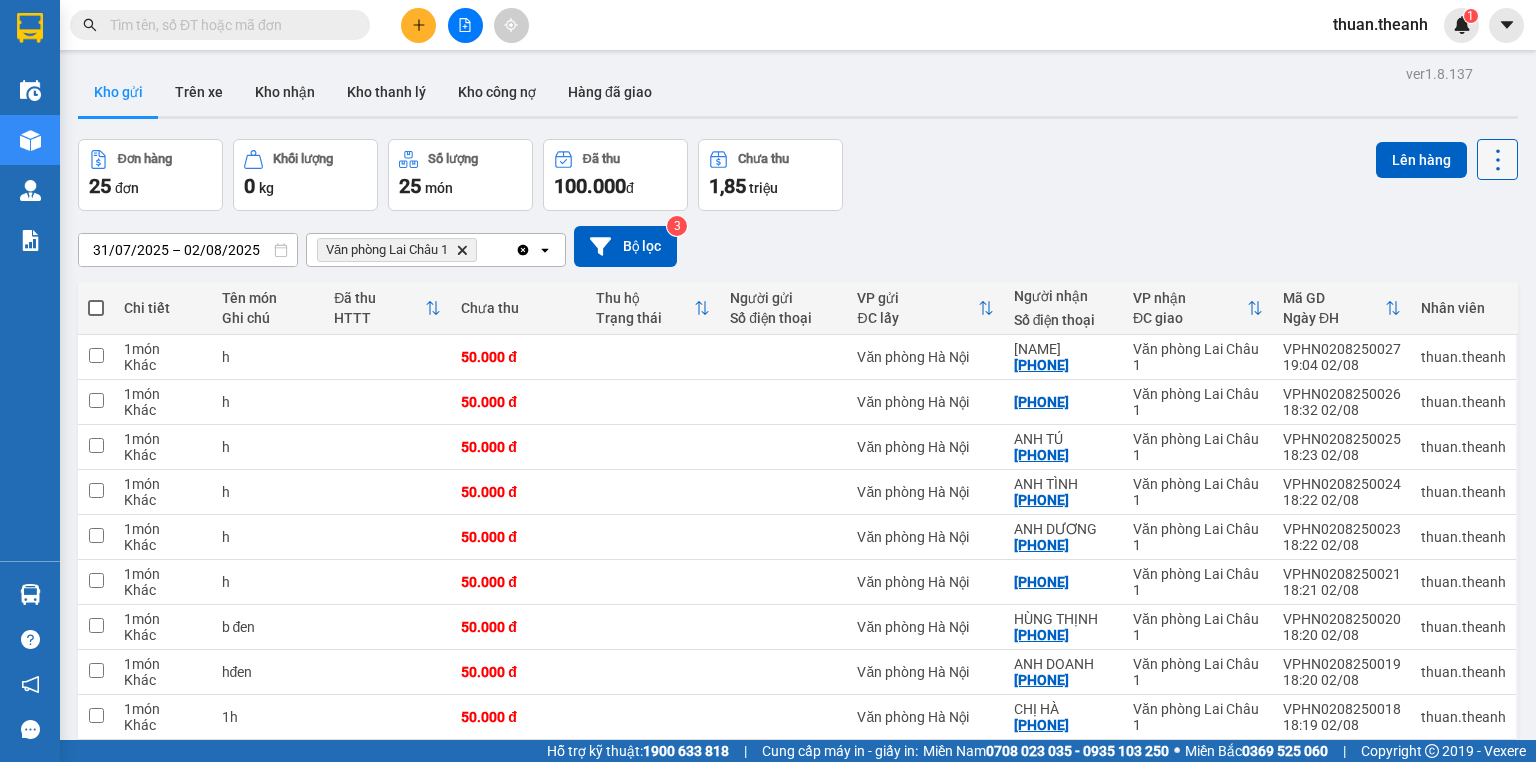 click 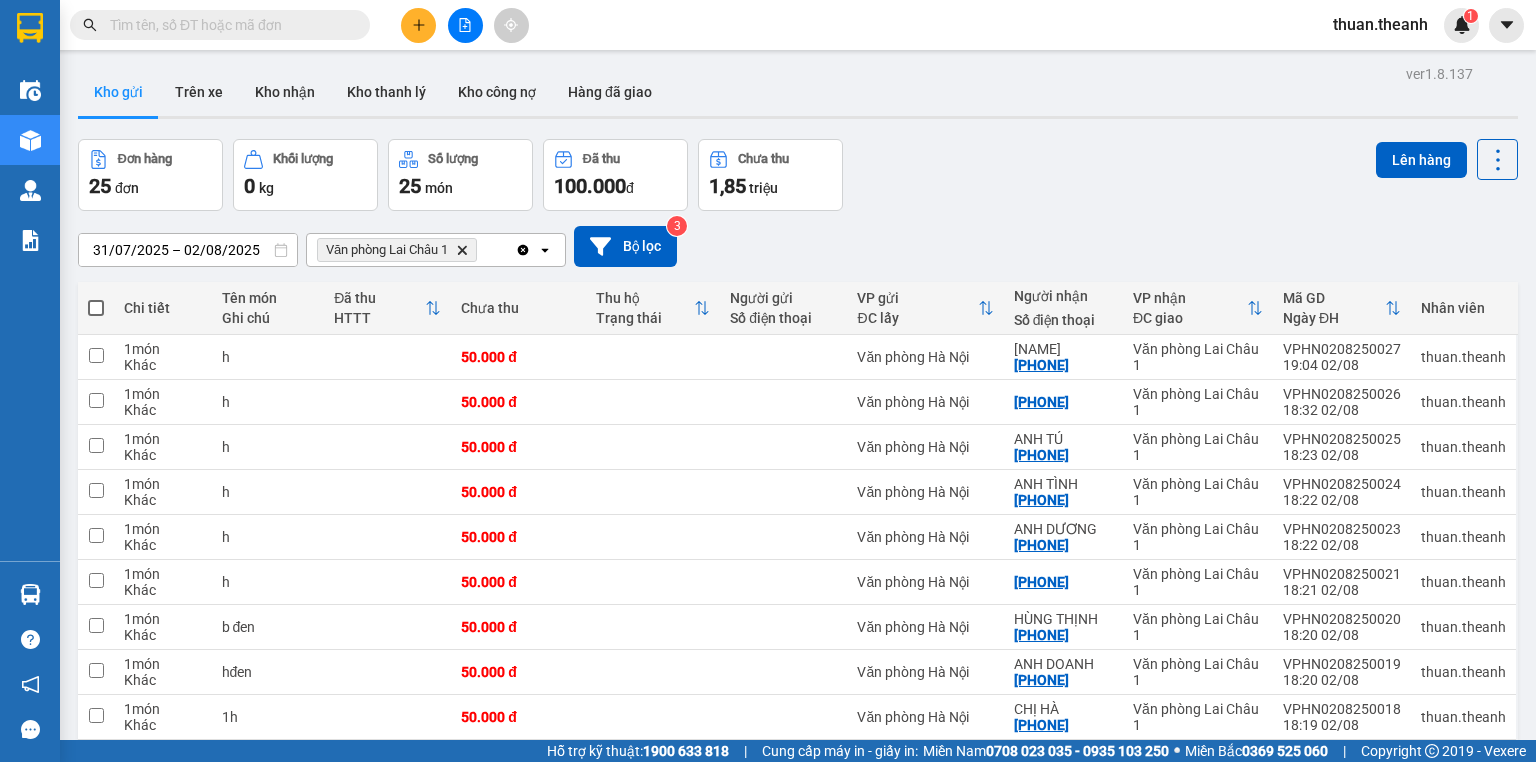 click on "Đơn hàng 25 đơn Khối lượng 0 kg Số lượng 25 món Đã thu 100.000  đ Chưa thu 1,85   triệu Lên hàng" at bounding box center [798, 175] 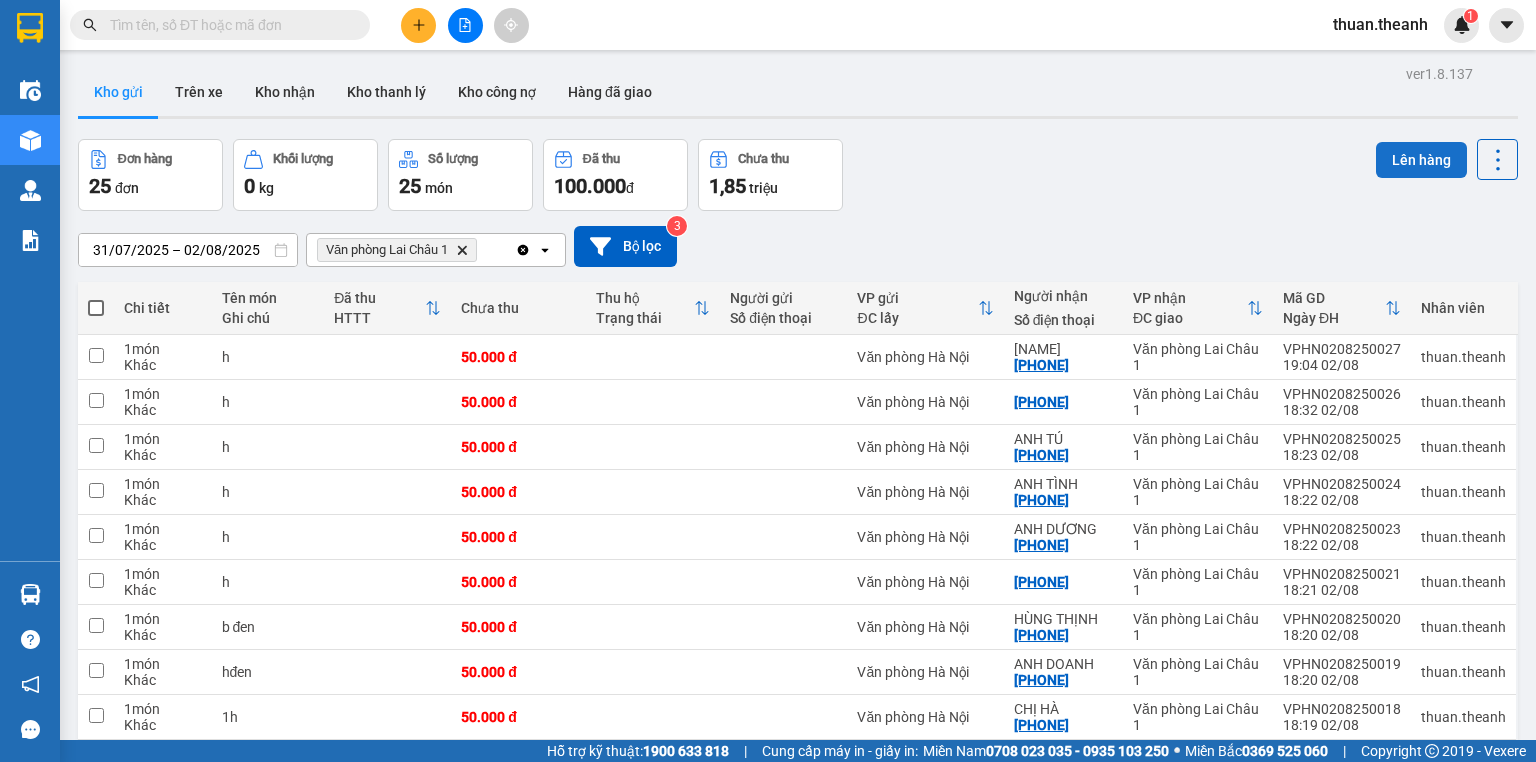 click on "Lên hàng" at bounding box center (1421, 160) 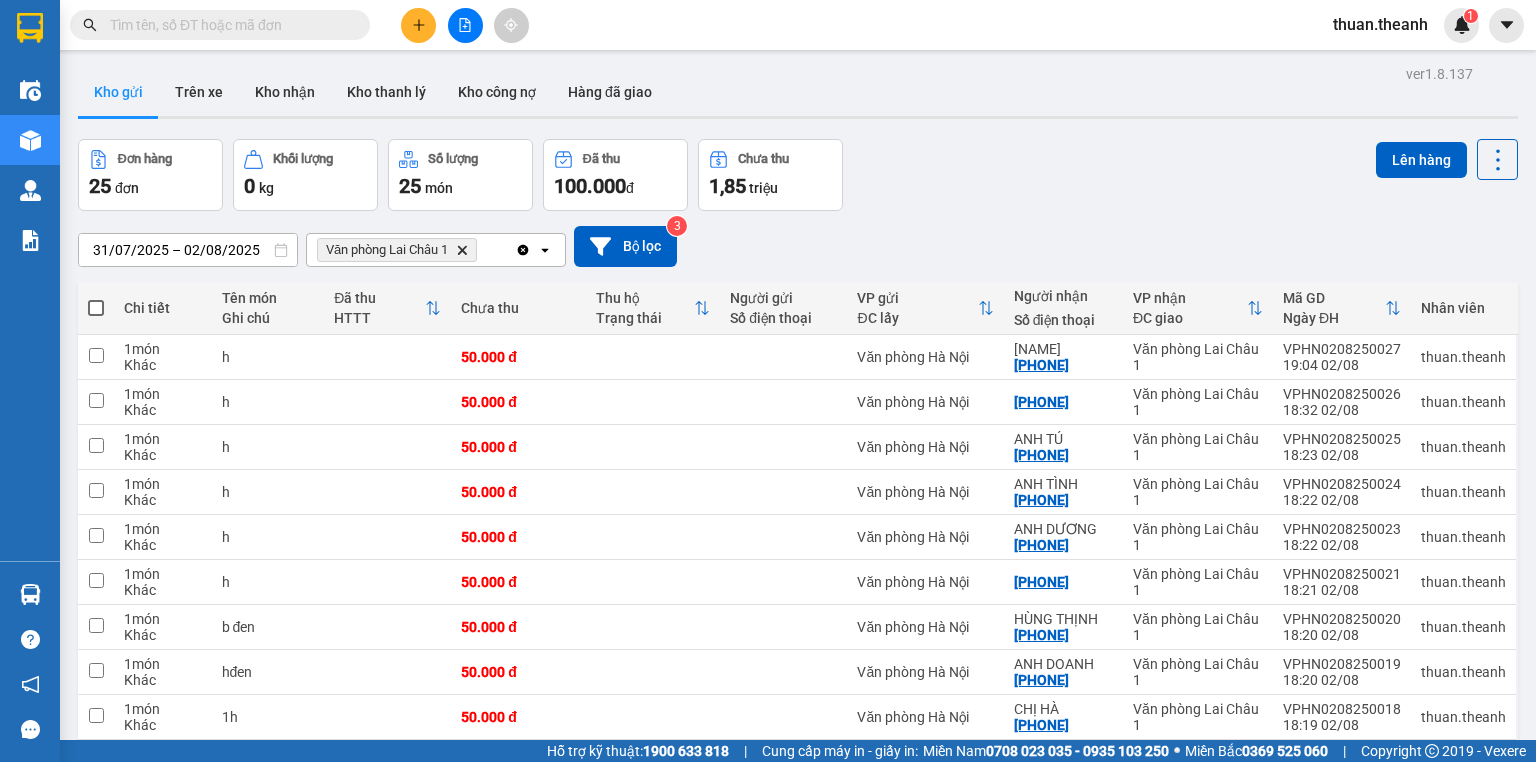 click at bounding box center (96, 308) 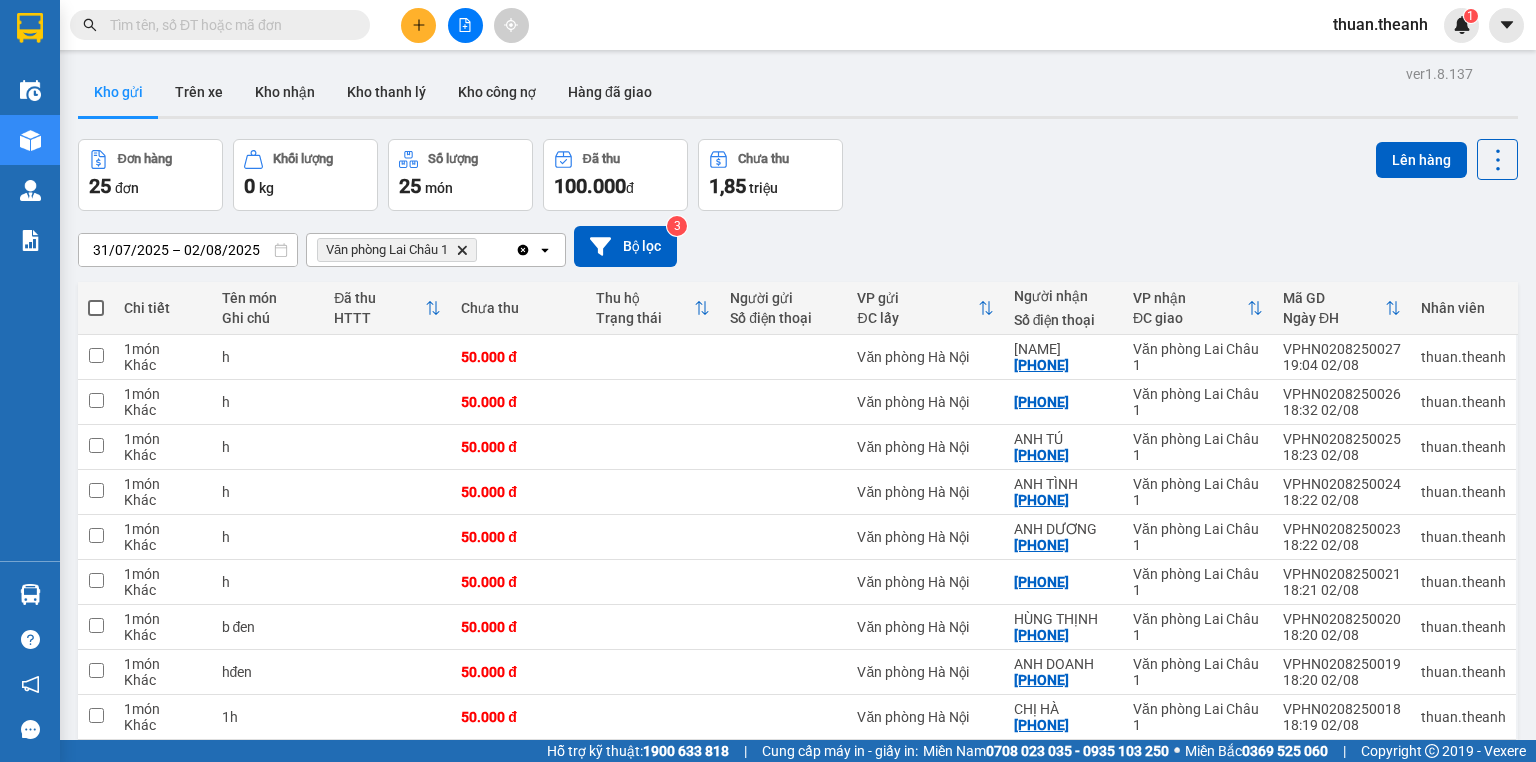 click at bounding box center [96, 298] 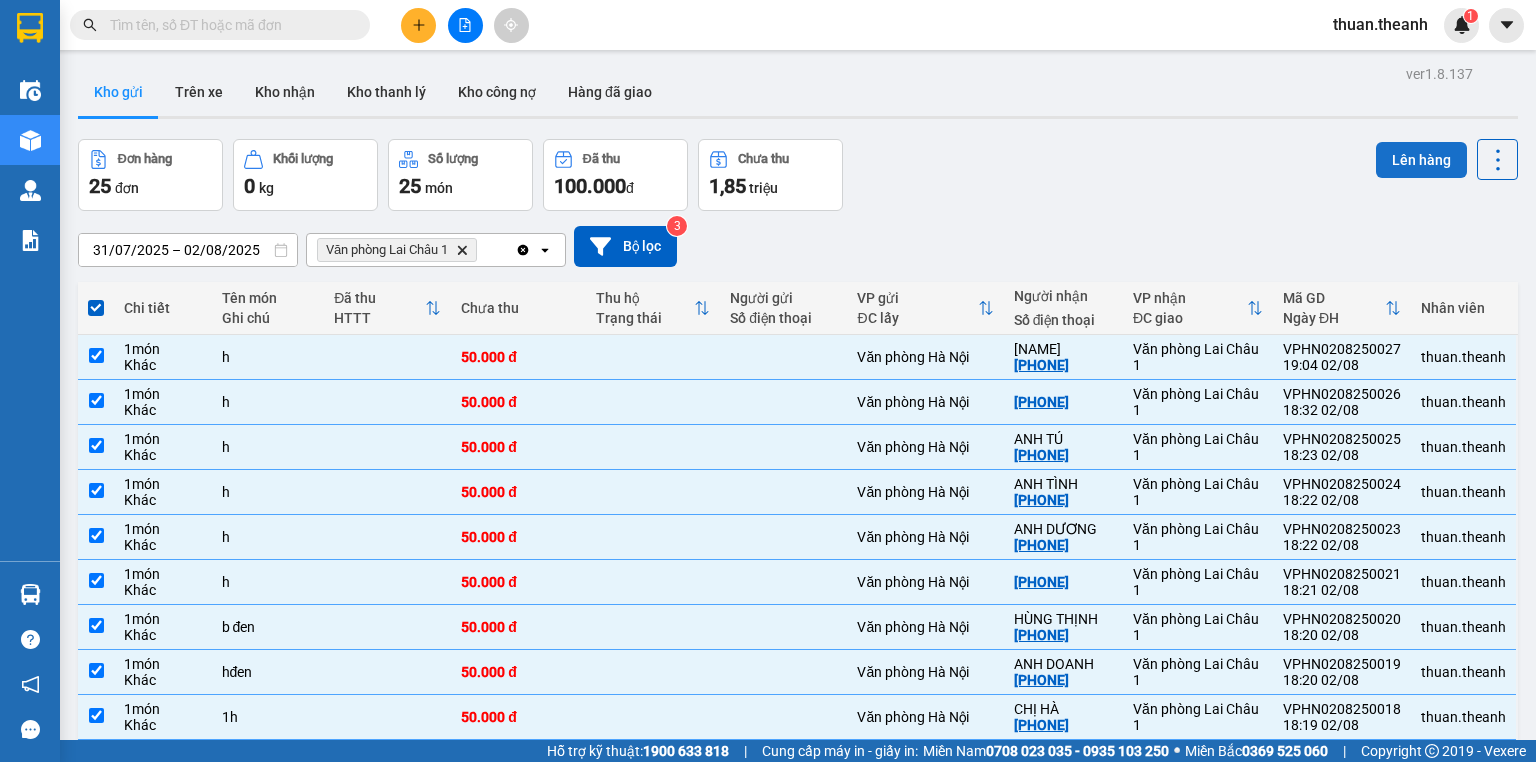click on "Lên hàng" at bounding box center [1421, 160] 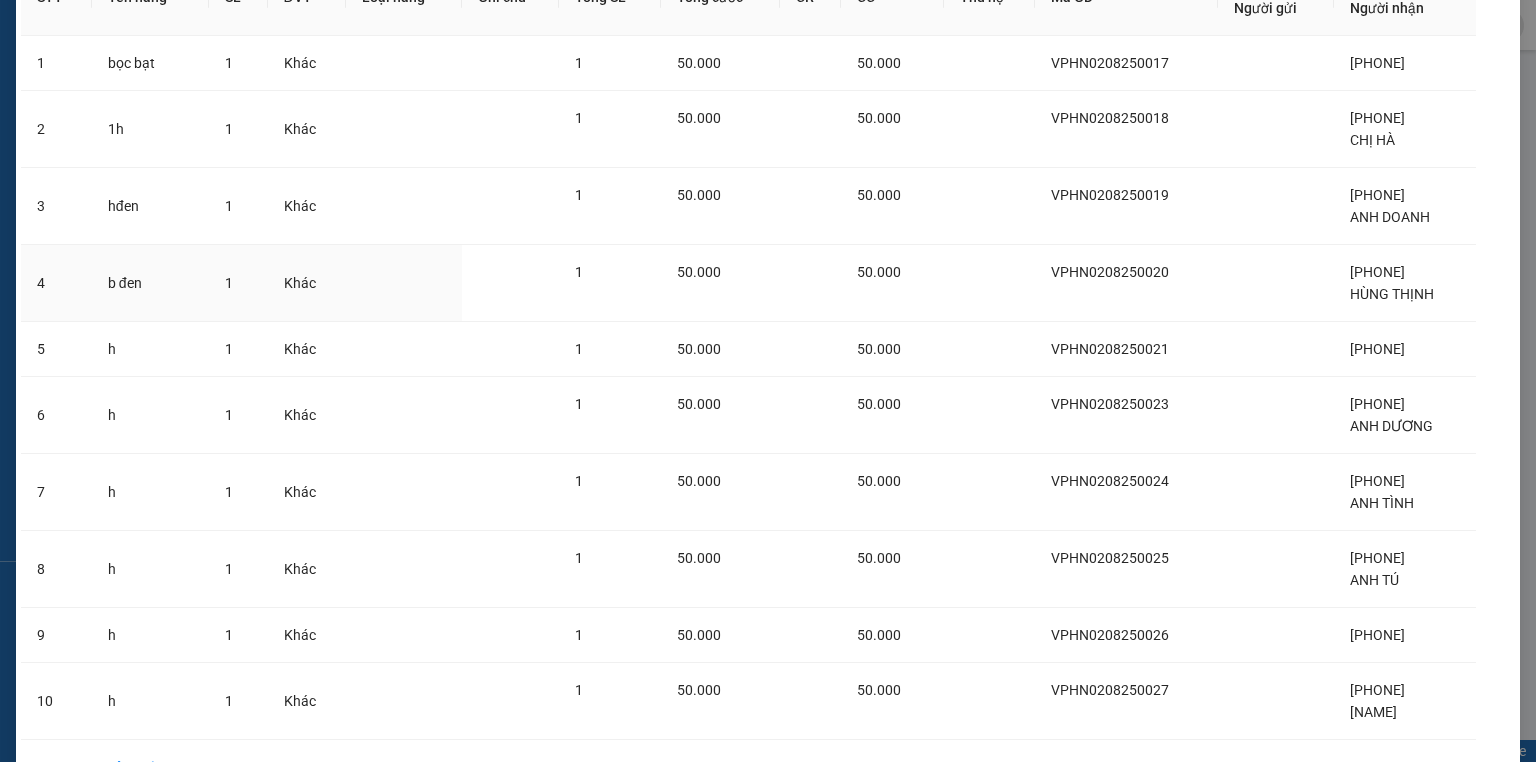 scroll, scrollTop: 0, scrollLeft: 0, axis: both 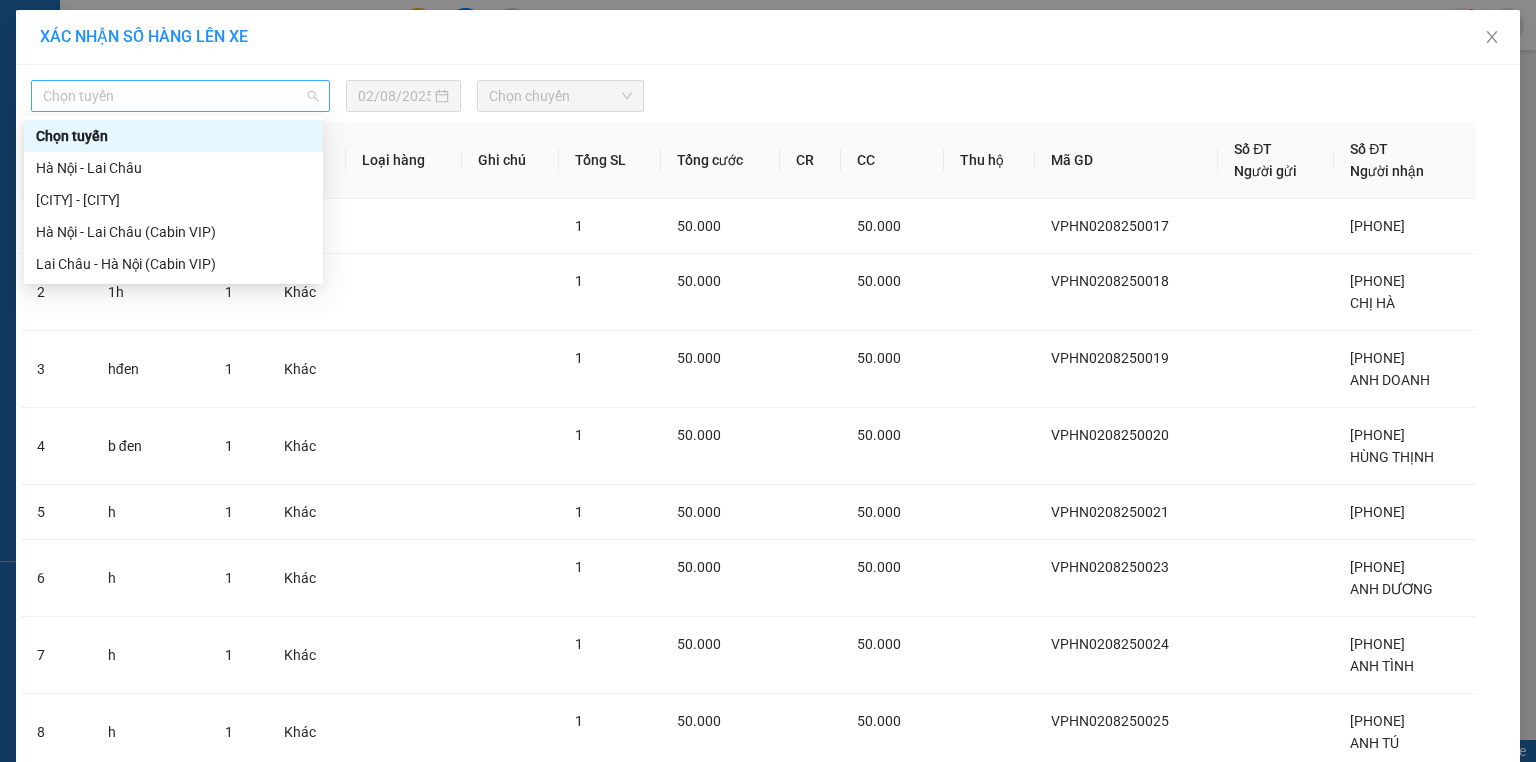 click on "Chọn tuyến" at bounding box center (180, 96) 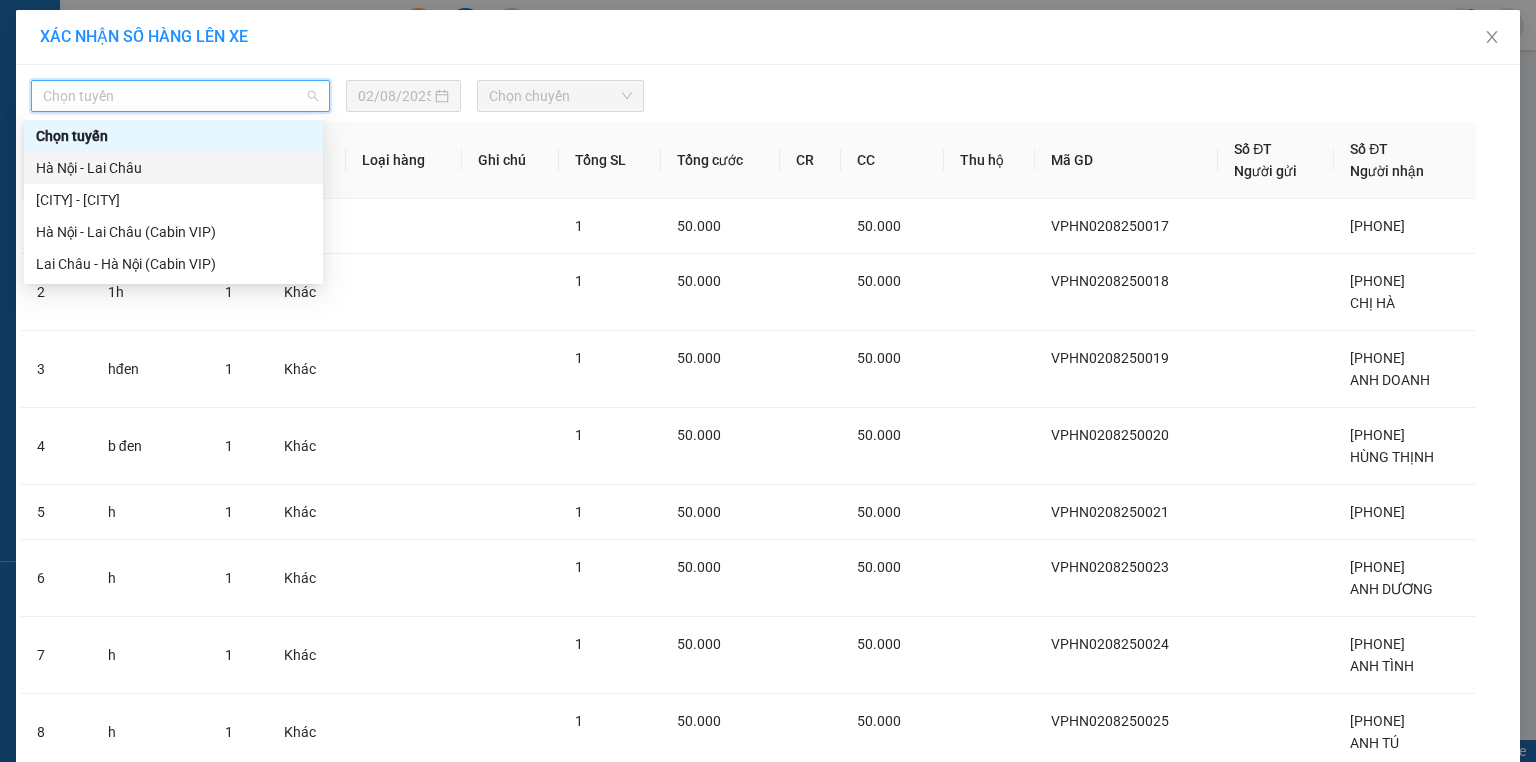 click on "Hà Nội - Lai Châu" at bounding box center [173, 168] 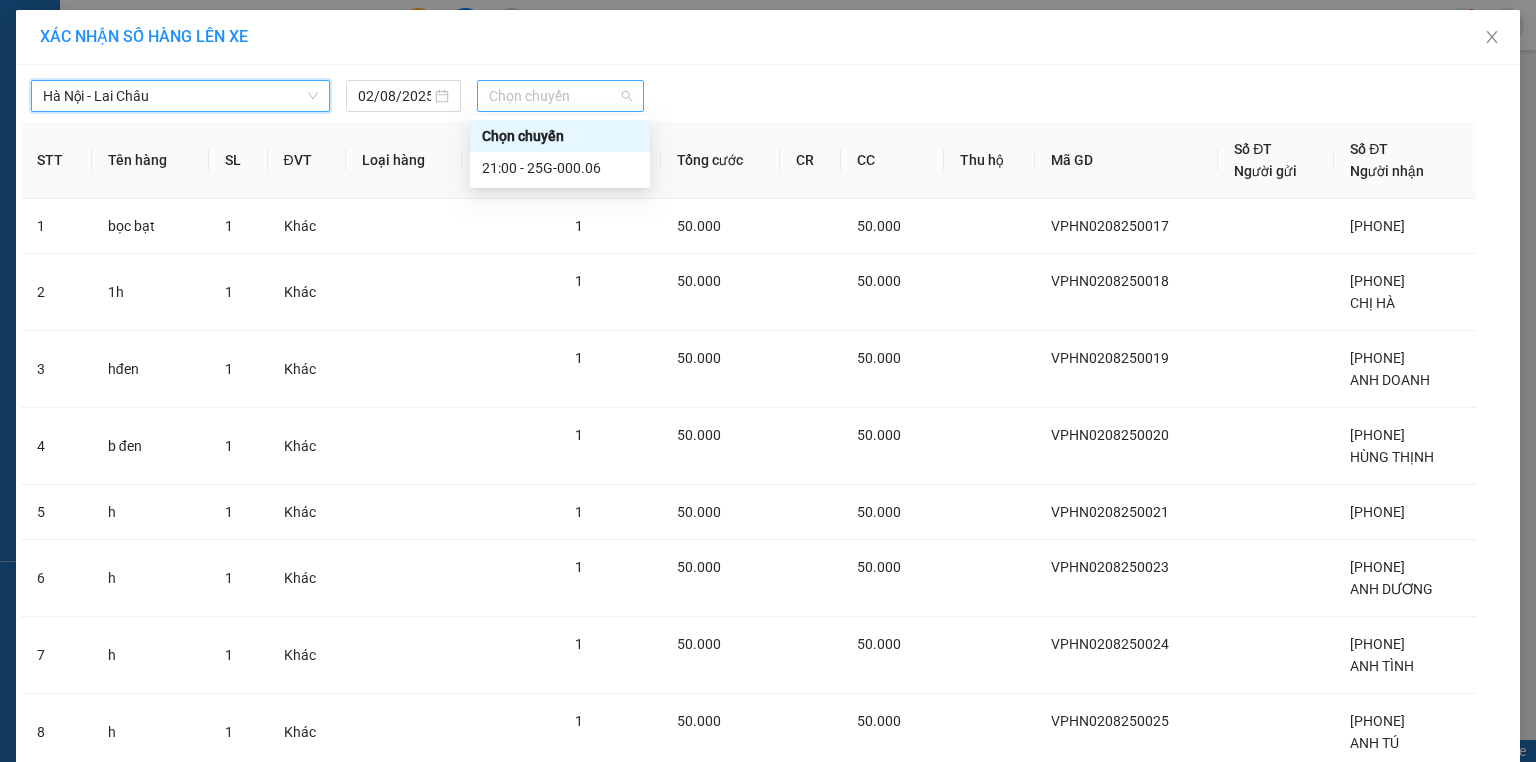 click on "Chọn chuyến" at bounding box center [561, 96] 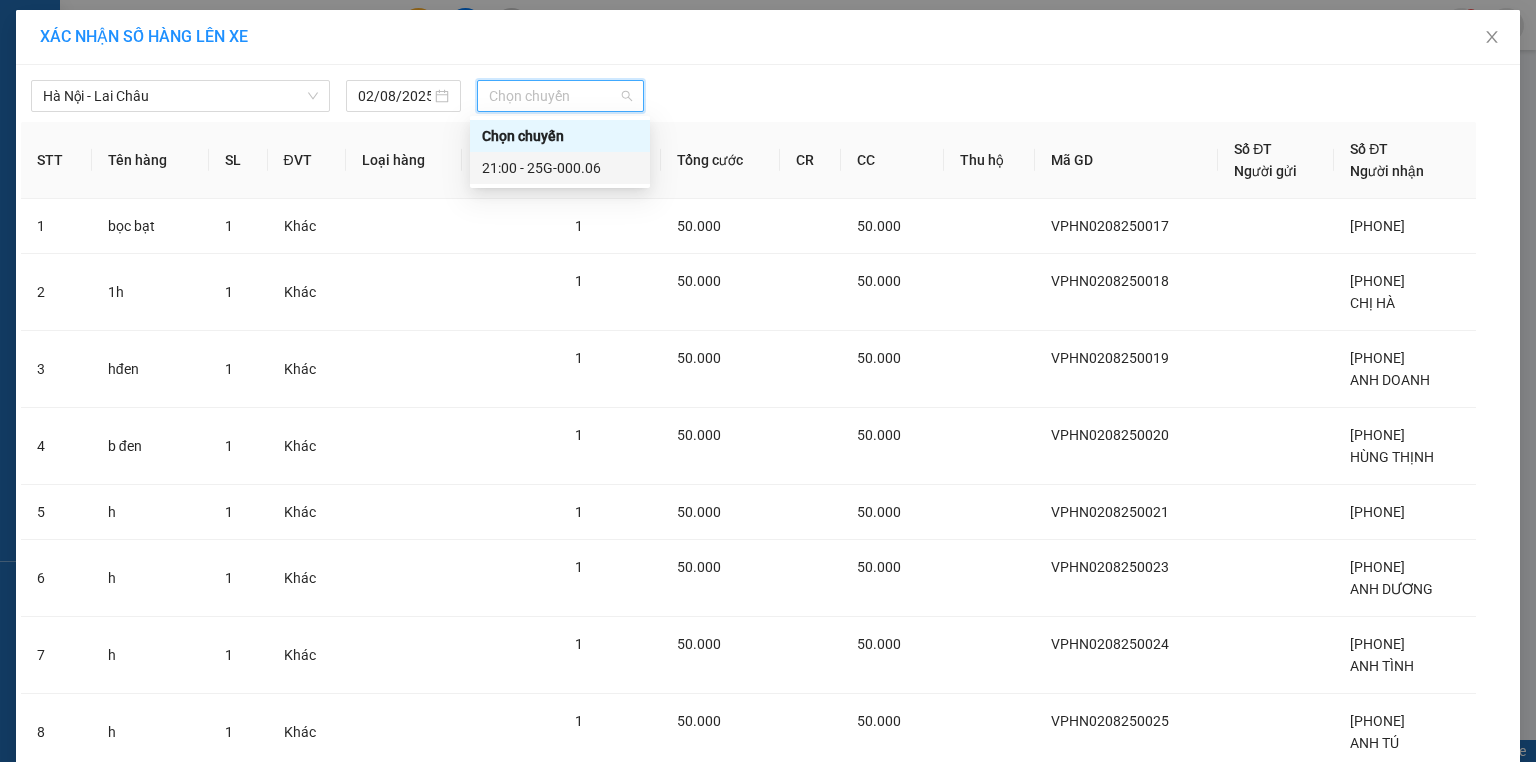 click on "[TIME]     - 25G-000.06" at bounding box center (560, 168) 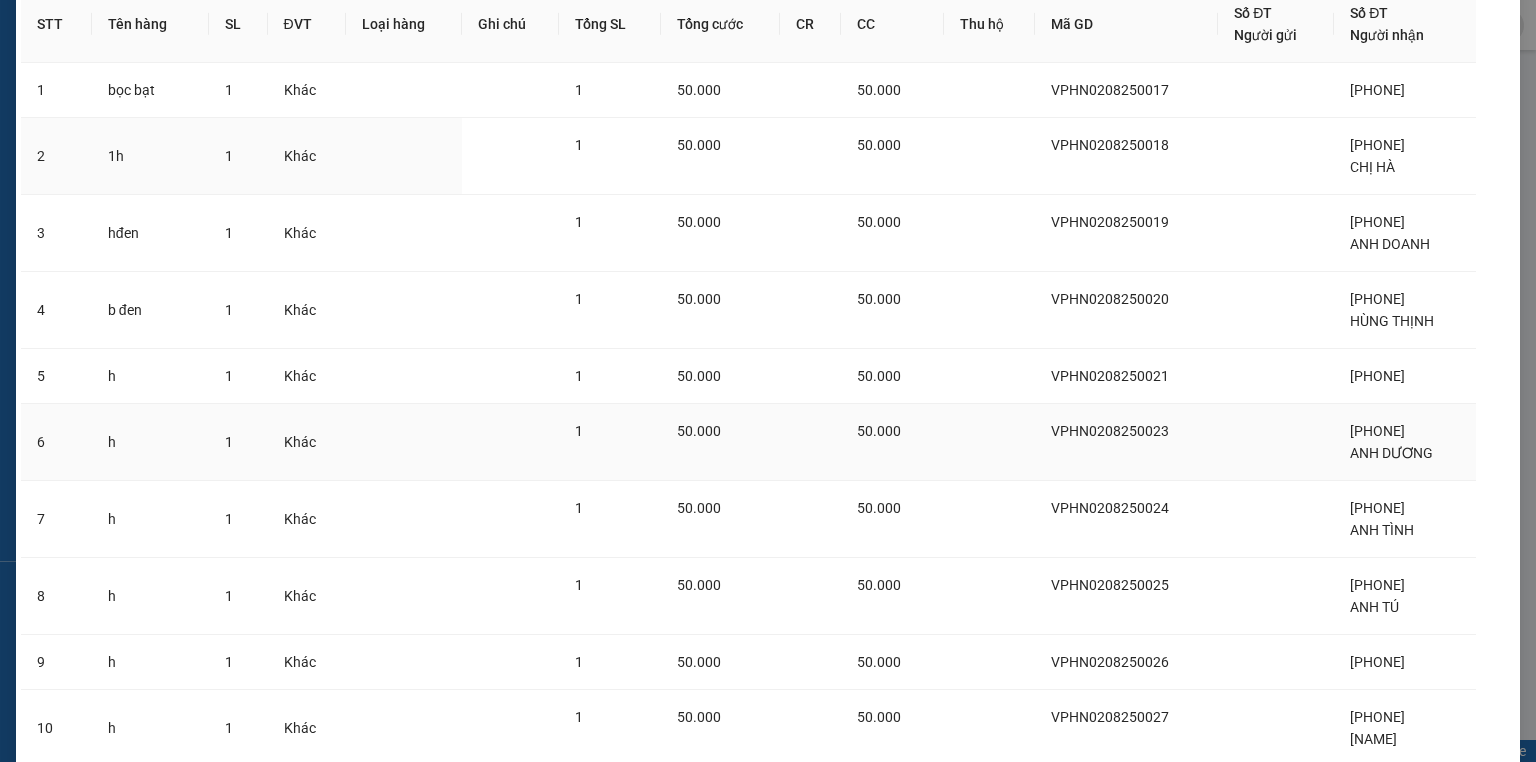 scroll, scrollTop: 296, scrollLeft: 0, axis: vertical 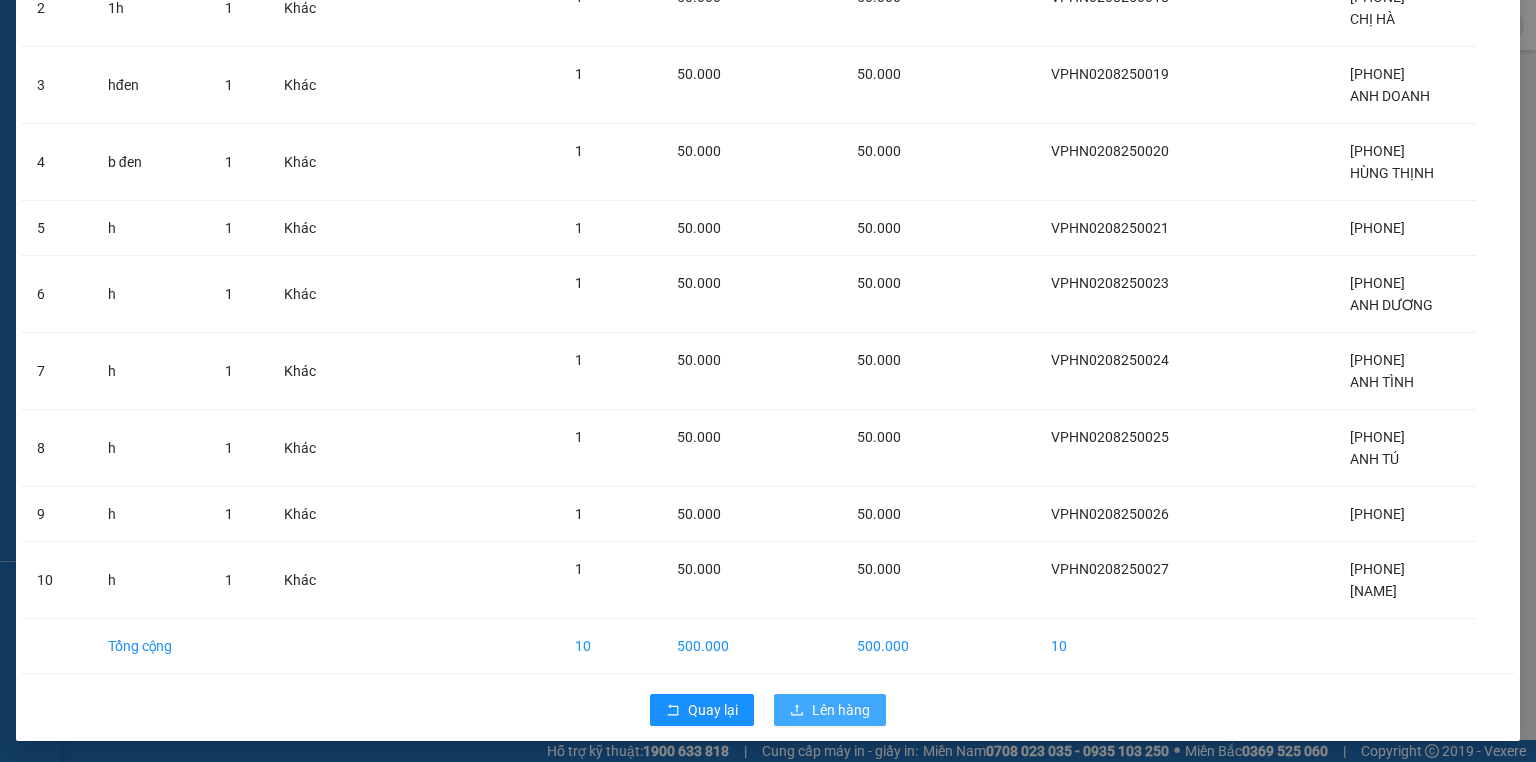 click on "Lên hàng" at bounding box center (841, 710) 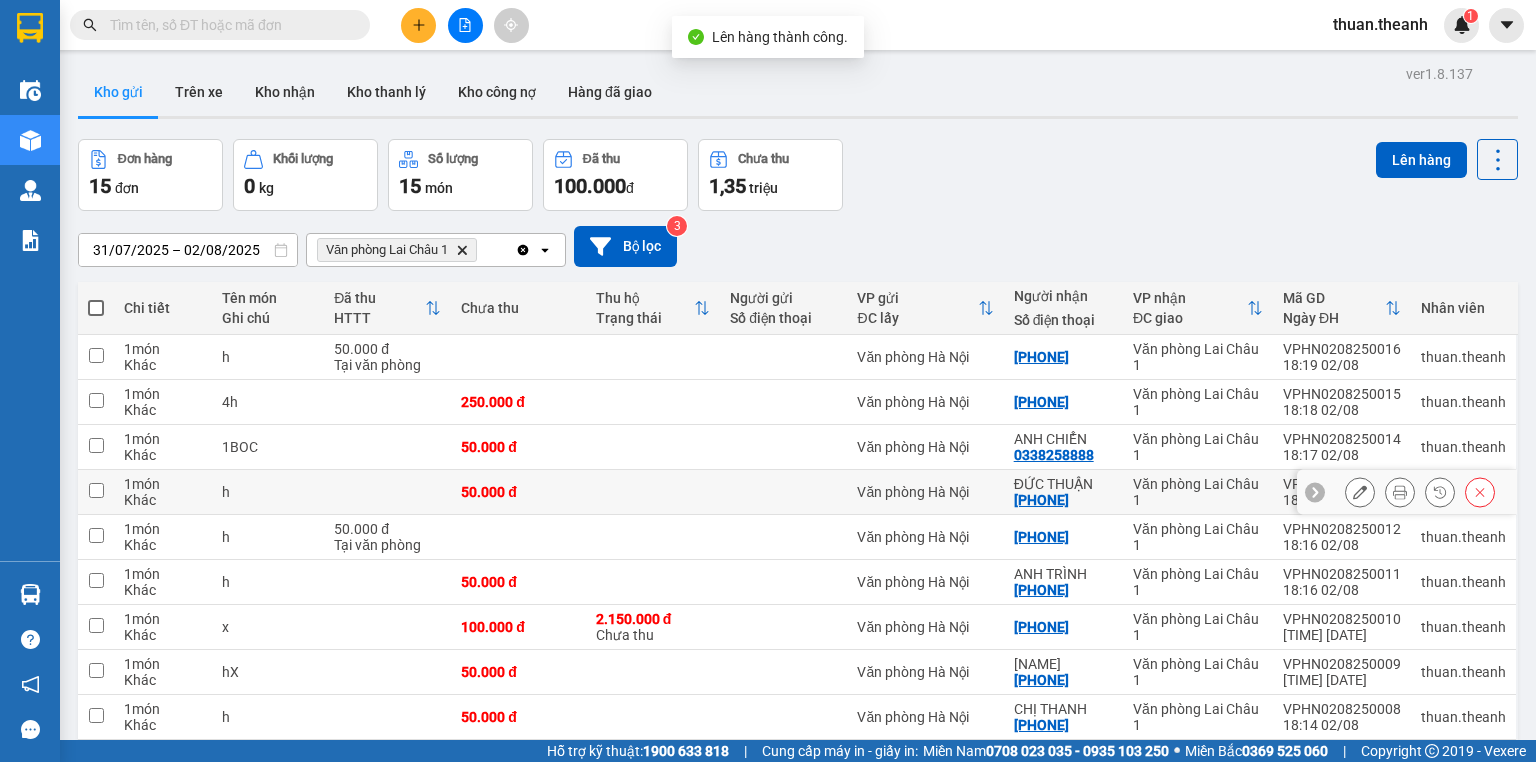 scroll, scrollTop: 139, scrollLeft: 0, axis: vertical 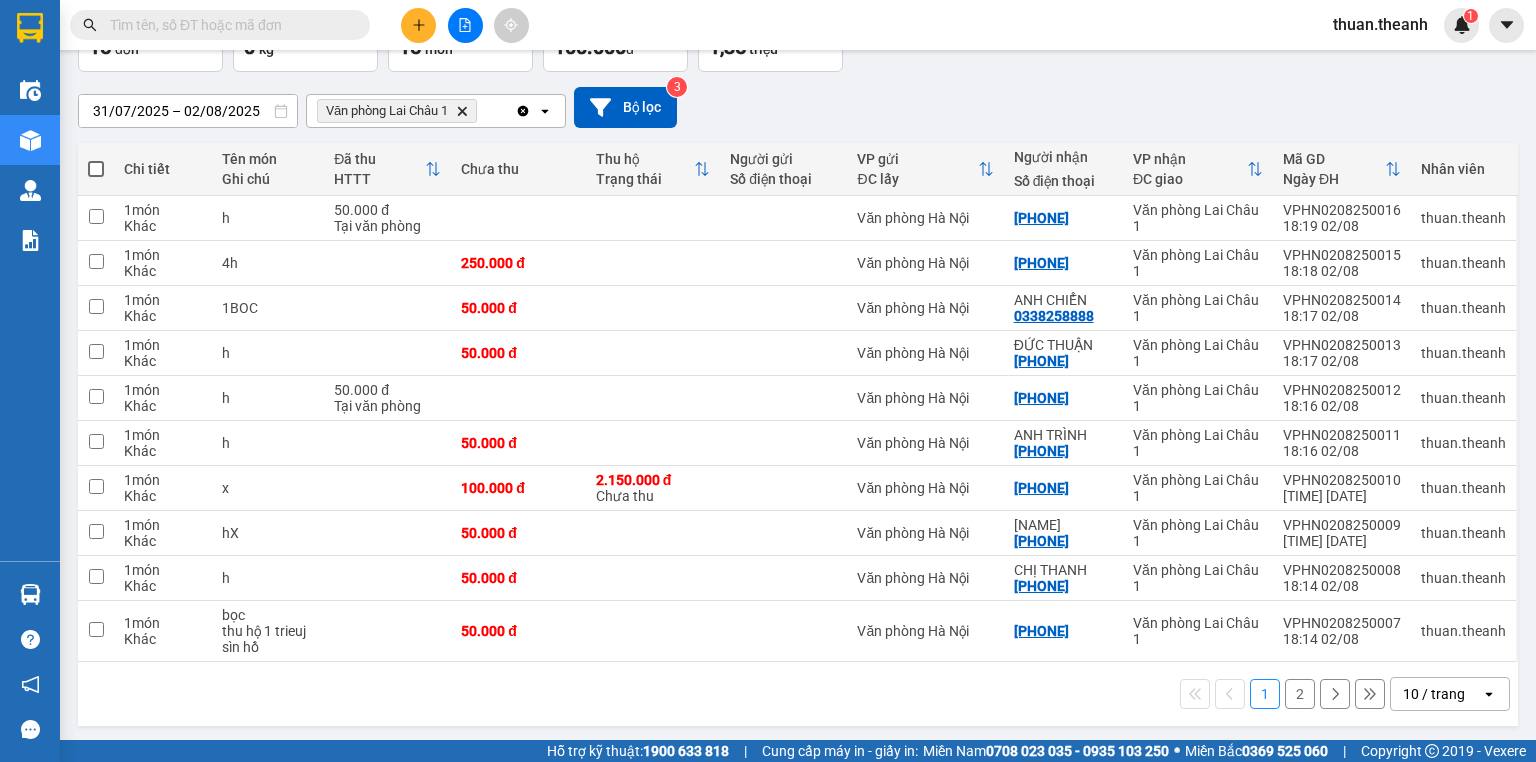 click on "open" 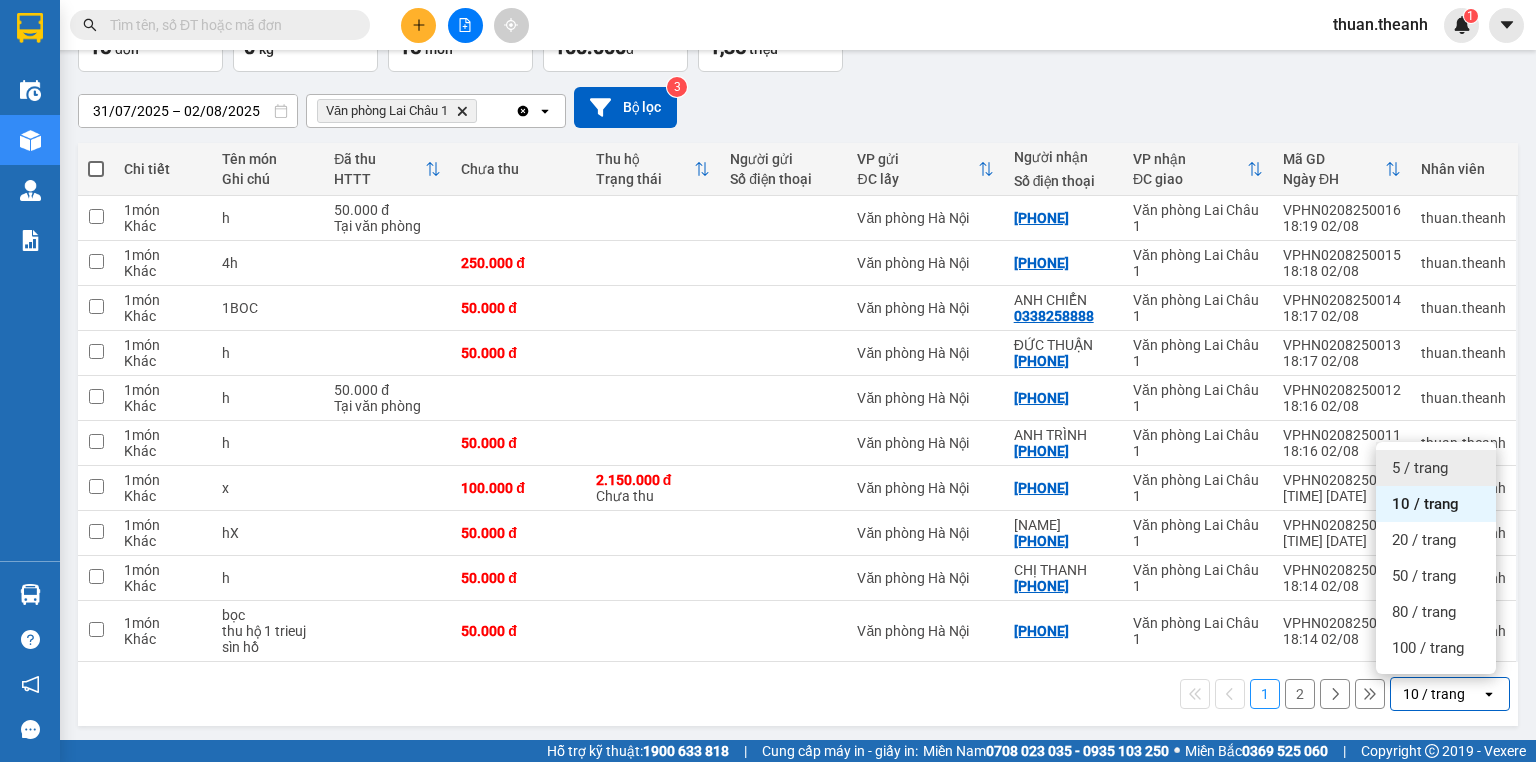 click on "[NUMBER] - [DATE] Press the down arrow key to interact with the calendar and select a date. Press the escape button to close the calendar. Selected date range is from [DATE] to [DATE]. Văn phòng [CITY] 1 Delete Clear all open Bộ lọc 3" at bounding box center (798, 107) 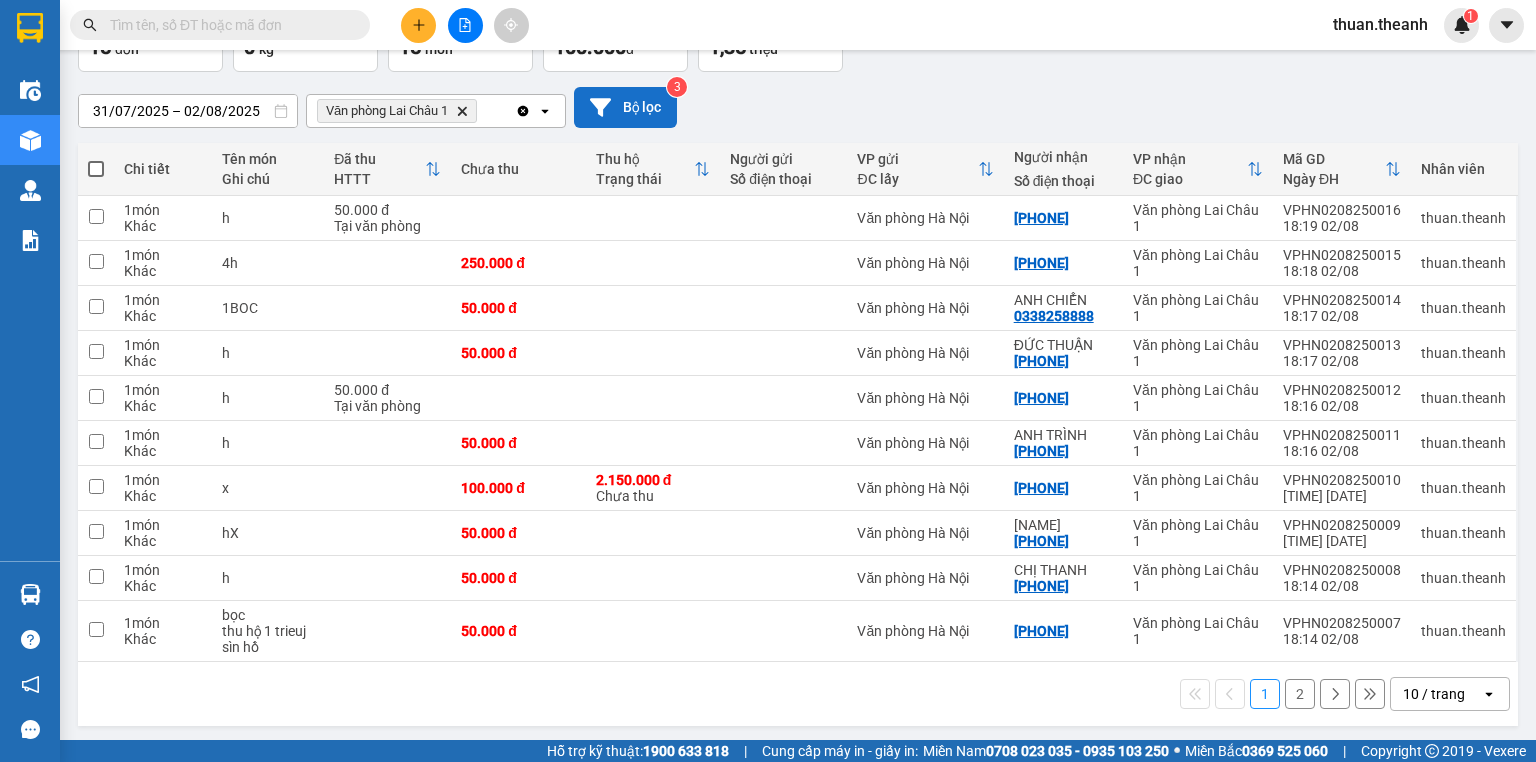 scroll, scrollTop: 0, scrollLeft: 0, axis: both 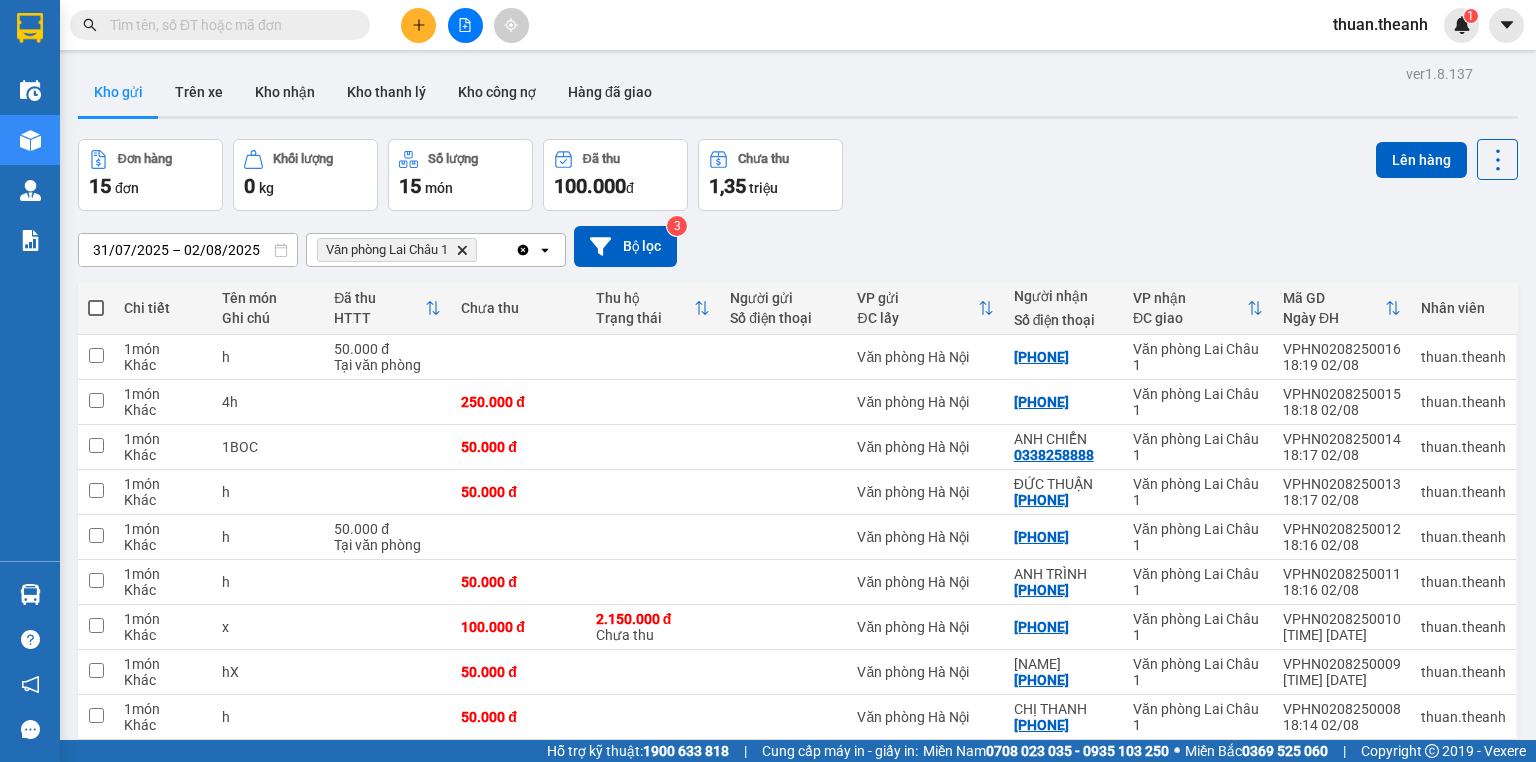 click at bounding box center [96, 308] 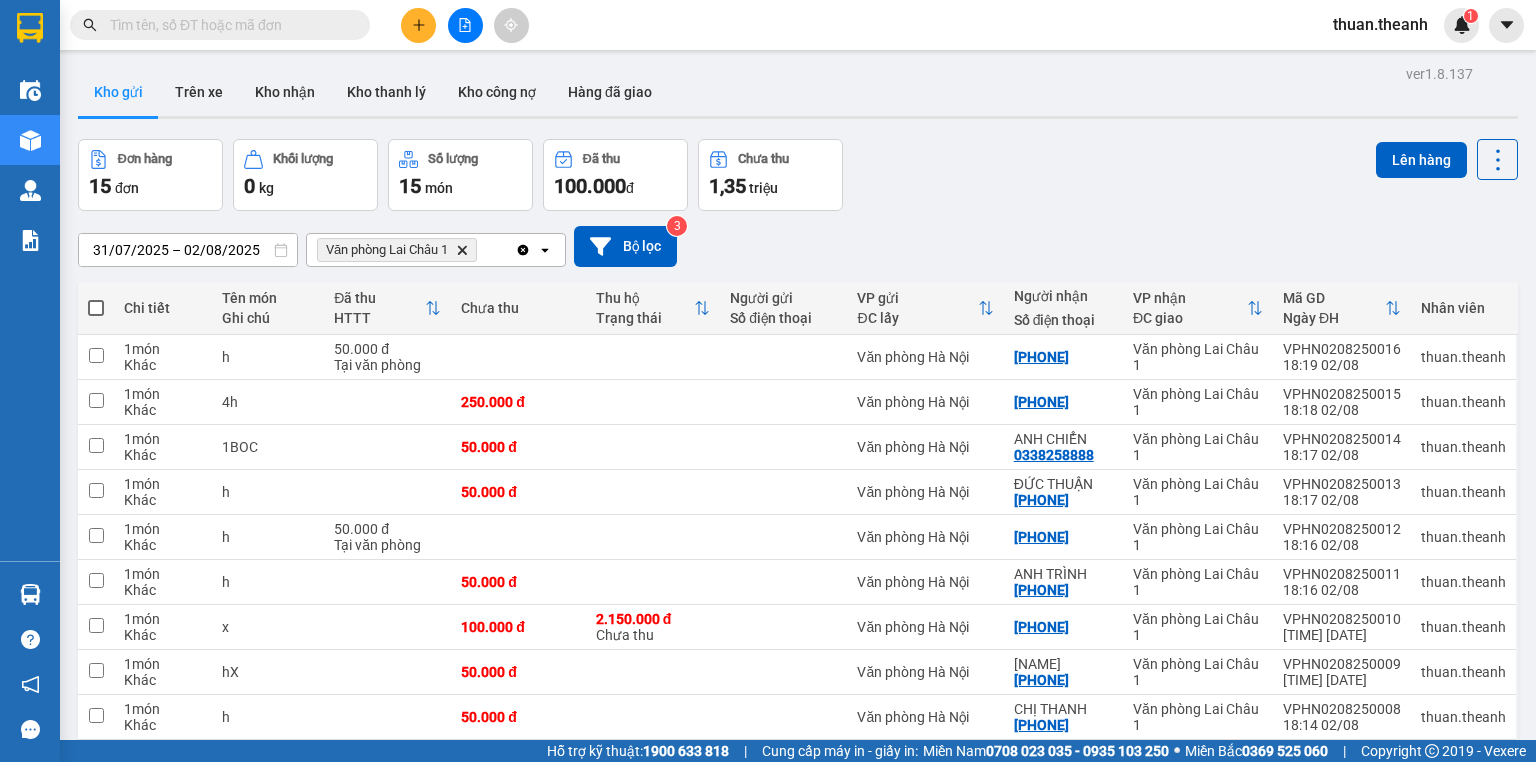 click at bounding box center [96, 298] 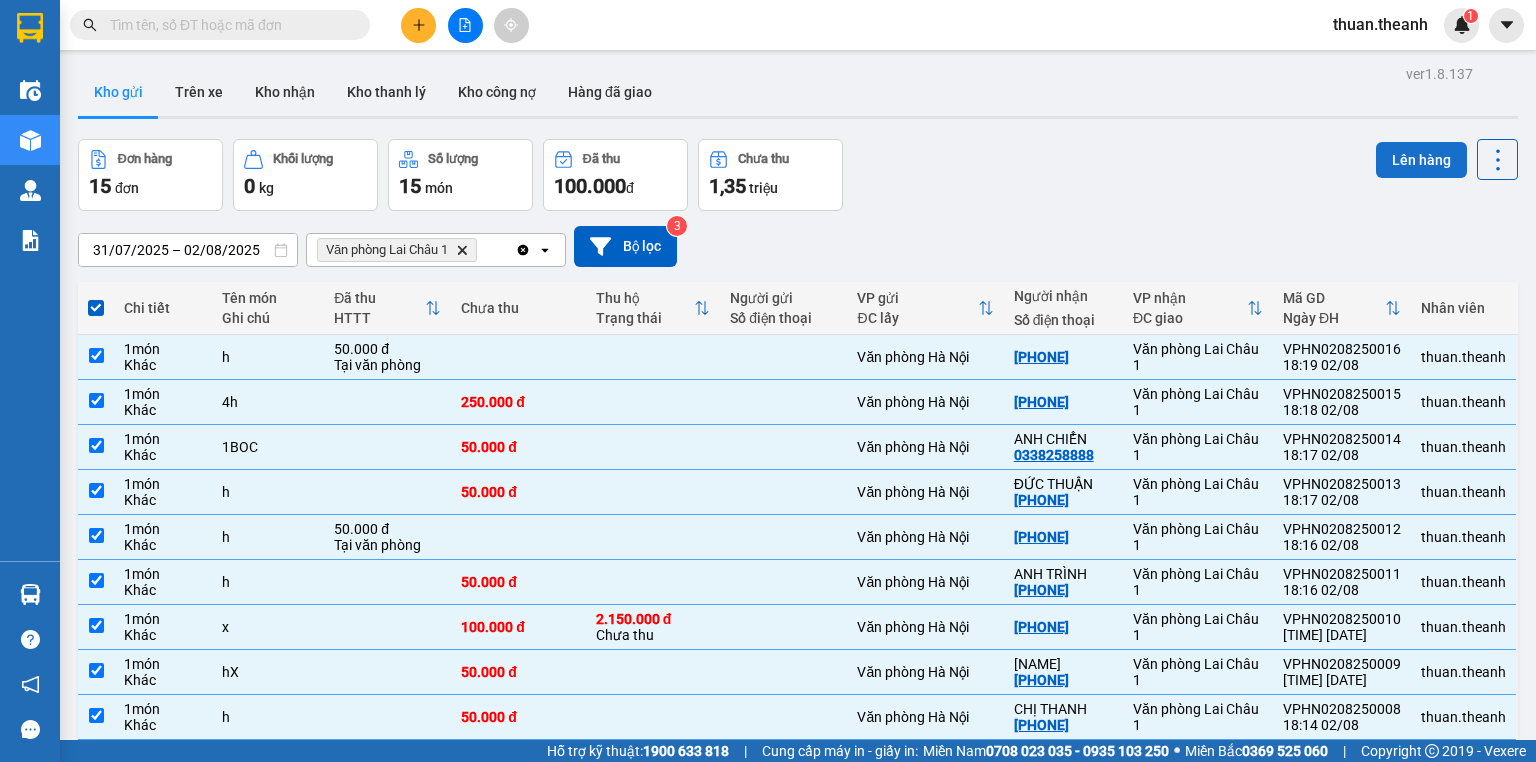 click on "Lên hàng" at bounding box center (1421, 160) 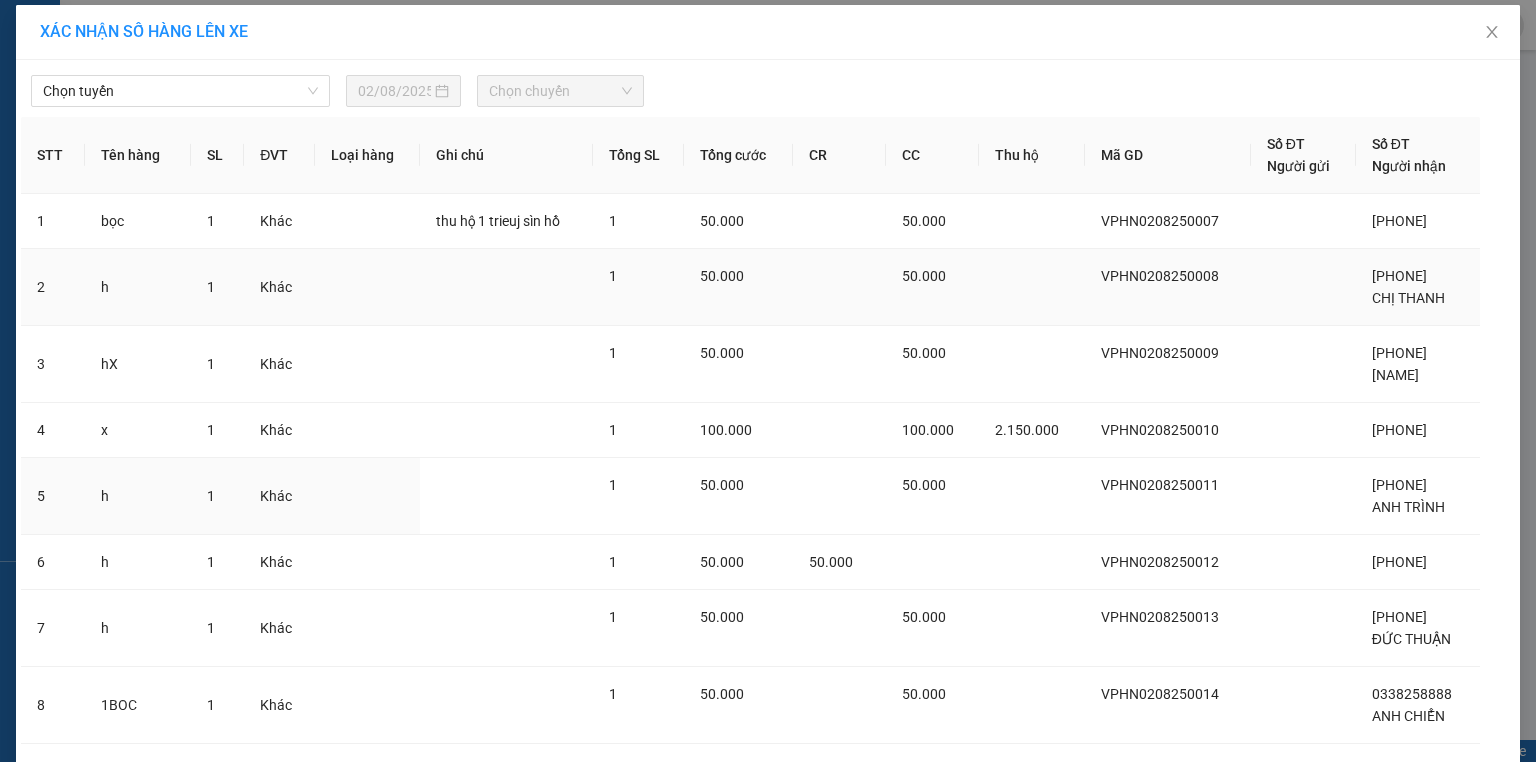 scroll, scrollTop: 0, scrollLeft: 0, axis: both 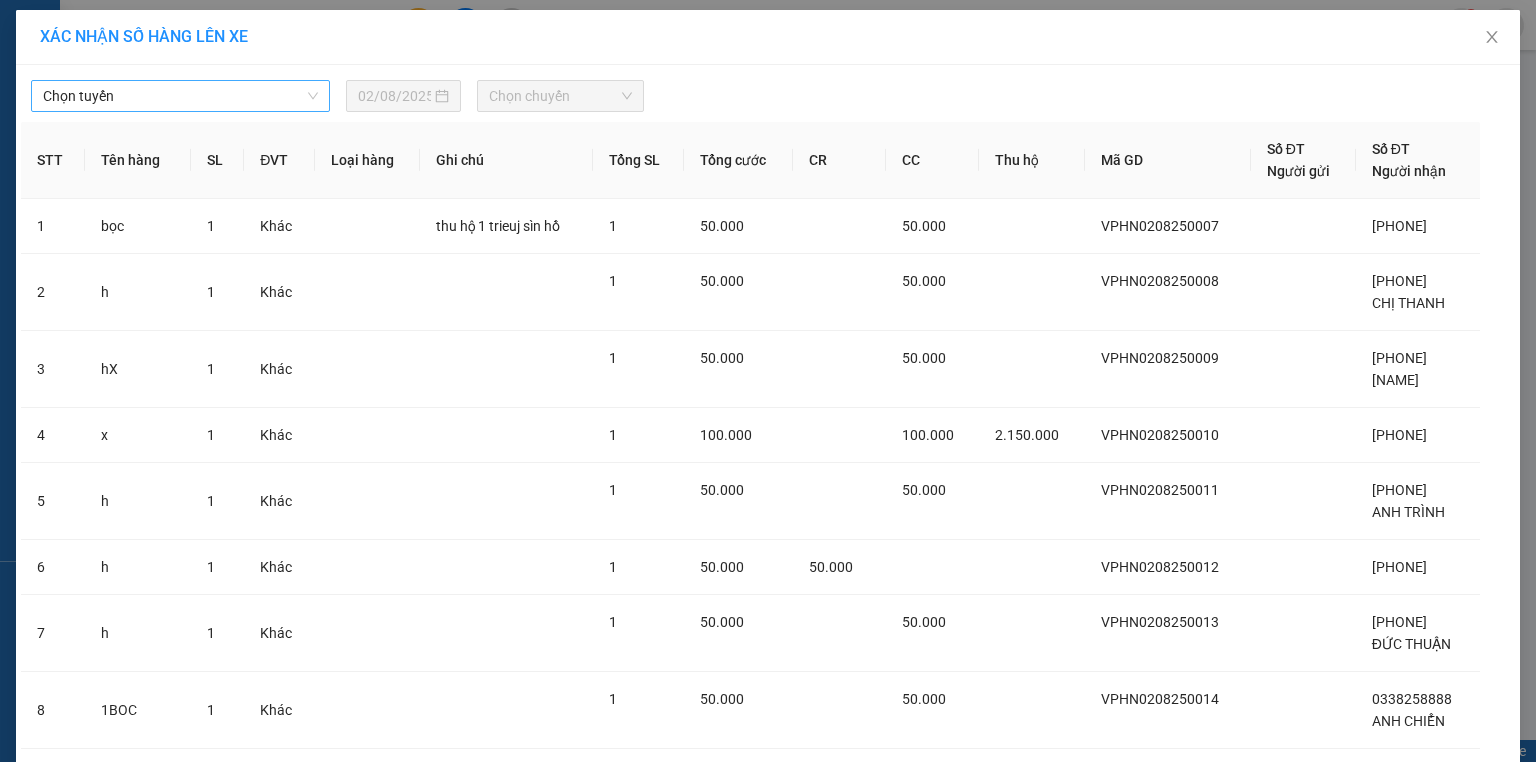 click on "Chọn tuyến" at bounding box center (180, 96) 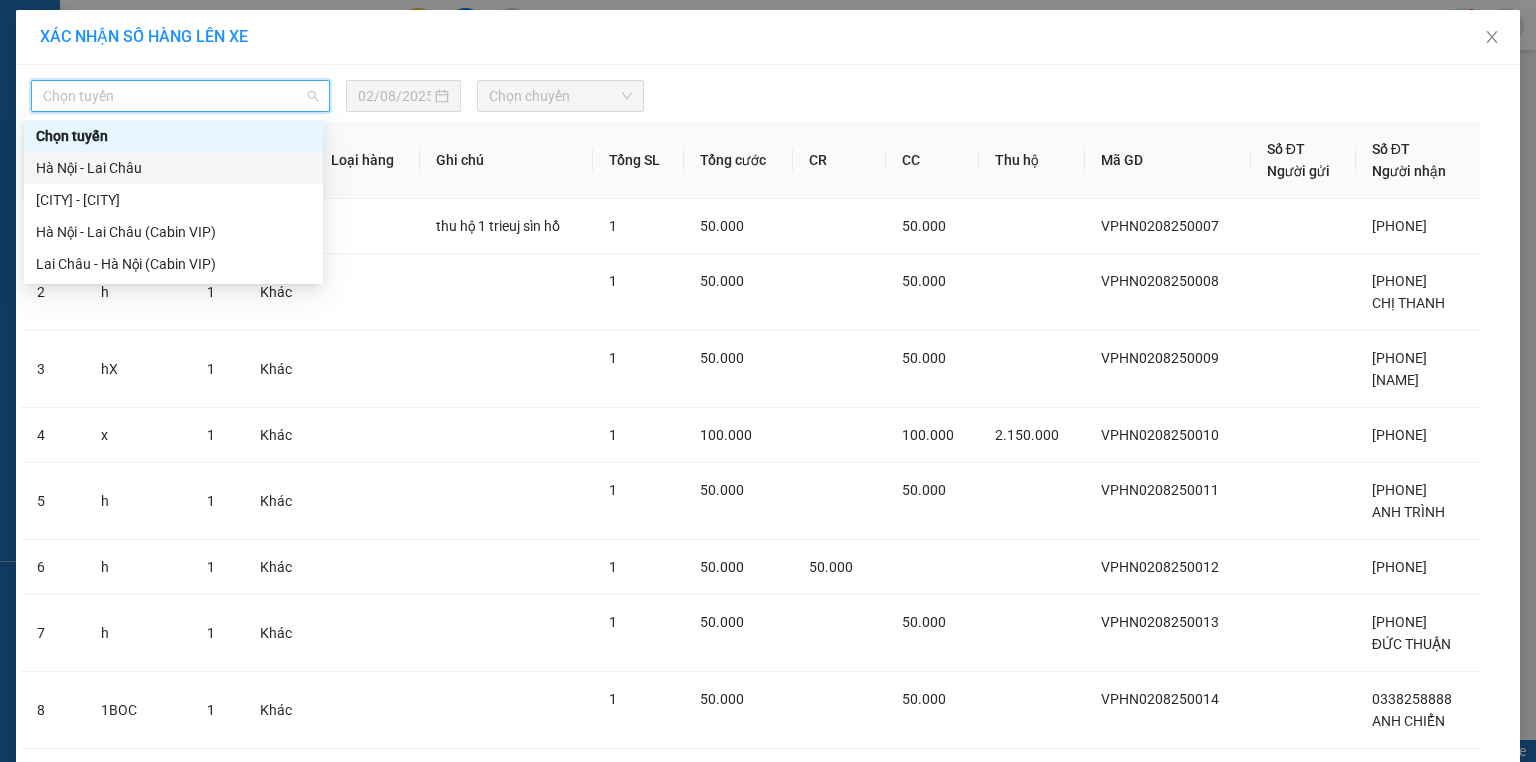 click on "Hà Nội - Lai Châu" at bounding box center [173, 168] 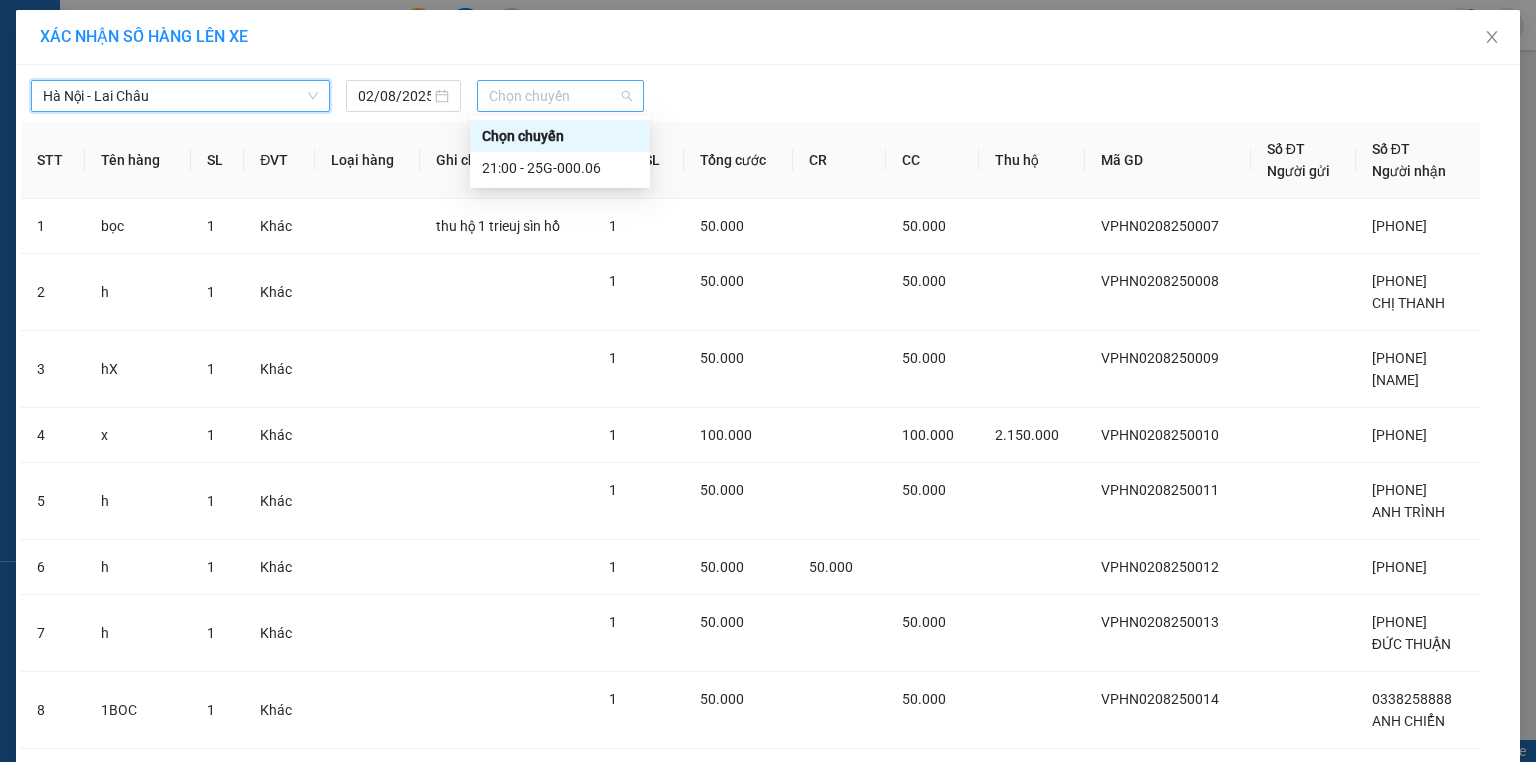 click on "Chọn chuyến" at bounding box center (561, 96) 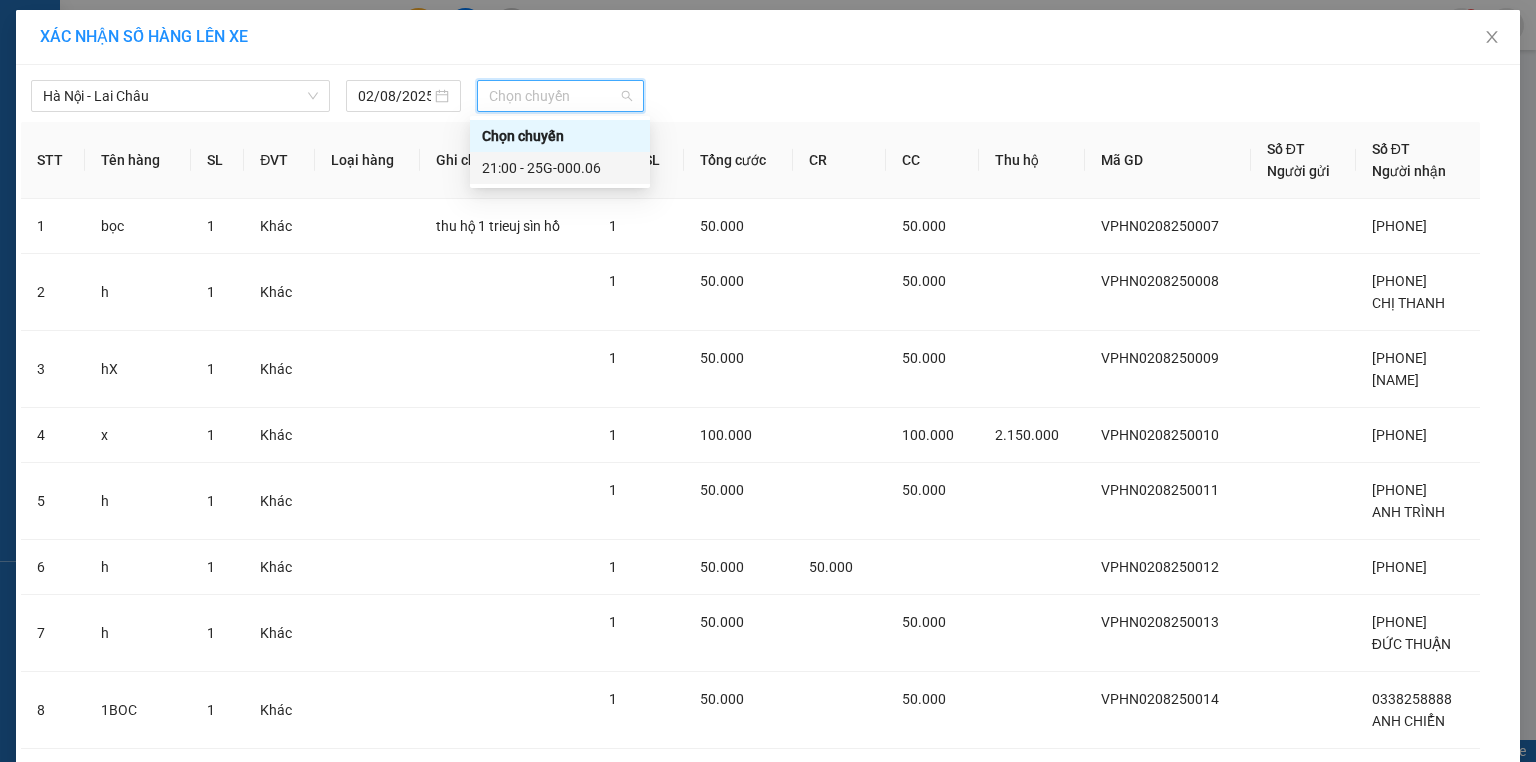 click on "[TIME]     - 25G-000.06" at bounding box center (560, 168) 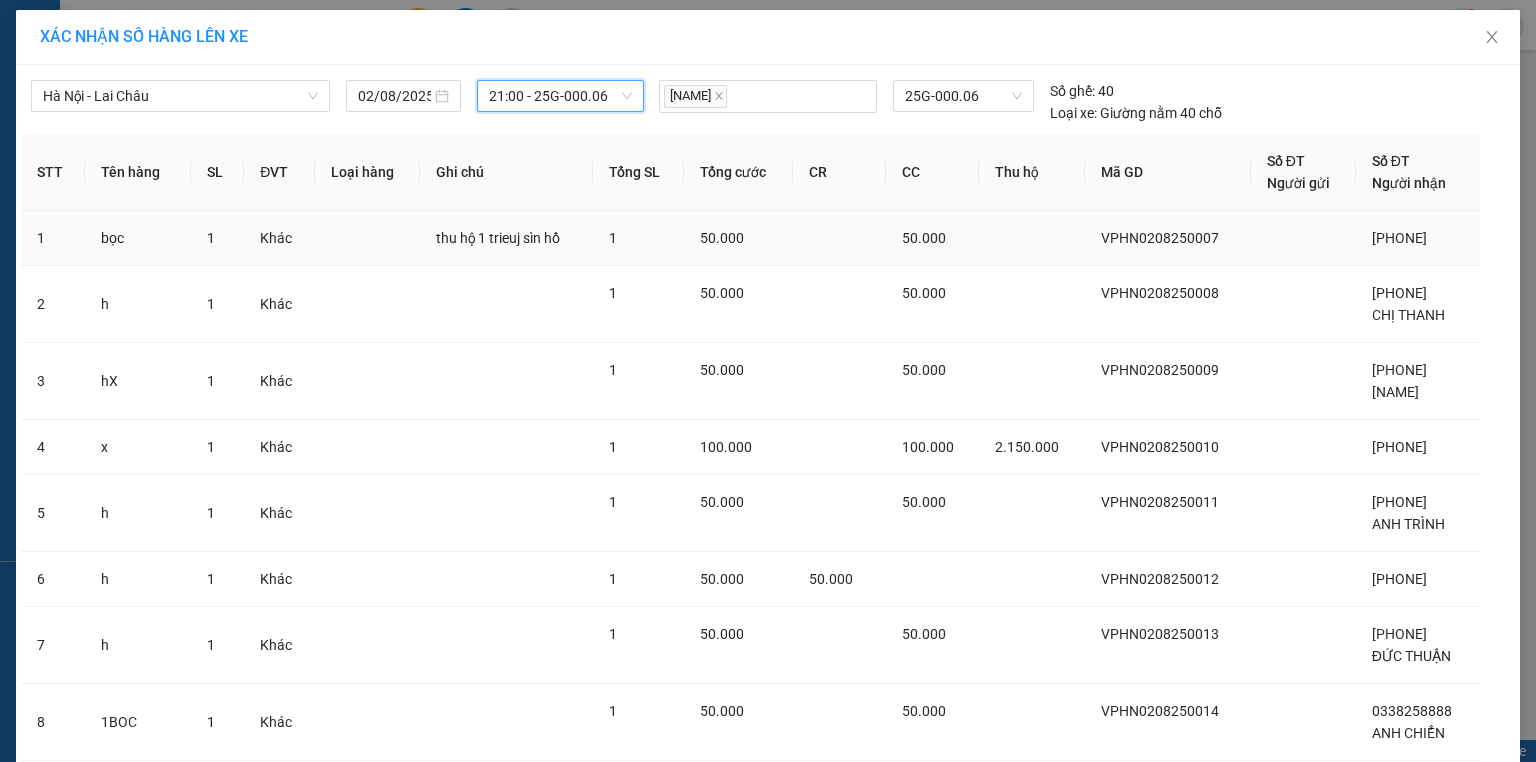 scroll, scrollTop: 252, scrollLeft: 0, axis: vertical 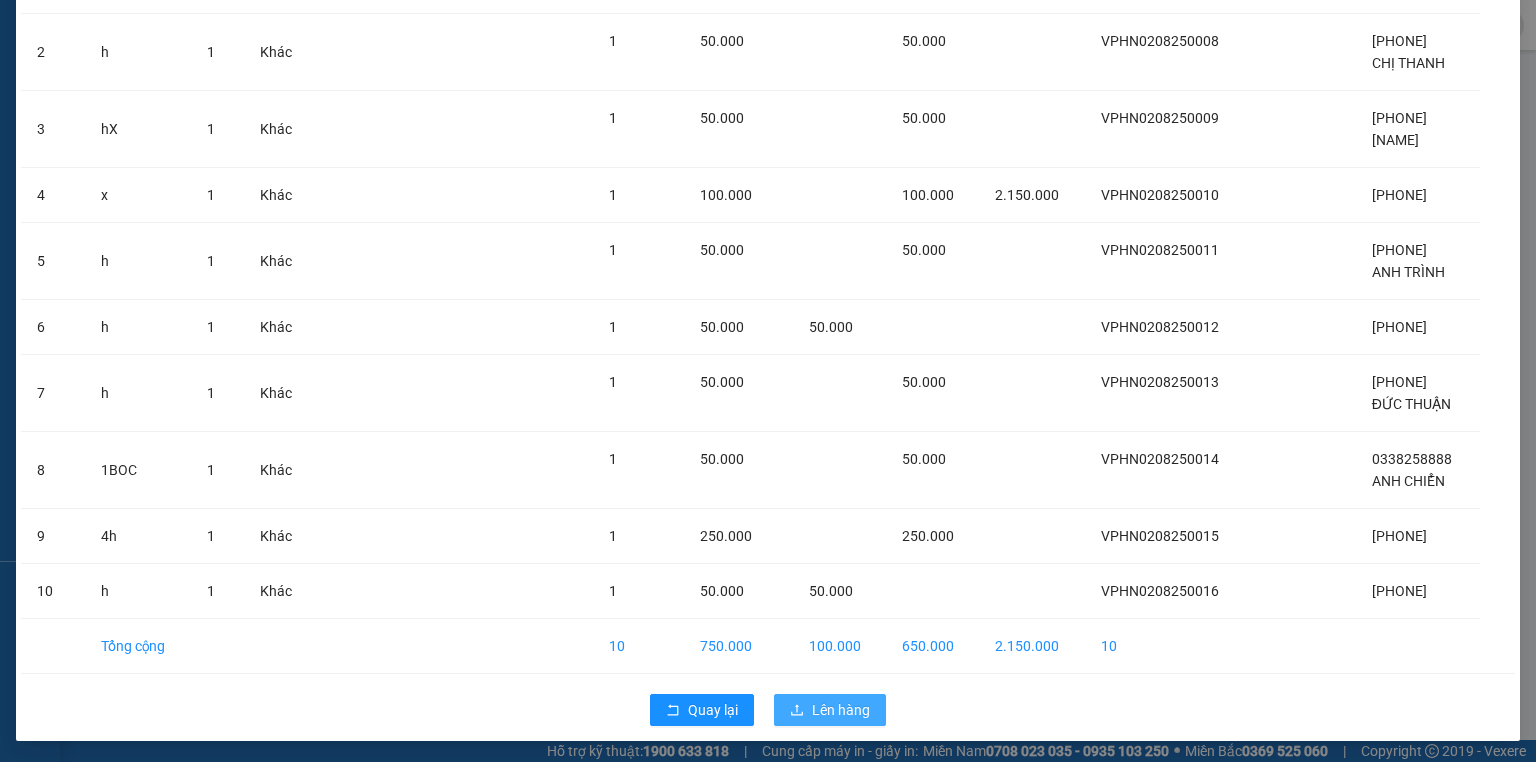 click on "Lên hàng" at bounding box center (841, 710) 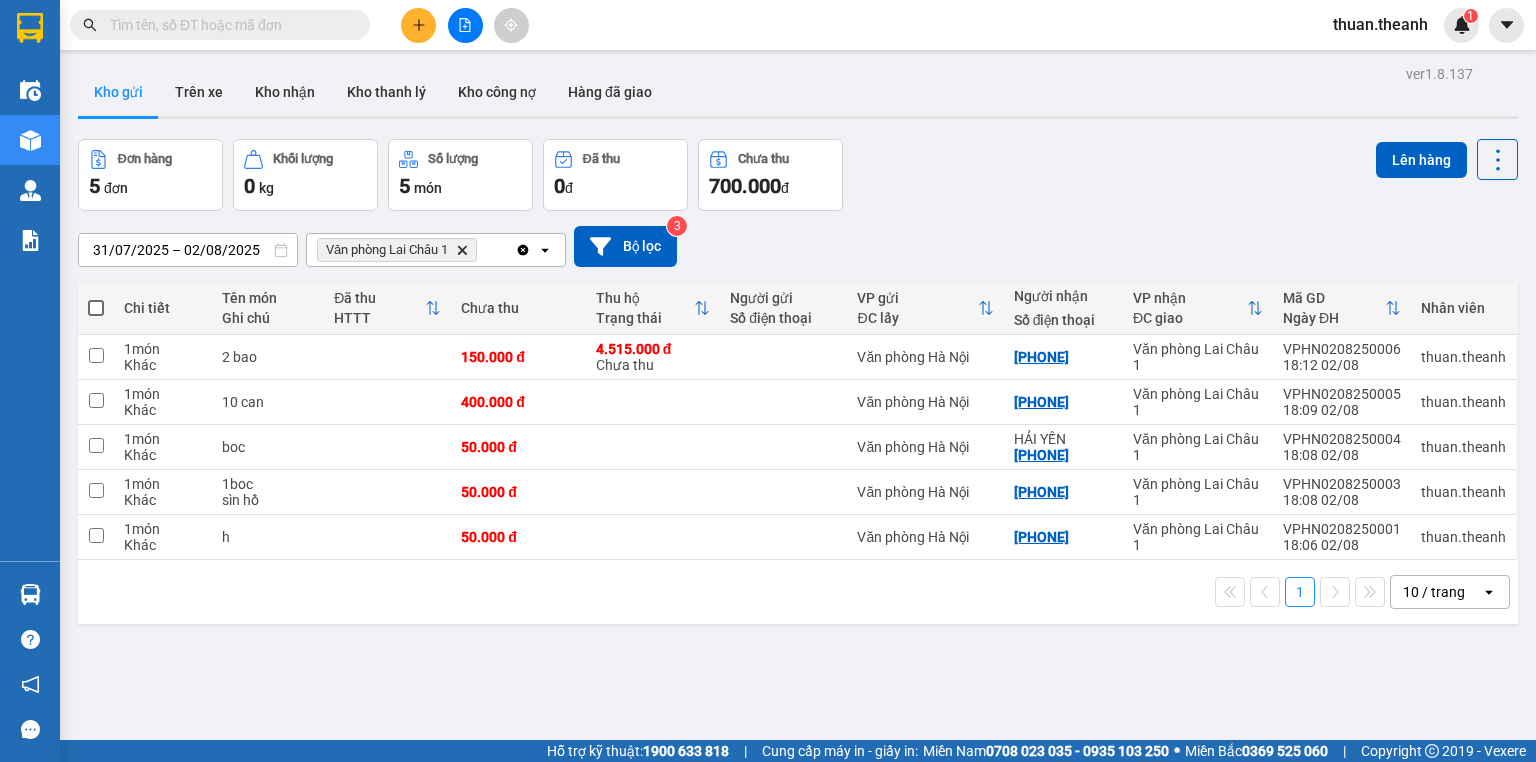 click at bounding box center [96, 308] 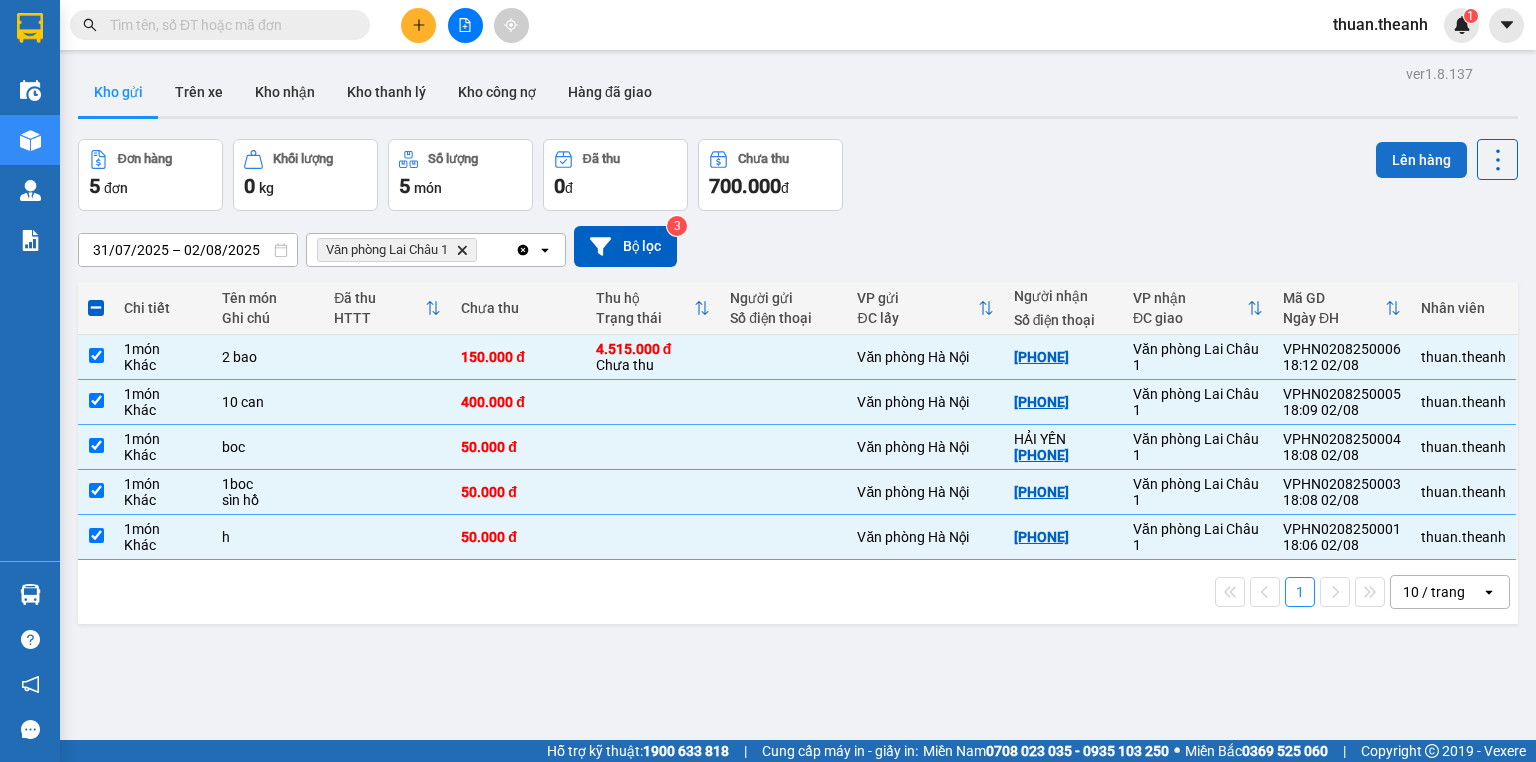 click on "Lên hàng" at bounding box center [1421, 160] 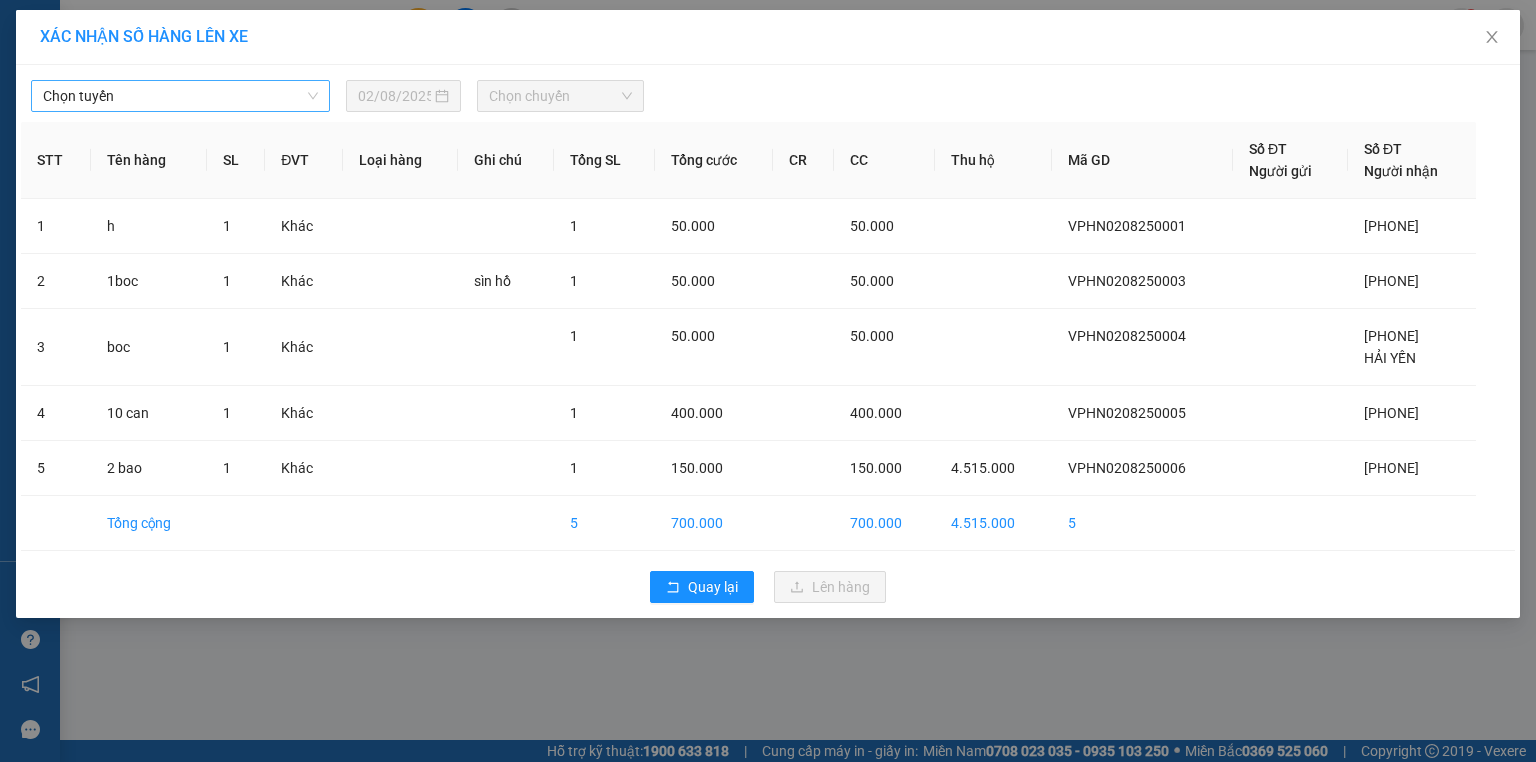 click on "Chọn tuyến" at bounding box center [180, 96] 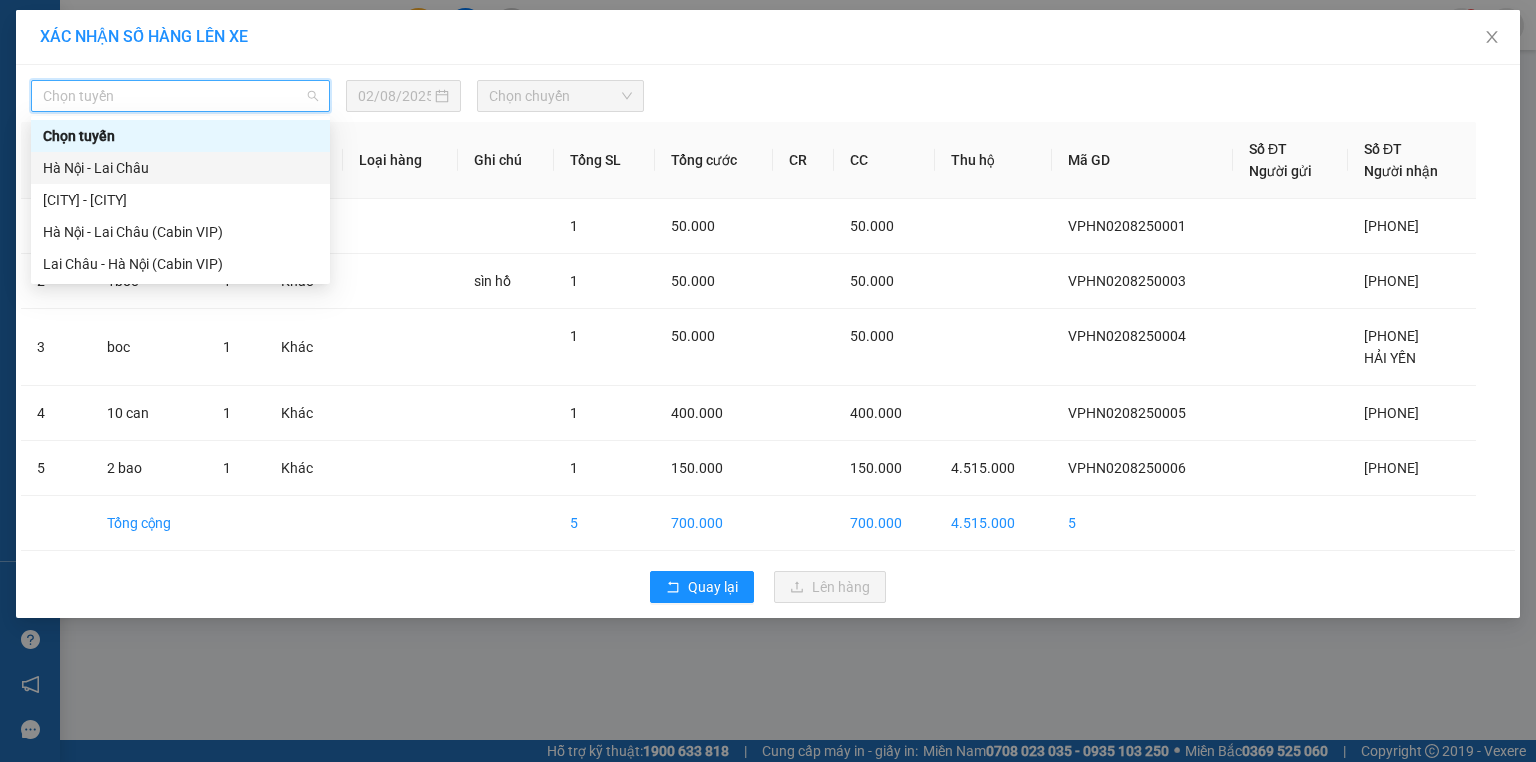 click on "Hà Nội - Lai Châu" at bounding box center [180, 168] 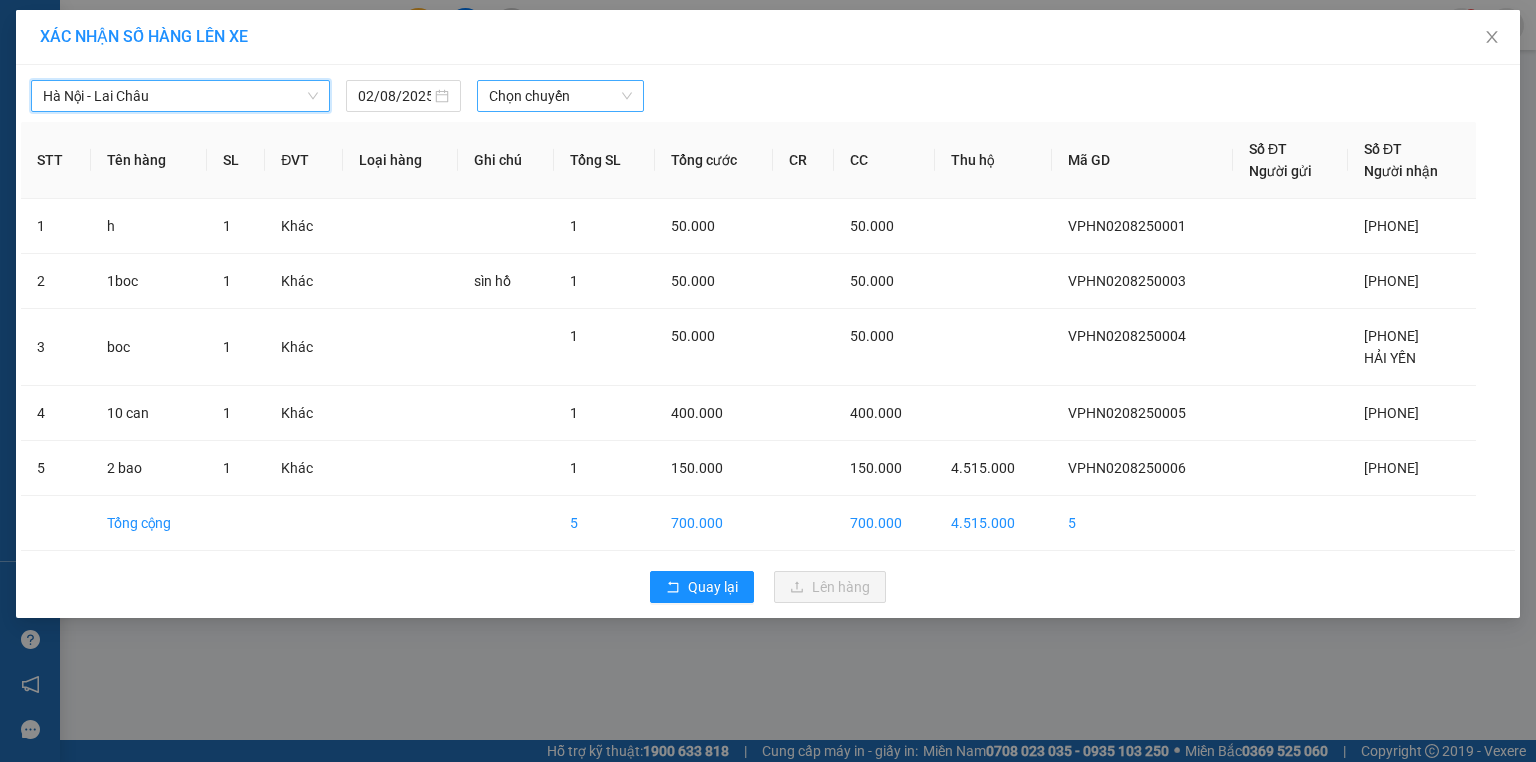 click on "Chọn chuyến" at bounding box center (561, 96) 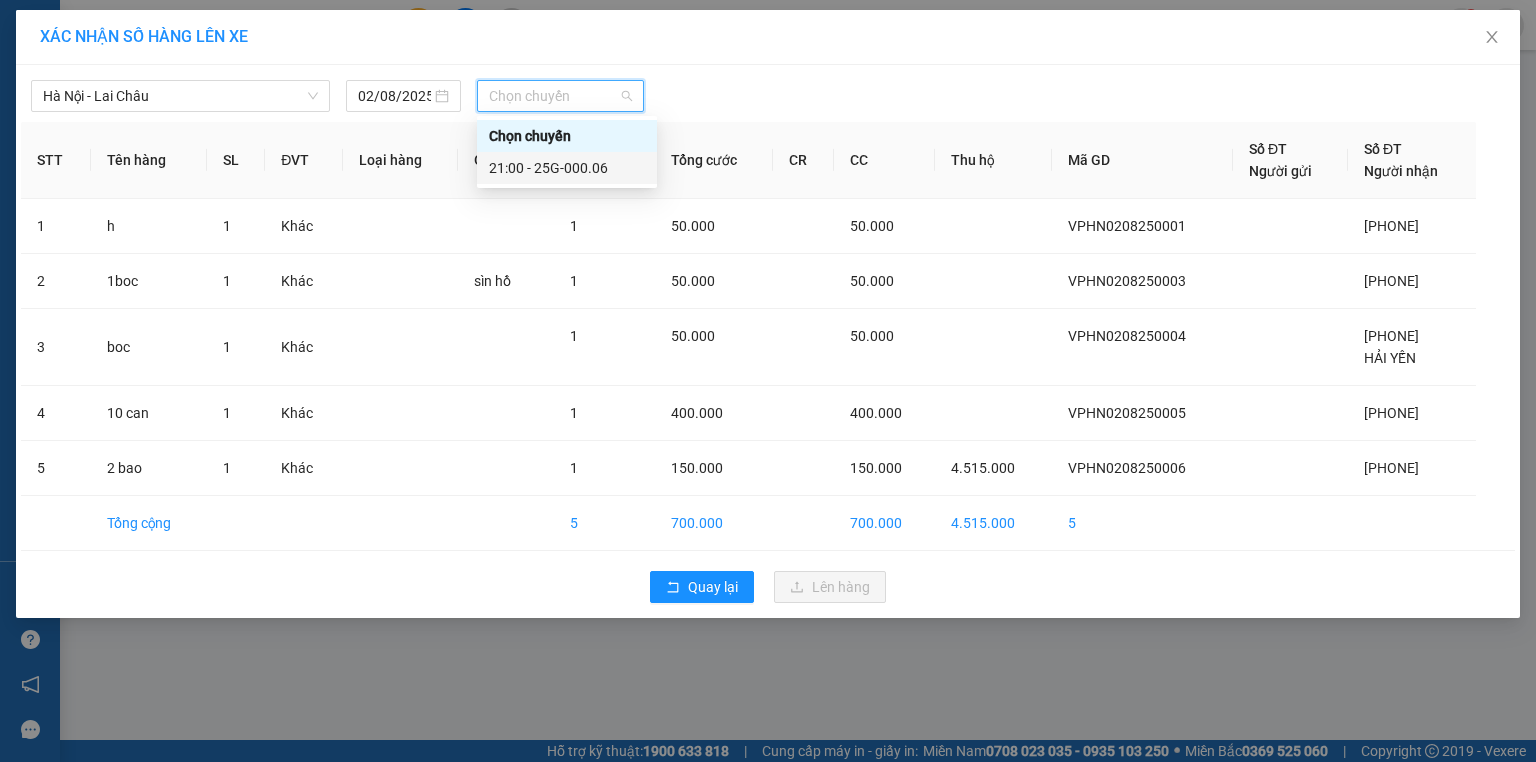 click on "[TIME]     - 25G-000.06" at bounding box center [567, 168] 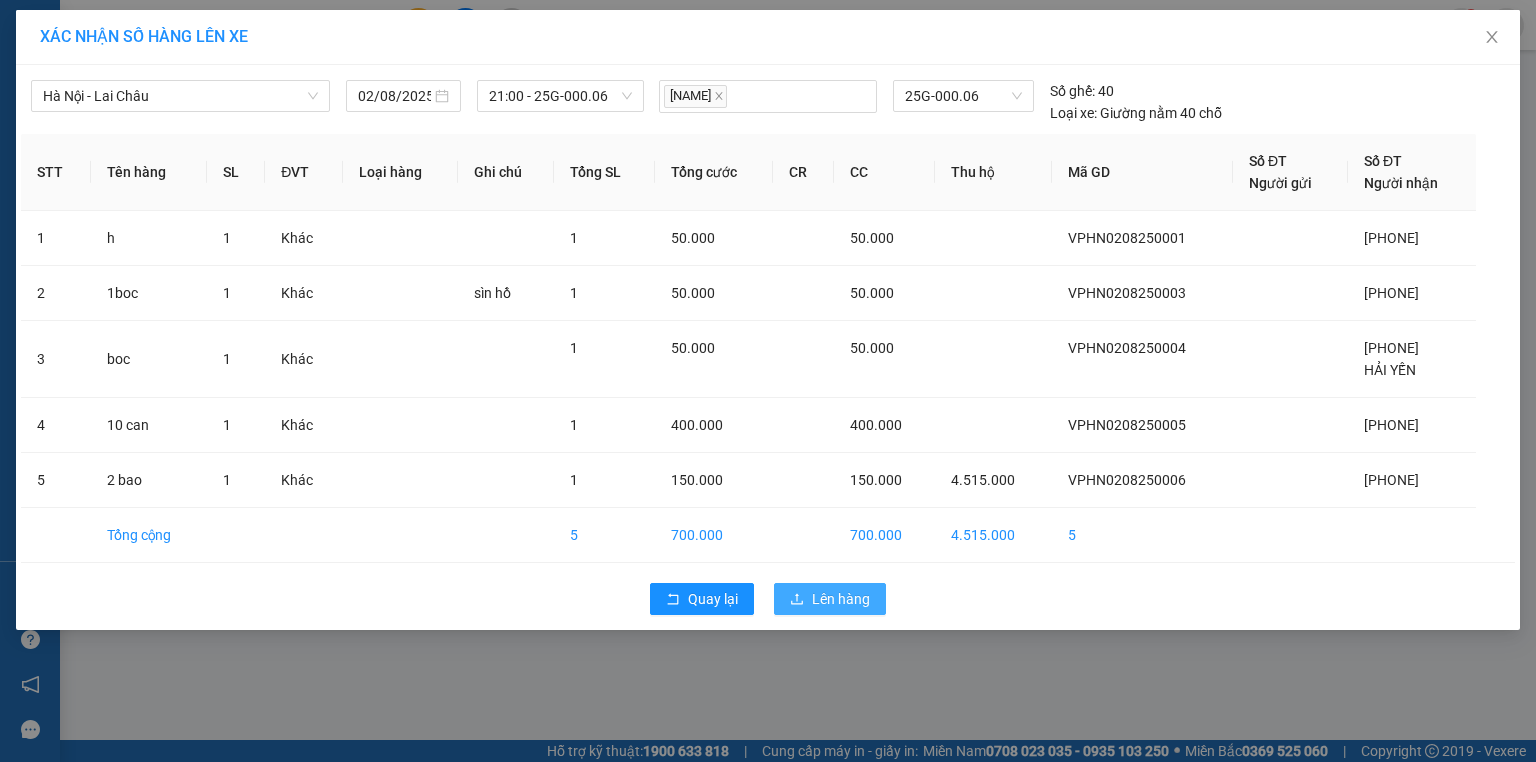 click on "Lên hàng" at bounding box center (830, 599) 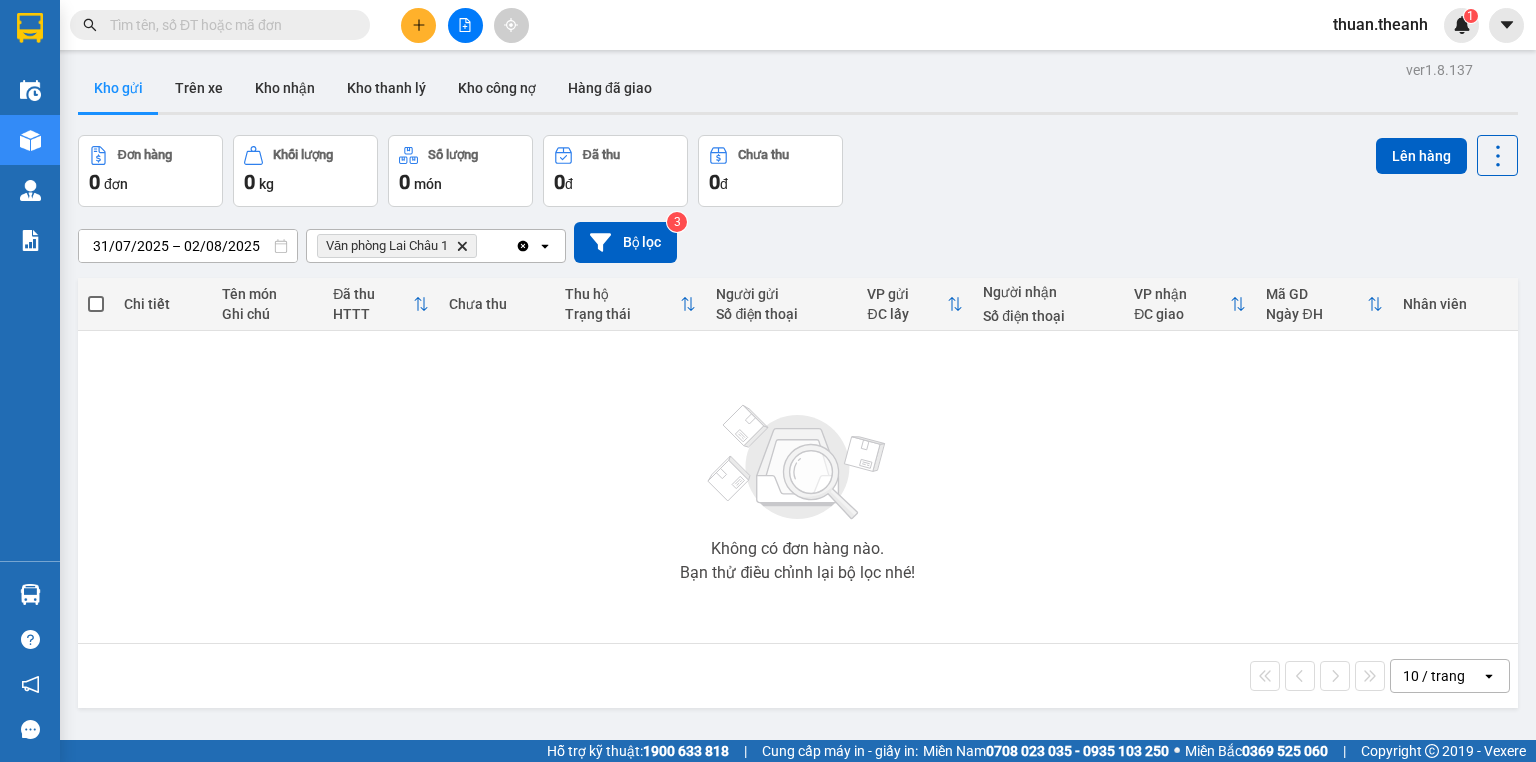 scroll, scrollTop: 0, scrollLeft: 0, axis: both 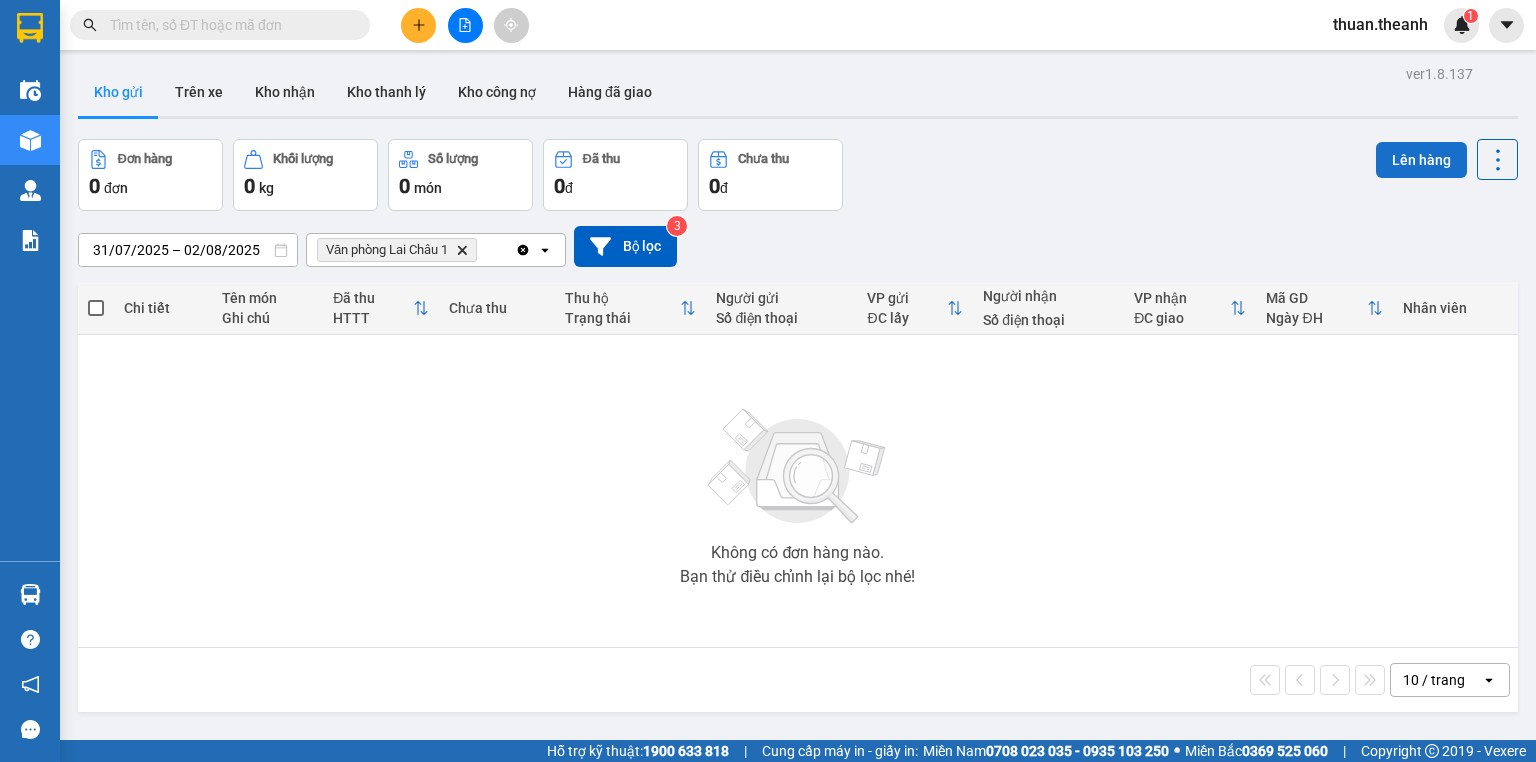 click on "Lên hàng" at bounding box center [1421, 160] 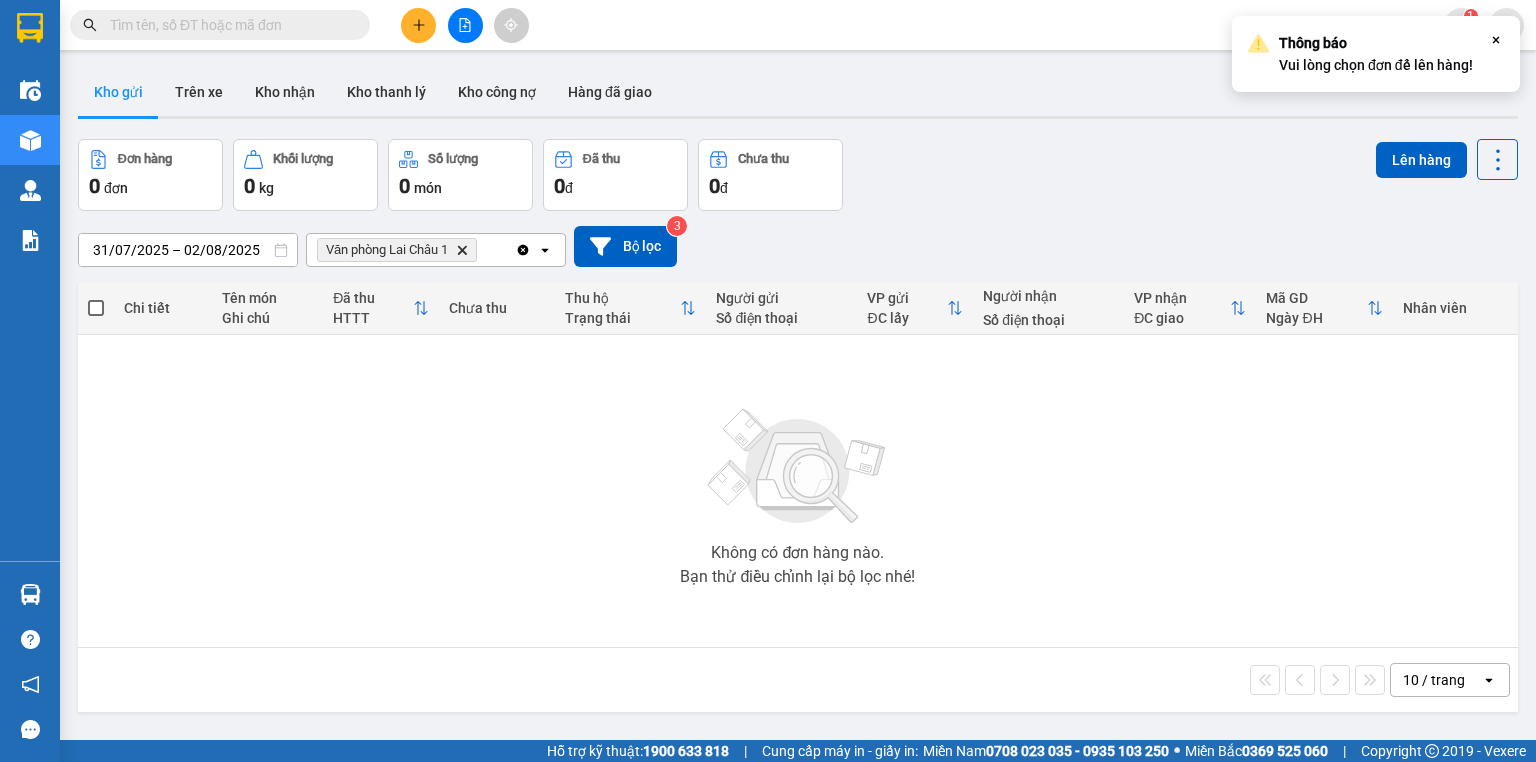 click on "Đơn hàng 0 đơn Khối lượng 0 kg Số lượng 0 món Đã thu 0  đ Chưa thu 0  đ Lên hàng" at bounding box center [798, 175] 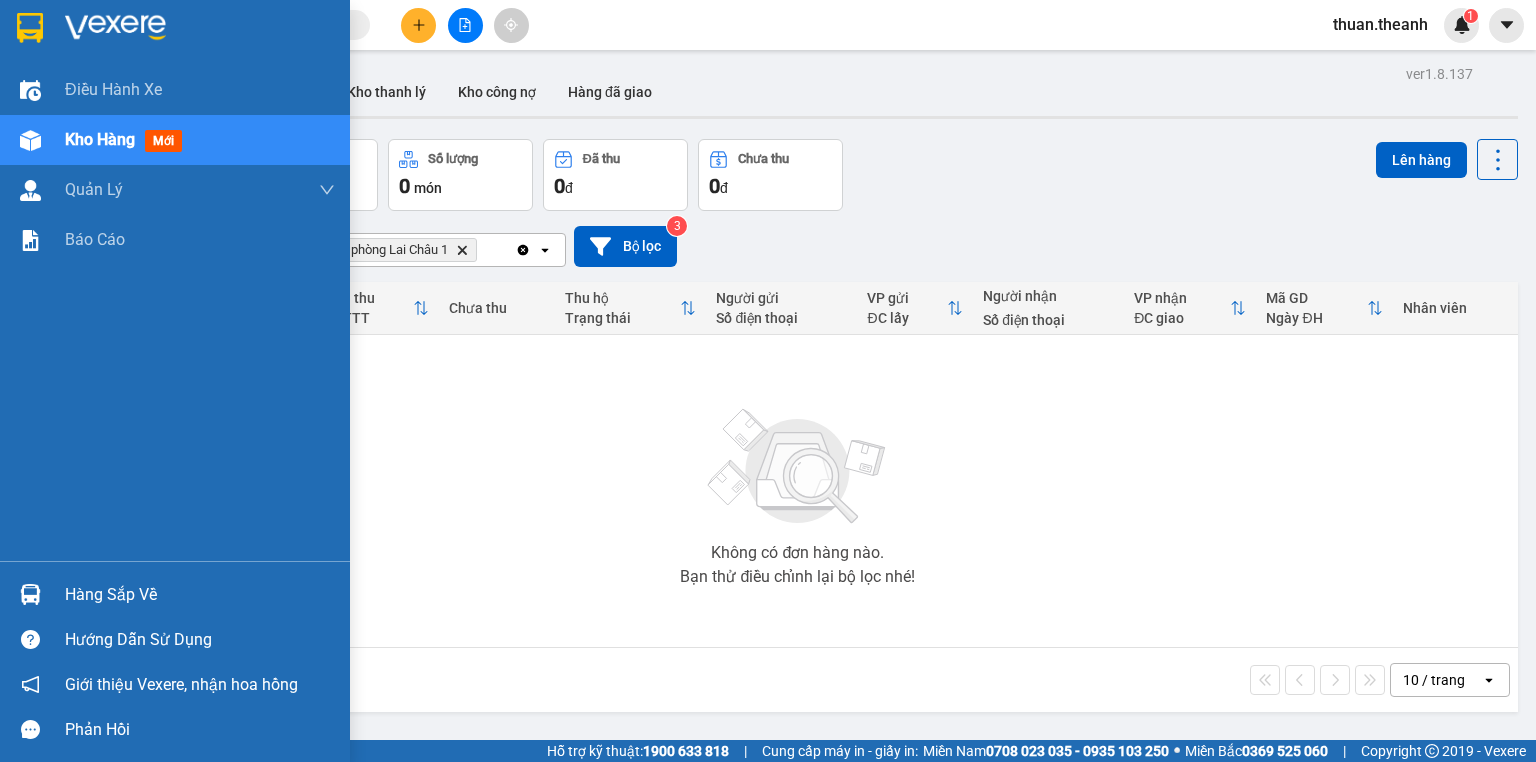 click on "mới" at bounding box center (163, 141) 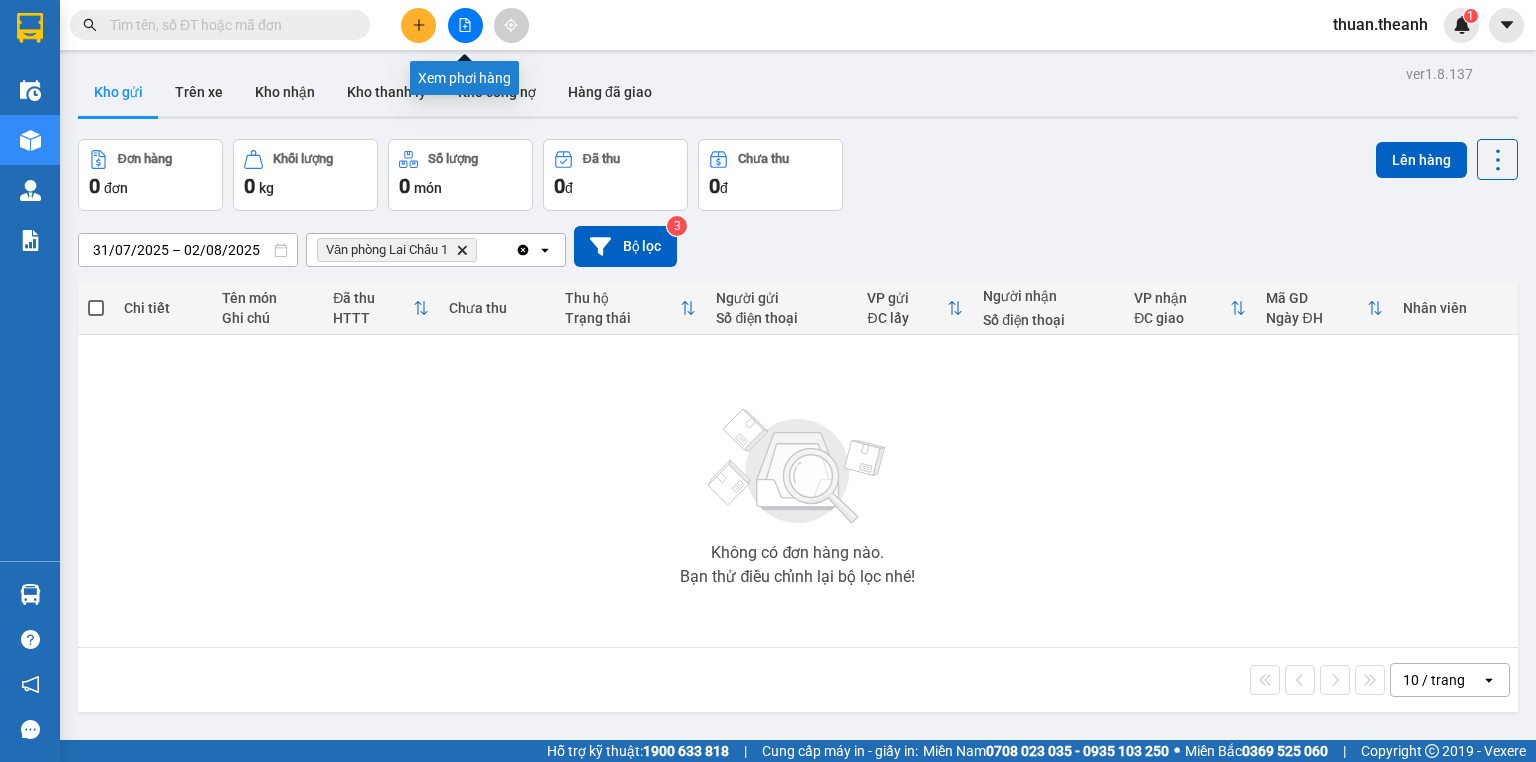 click at bounding box center (465, 25) 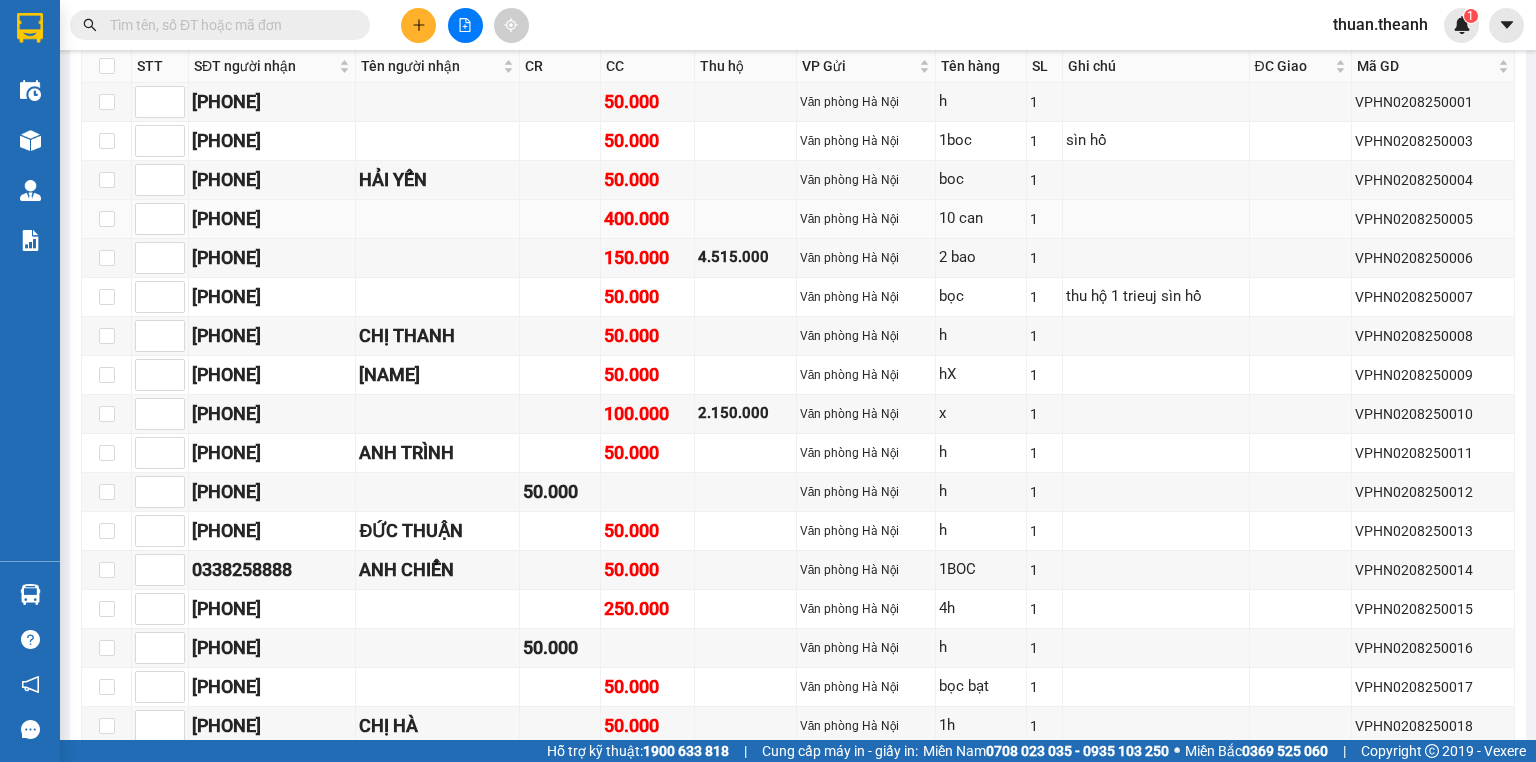 scroll, scrollTop: 373, scrollLeft: 0, axis: vertical 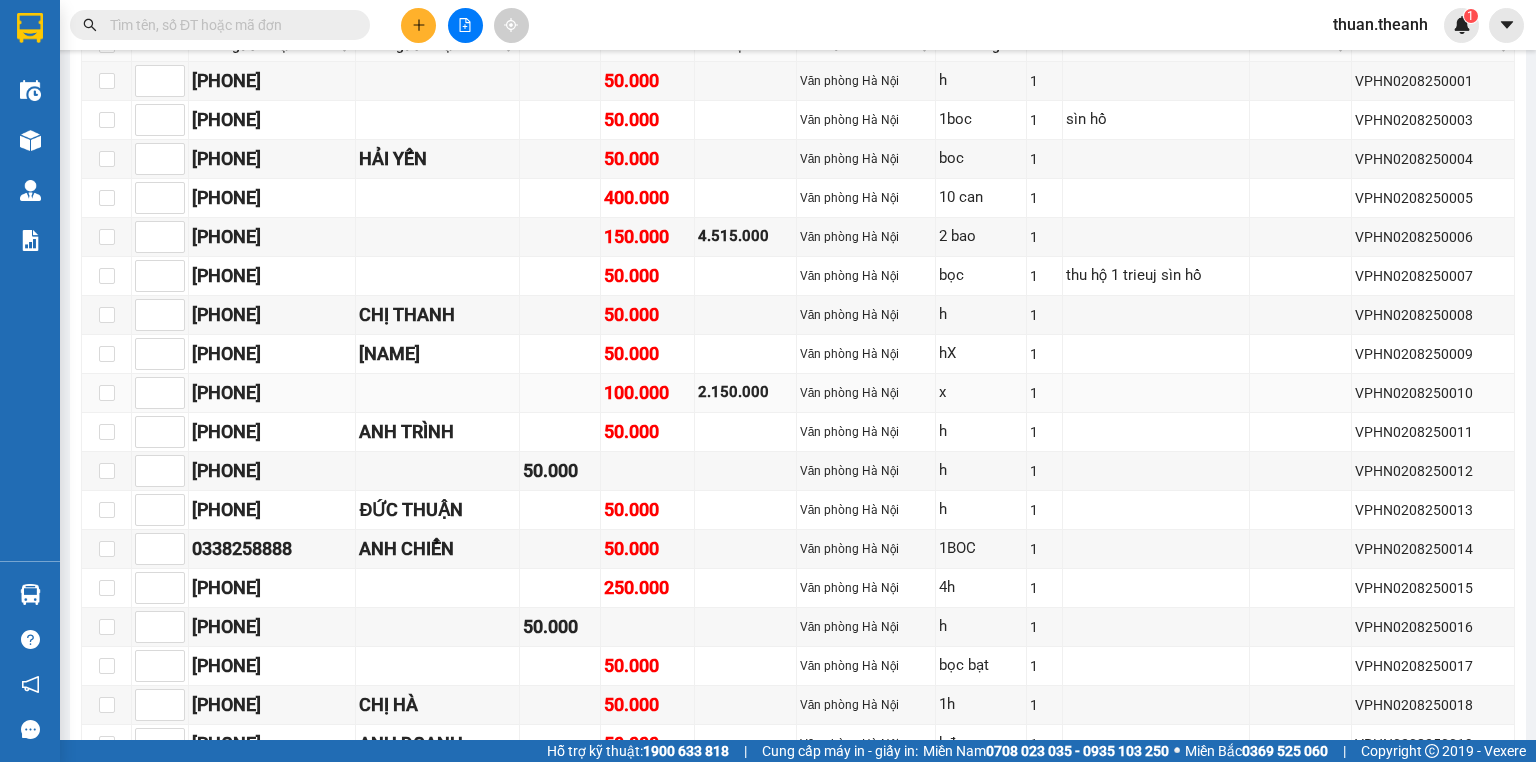 click on "2.150.000" at bounding box center [745, 393] 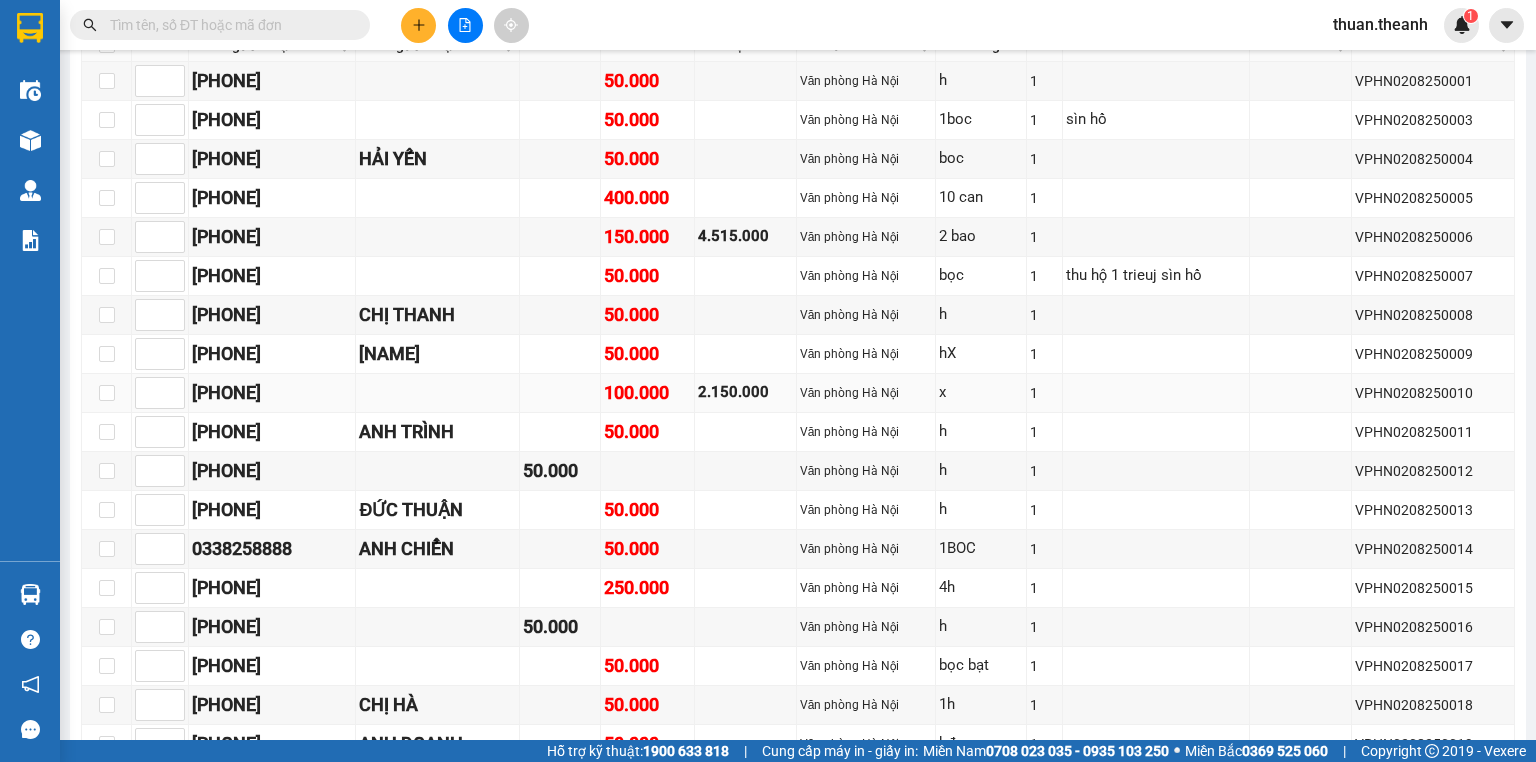scroll, scrollTop: 453, scrollLeft: 0, axis: vertical 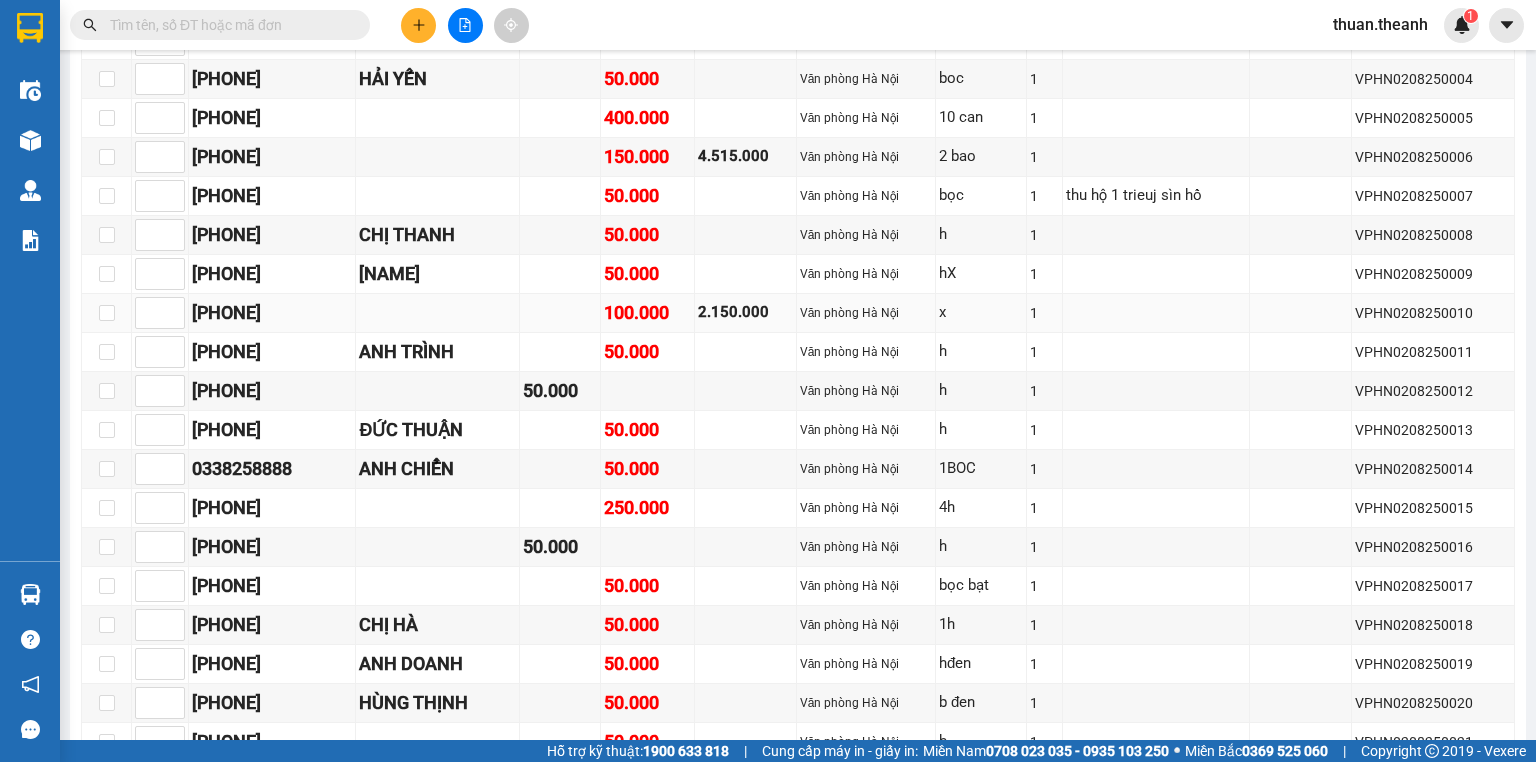 click on "VPHN0208250010" at bounding box center (1433, 313) 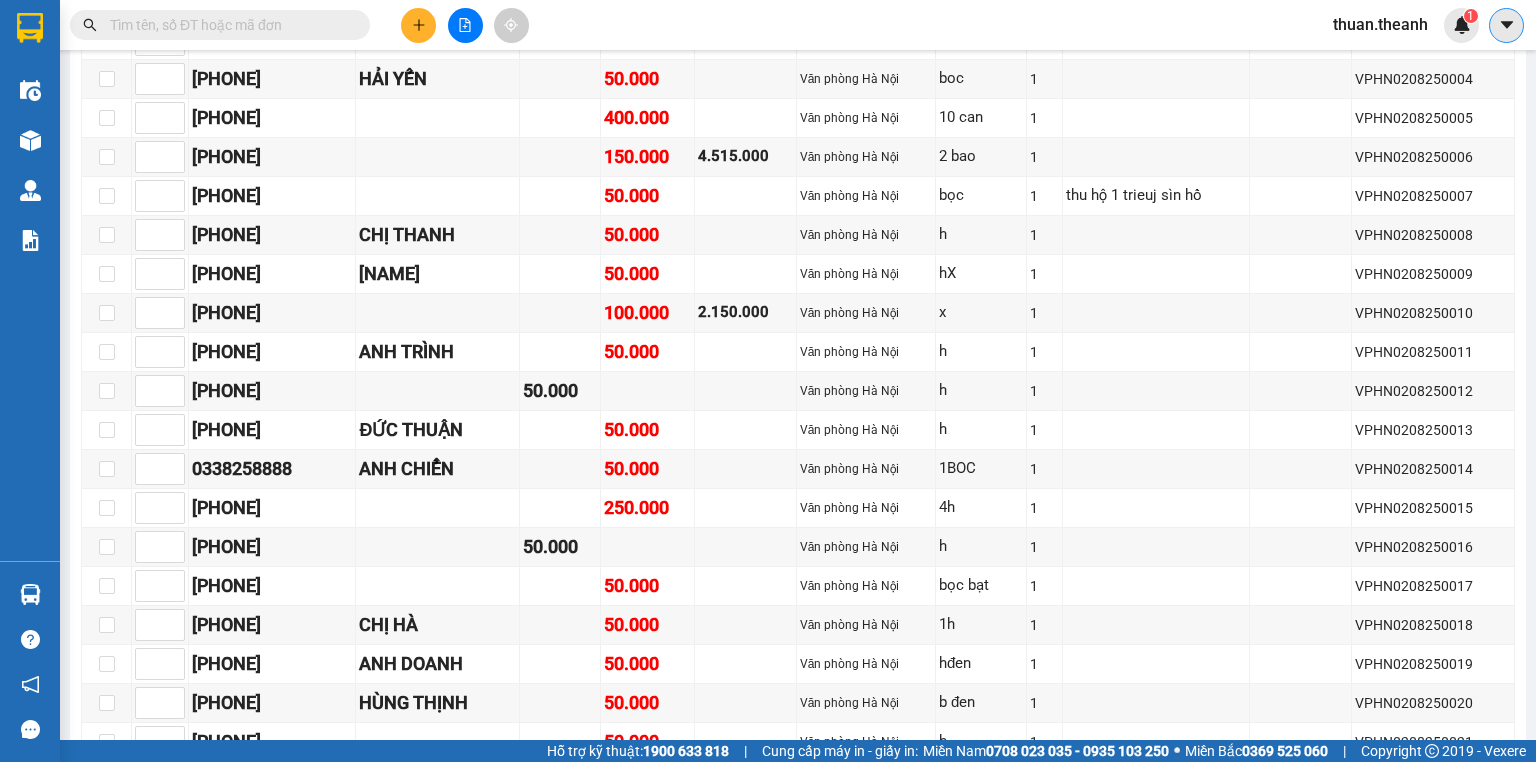 click at bounding box center (1506, 25) 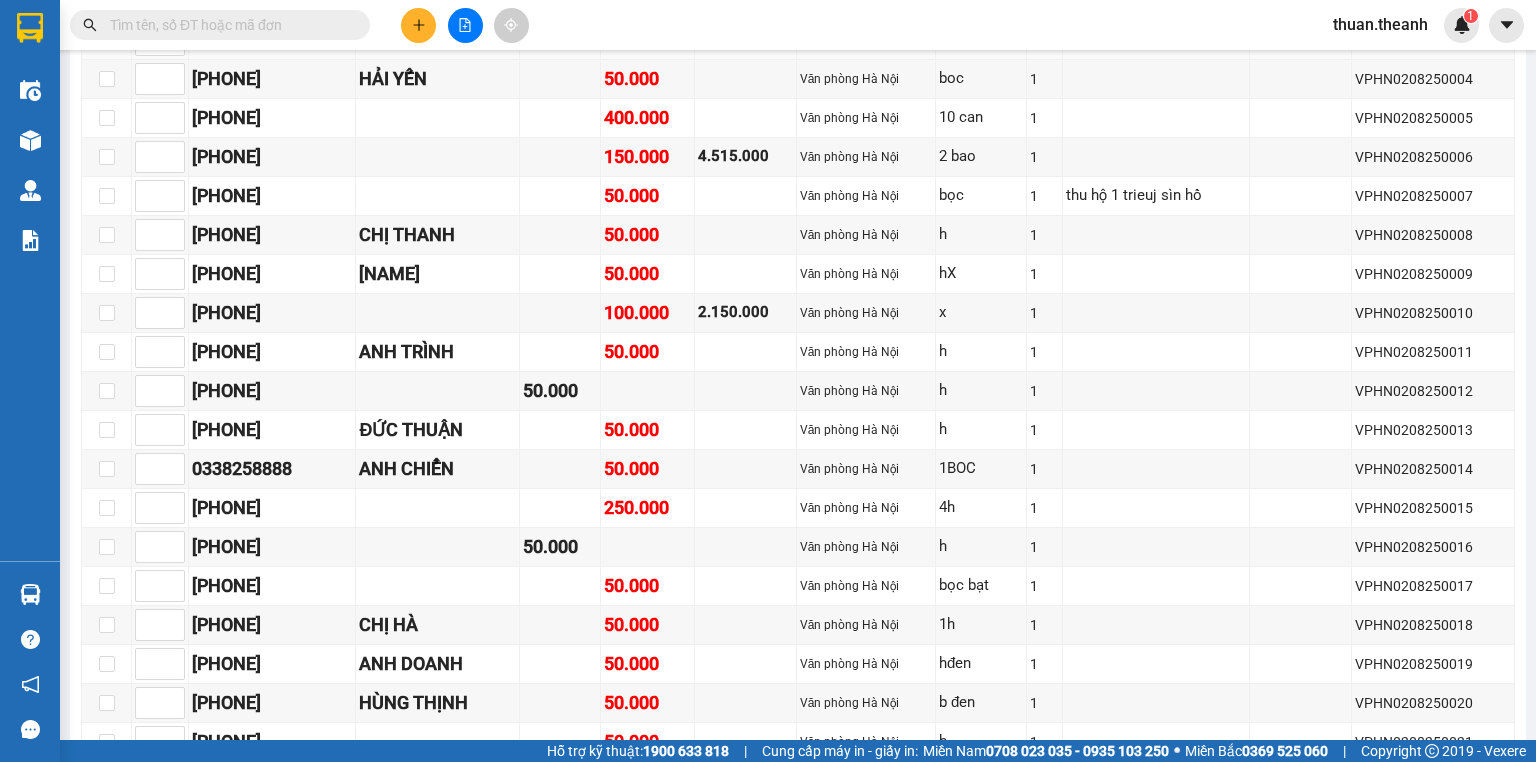 click at bounding box center [1301, 40] 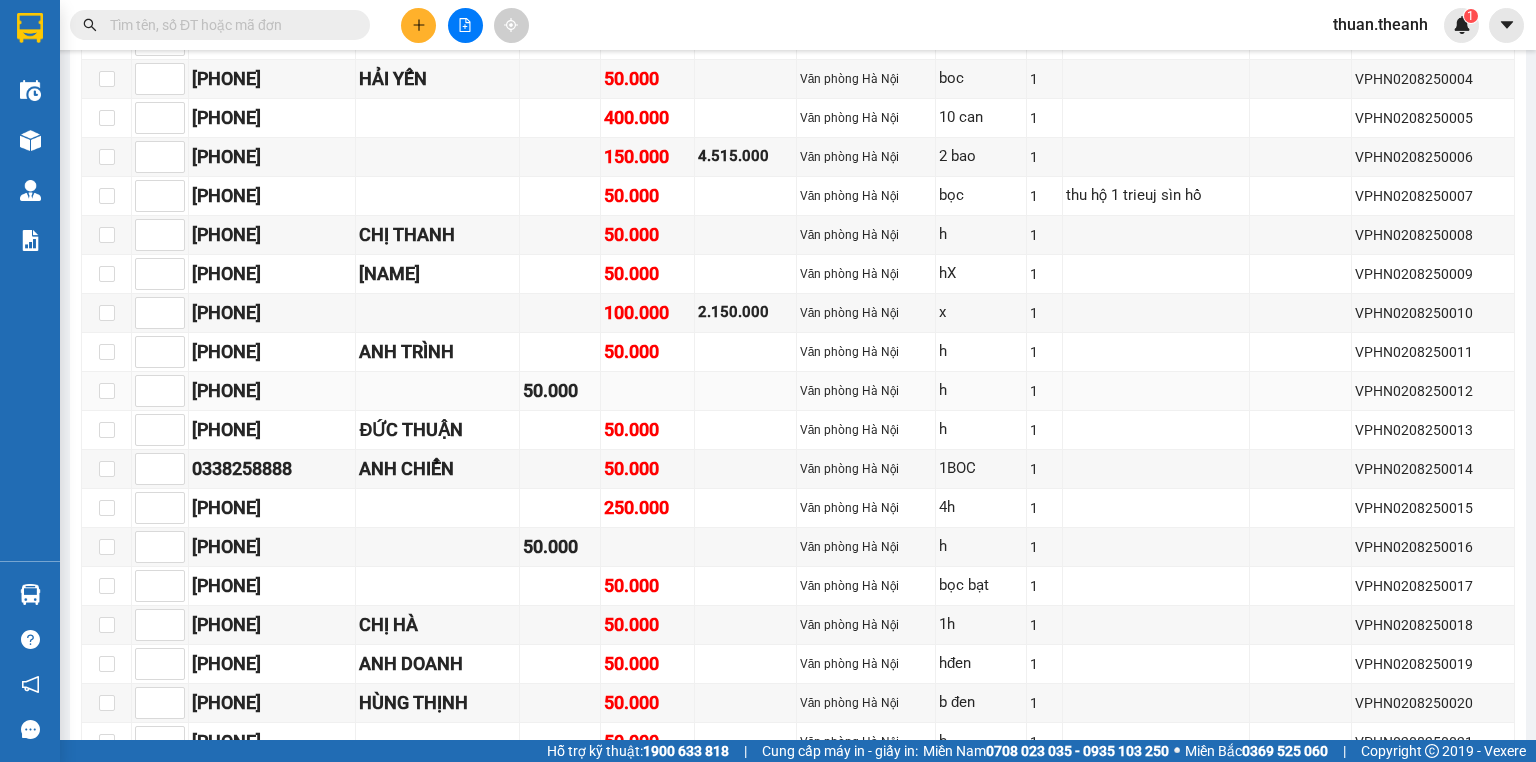 click on "Văn phòng Hà Nội" at bounding box center (866, 391) 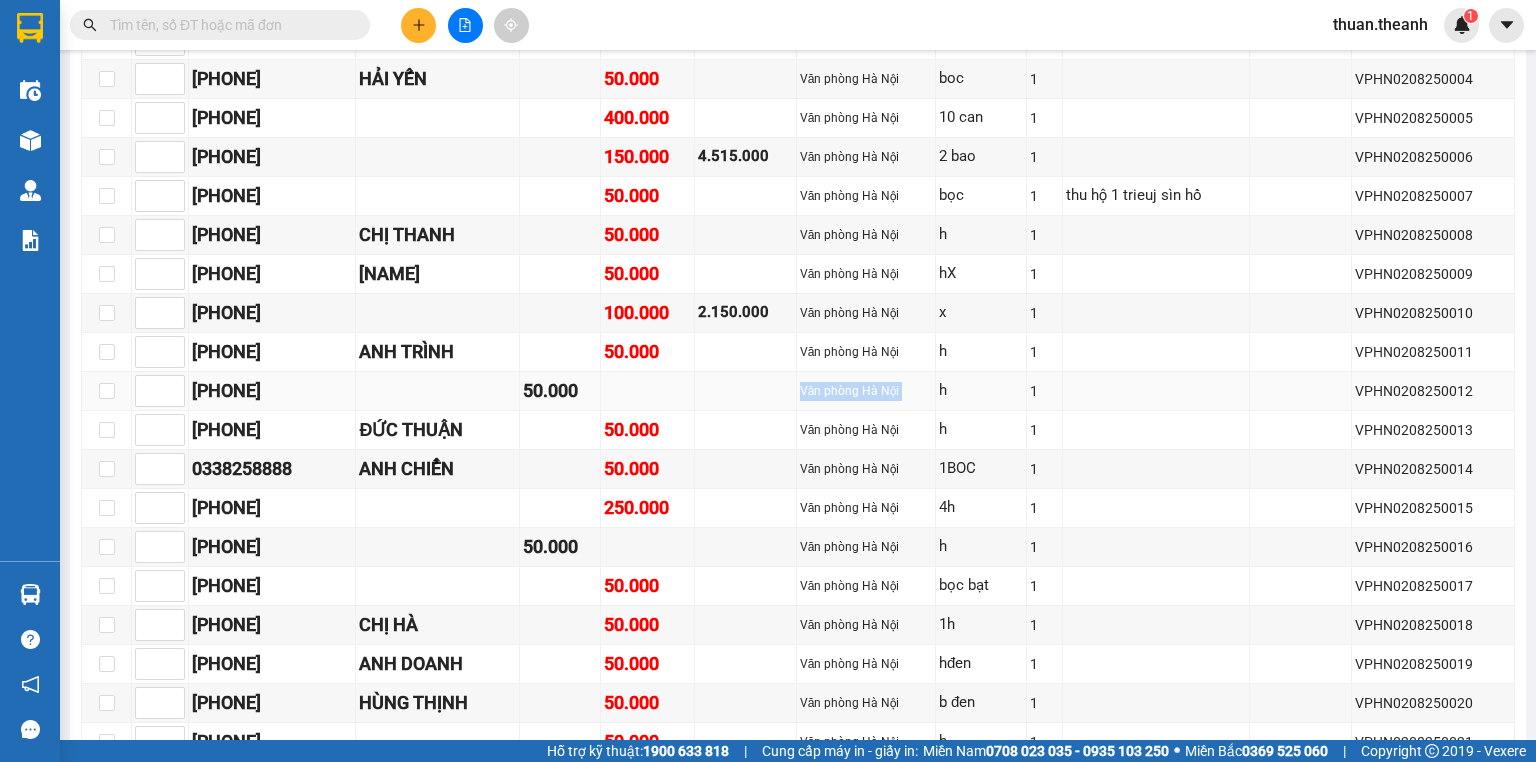 click on "Văn phòng Hà Nội" at bounding box center [866, 391] 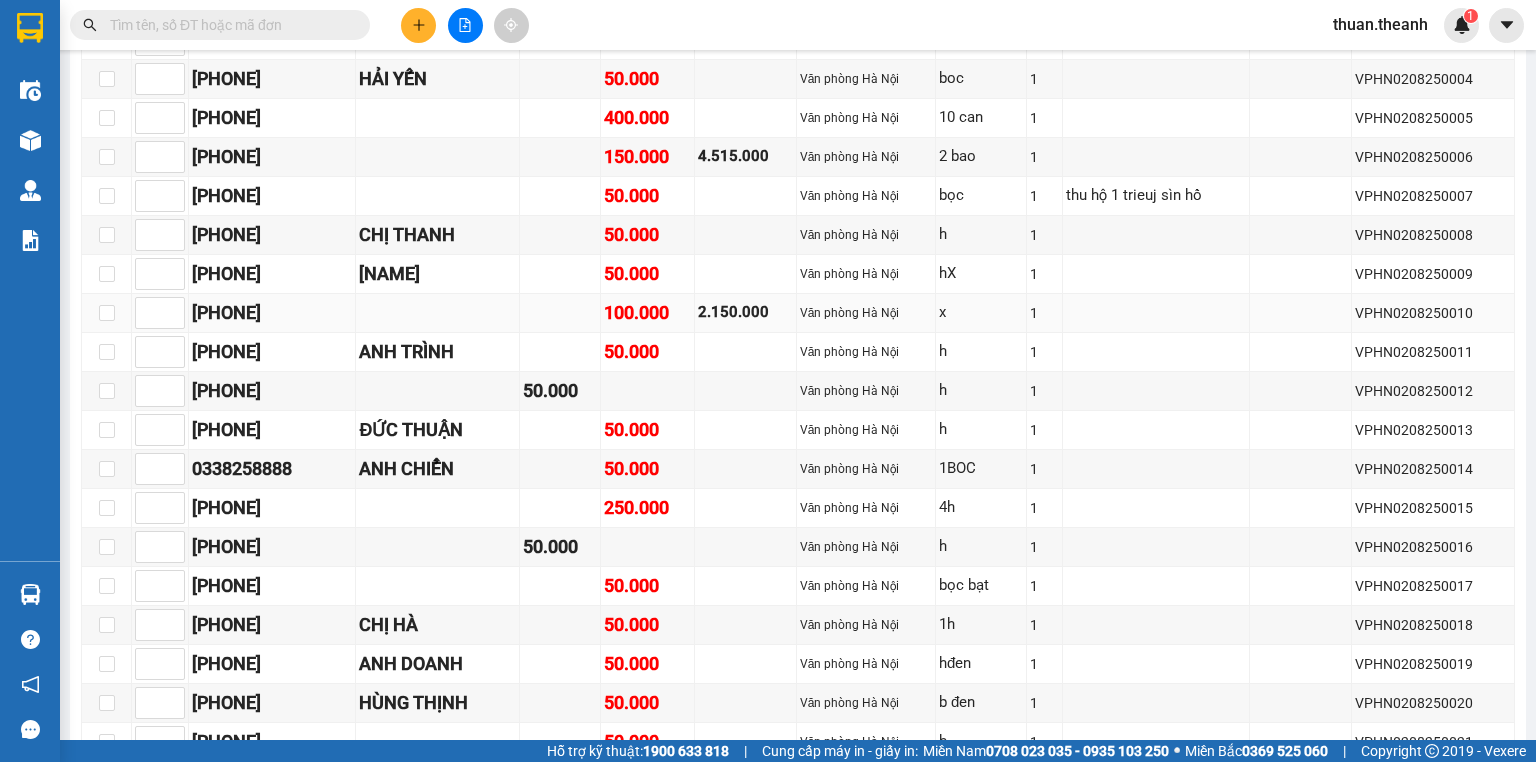 click on "2.150.000" at bounding box center (745, 313) 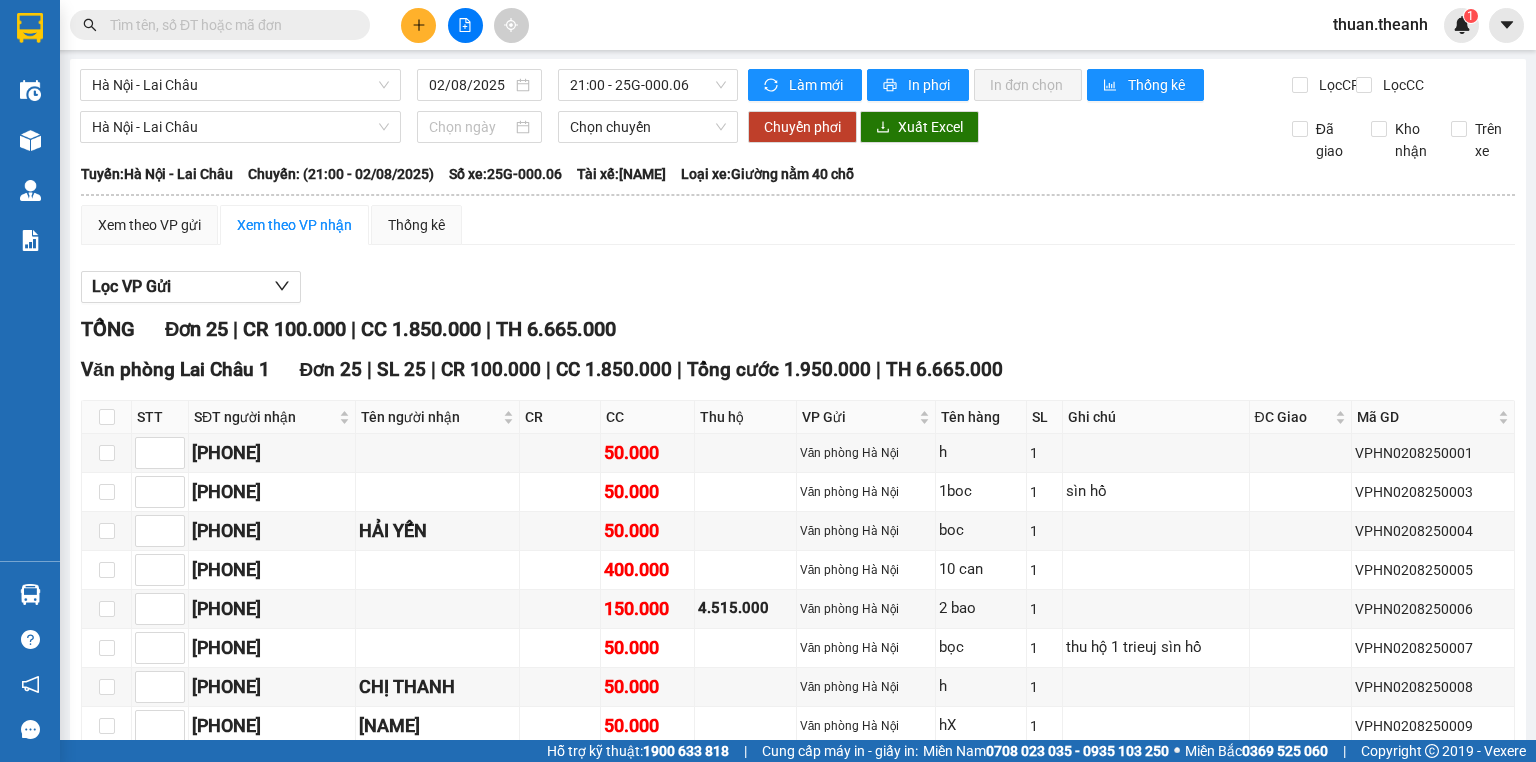 scroll, scrollTop: 0, scrollLeft: 0, axis: both 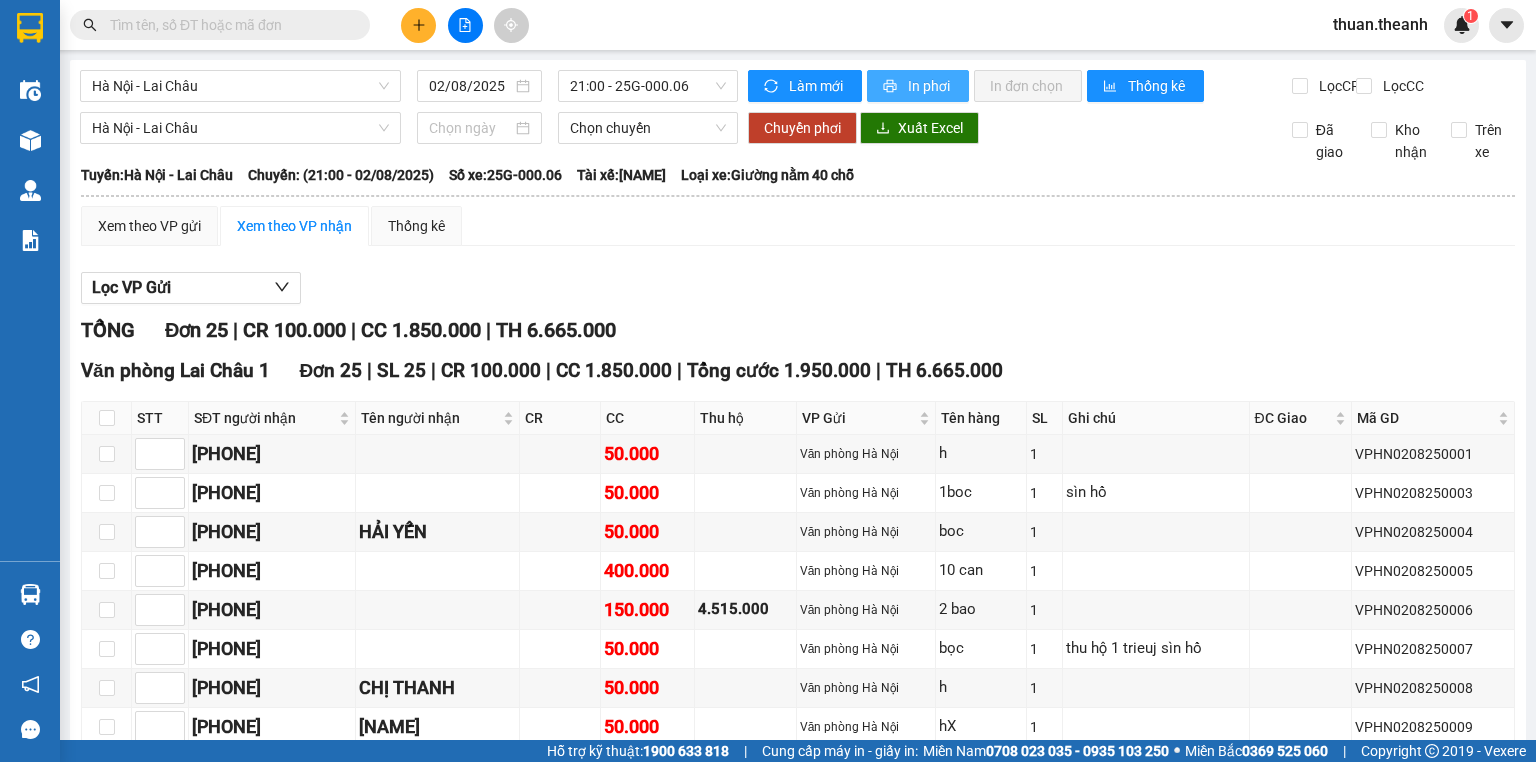 click on "In phơi" at bounding box center (930, 86) 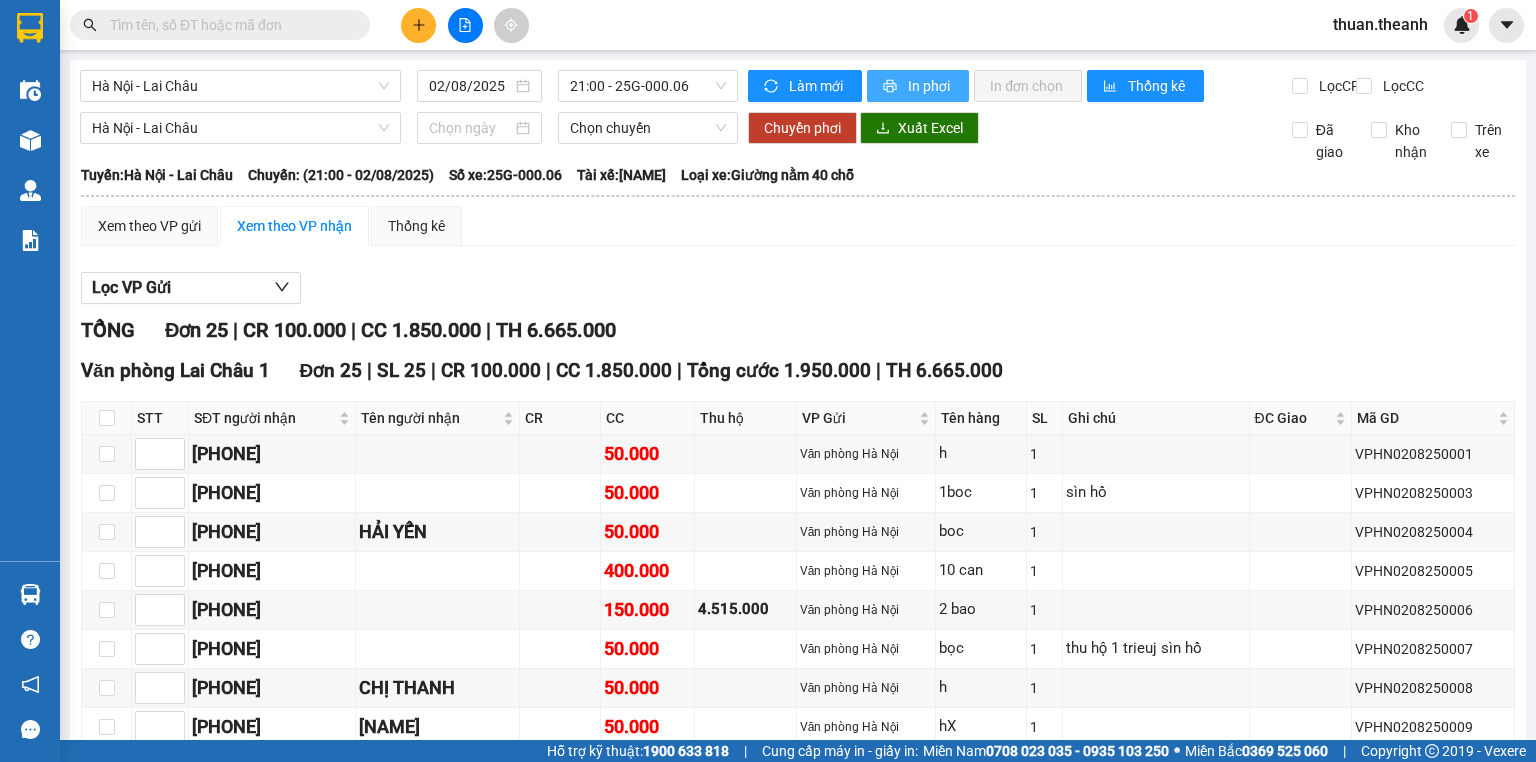 scroll, scrollTop: 0, scrollLeft: 0, axis: both 